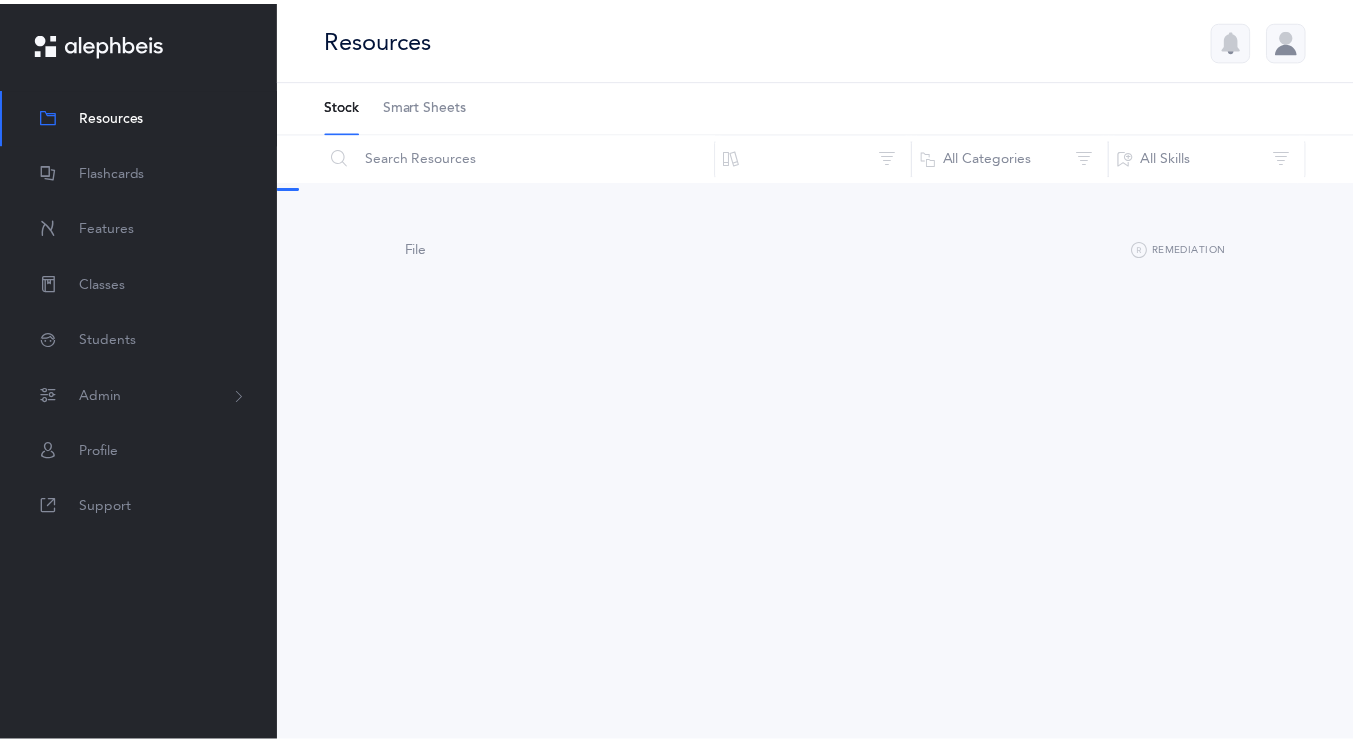 scroll, scrollTop: 0, scrollLeft: 0, axis: both 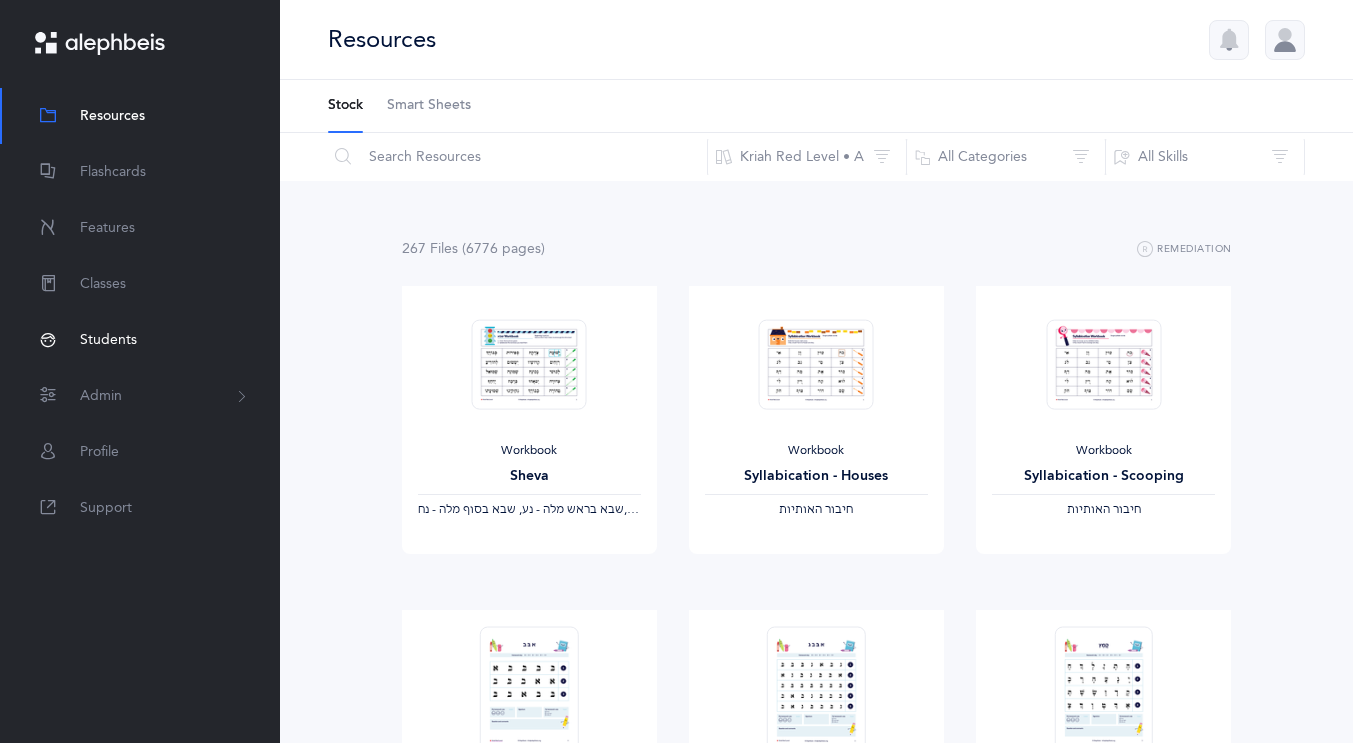 click on "Students" at bounding box center (108, 340) 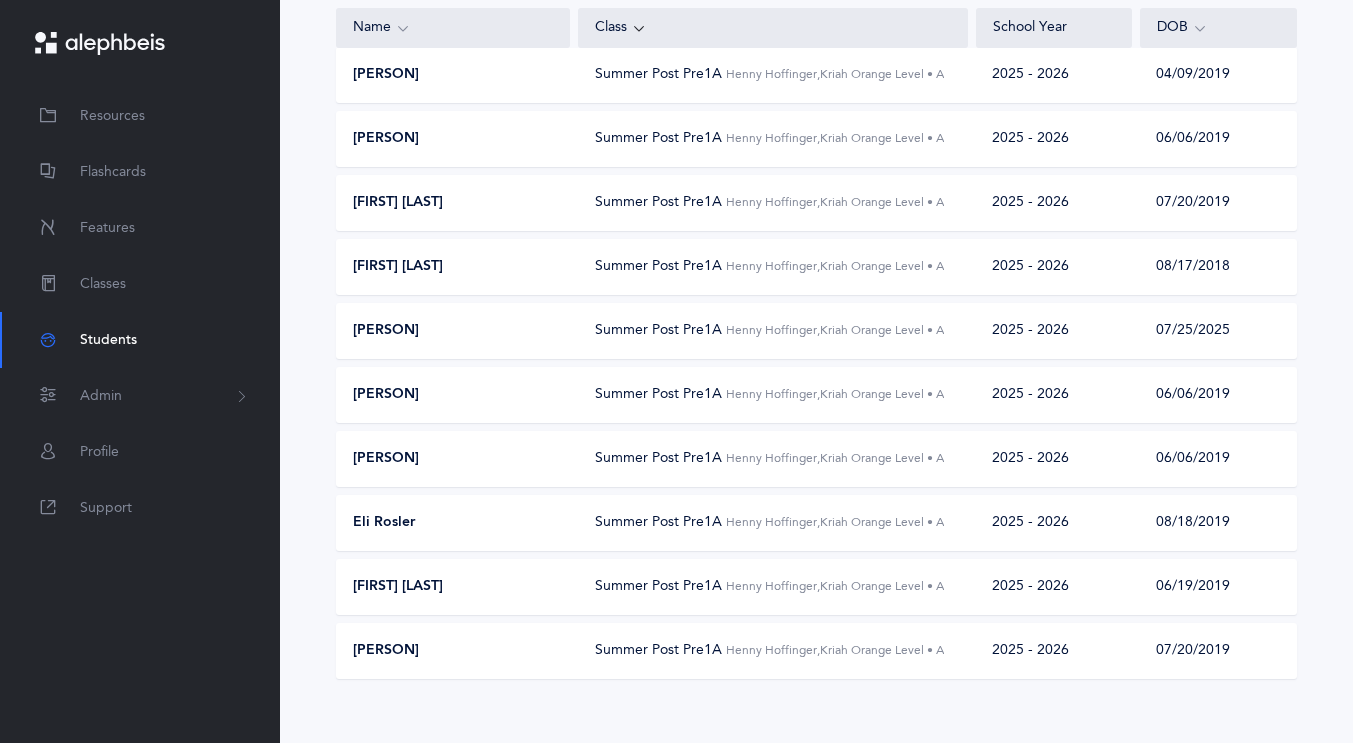 scroll, scrollTop: 315, scrollLeft: 0, axis: vertical 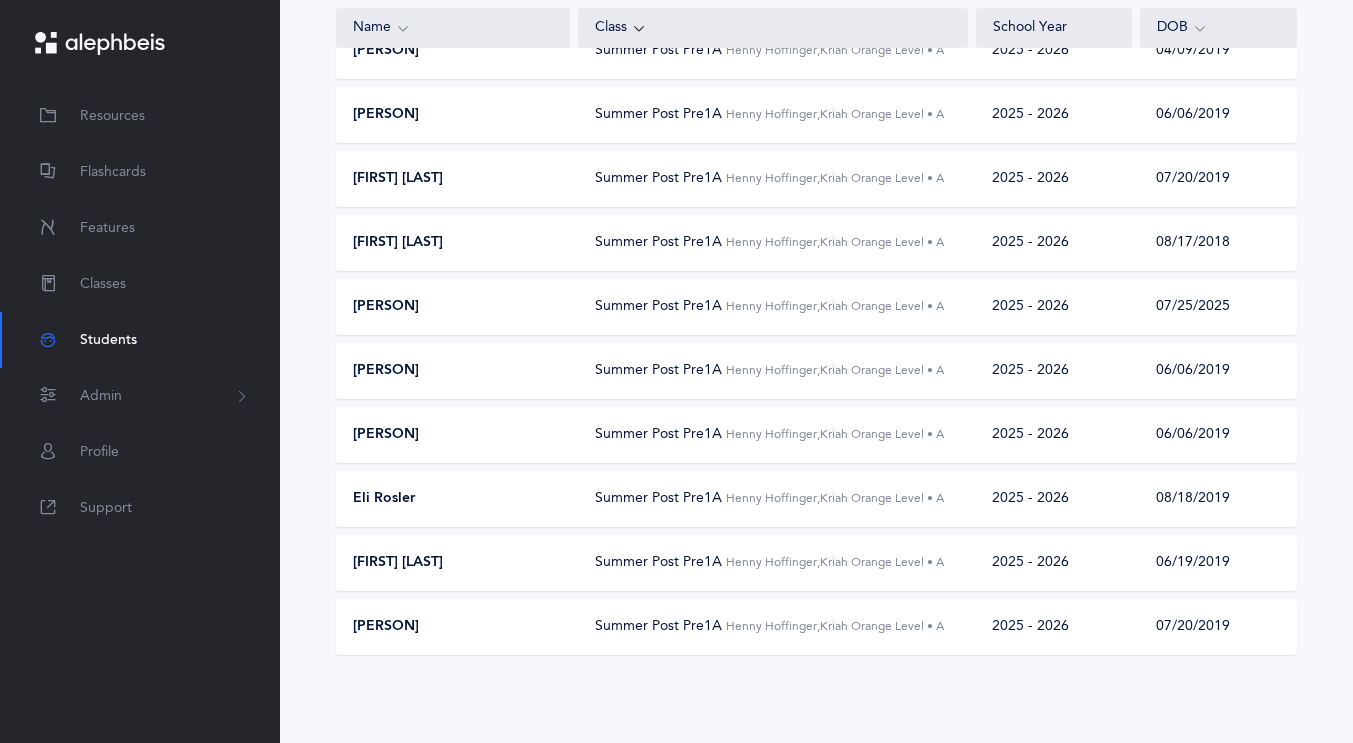 click on "[FIRST] [LAST]" at bounding box center (398, 563) 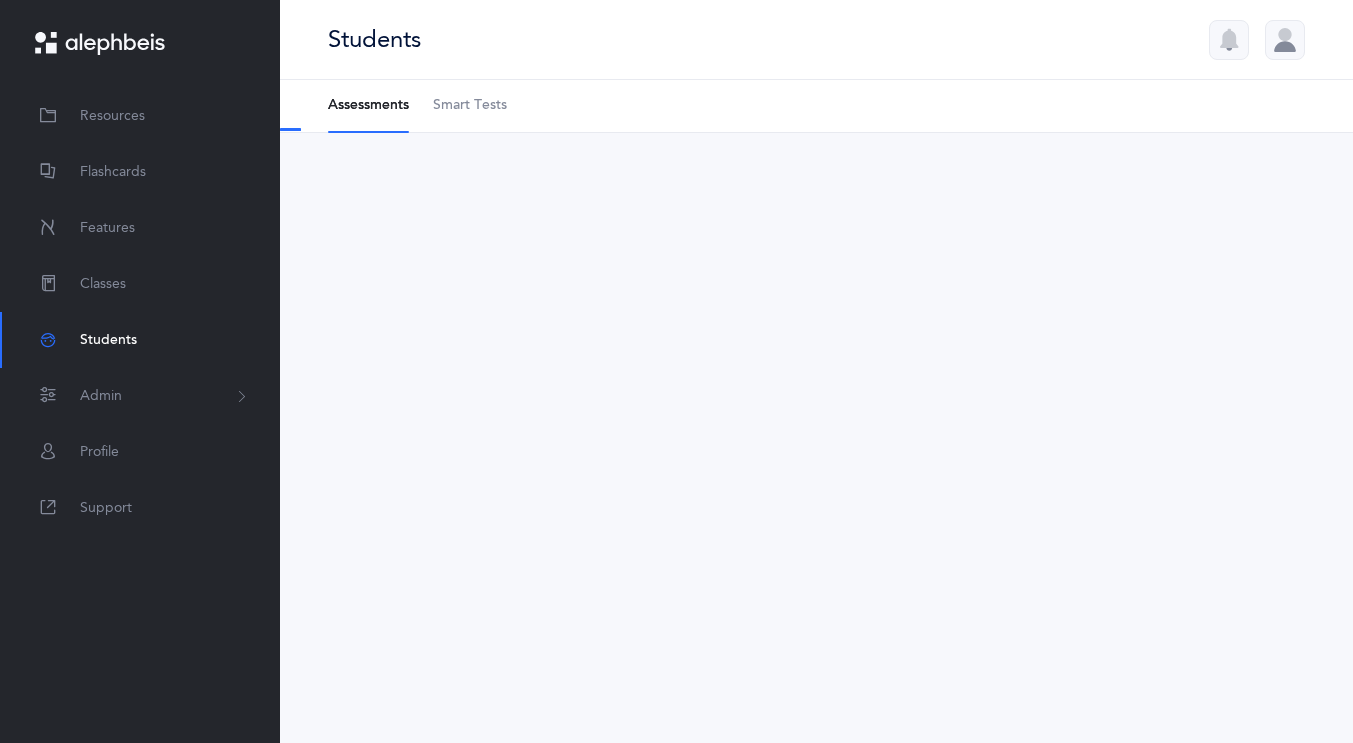 scroll, scrollTop: 0, scrollLeft: 0, axis: both 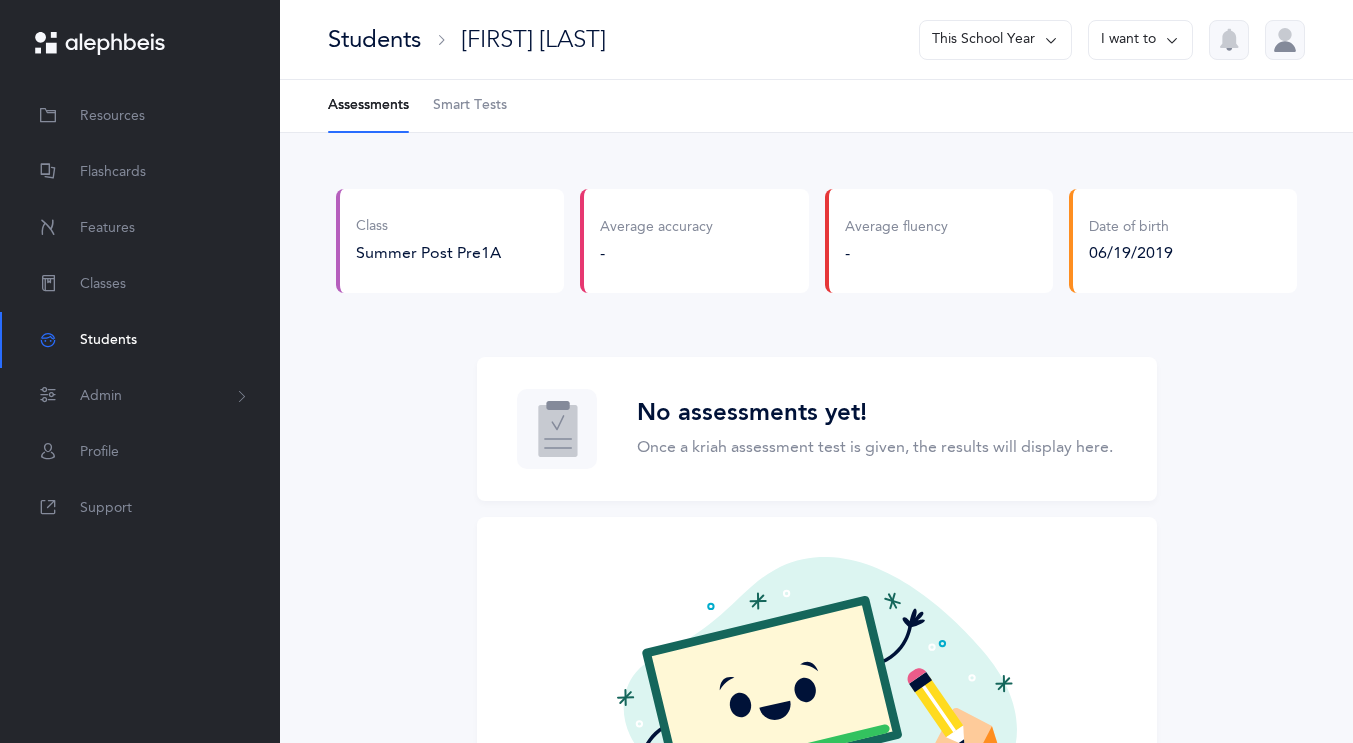 click on "Smart Tests" at bounding box center [470, 106] 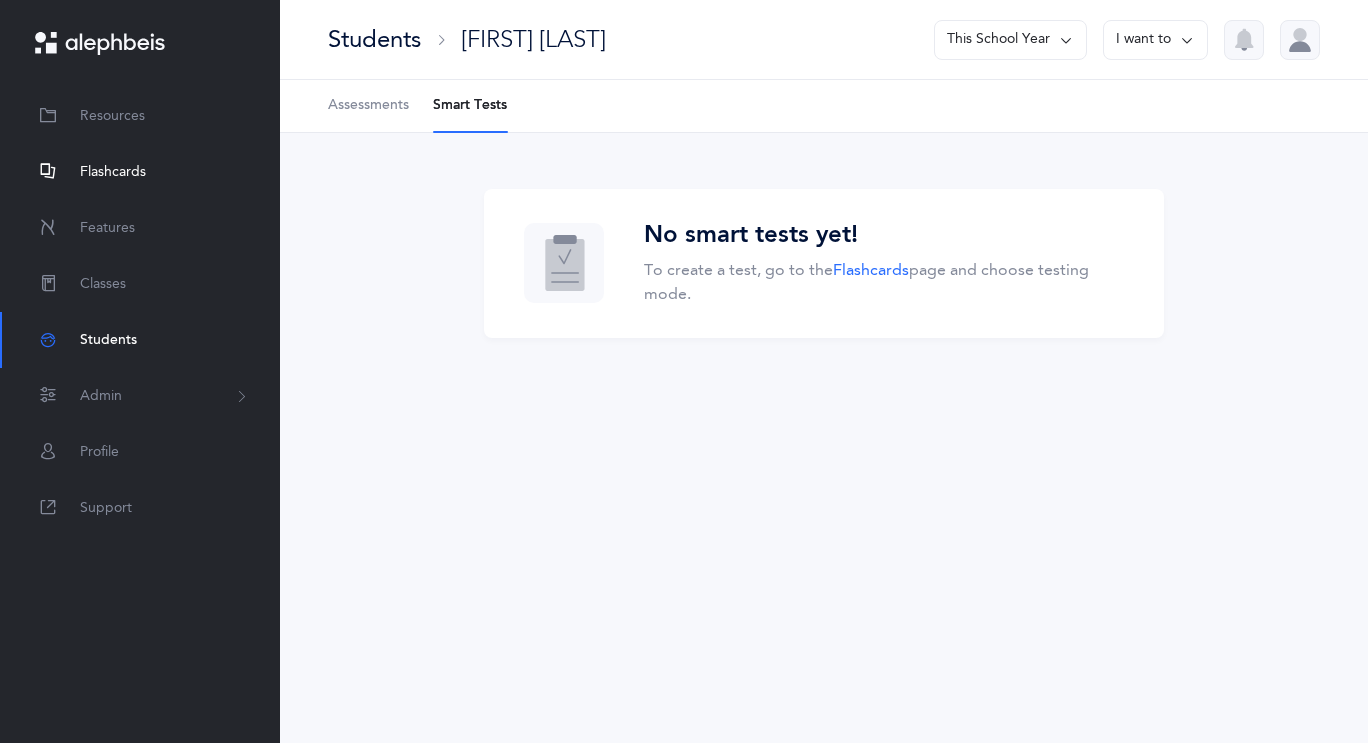 click on "Flashcards" at bounding box center [113, 172] 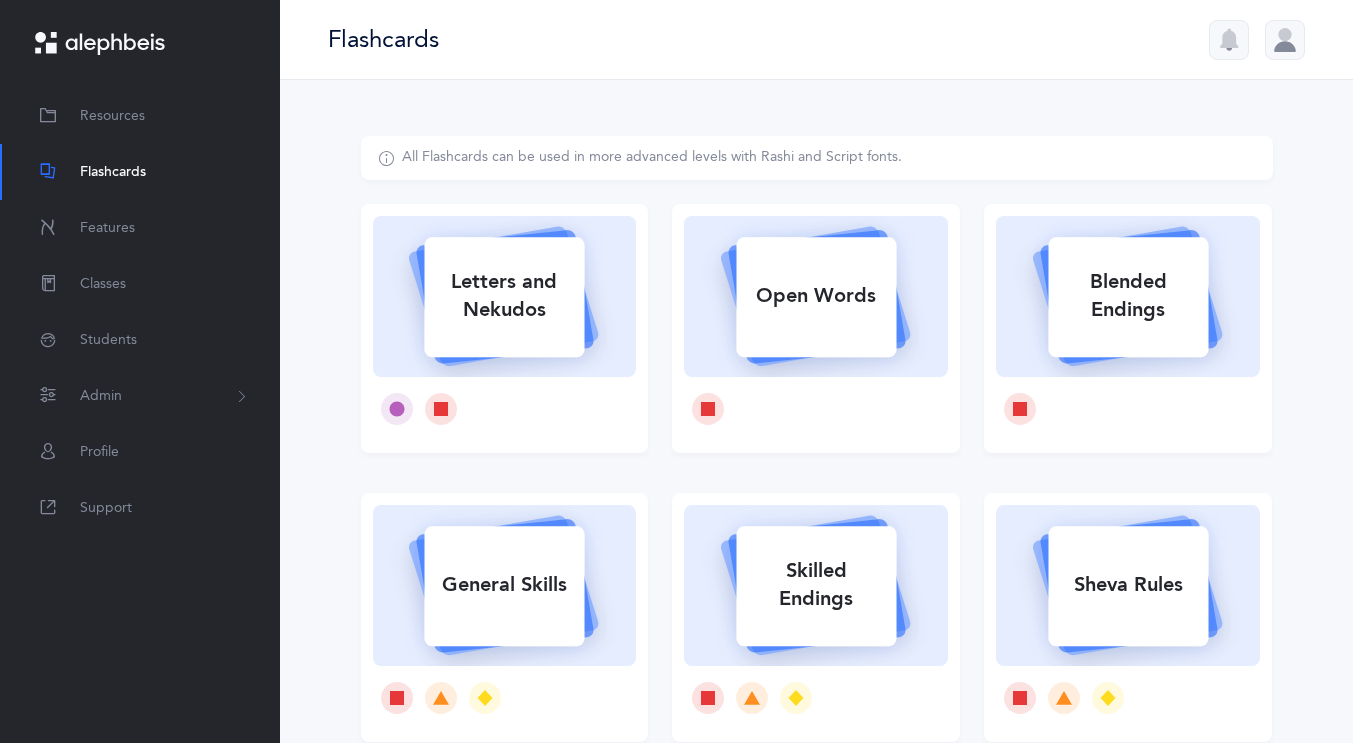 click on "Letters and Nekudos" at bounding box center [504, 296] 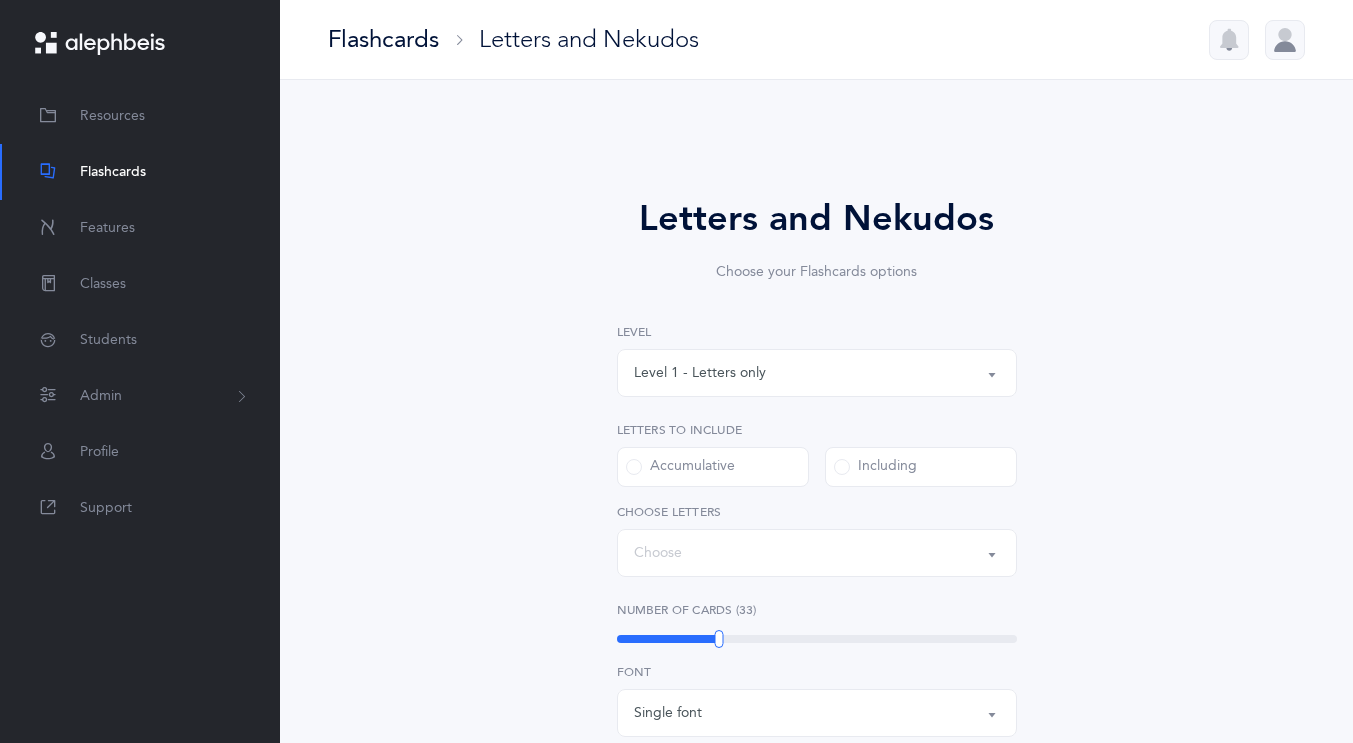select on "27" 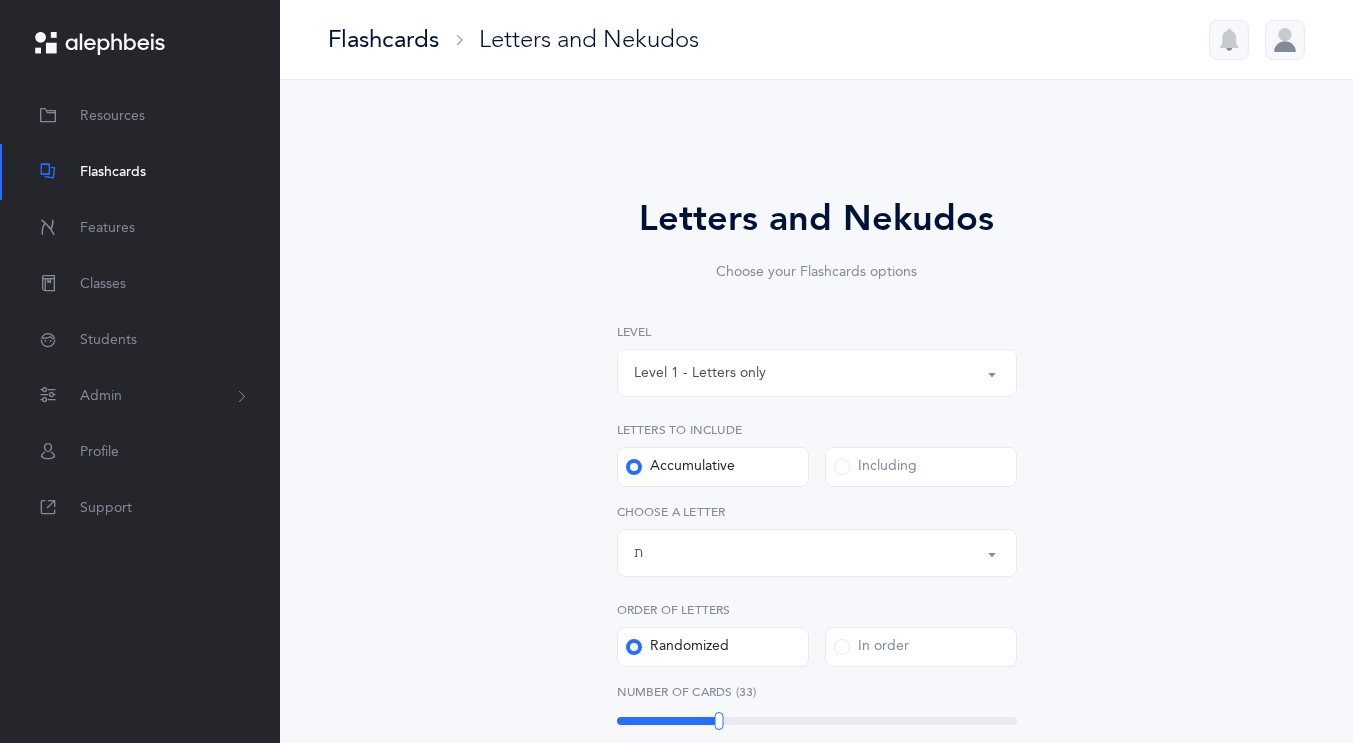 click on "Level 1 - Letters only" at bounding box center [817, 373] 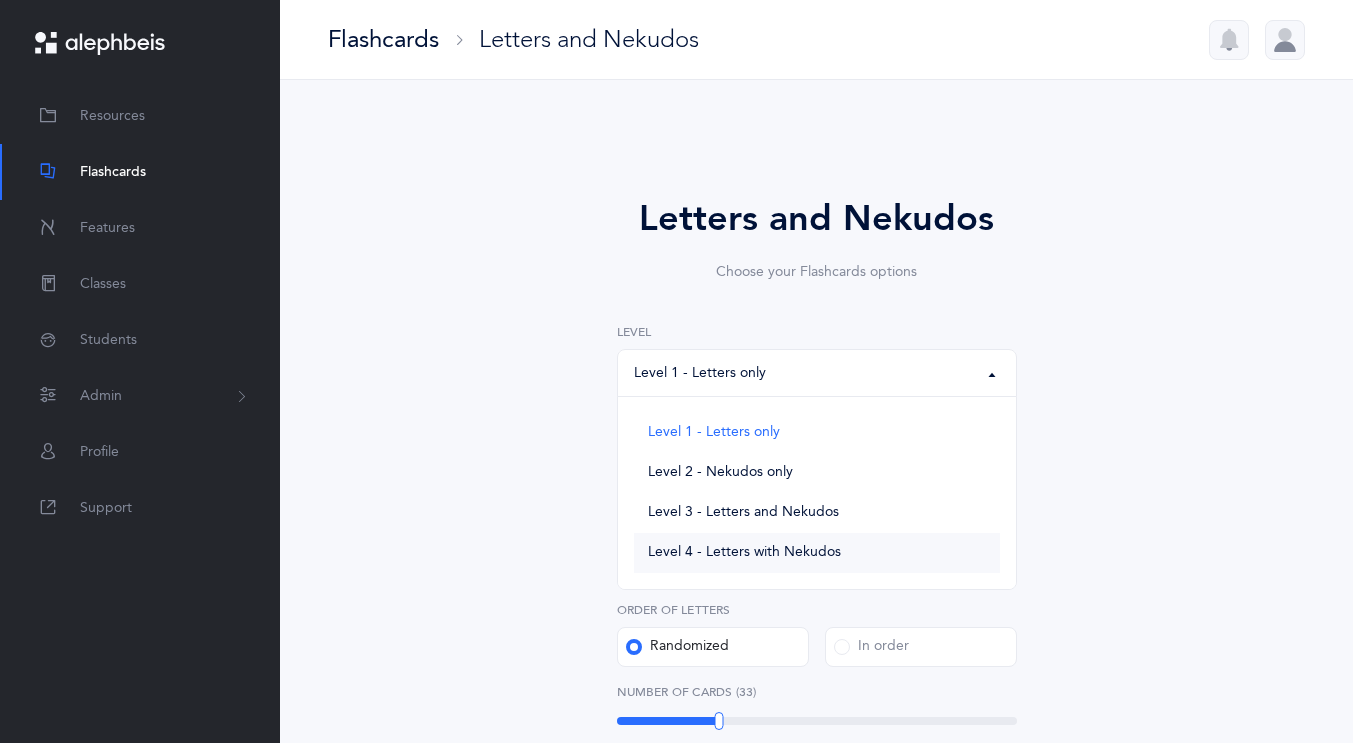click on "Level 4 - Letters with Nekudos" at bounding box center (744, 553) 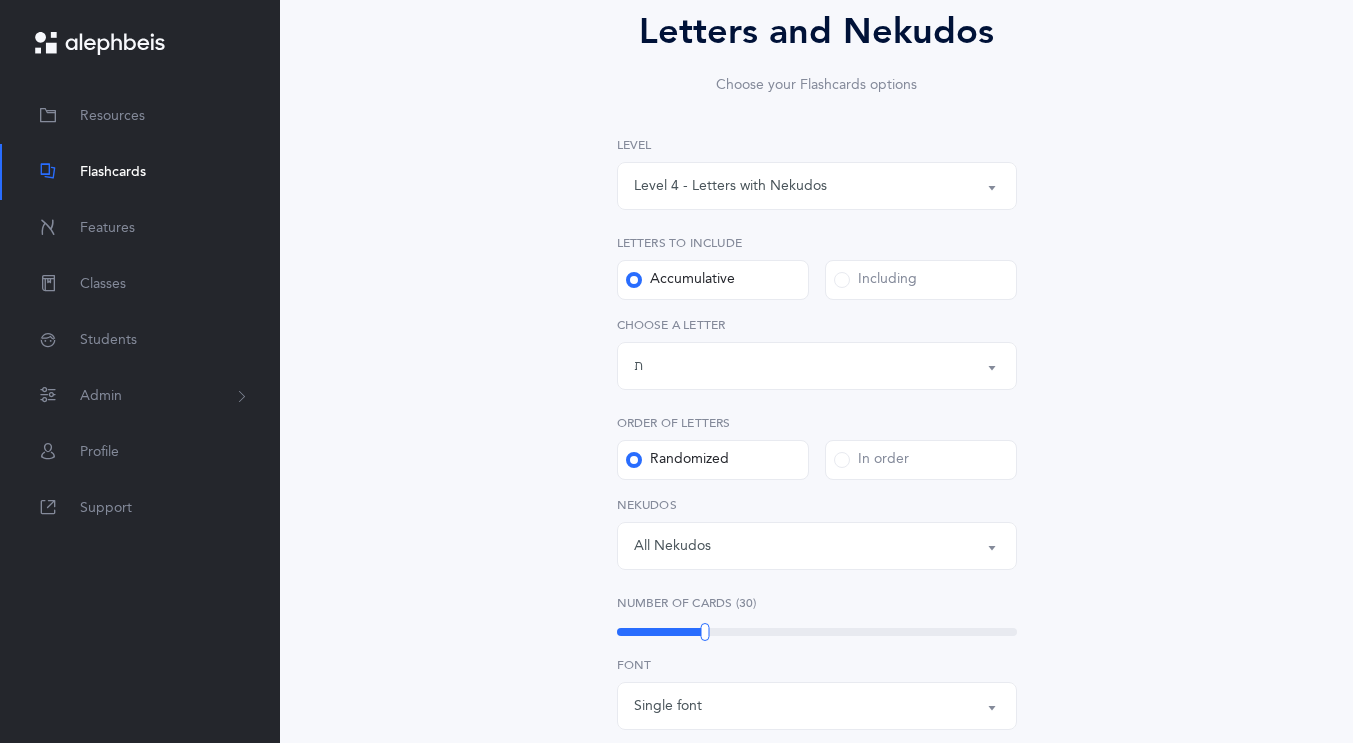 scroll, scrollTop: 188, scrollLeft: 0, axis: vertical 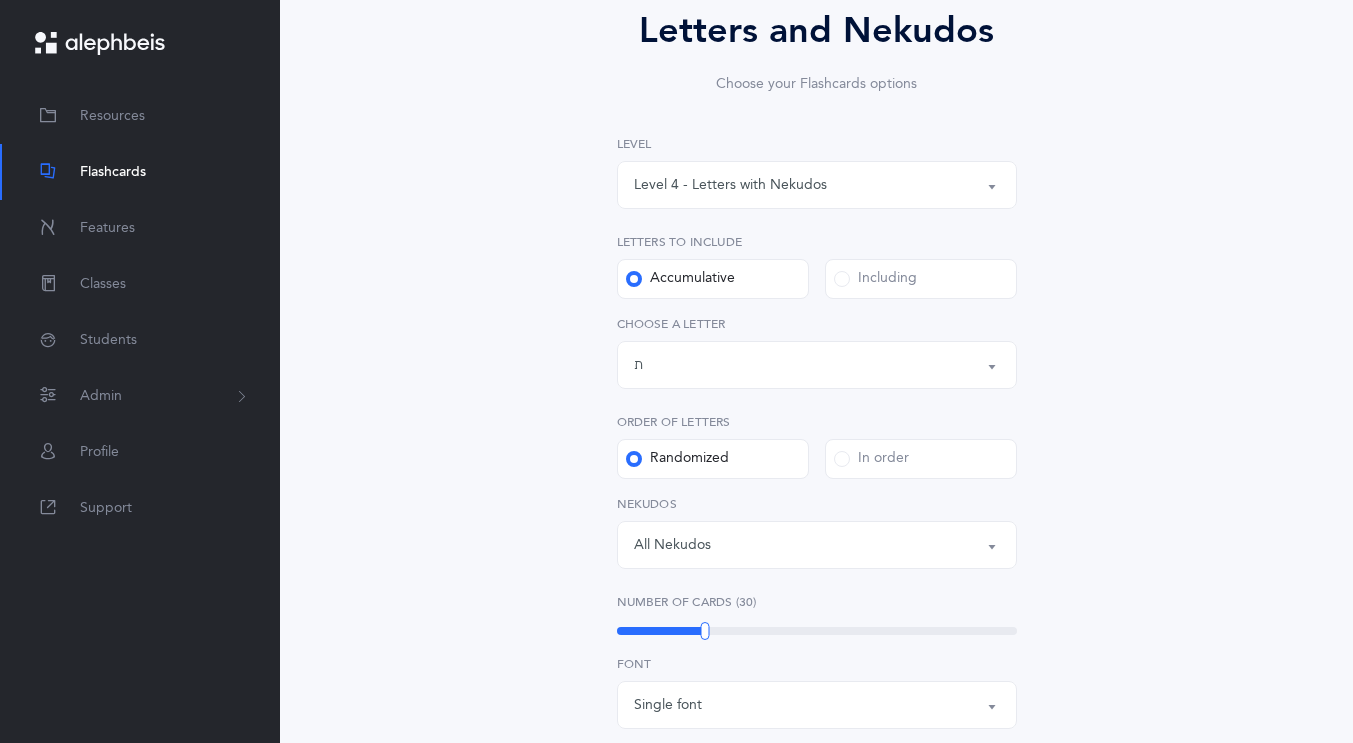 click on "Including" at bounding box center [875, 279] 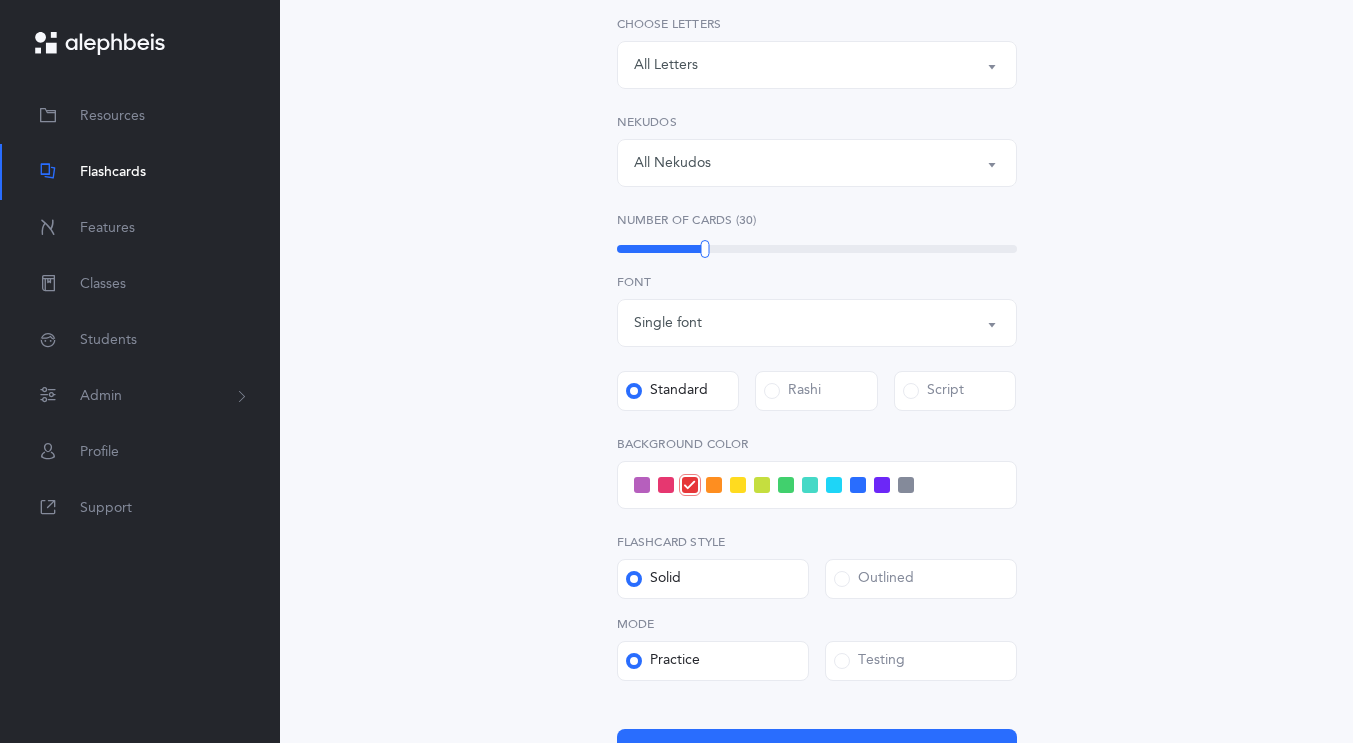 scroll, scrollTop: 498, scrollLeft: 0, axis: vertical 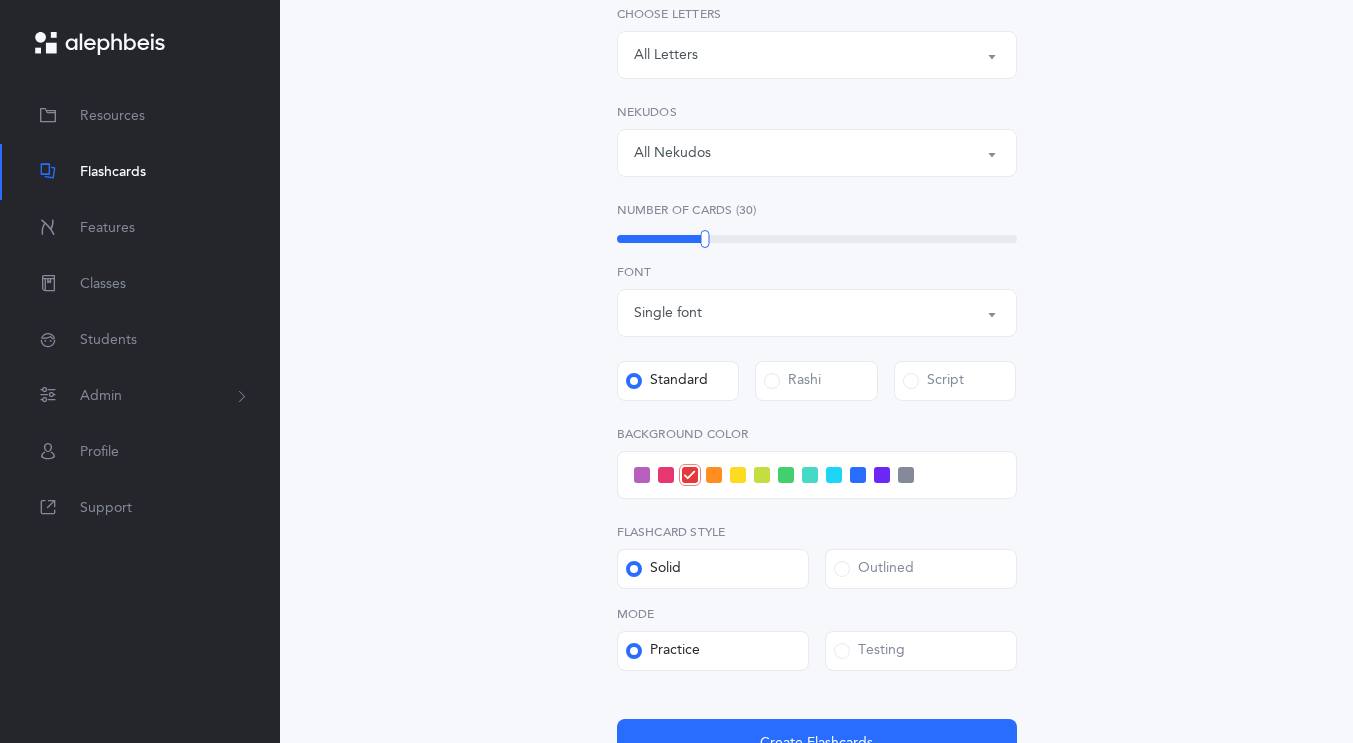 click at bounding box center (834, 475) 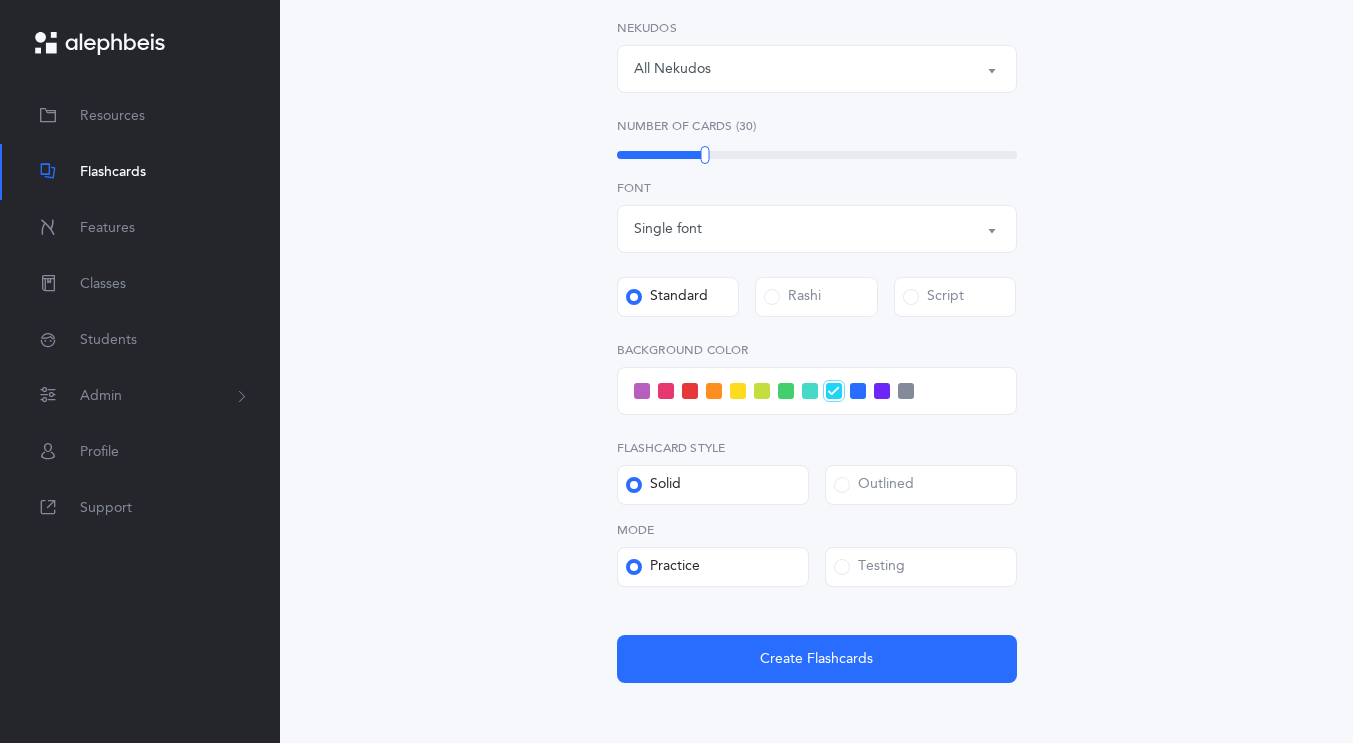 scroll, scrollTop: 682, scrollLeft: 0, axis: vertical 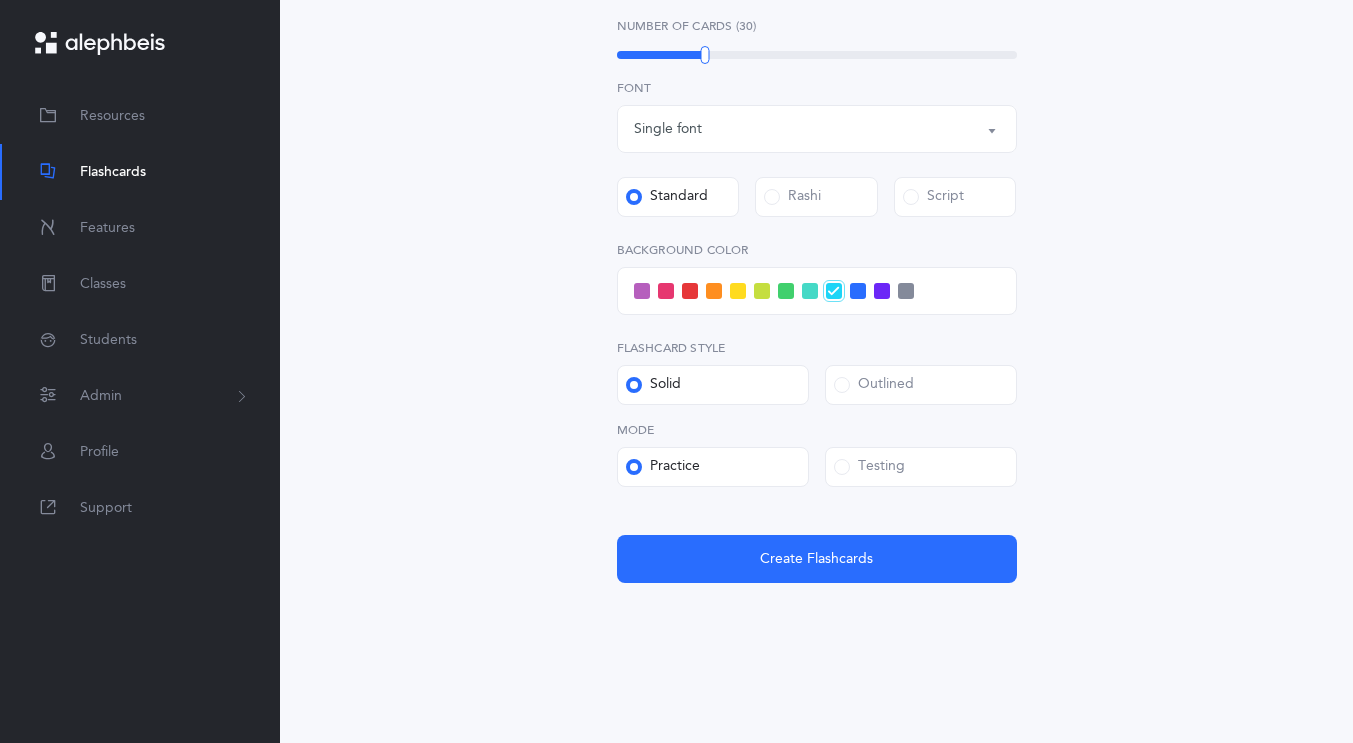 click on "Testing" at bounding box center (869, 467) 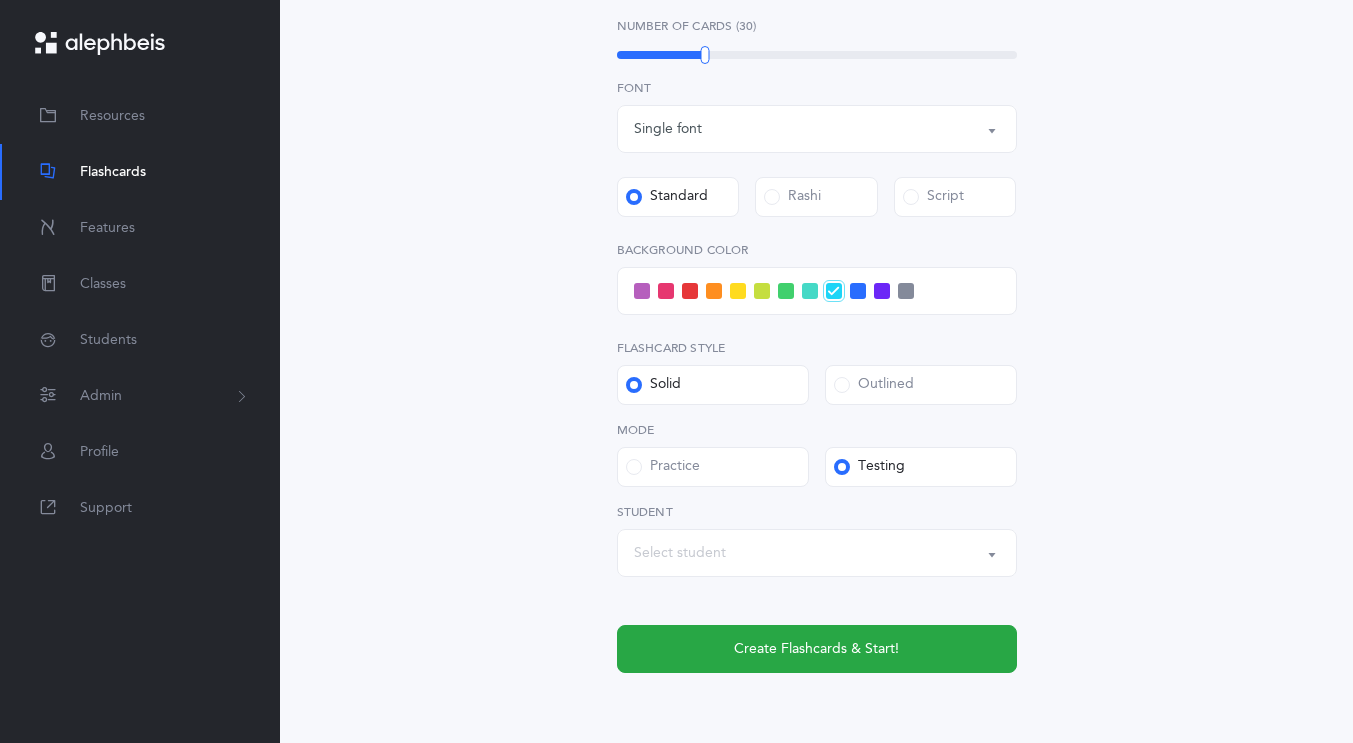 click on "Select student" at bounding box center [680, 553] 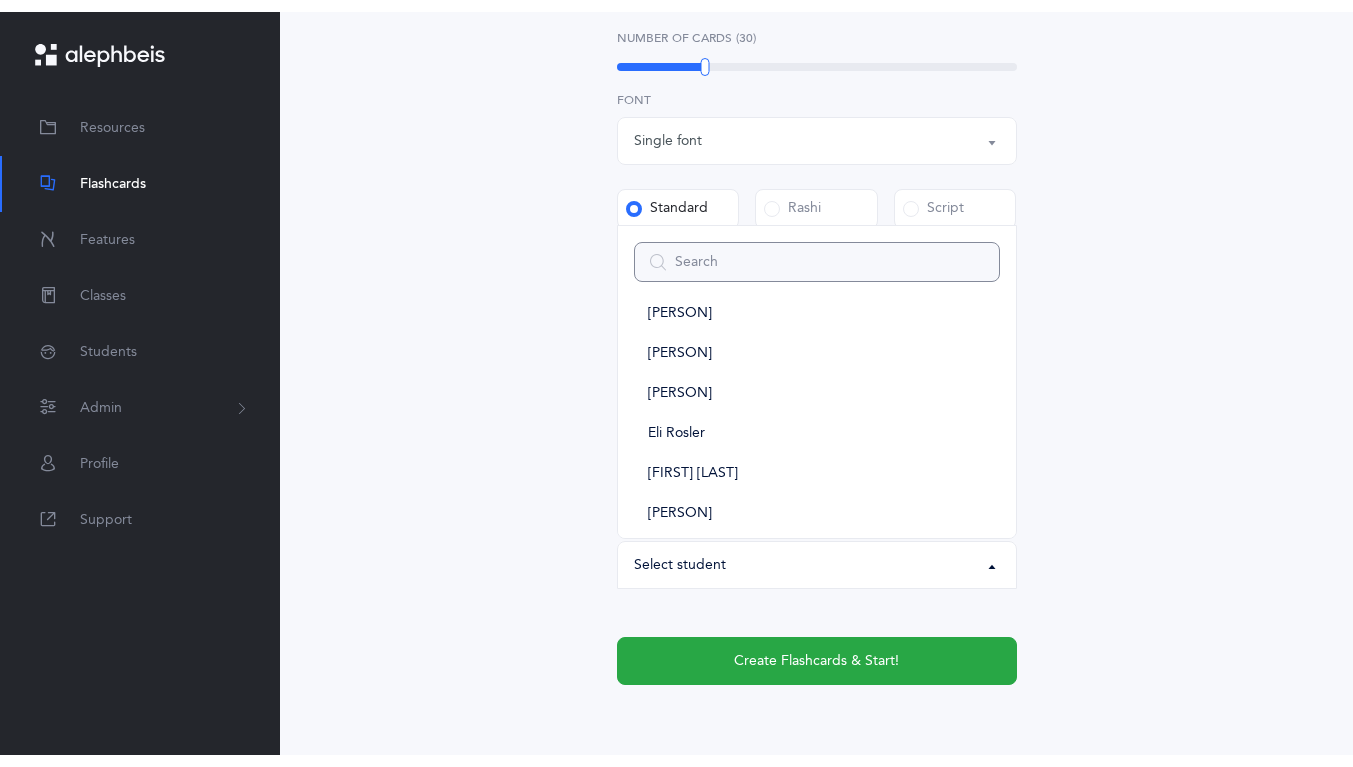 scroll, scrollTop: 232, scrollLeft: 0, axis: vertical 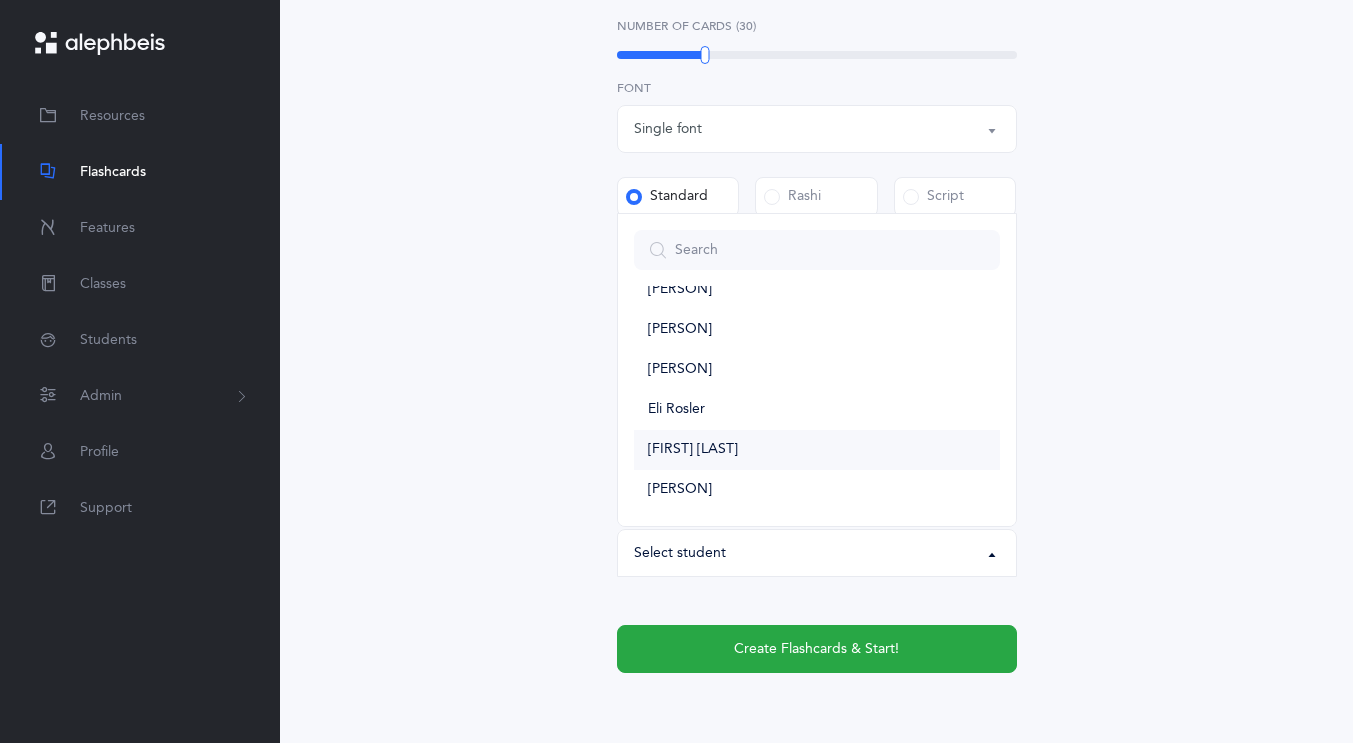 click on "[FIRST] [LAST]" at bounding box center (817, 450) 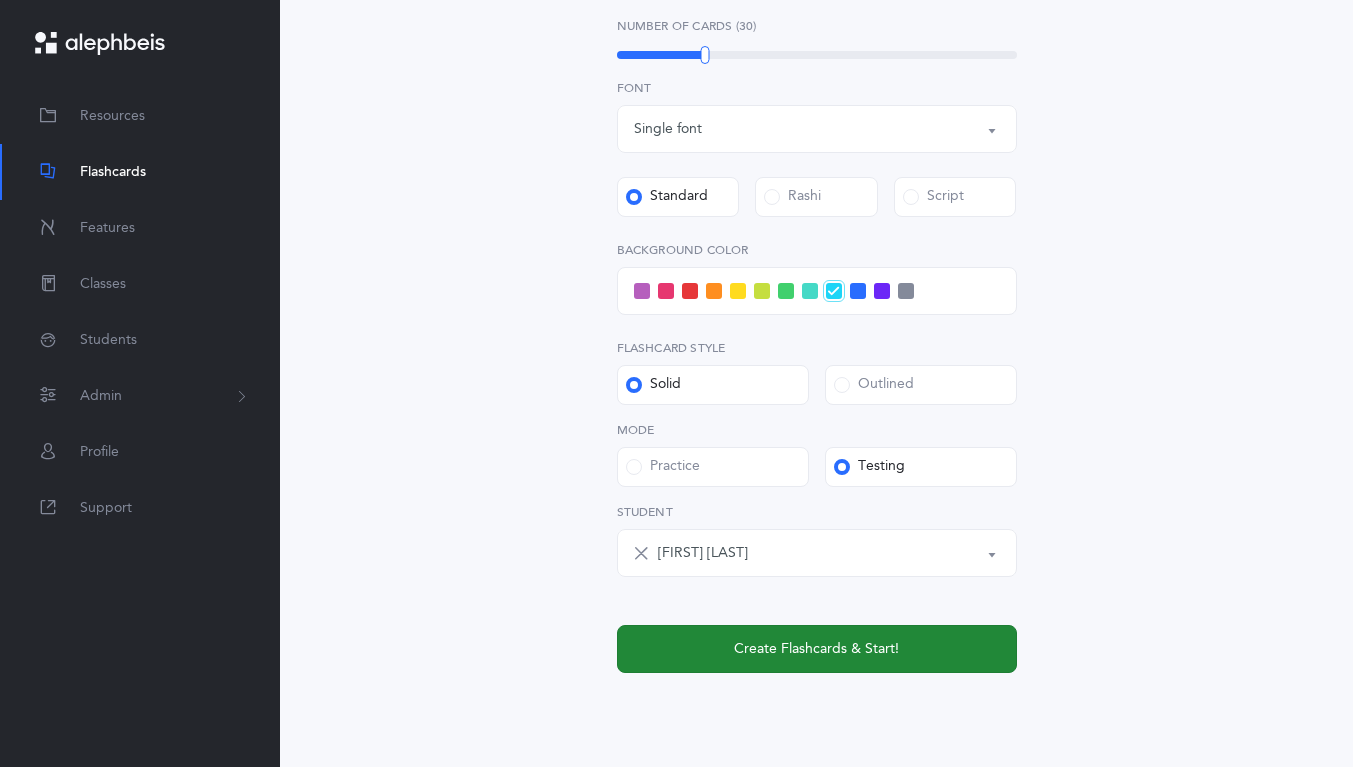 click on "Create Flashcards & Start!" at bounding box center (816, 649) 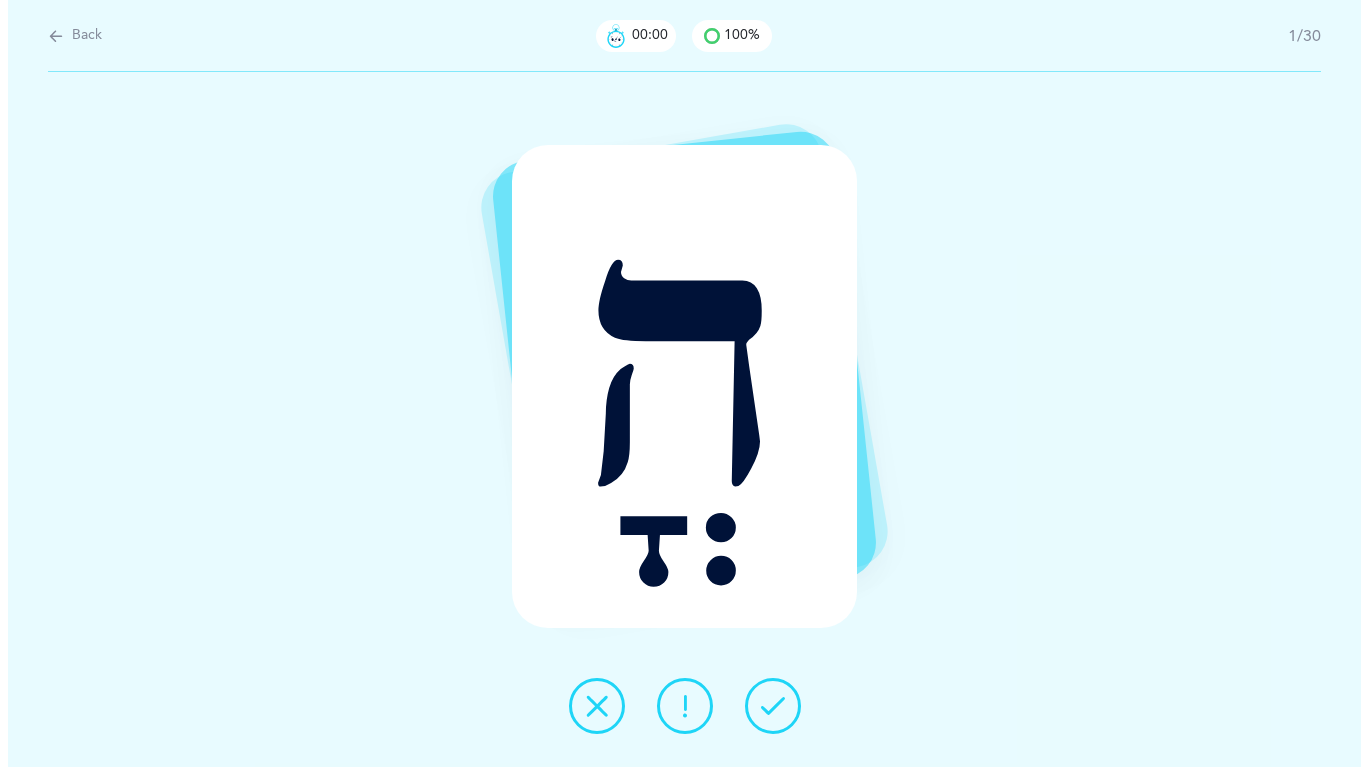 scroll, scrollTop: 0, scrollLeft: 0, axis: both 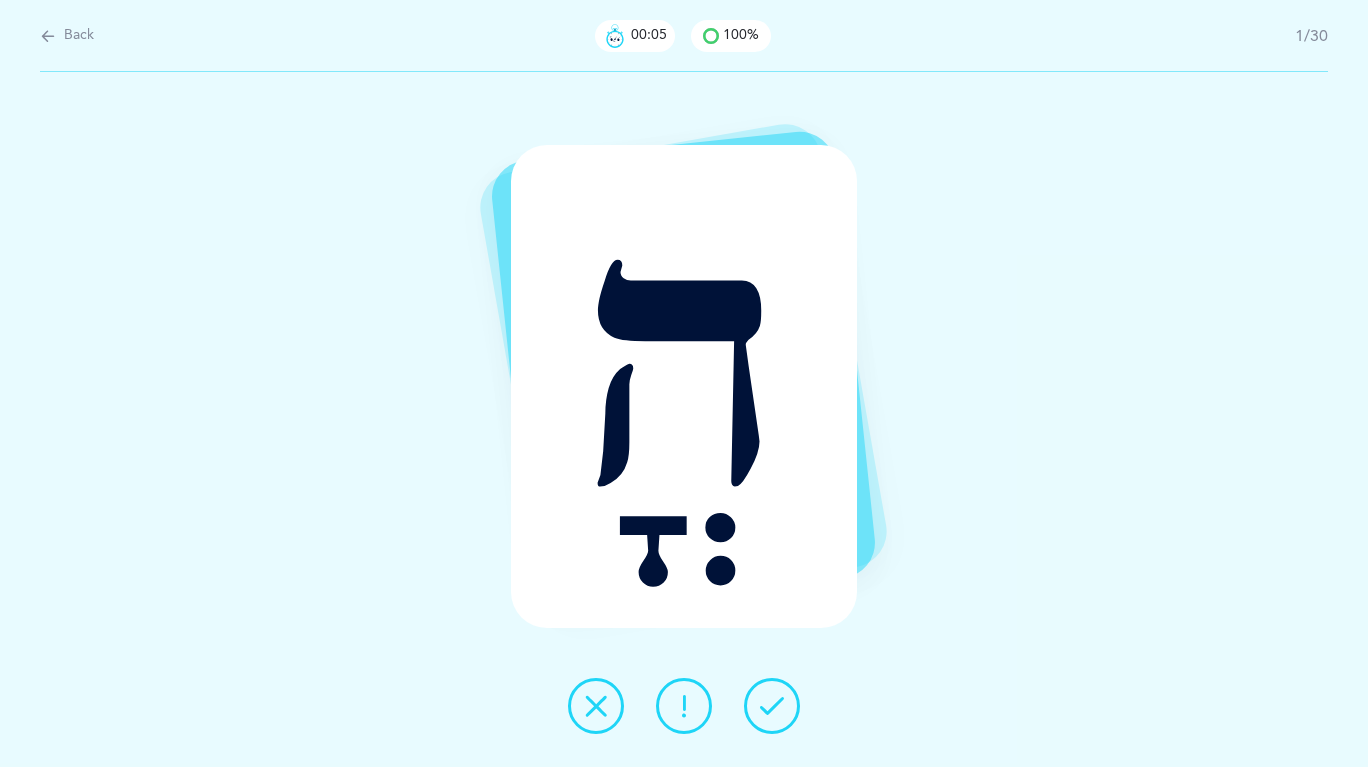 click at bounding box center [772, 706] 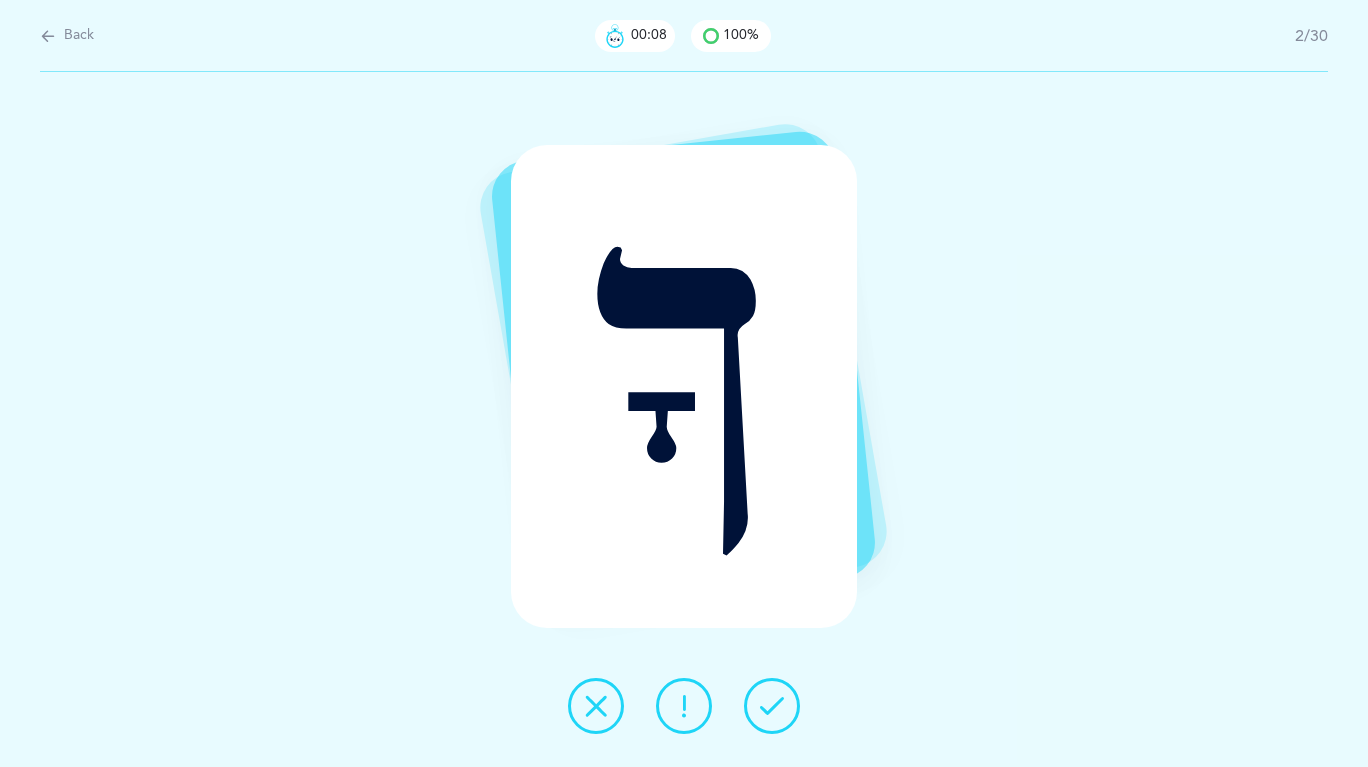 click at bounding box center [772, 706] 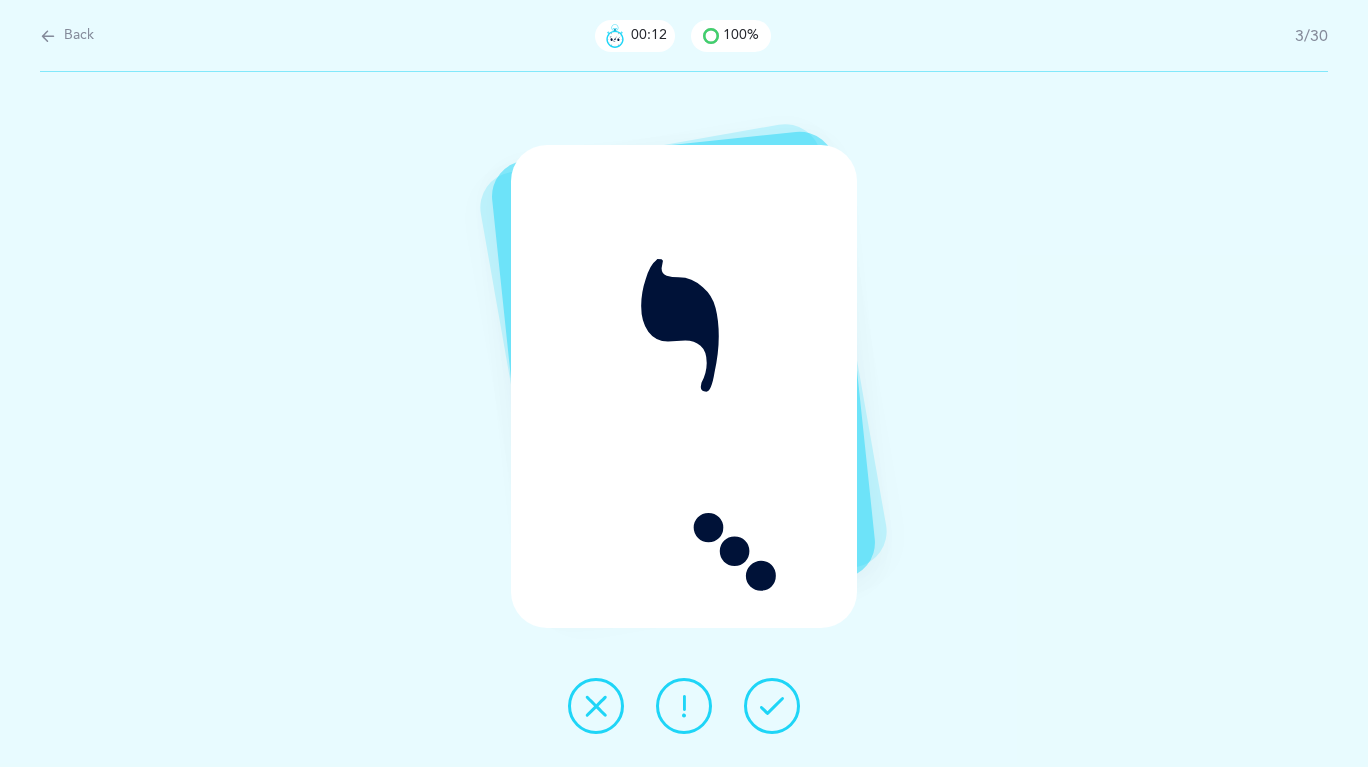 click at bounding box center (772, 706) 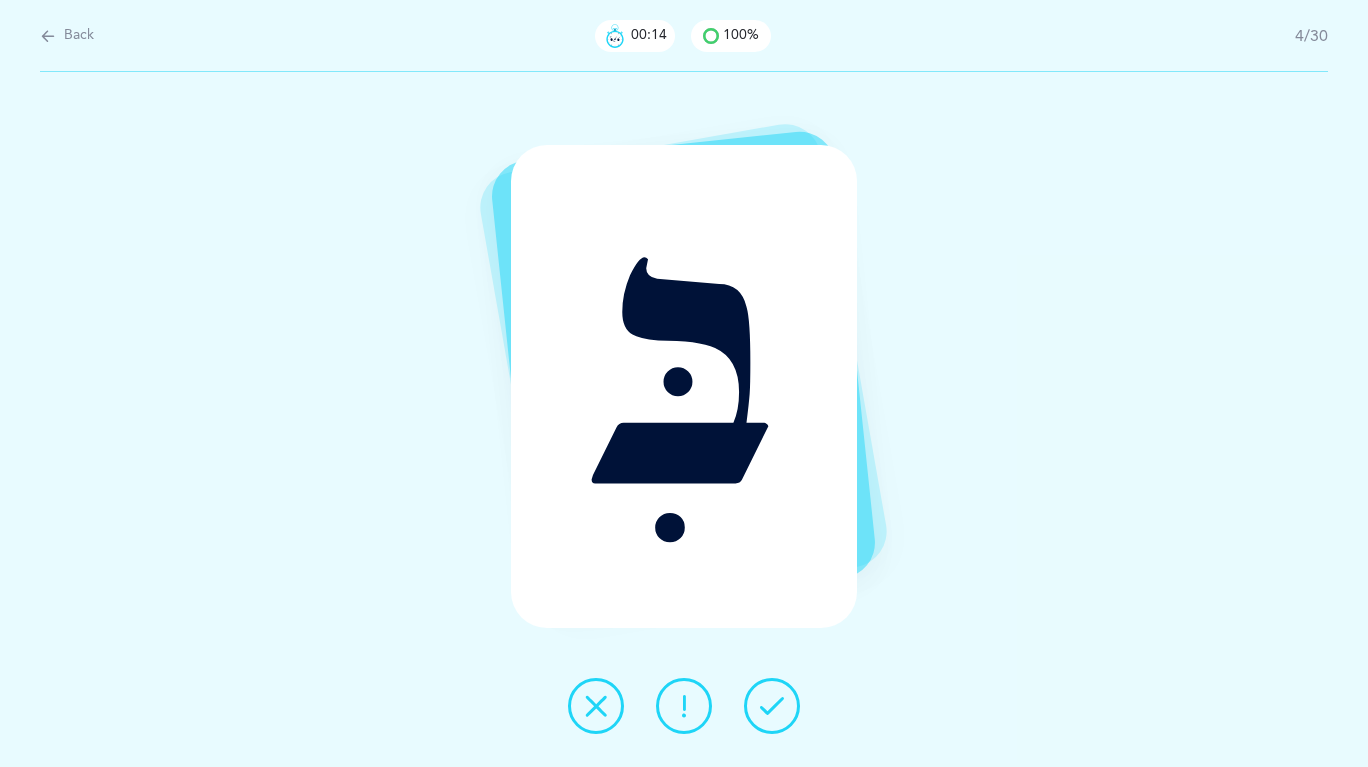 click at bounding box center [772, 706] 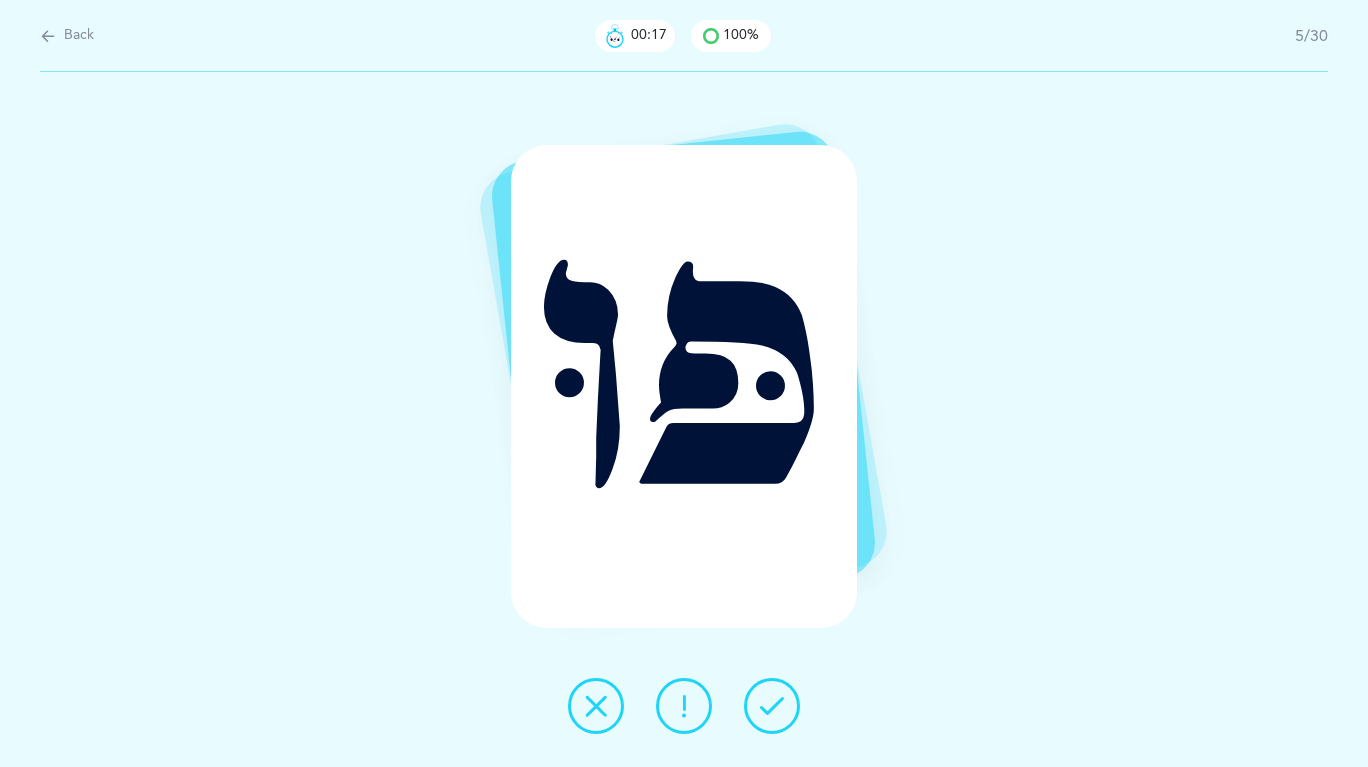 click at bounding box center (684, 706) 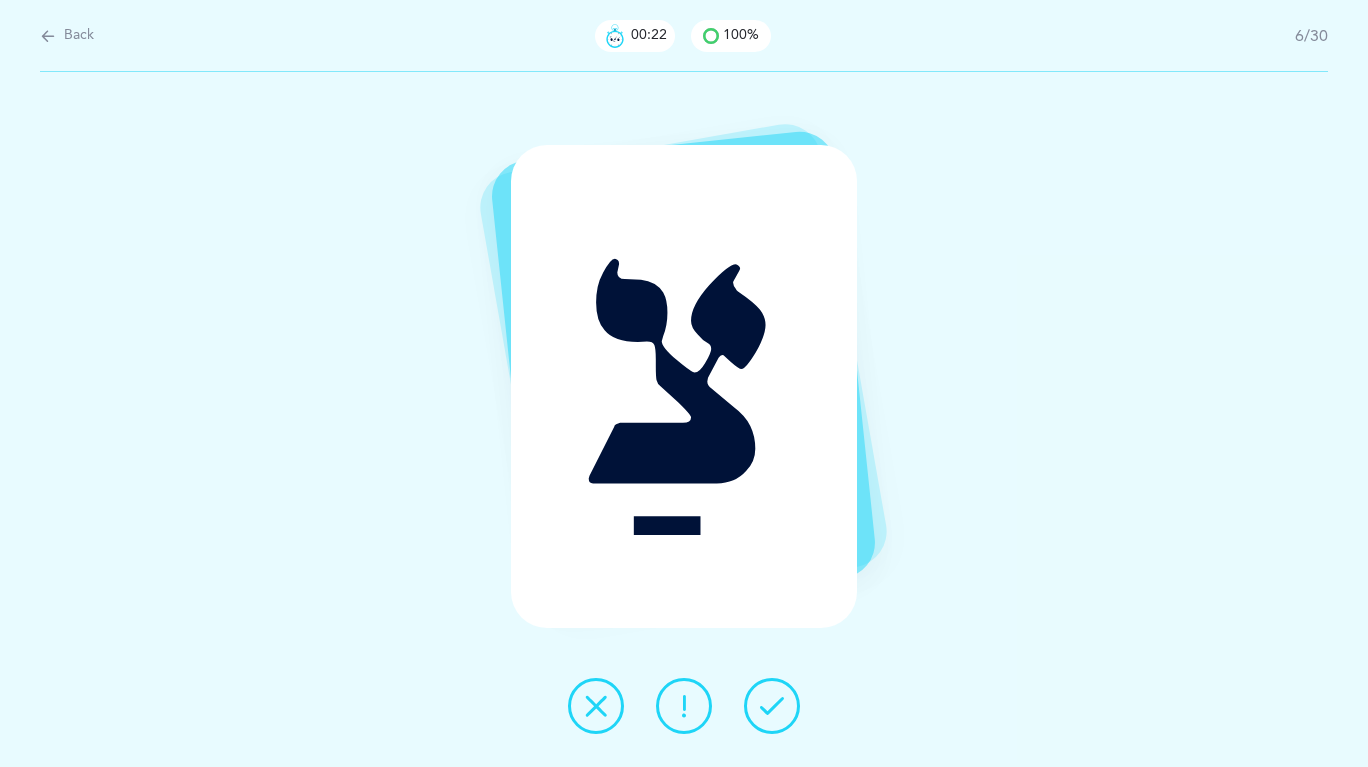 click at bounding box center (684, 706) 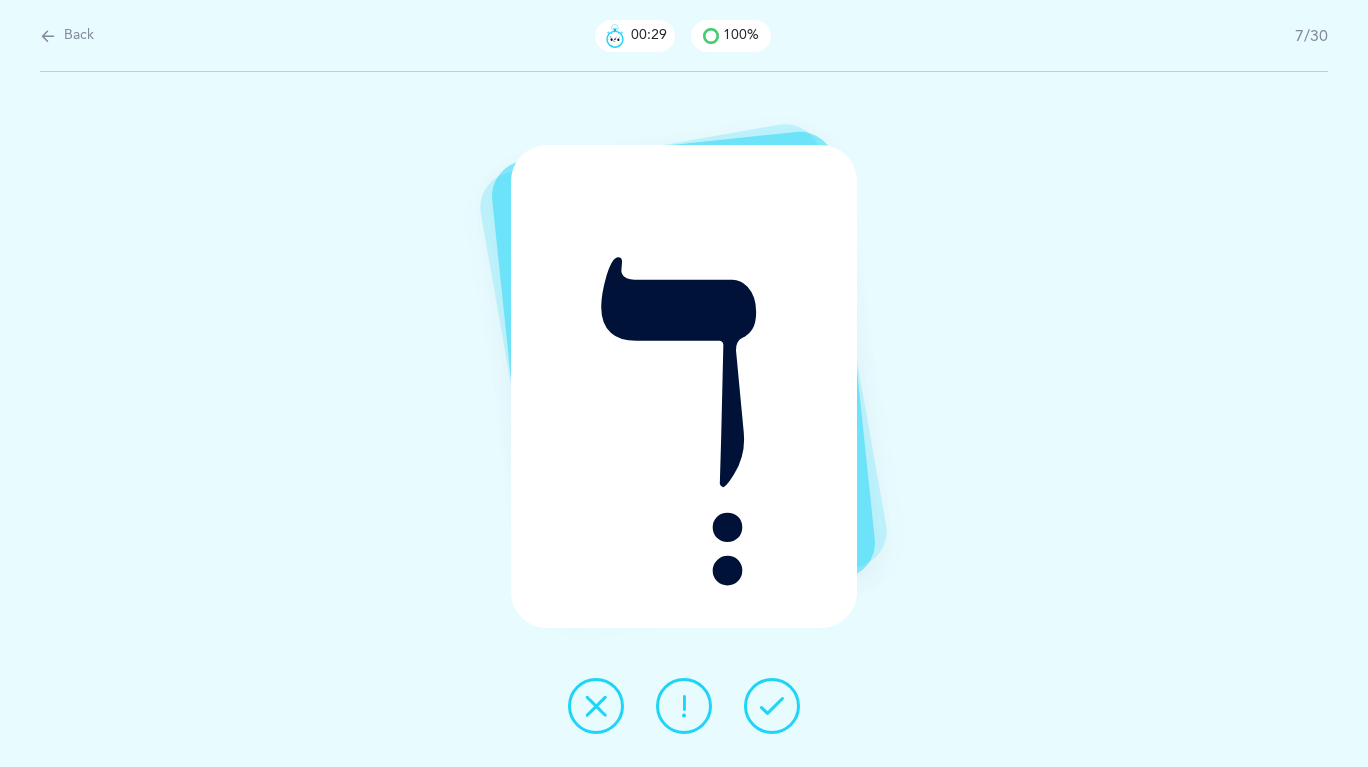 click at bounding box center [684, 706] 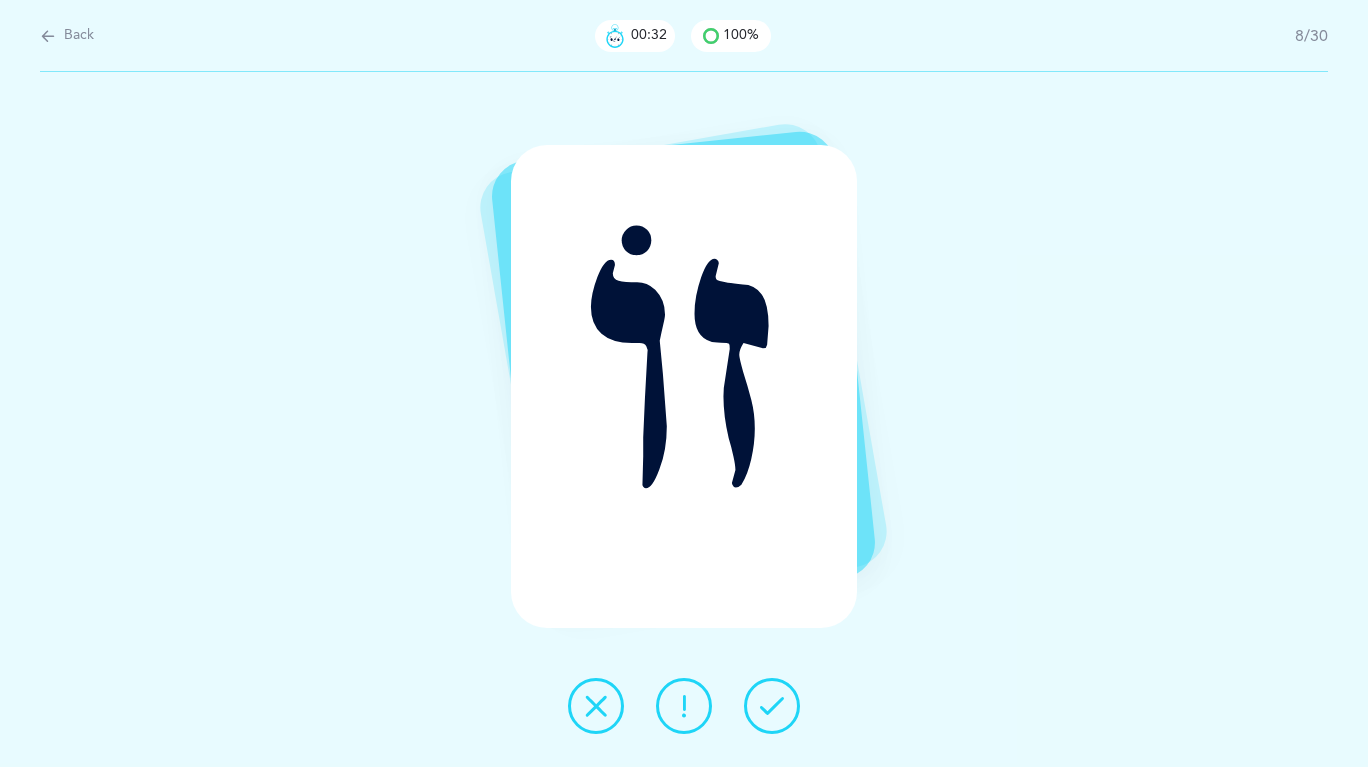 click at bounding box center [772, 706] 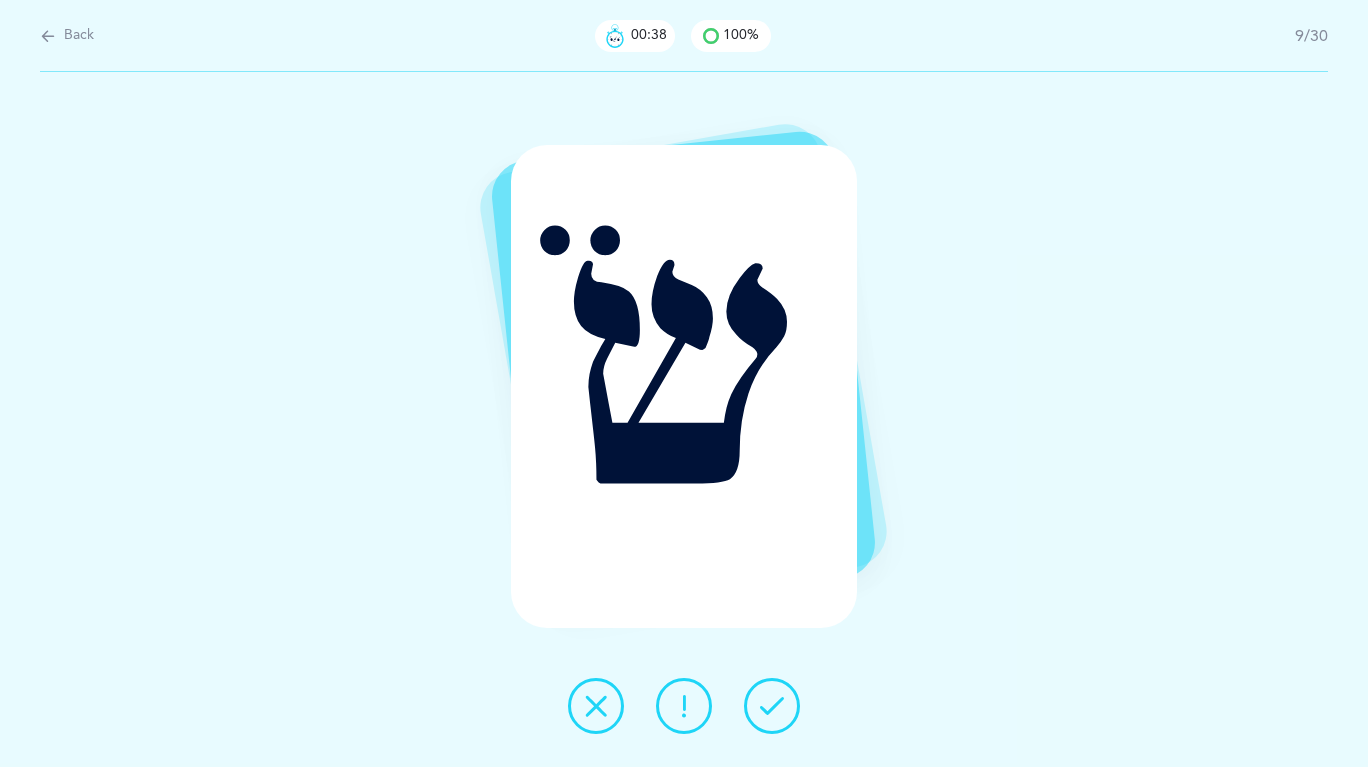 click at bounding box center (684, 706) 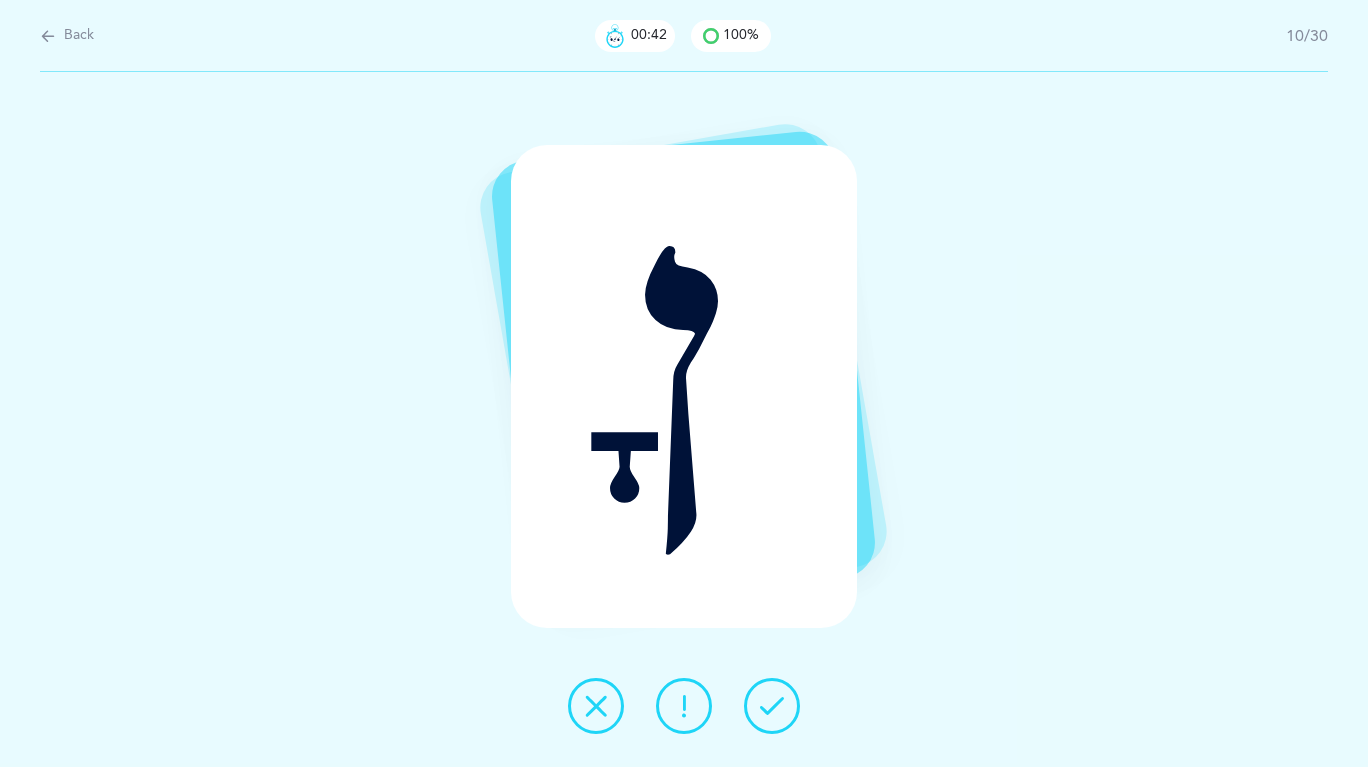 click at bounding box center [772, 706] 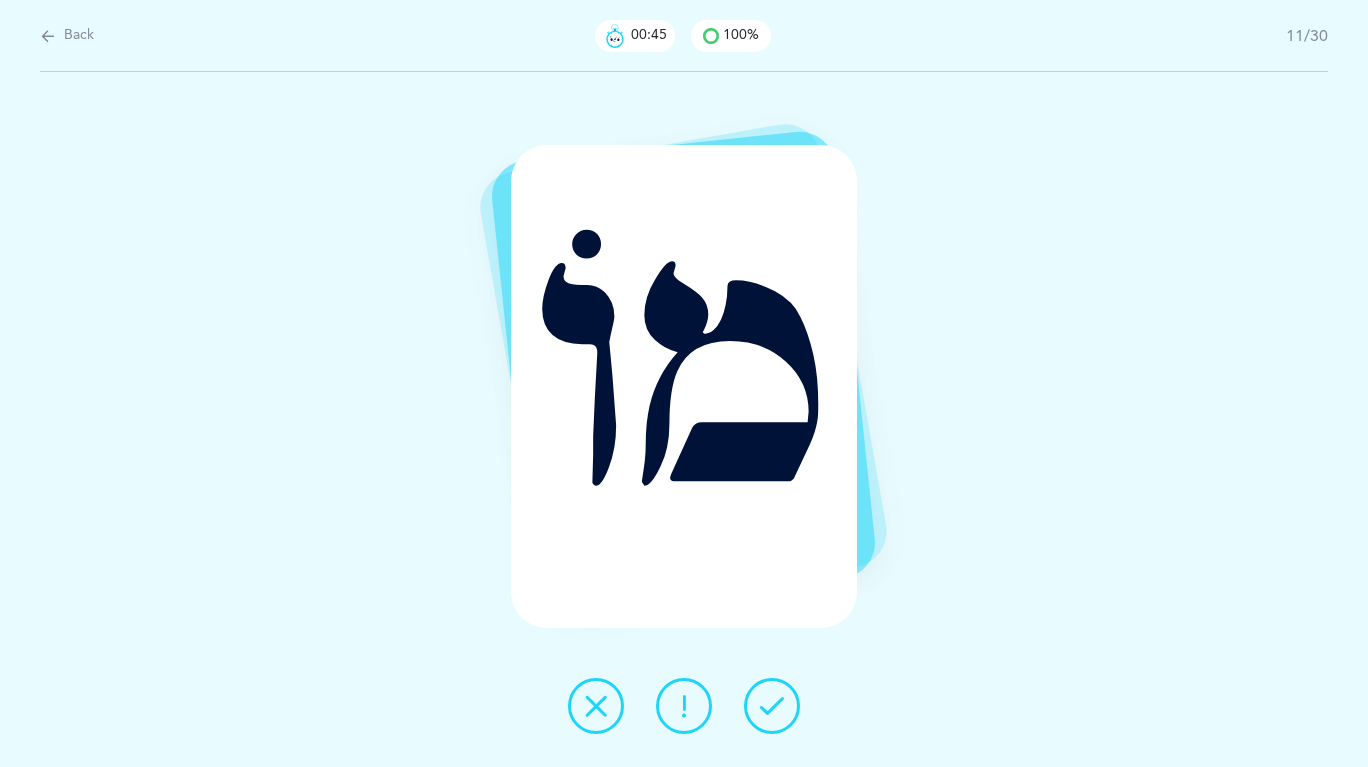 click at bounding box center (772, 706) 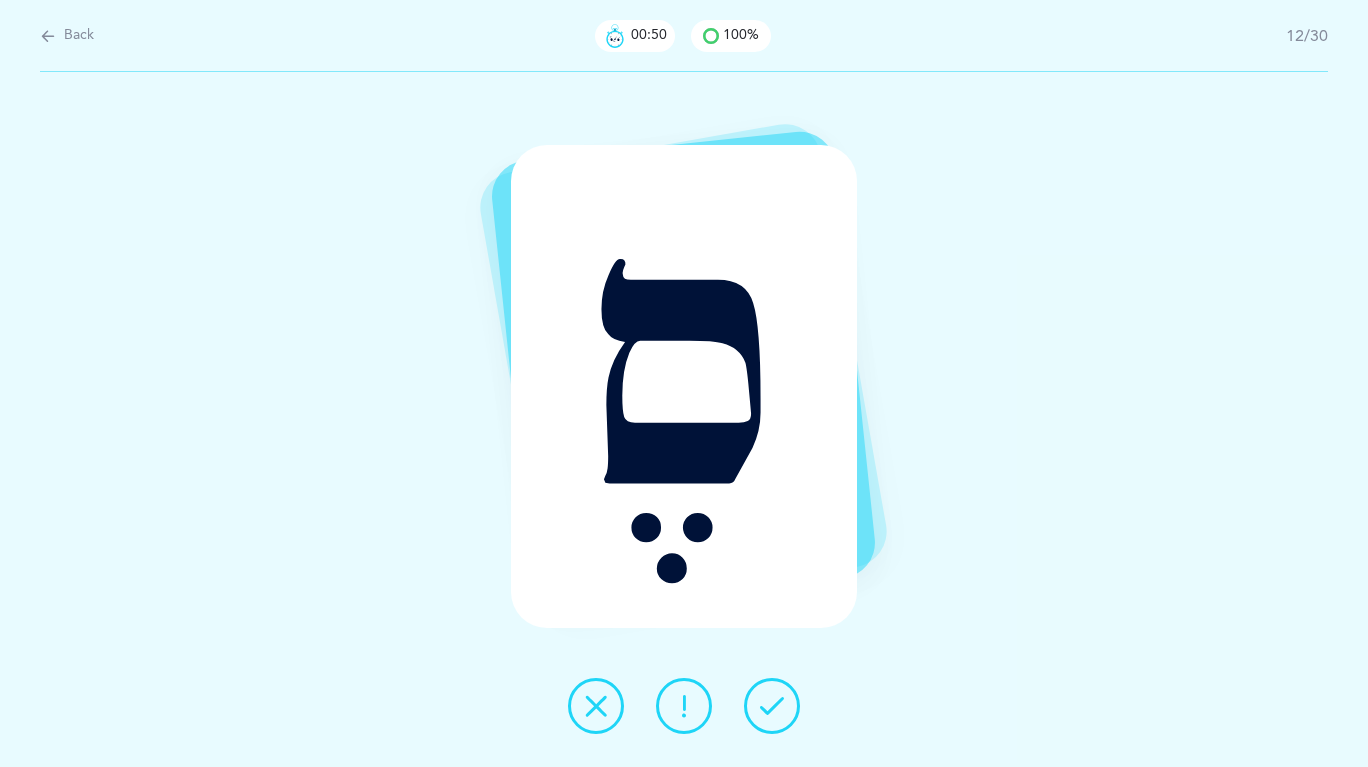 click at bounding box center [684, 706] 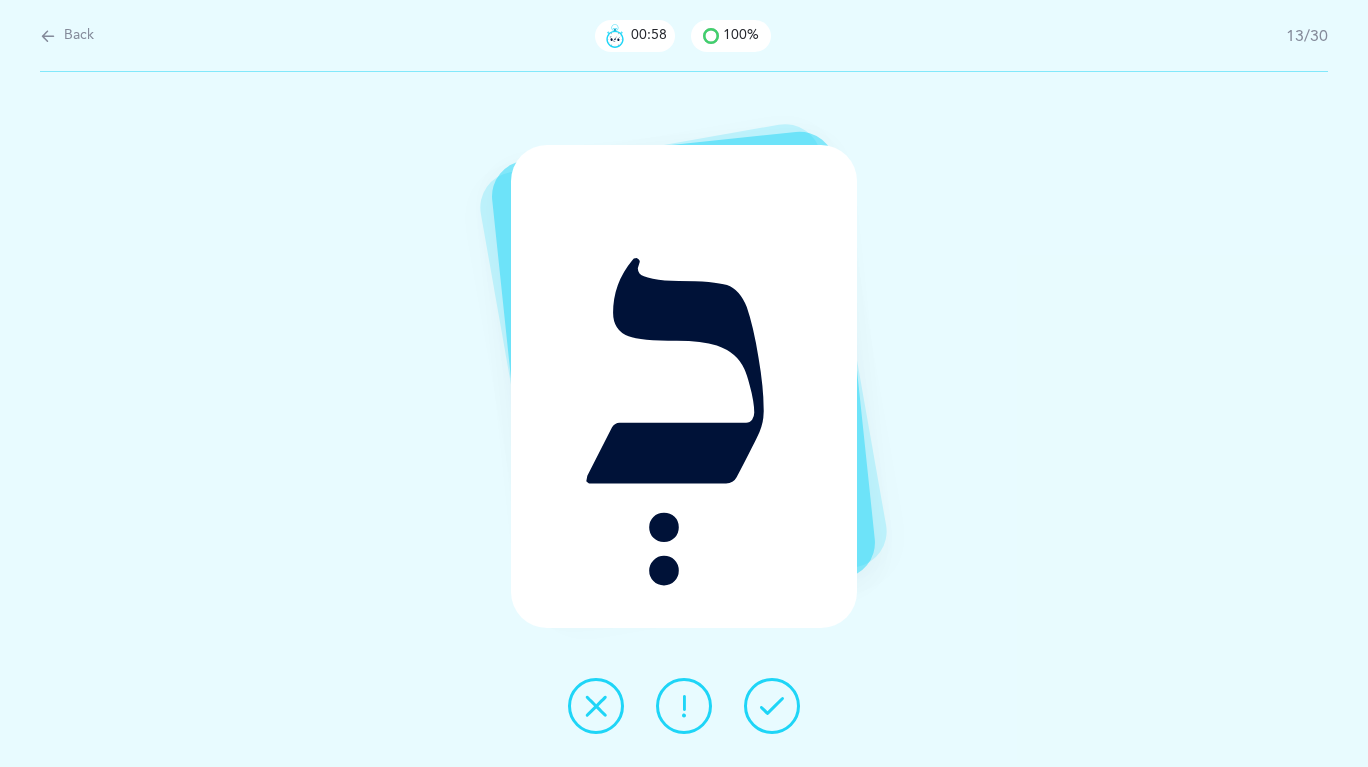 click at bounding box center [684, 706] 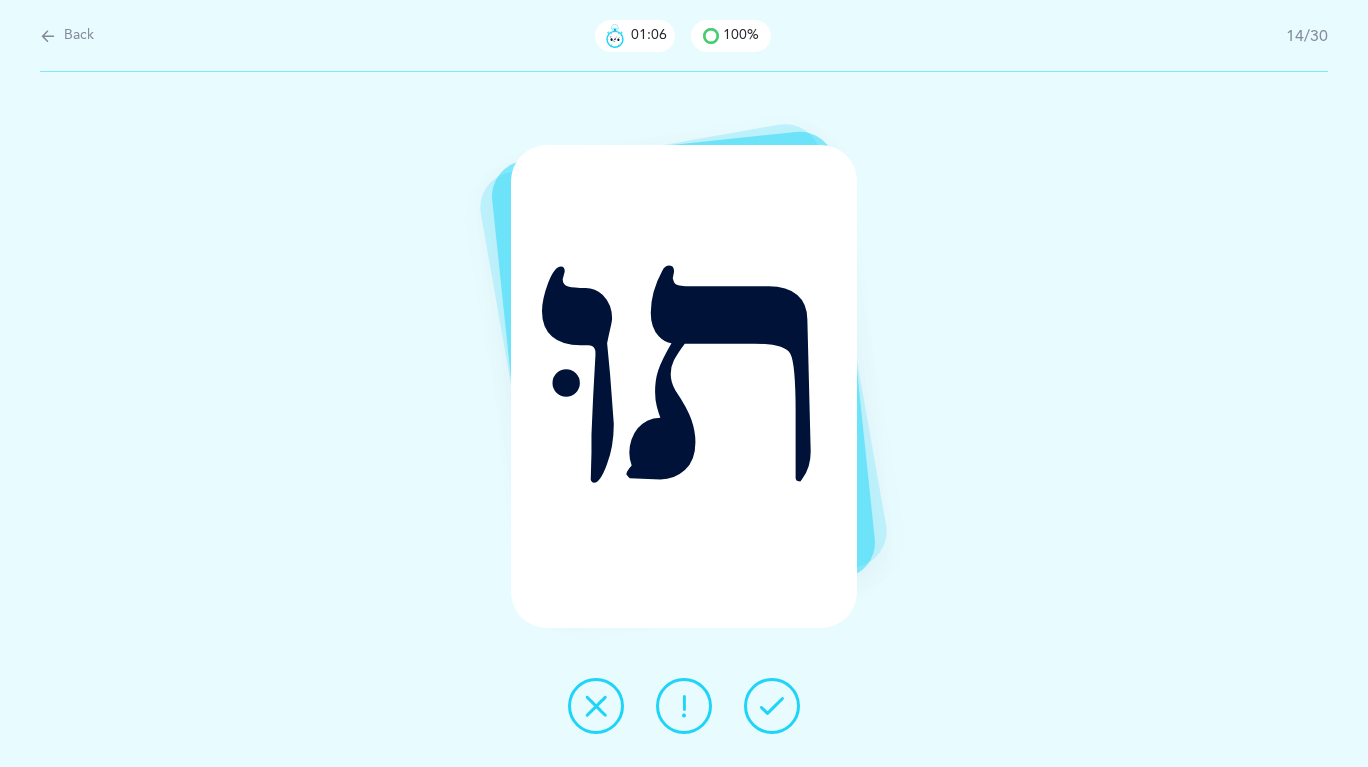 click at bounding box center (772, 706) 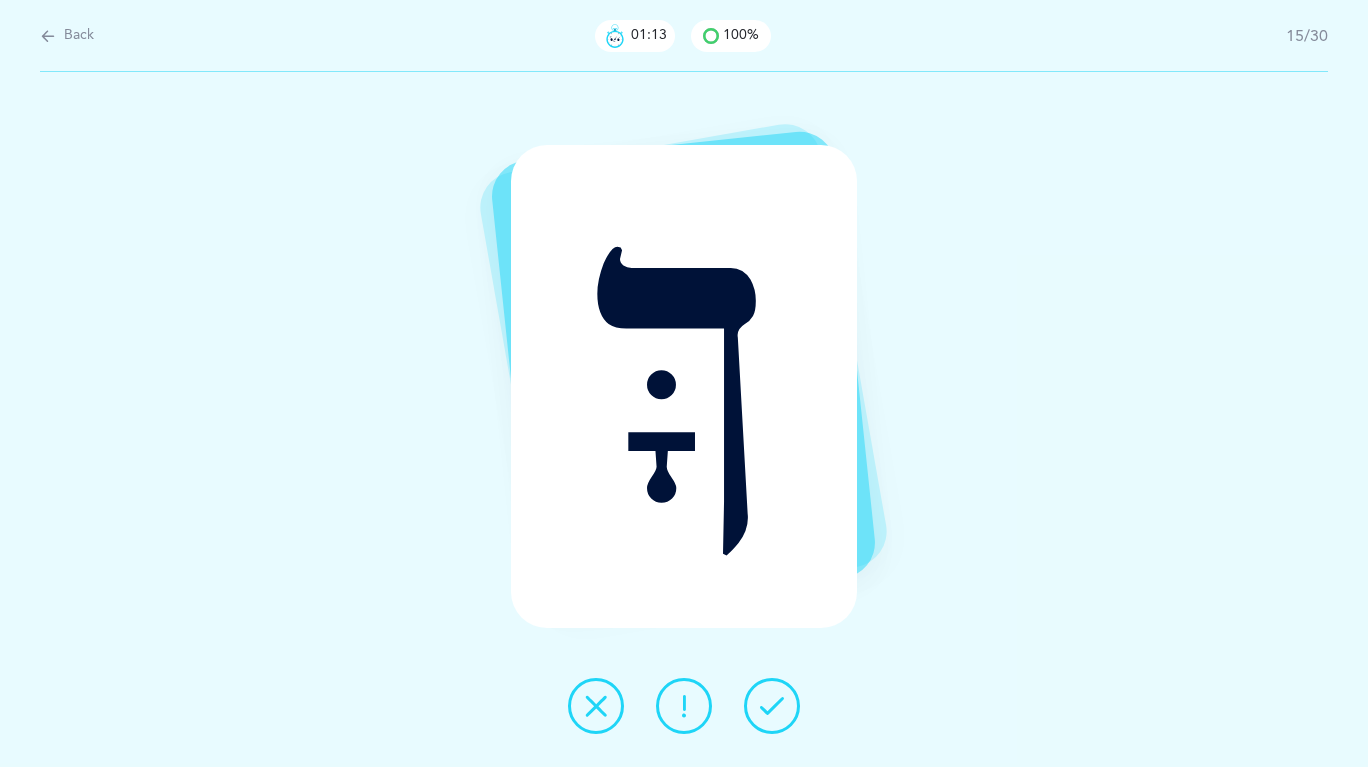 click at bounding box center [772, 706] 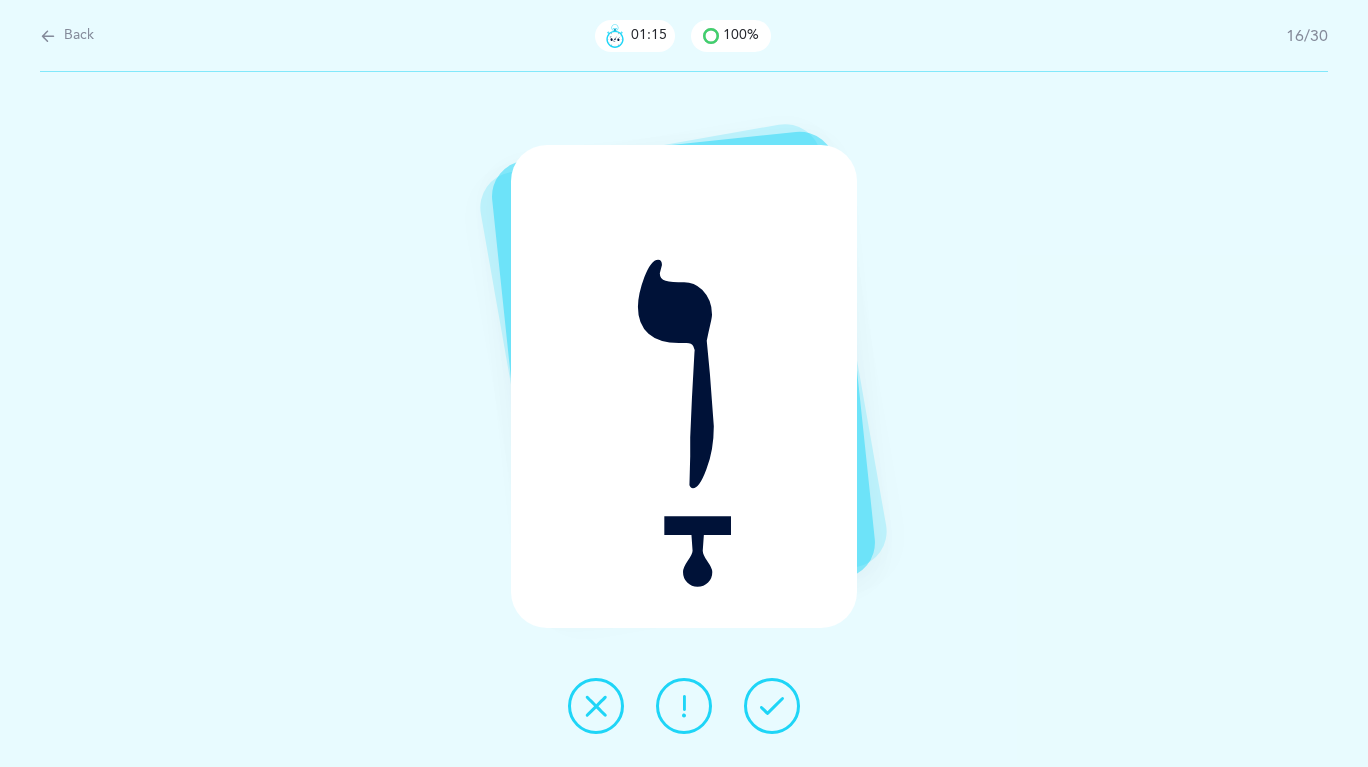 click at bounding box center [772, 706] 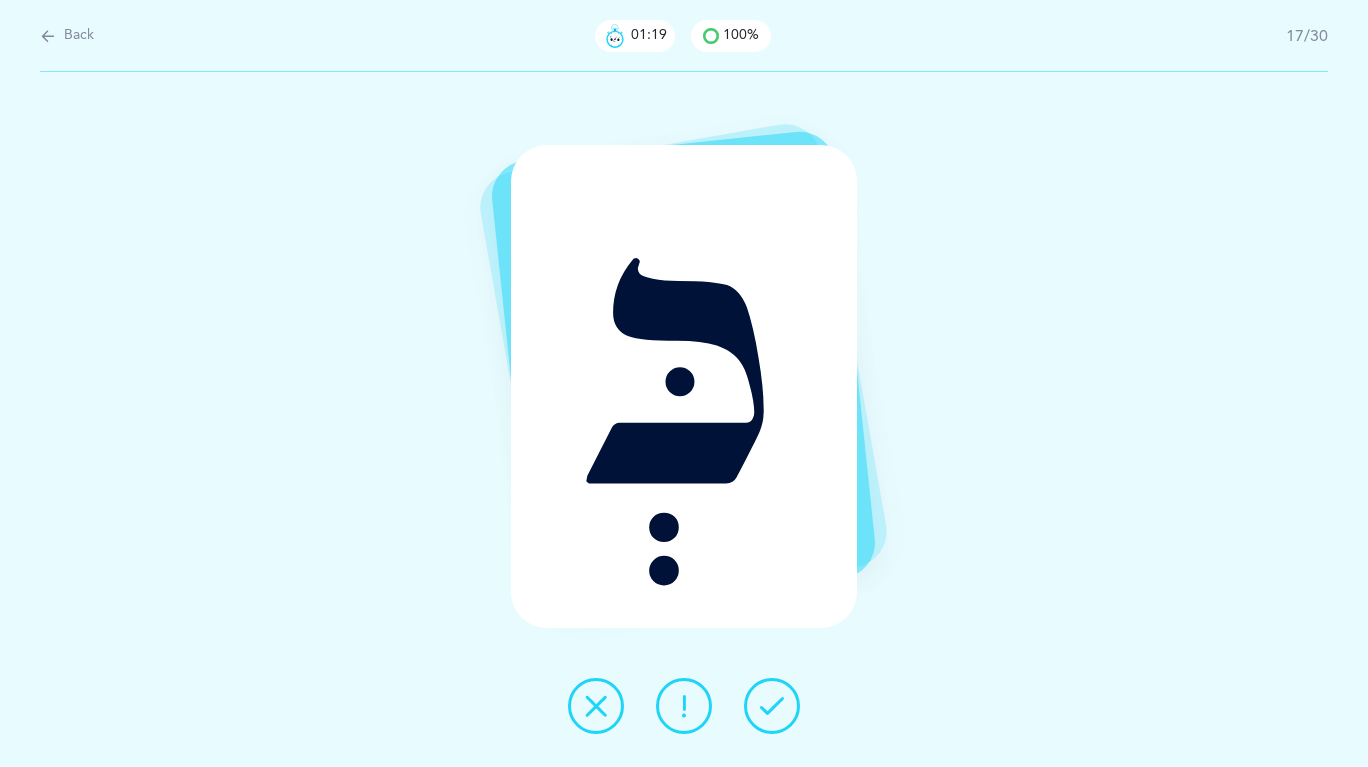 click at bounding box center [684, 706] 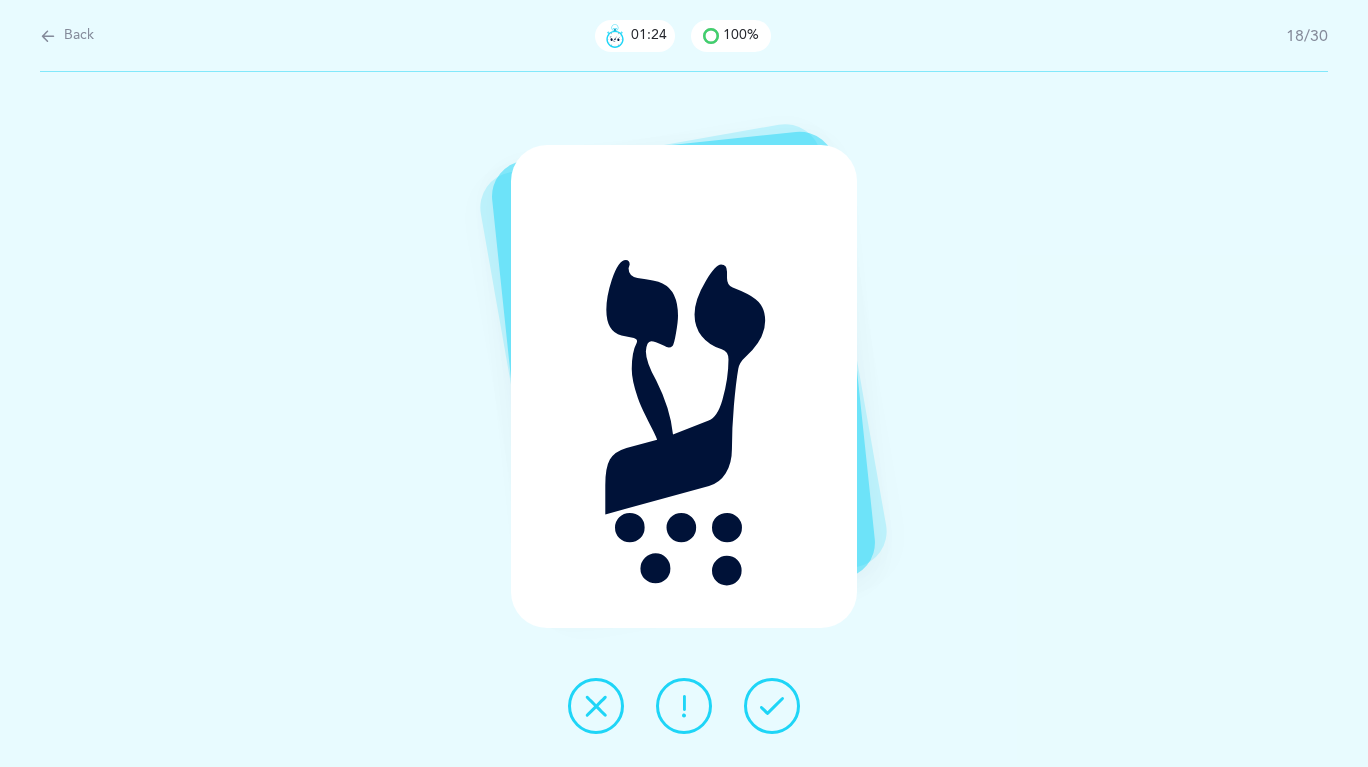 click at bounding box center [772, 706] 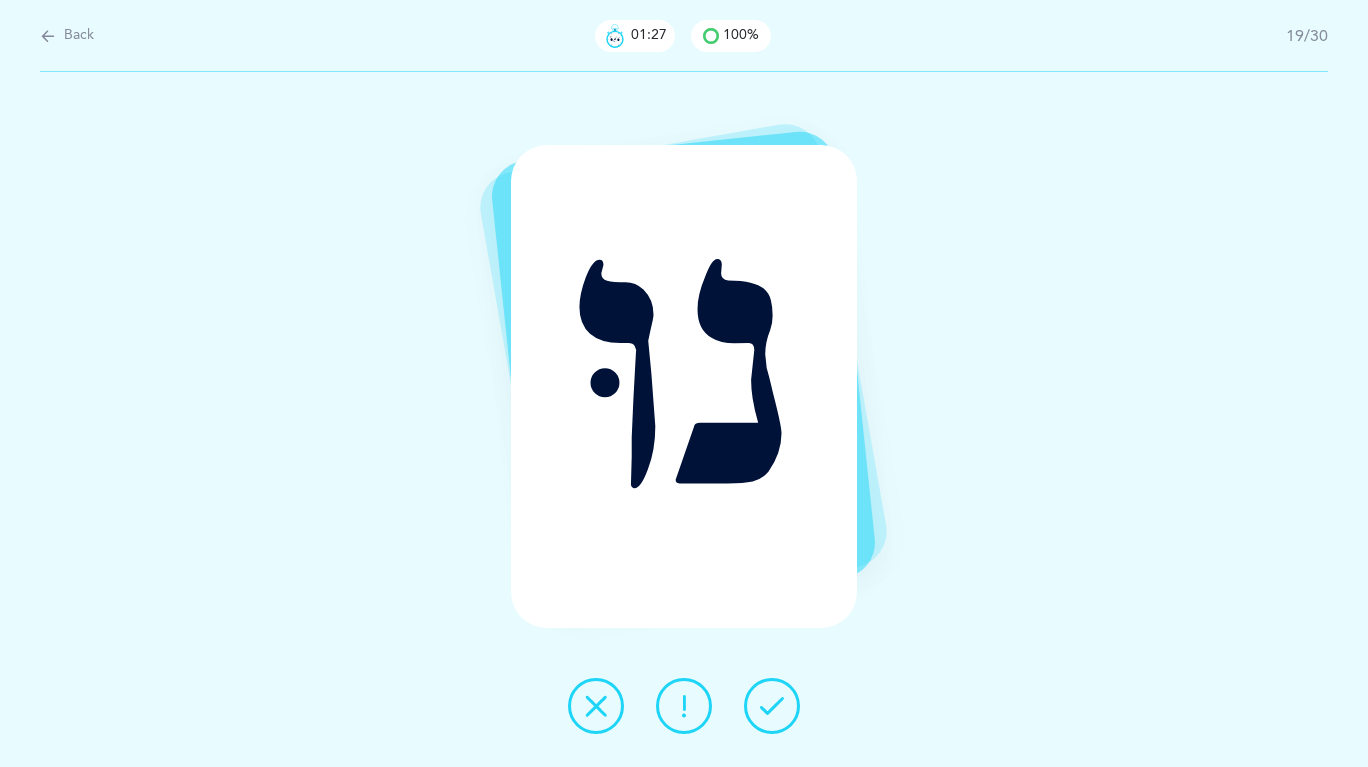 click at bounding box center [772, 706] 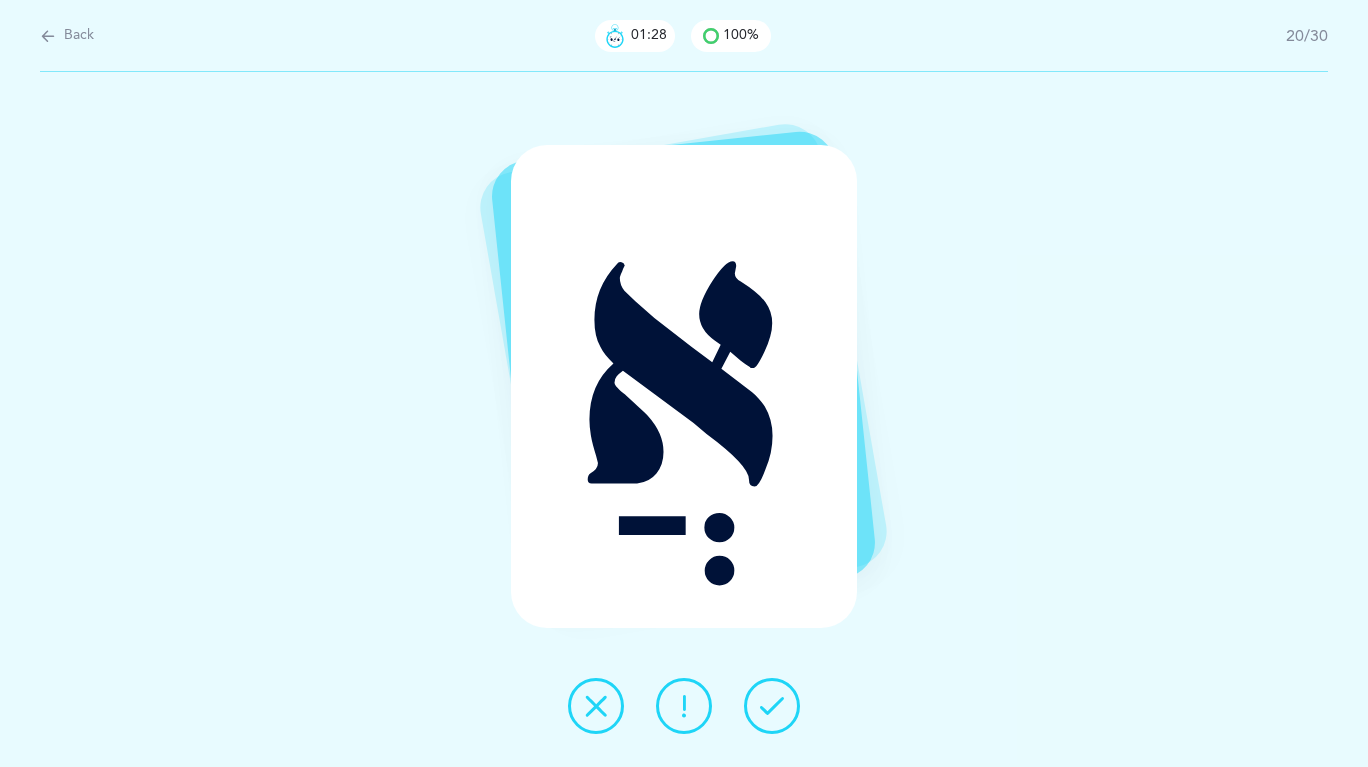 click at bounding box center [772, 706] 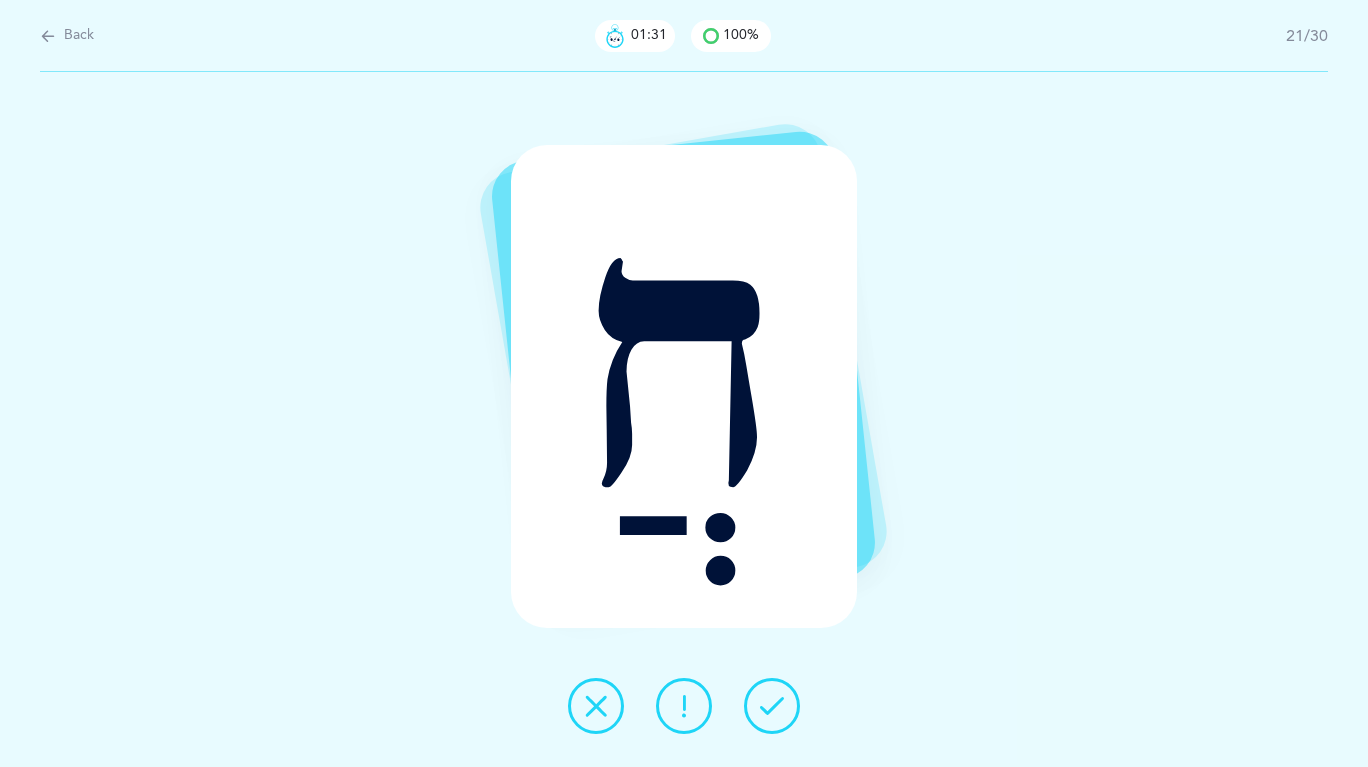 click at bounding box center (772, 706) 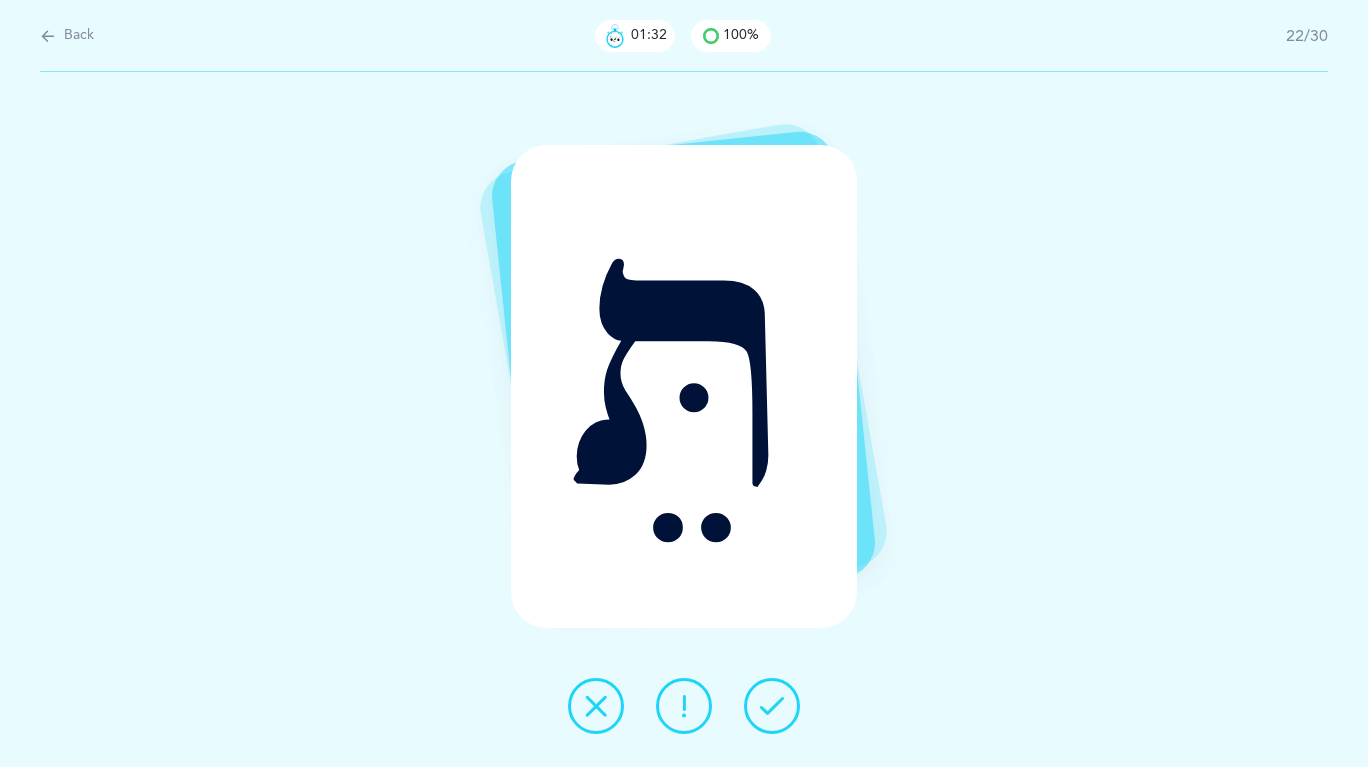 click at bounding box center [772, 706] 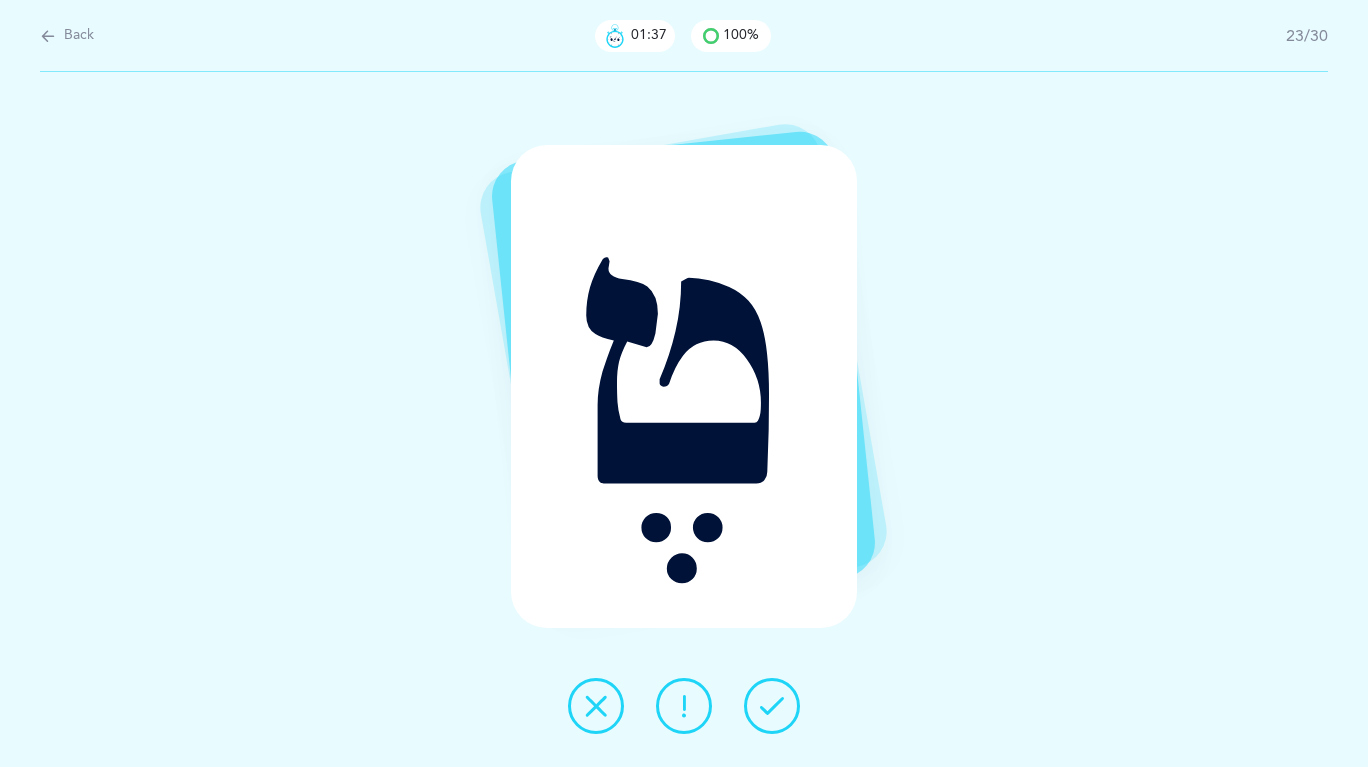 click at bounding box center [596, 706] 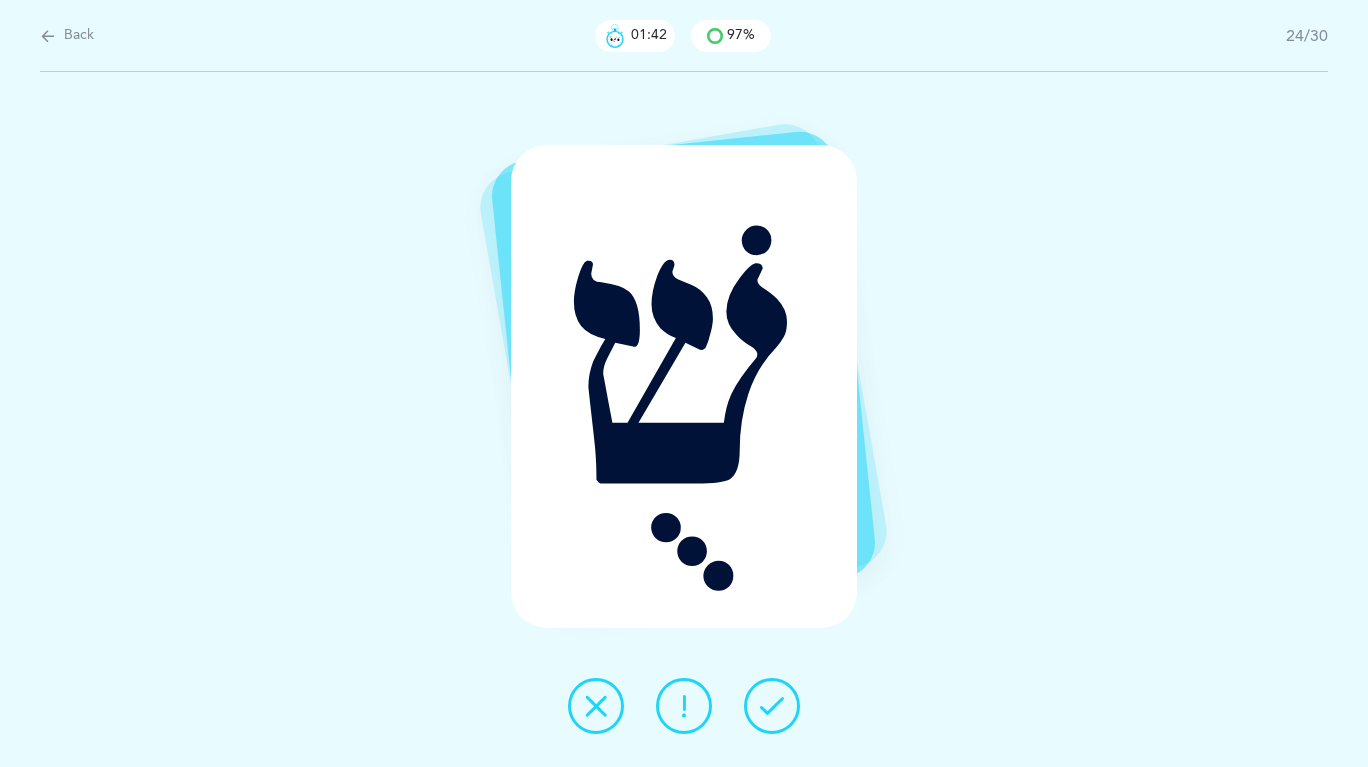 click at bounding box center [684, 706] 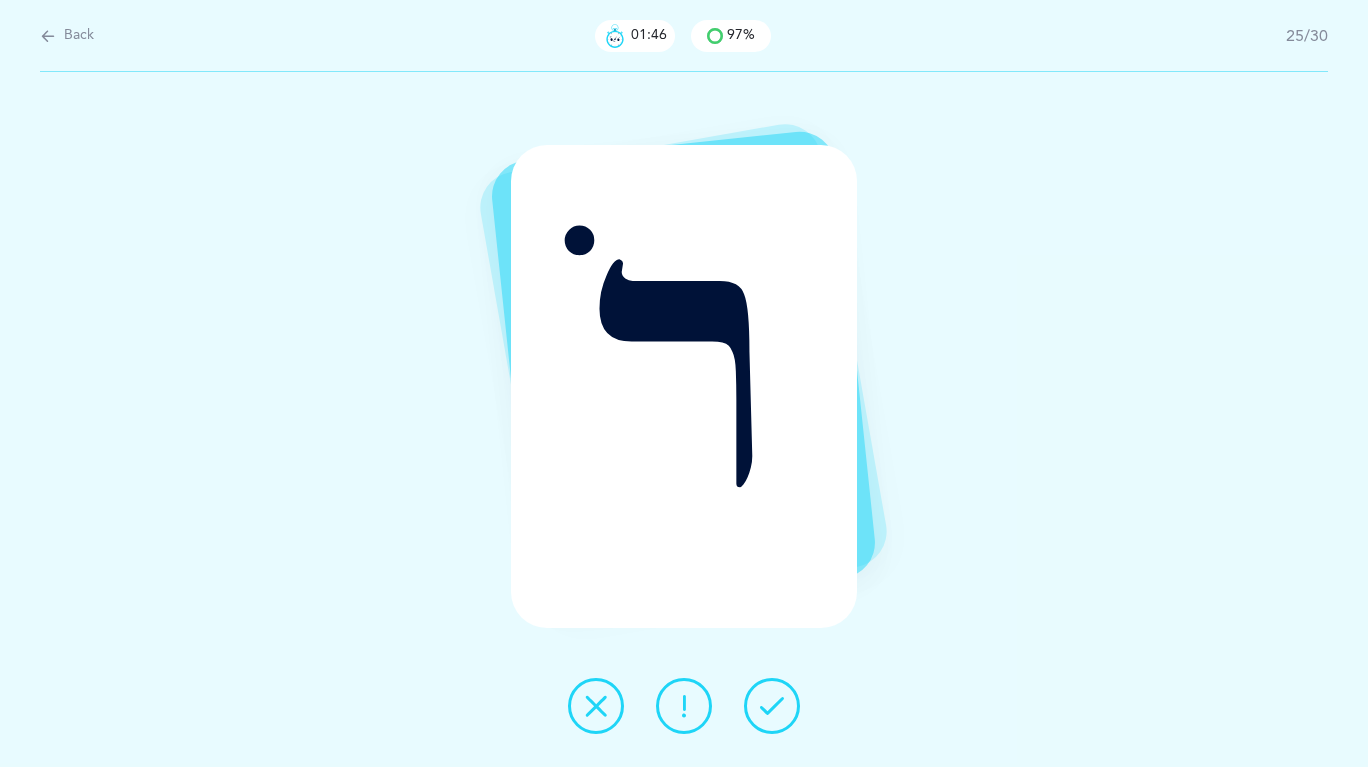 click at bounding box center [772, 706] 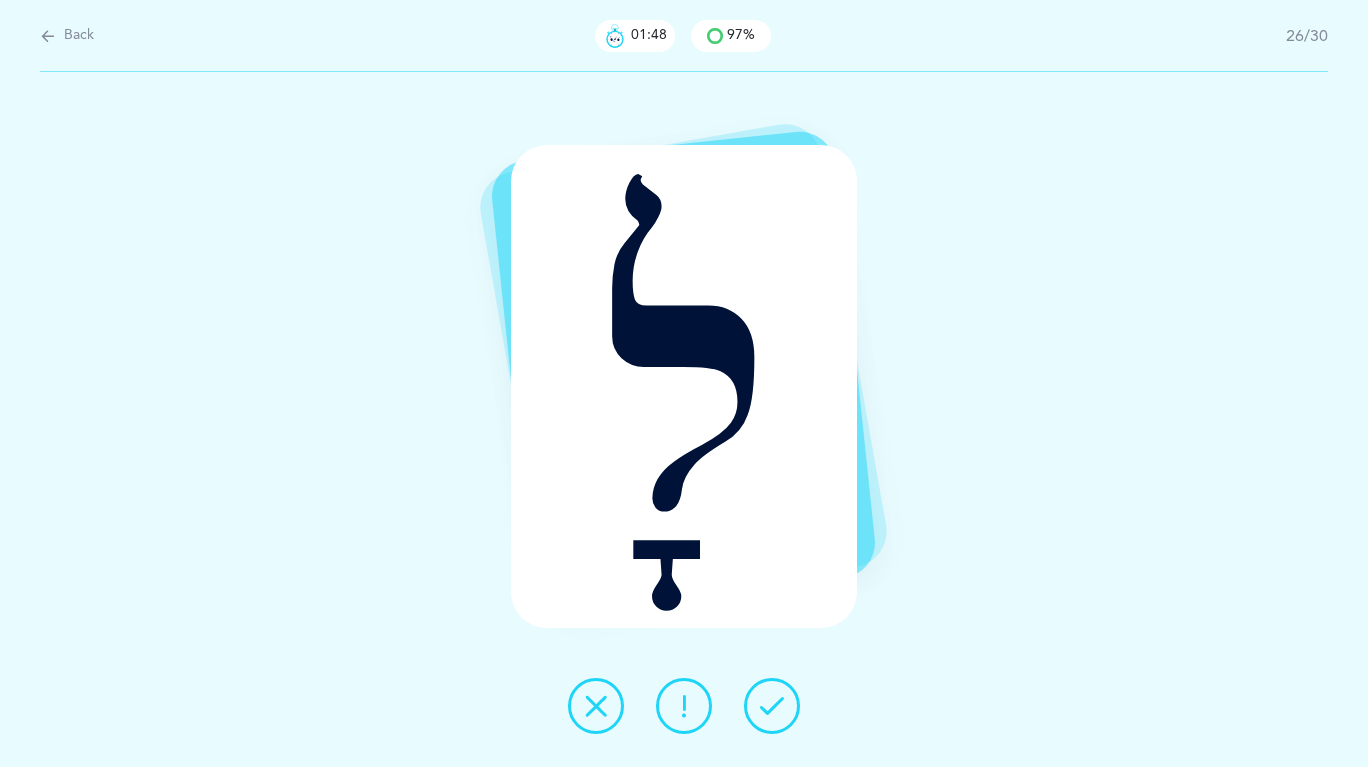 click at bounding box center [772, 706] 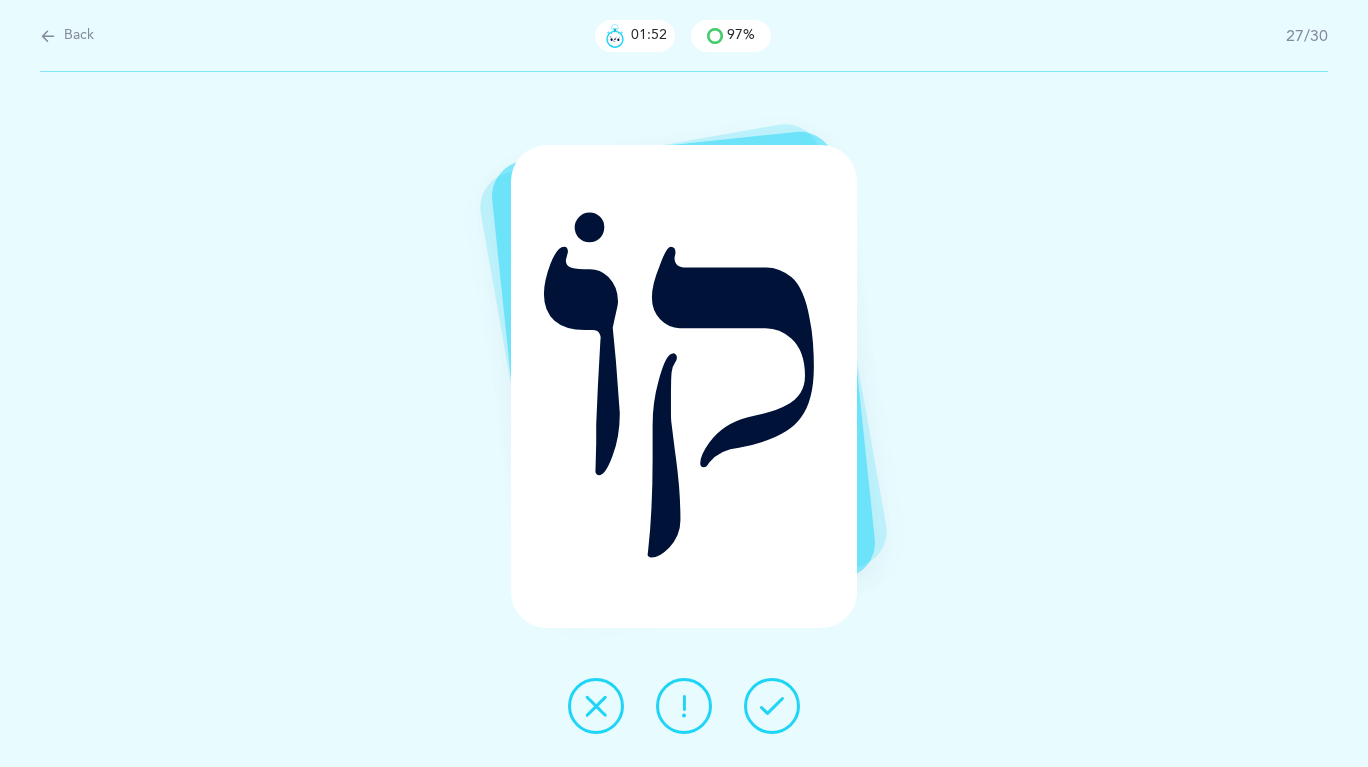 click at bounding box center [684, 706] 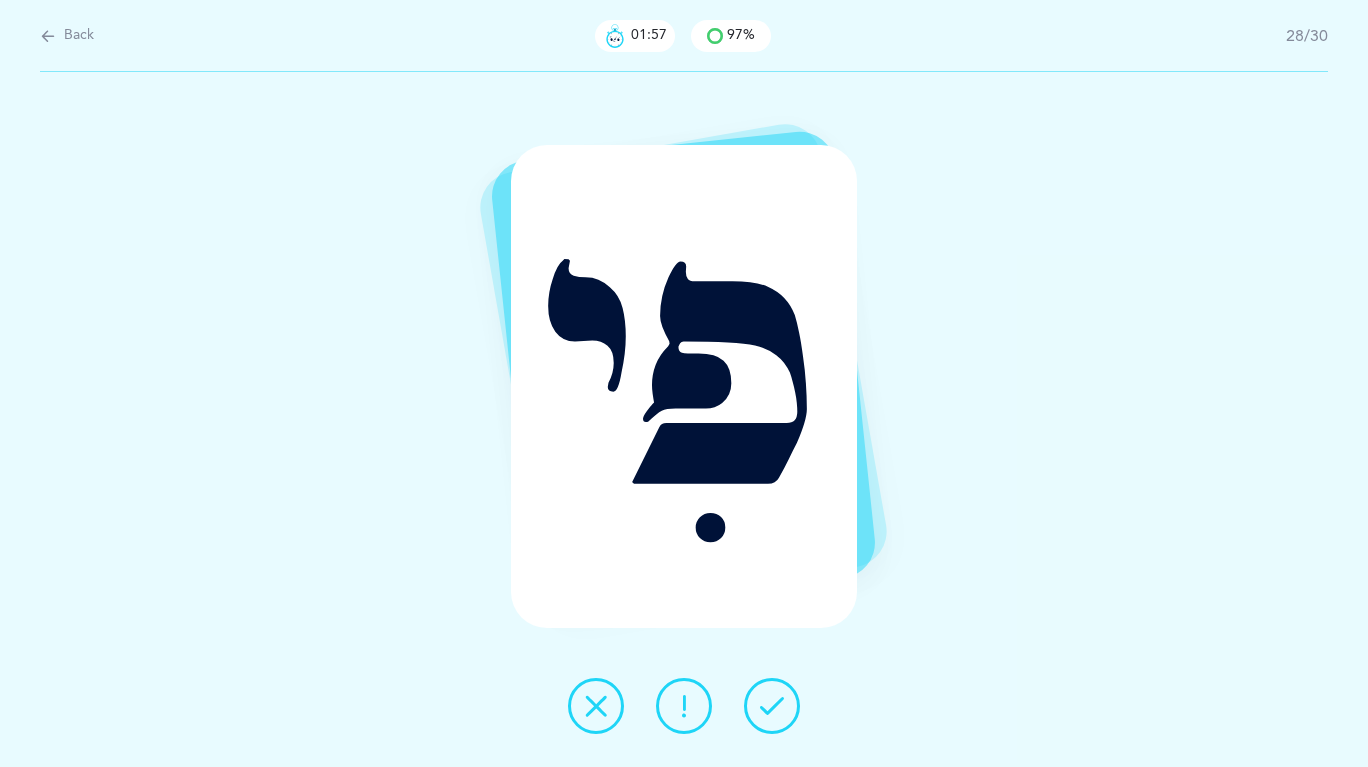 click at bounding box center [772, 706] 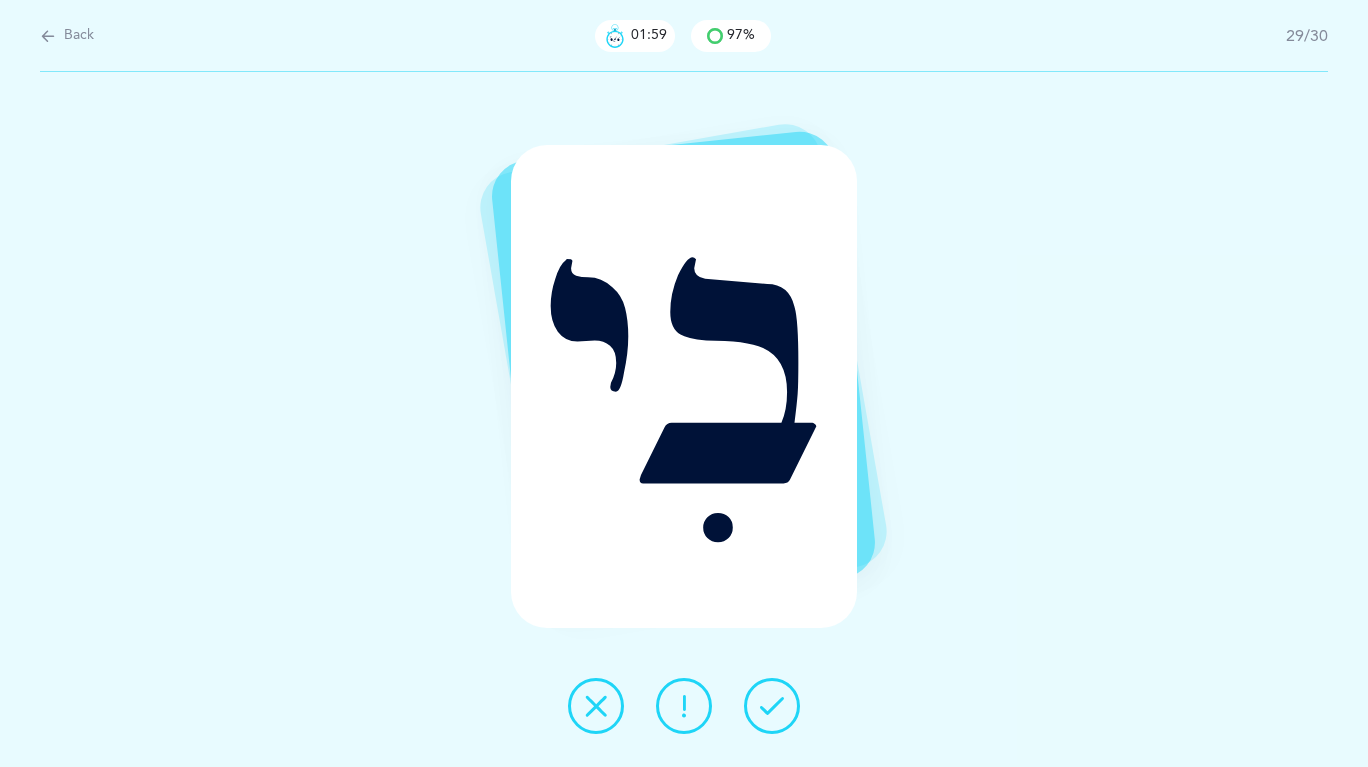click at bounding box center [684, 706] 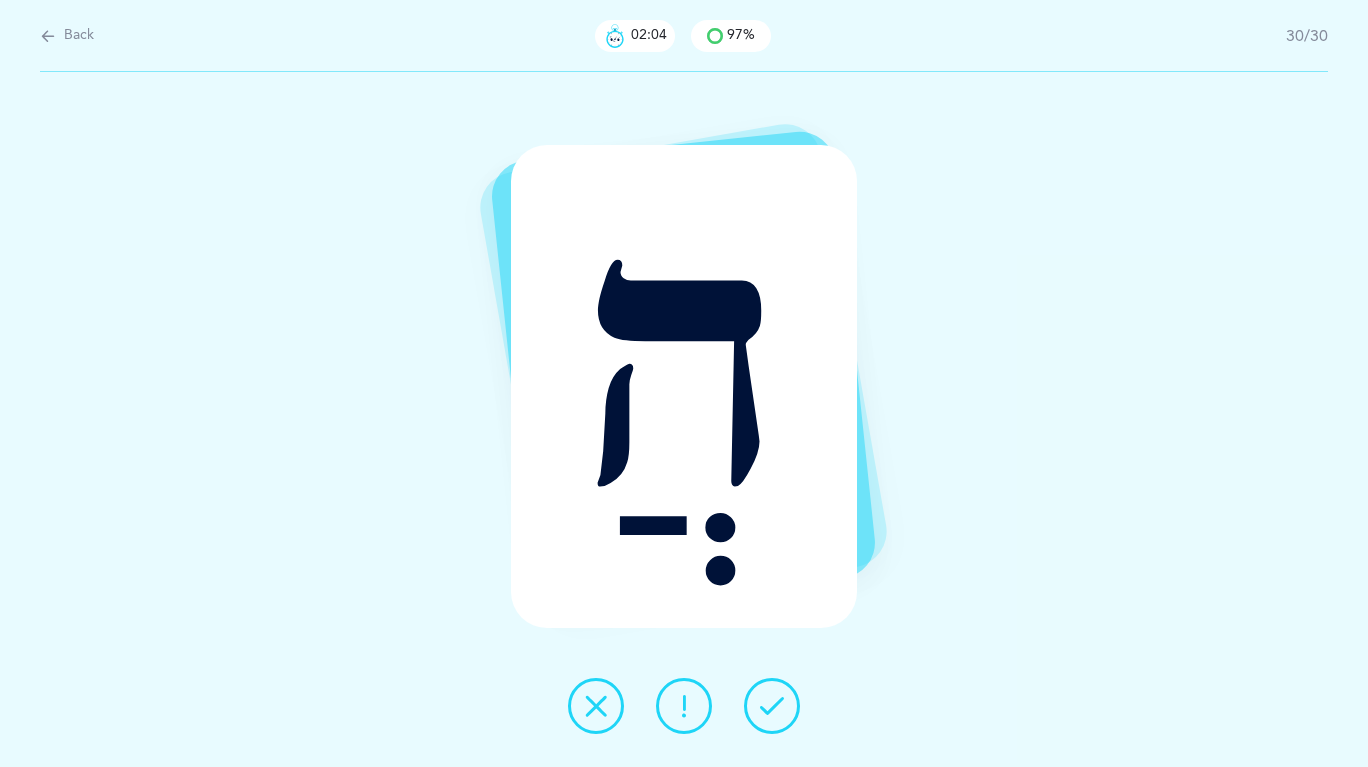 click at bounding box center (684, 706) 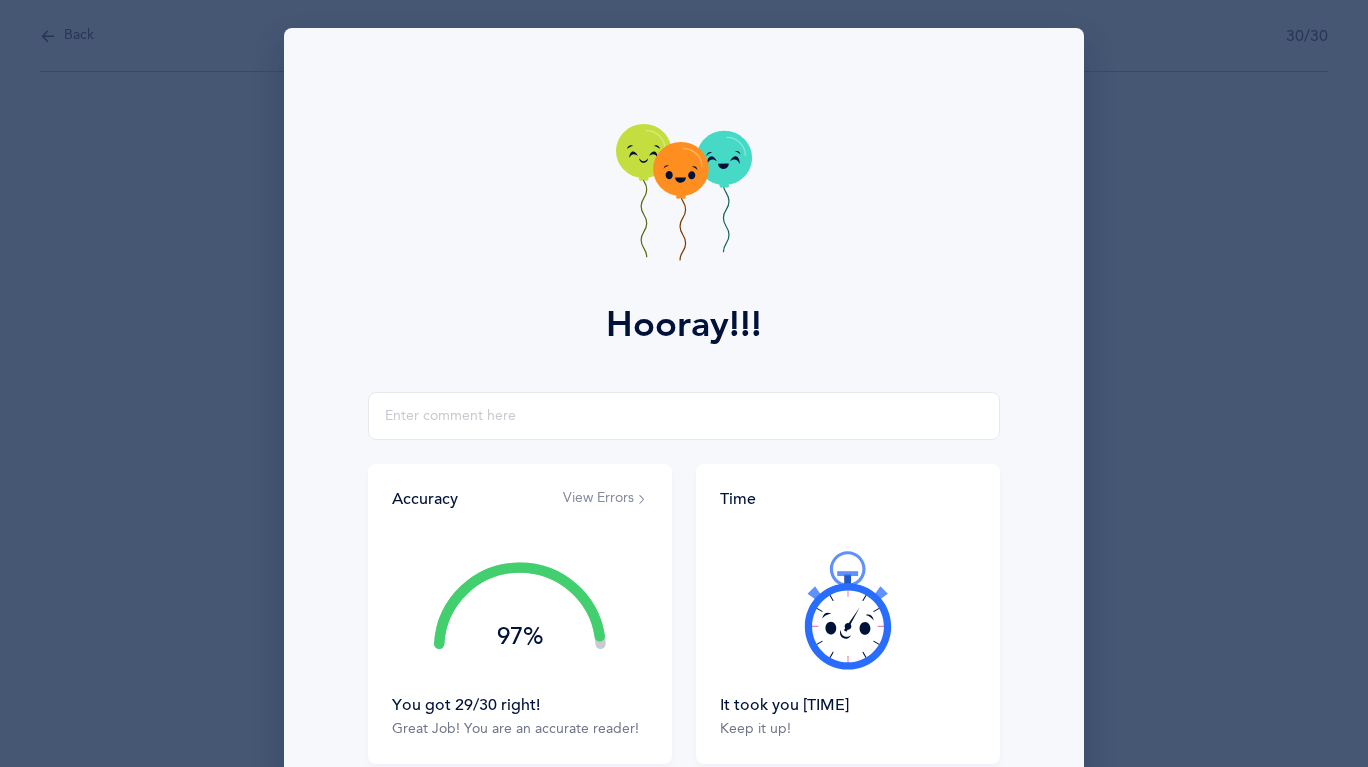 click on "View Errors" at bounding box center (605, 499) 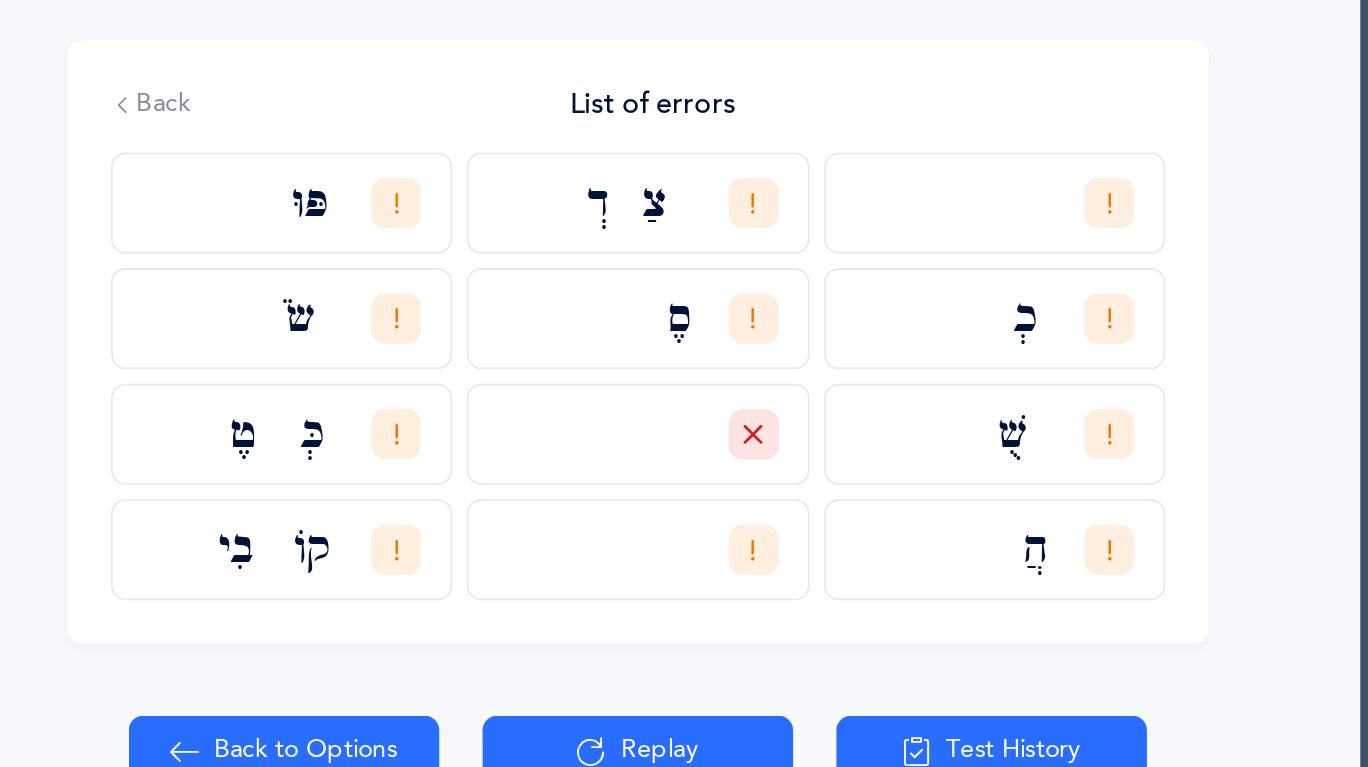 scroll, scrollTop: 217, scrollLeft: 0, axis: vertical 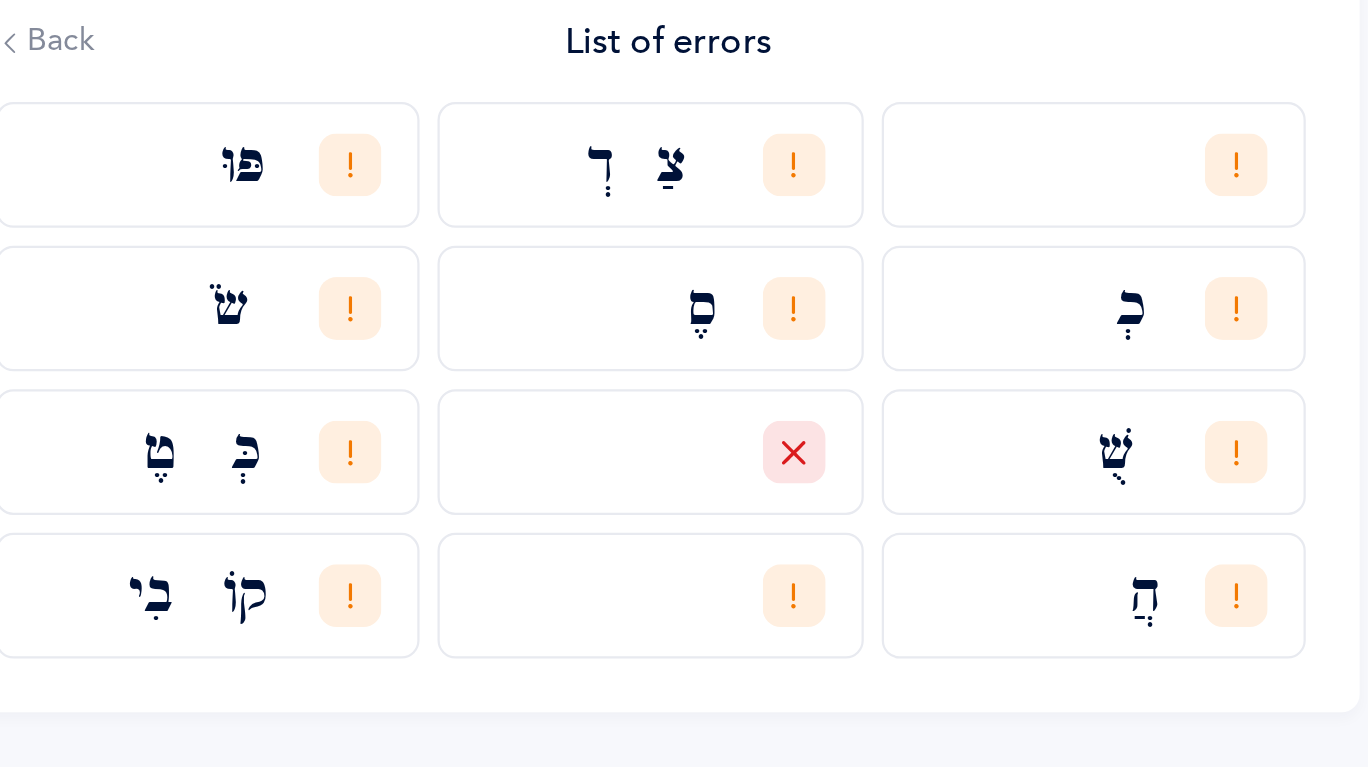 click on "בִי" at bounding box center (583, 529) 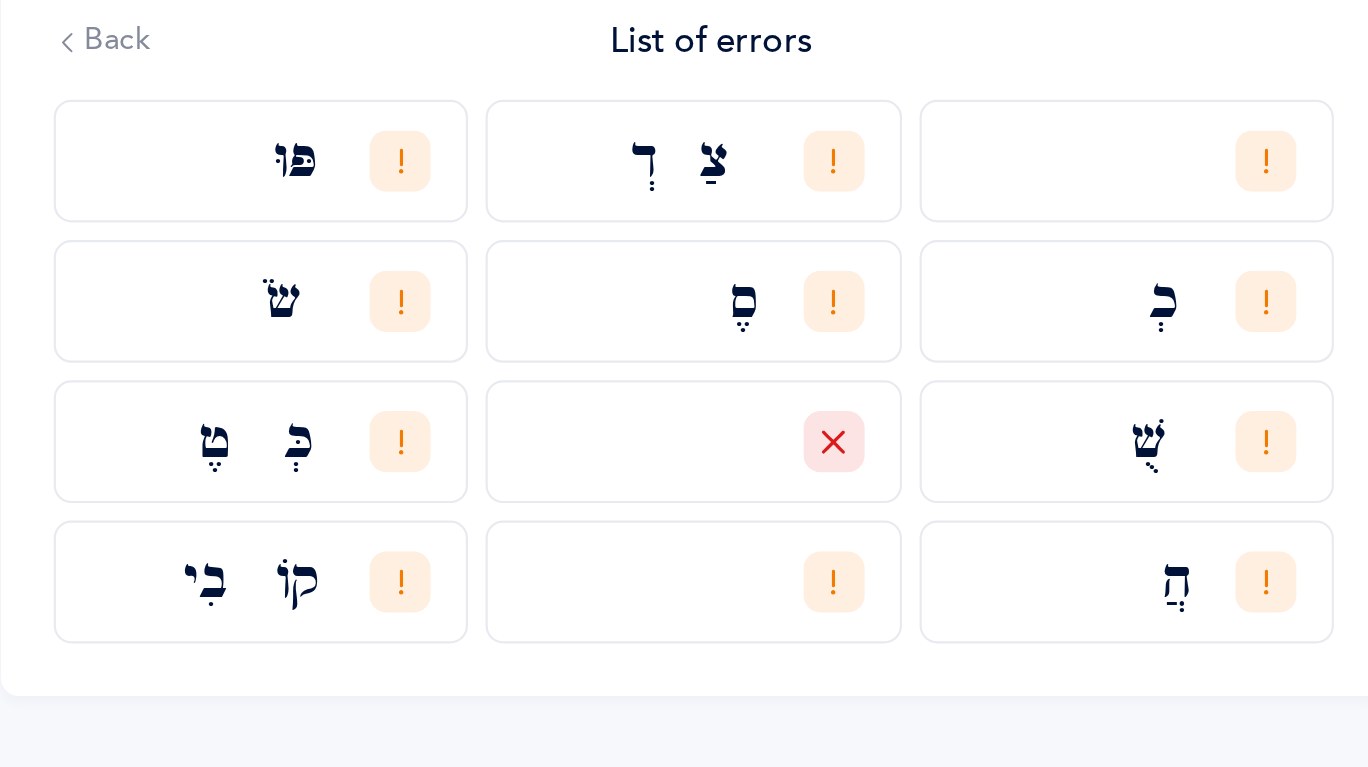 click on "Back" at bounding box center (414, 283) 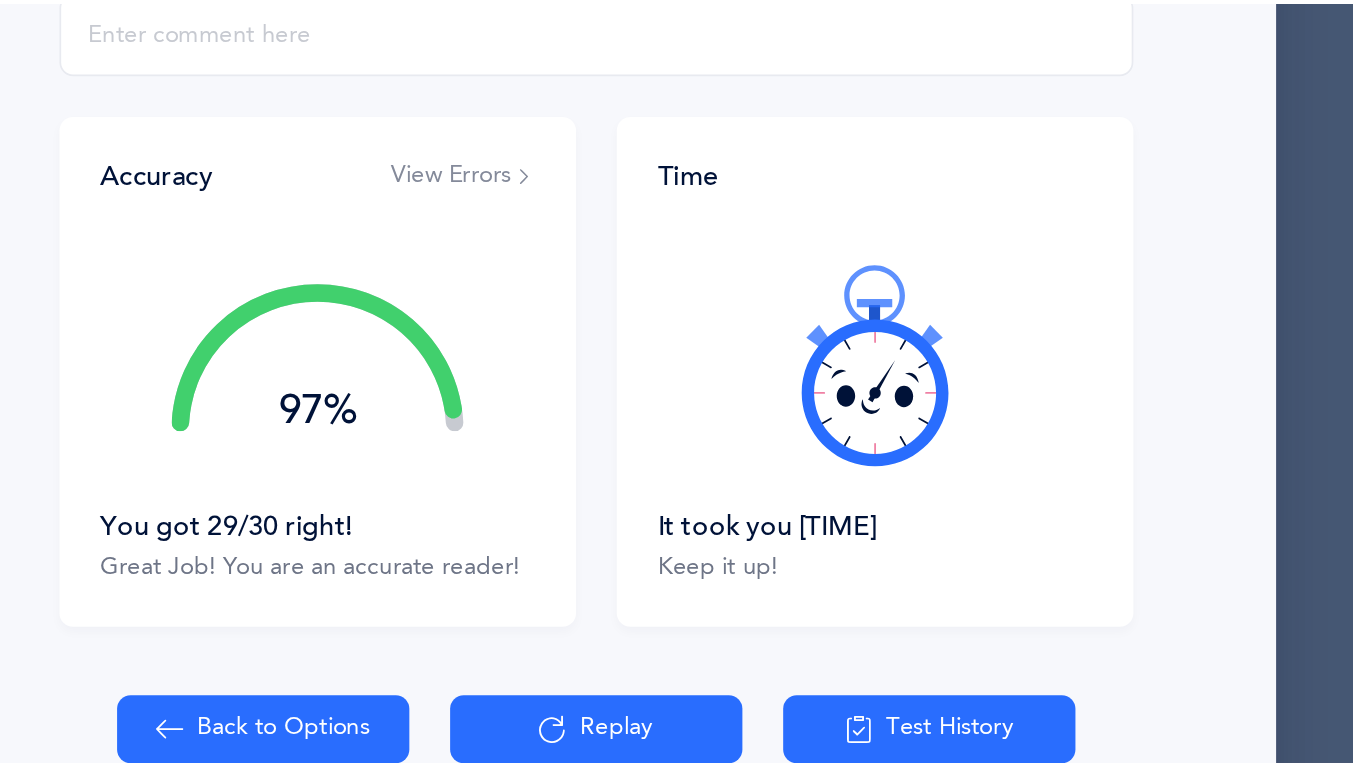 scroll, scrollTop: 0, scrollLeft: 0, axis: both 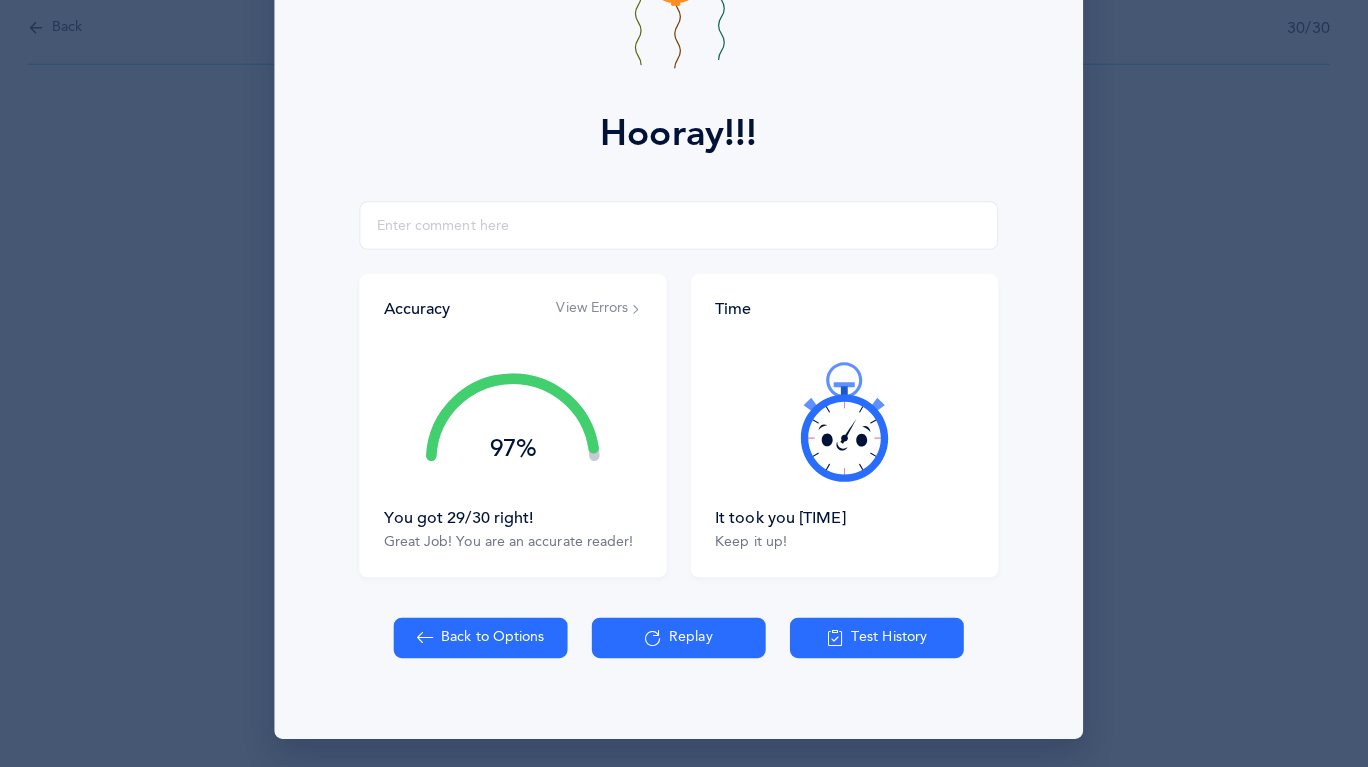 click on "Back to Options" at bounding box center [488, 639] 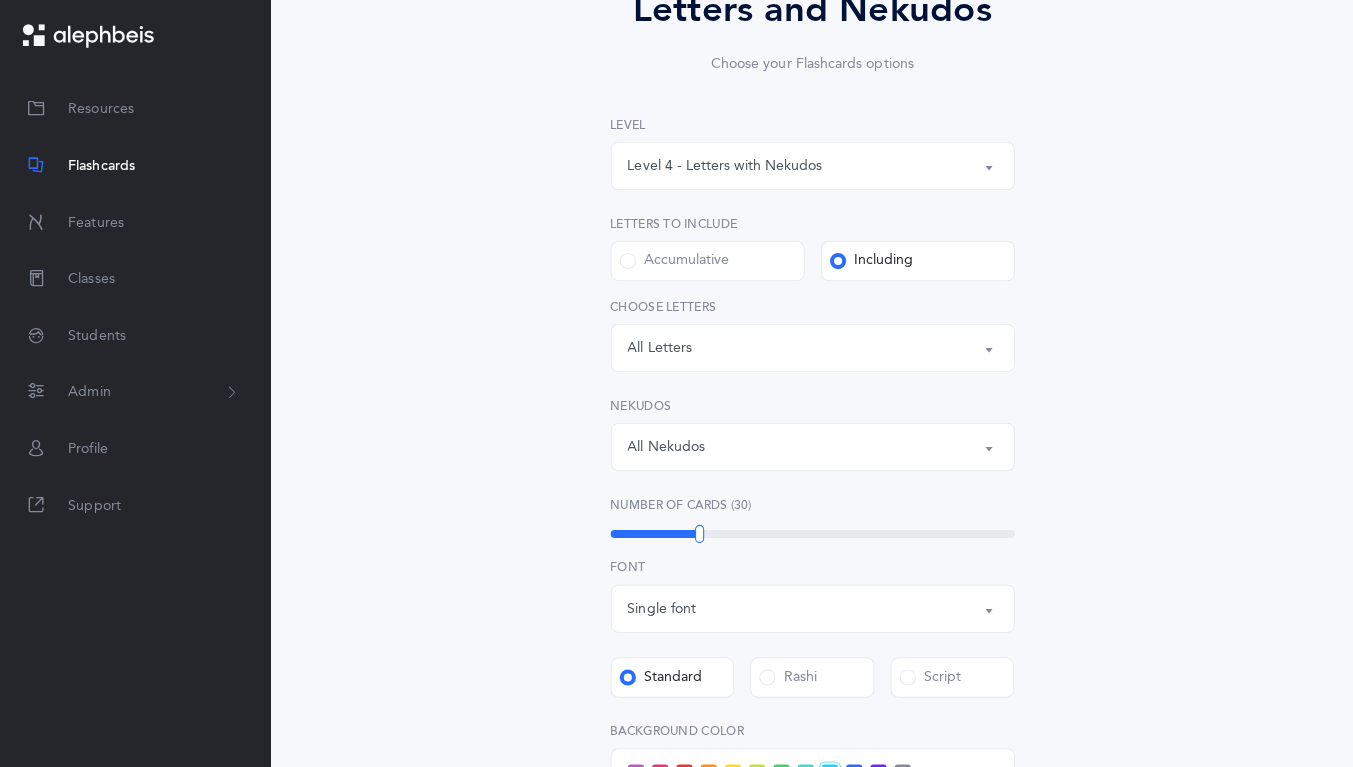 scroll, scrollTop: 206, scrollLeft: 0, axis: vertical 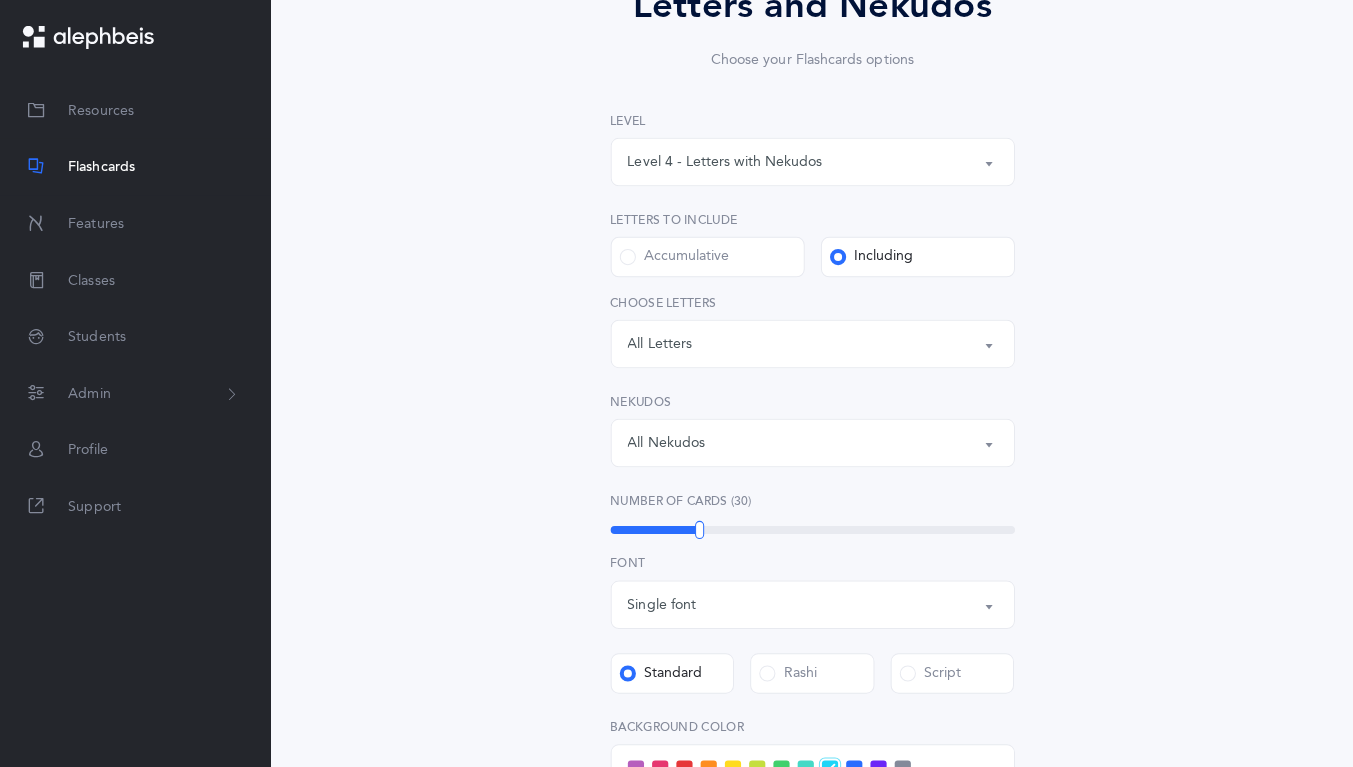 click on "Letters: All Letters" at bounding box center (817, 347) 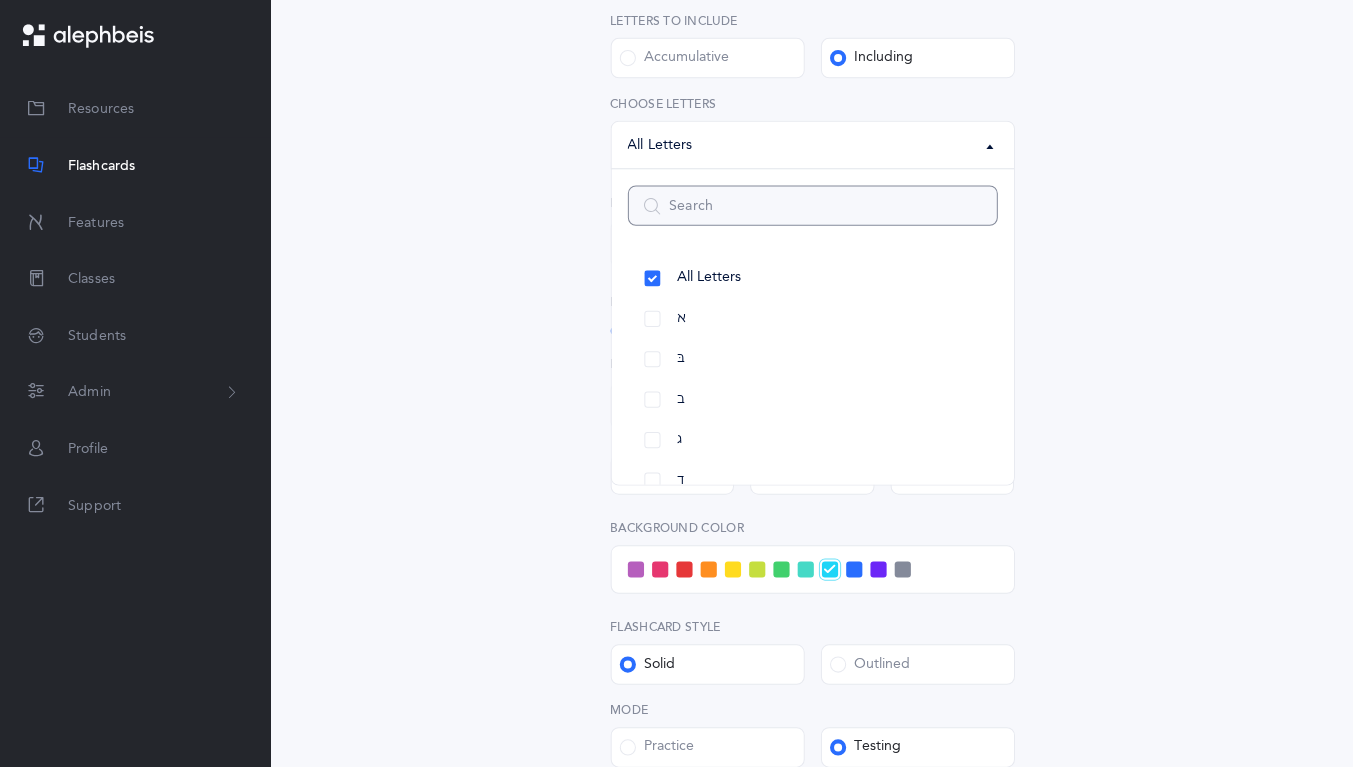 scroll, scrollTop: 404, scrollLeft: 0, axis: vertical 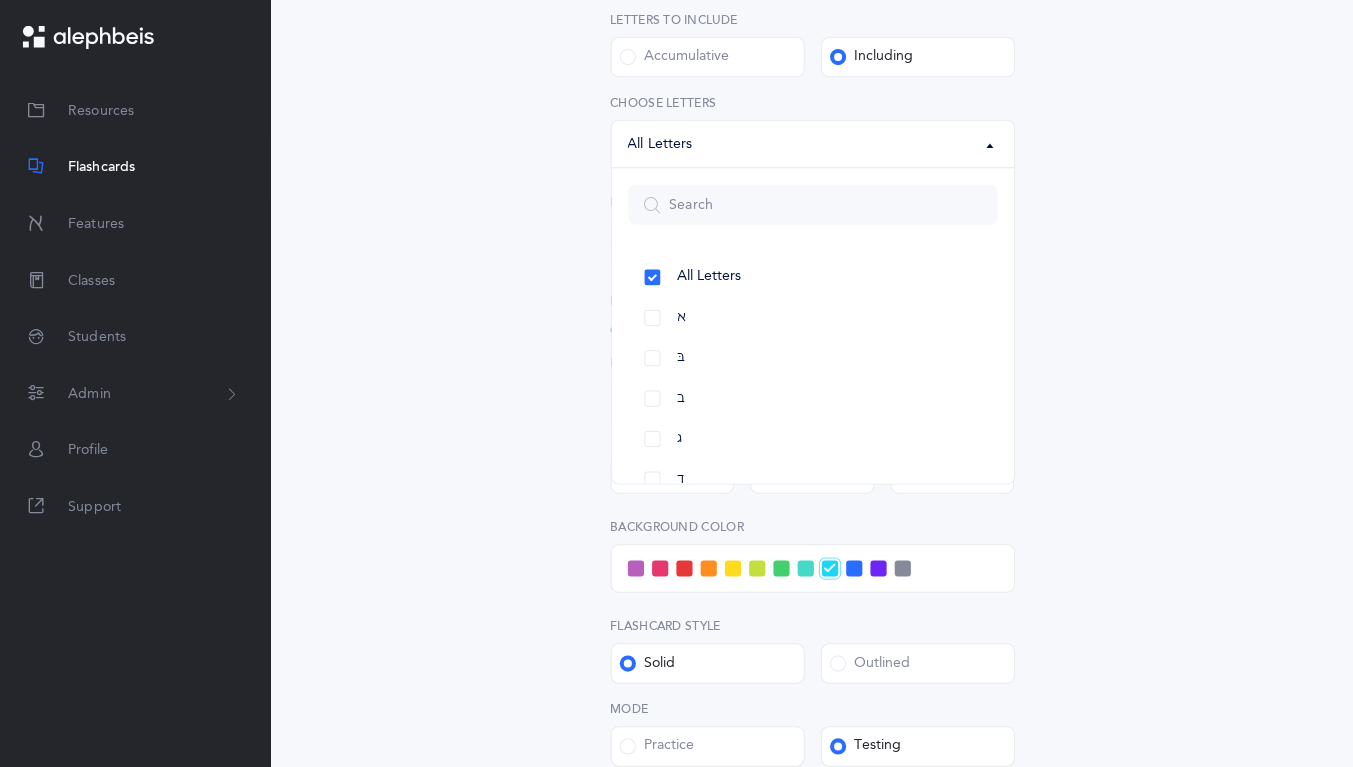 click on "א" at bounding box center (817, 321) 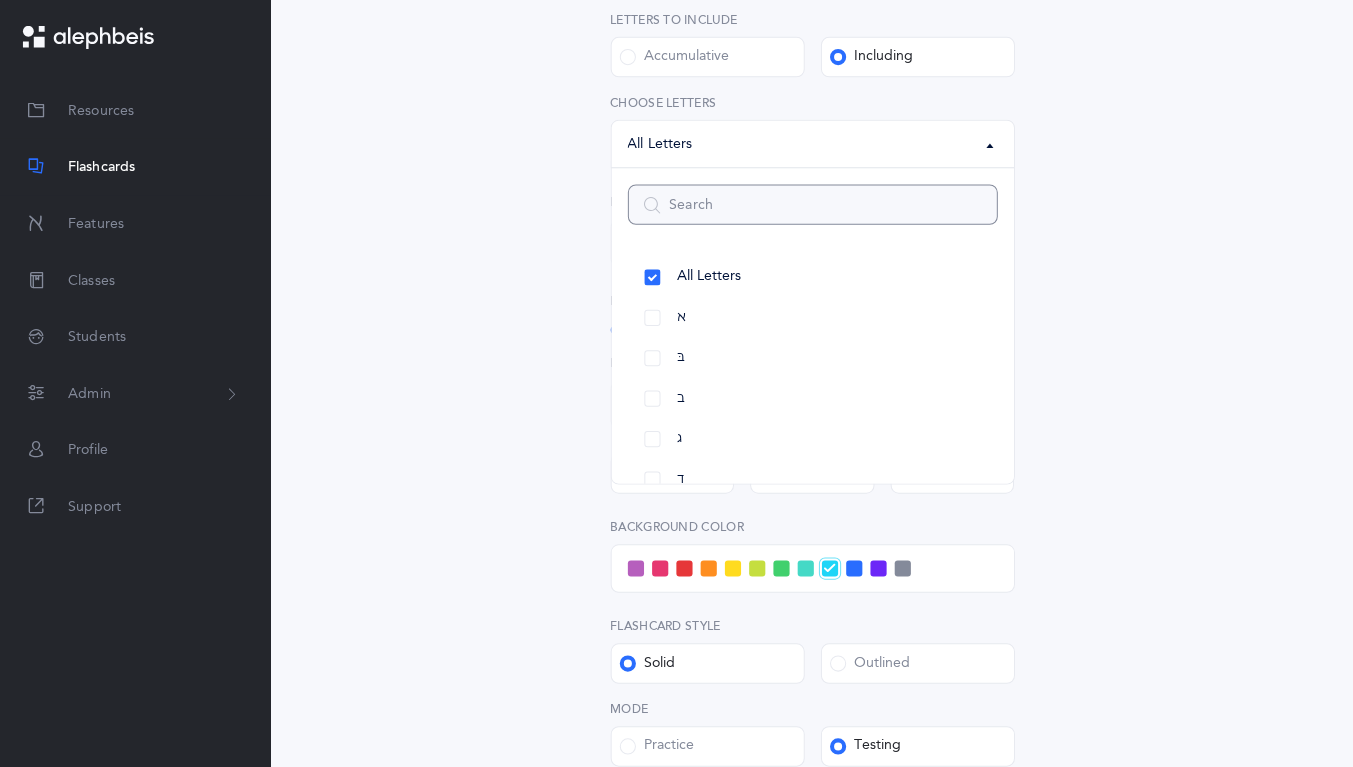 select on "1" 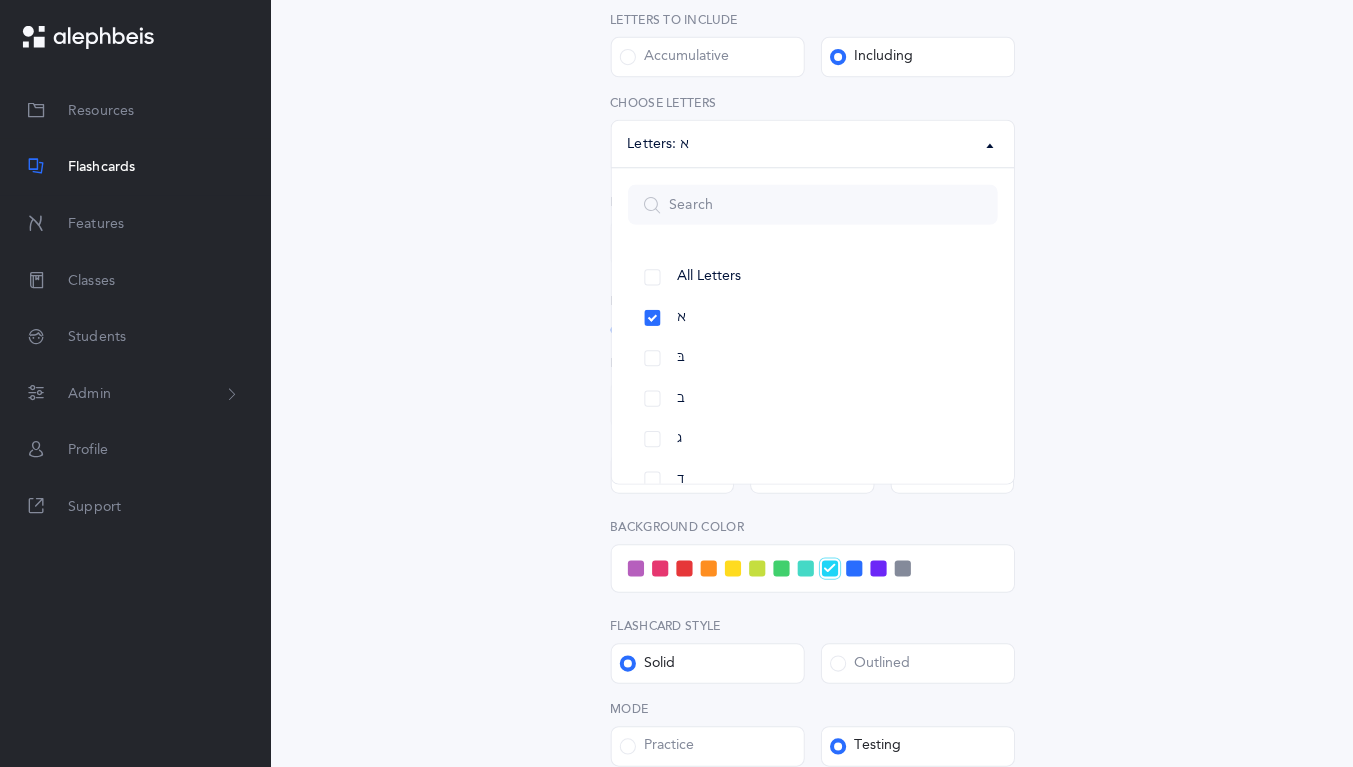 click on "בּ" at bounding box center [817, 361] 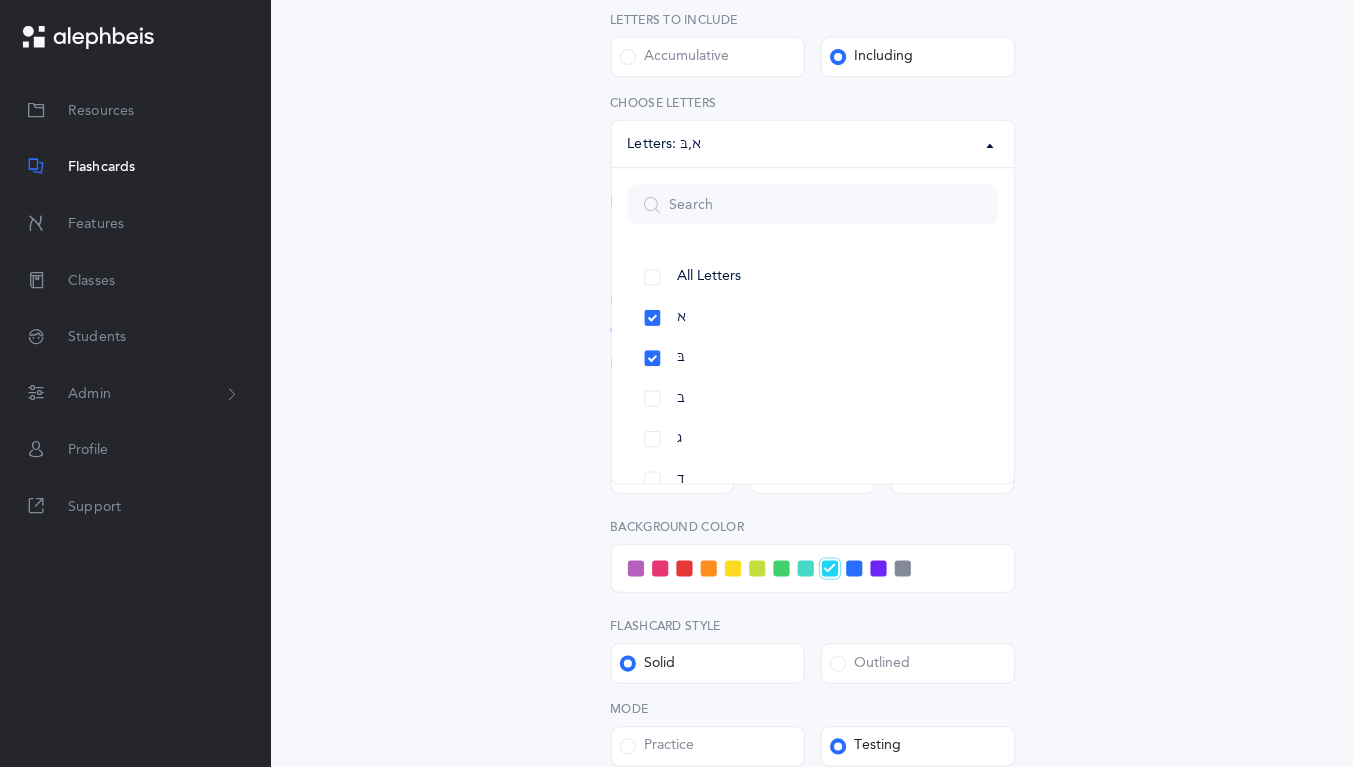 click on "ב" at bounding box center [817, 401] 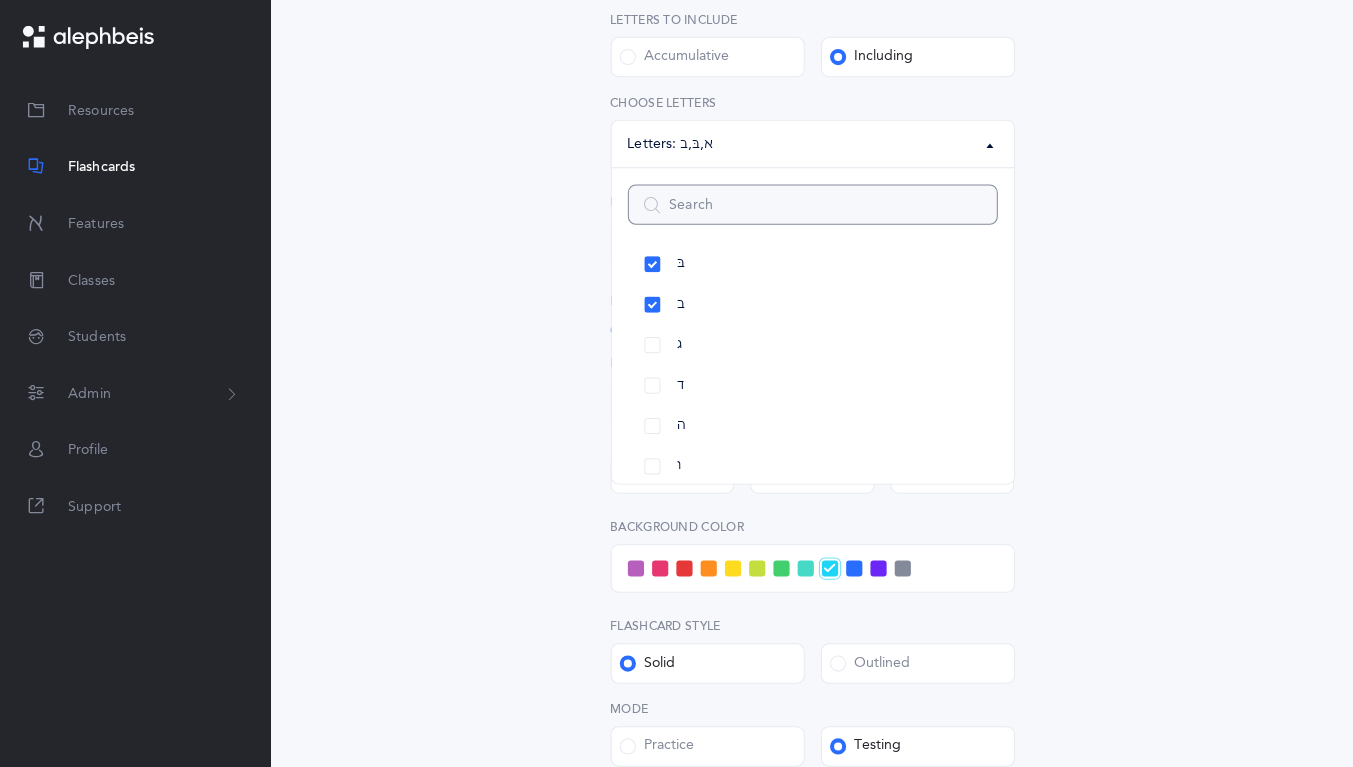 scroll, scrollTop: 100, scrollLeft: 0, axis: vertical 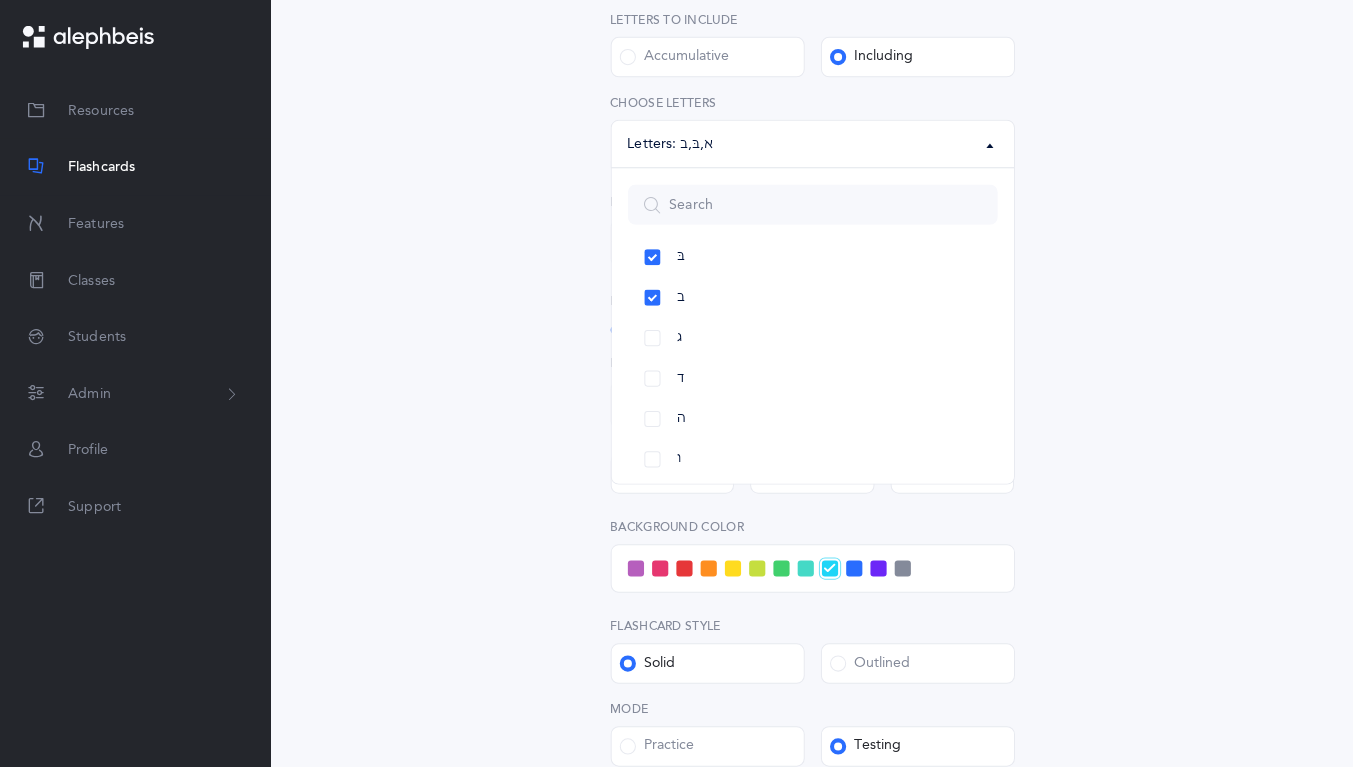 click on "ג" at bounding box center (817, 341) 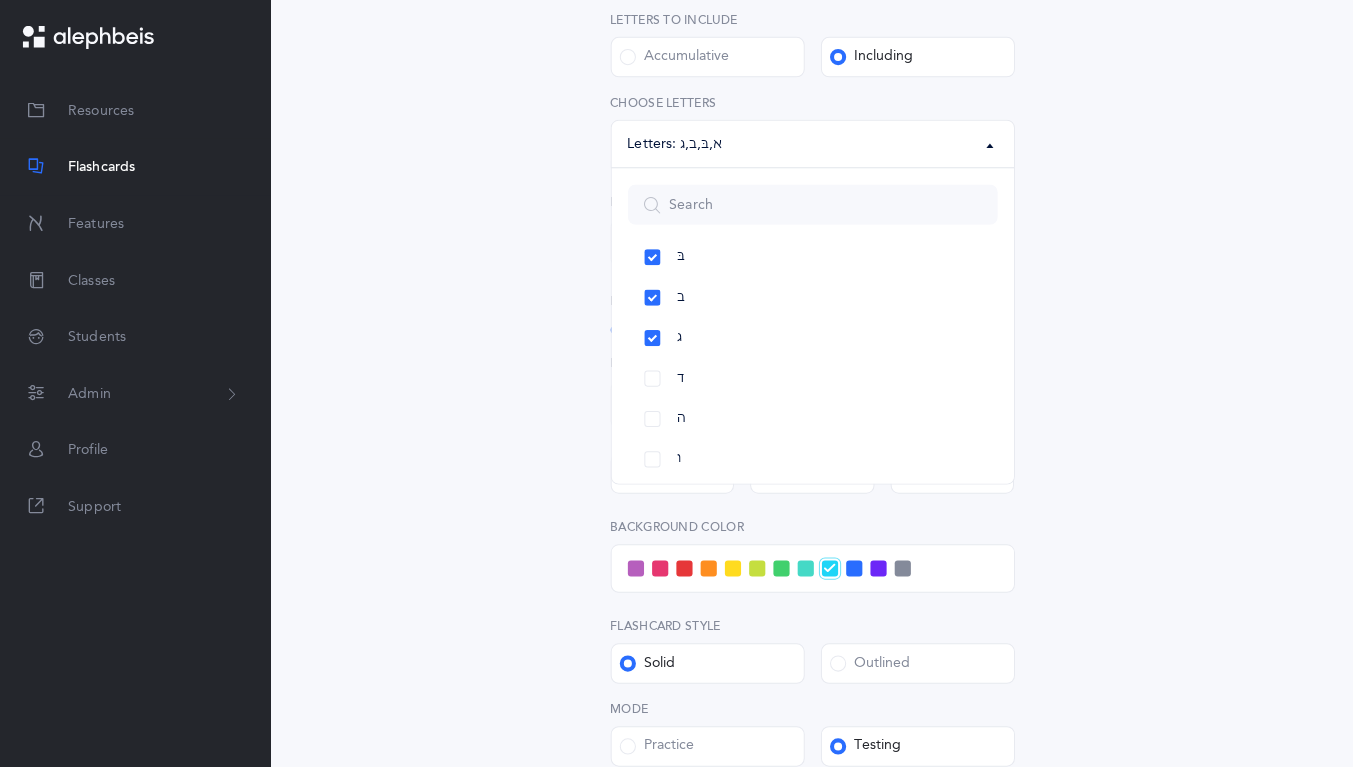click on "ג" at bounding box center [817, 341] 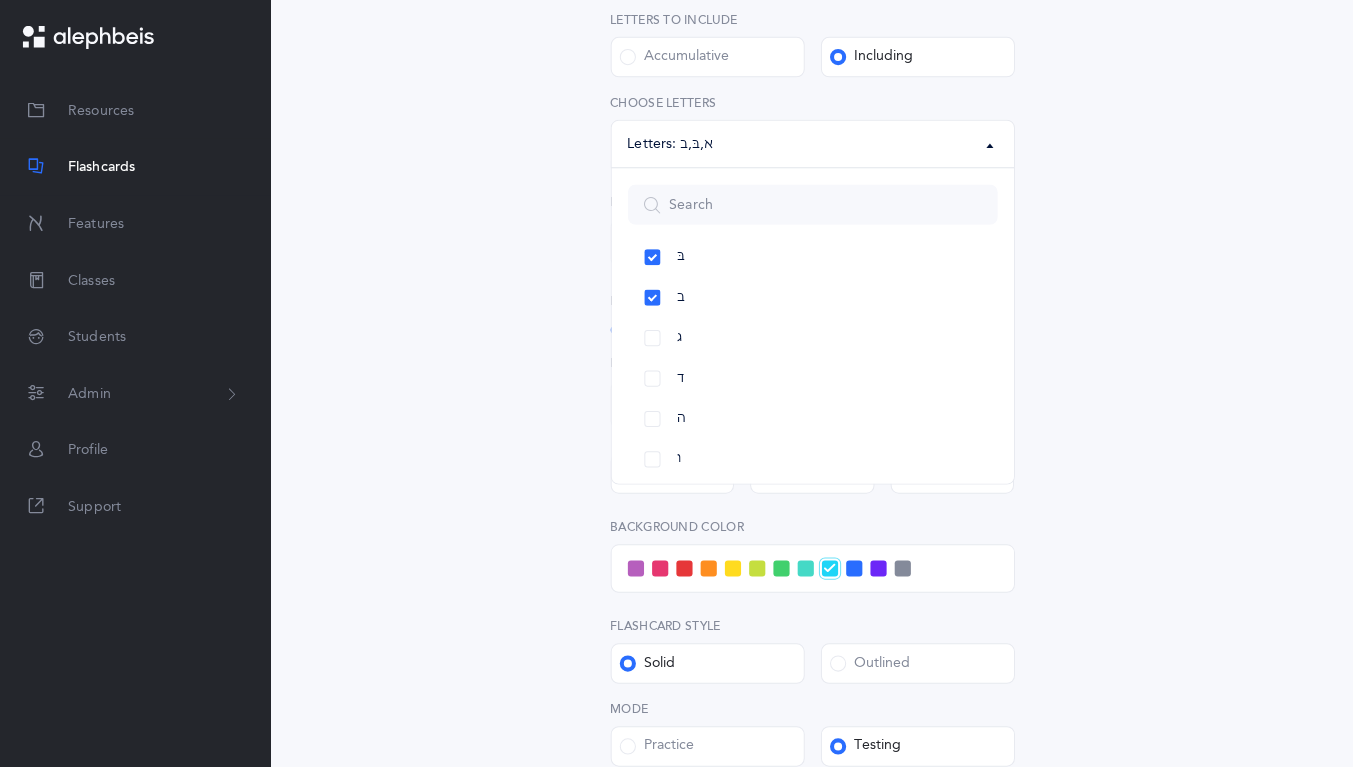 click on "ג" at bounding box center (817, 341) 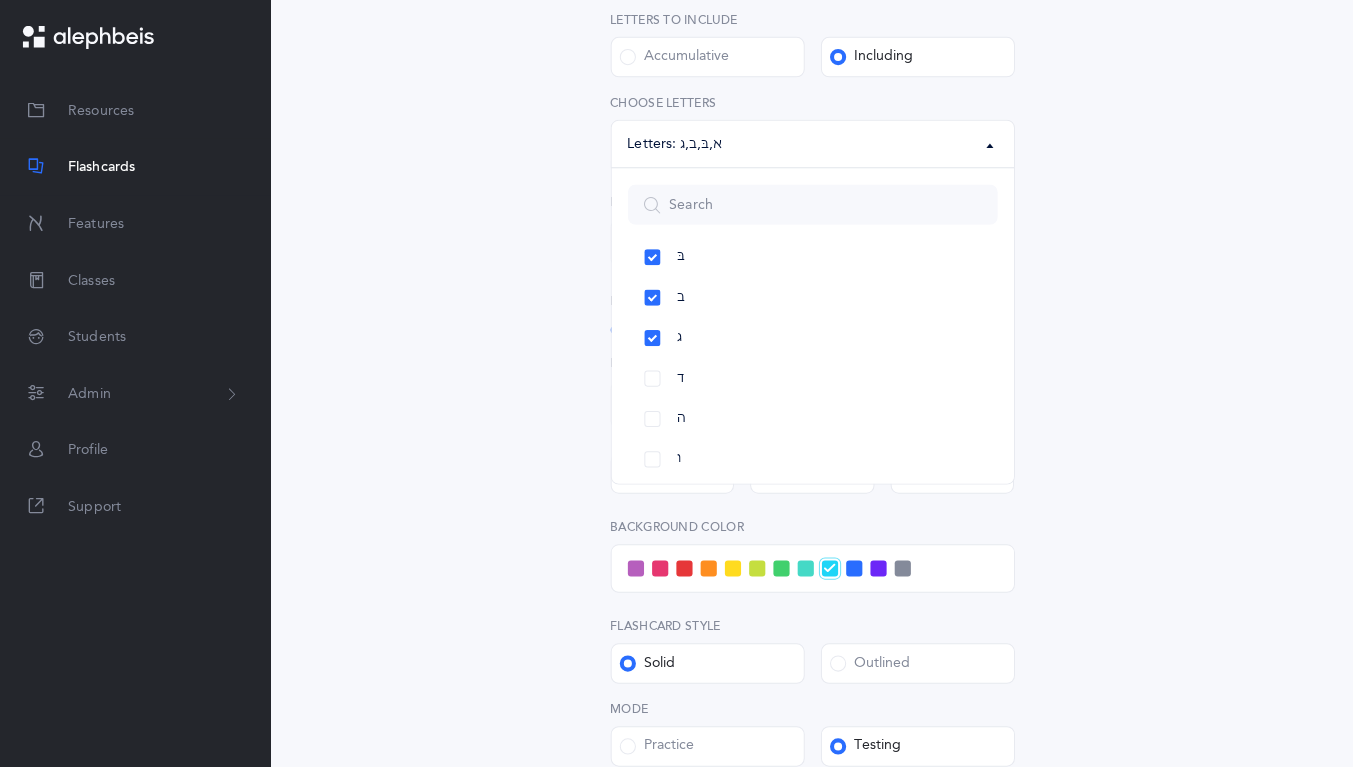 click on "ד" at bounding box center (817, 381) 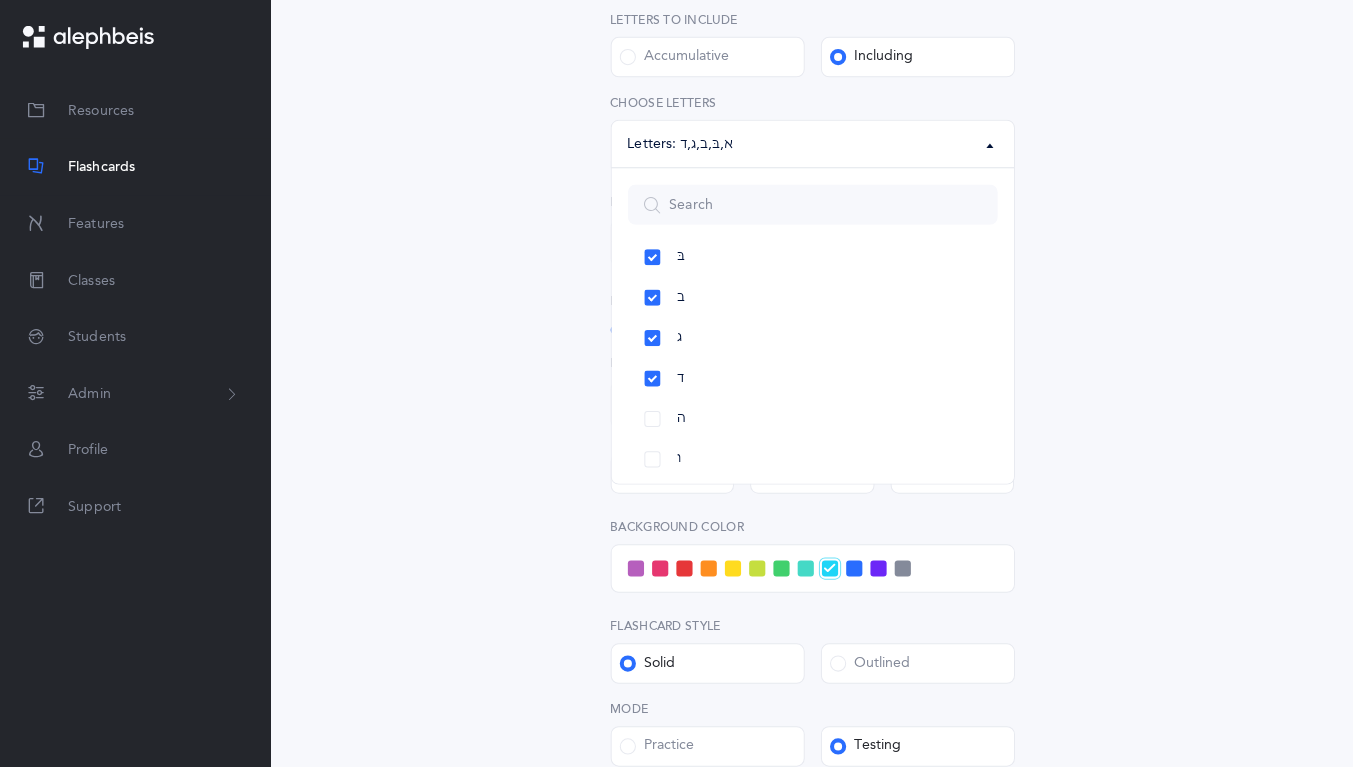 click on "ה" at bounding box center (817, 421) 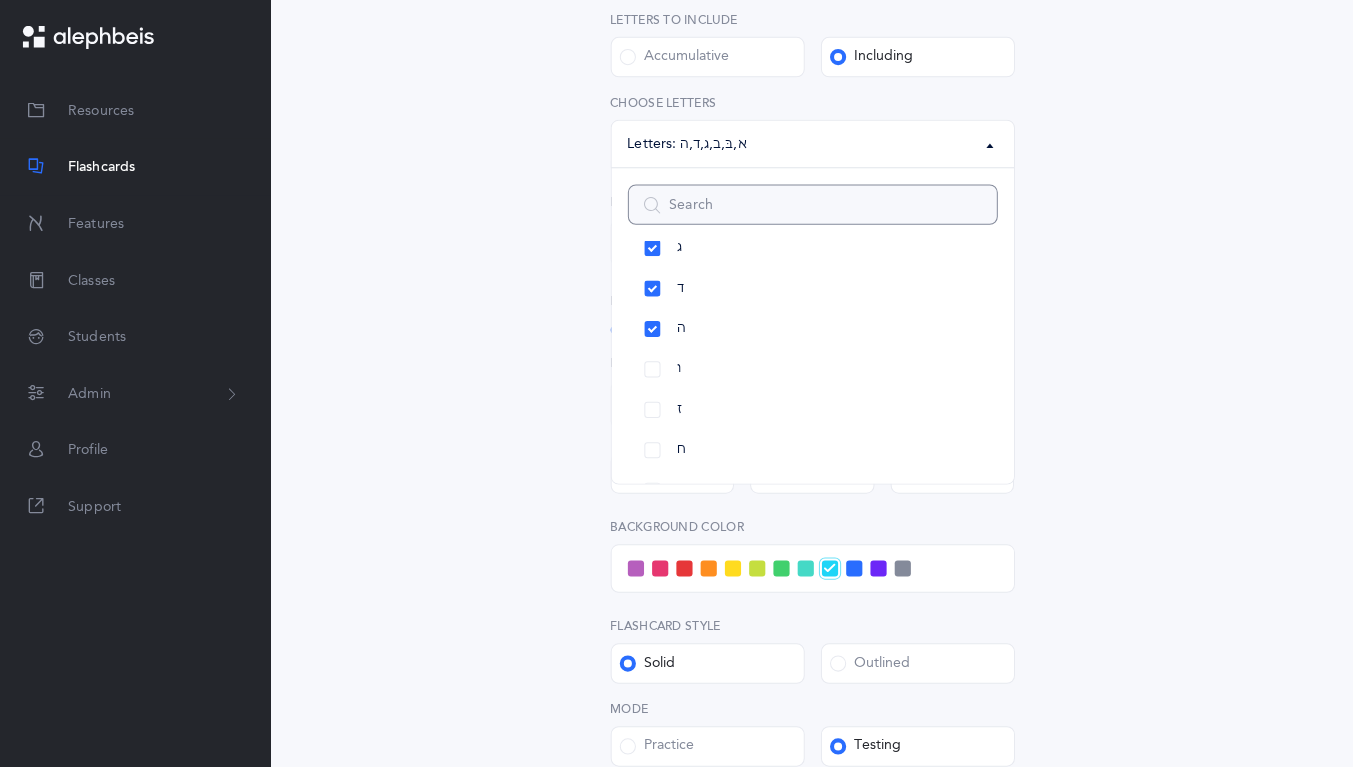 scroll, scrollTop: 231, scrollLeft: 0, axis: vertical 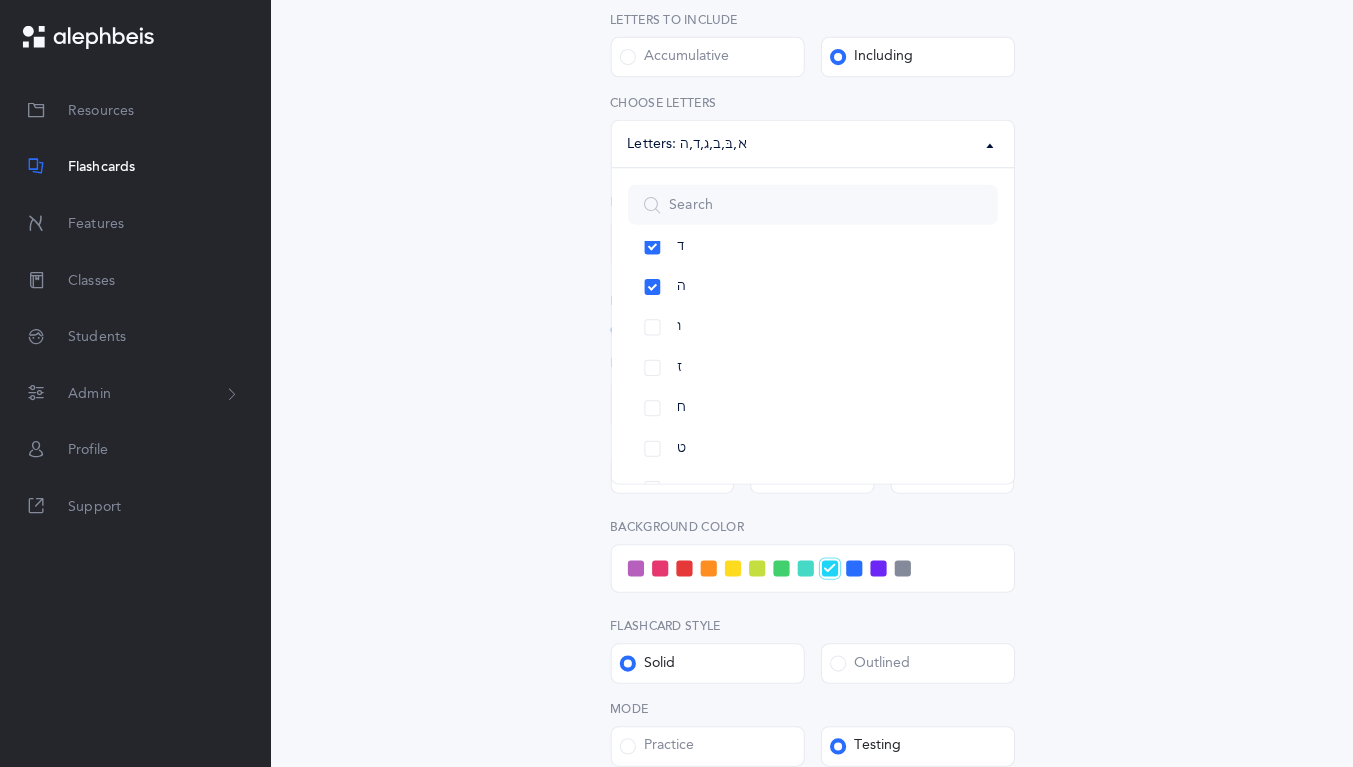 click on "ו" at bounding box center [817, 330] 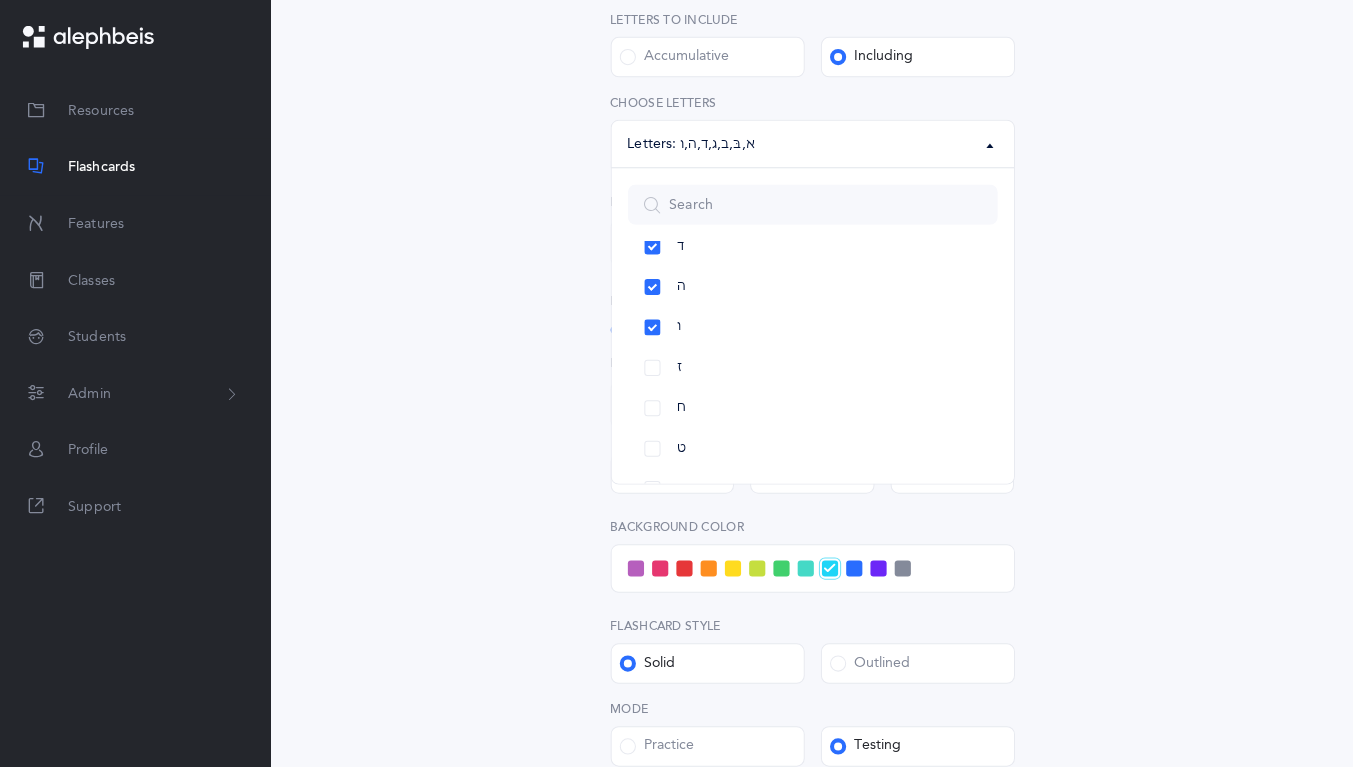 click on "ז" at bounding box center [817, 370] 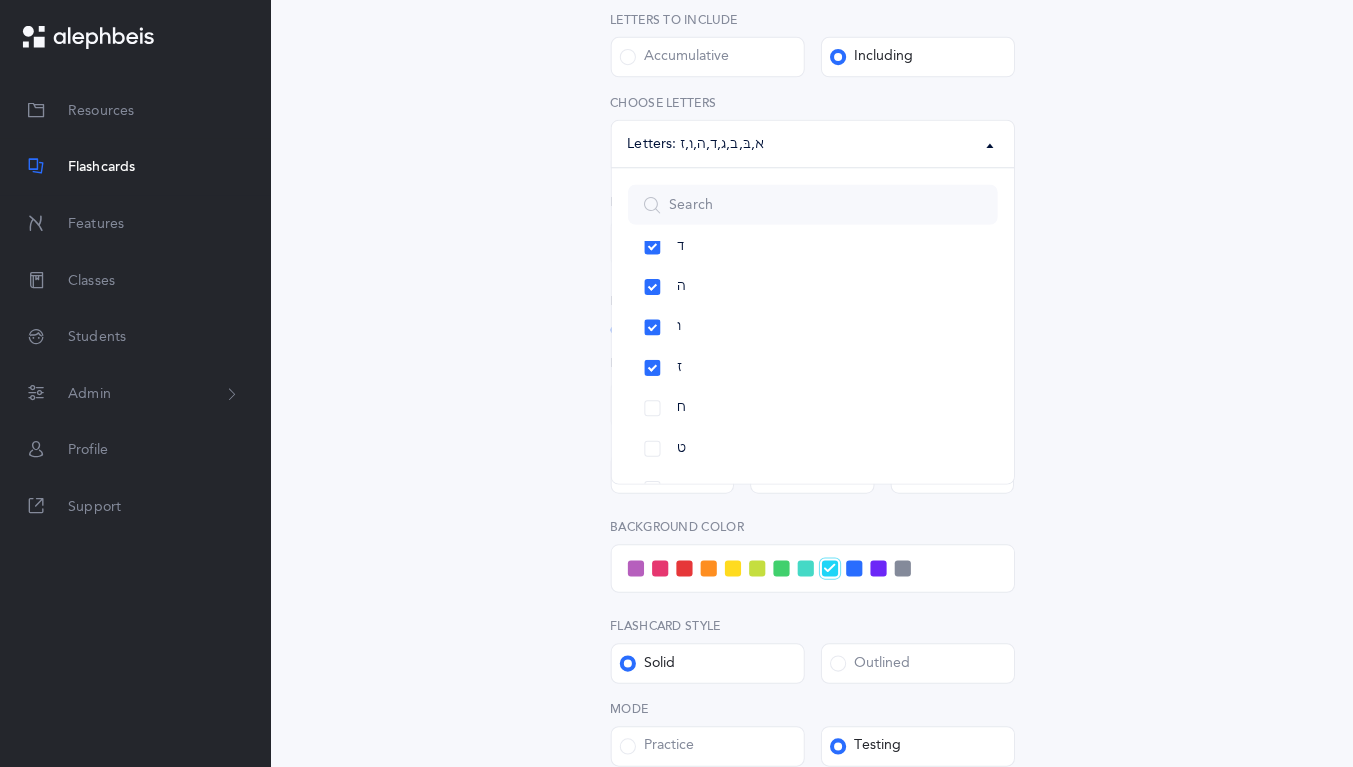 click on "ח" at bounding box center (817, 410) 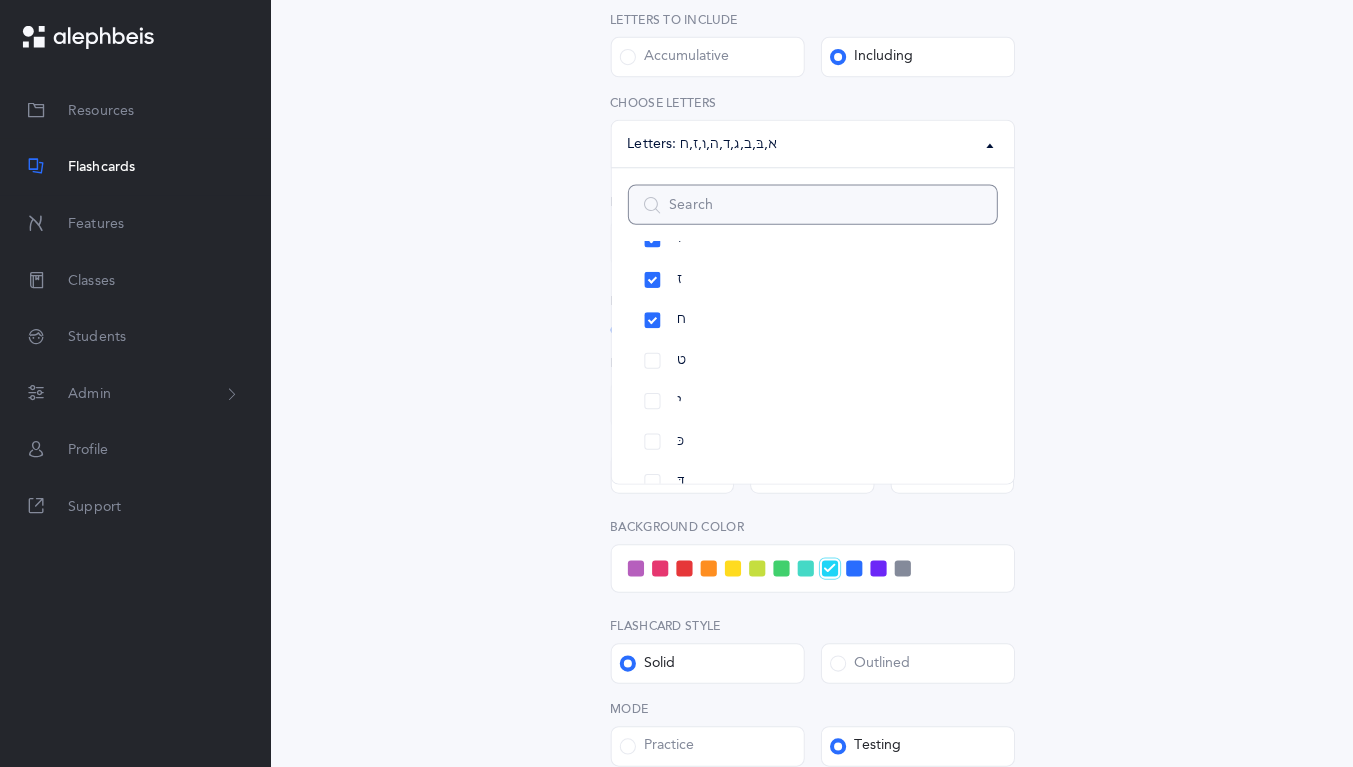 scroll, scrollTop: 359, scrollLeft: 0, axis: vertical 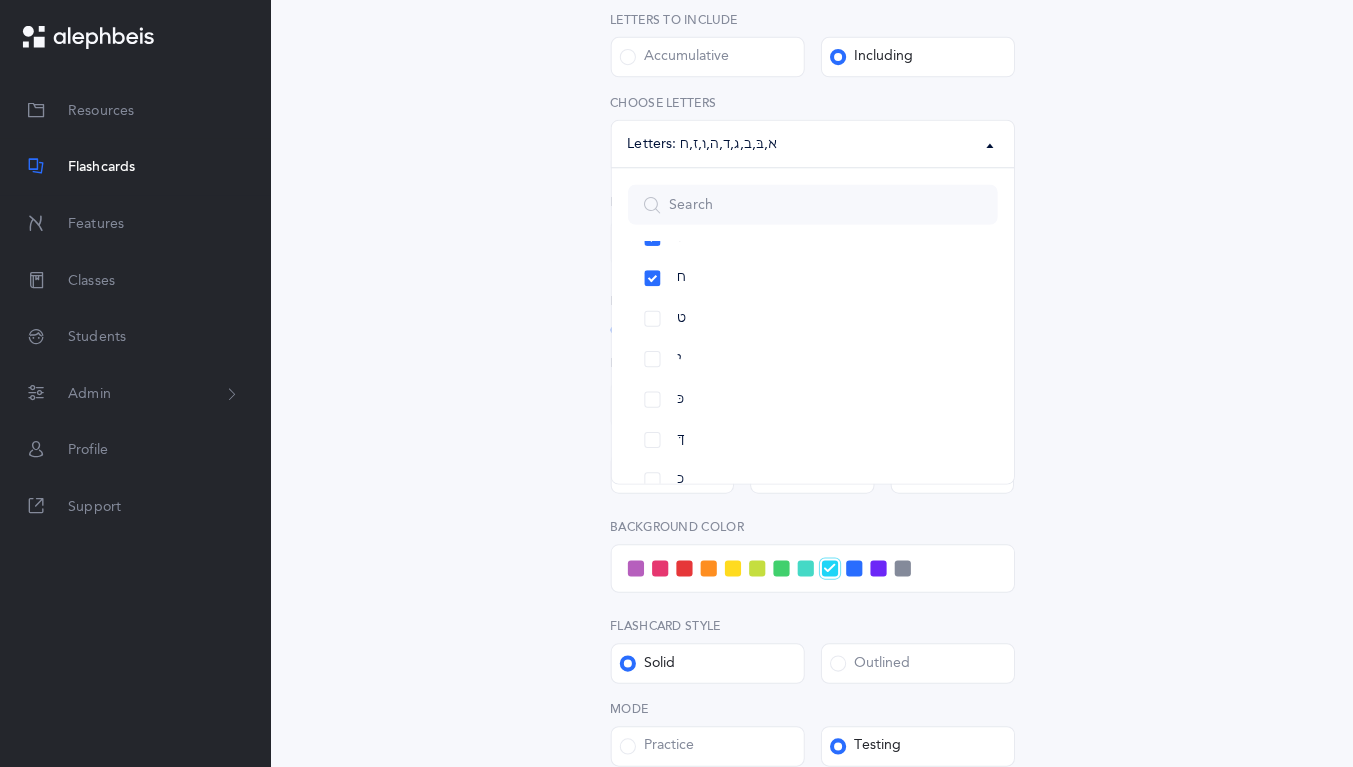 click on "ט" at bounding box center (817, 322) 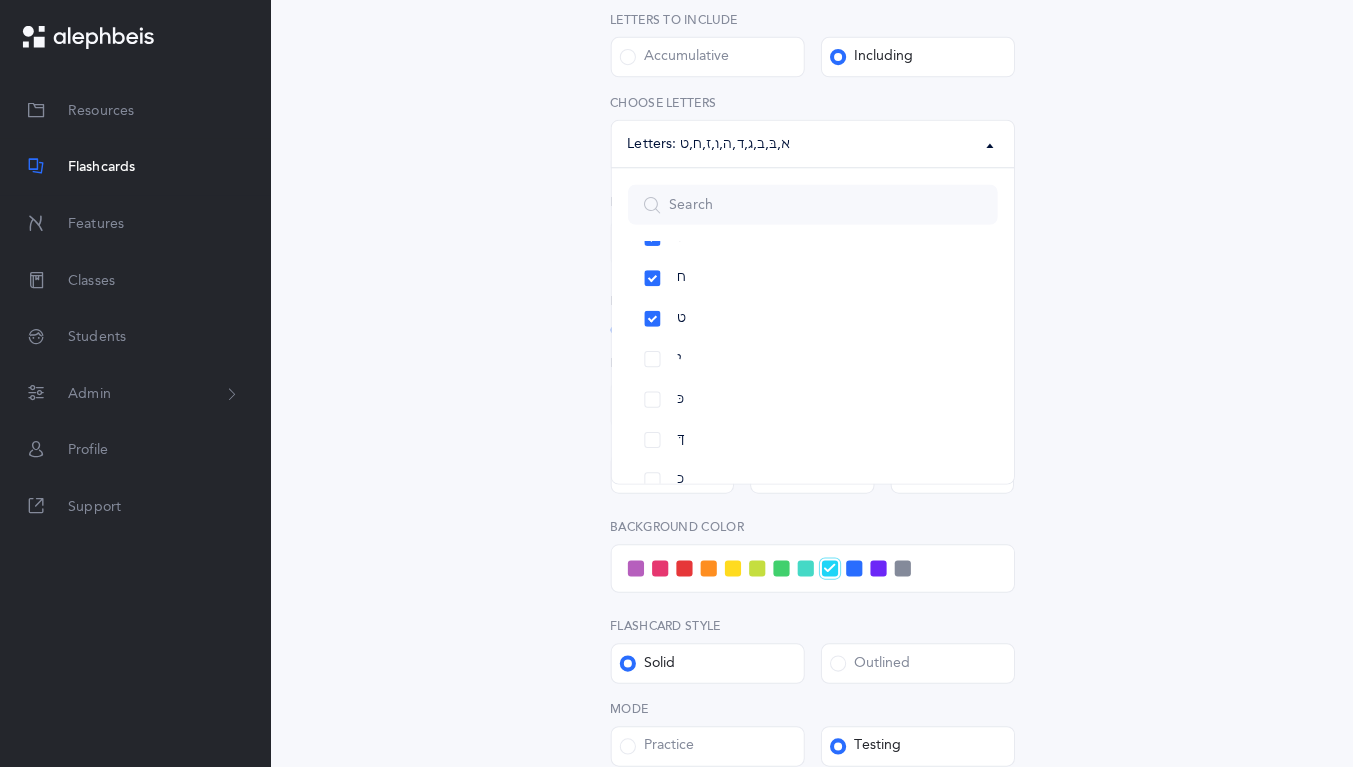click on "י" at bounding box center (817, 362) 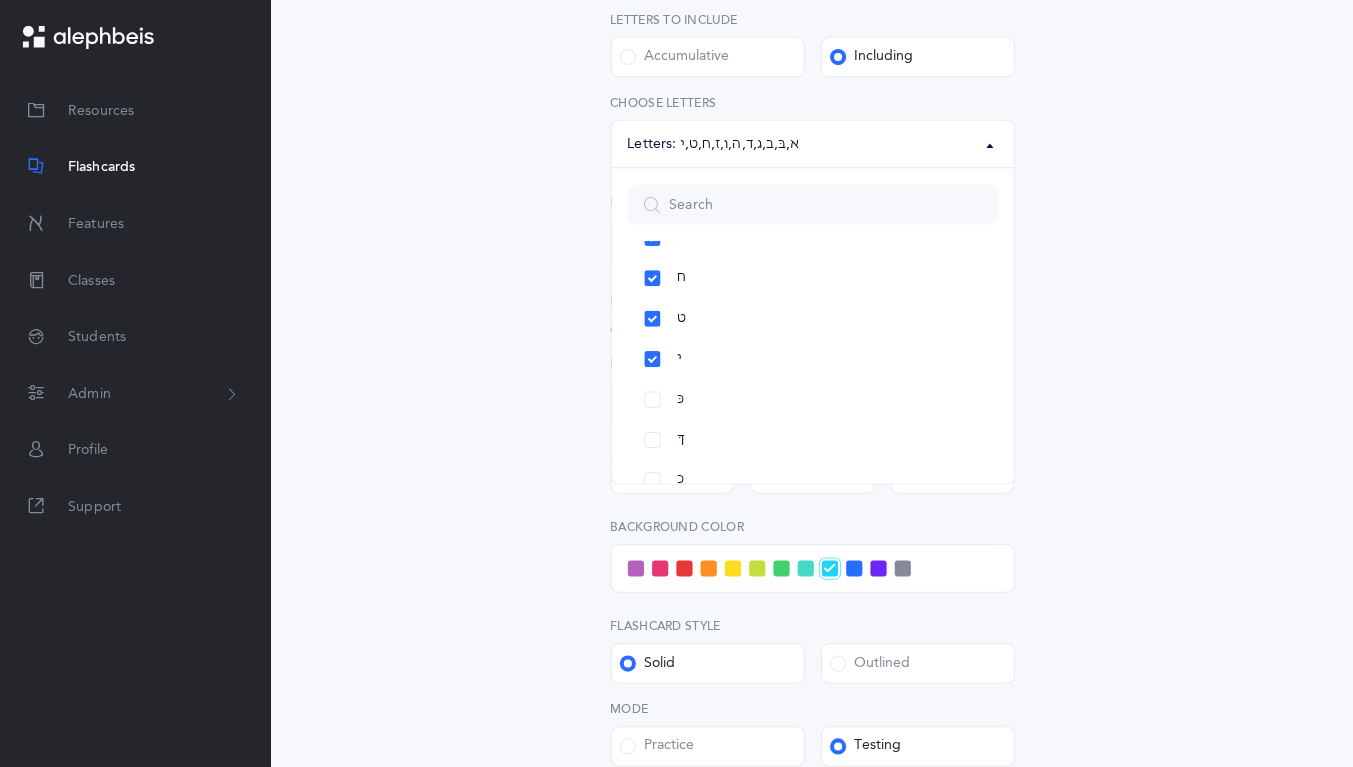click on "כּ" at bounding box center (817, 402) 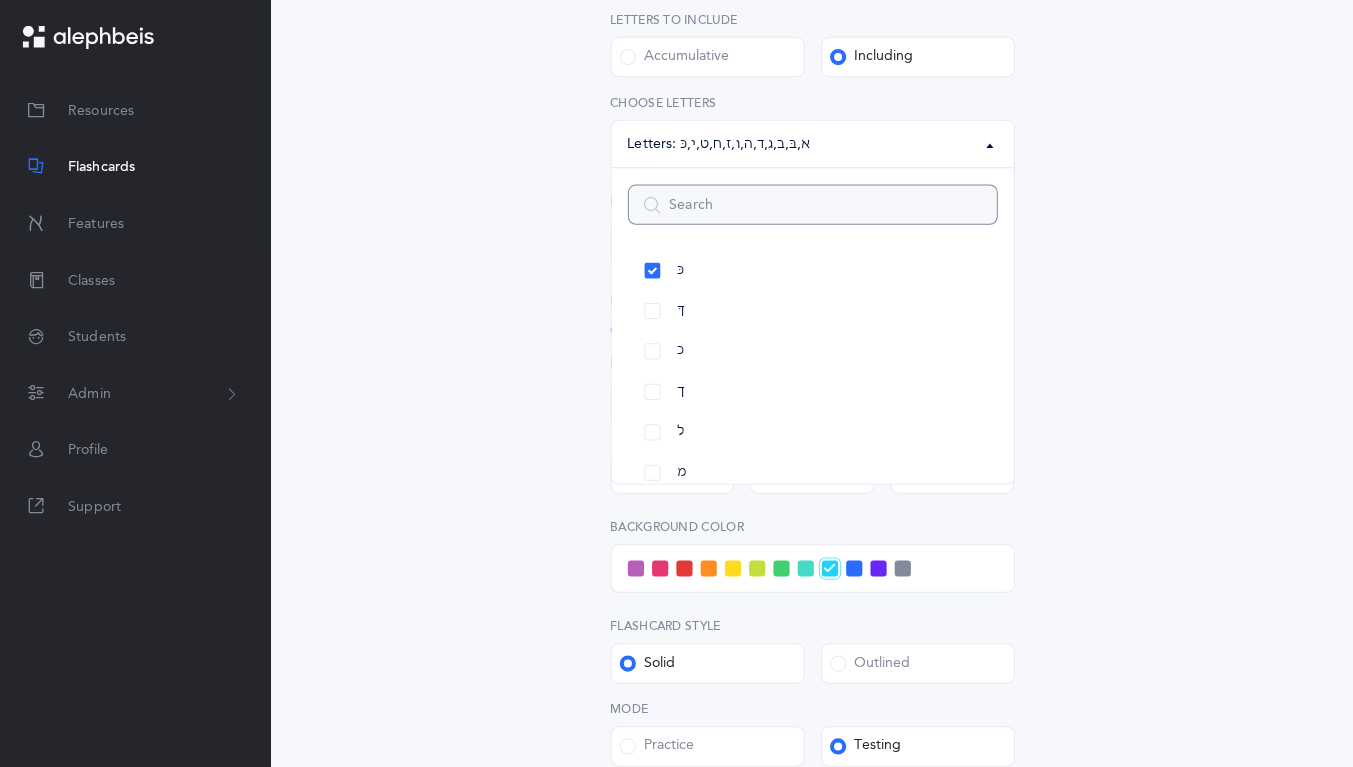 scroll, scrollTop: 486, scrollLeft: 0, axis: vertical 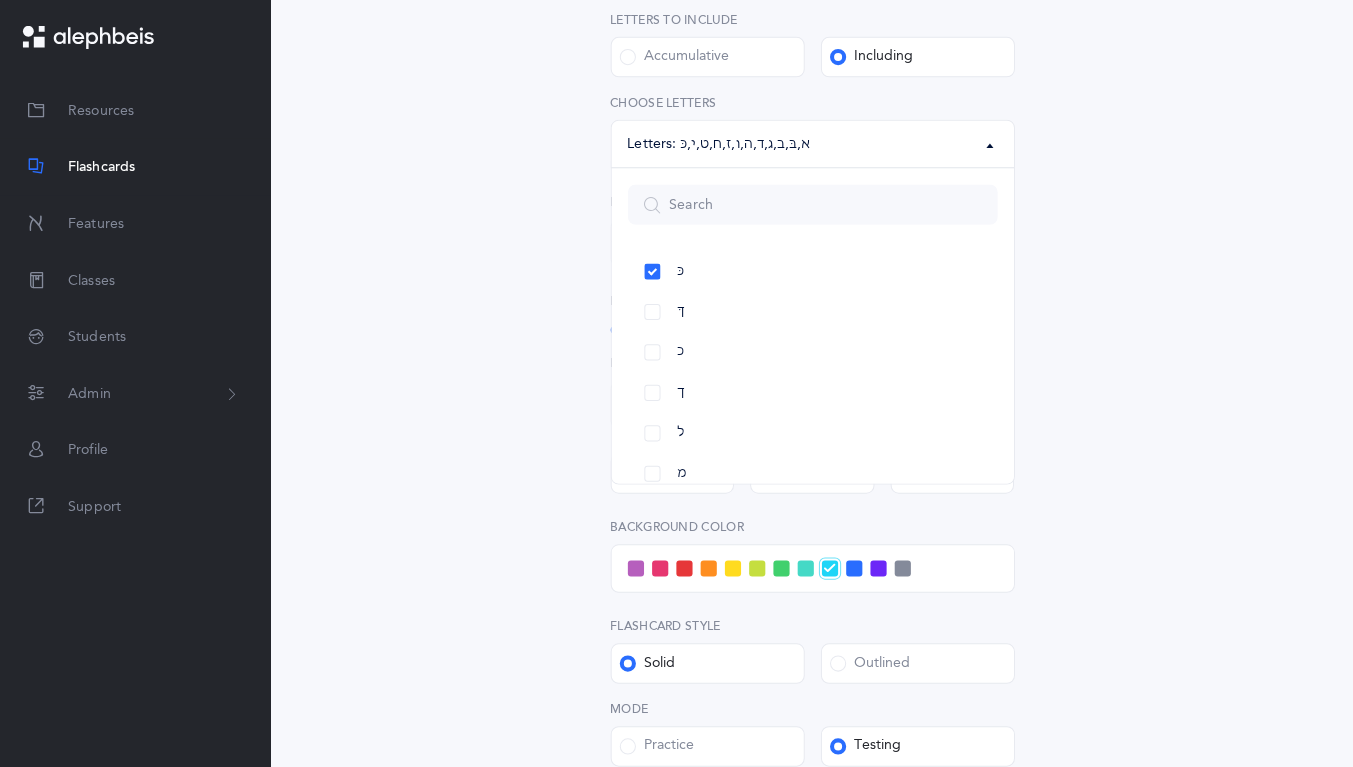 click on "כ" at bounding box center (817, 355) 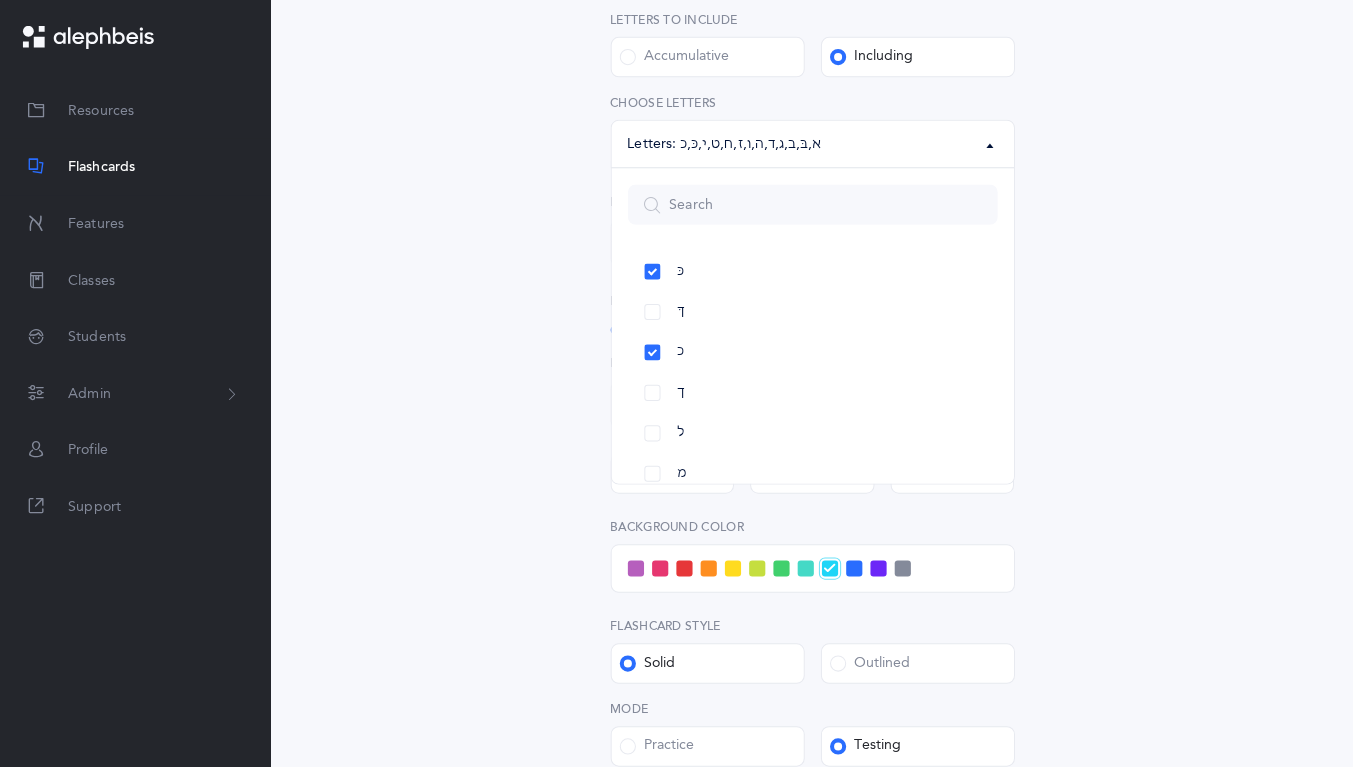 click on "ך" at bounding box center (817, 395) 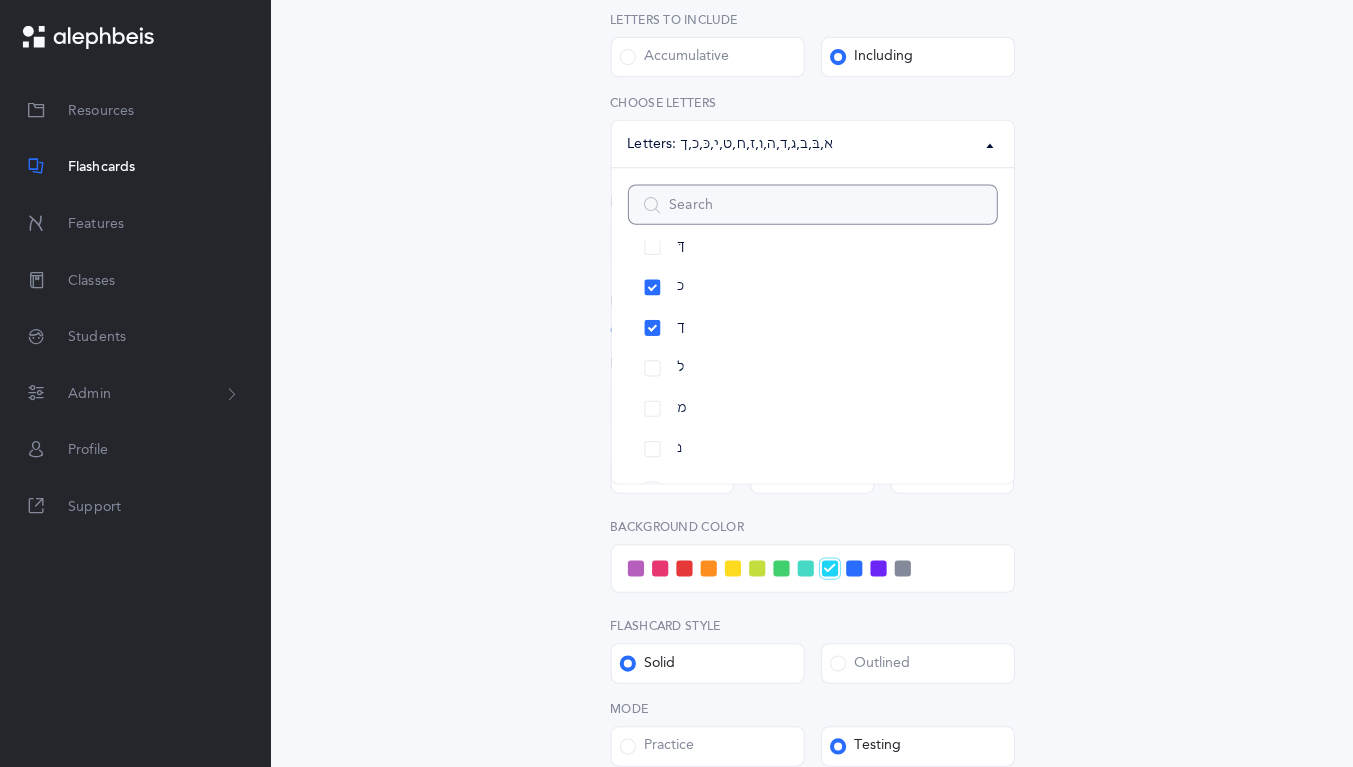 scroll, scrollTop: 567, scrollLeft: 0, axis: vertical 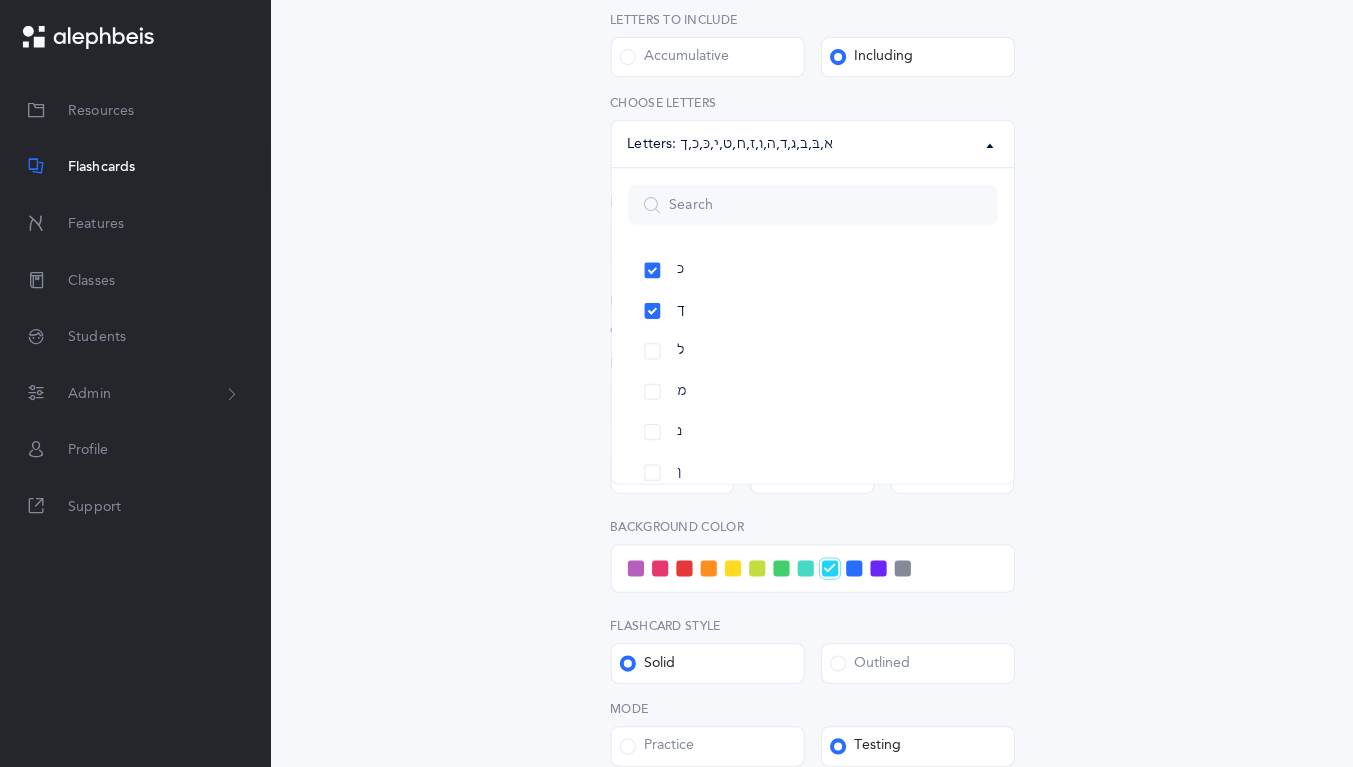 click on "ל" at bounding box center (817, 354) 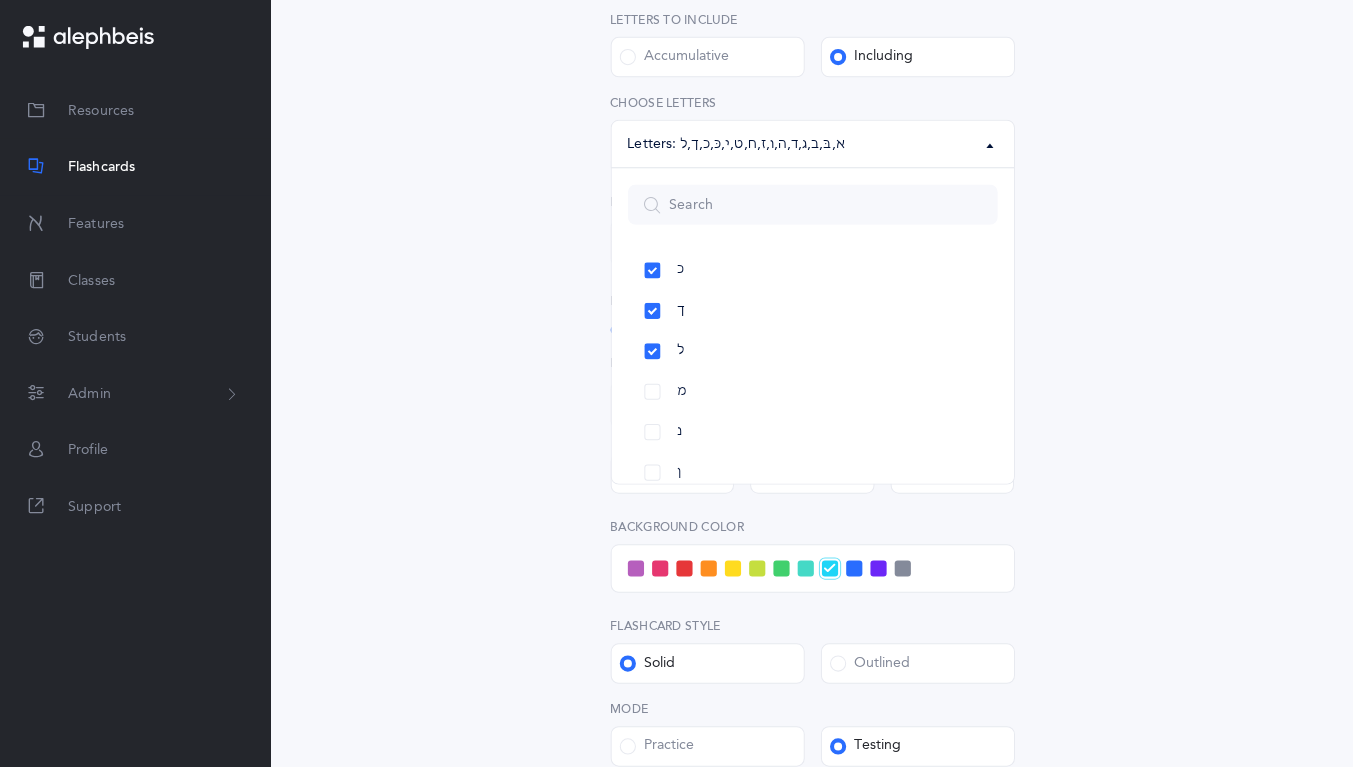 click on "מ" at bounding box center (817, 394) 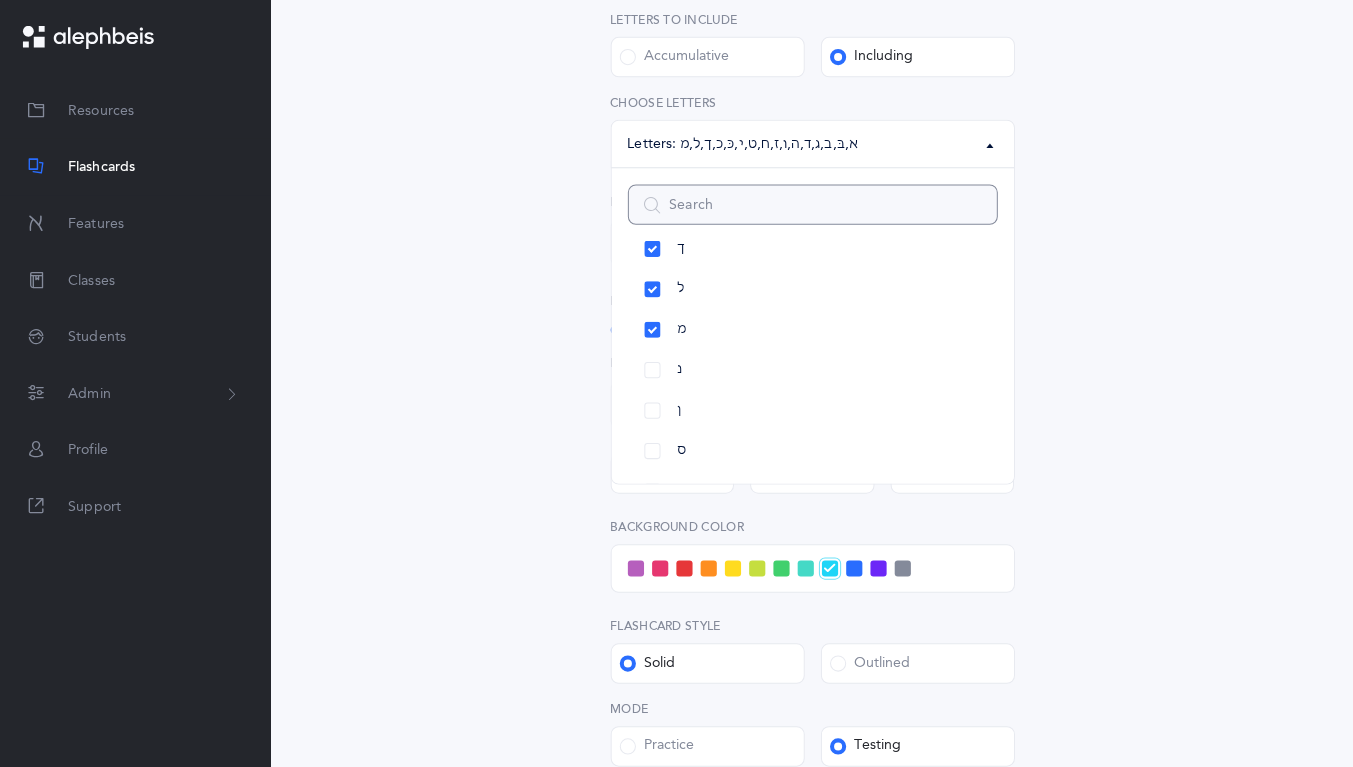 scroll, scrollTop: 634, scrollLeft: 0, axis: vertical 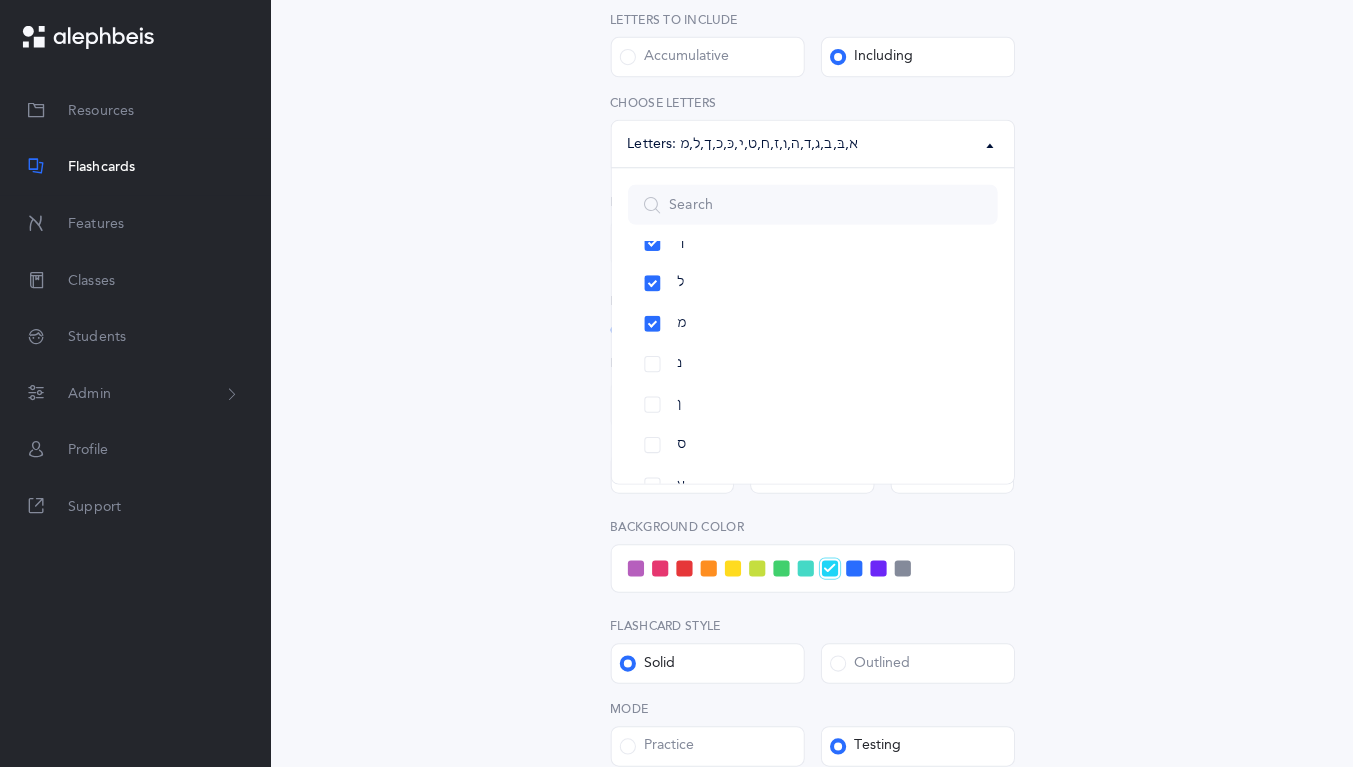 click on "נ" at bounding box center (817, 367) 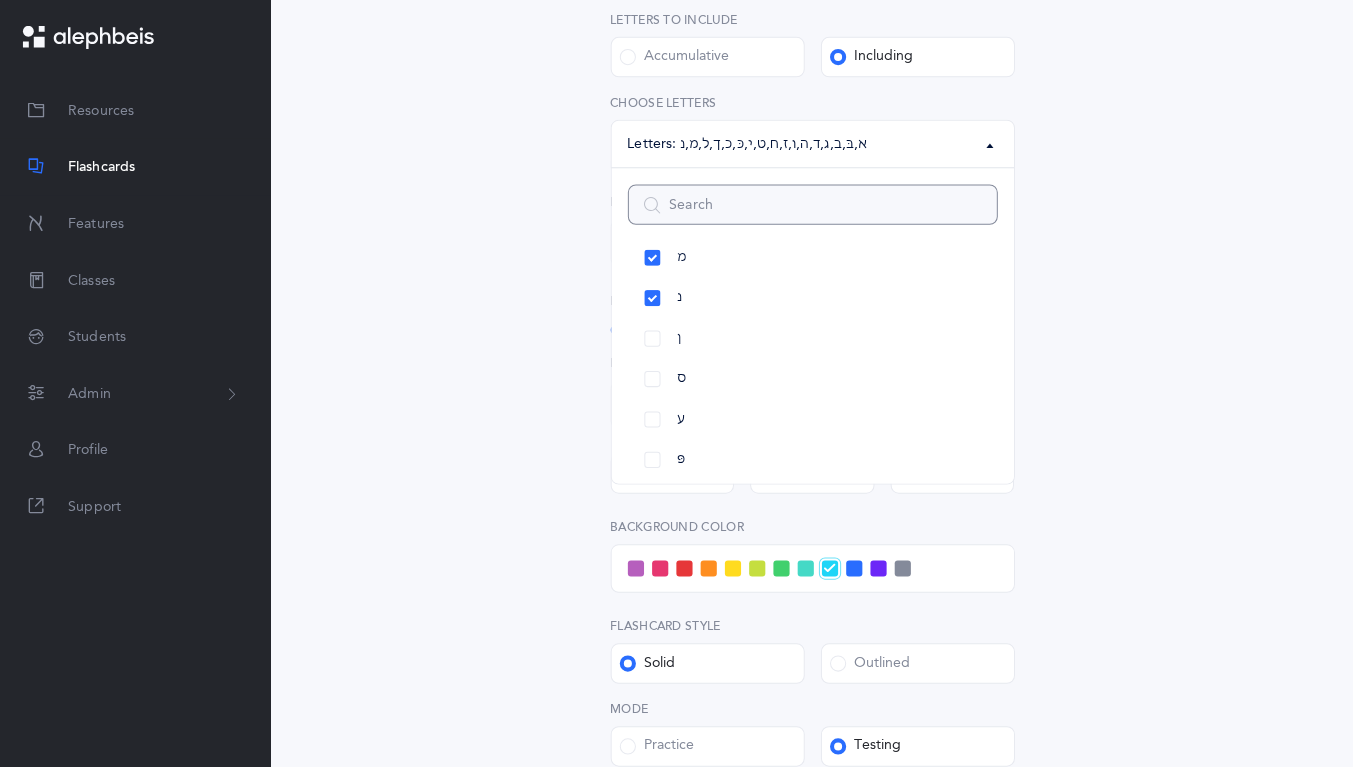 scroll, scrollTop: 738, scrollLeft: 0, axis: vertical 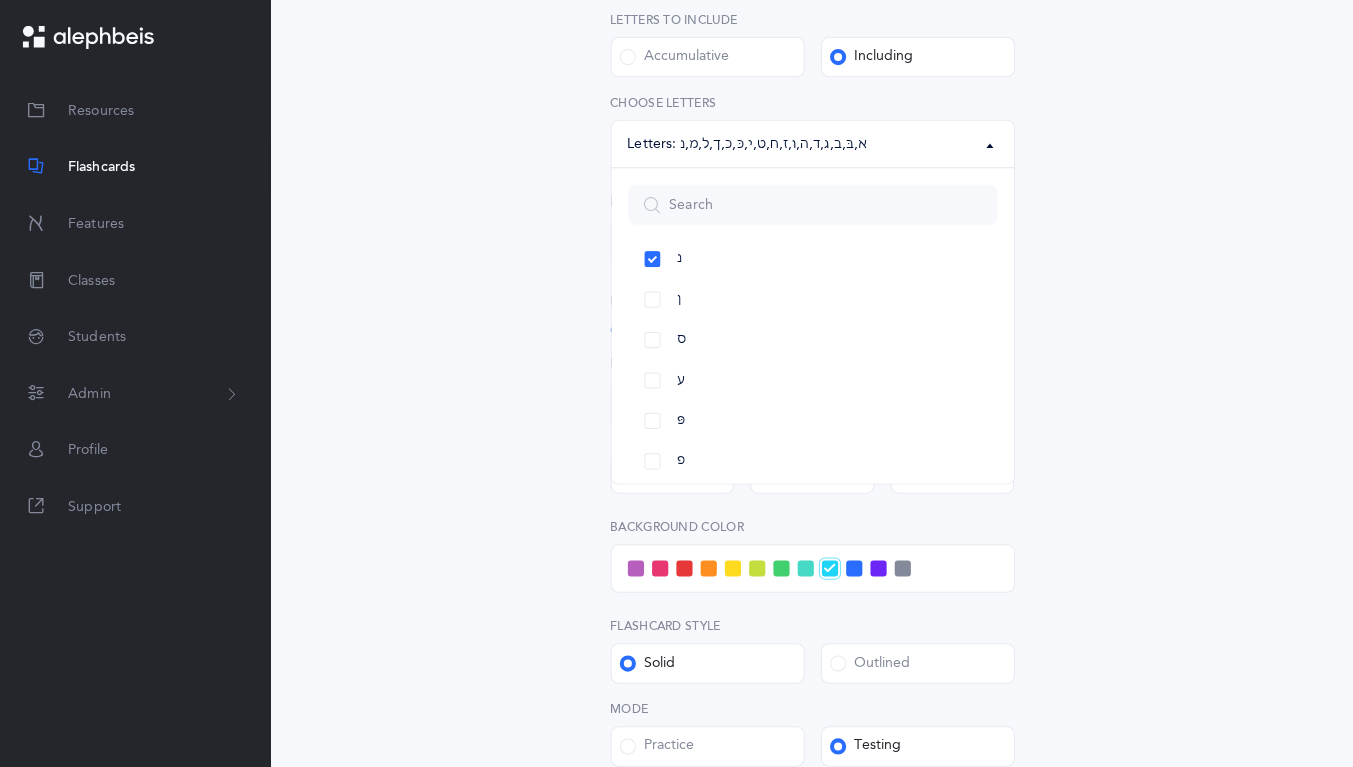 click on "ן" at bounding box center [817, 303] 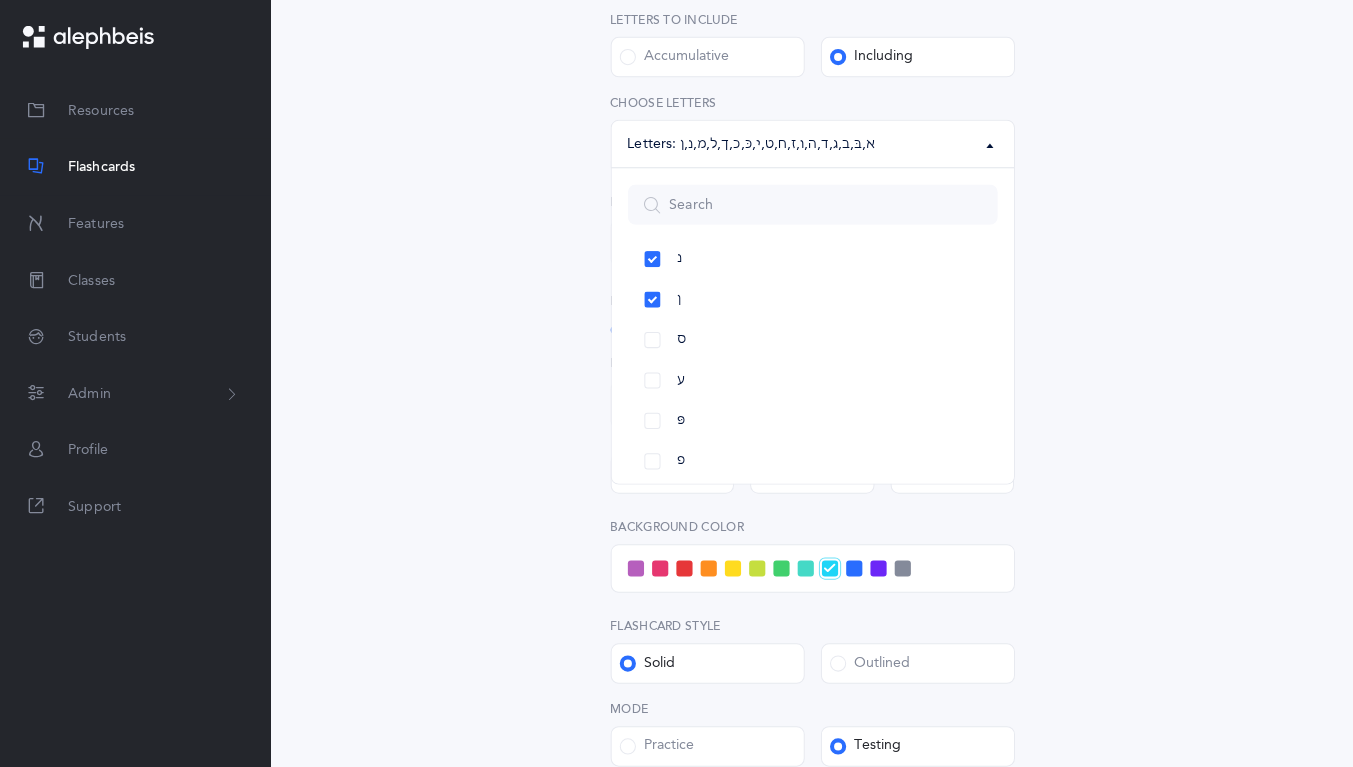 click on "ס" at bounding box center (817, 343) 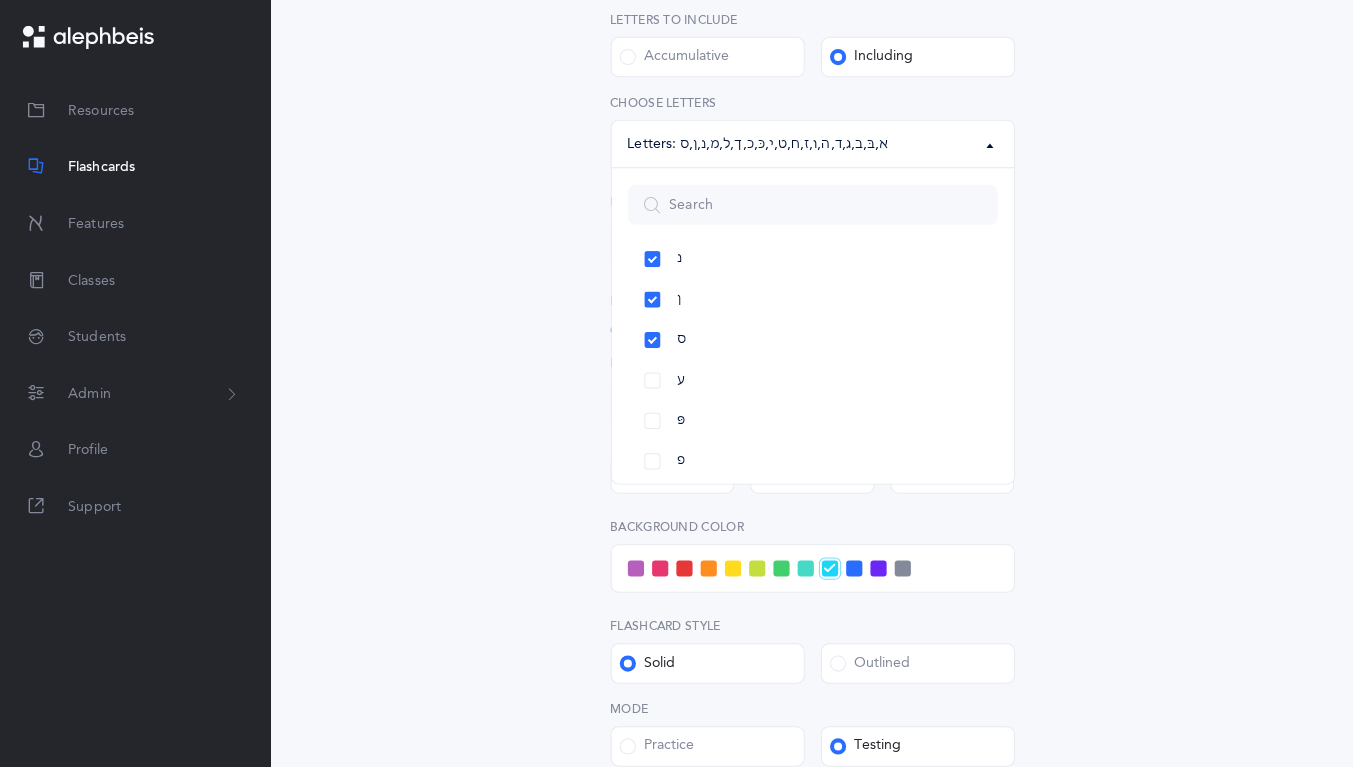 click on "ע" at bounding box center [817, 383] 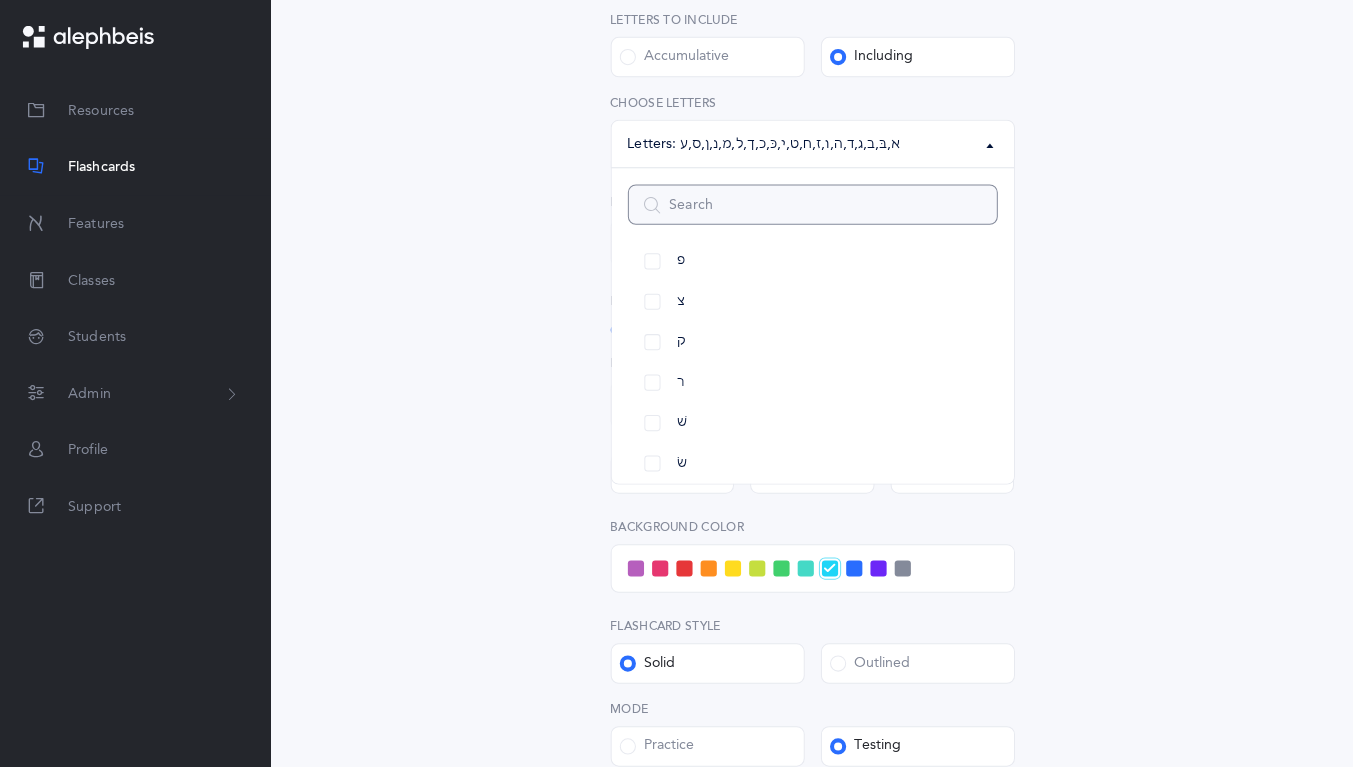 scroll, scrollTop: 938, scrollLeft: 0, axis: vertical 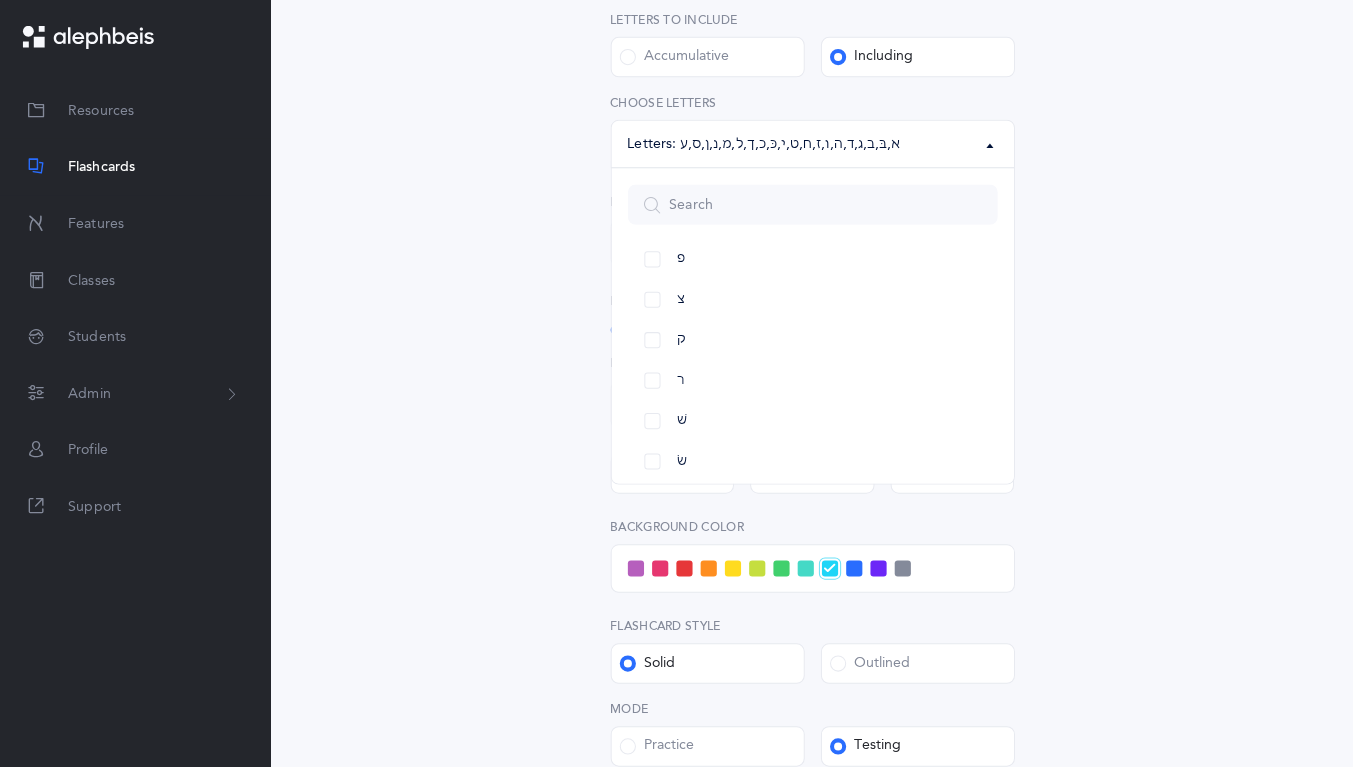 click on "ק" at bounding box center [817, 343] 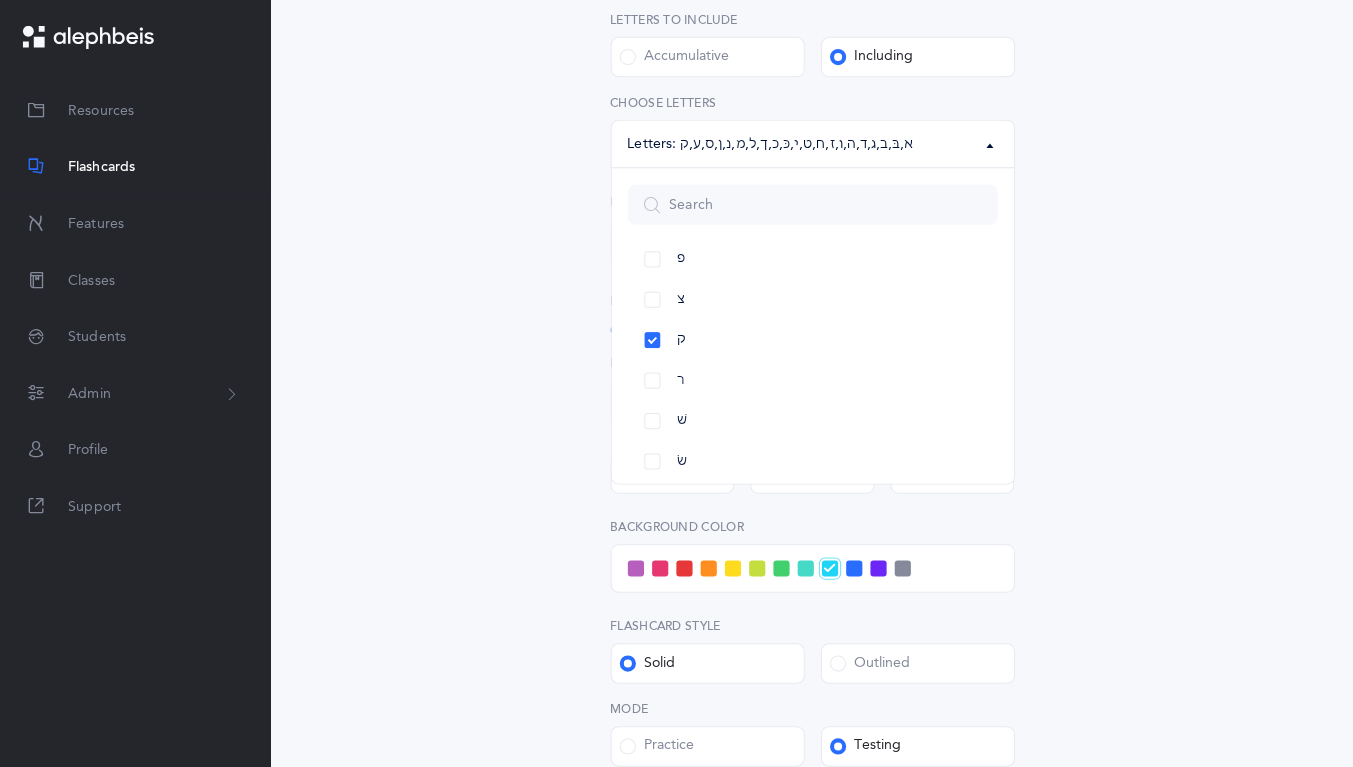 click on "ר" at bounding box center [817, 383] 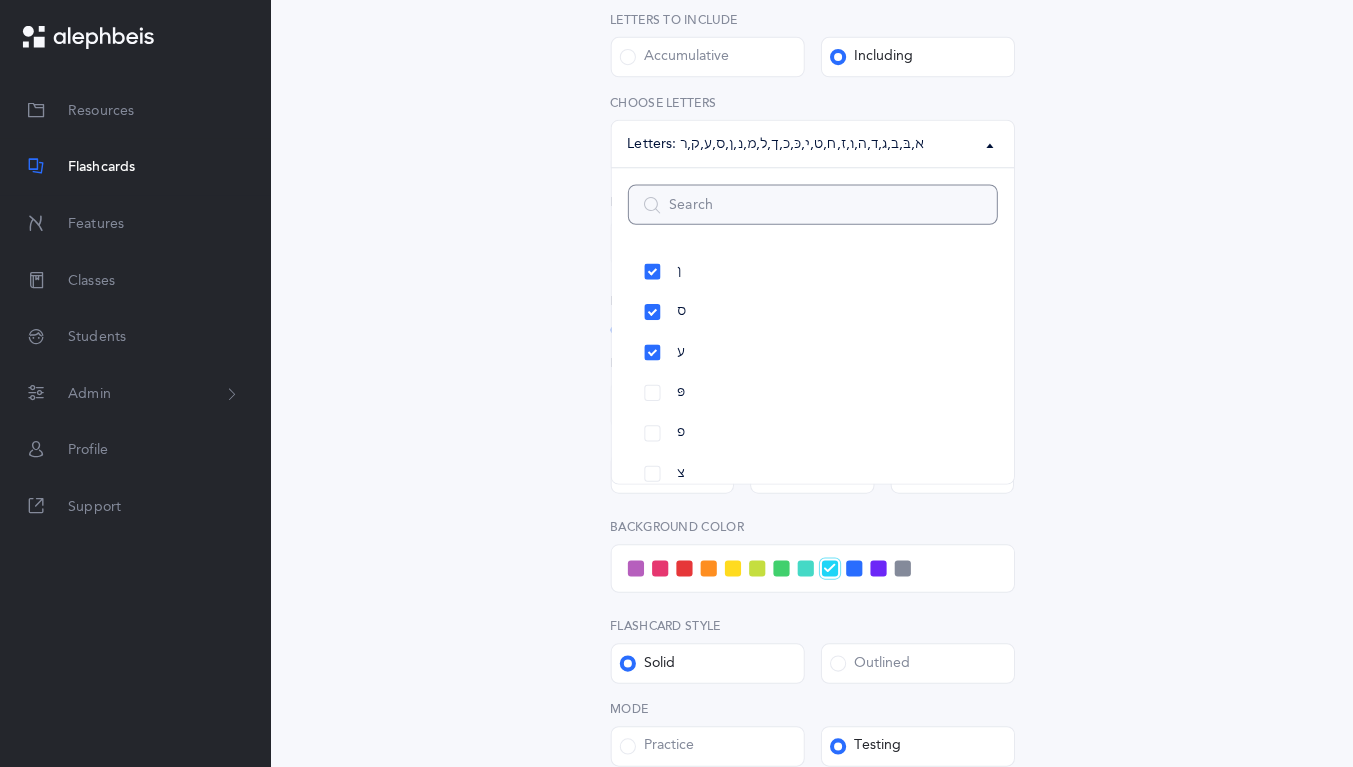 scroll, scrollTop: 750, scrollLeft: 0, axis: vertical 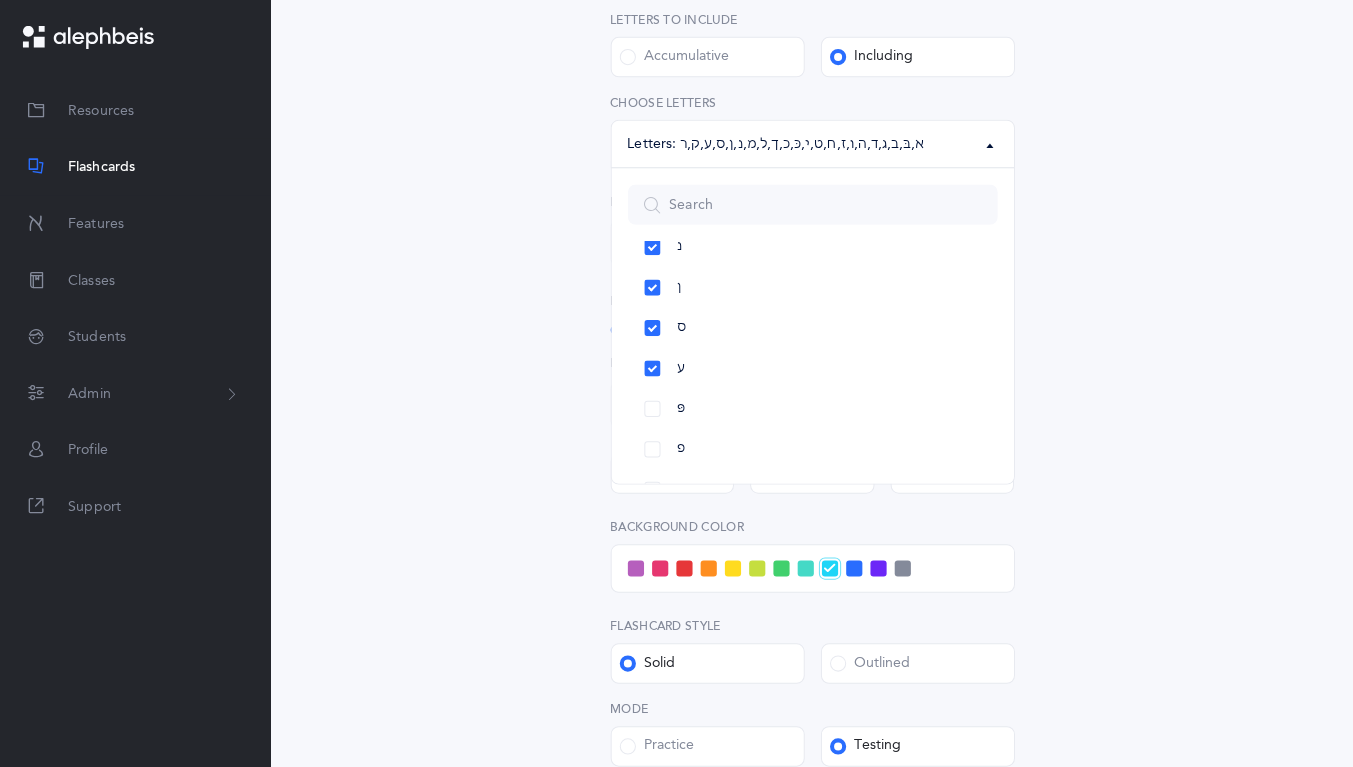 click on "ס" at bounding box center (817, 331) 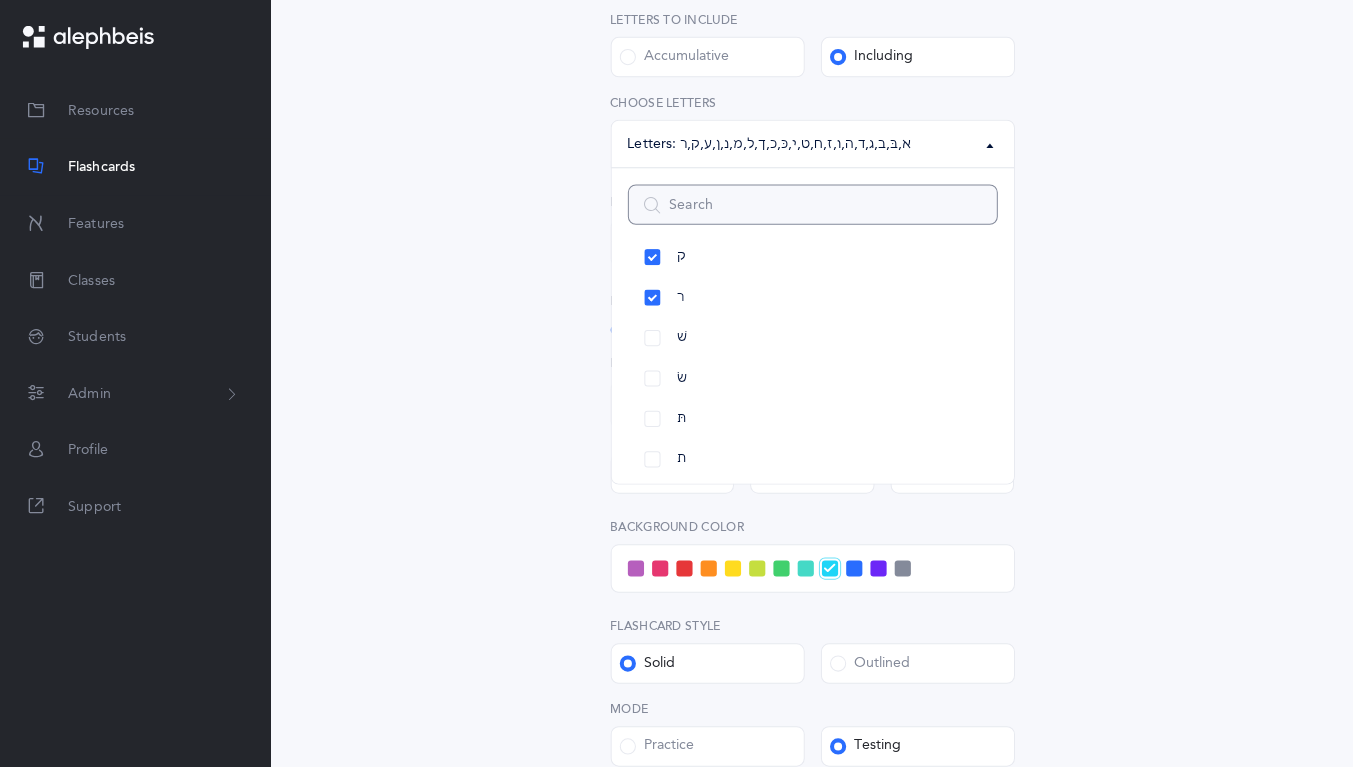 scroll, scrollTop: 1023, scrollLeft: 0, axis: vertical 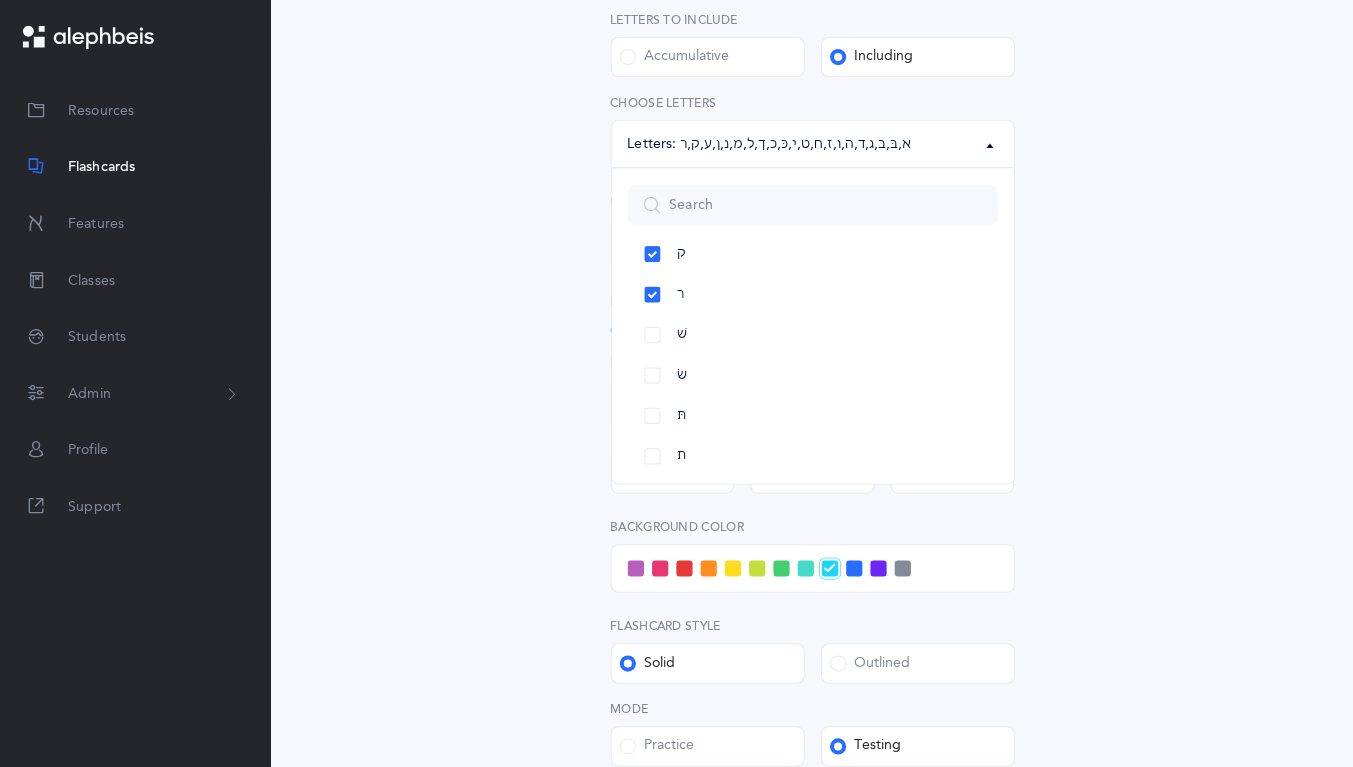 click on "תּ" at bounding box center [817, 418] 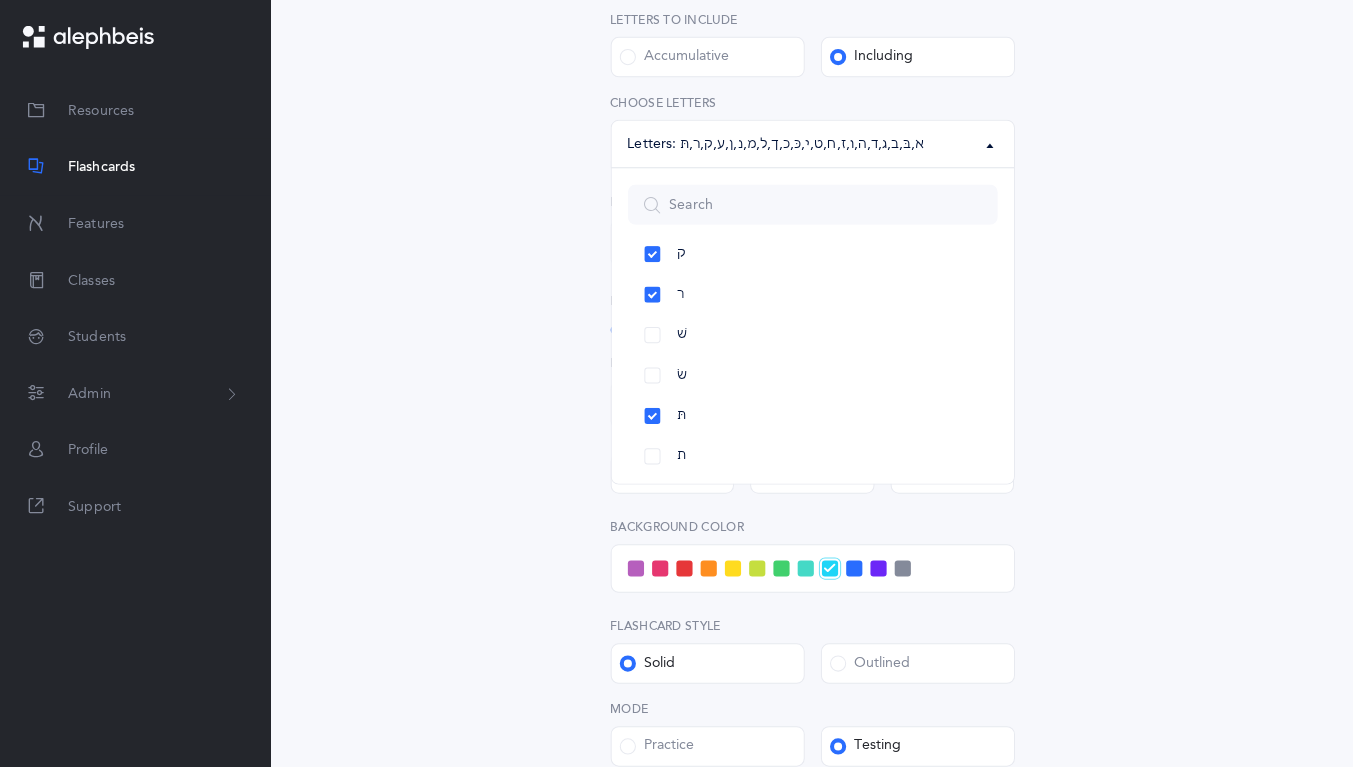 click on "ת" at bounding box center (817, 458) 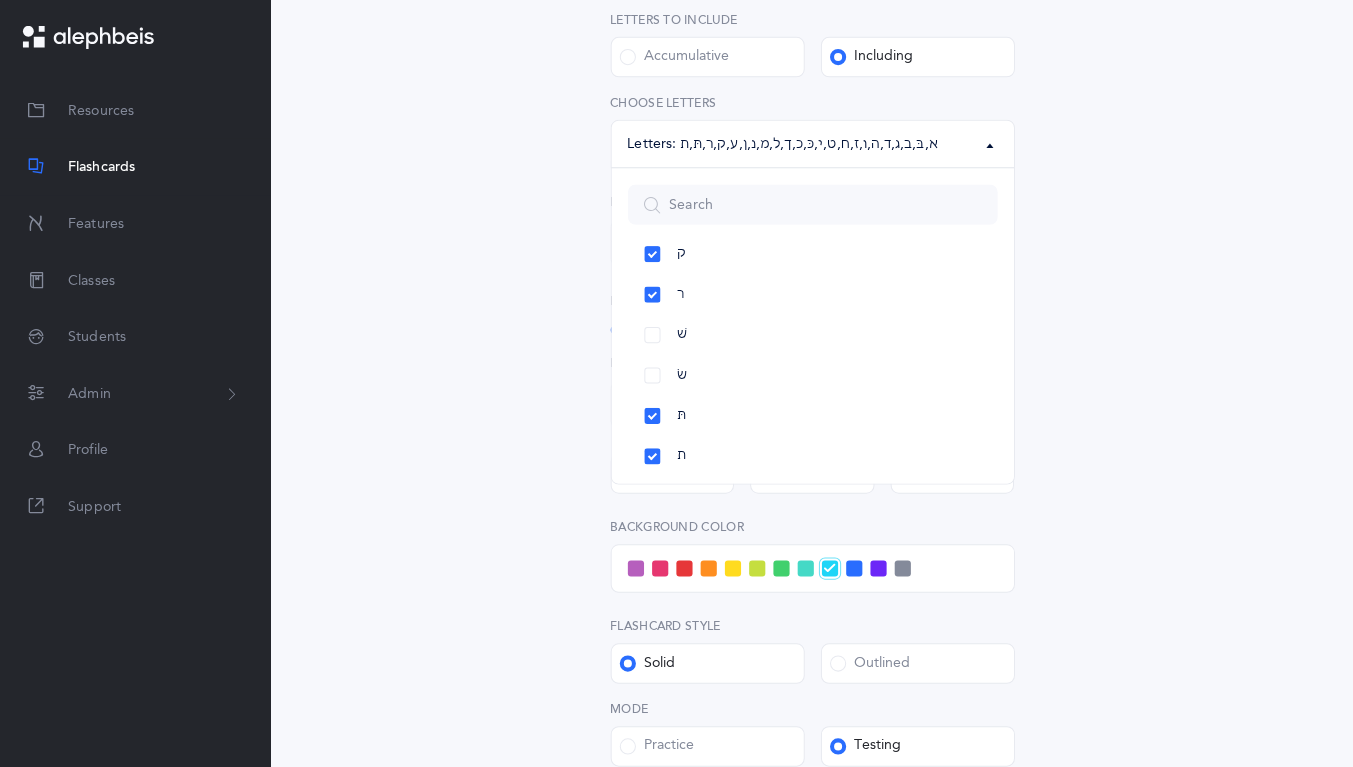 click on "Letters and Nekudos   Choose your Flashcards options         Level 1 - Letters only
Level 2 - Nekudos only
Level 3 - Letters and Nekudos
Level 4 - Letters with Nekudos
Level 4 - Letters with Nekudos
Level
Letters to include
Accumulative
Including
All Letters
א
בּ
ב
ג
ד
ה
ו
ז
ח
ט
י
כּ
ךּ
כ
ך
ל
מ
נ
ן
ס
ע
פּ
פ
צ
ק
ר
שׁ
שׂ
תּ
ת
Letters: א ,  בּ ,  ב ,  ג ,  ד ,  ה ,  ו ,  ז ,  ח ,  ט ,  י ,  כּ ,  כ ,  ך ,  ל ,  מ ,  נ ,  ן ,  ע ,  ק ,  ר ,  תּ ,  ת
All Letters
א
בּ
ב
ג
ד
ה
ו
ז
ח
ט
י
כּ
ךּ
כ
ך
ל
מ
נ
ן
ס
ע
פּ
פ
צ
ק
ר
שׁ
שׂ
תּ
ת
Choose letters
All Nekudos
קמץ
פתח
צירי
סגול
שוא
חולם חסר
חולם מלא
חיריק חסר
חיריק מלא
קובוץ" at bounding box center (817, 381) 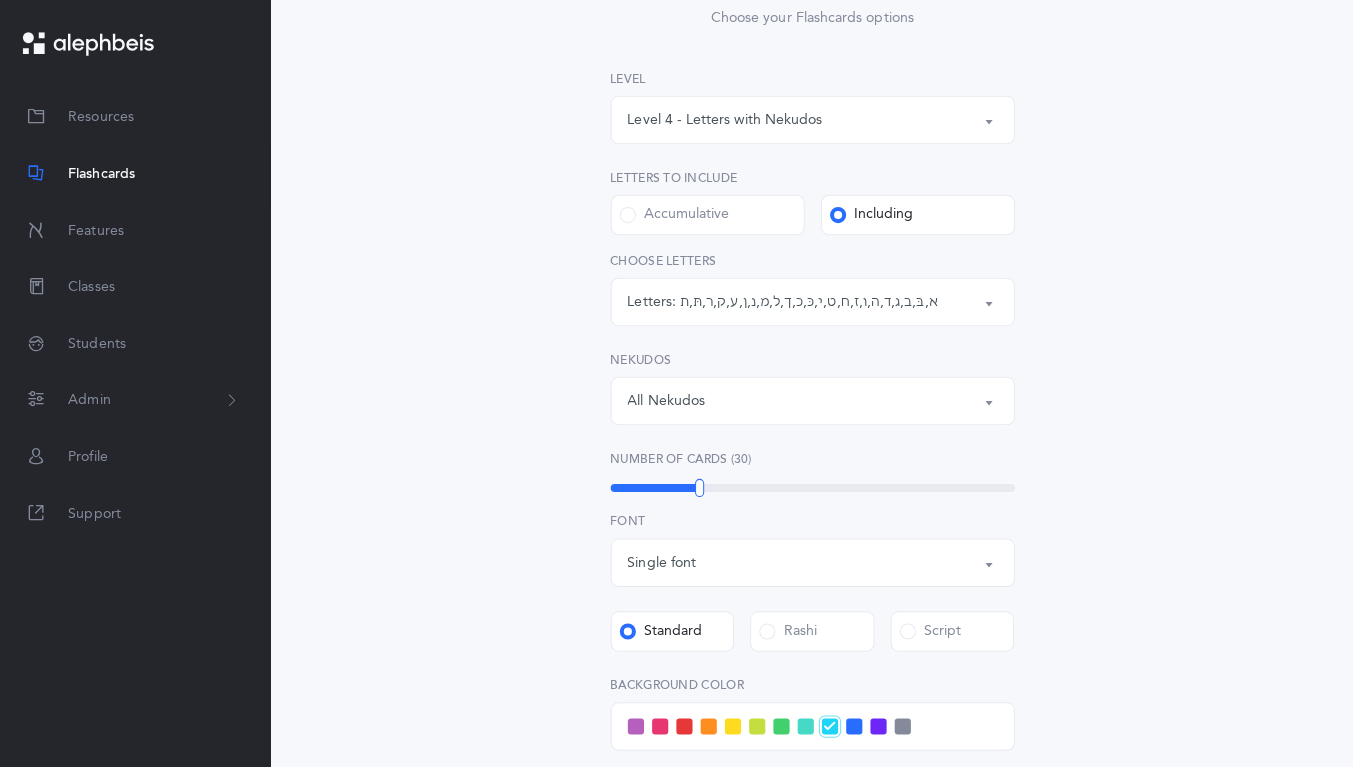 scroll, scrollTop: 253, scrollLeft: 0, axis: vertical 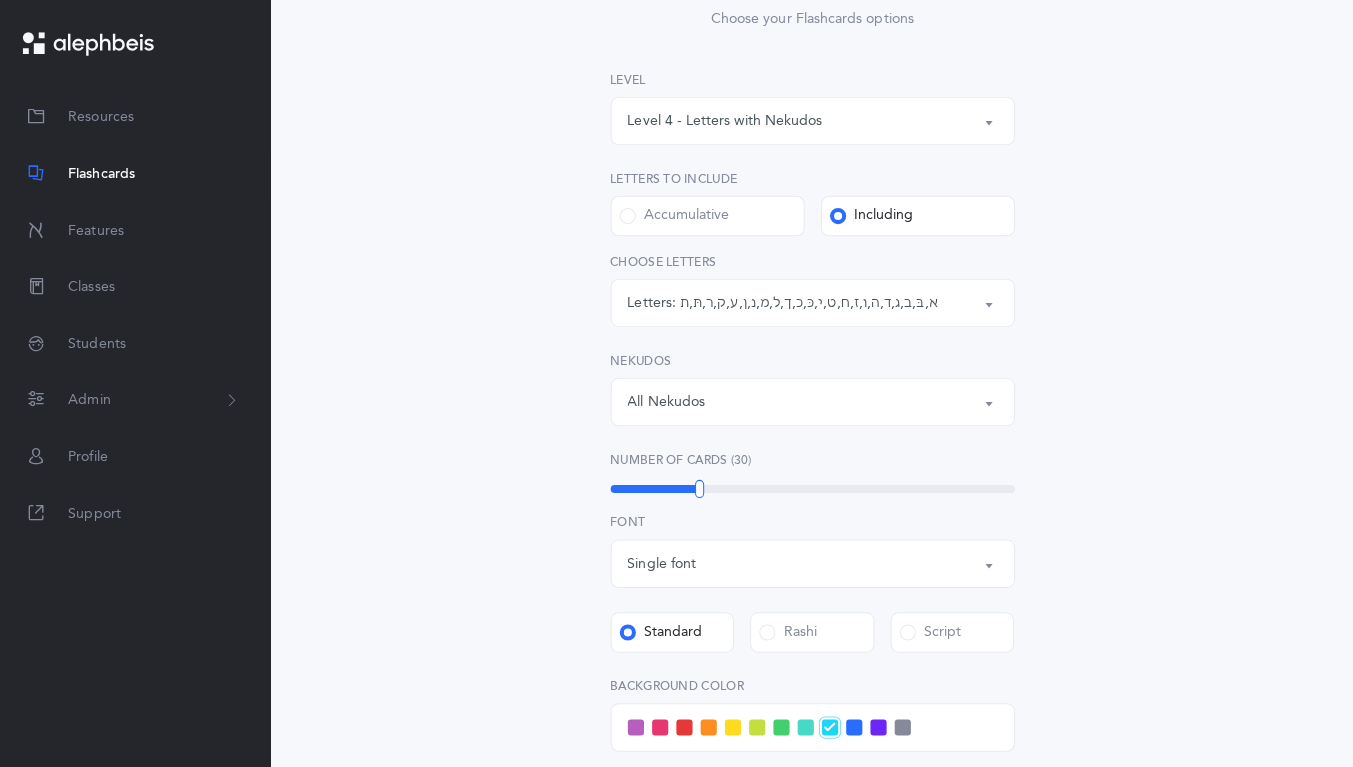 click on "All Nekudos" at bounding box center [817, 398] 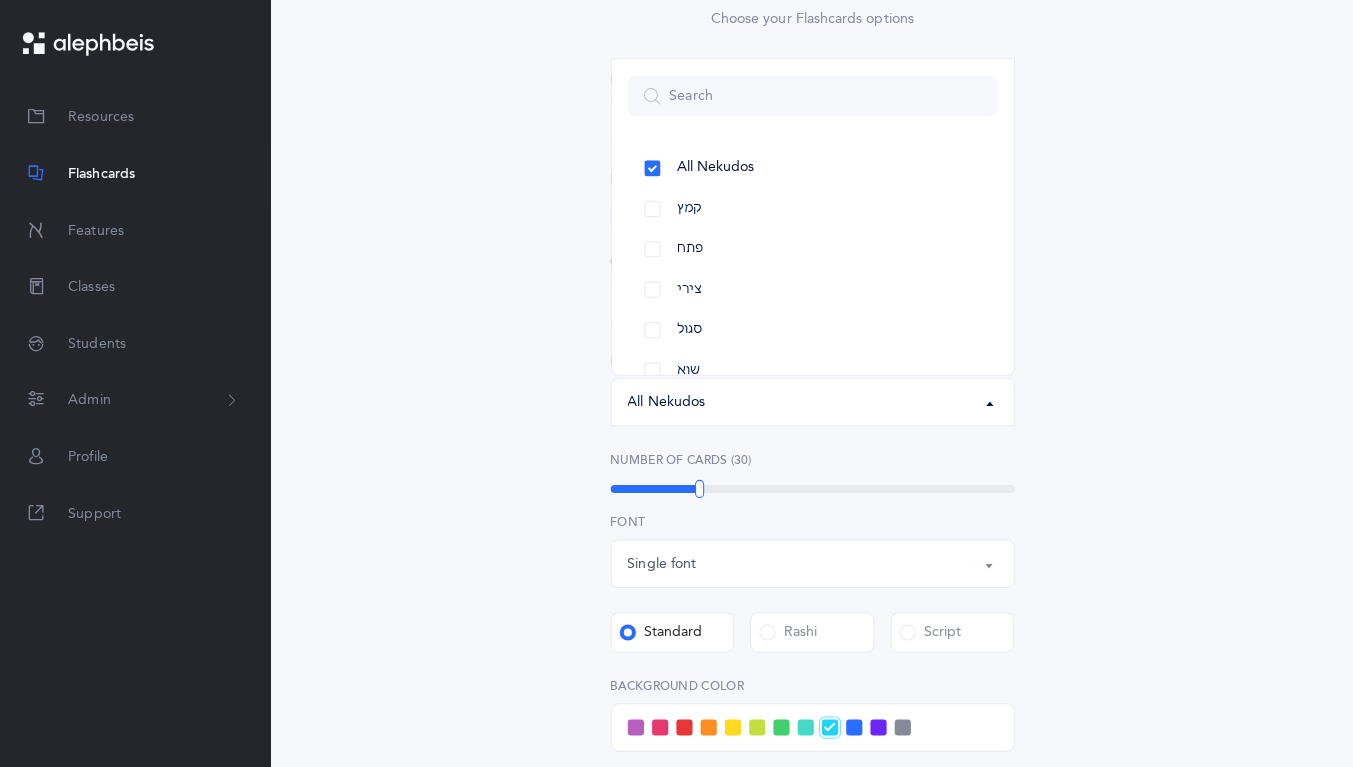 click on "קמץ" at bounding box center [817, 207] 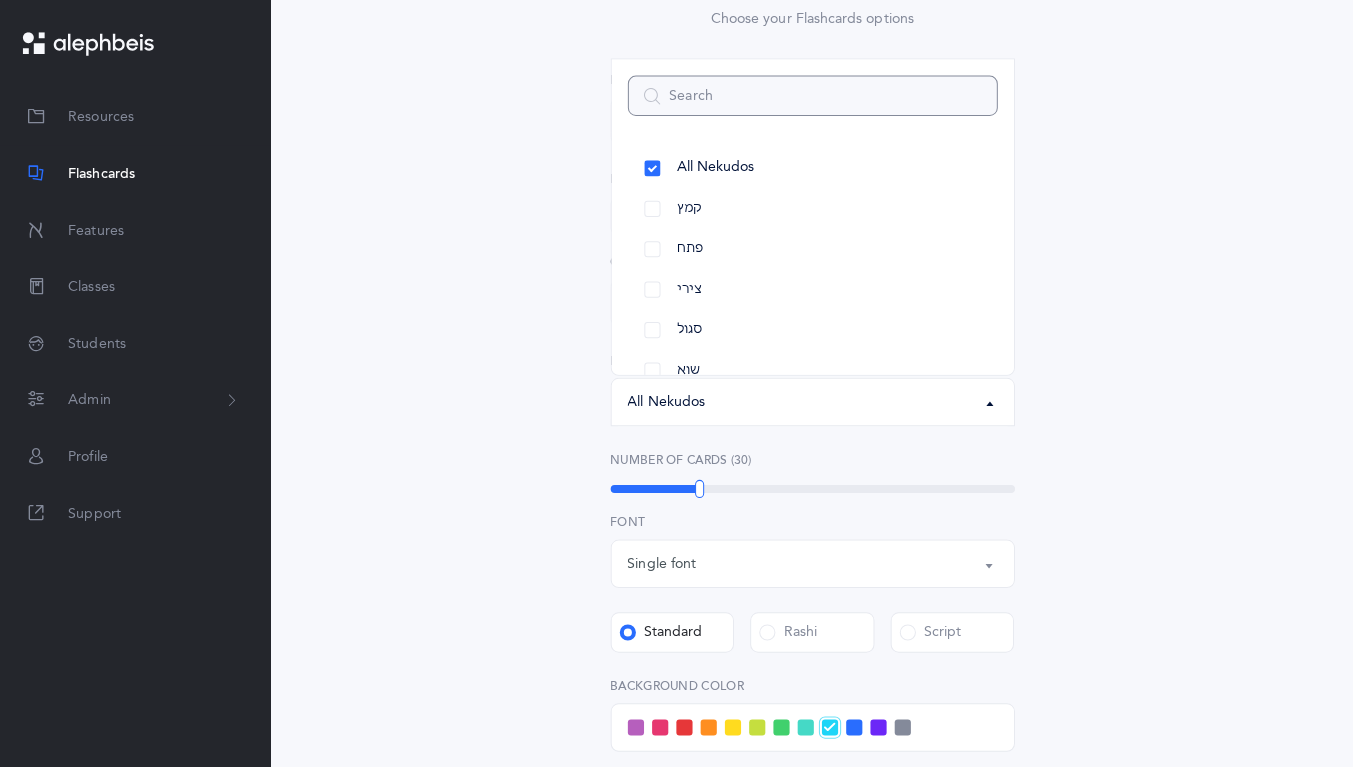 select on "28" 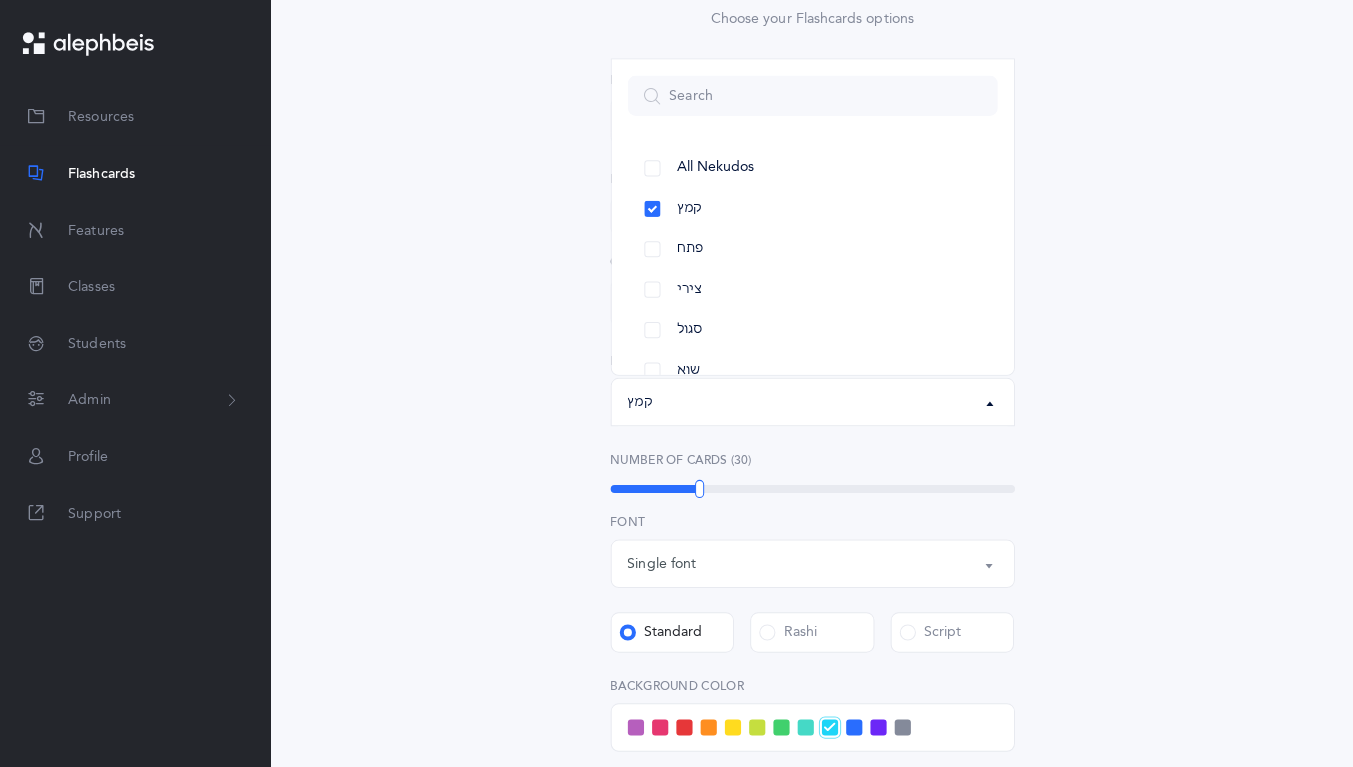 click on "פתח" at bounding box center (817, 247) 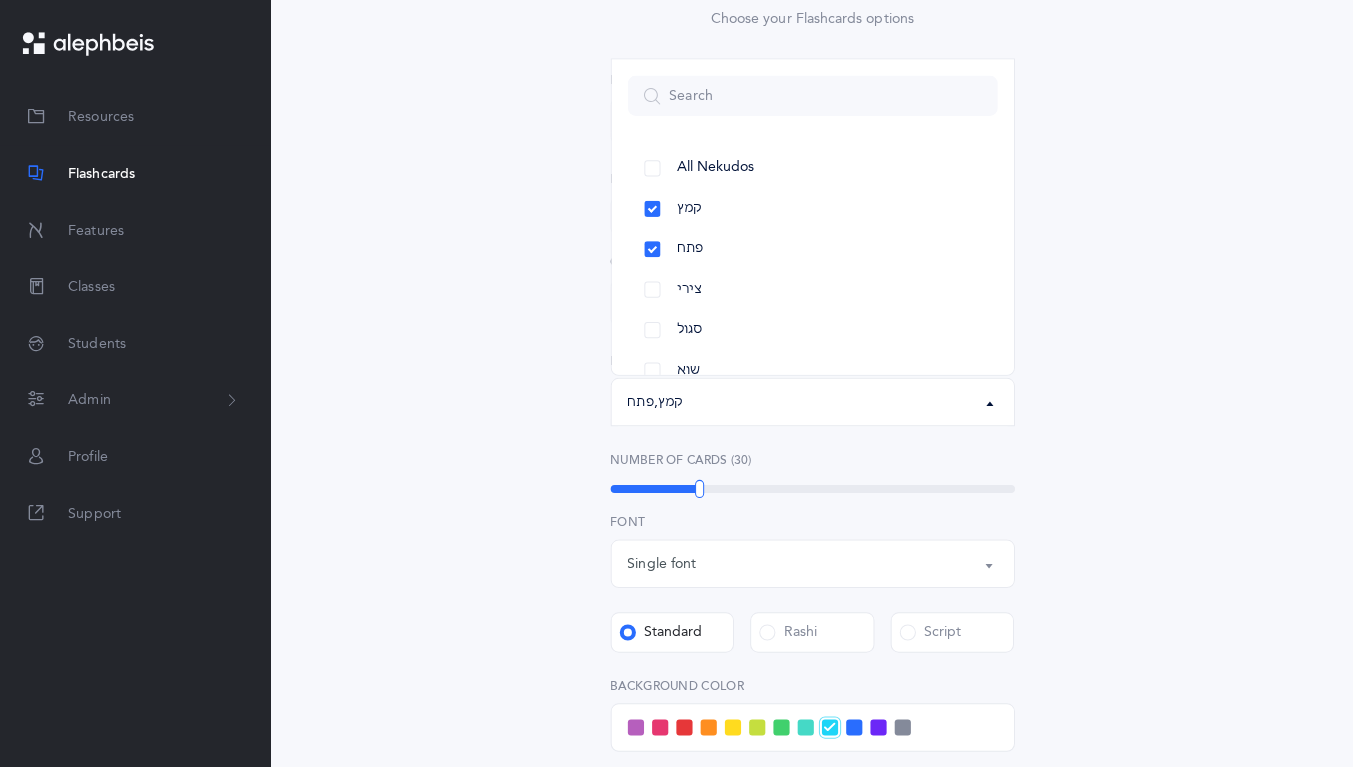 click on "צירי" at bounding box center (817, 287) 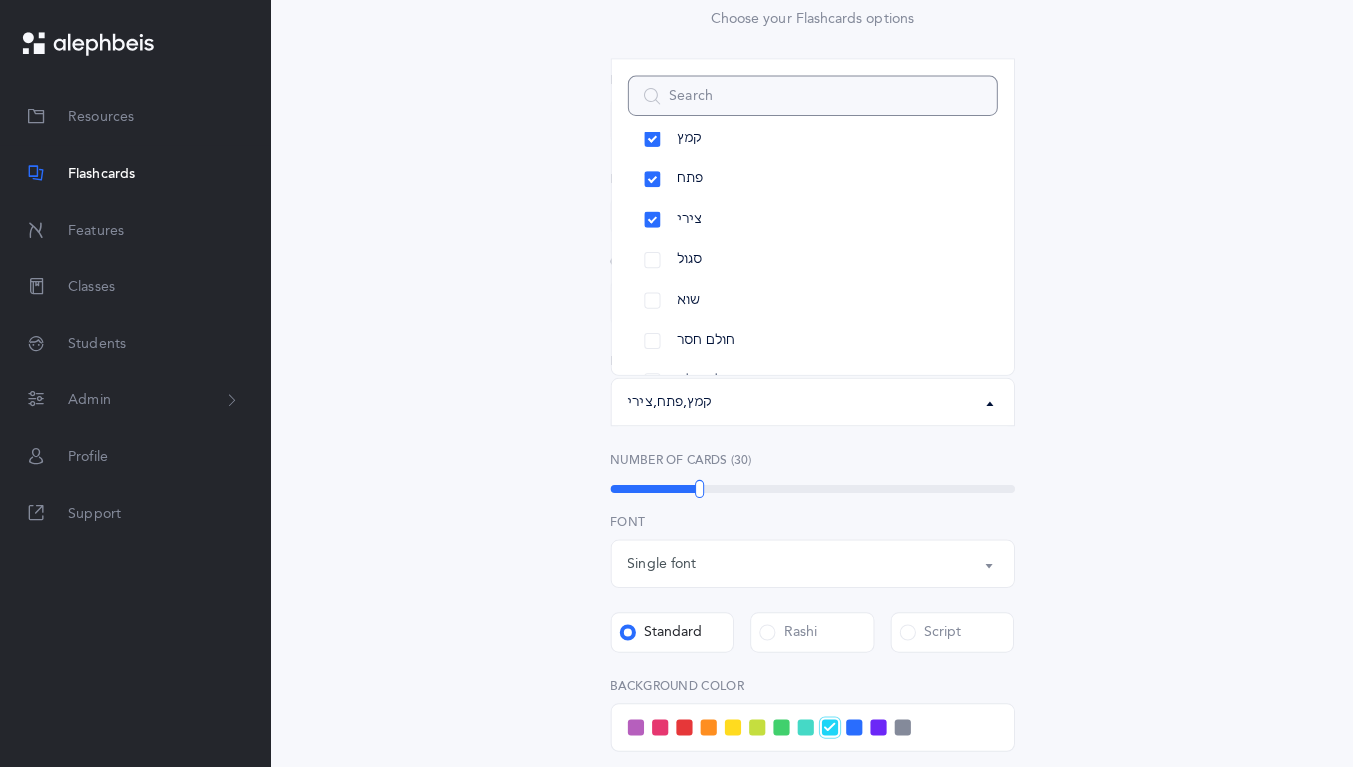scroll, scrollTop: 79, scrollLeft: 0, axis: vertical 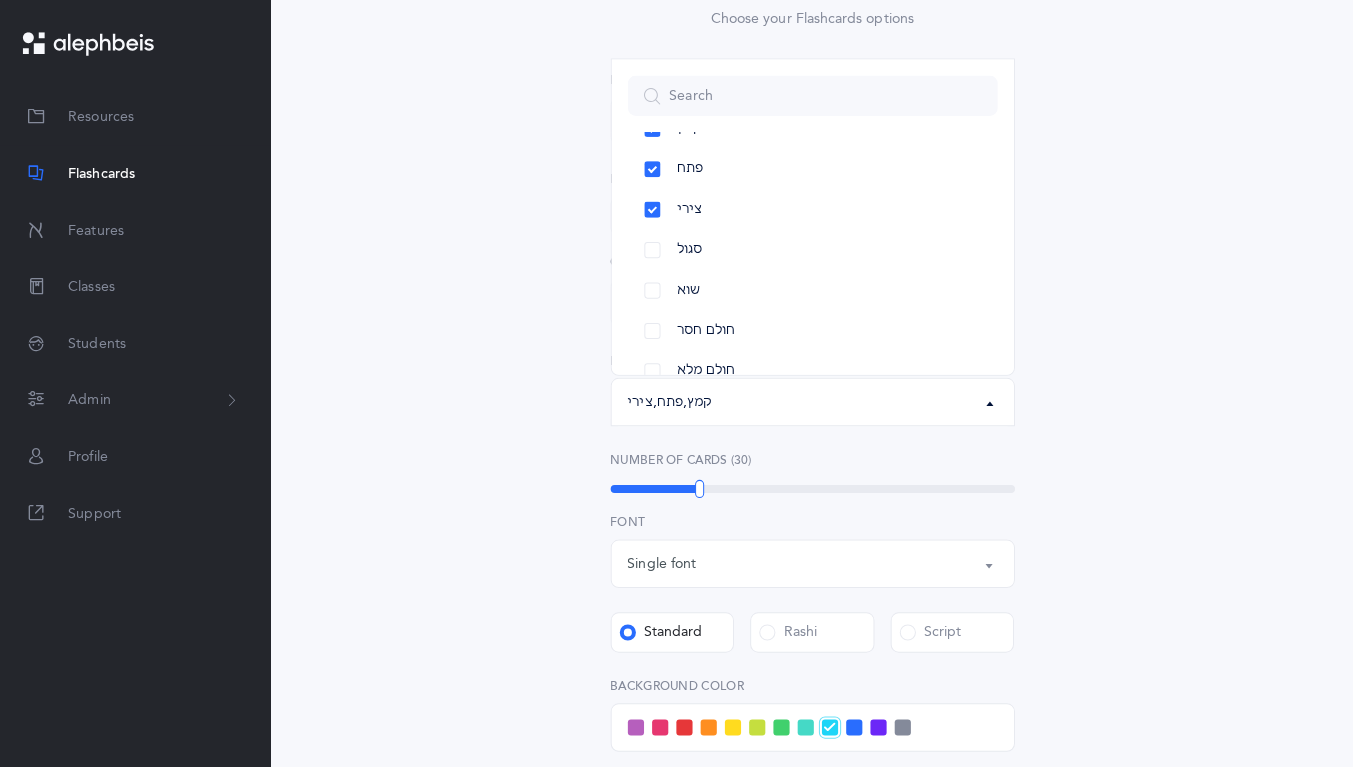 click on "סגול" at bounding box center [817, 248] 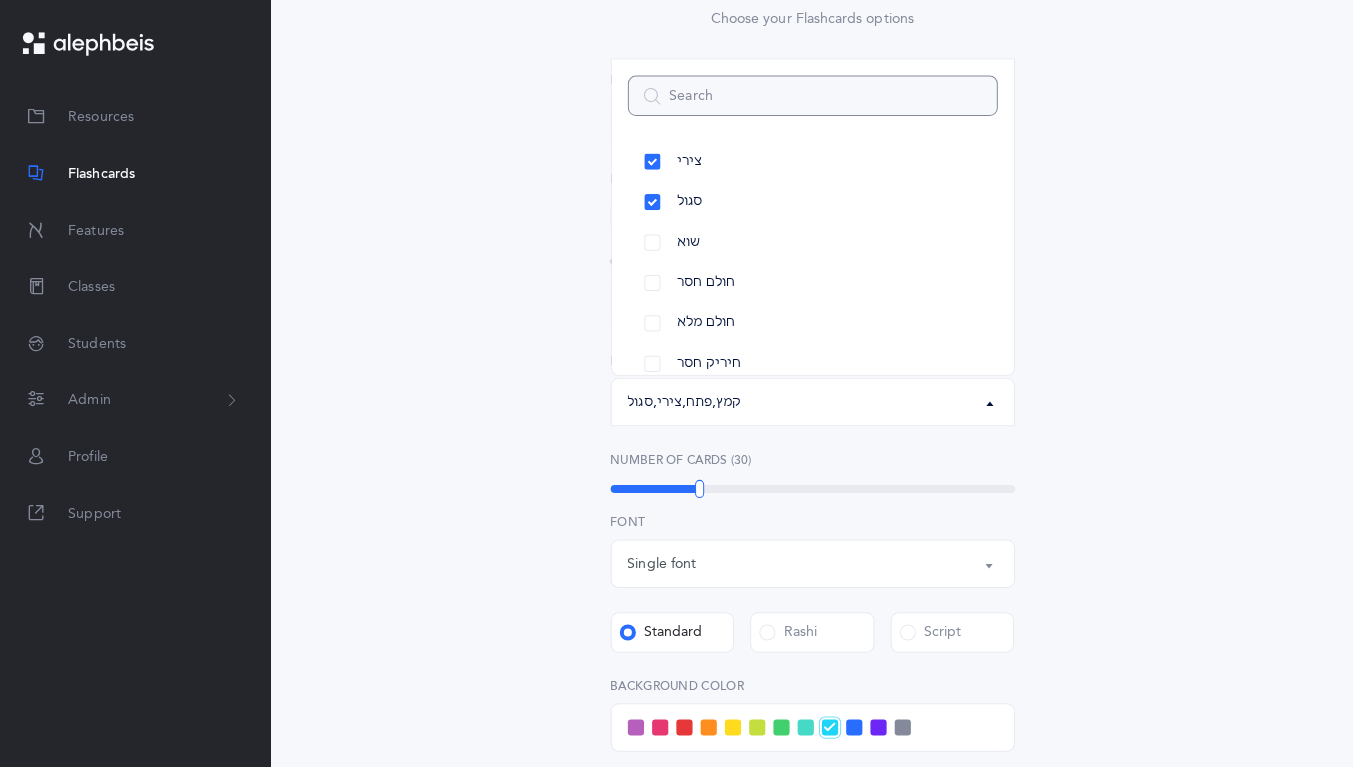 scroll, scrollTop: 153, scrollLeft: 0, axis: vertical 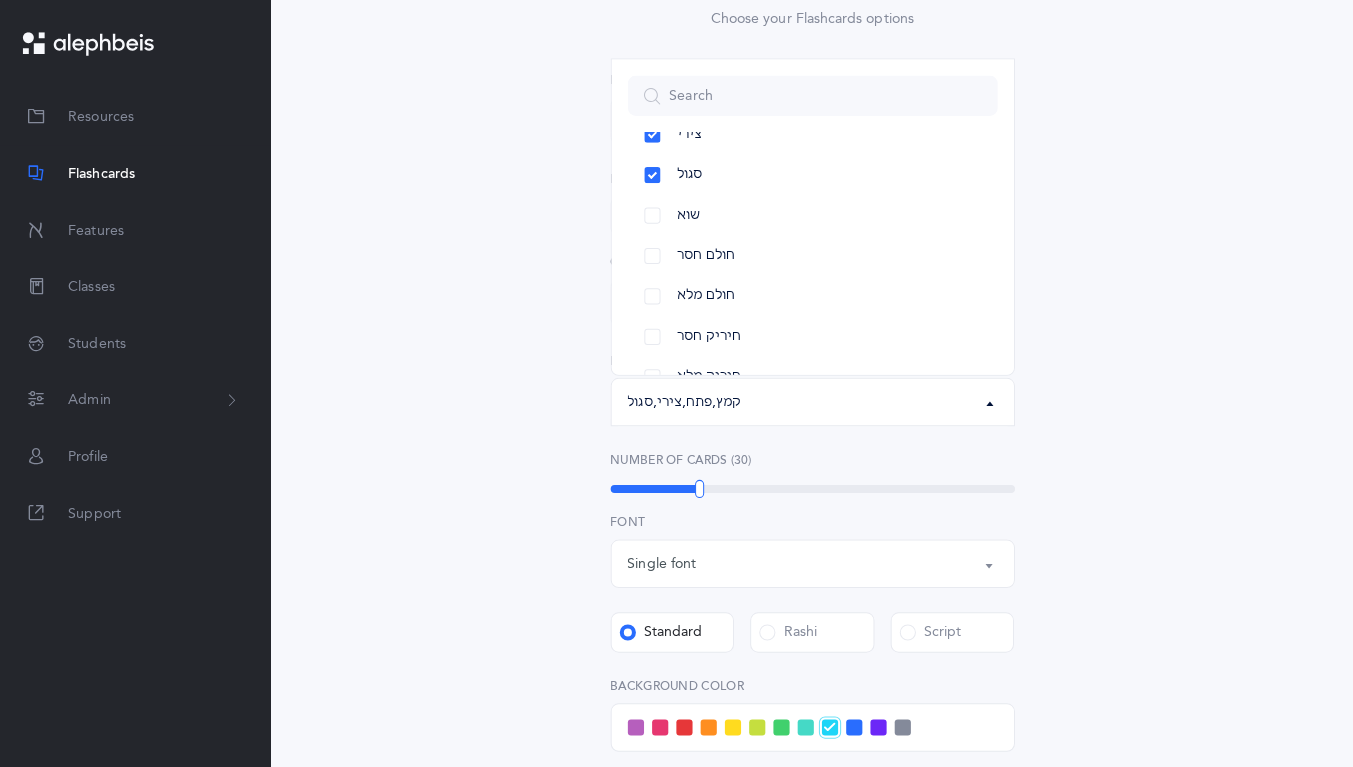 click on "חולם חסר" at bounding box center (817, 254) 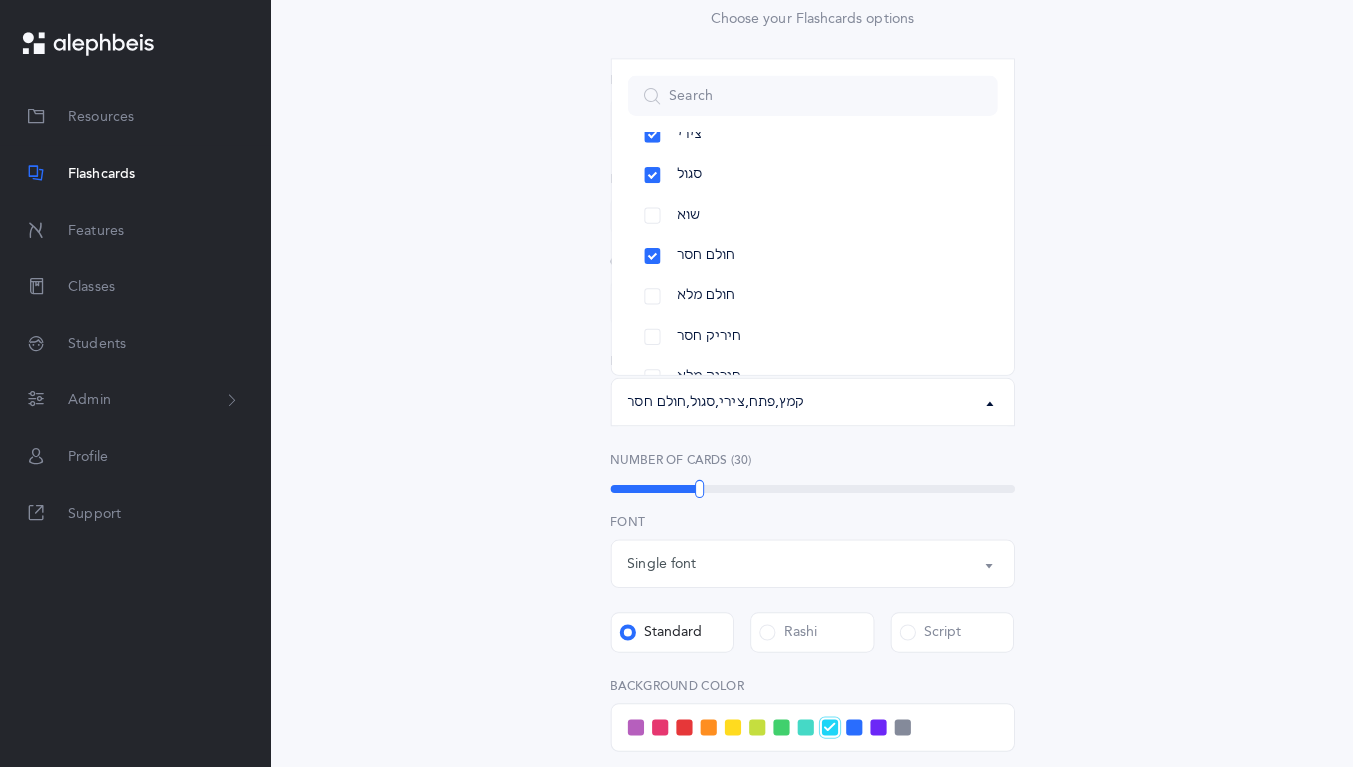 click on "חולם מלא" at bounding box center (817, 294) 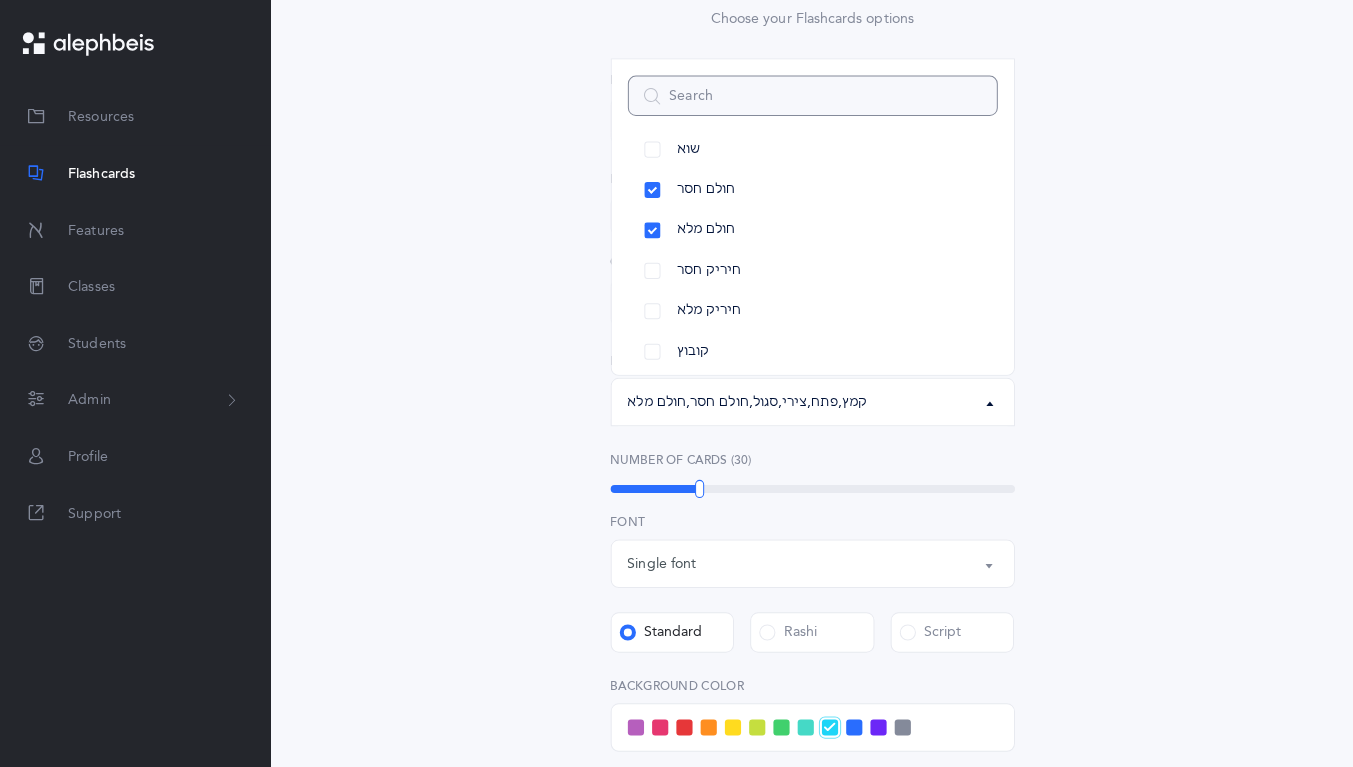 scroll, scrollTop: 254, scrollLeft: 0, axis: vertical 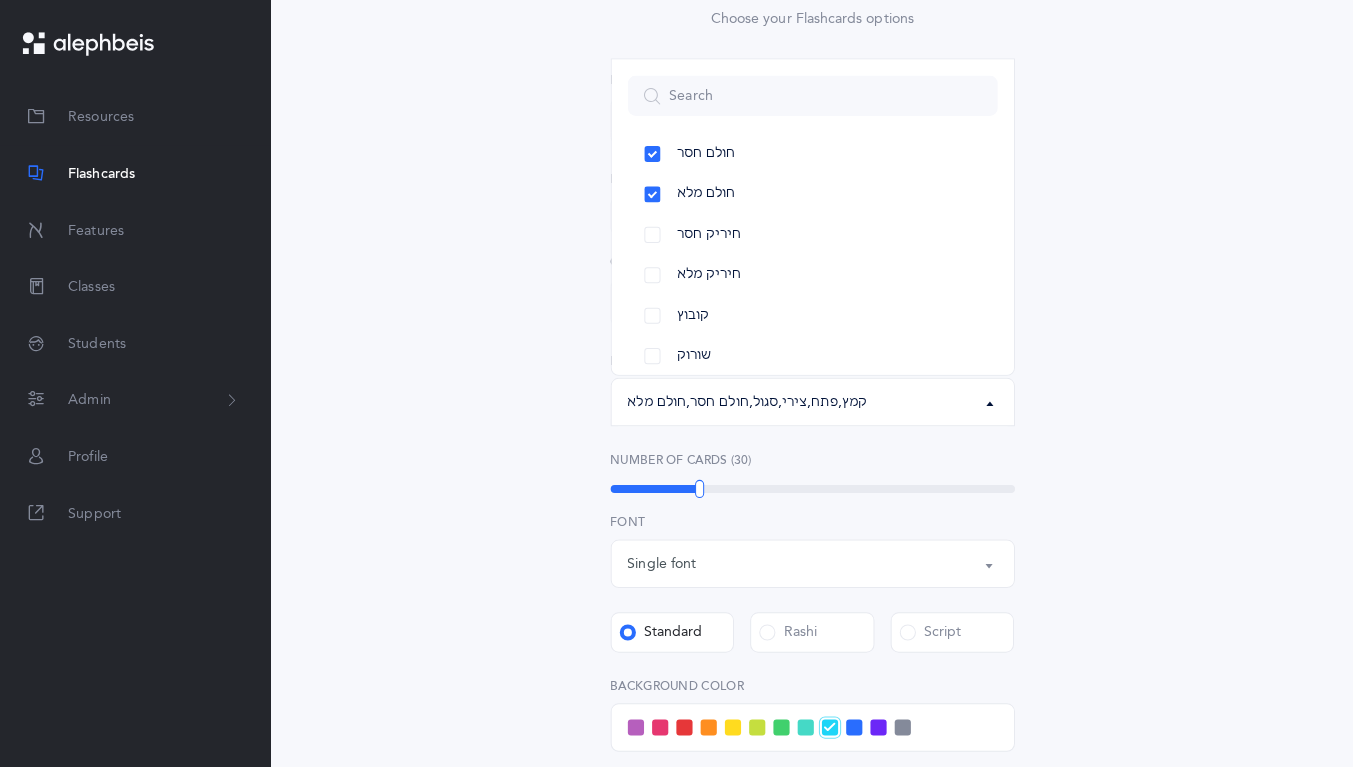 click on "חיריק חסר" at bounding box center (817, 233) 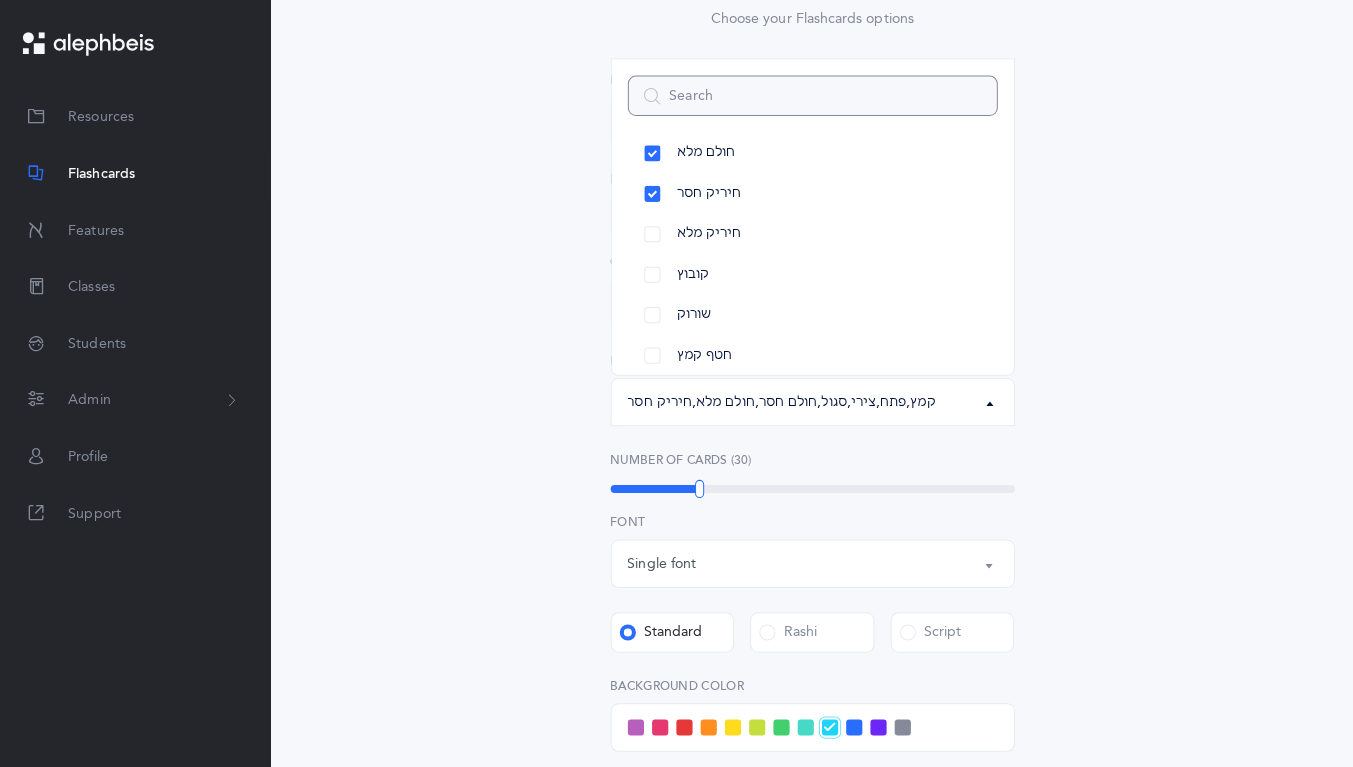 scroll, scrollTop: 316, scrollLeft: 0, axis: vertical 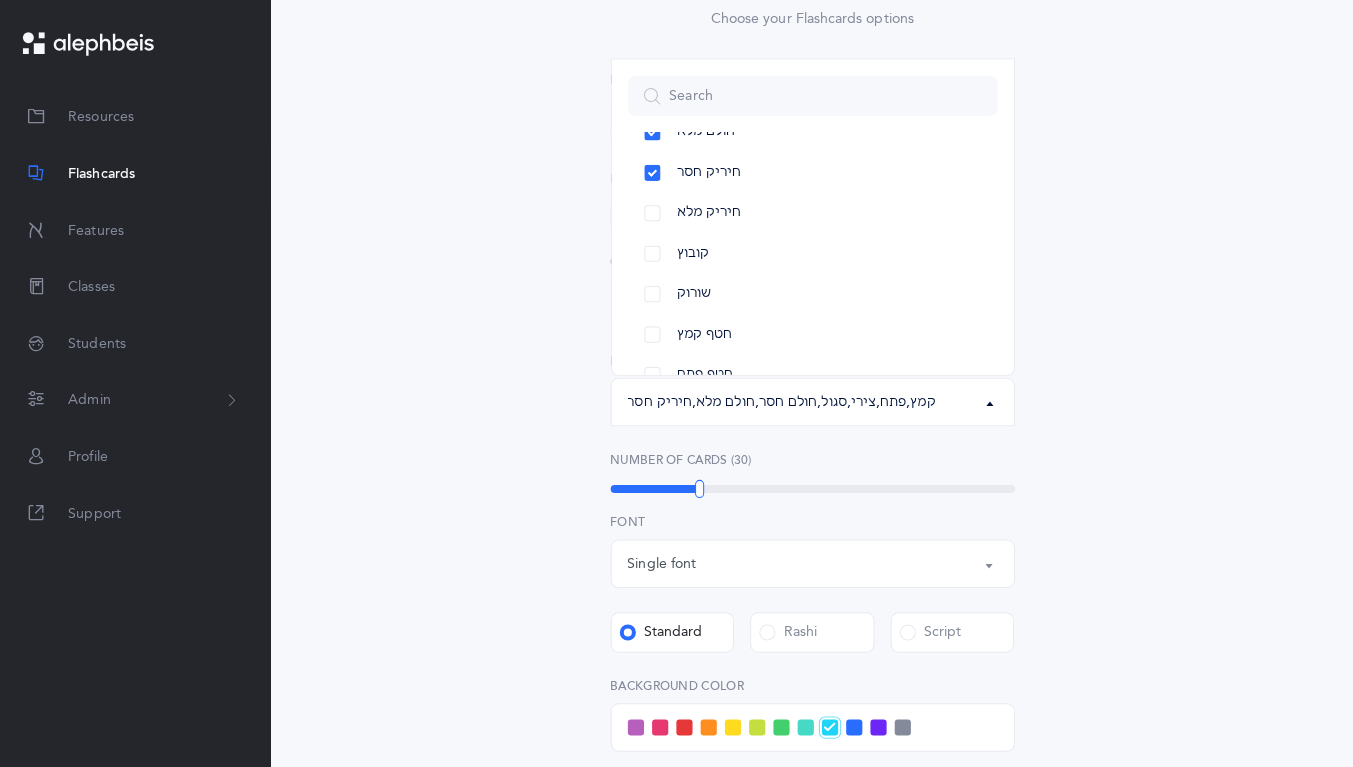 click on "קובוץ" at bounding box center (817, 251) 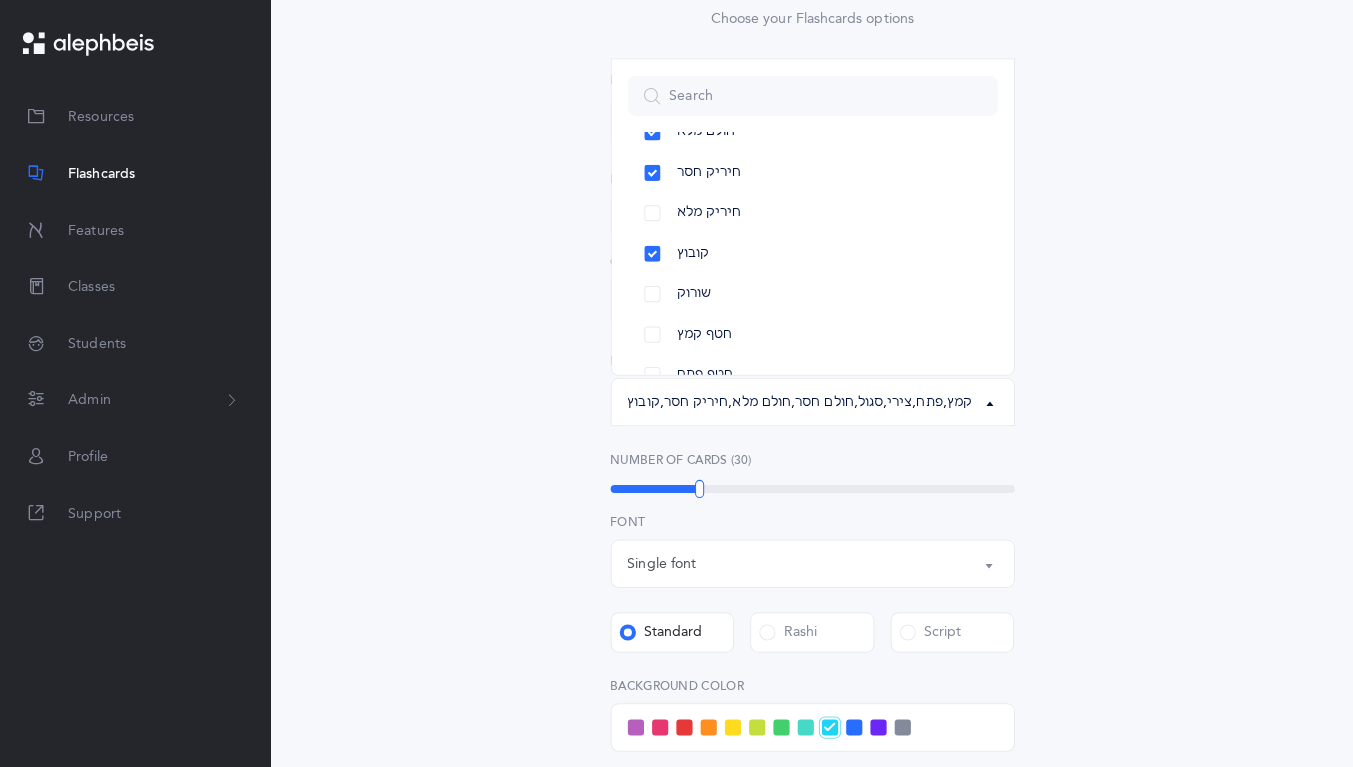 click on "שורוק" at bounding box center (817, 291) 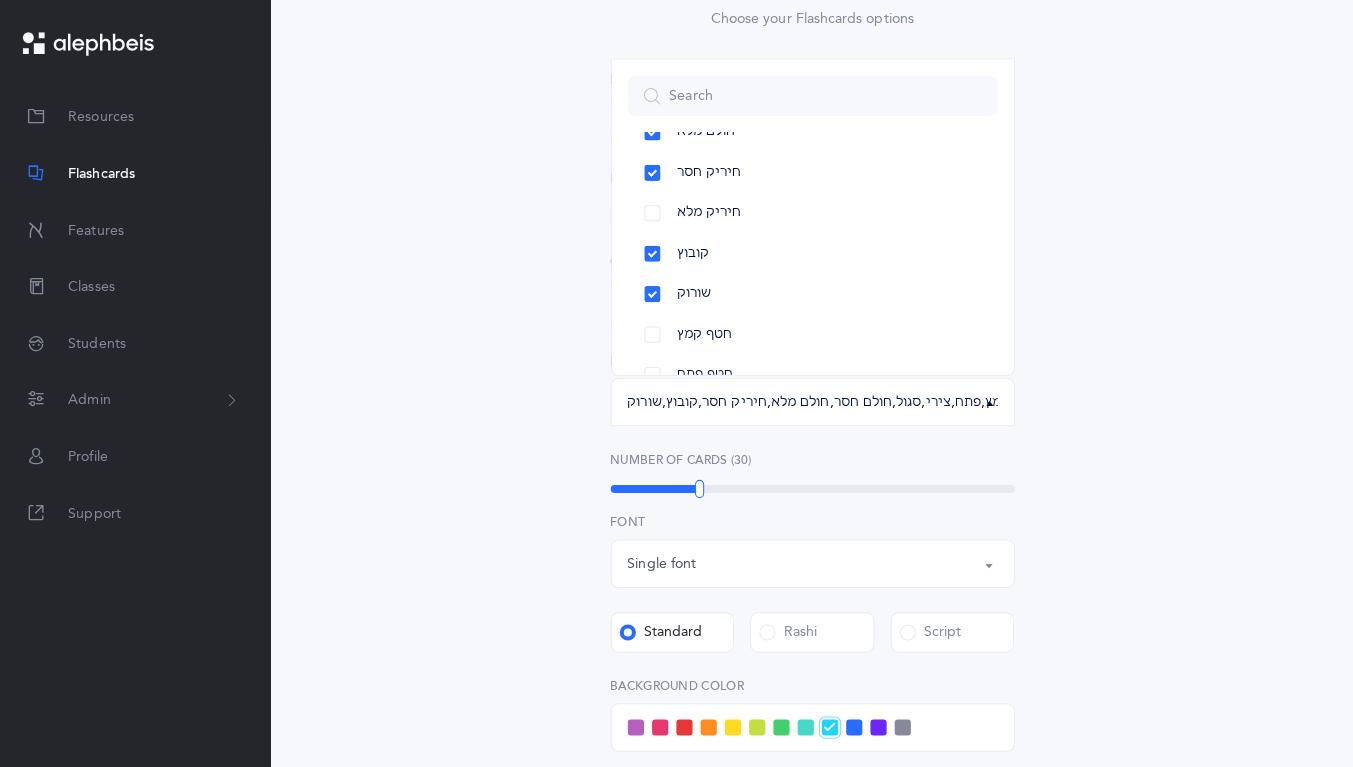 click on "Letters and Nekudos   Choose your Flashcards options         Level 1 - Letters only
Level 2 - Nekudos only
Level 3 - Letters and Nekudos
Level 4 - Letters with Nekudos
Level 4 - Letters with Nekudos
Level
Letters to include
Accumulative
Including
All Letters
א
בּ
ב
ג
ד
ה
ו
ז
ח
ט
י
כּ
ךּ
כ
ך
ל
מ
נ
ן
ס
ע
פּ
פ
צ
ק
ר
שׁ
שׂ
תּ
ת
Letters: א ,  בּ ,  ב ,  ג ,  ד ,  ה ,  ו ,  ז ,  ח ,  ט ,  י ,  כּ ,  כ ,  ך ,  ל ,  מ ,  נ ,  ן ,  ע ,  ק ,  ר ,  תּ ,  ת
All Letters
א
בּ
ב
ג
ד
ה
ו
ז
ח
ט
י
כּ
ךּ
כ
ך
ל
מ
נ
ן
ס
ע
פּ
פ
צ
ק
ר
שׁ
שׂ
תּ
ת
Choose letters
All Nekudos
קמץ
פתח
צירי
סגול
שוא
חולם חסר
חולם מלא
חיריק חסר
חיריק מלא
קובוץ
," at bounding box center (817, 532) 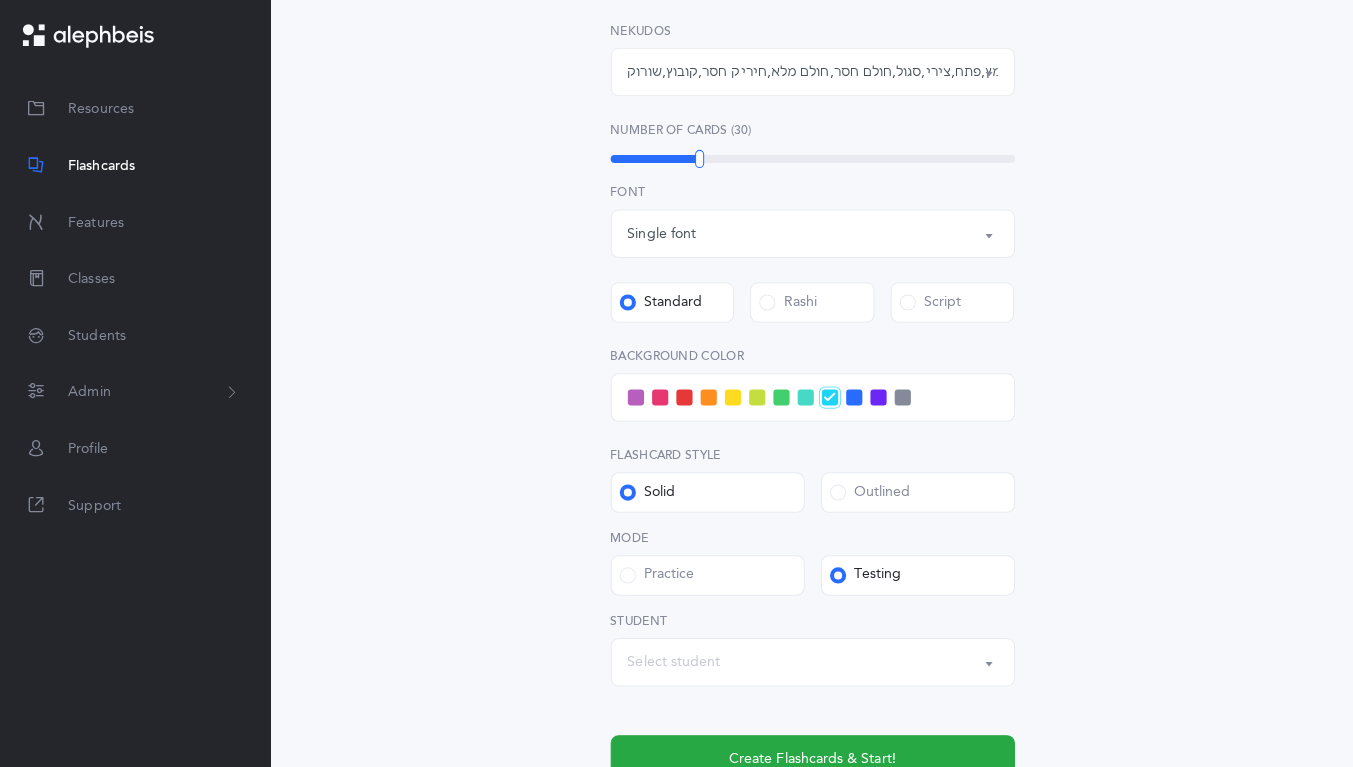scroll, scrollTop: 666, scrollLeft: 0, axis: vertical 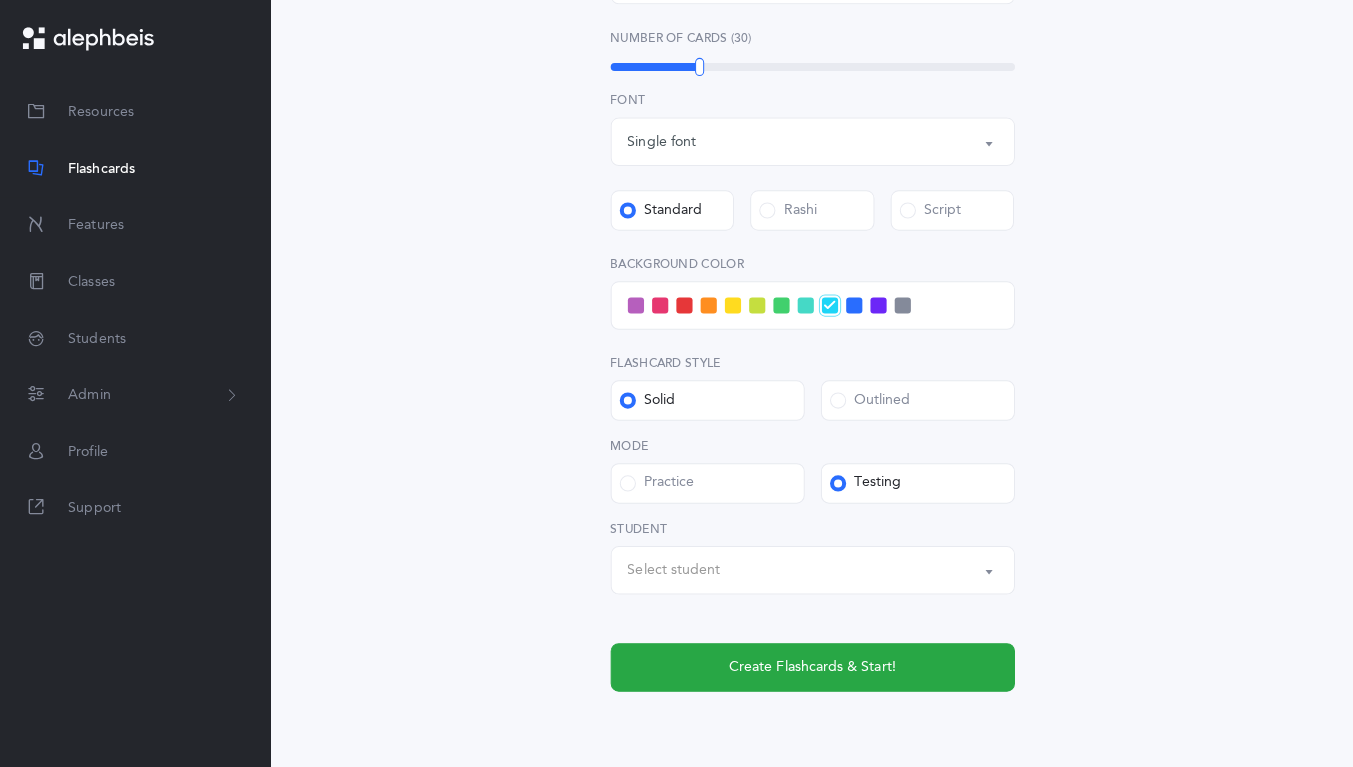 click on "Select student" at bounding box center [680, 569] 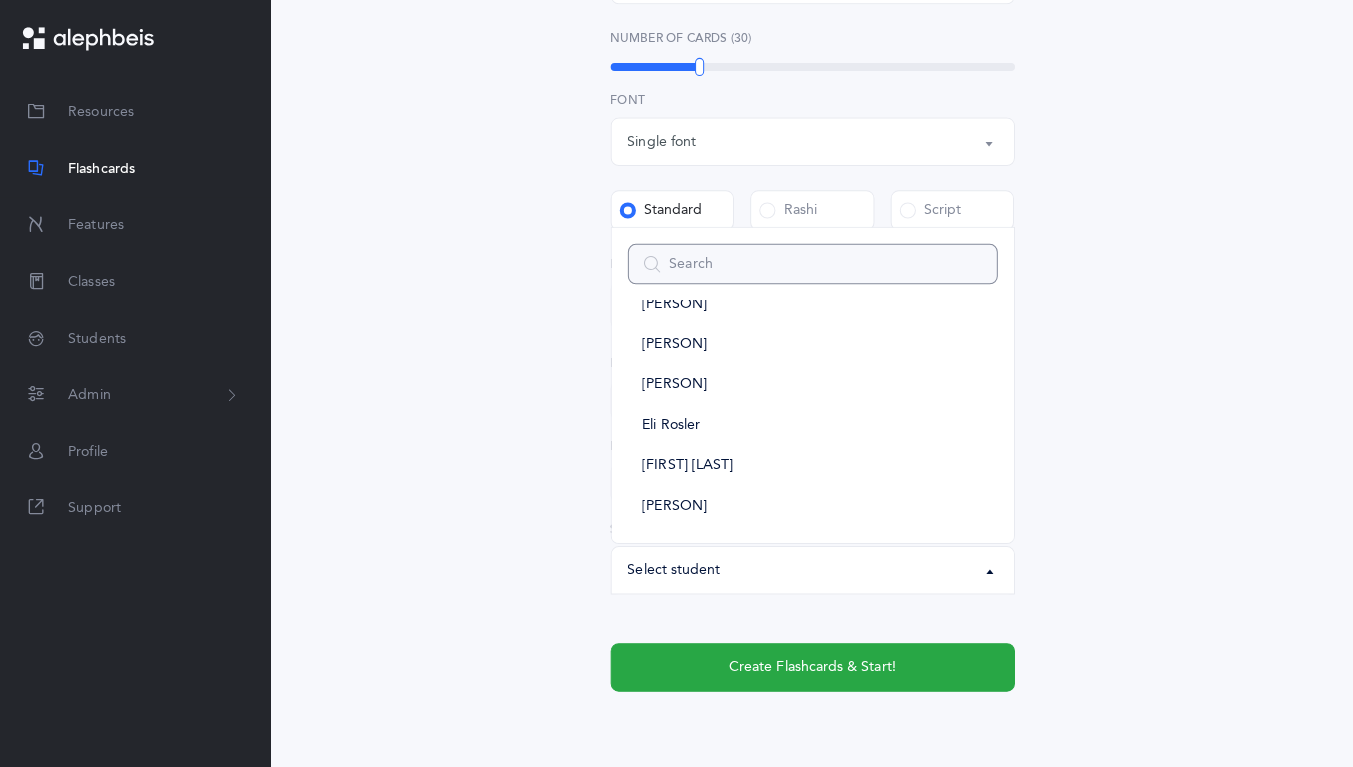 scroll, scrollTop: 230, scrollLeft: 0, axis: vertical 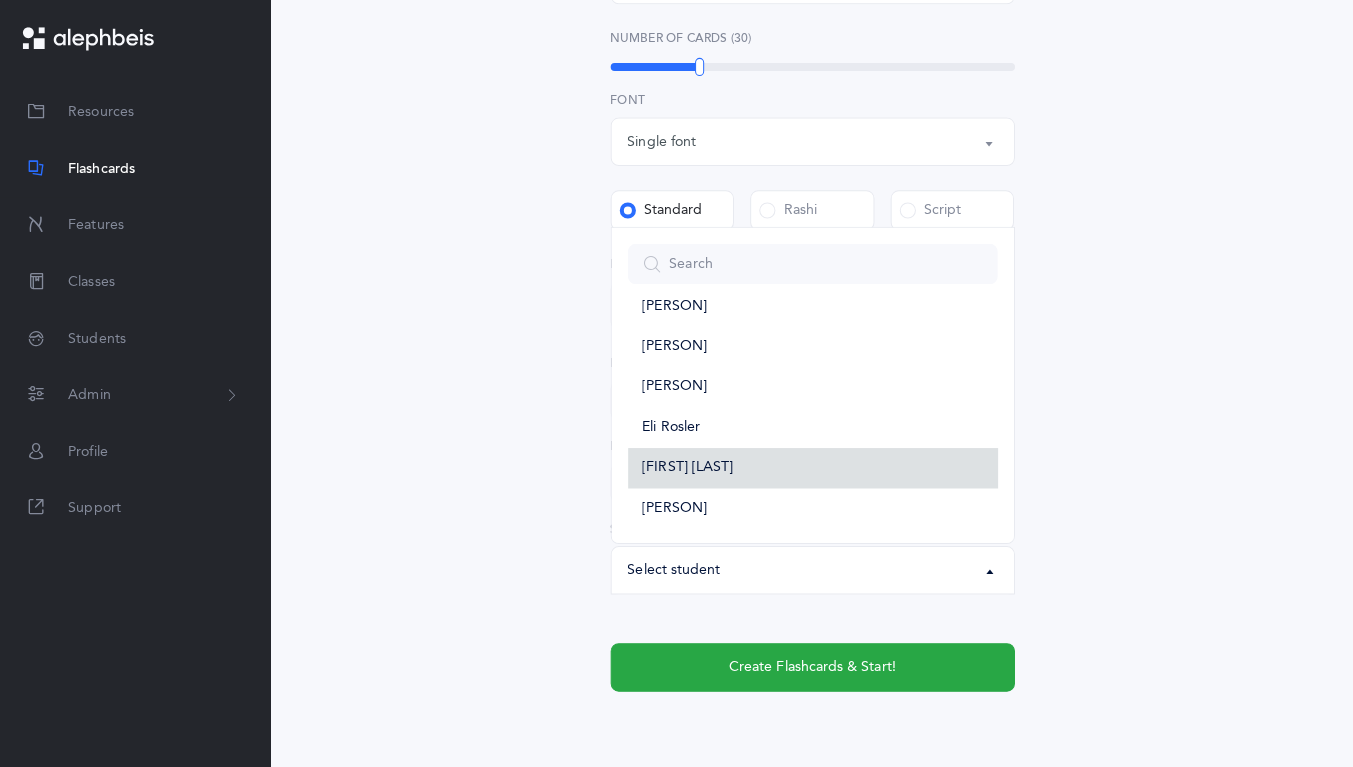 click on "[FIRST] [LAST]" at bounding box center (693, 468) 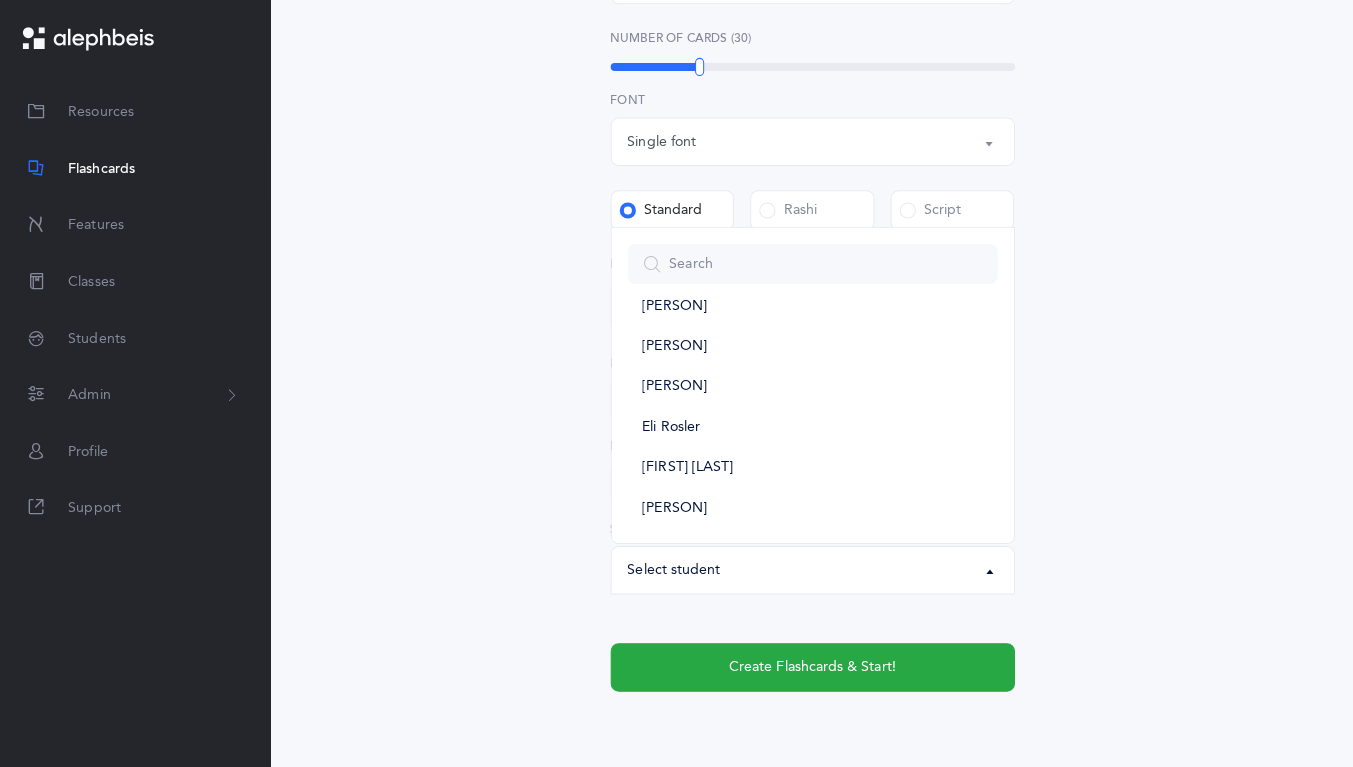 select on "[NUMBER]" 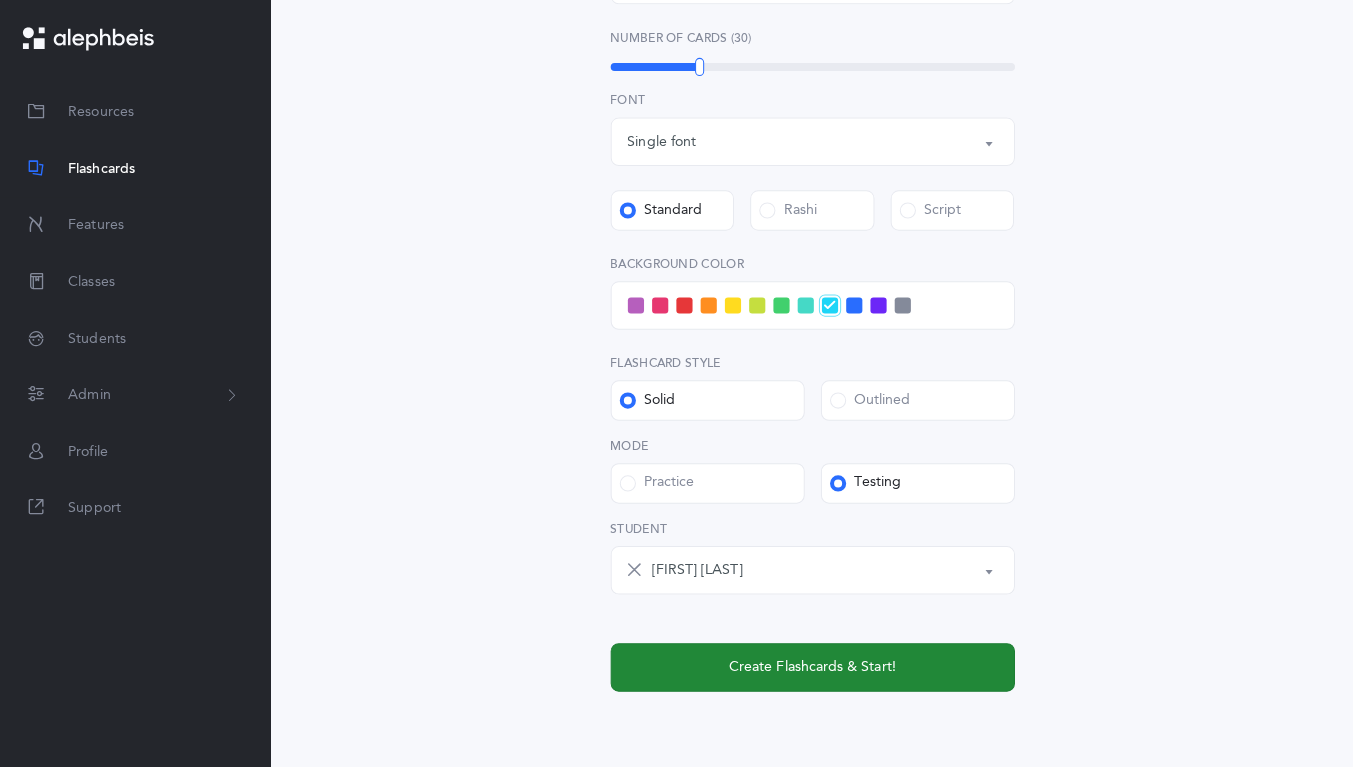 click on "Create Flashcards & Start!" at bounding box center [817, 665] 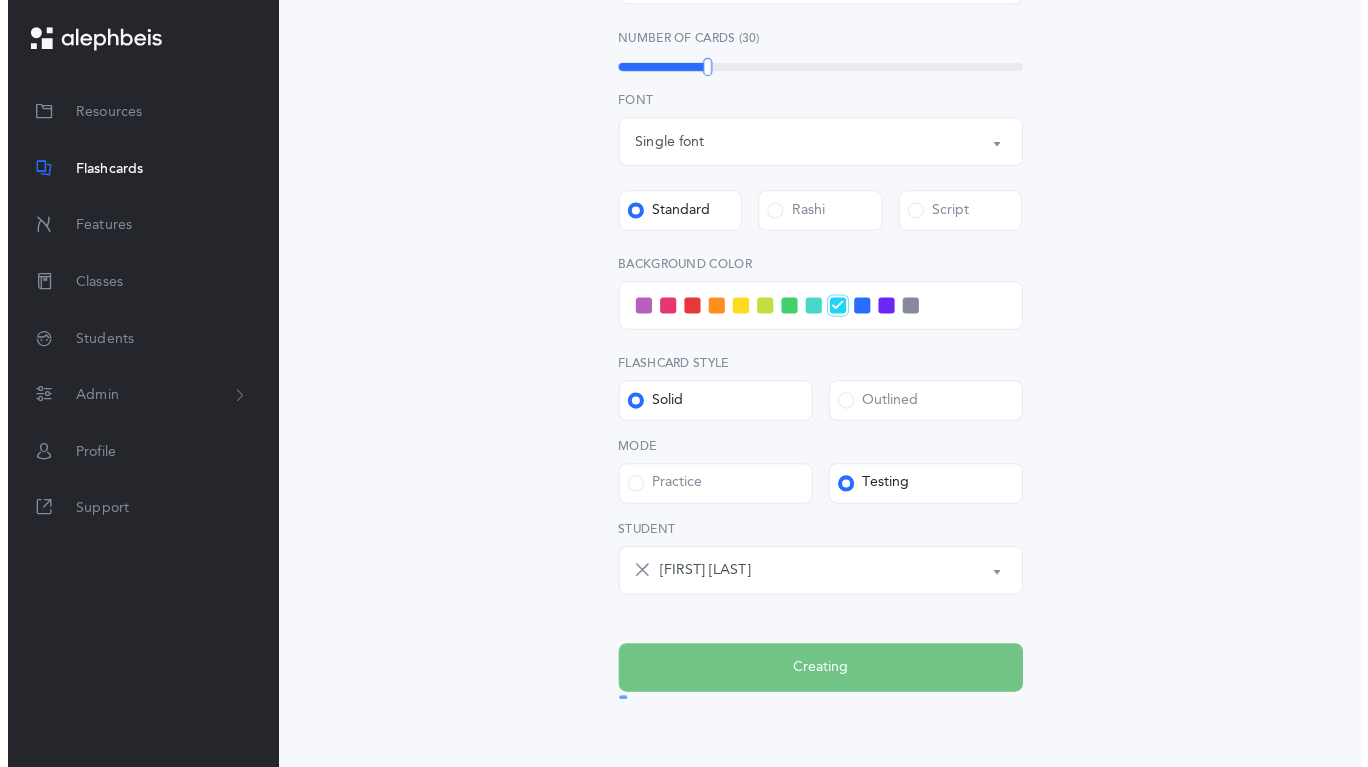 scroll, scrollTop: 0, scrollLeft: 0, axis: both 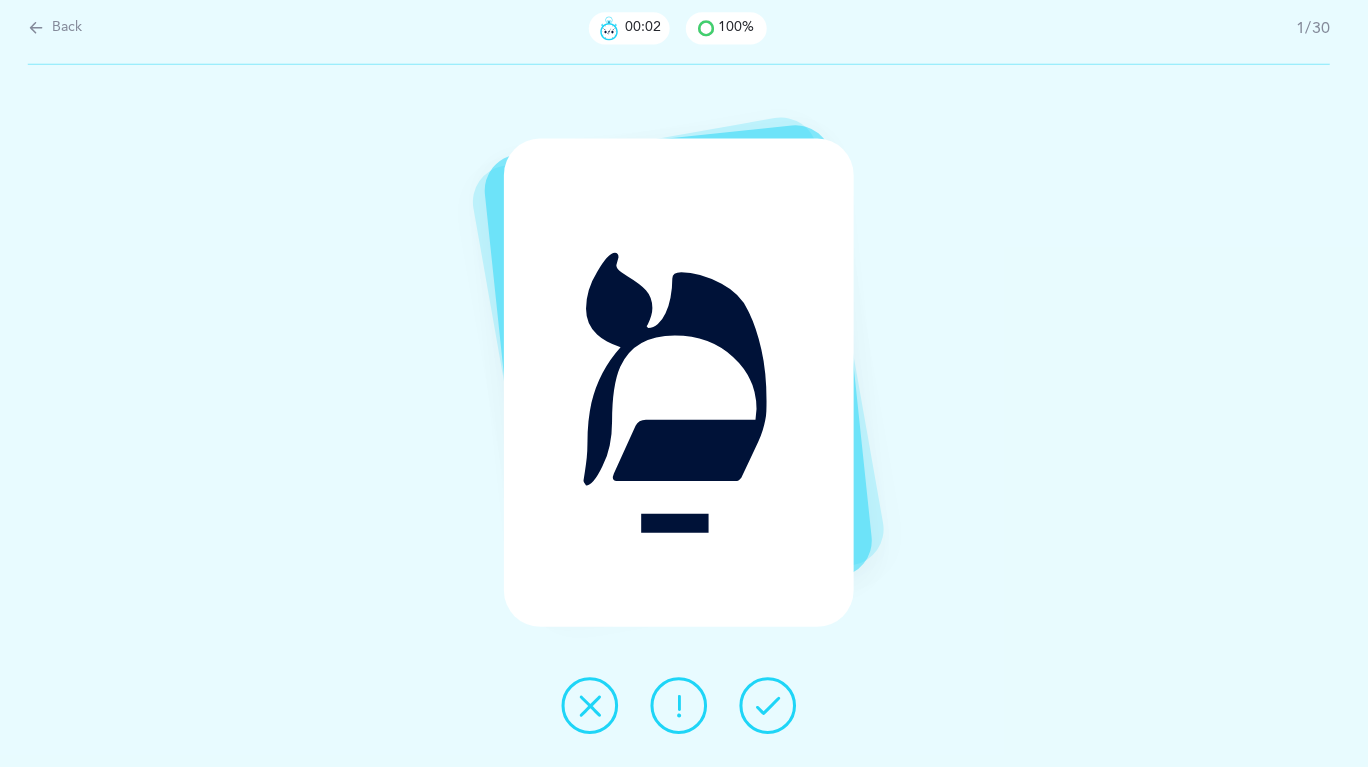 click at bounding box center [772, 706] 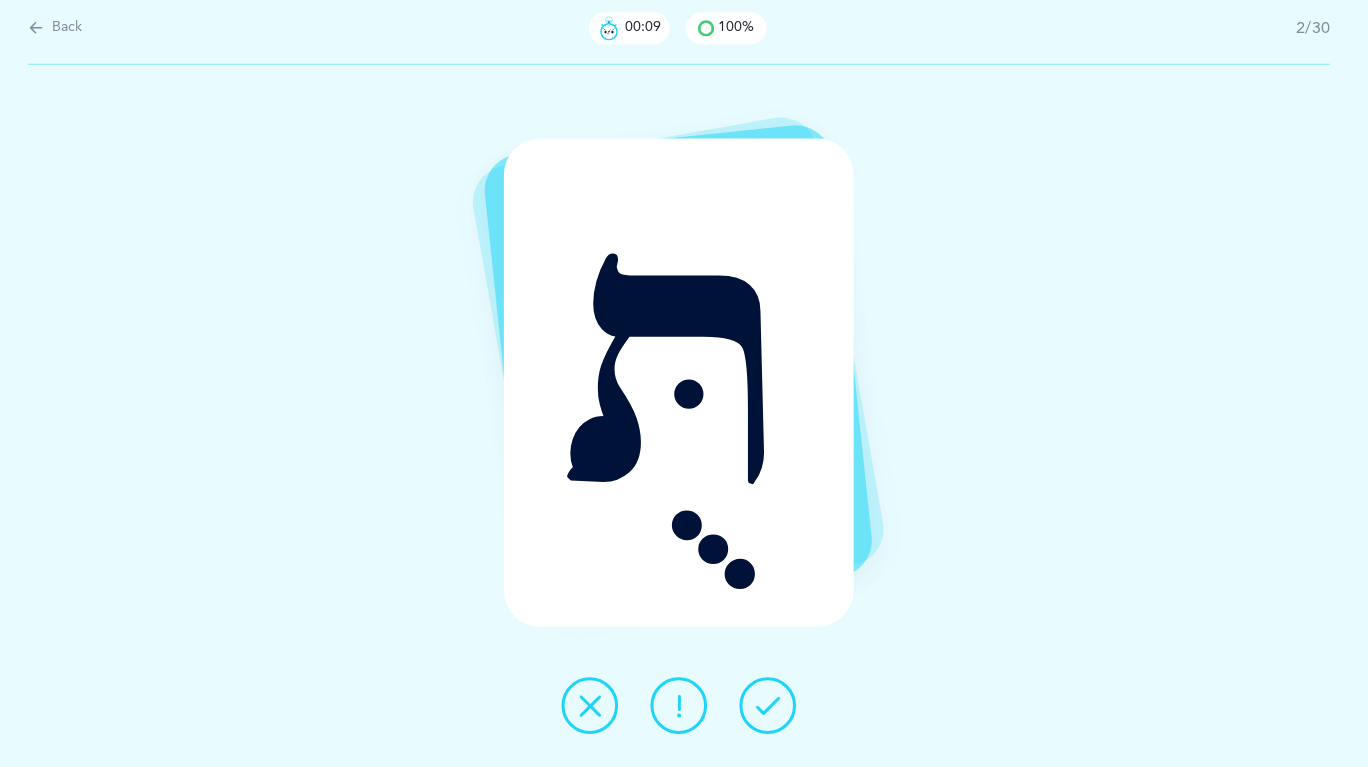 click at bounding box center [772, 706] 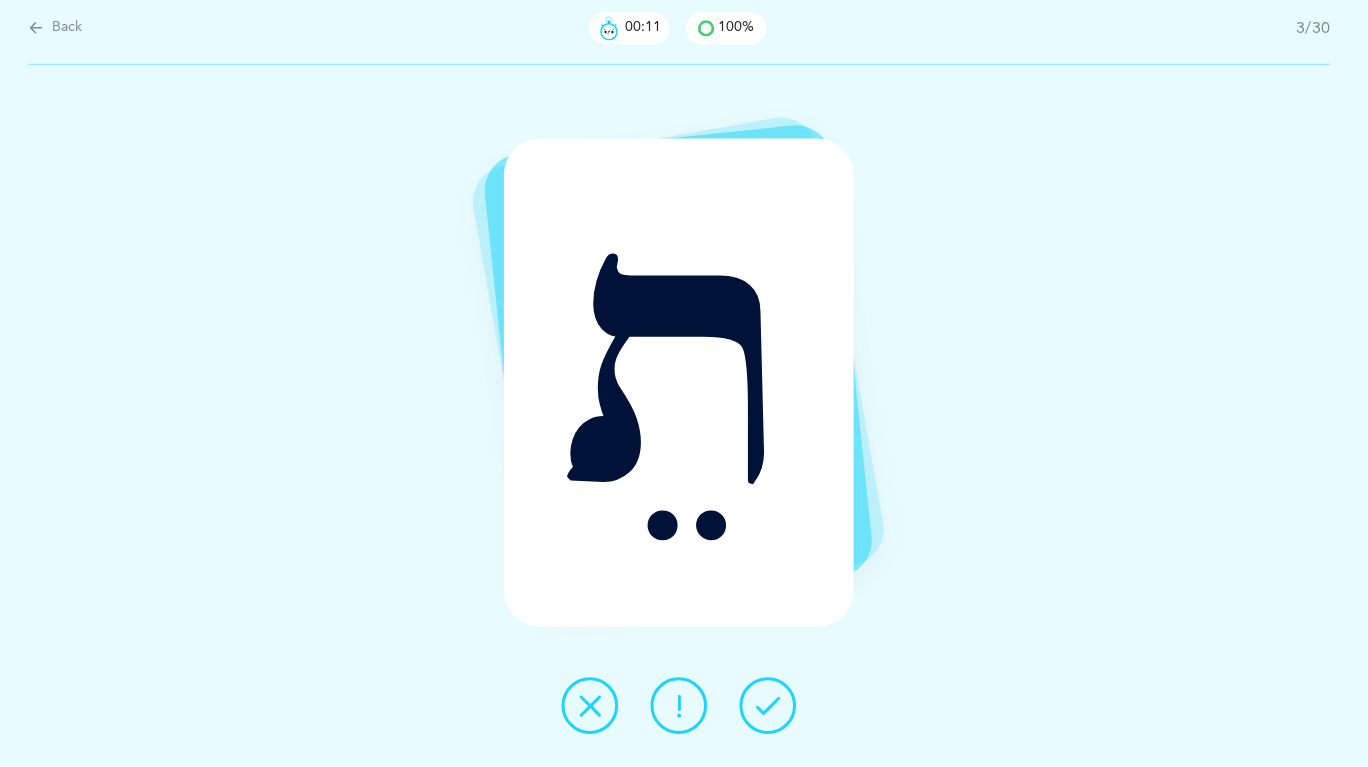 click at bounding box center [772, 706] 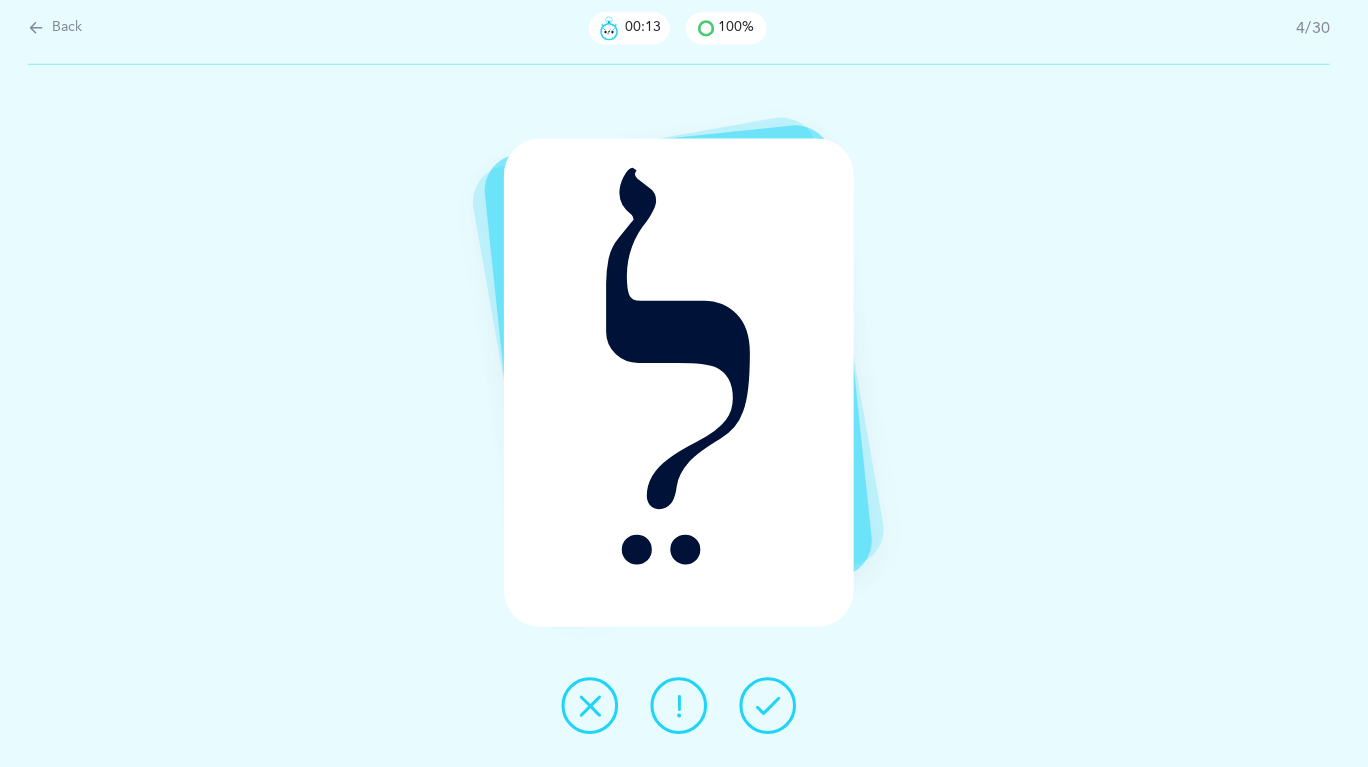 click at bounding box center [772, 706] 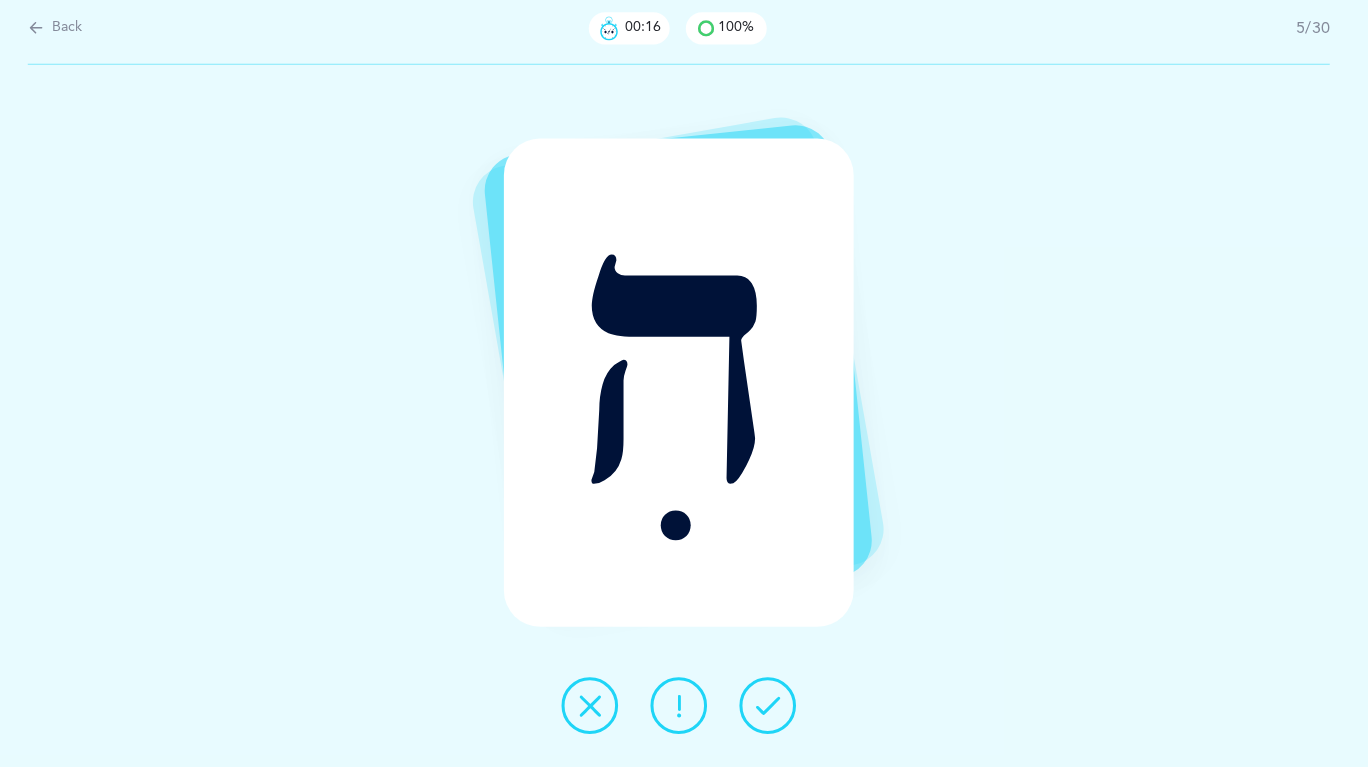 click at bounding box center [596, 706] 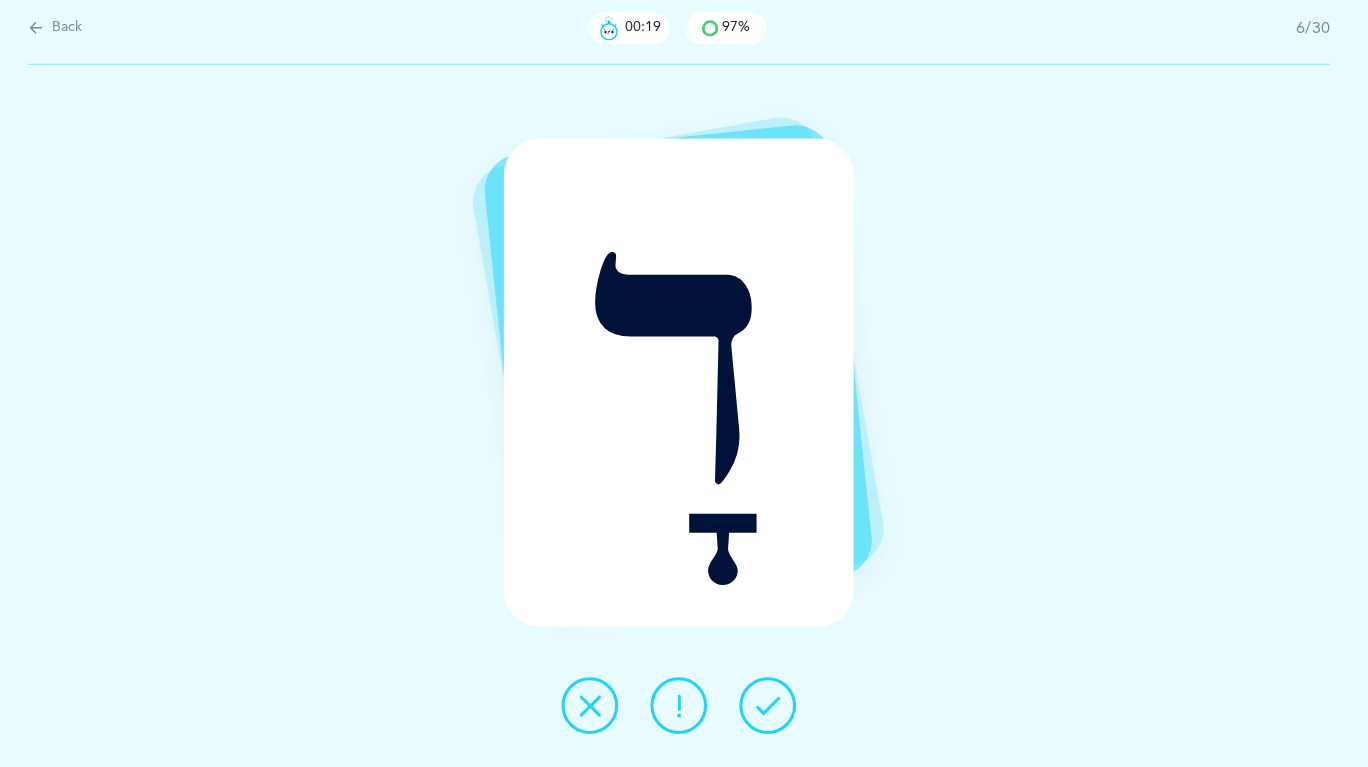 click at bounding box center [772, 706] 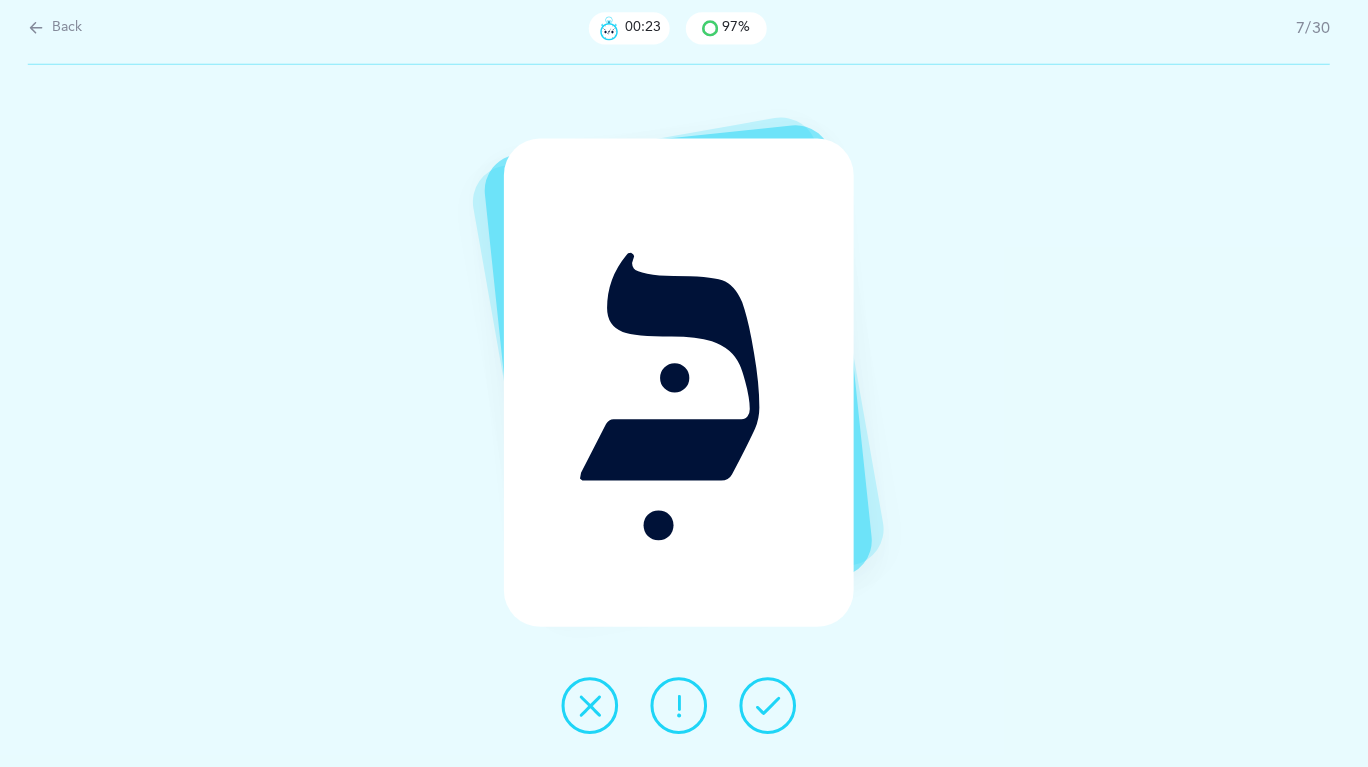 click at bounding box center [772, 706] 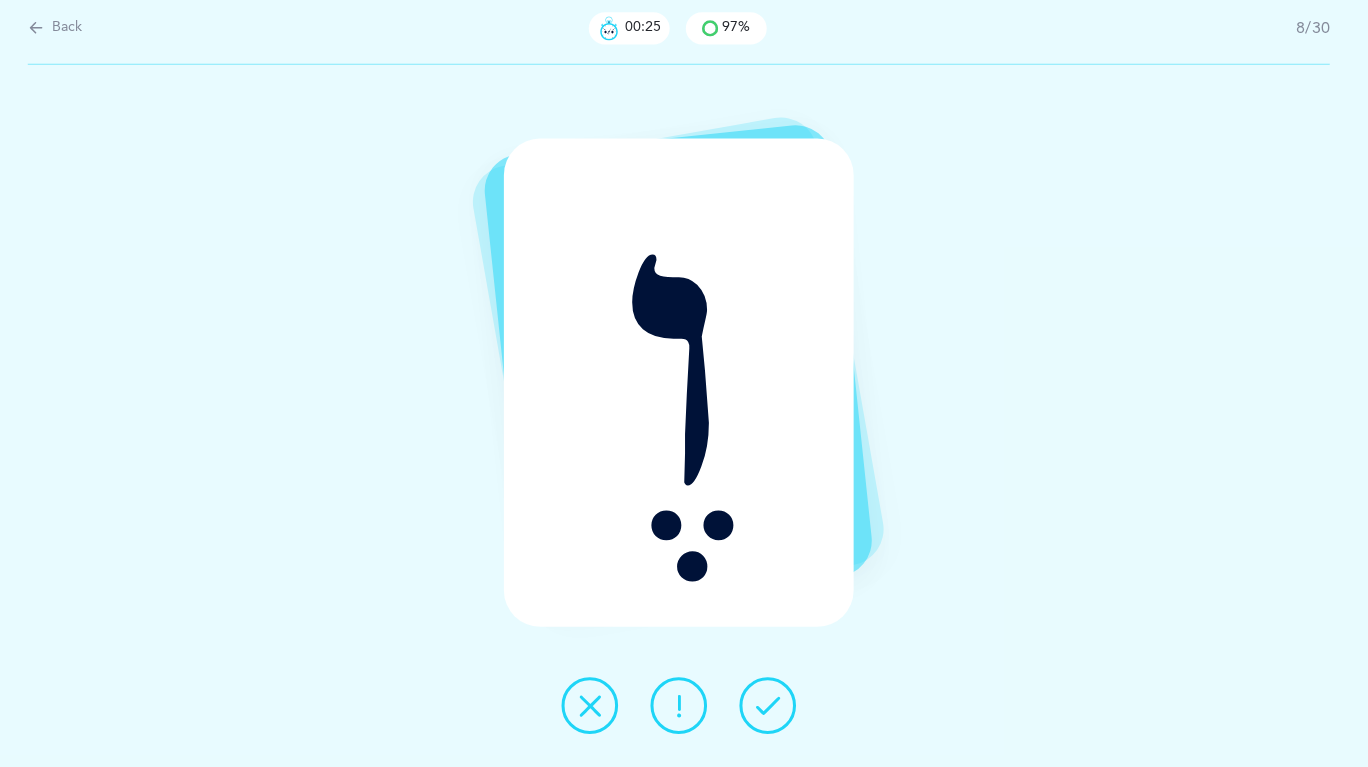 click at bounding box center (772, 706) 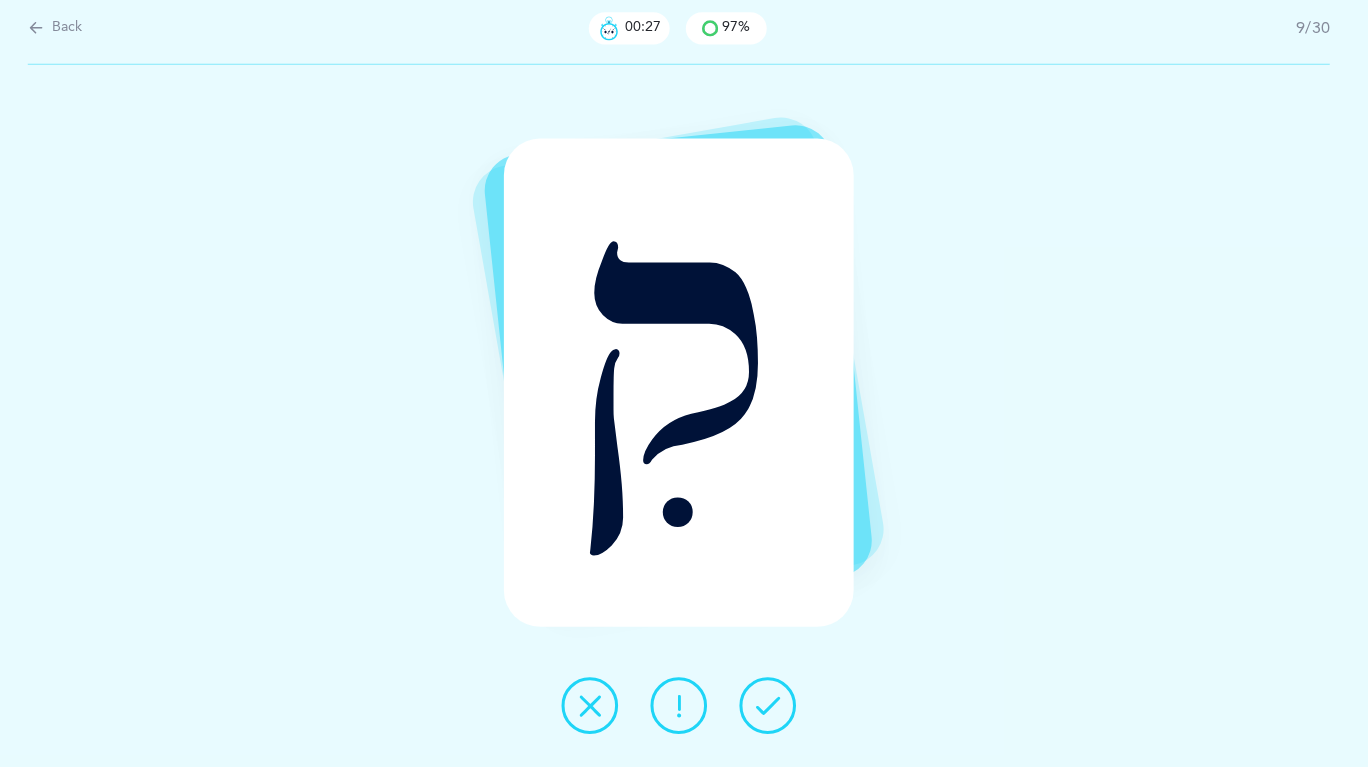 click at bounding box center [772, 706] 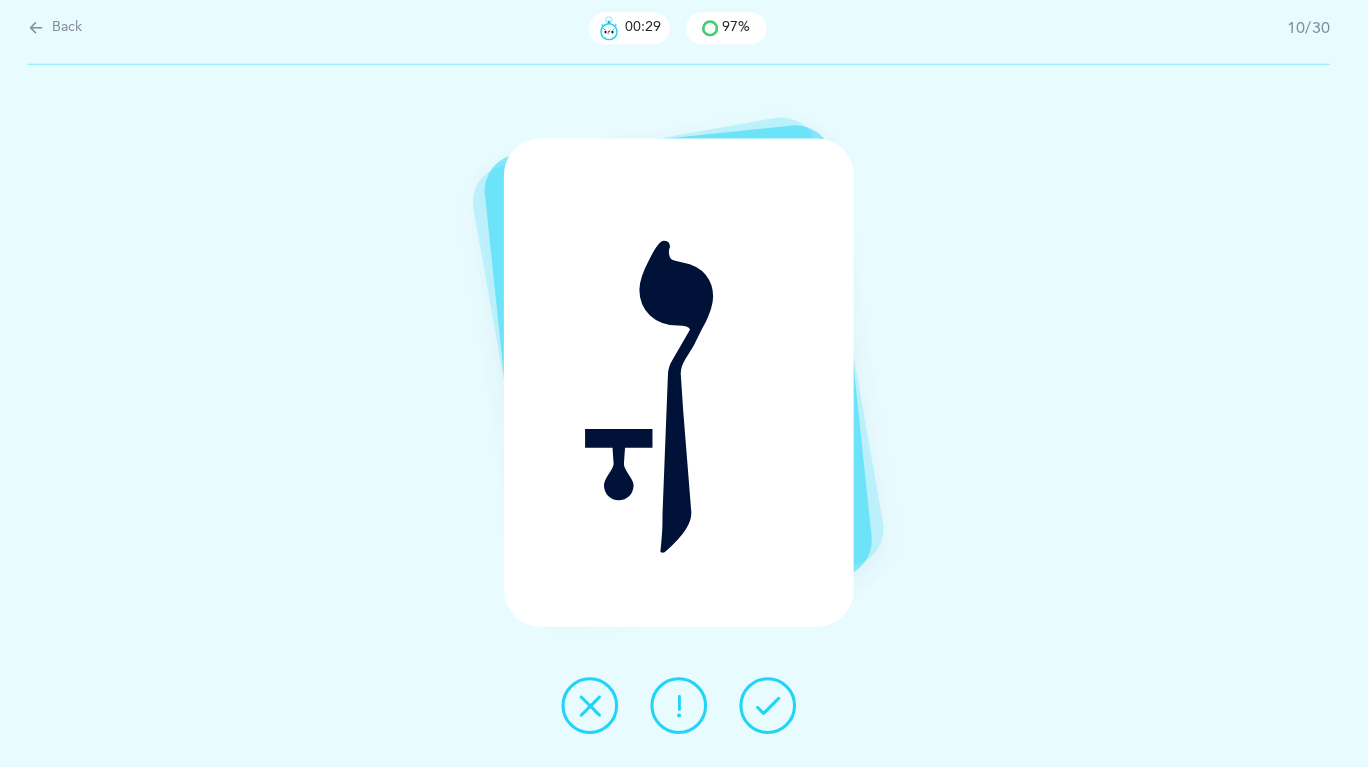 click at bounding box center [772, 706] 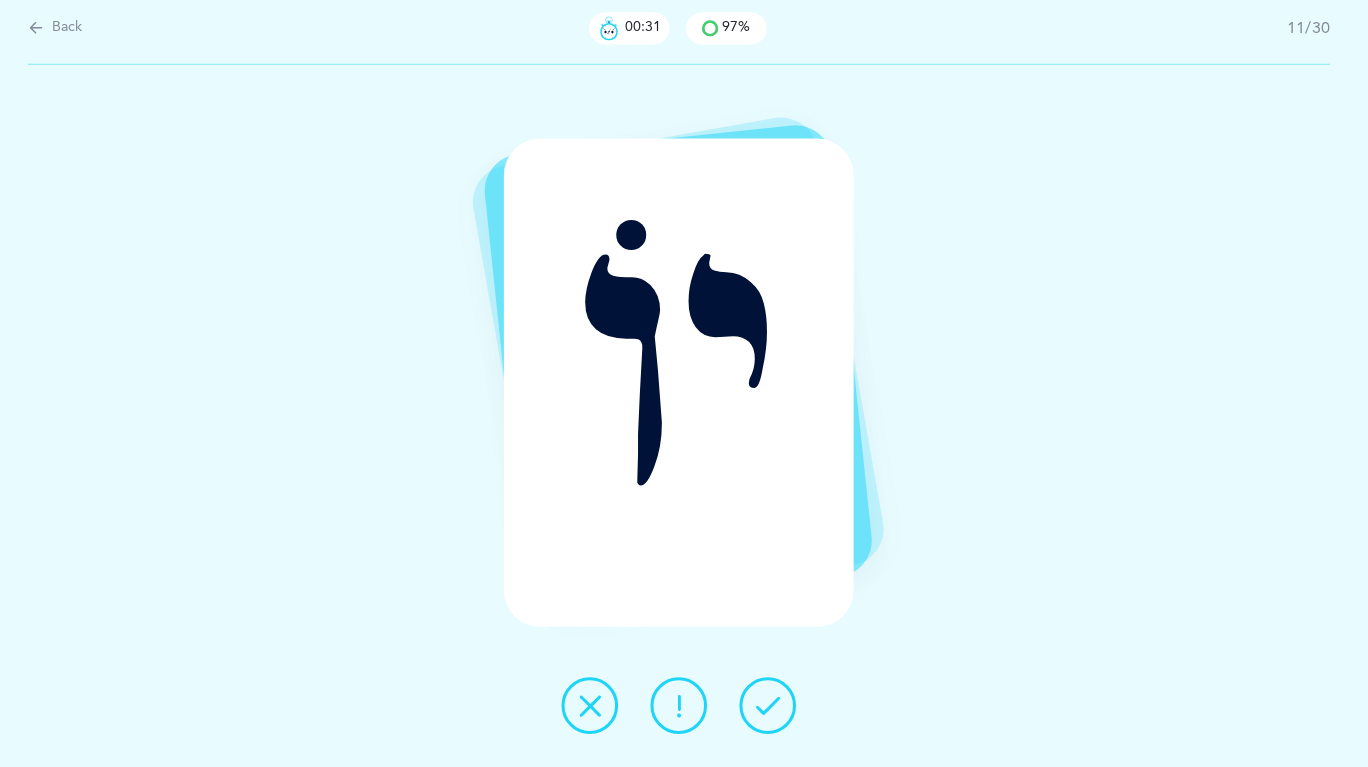 click at bounding box center [684, 706] 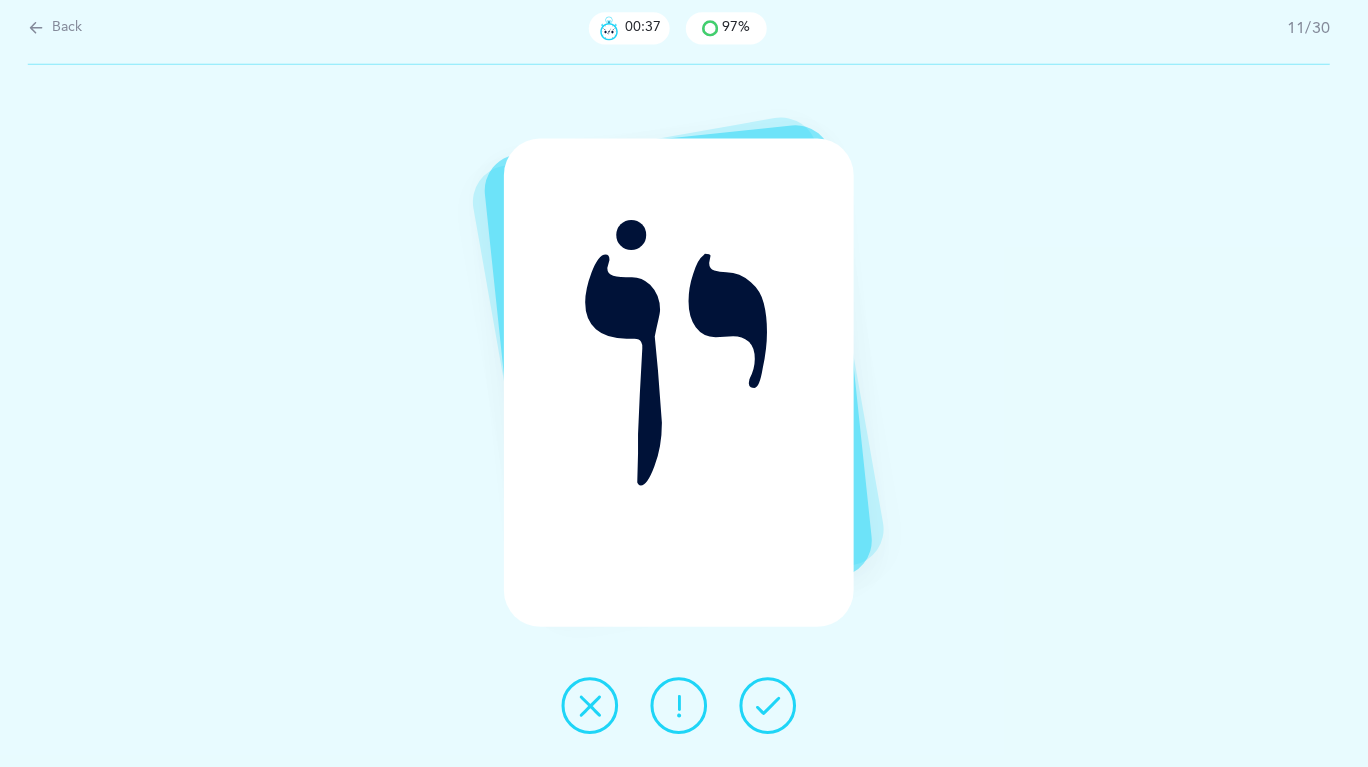 click at bounding box center (772, 706) 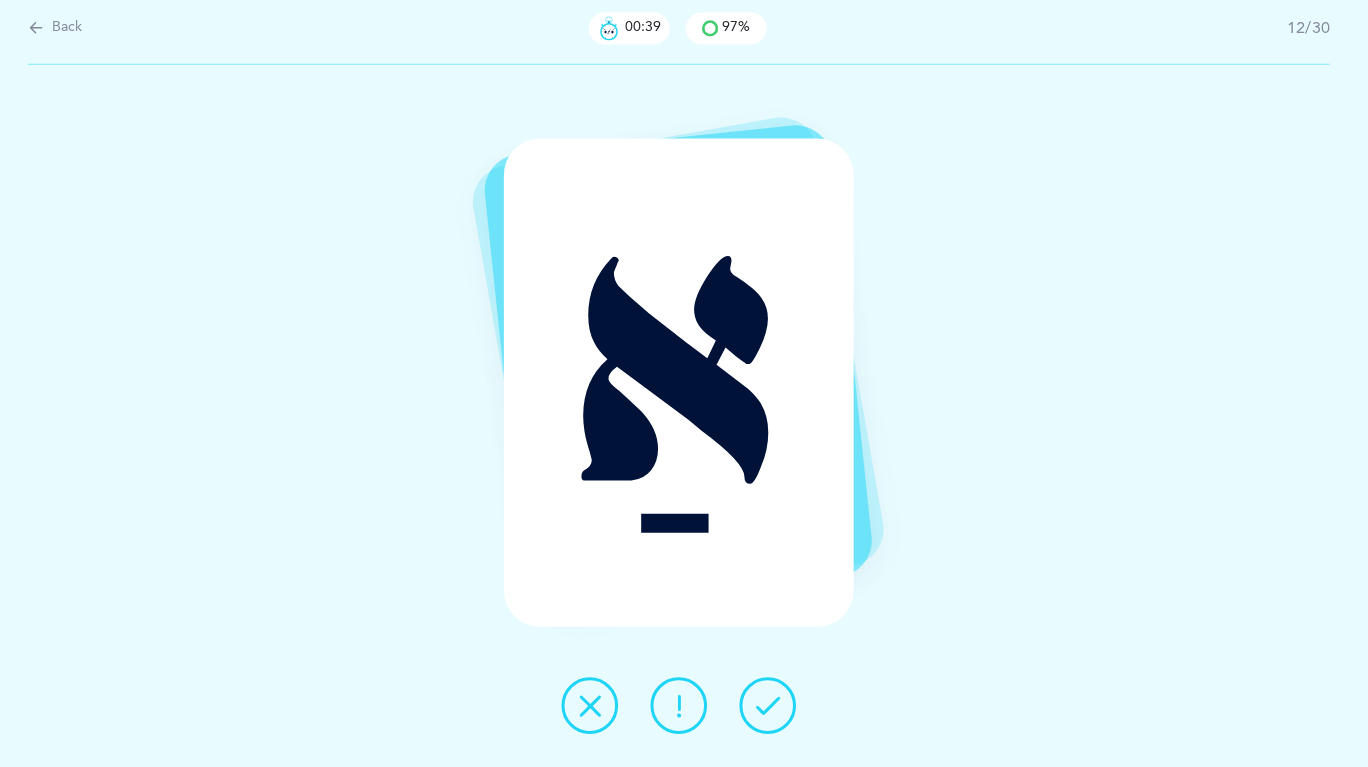 click at bounding box center (772, 706) 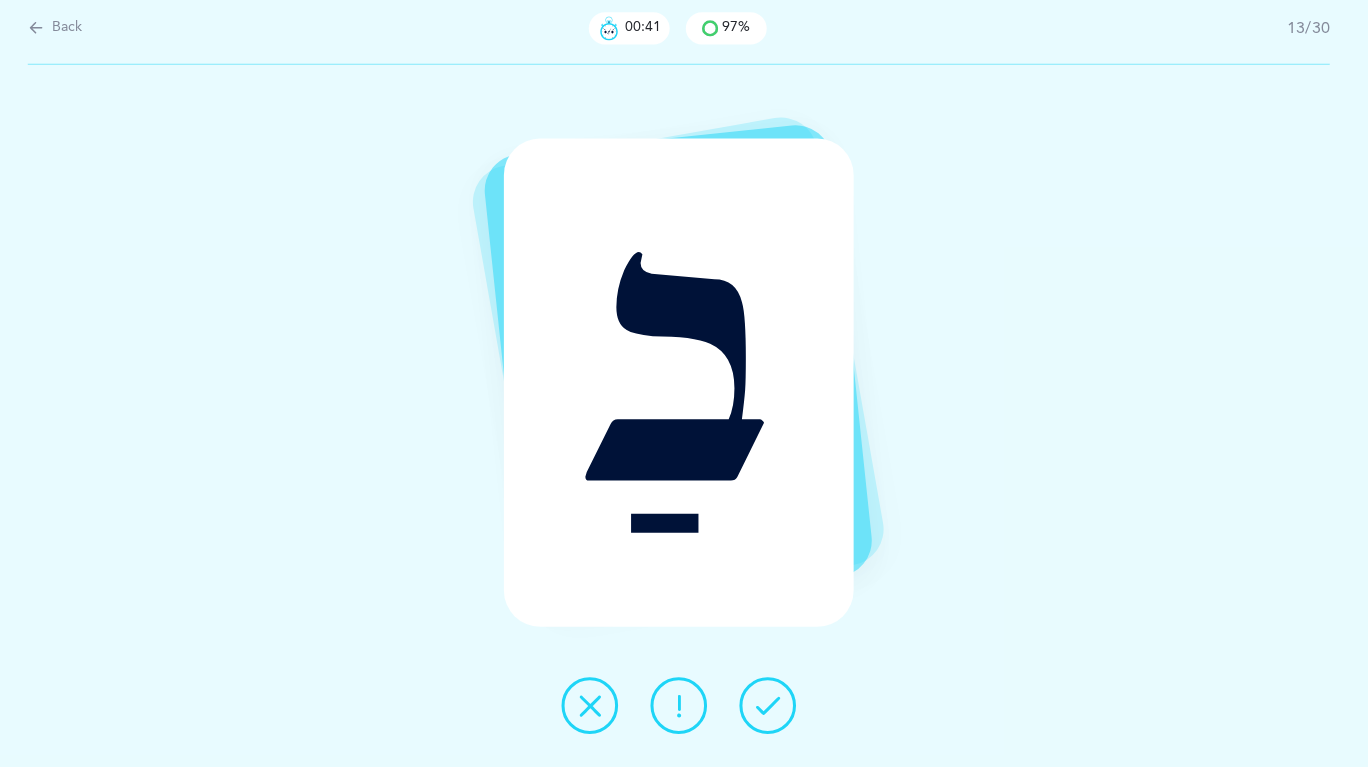 click at bounding box center [772, 706] 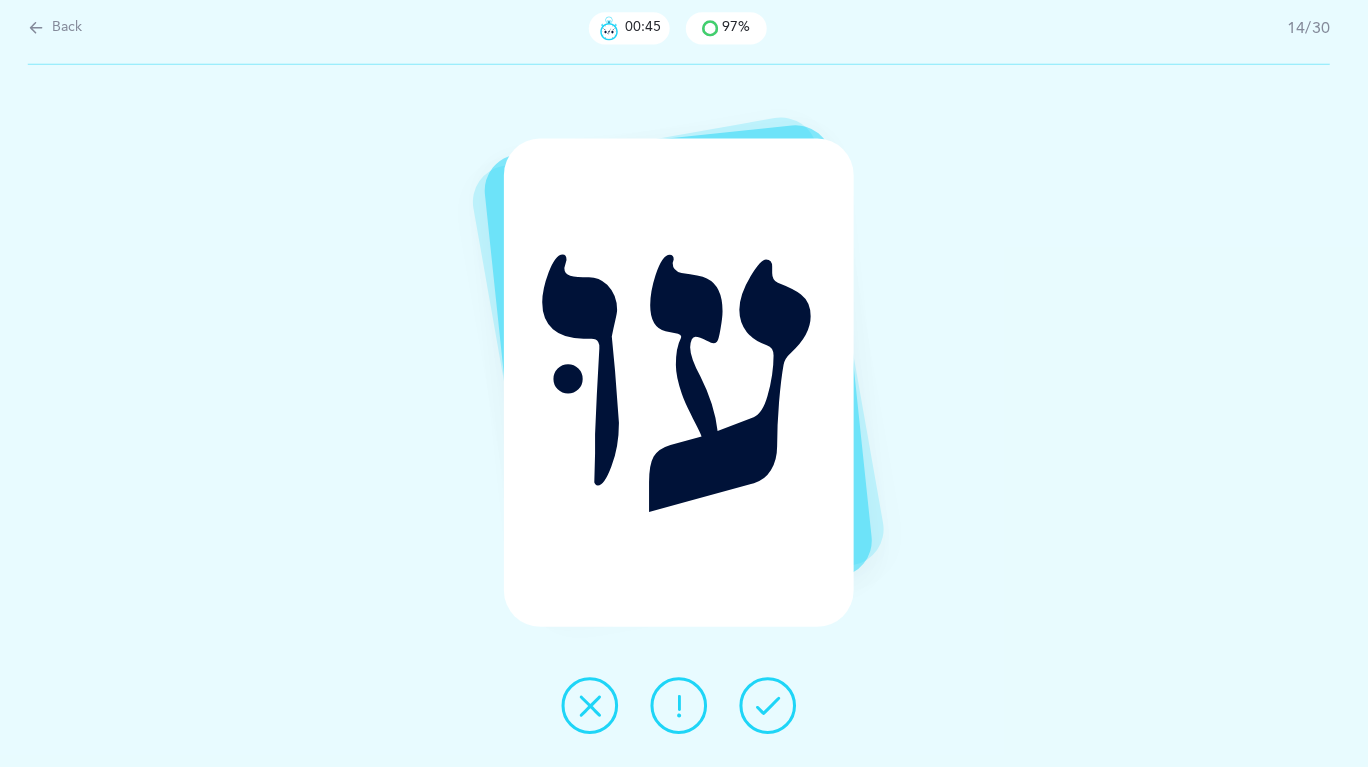 click at bounding box center (772, 706) 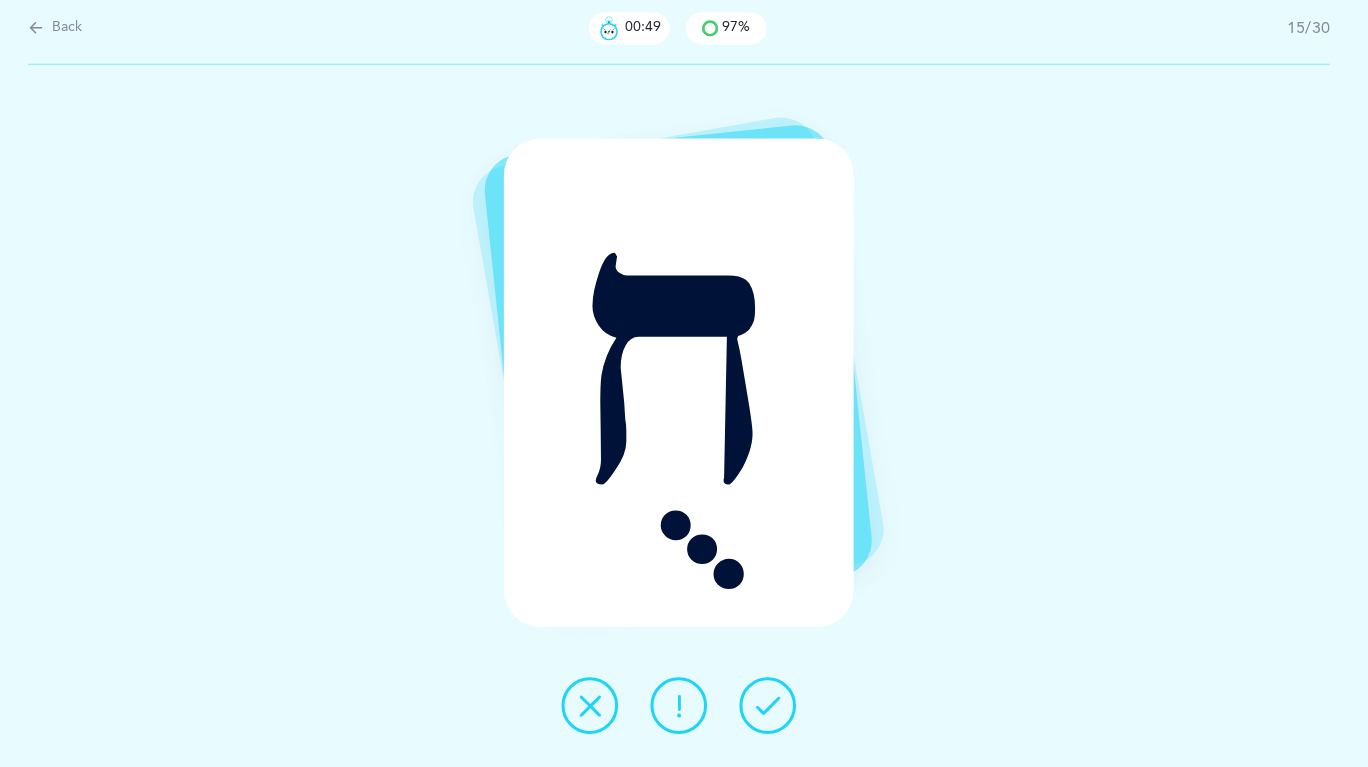 click at bounding box center [772, 706] 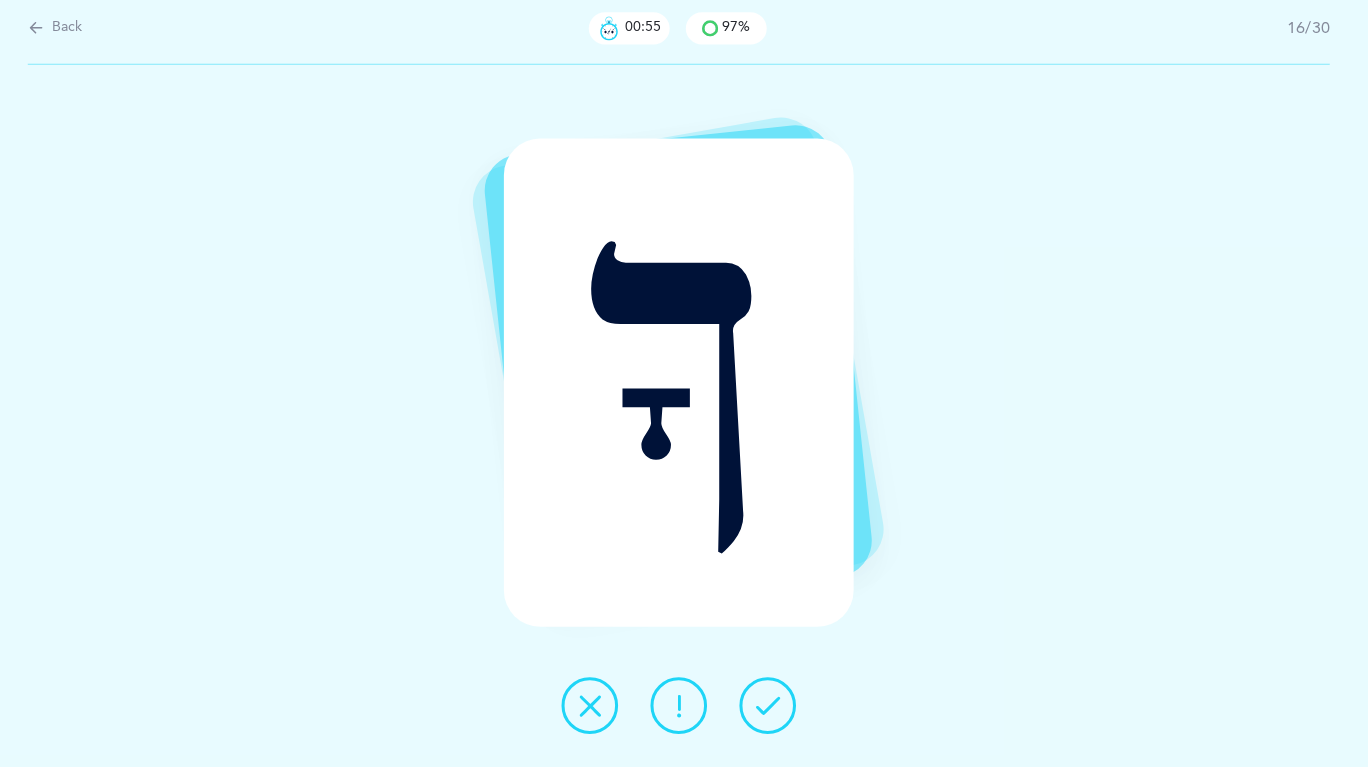 click at bounding box center (772, 706) 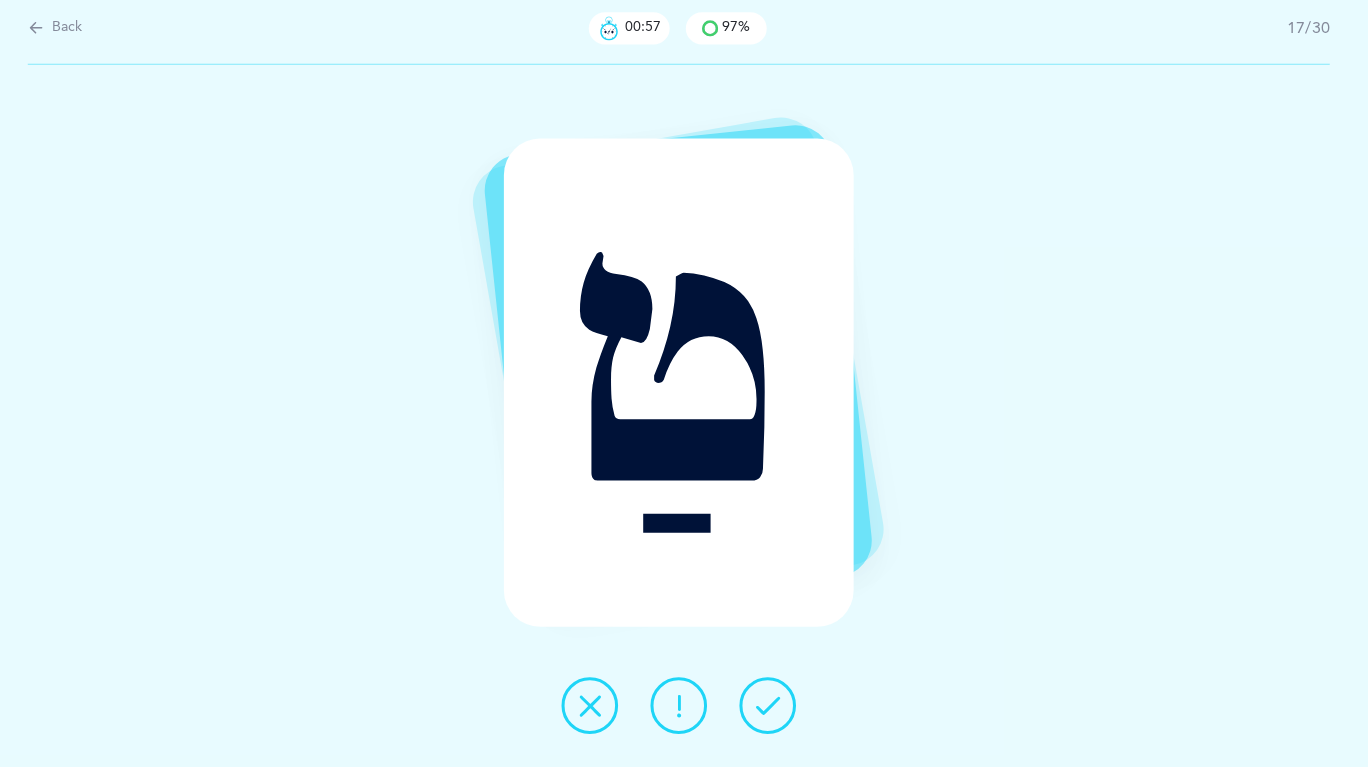 click at bounding box center (772, 706) 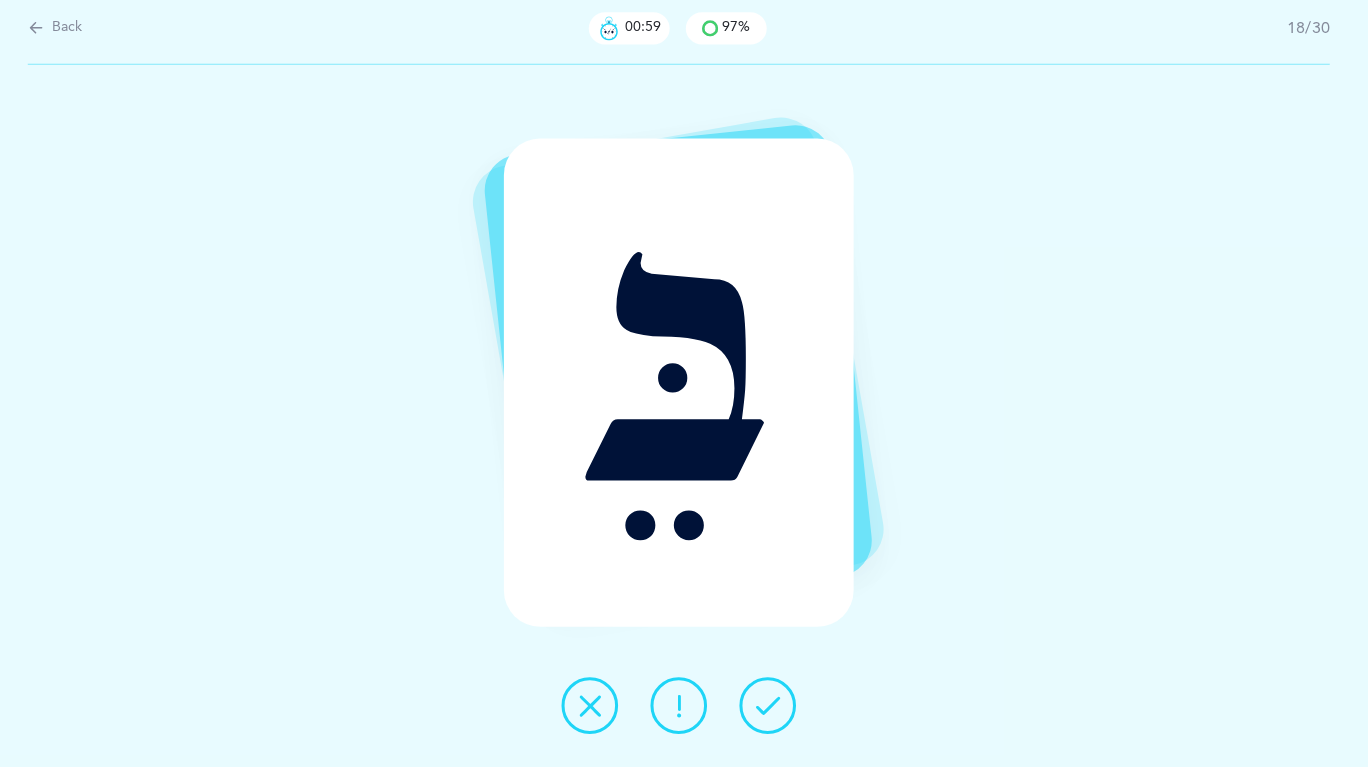 click at bounding box center [772, 706] 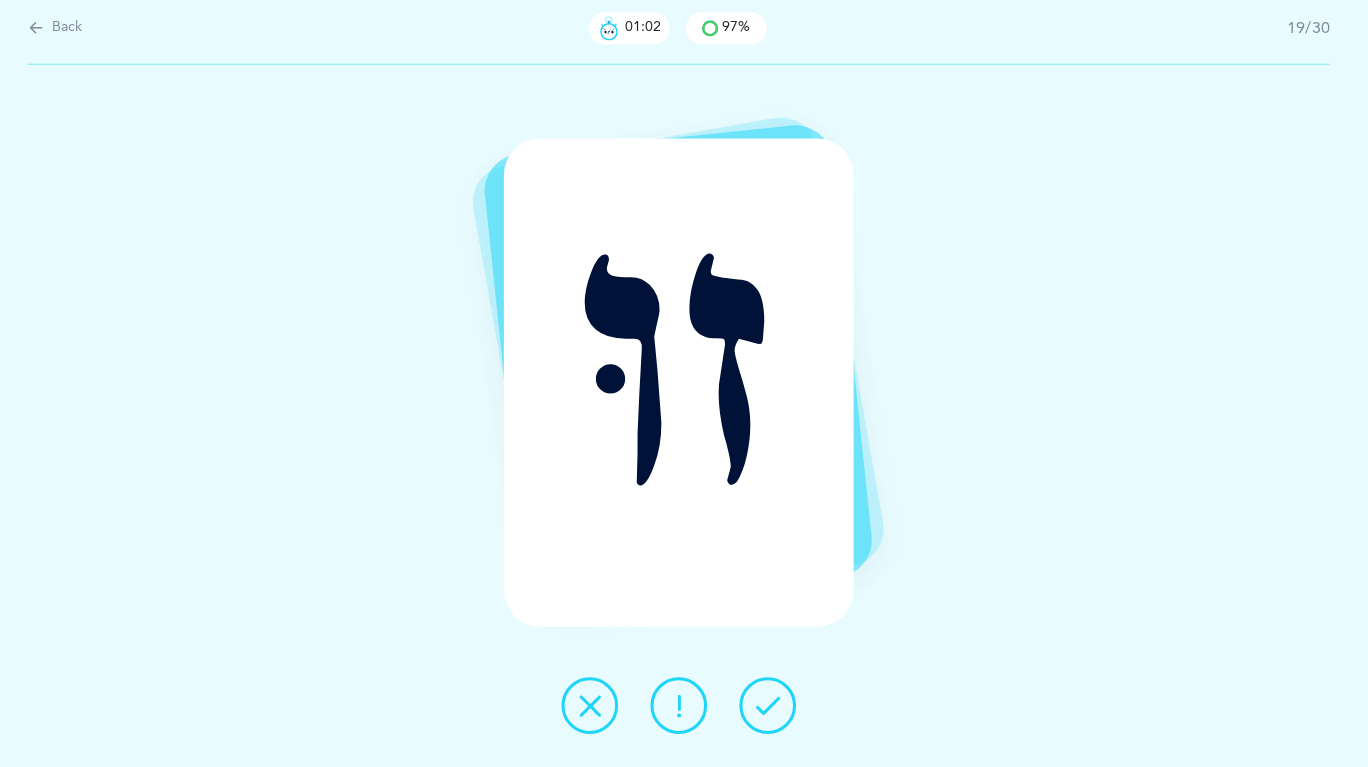 click at bounding box center [772, 706] 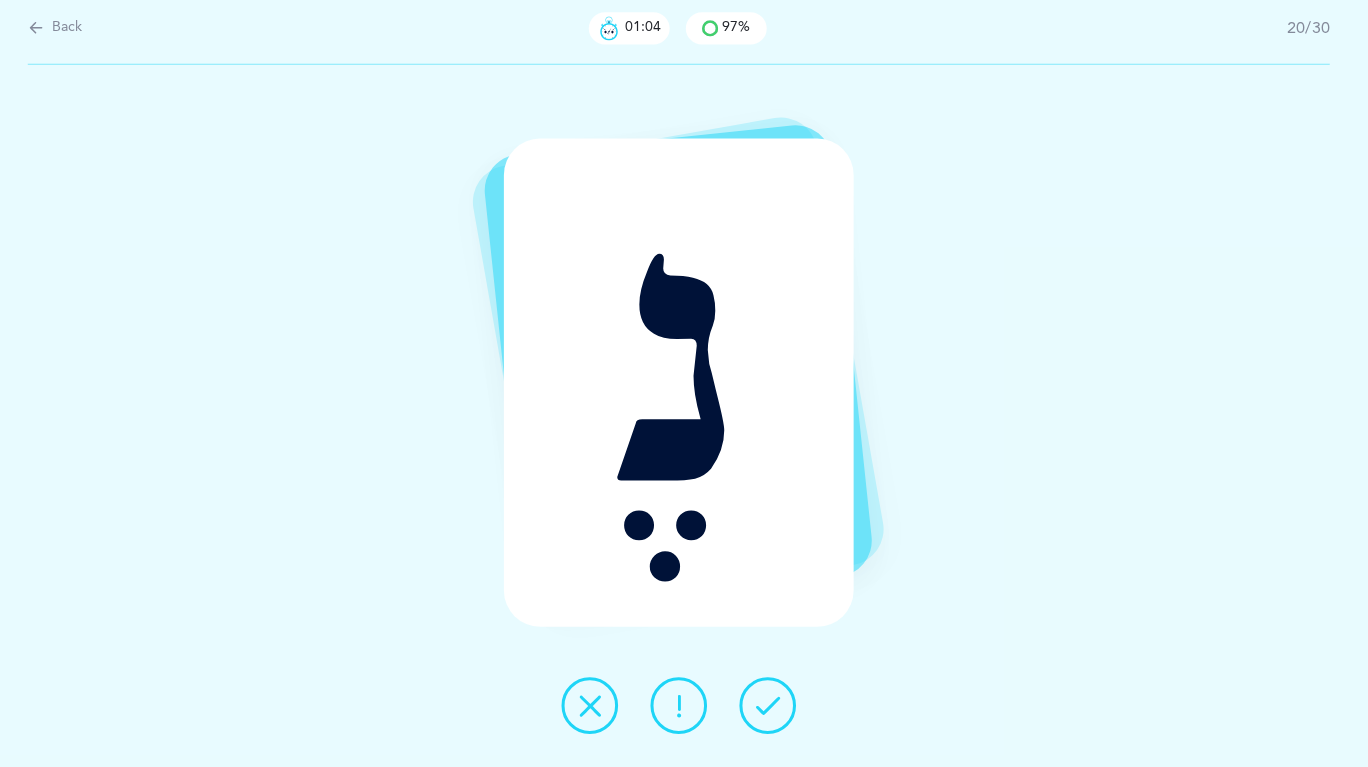 click at bounding box center [772, 706] 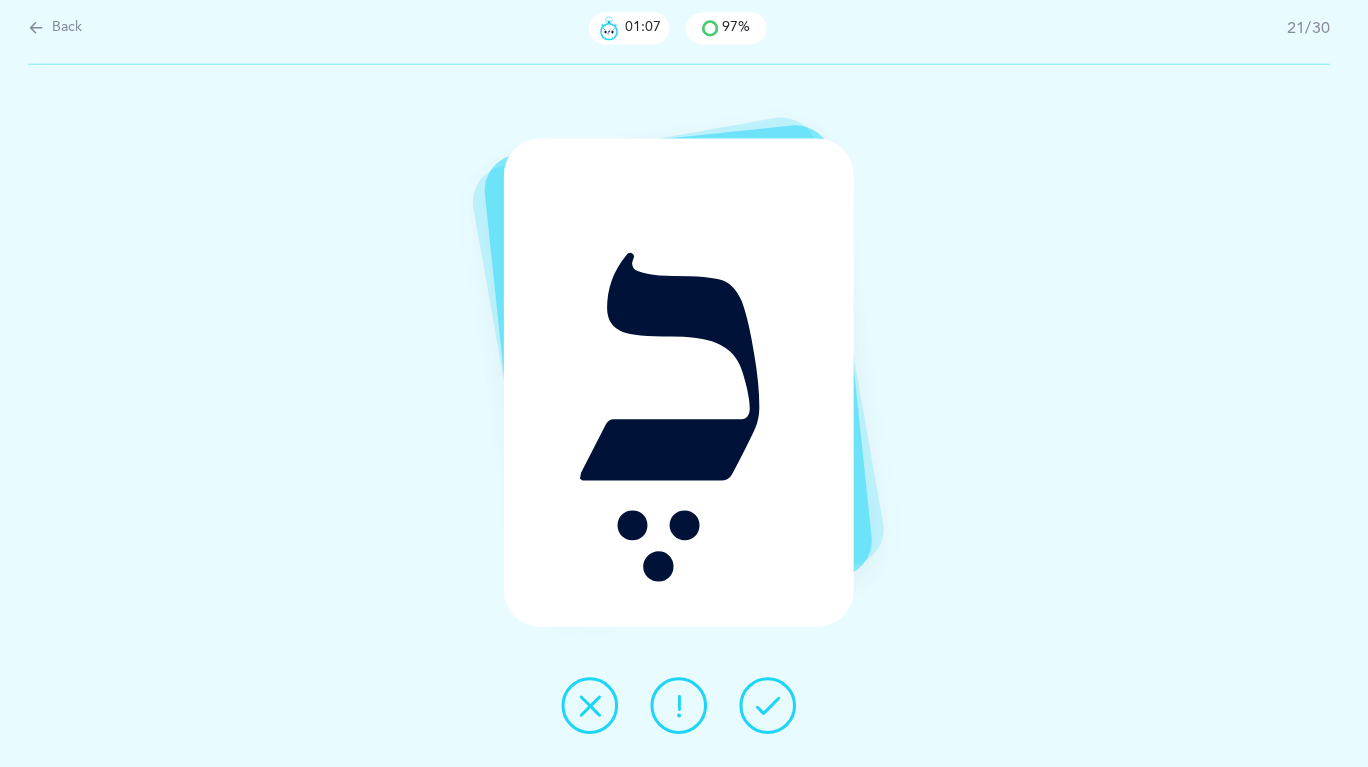 click at bounding box center [772, 706] 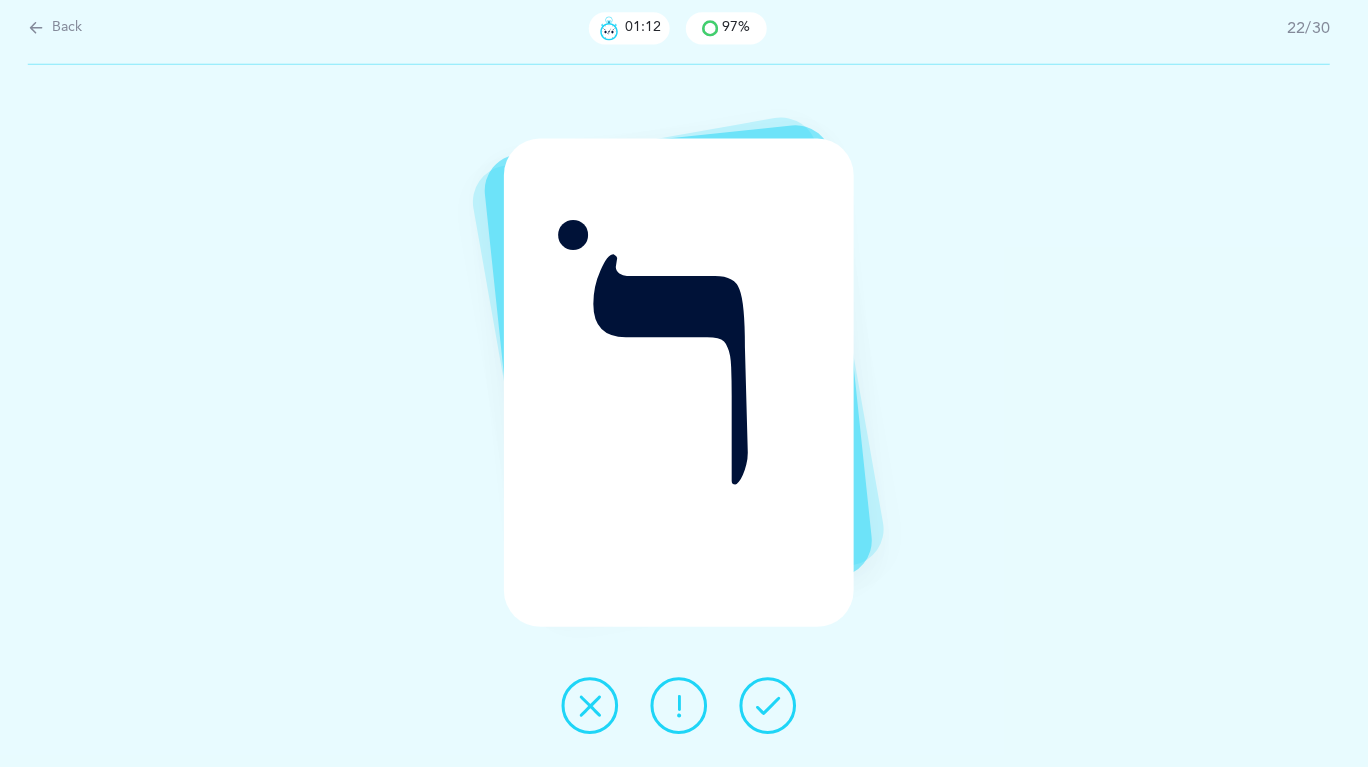 click at bounding box center (772, 706) 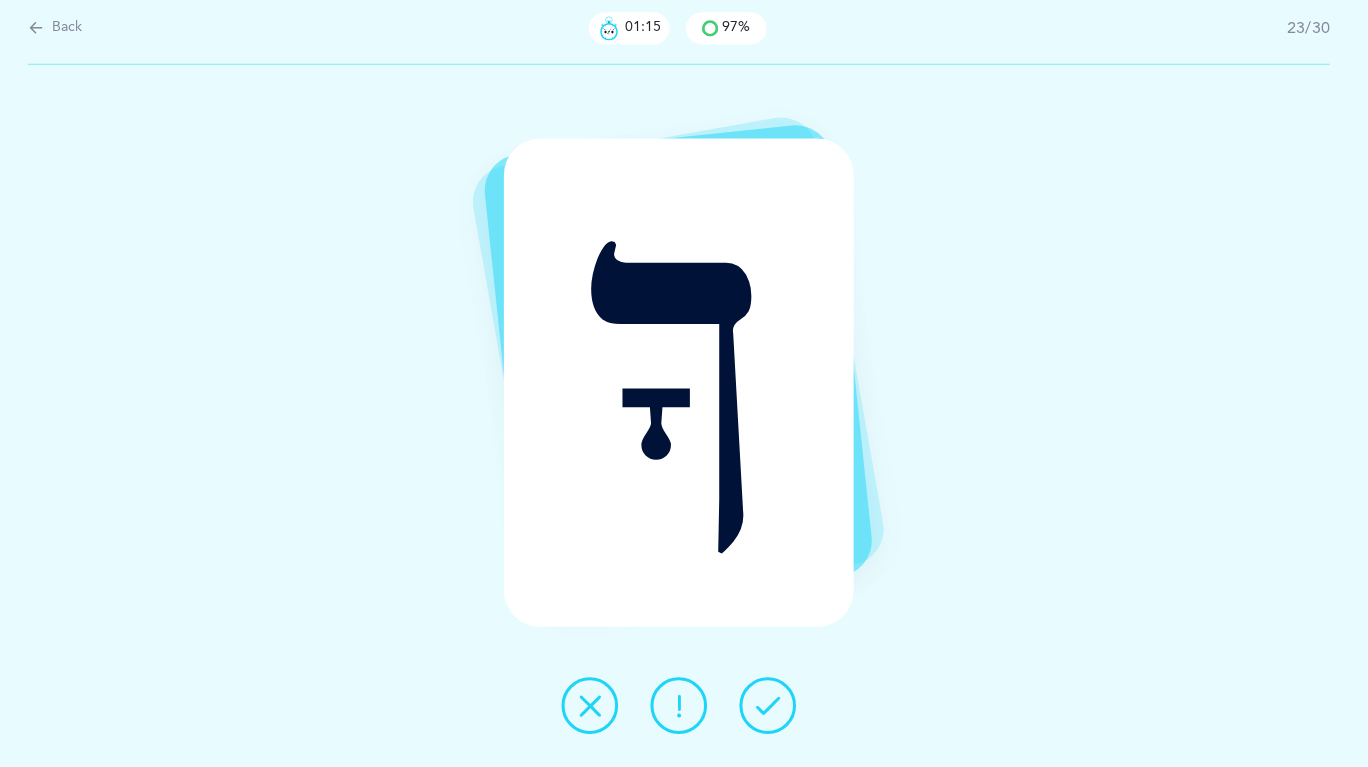click at bounding box center (772, 706) 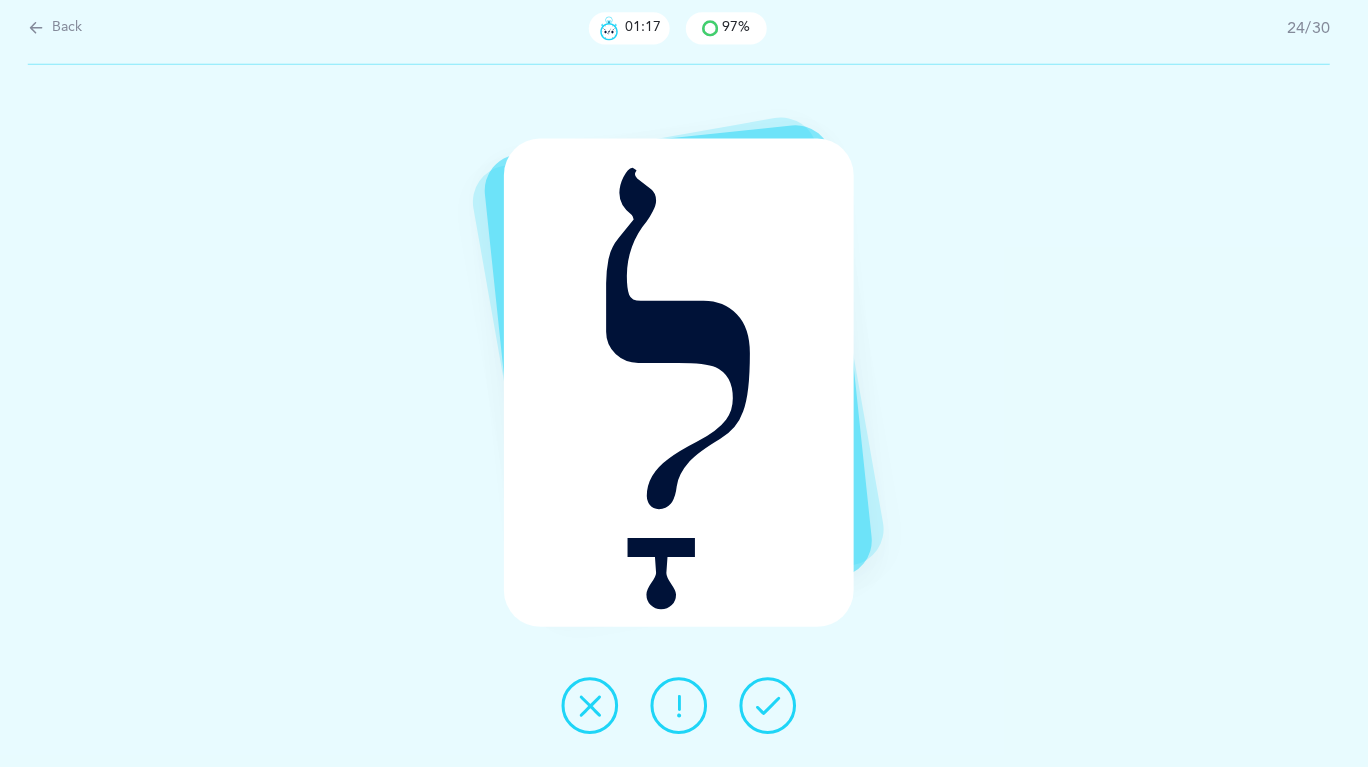 click at bounding box center [772, 706] 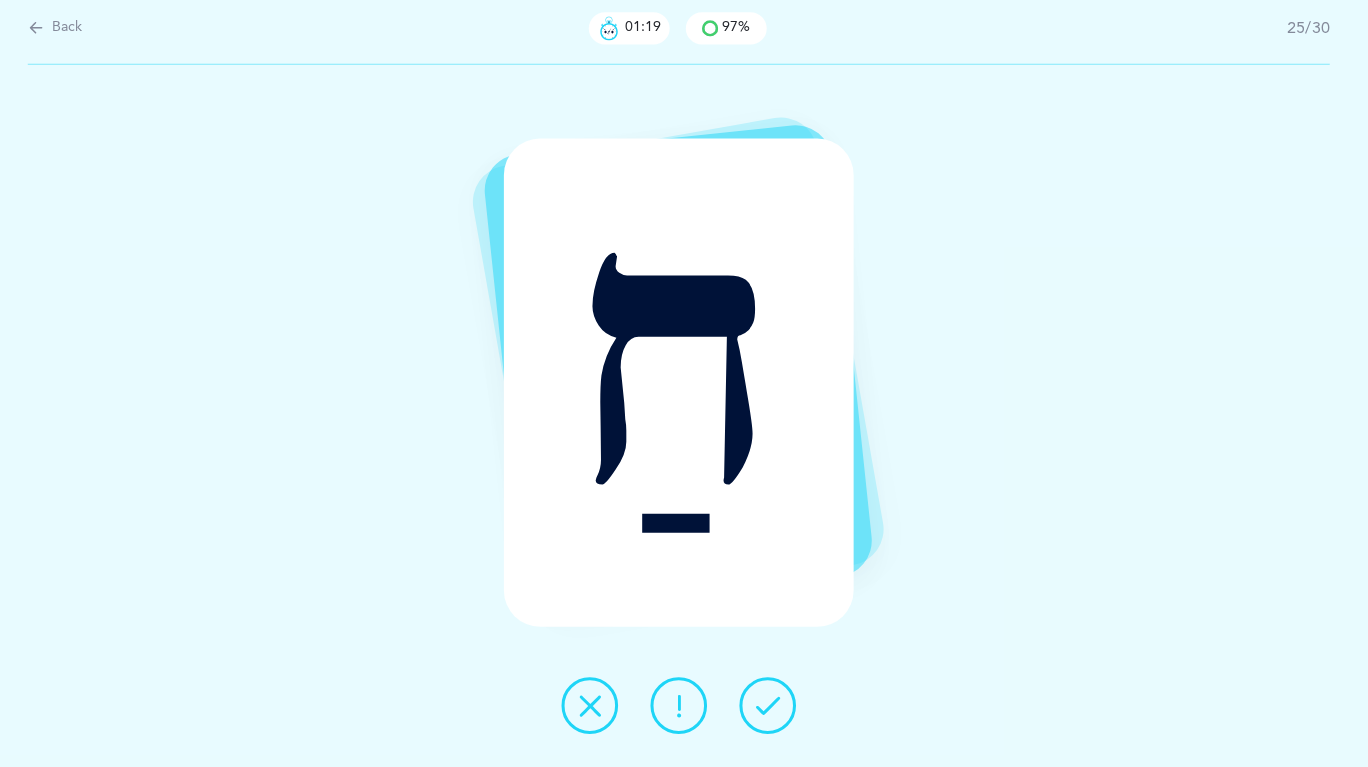 click at bounding box center [772, 706] 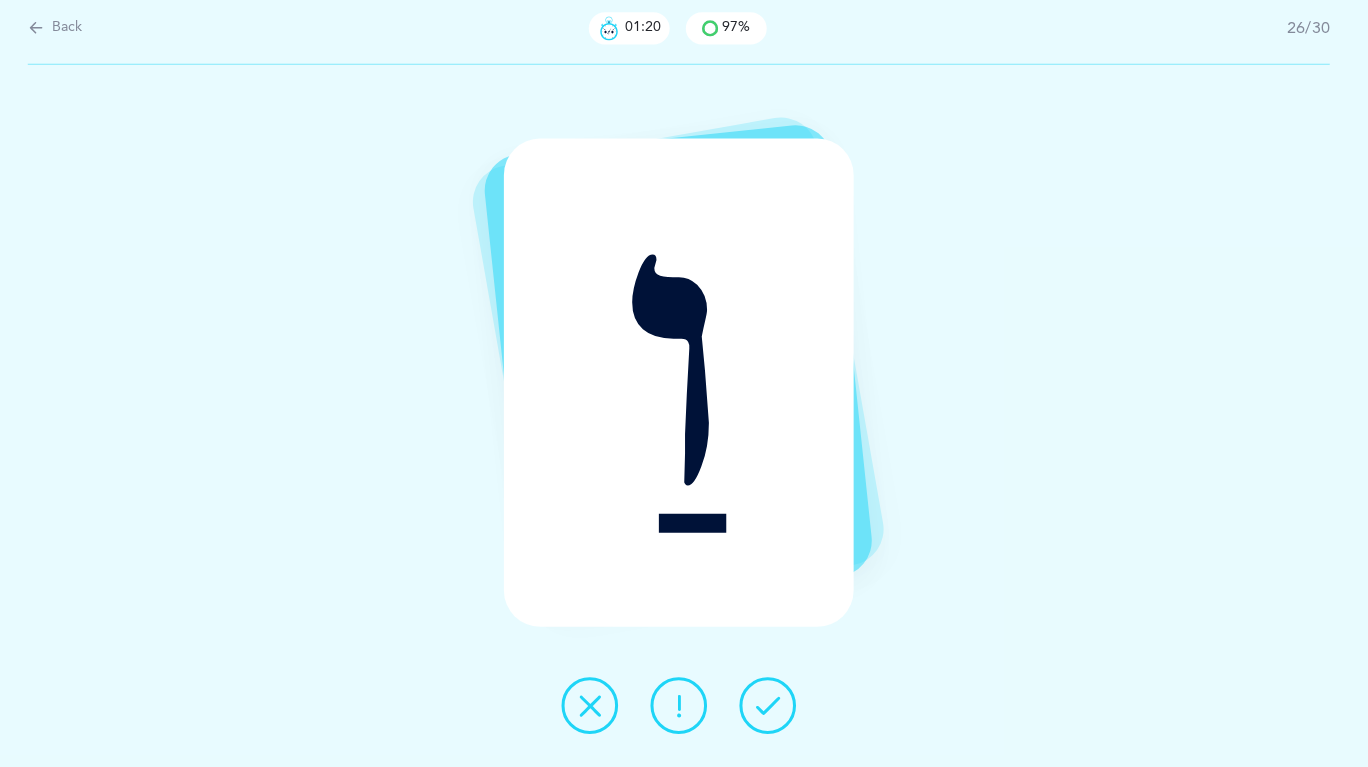 click at bounding box center [772, 706] 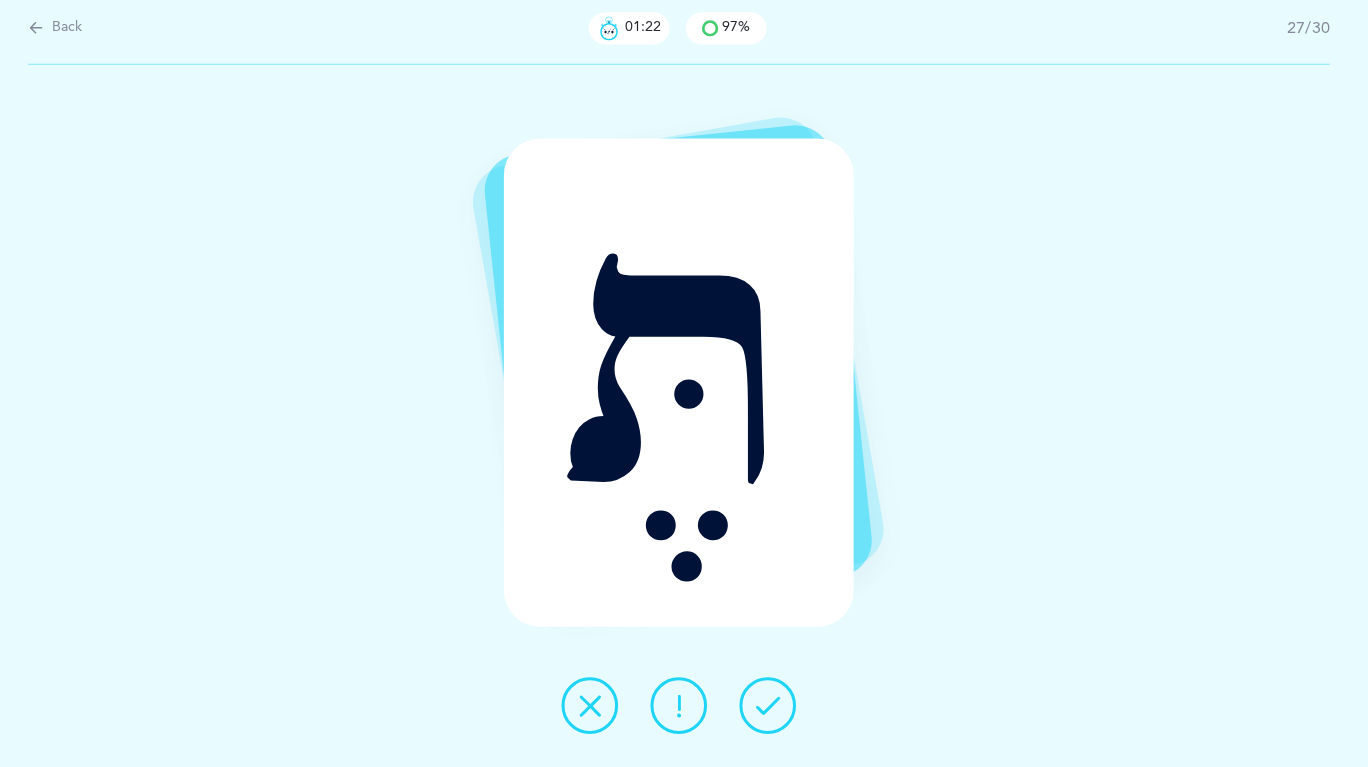 click at bounding box center (772, 706) 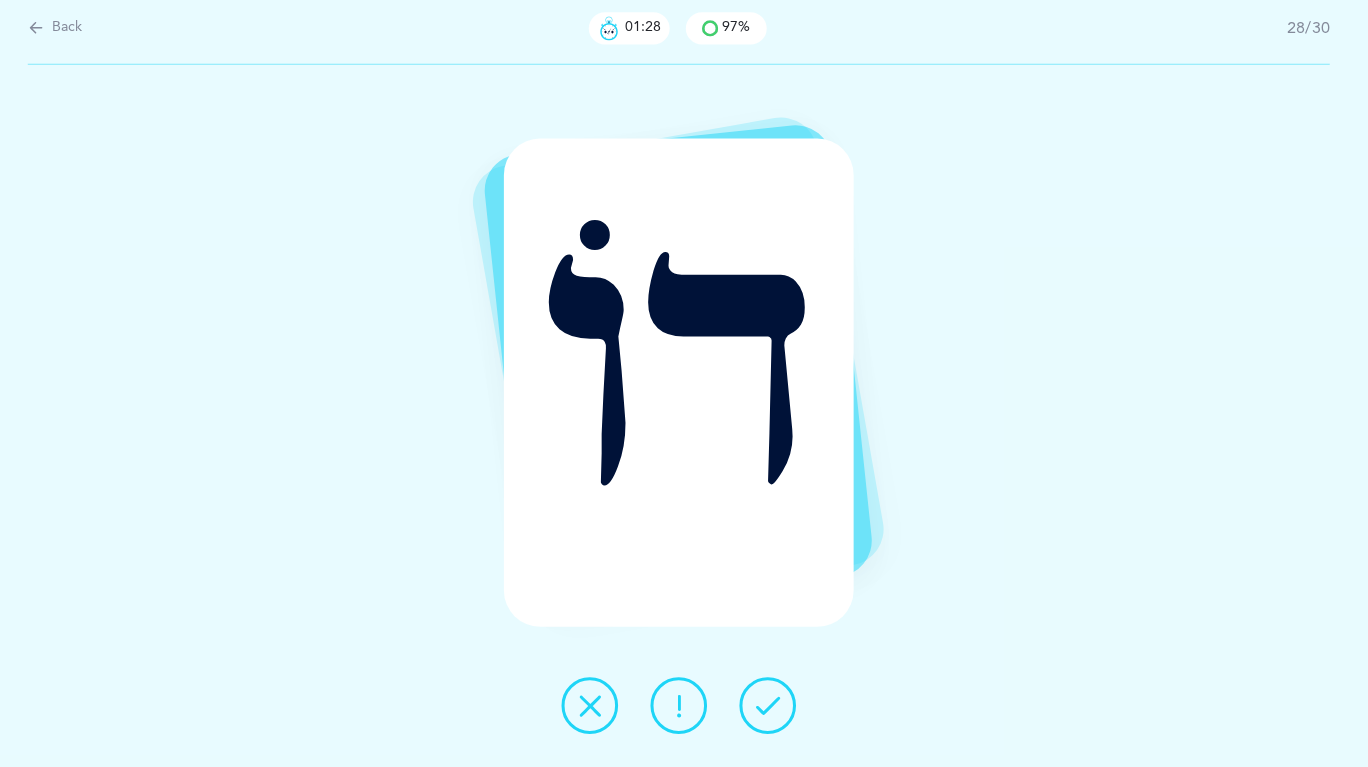 click at bounding box center (684, 706) 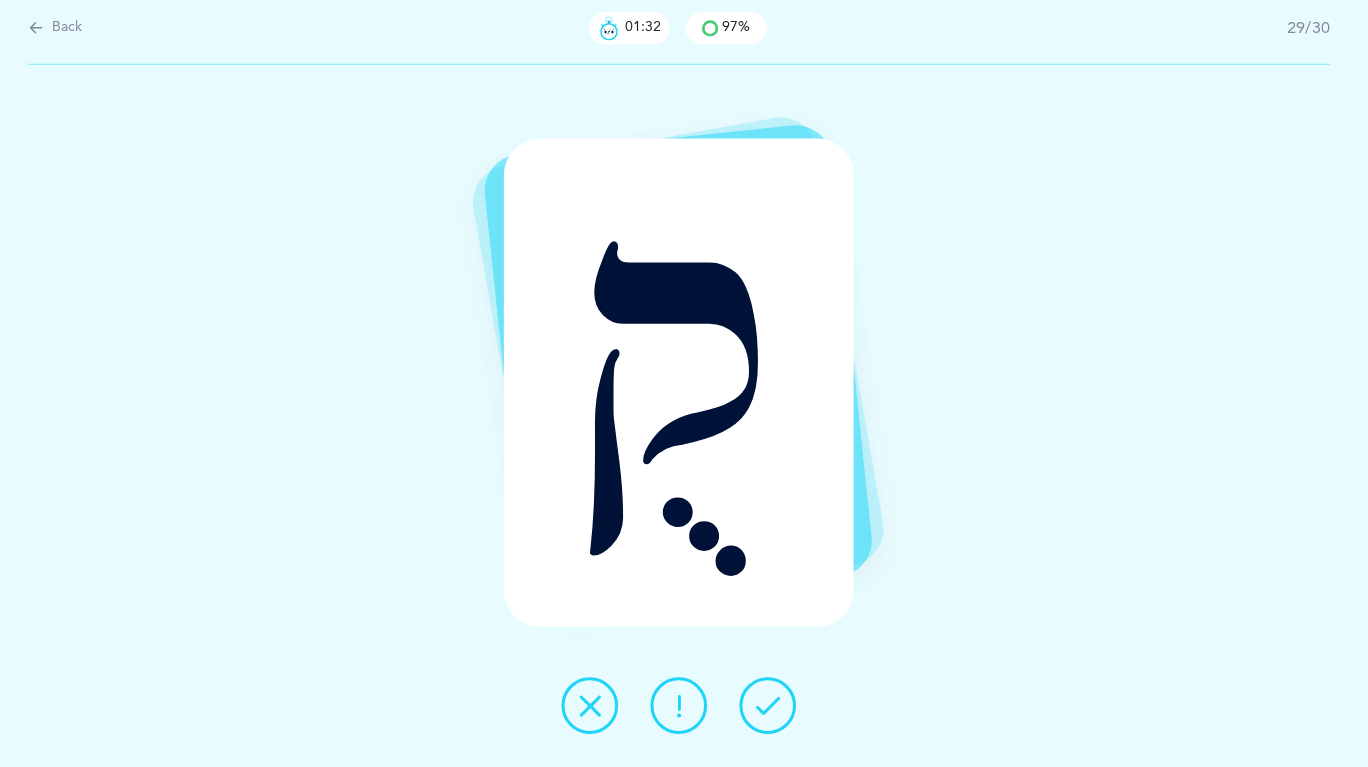 click at bounding box center (772, 706) 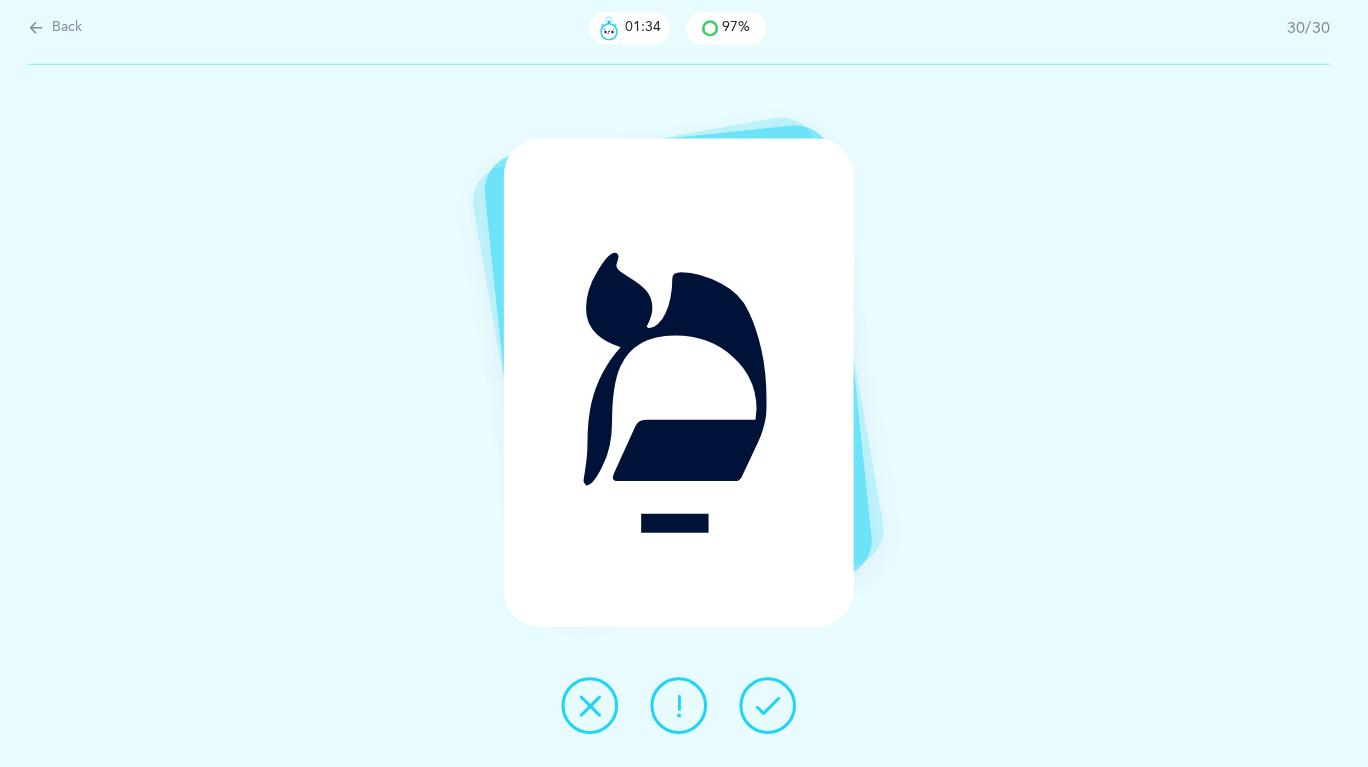 click at bounding box center [772, 706] 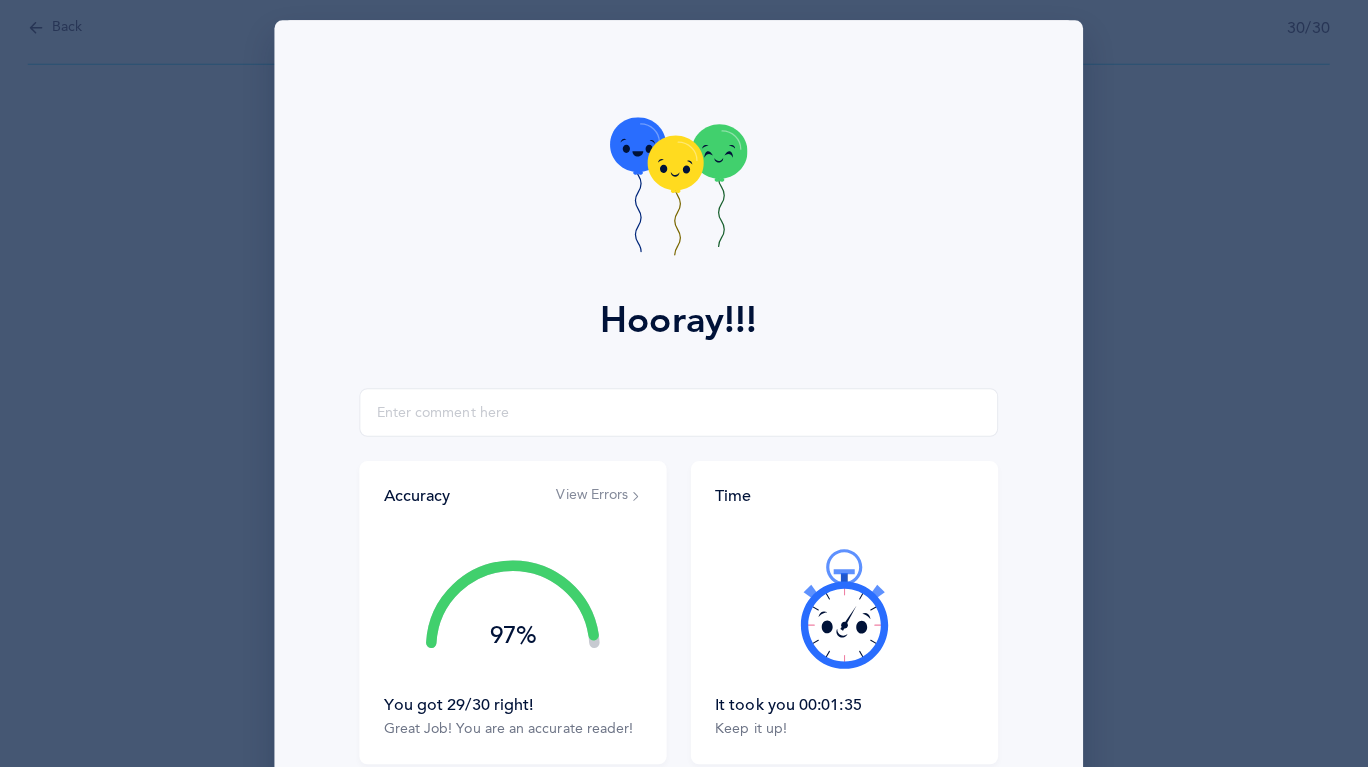 click on "View Errors" at bounding box center [605, 499] 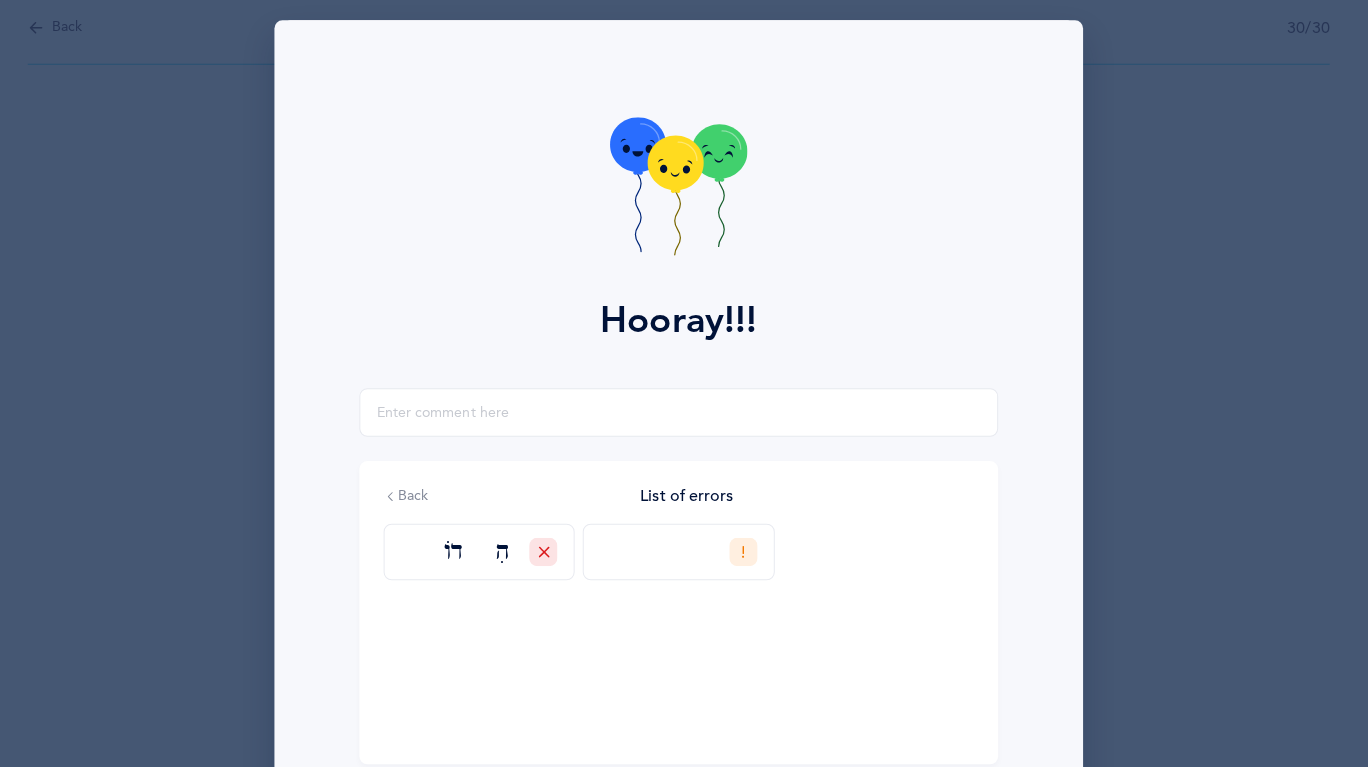 scroll, scrollTop: 0, scrollLeft: 0, axis: both 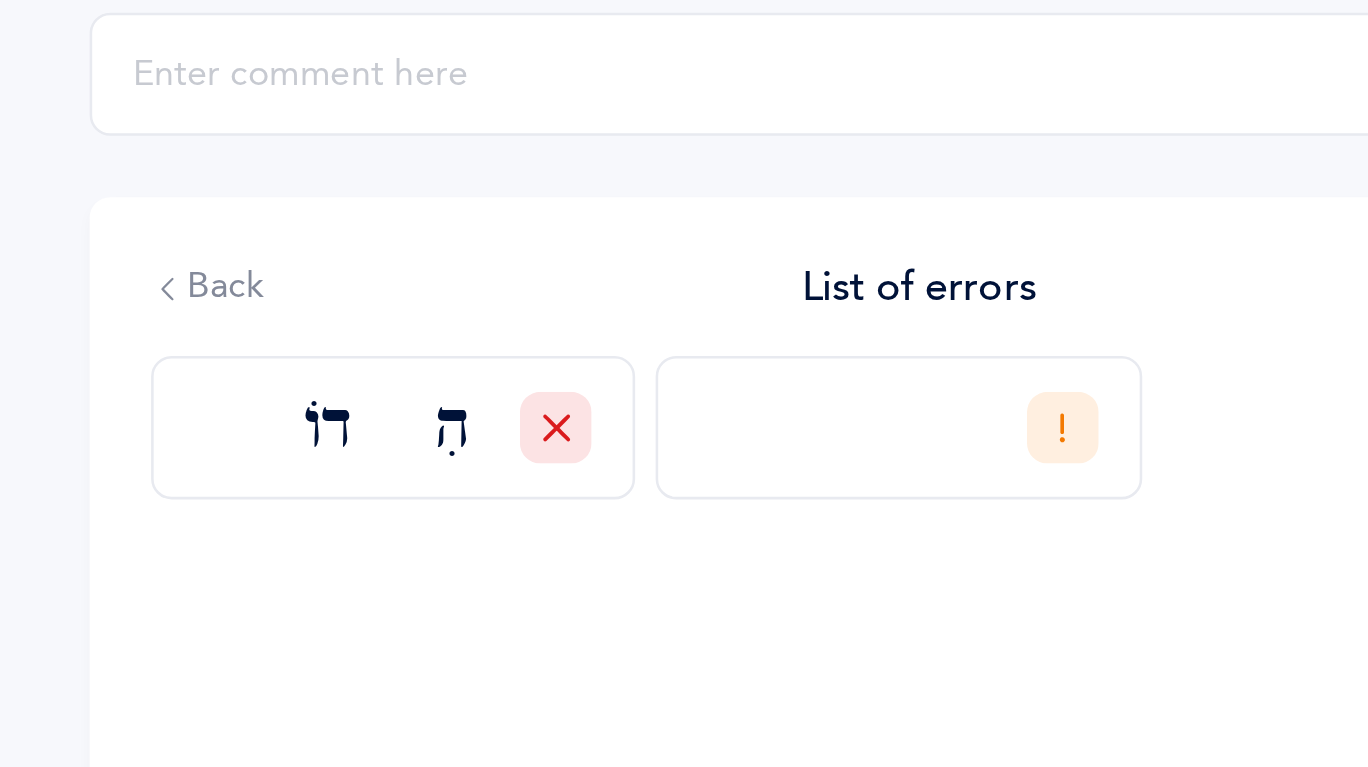click on "דוֹ" at bounding box center (683, 552) 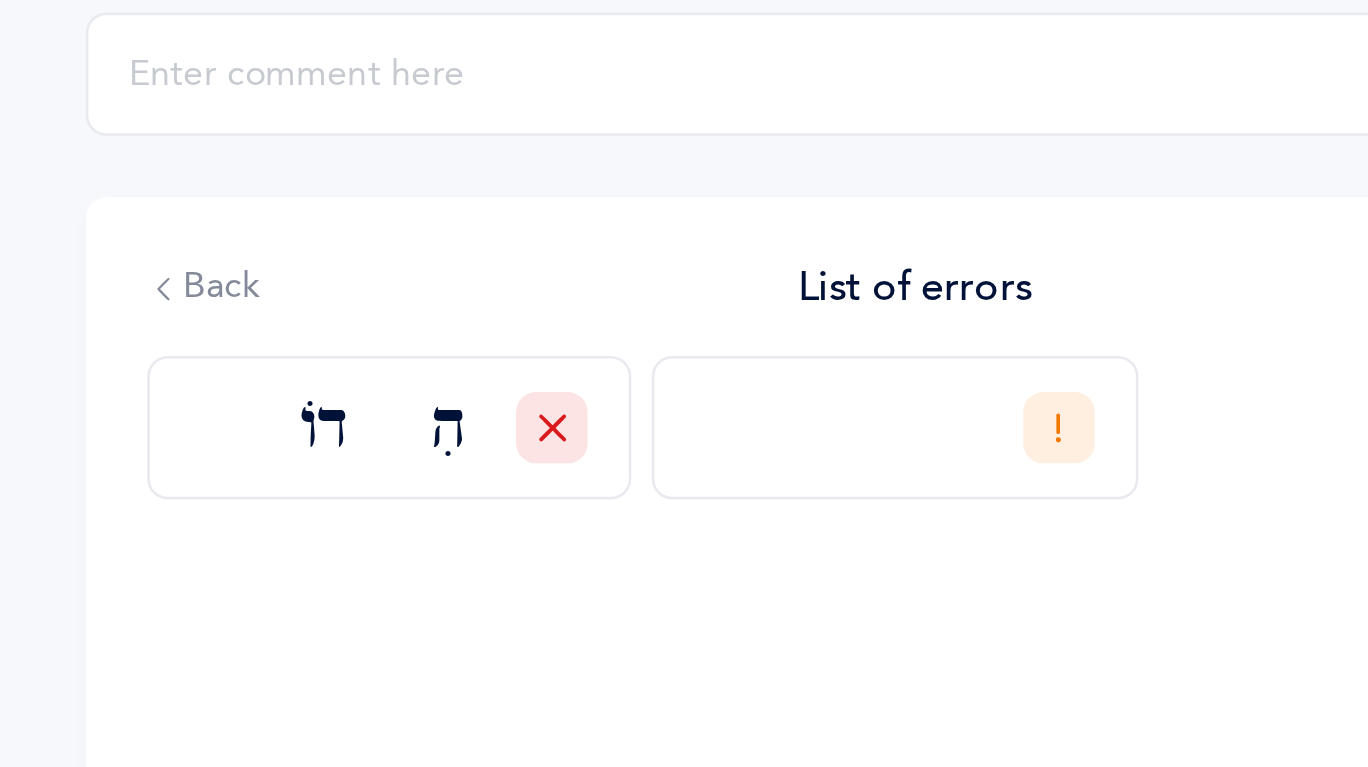 click on "דוֹ" at bounding box center [583, 552] 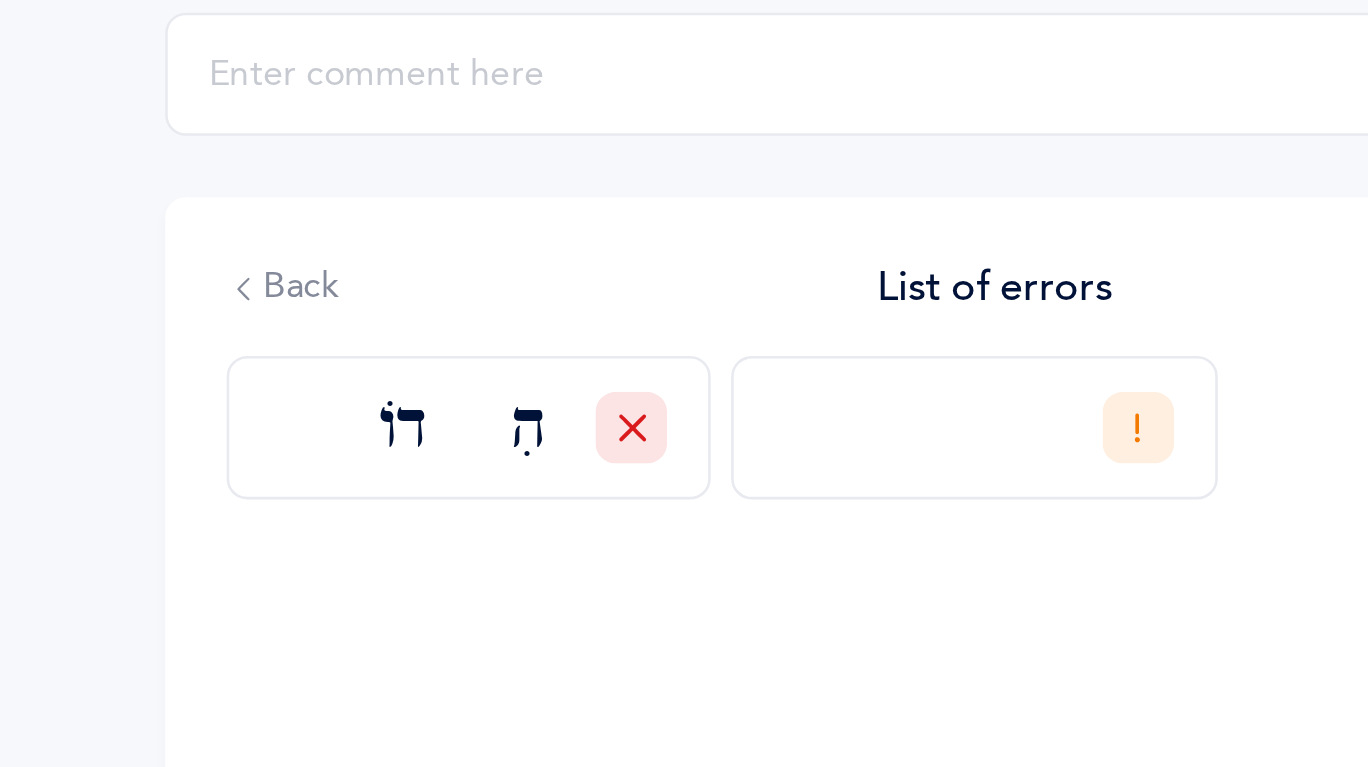click at bounding box center [399, 498] 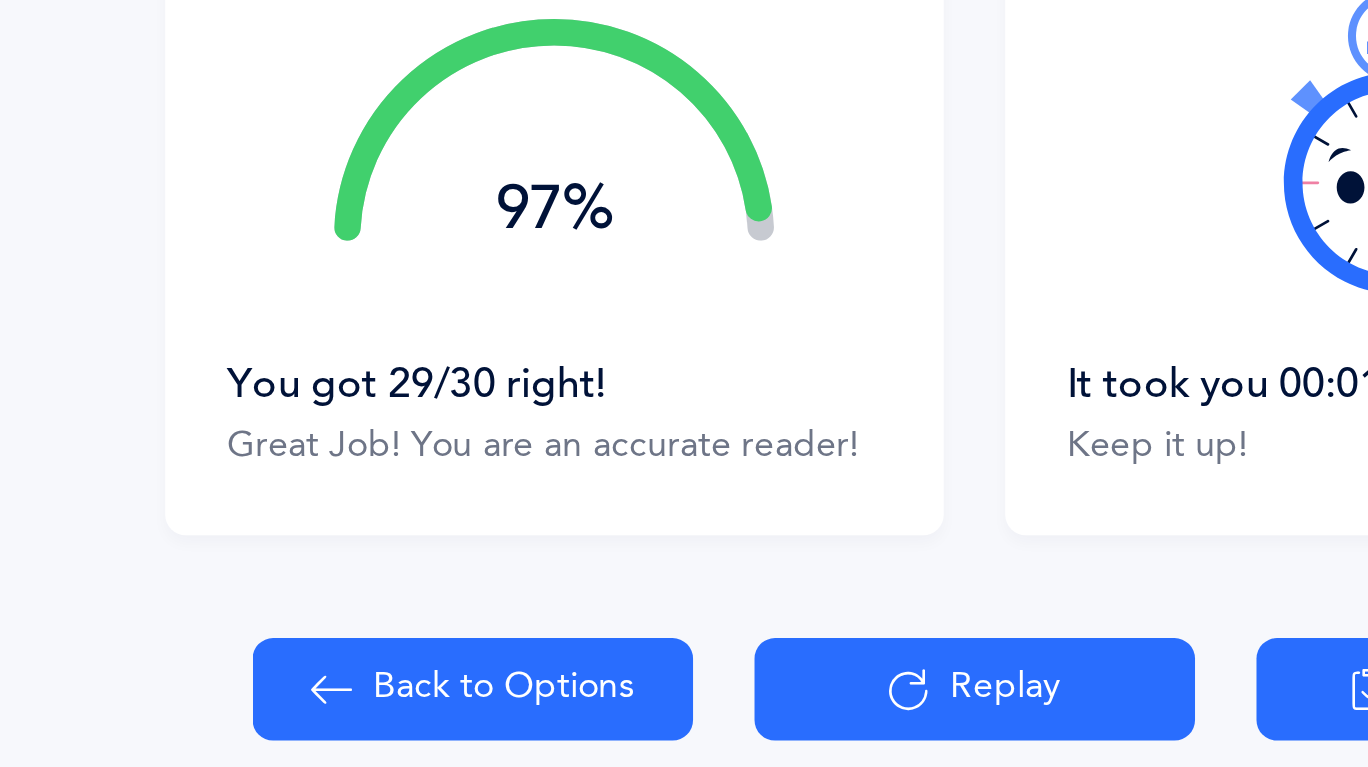 scroll, scrollTop: 181, scrollLeft: 0, axis: vertical 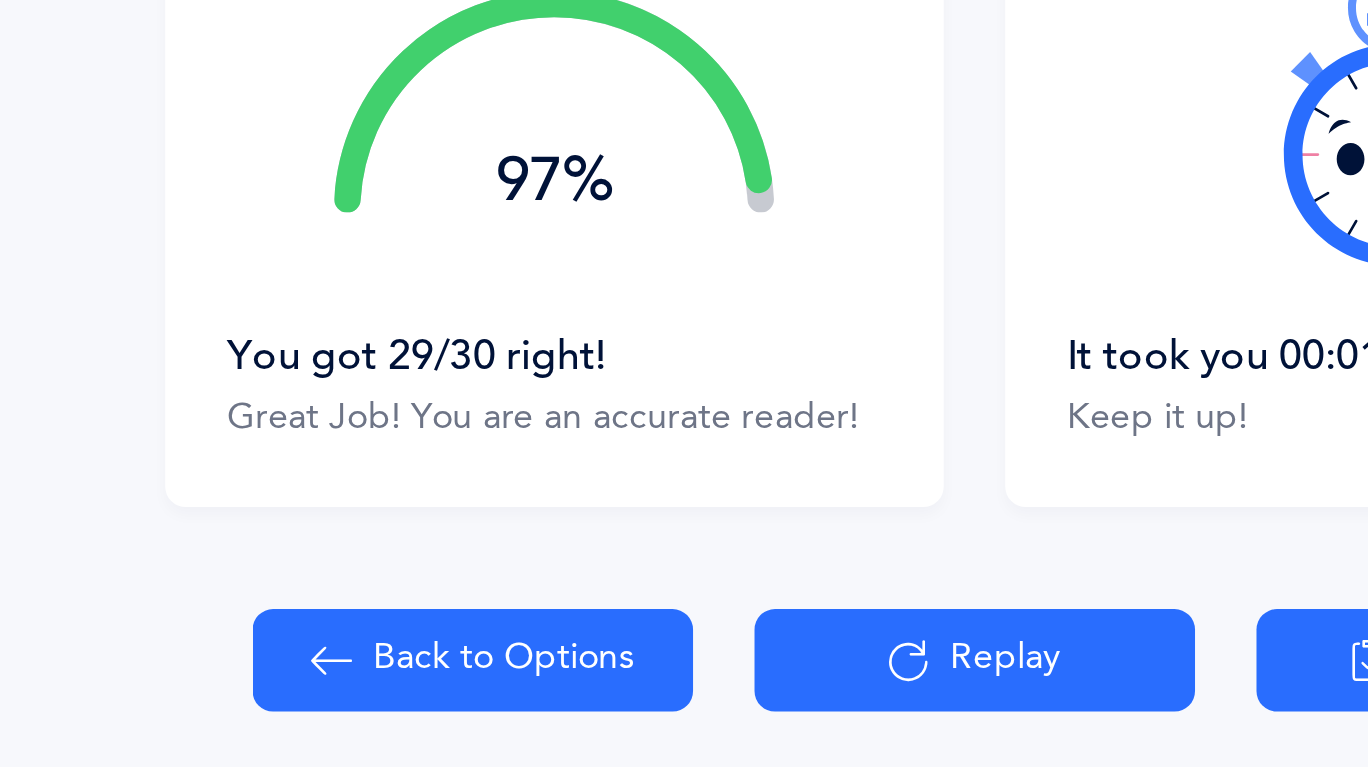 click at bounding box center (659, 643) 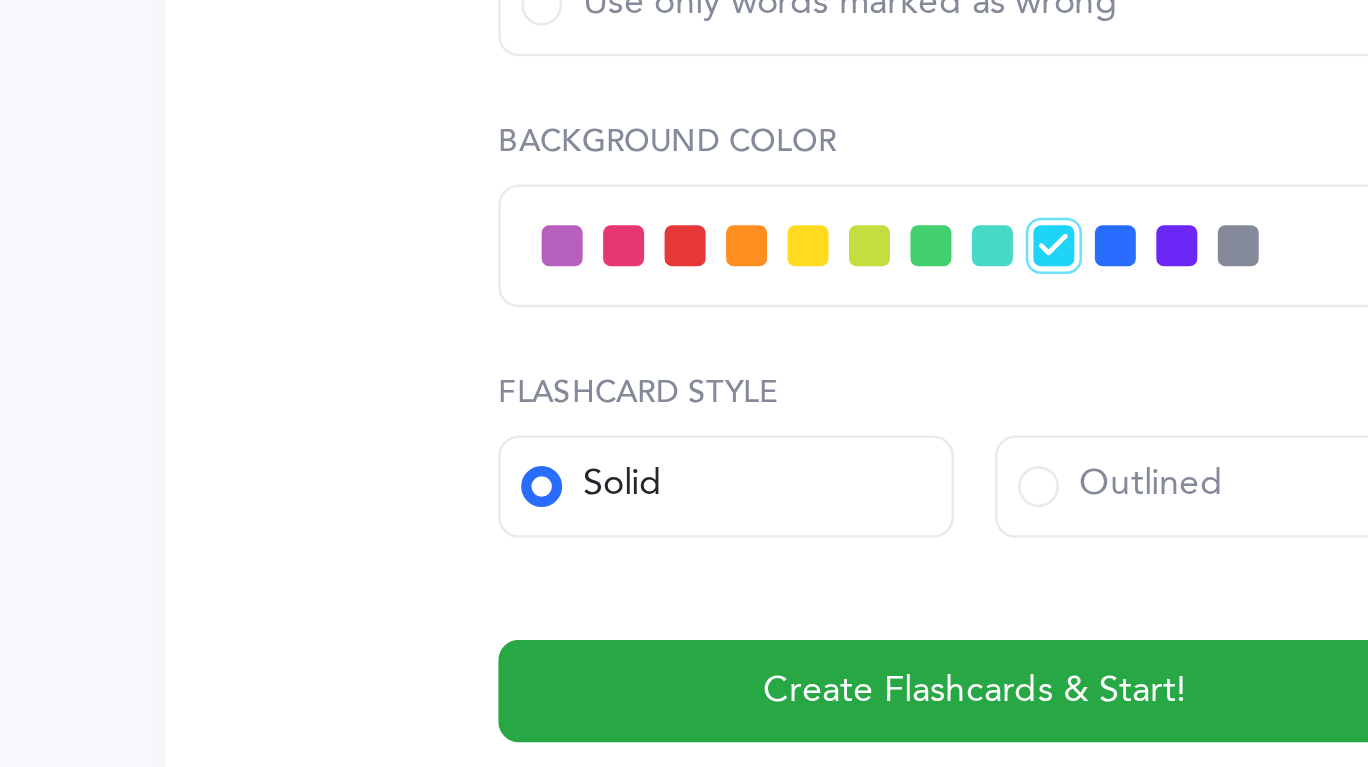 scroll, scrollTop: 127, scrollLeft: 0, axis: vertical 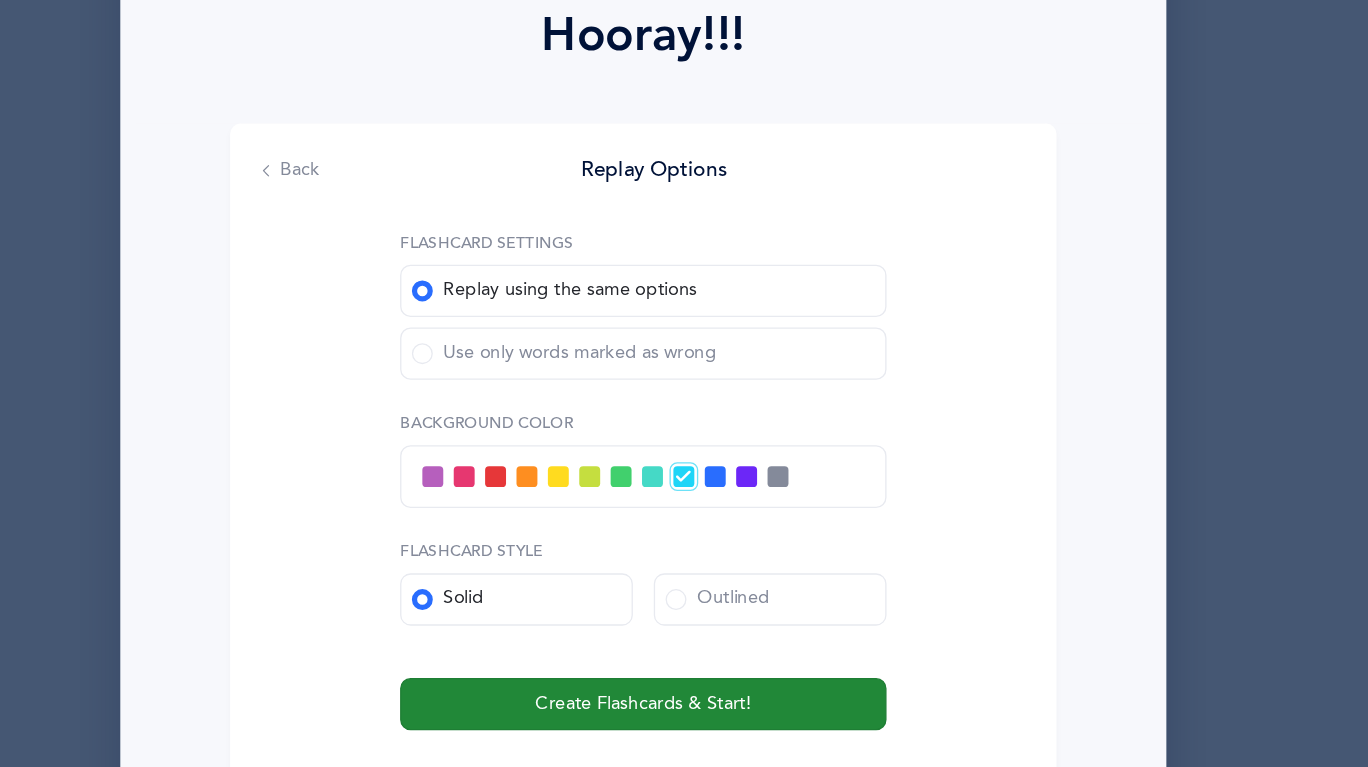 click on "Create Flashcards & Start!" at bounding box center [684, 712] 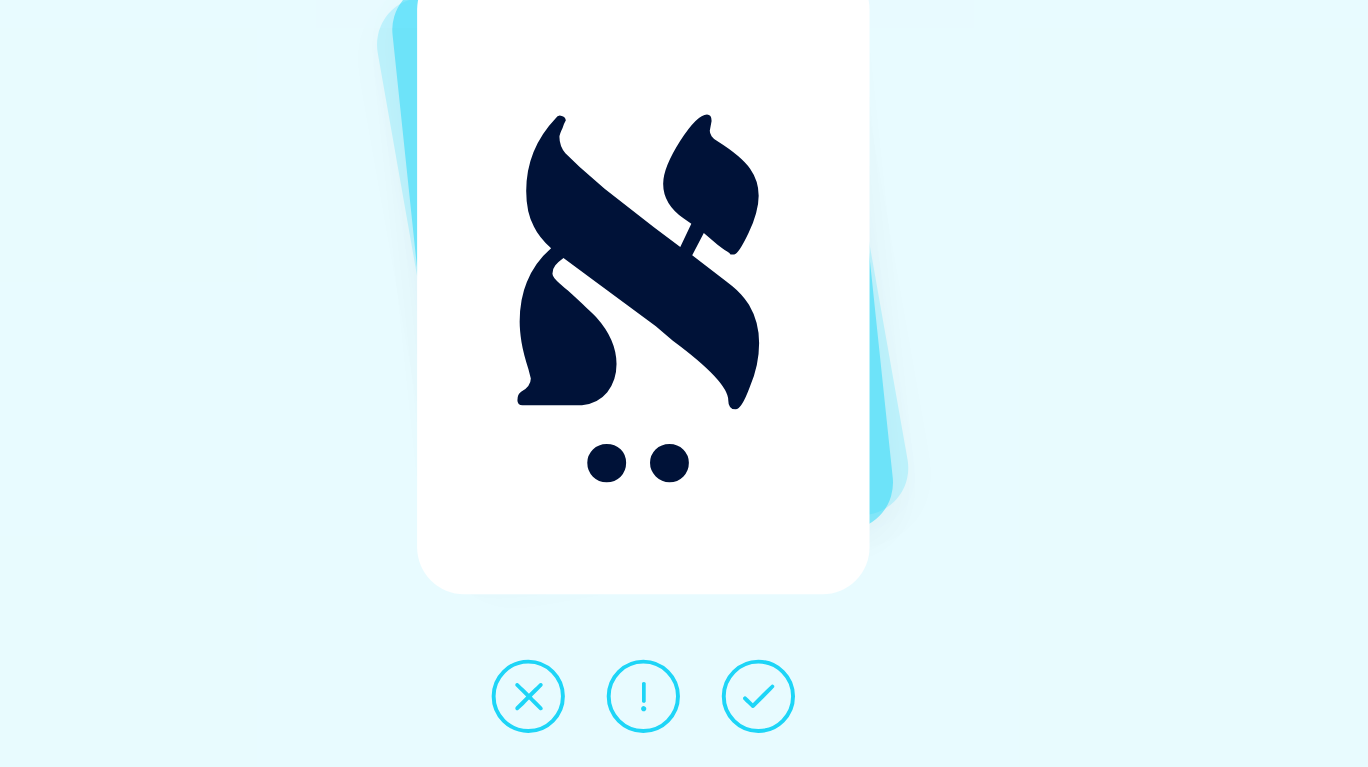 click at bounding box center (772, 706) 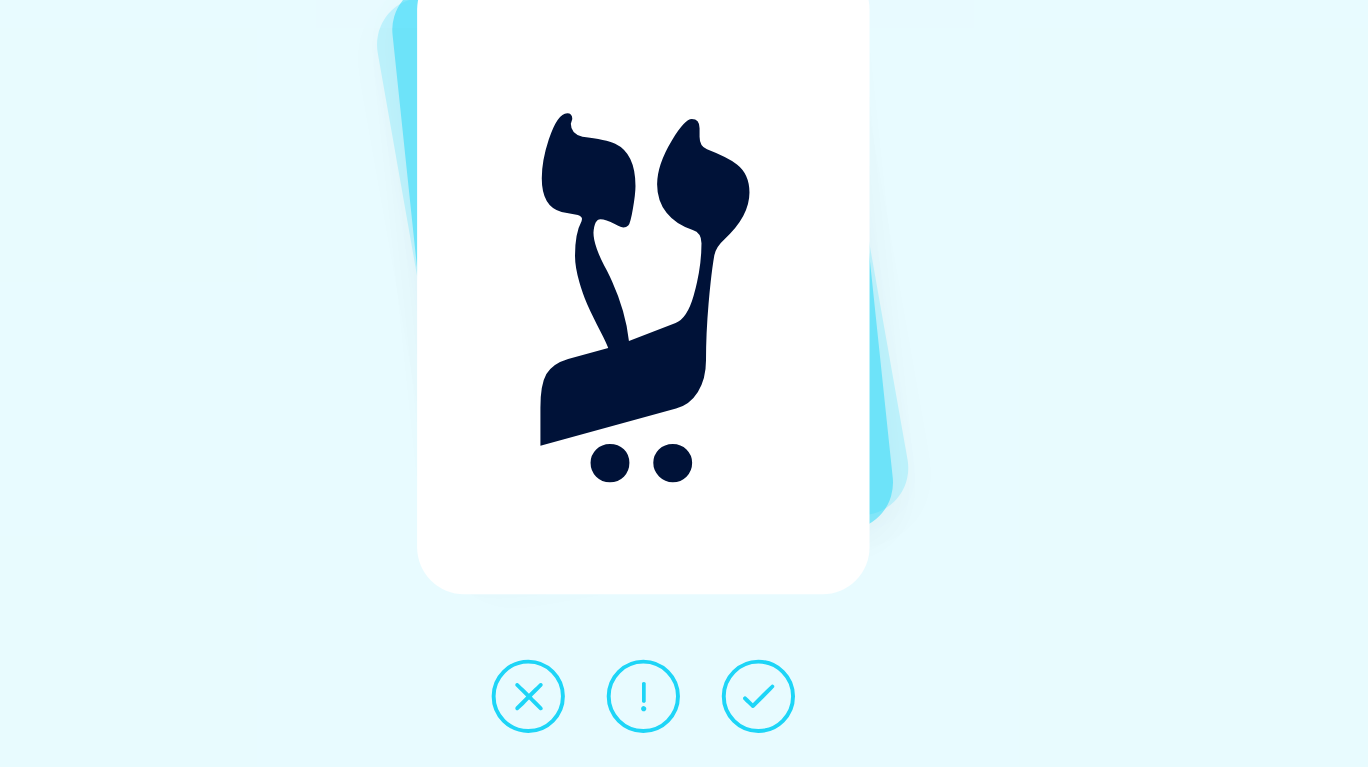 click at bounding box center [772, 706] 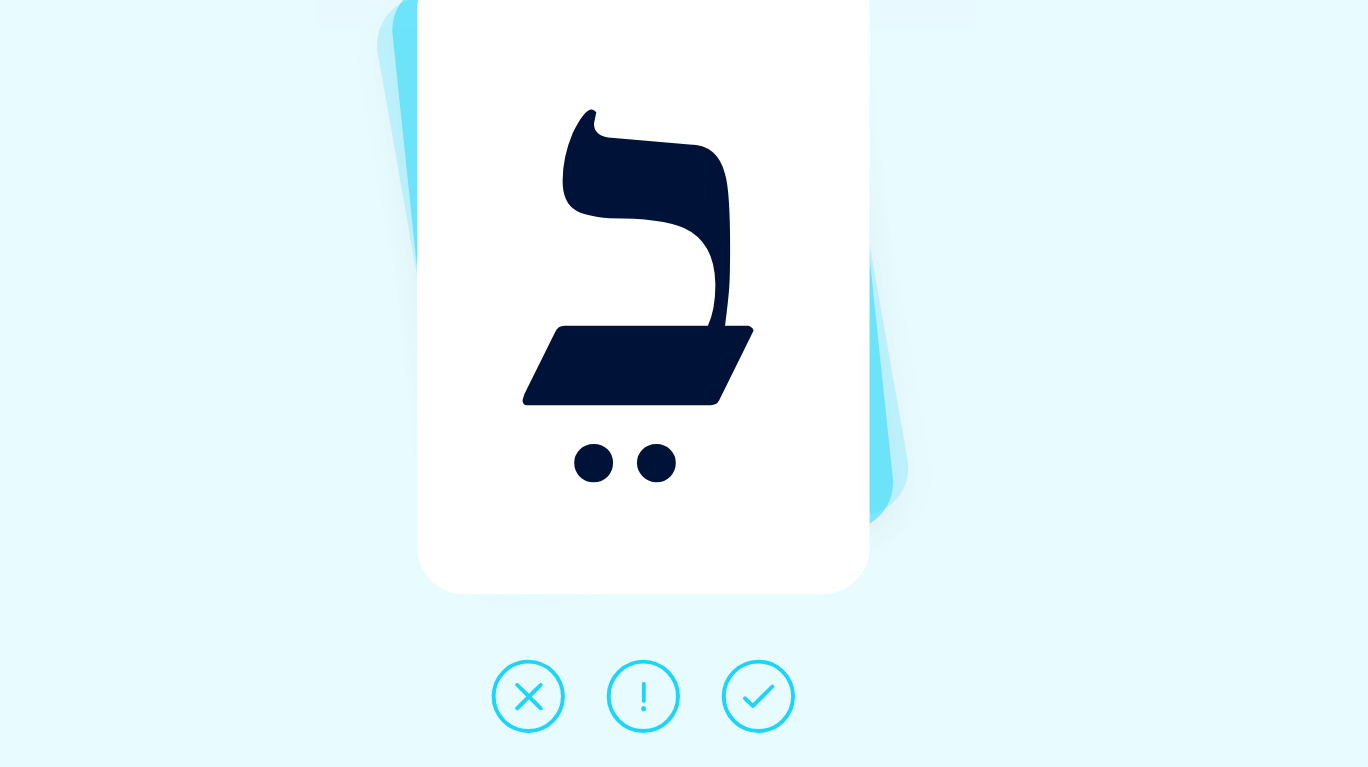 click at bounding box center (772, 706) 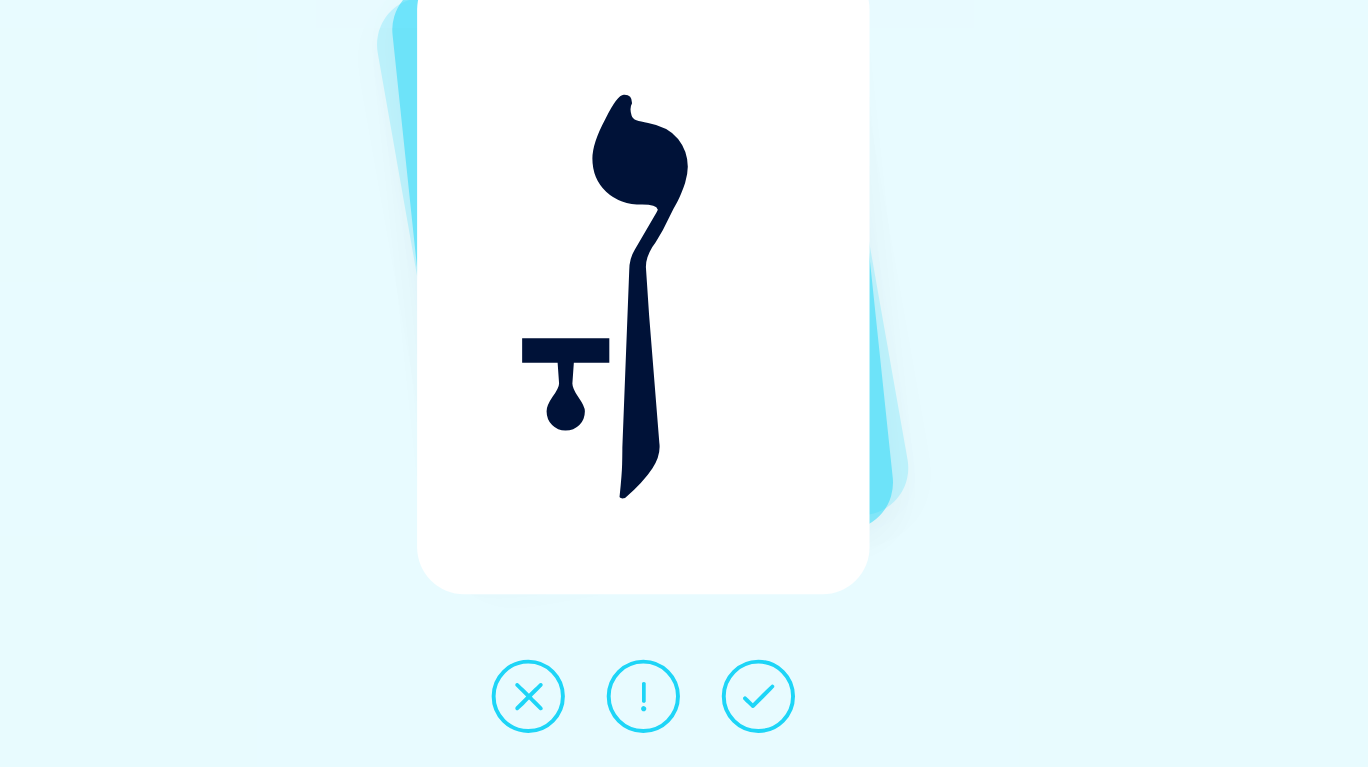 click at bounding box center (772, 706) 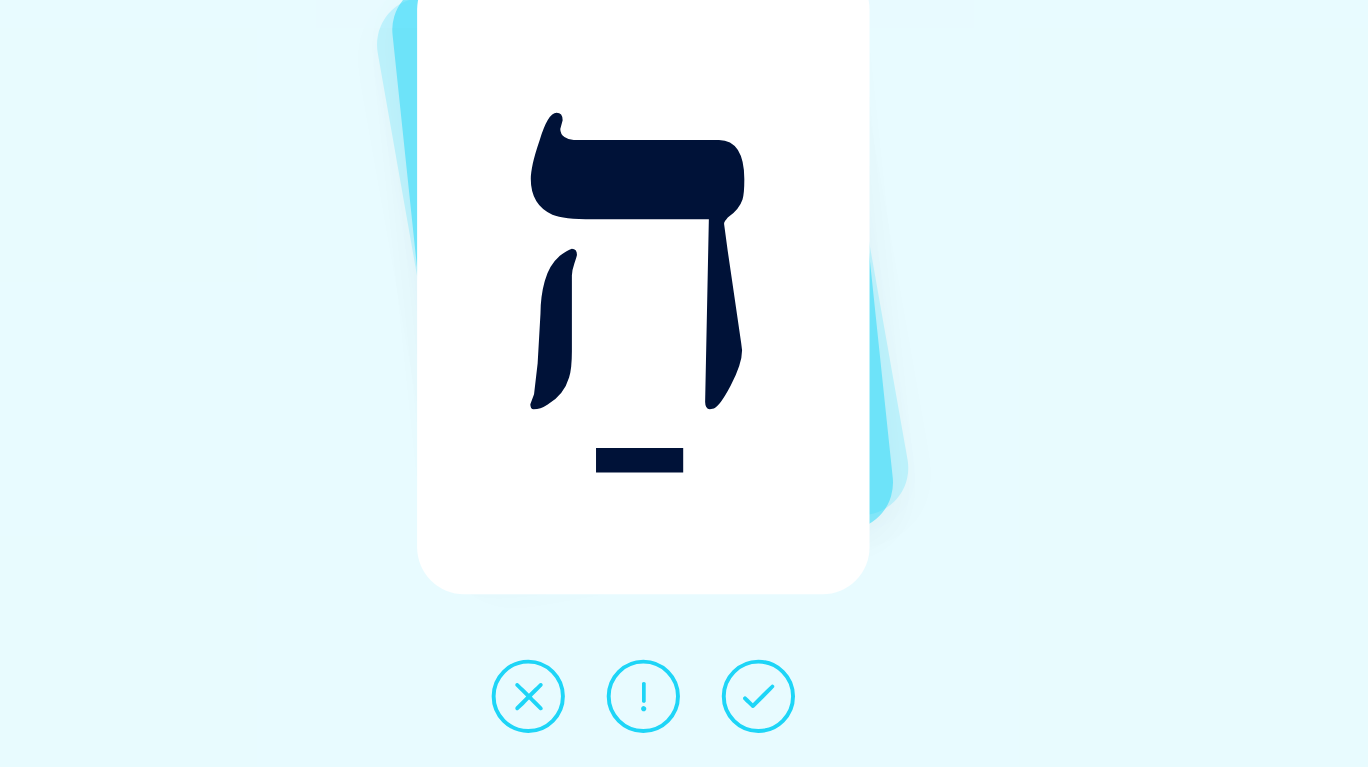 click at bounding box center [772, 706] 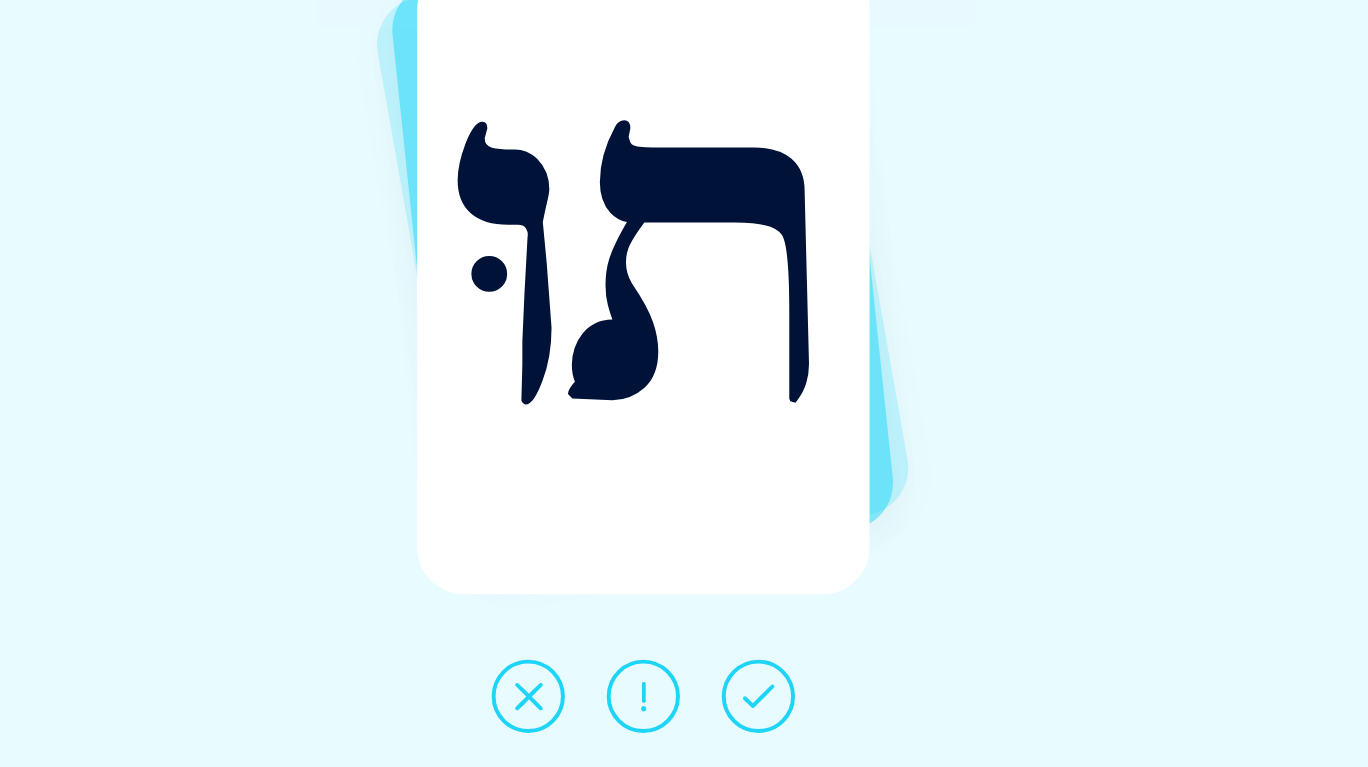 click at bounding box center (684, 706) 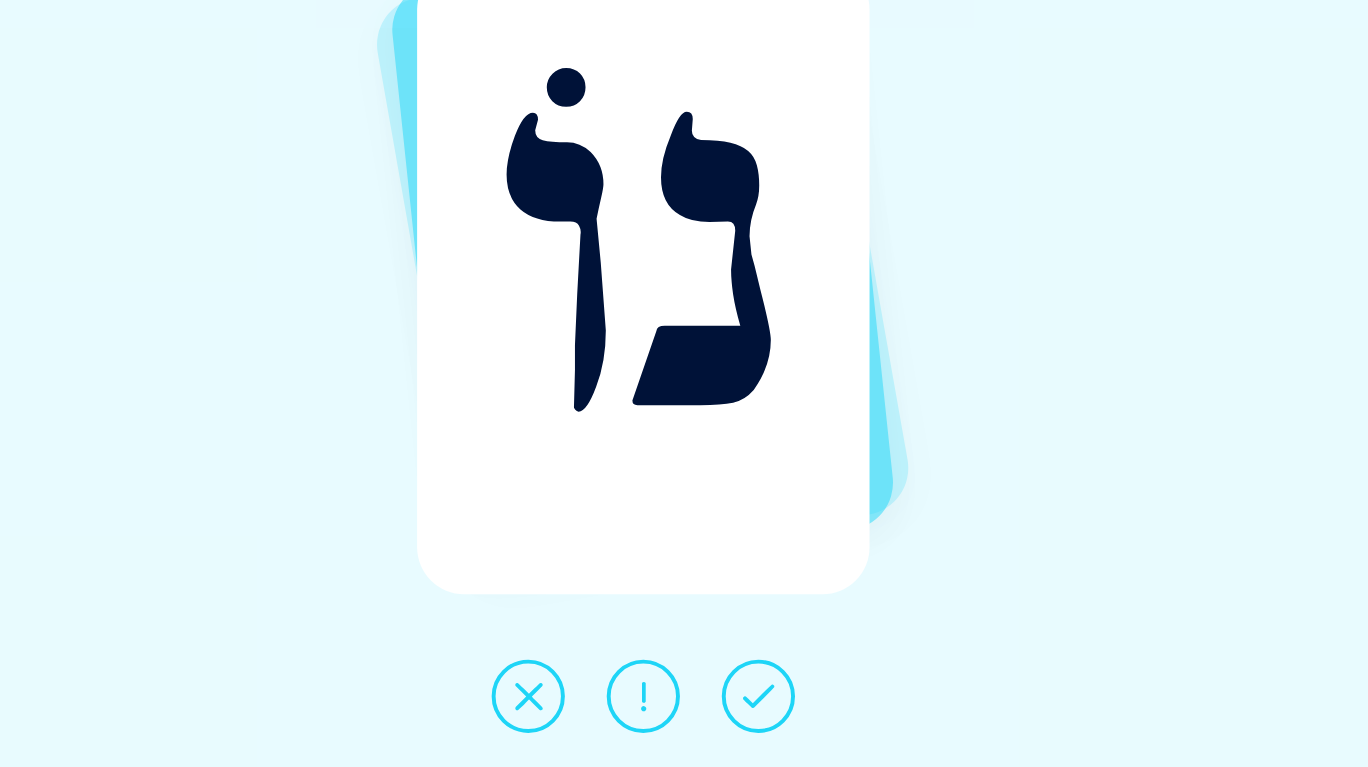click at bounding box center [772, 706] 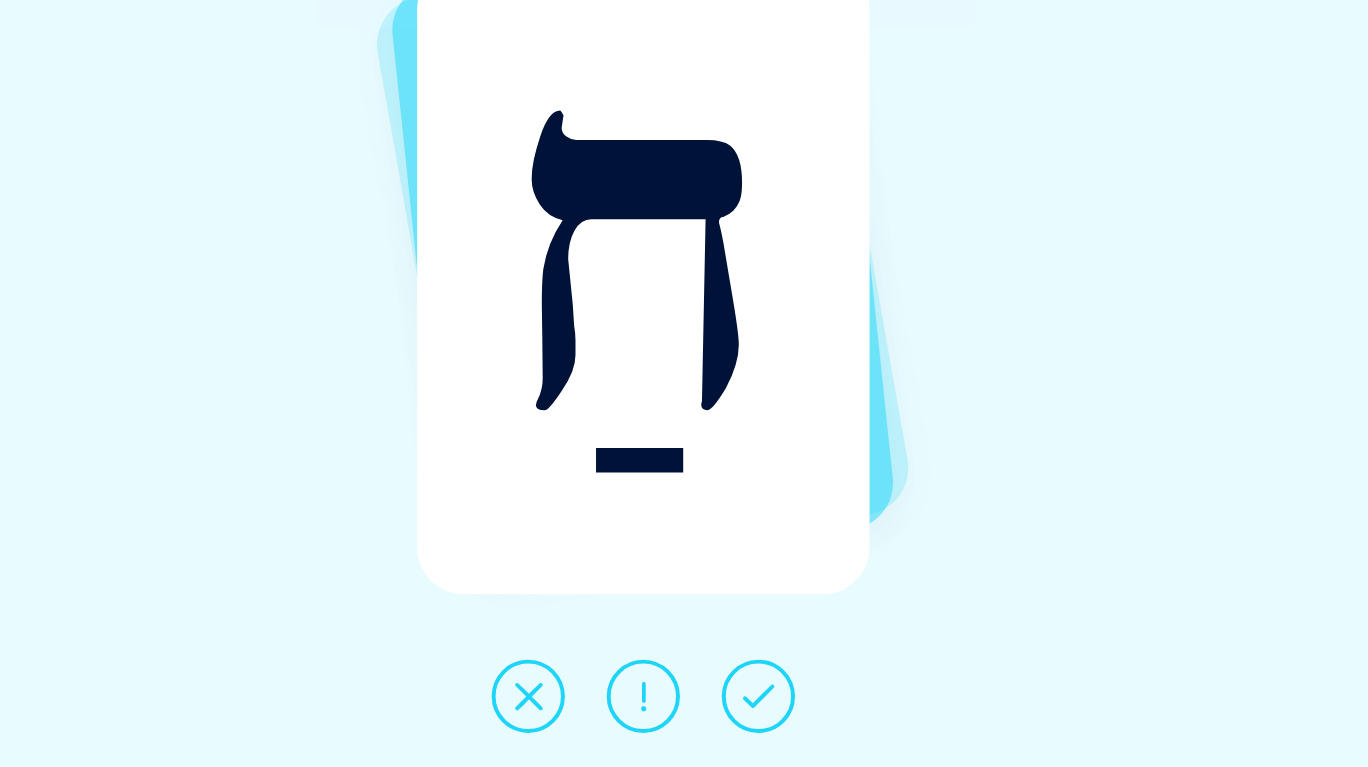 click at bounding box center (772, 706) 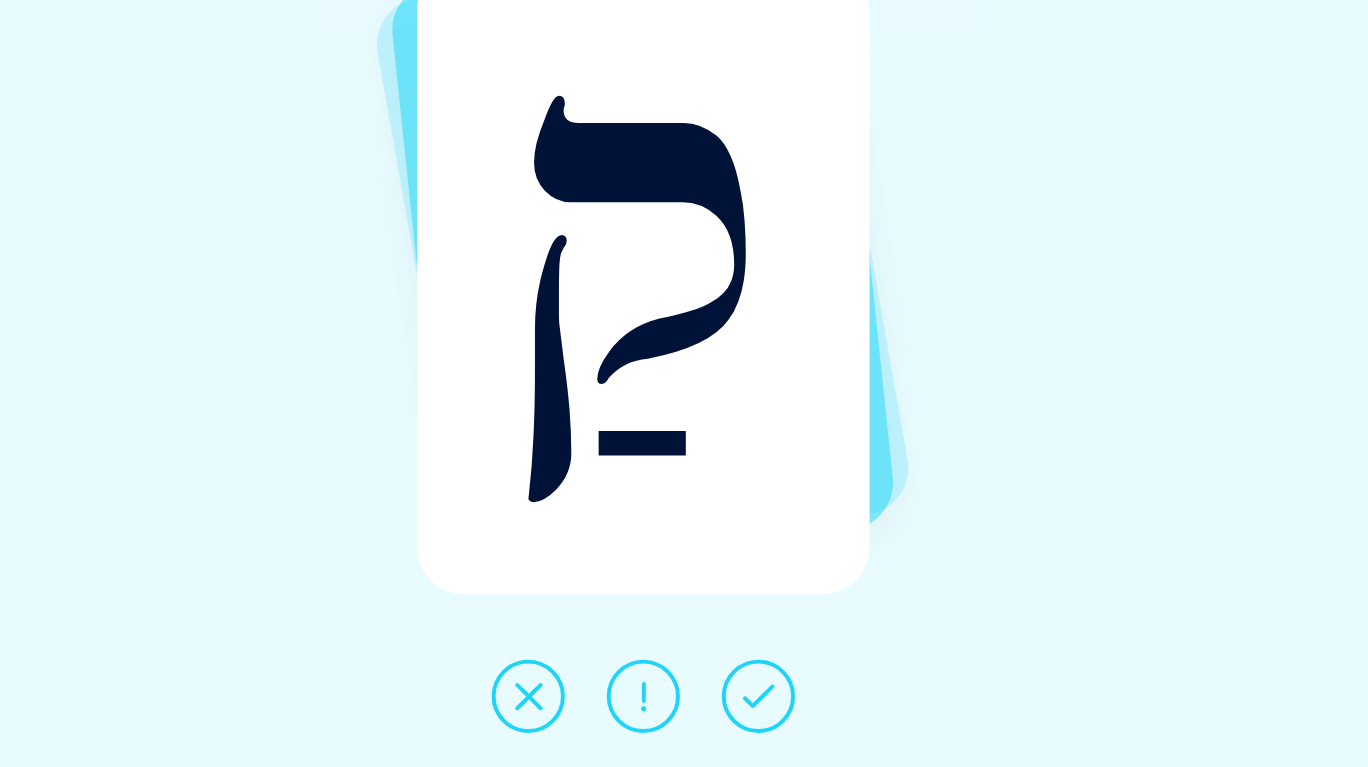 click at bounding box center [772, 706] 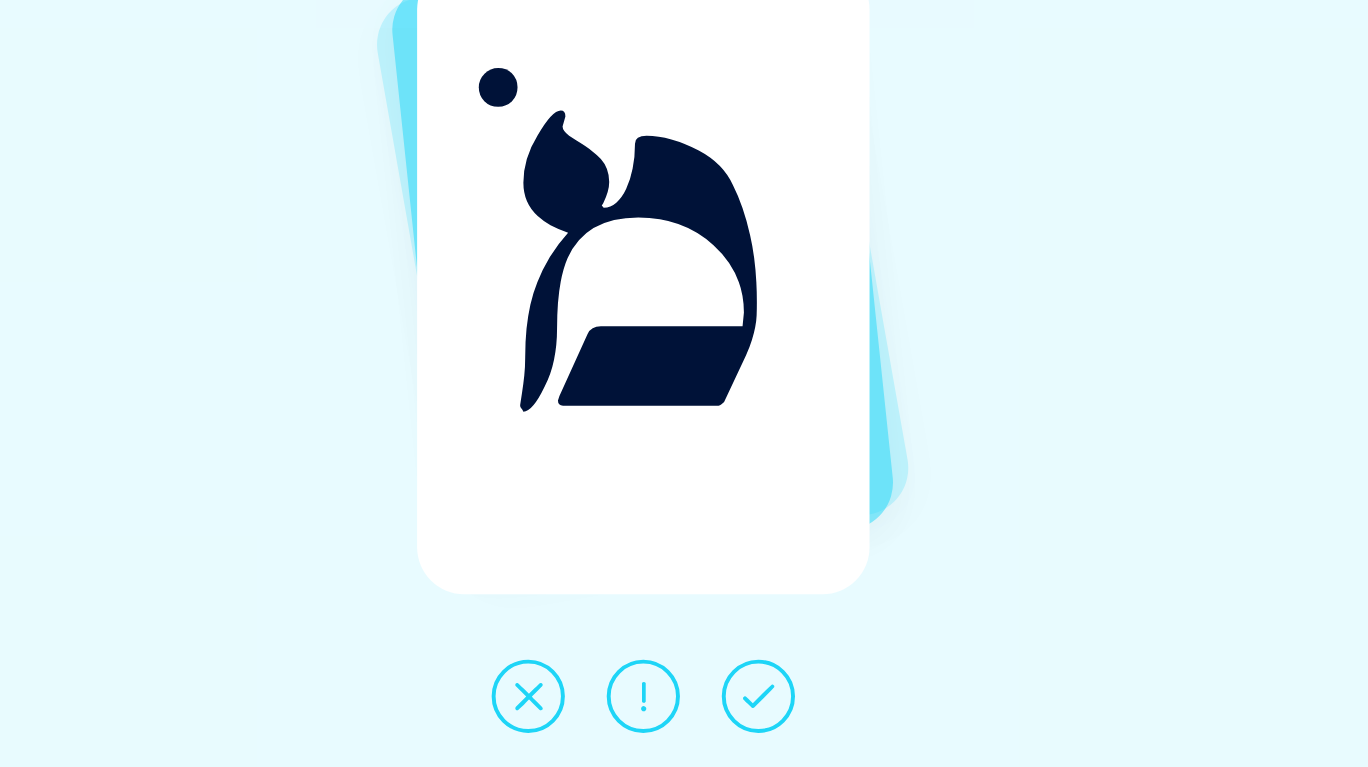 click at bounding box center (772, 706) 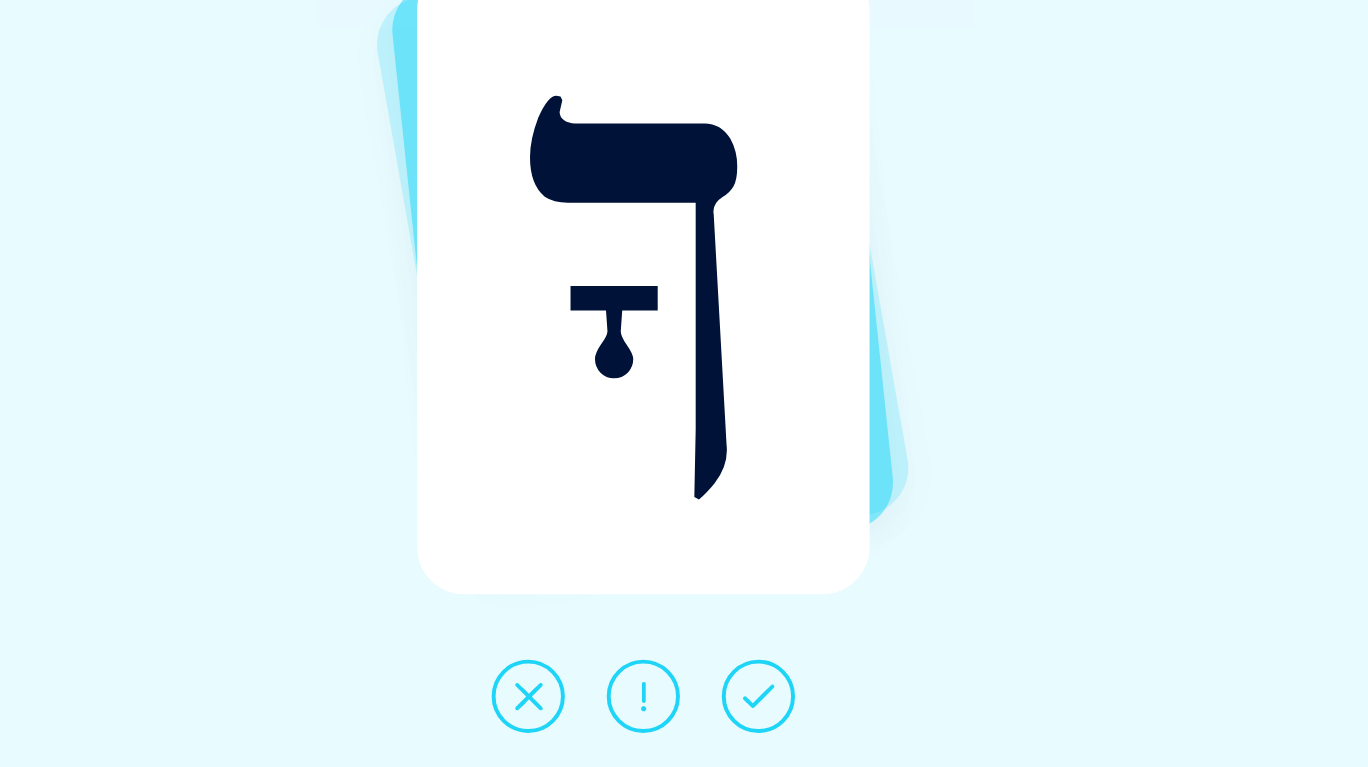 click at bounding box center [772, 706] 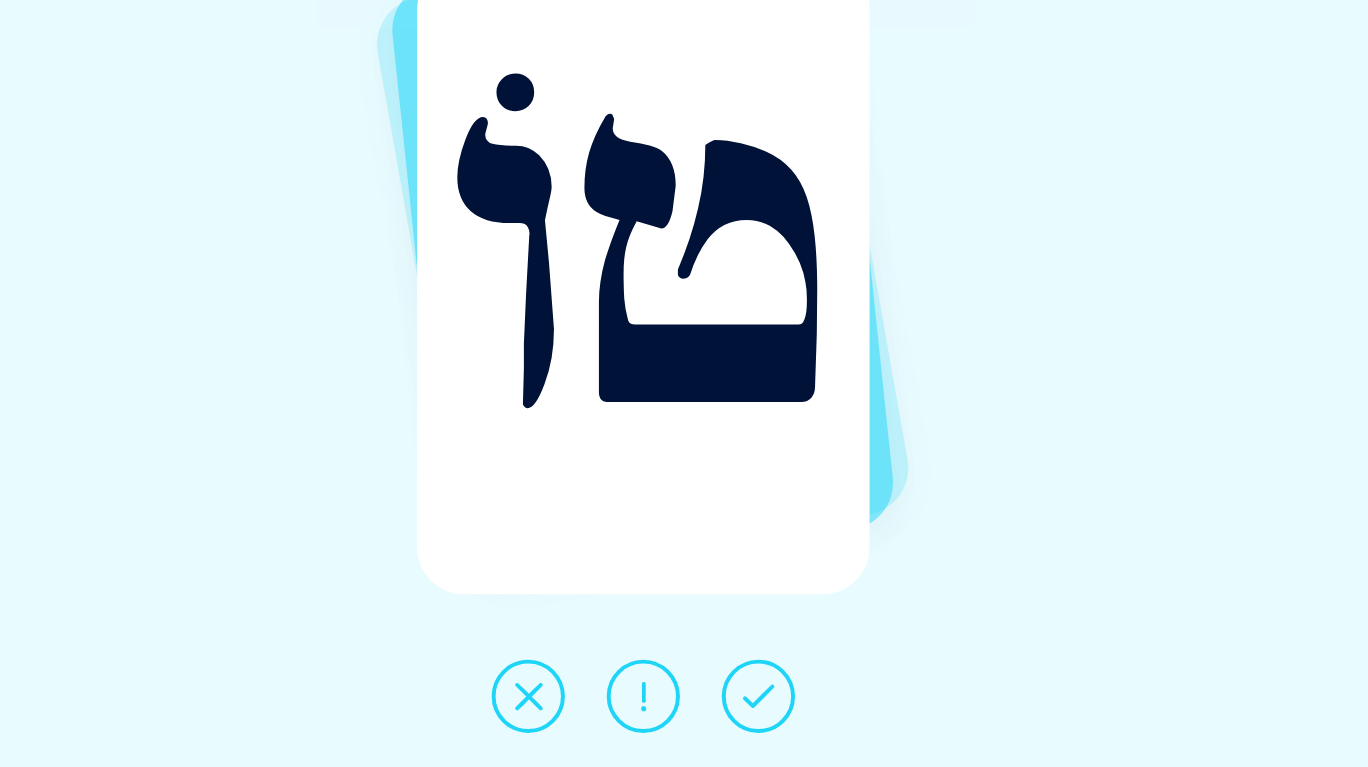click at bounding box center (772, 706) 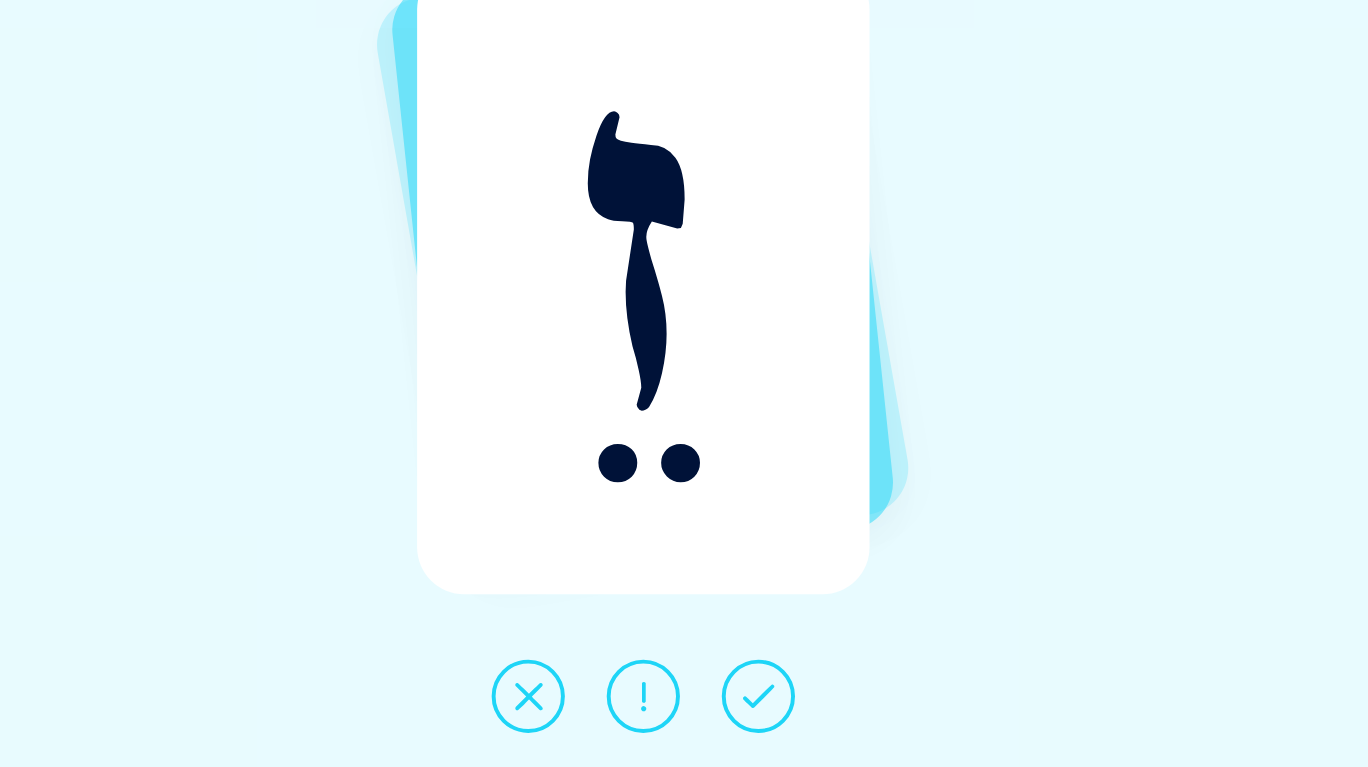 click at bounding box center (684, 706) 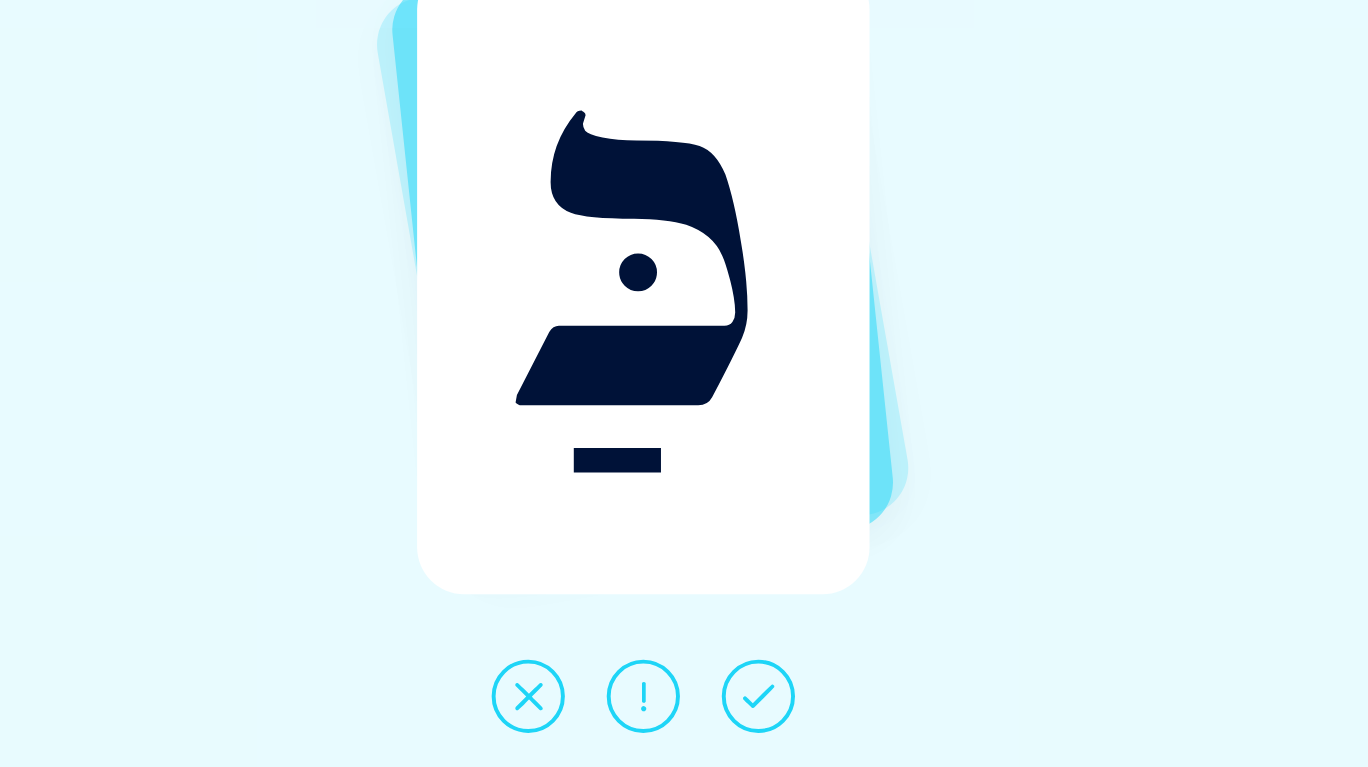 click at bounding box center (772, 706) 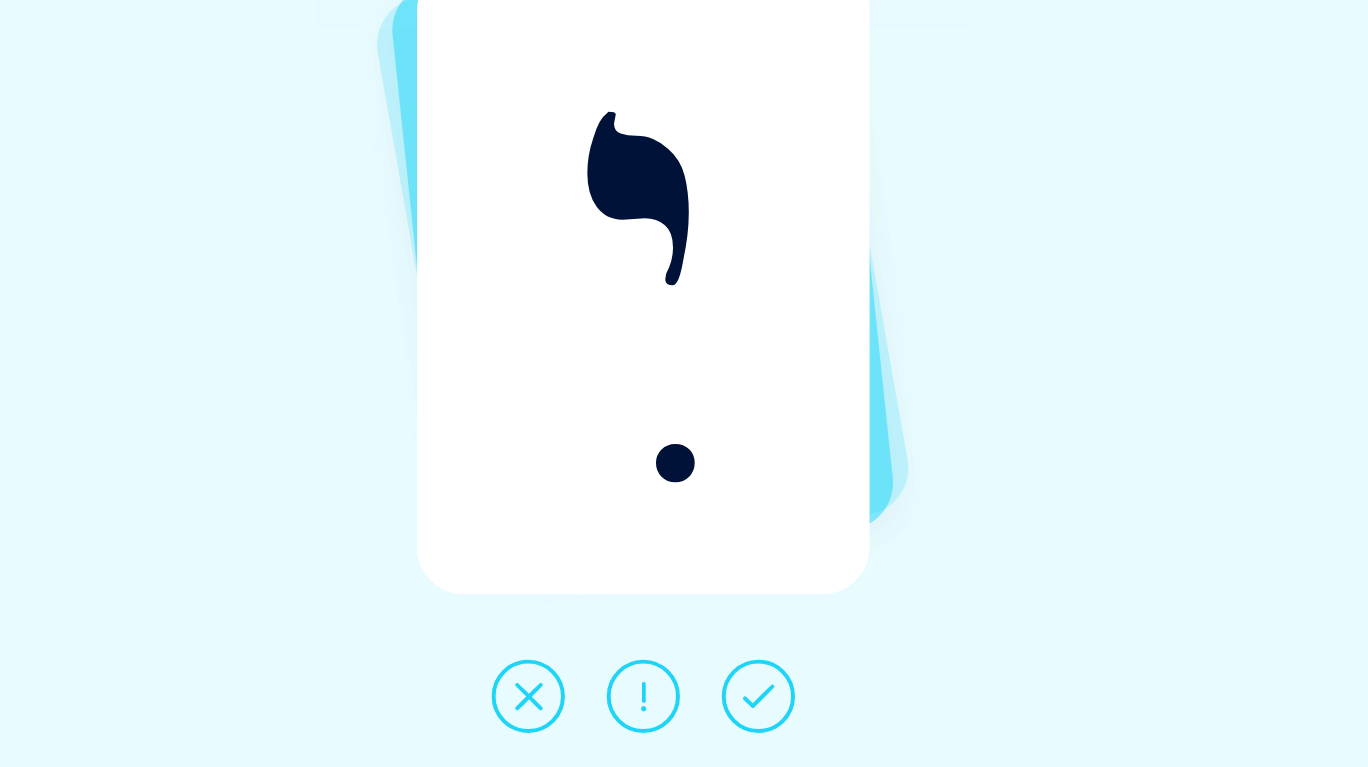 click at bounding box center [772, 706] 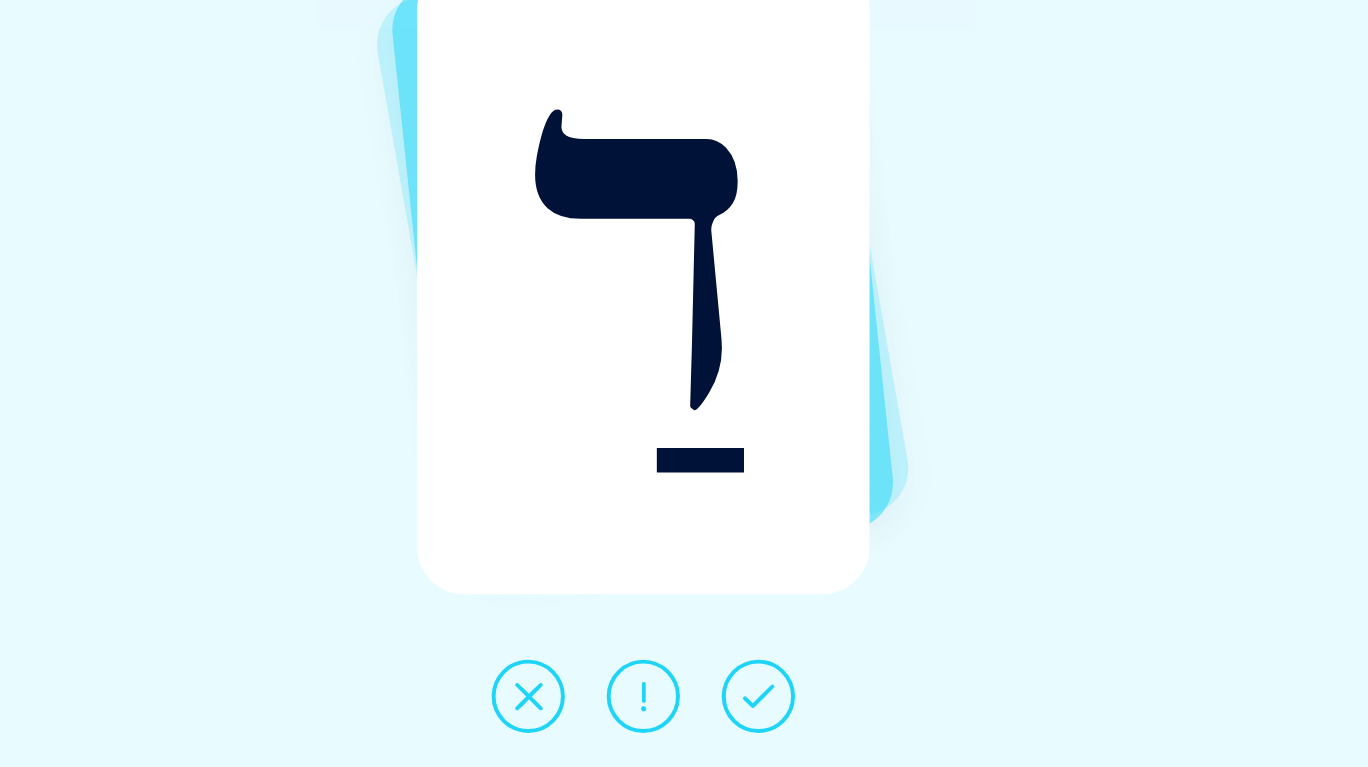 click at bounding box center [772, 706] 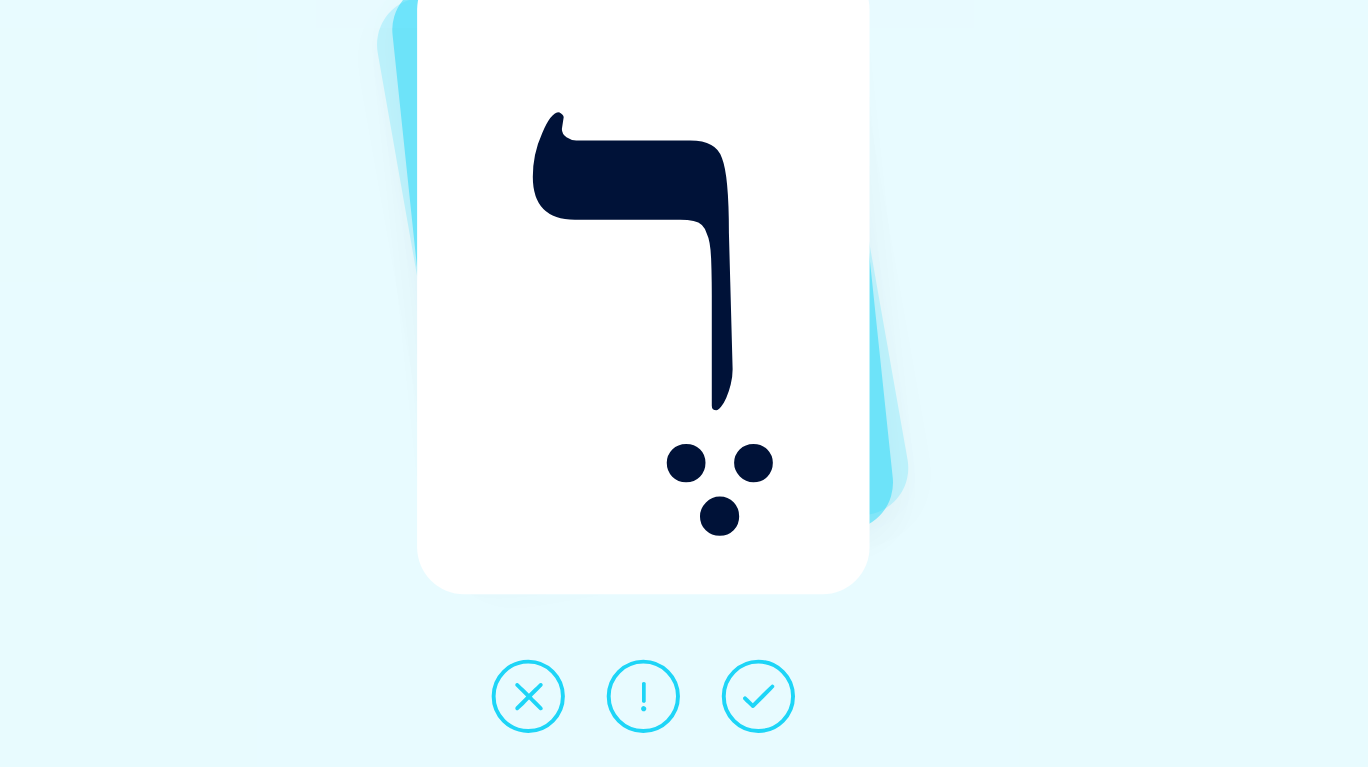 click at bounding box center [684, 706] 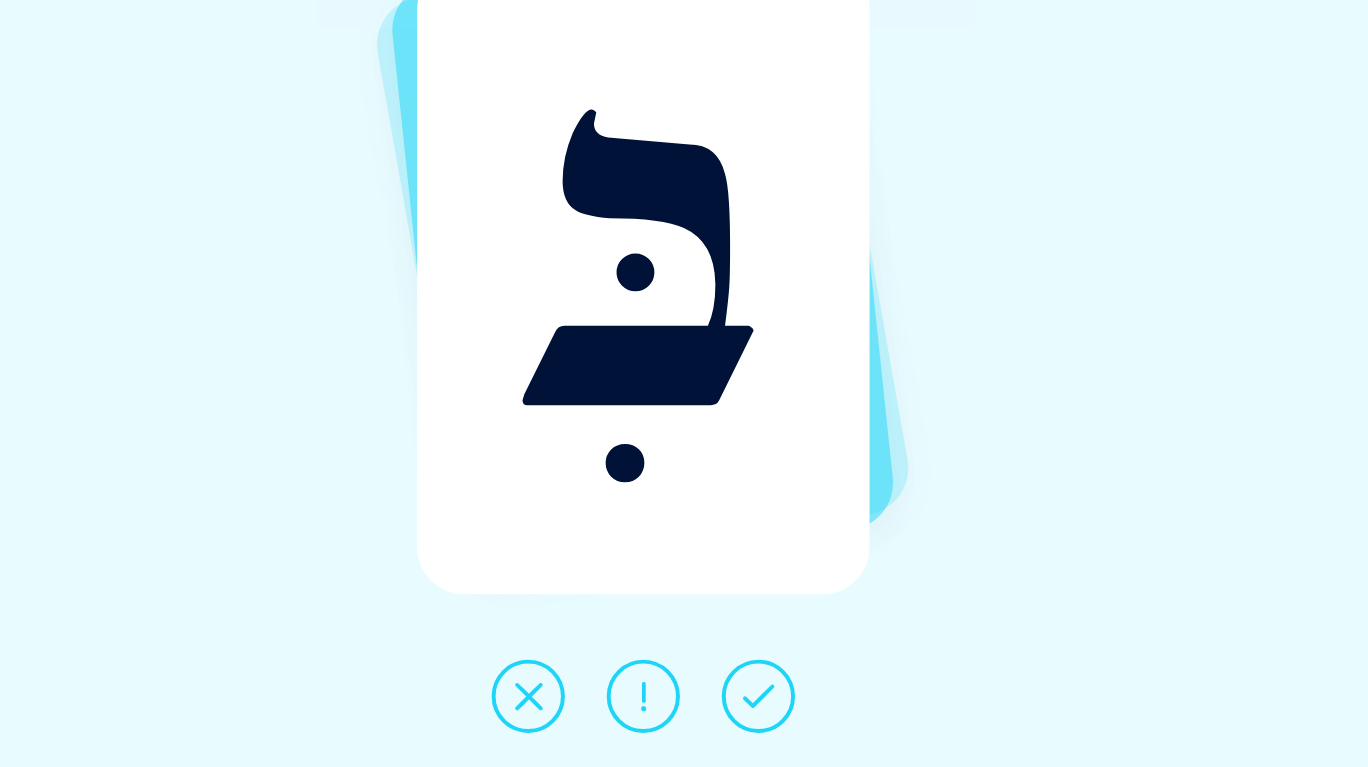 click at bounding box center (772, 706) 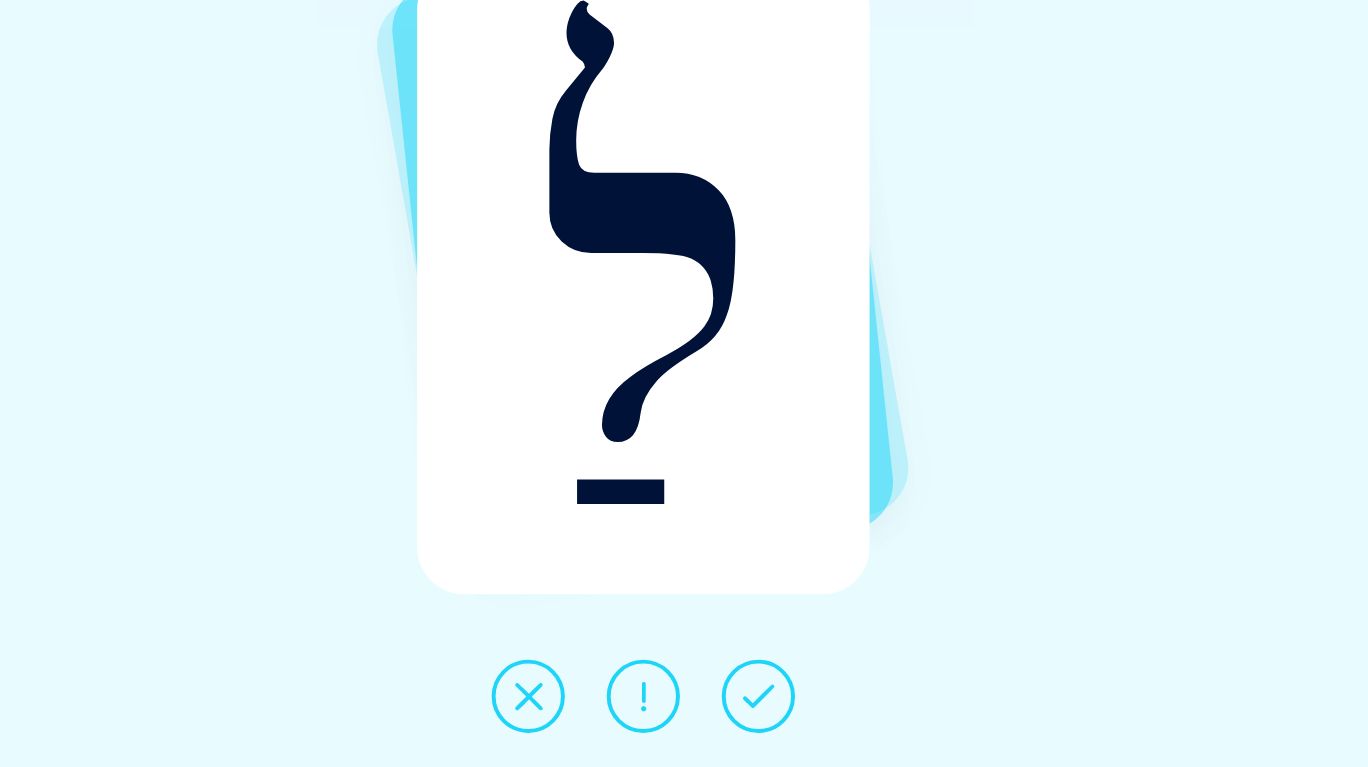 click at bounding box center (684, 706) 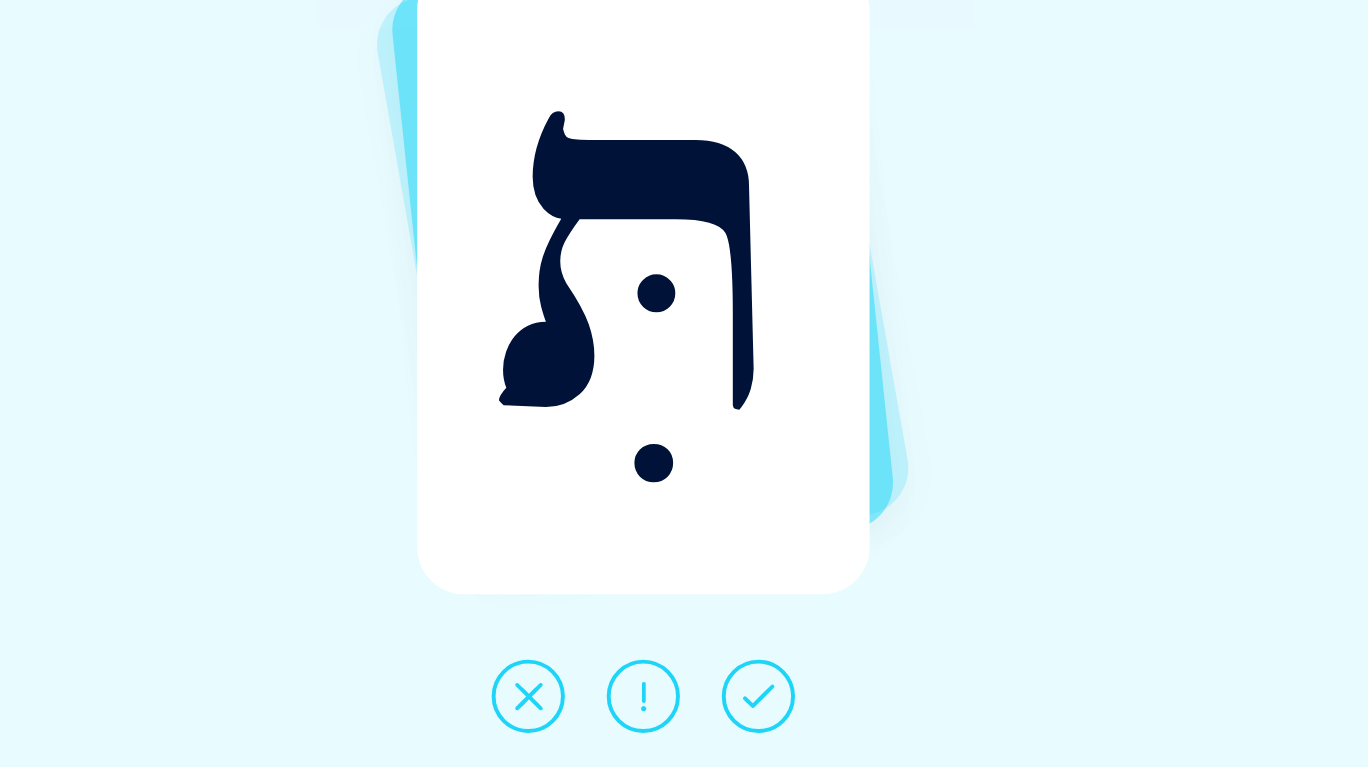 click at bounding box center (772, 706) 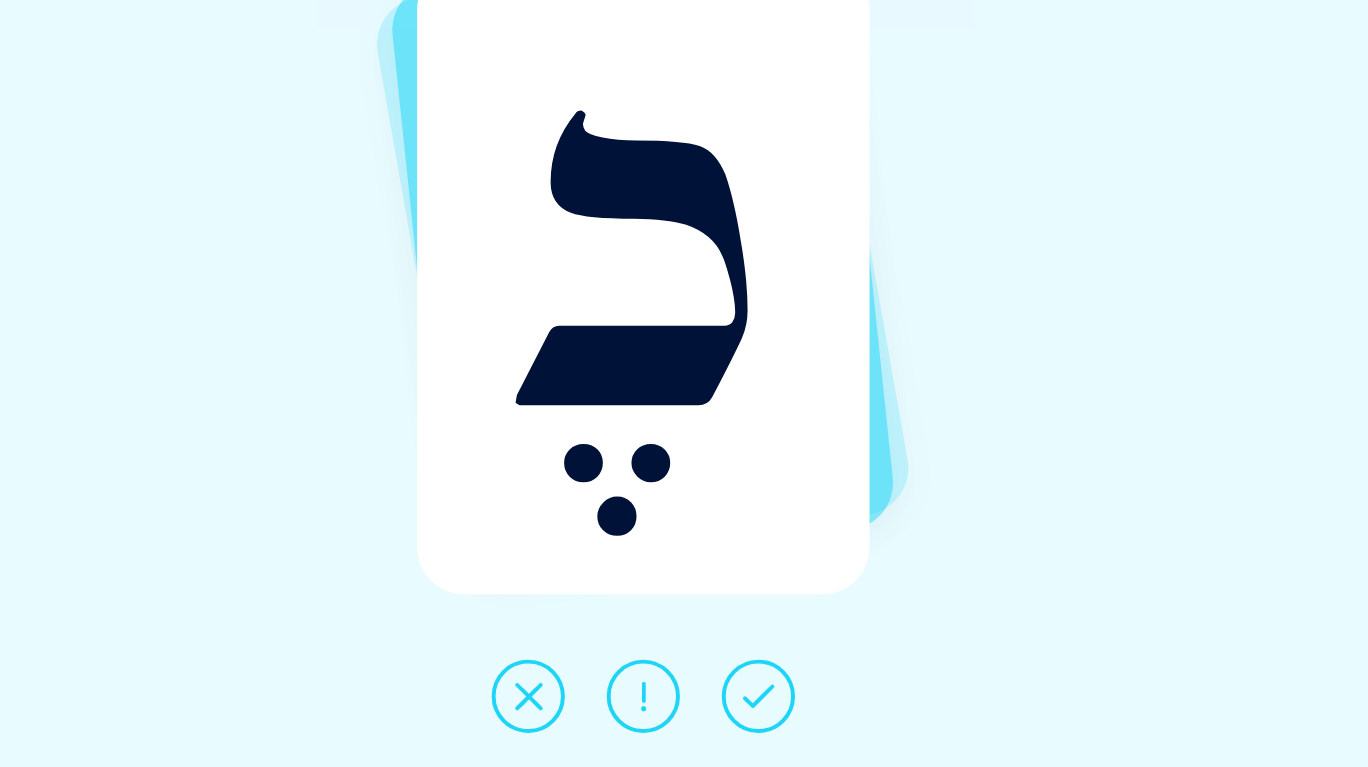 click at bounding box center [772, 706] 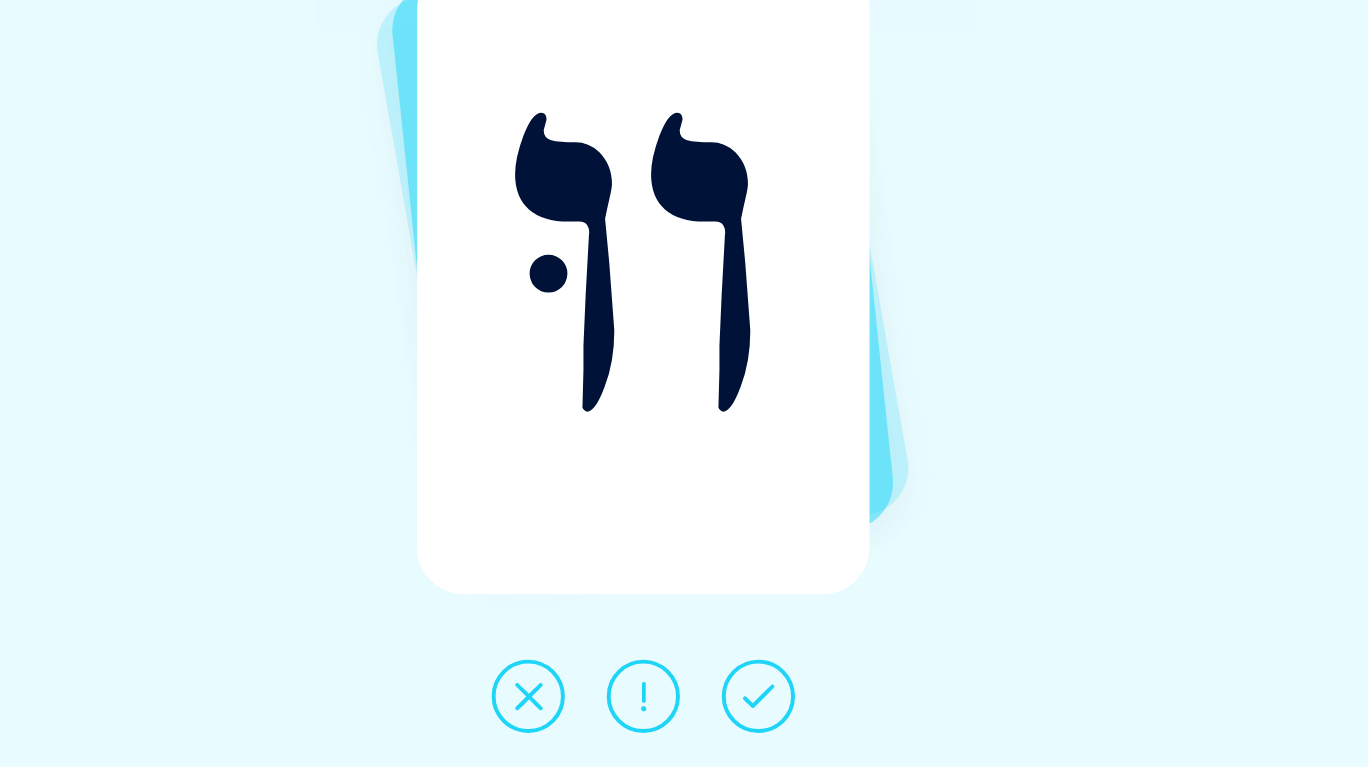 click at bounding box center [772, 706] 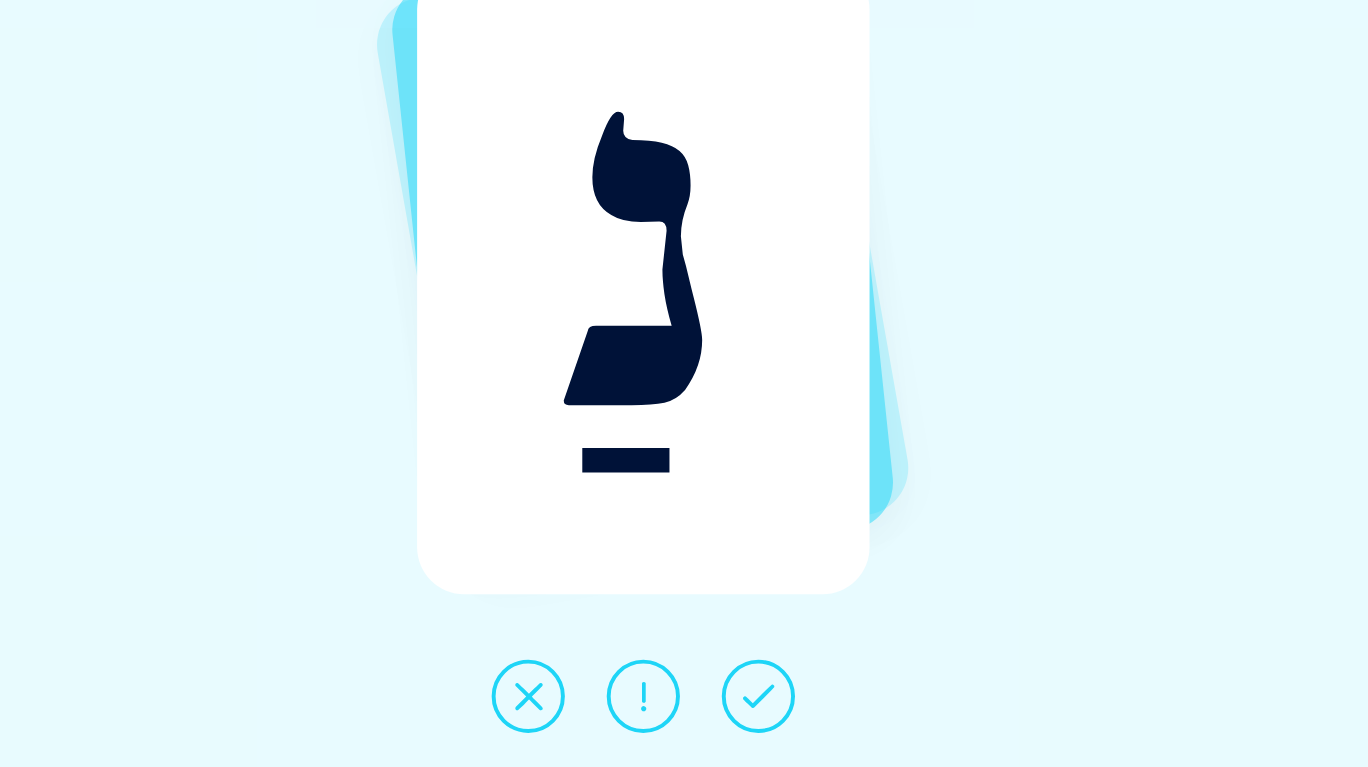 click at bounding box center (772, 706) 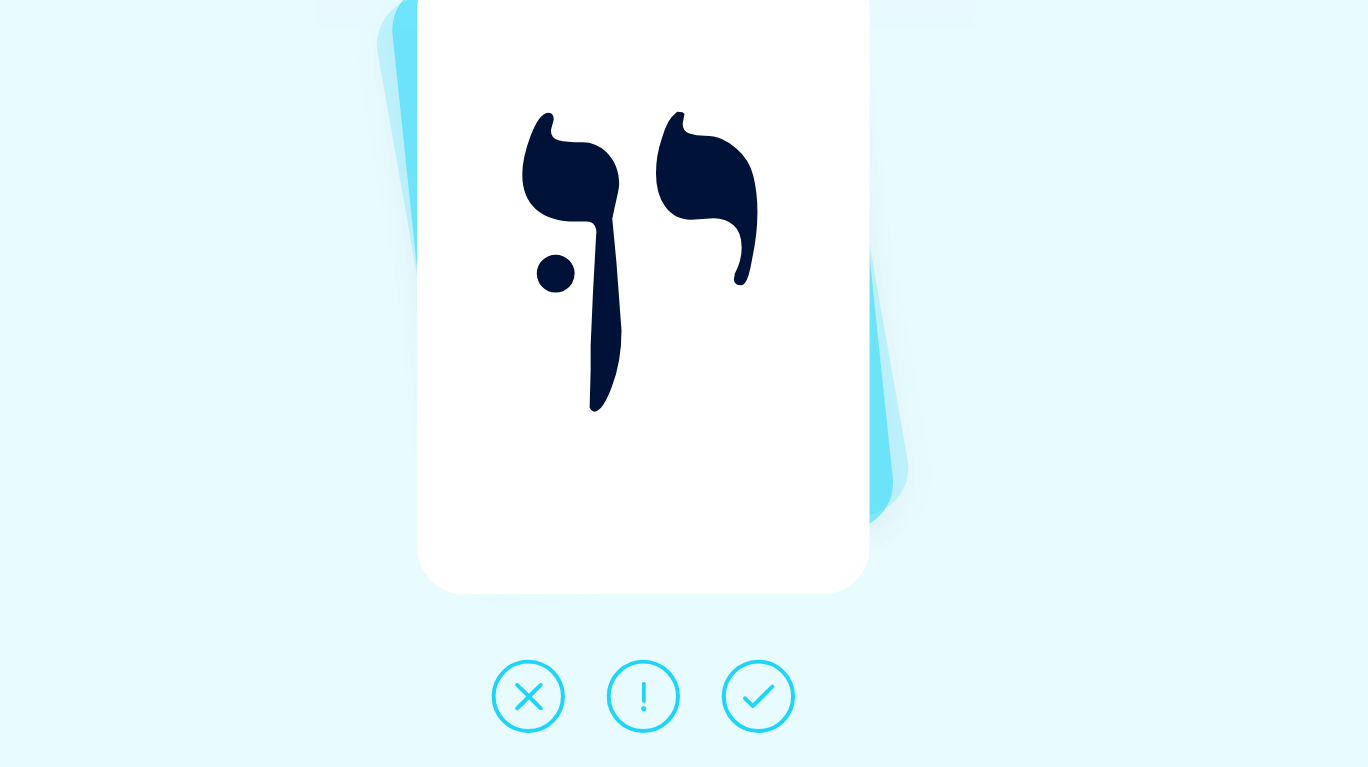 click at bounding box center (684, 706) 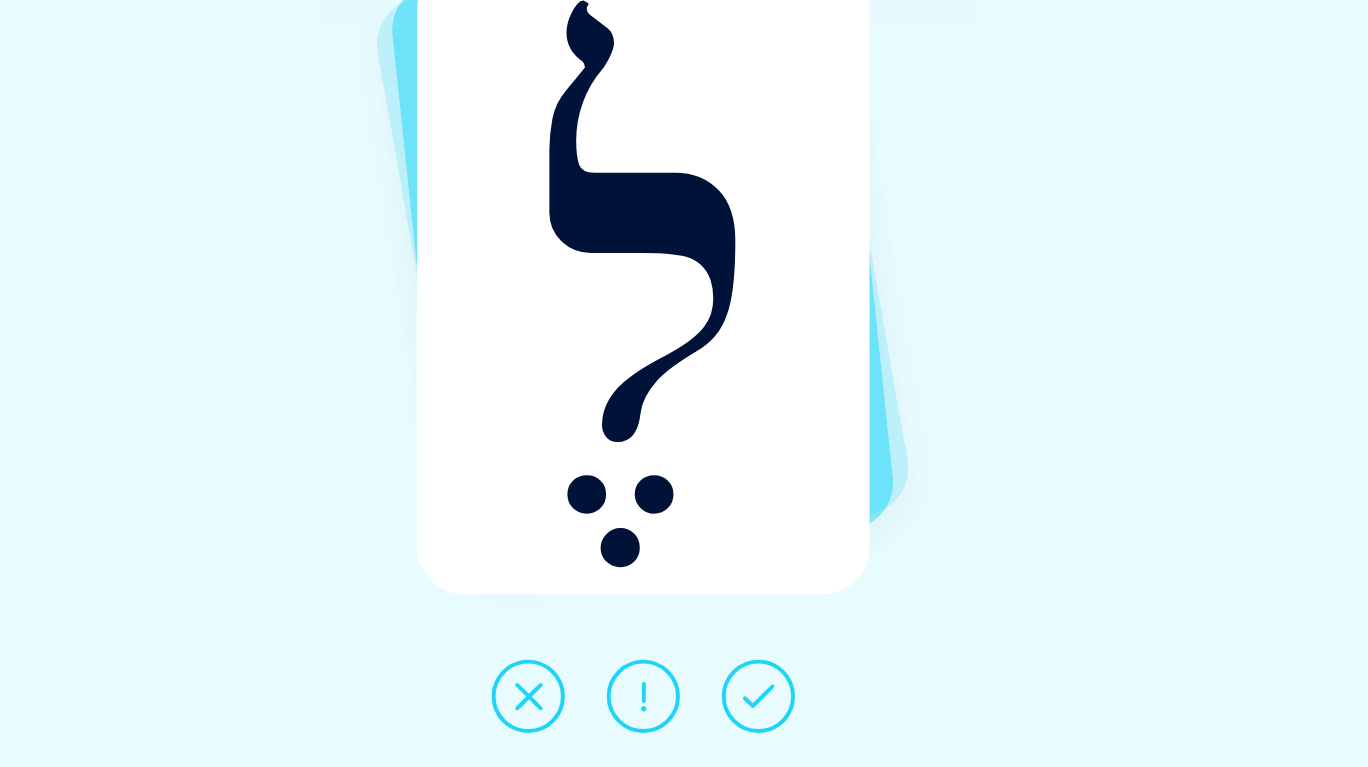 click at bounding box center [772, 706] 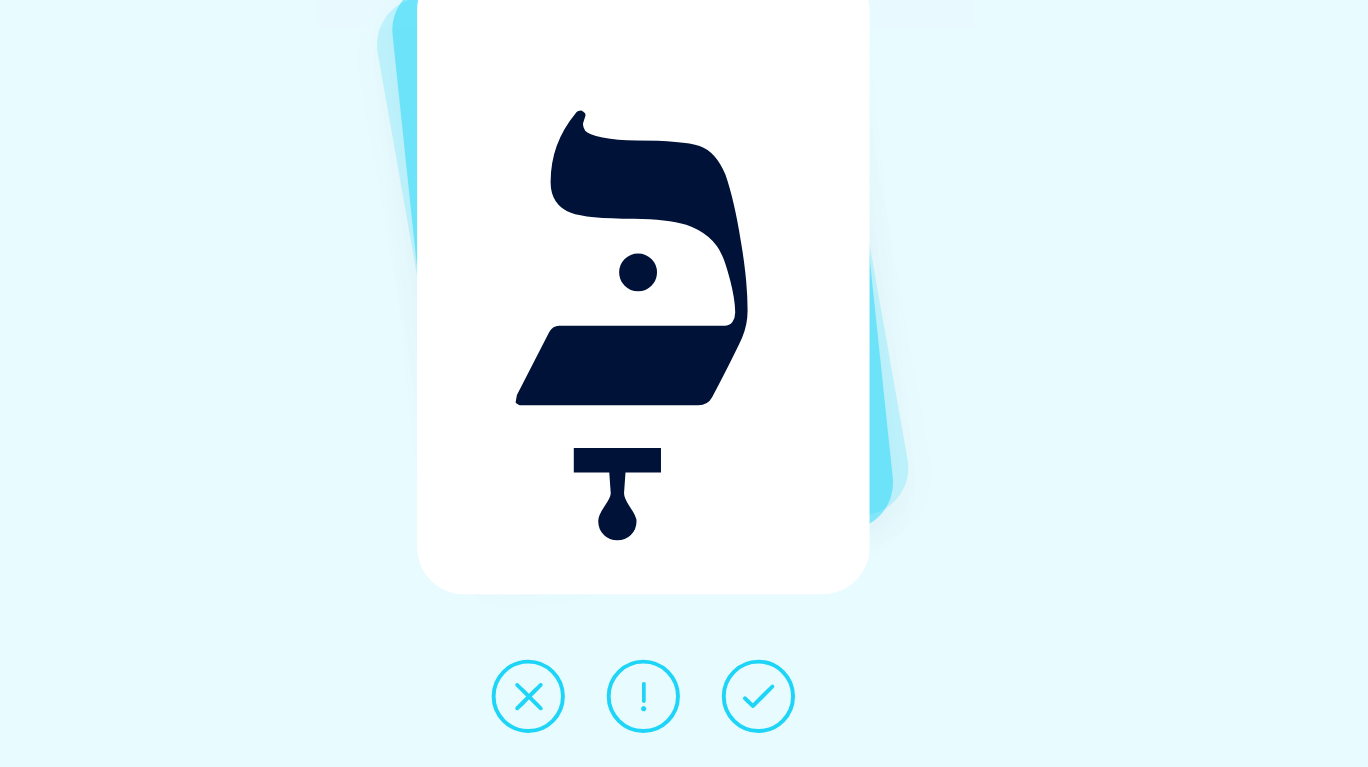 click at bounding box center [772, 706] 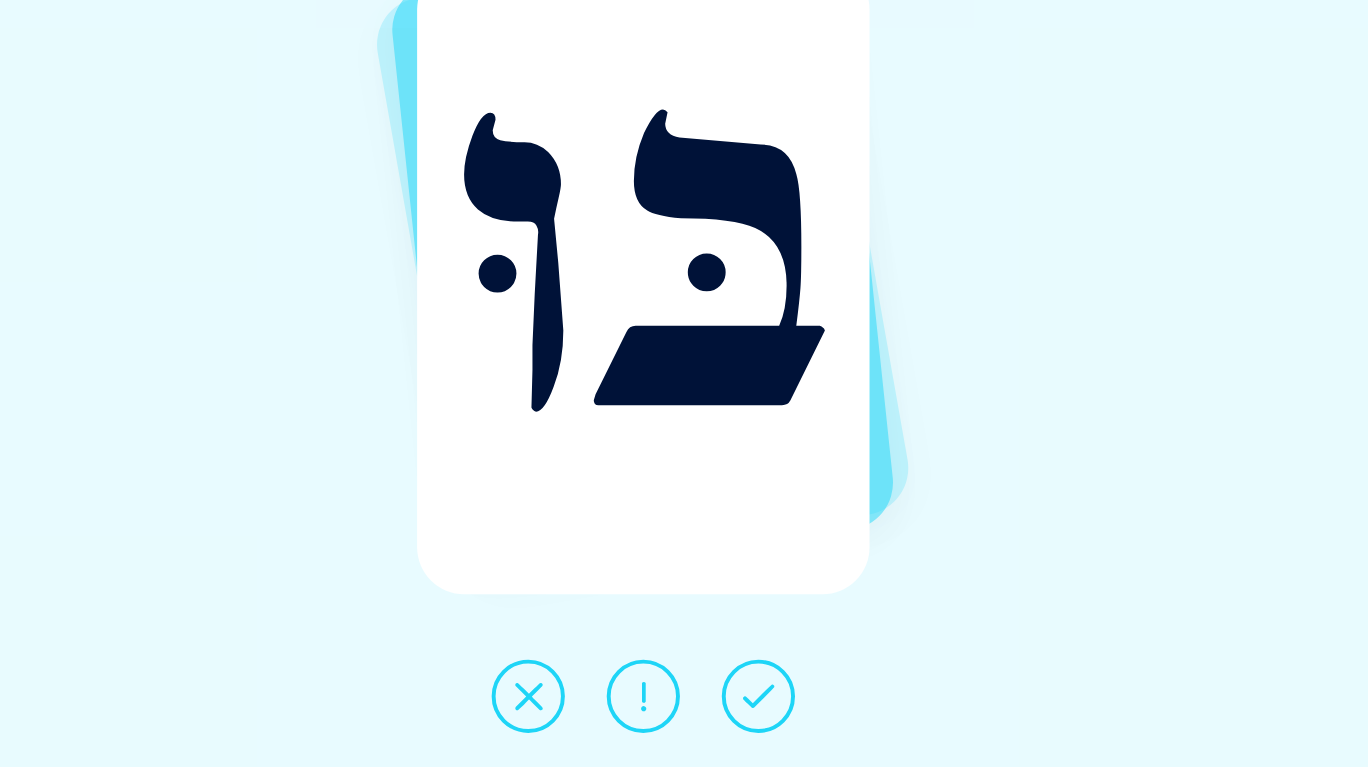 click at bounding box center [772, 706] 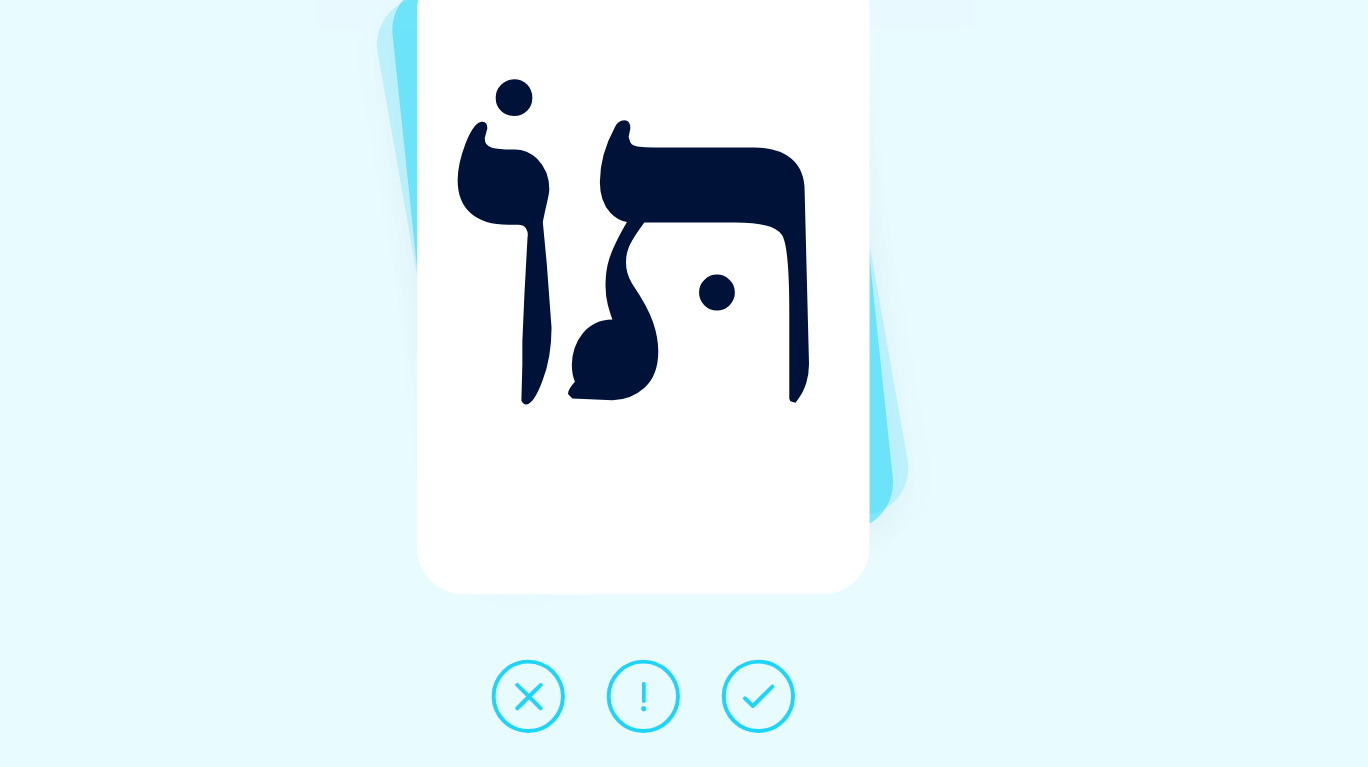 click at bounding box center [772, 706] 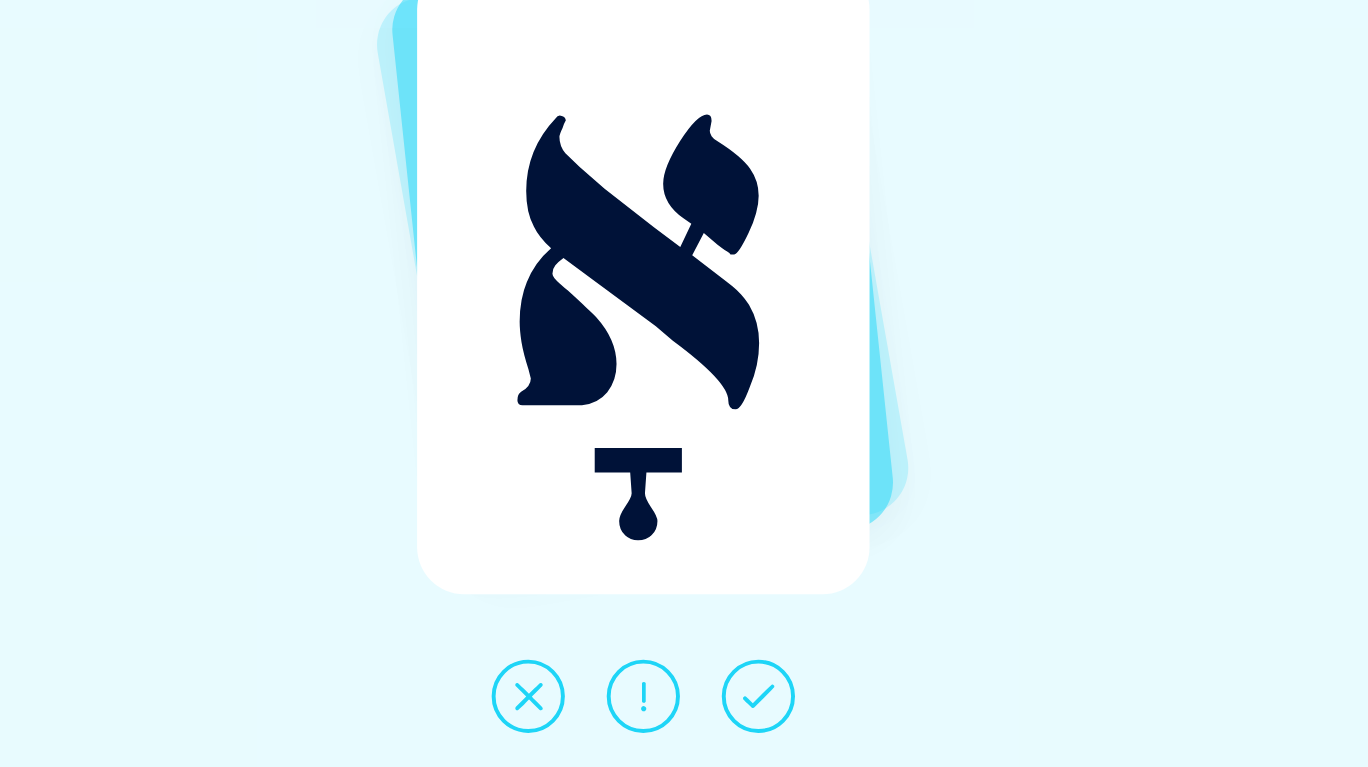 click at bounding box center [772, 706] 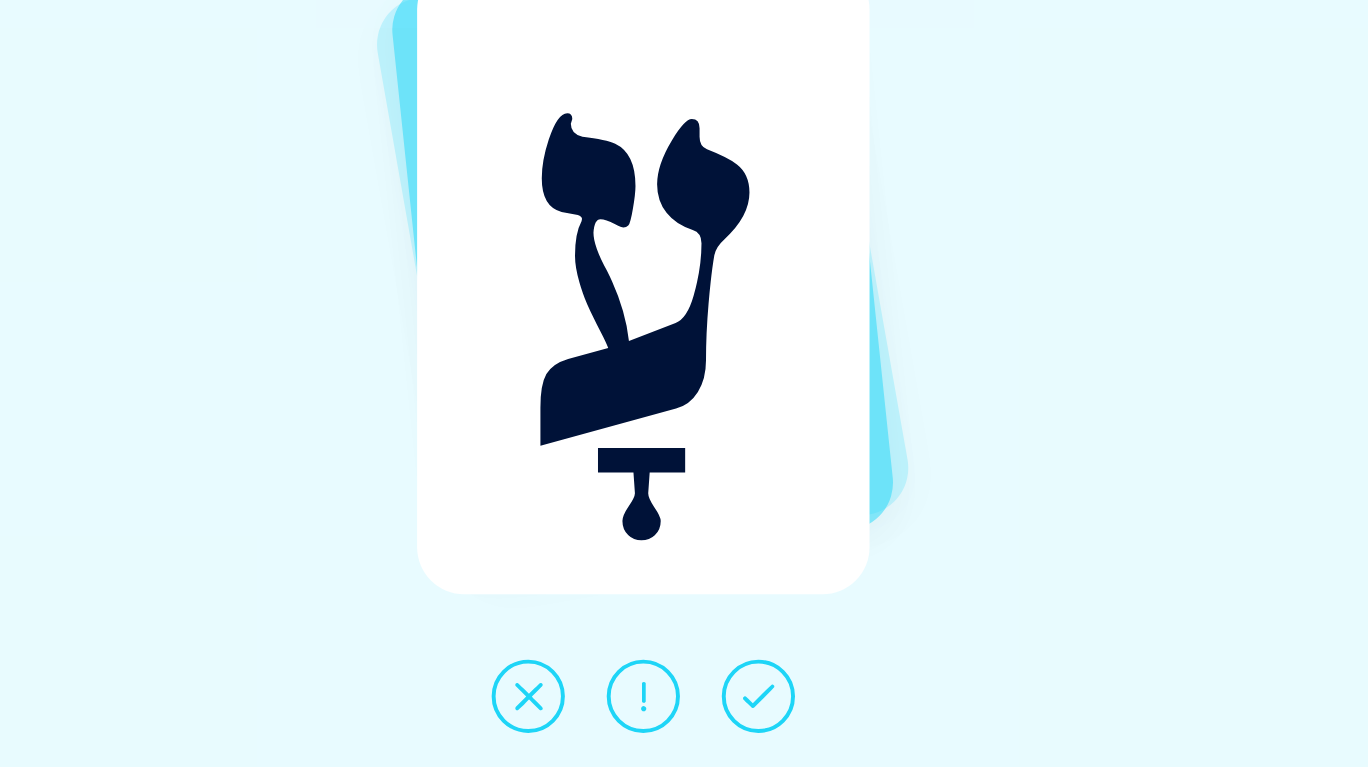 click at bounding box center (772, 706) 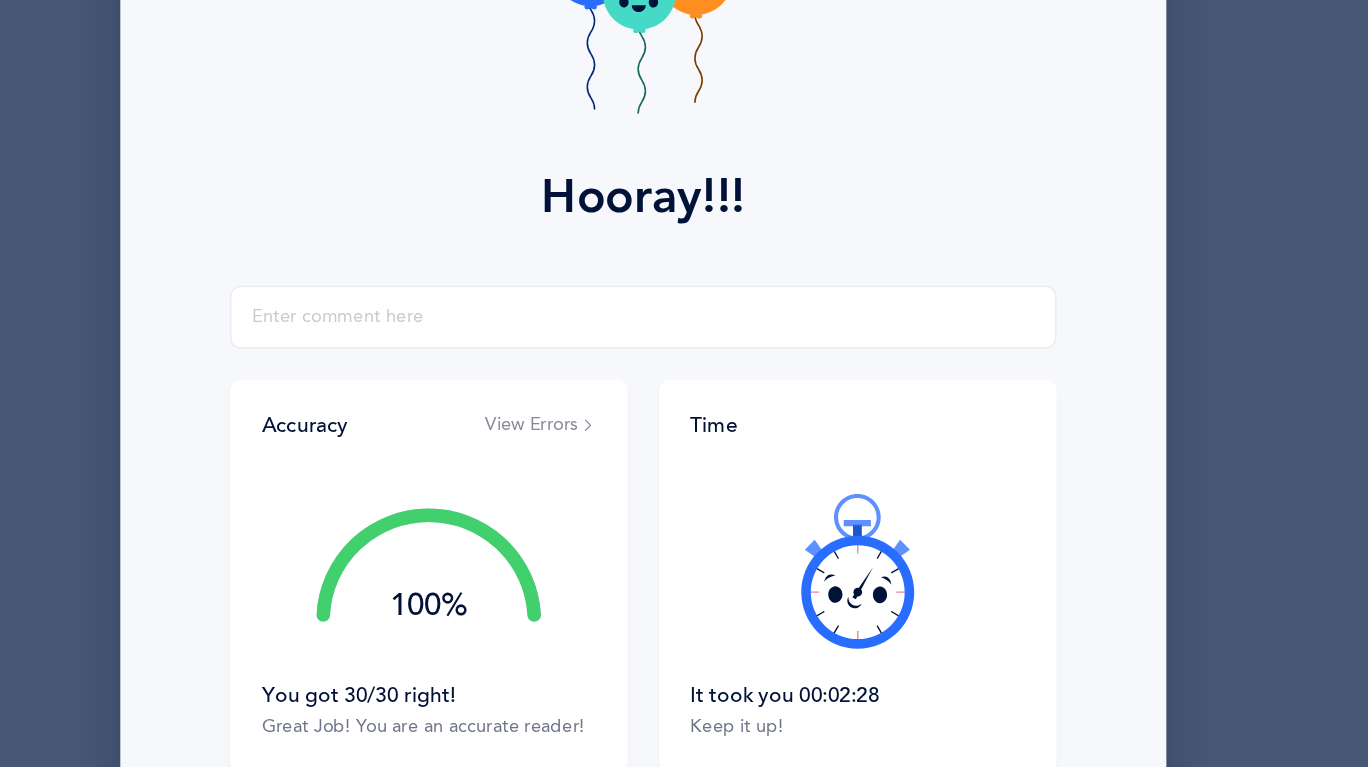 click on "View Errors" at bounding box center [605, 499] 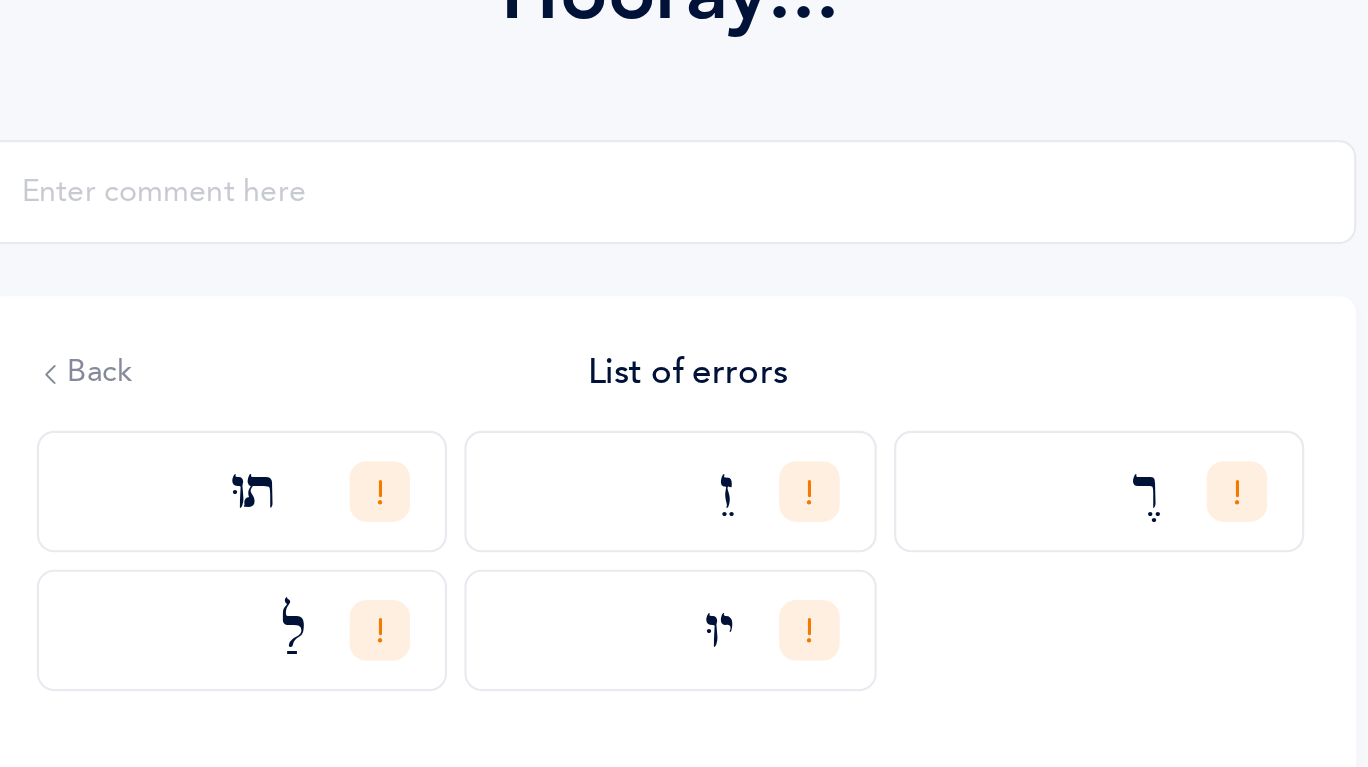 scroll, scrollTop: 8, scrollLeft: 0, axis: vertical 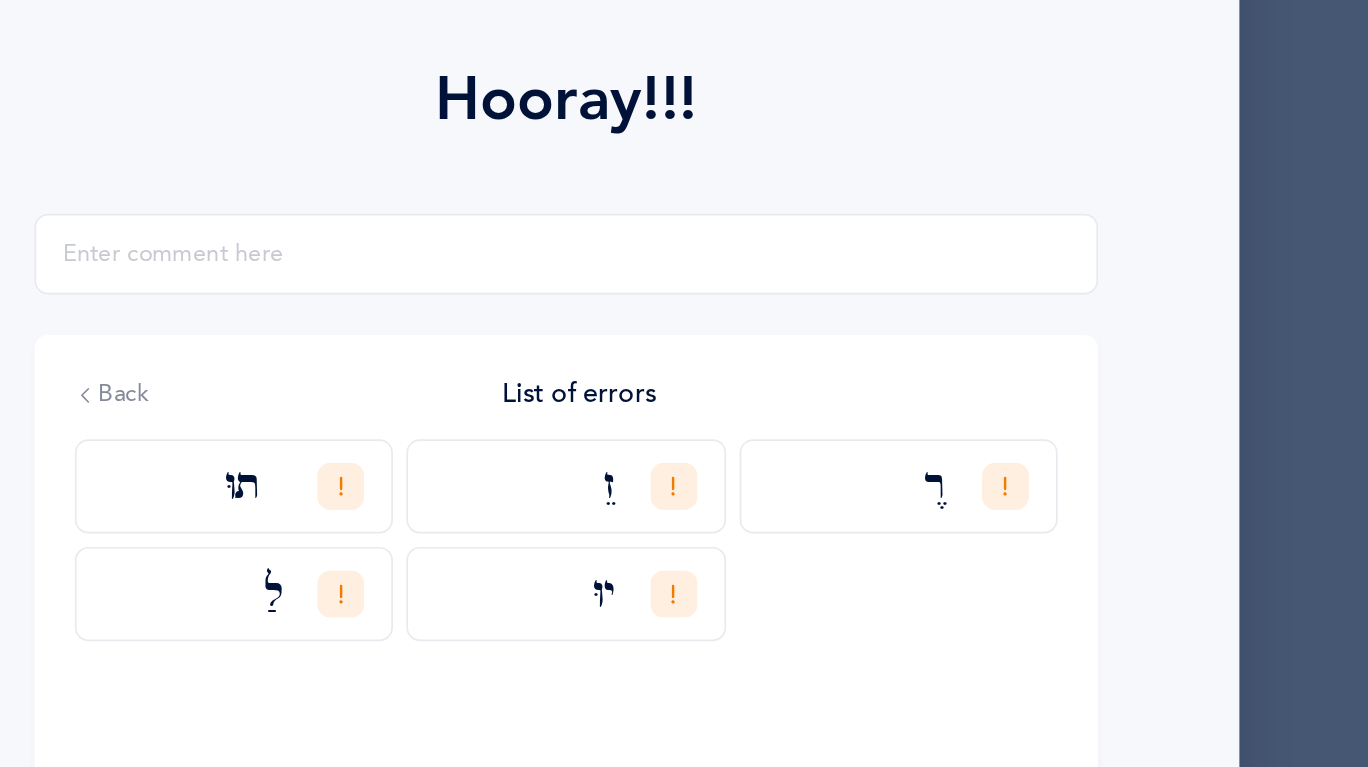 click on "Back" at bounding box center (414, 492) 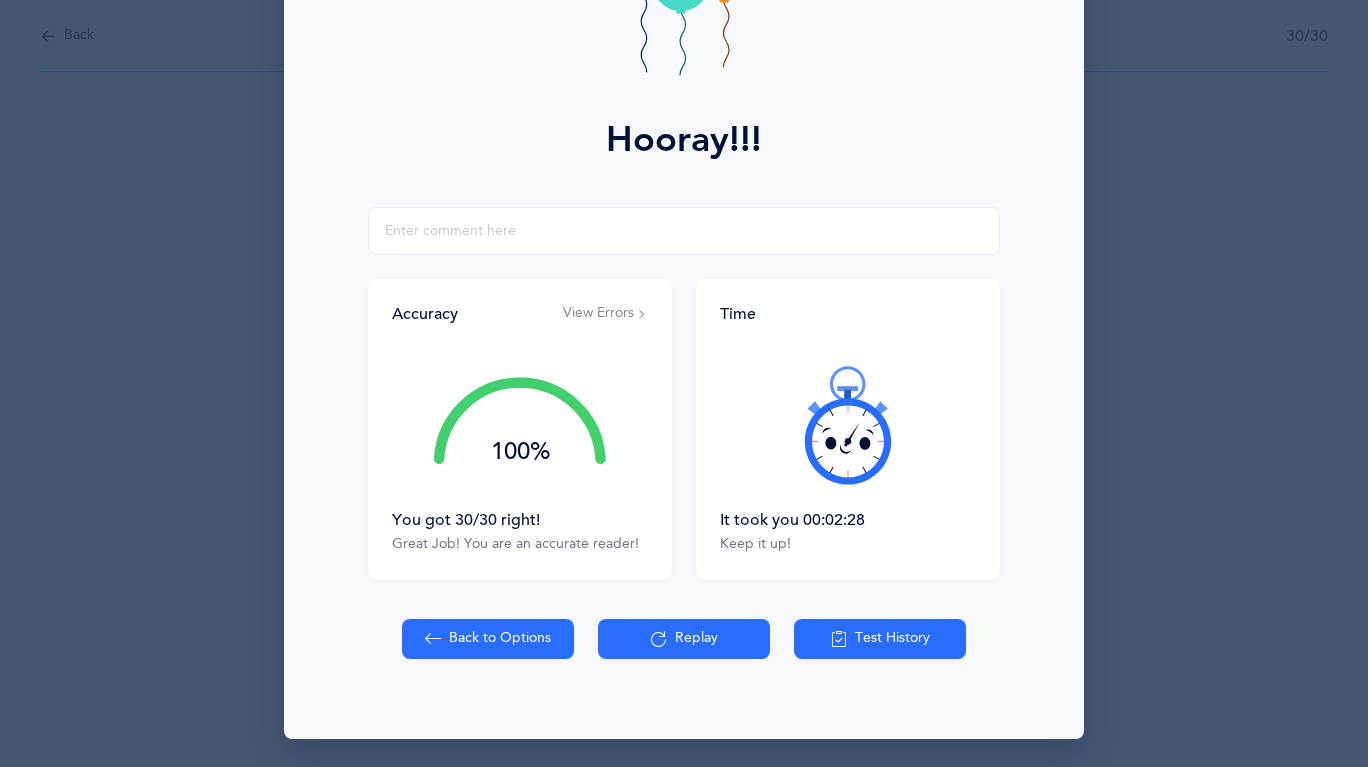 scroll, scrollTop: 180, scrollLeft: 0, axis: vertical 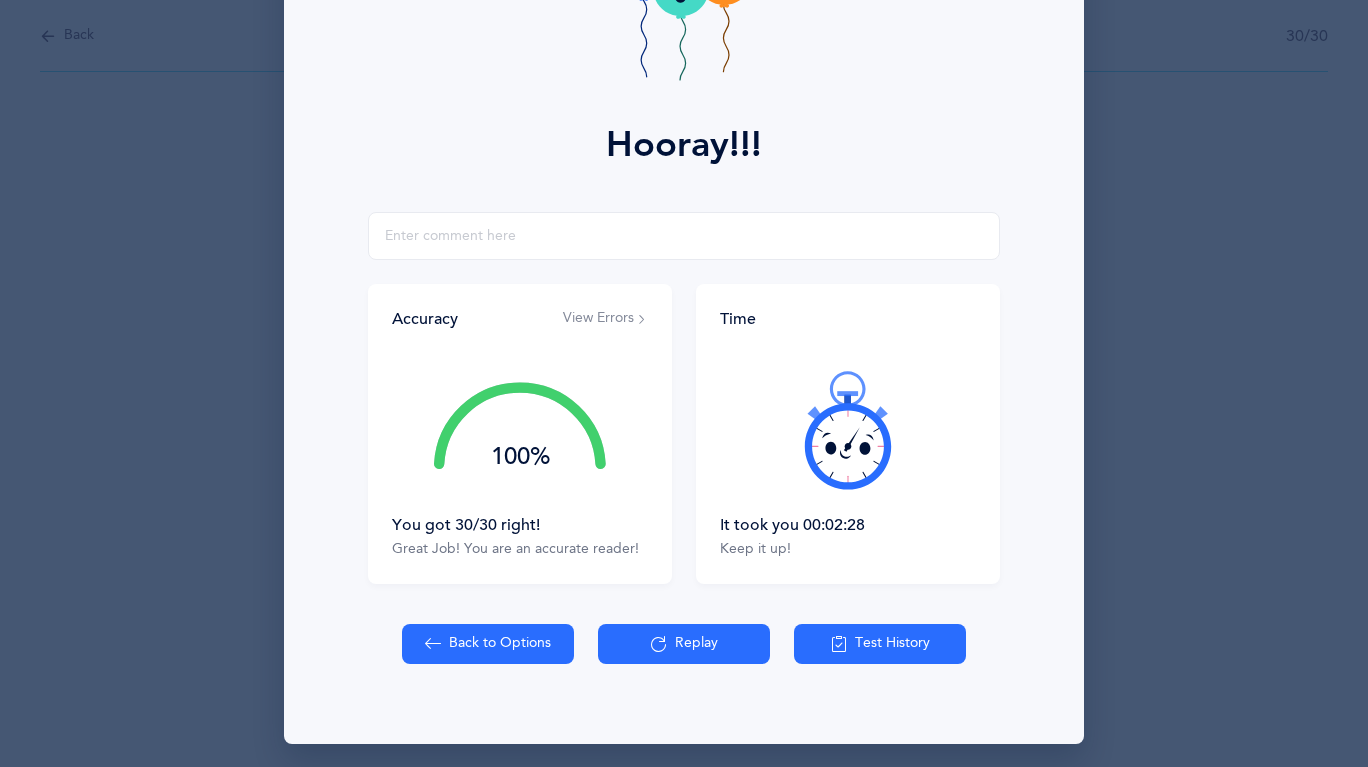 click at bounding box center [659, 644] 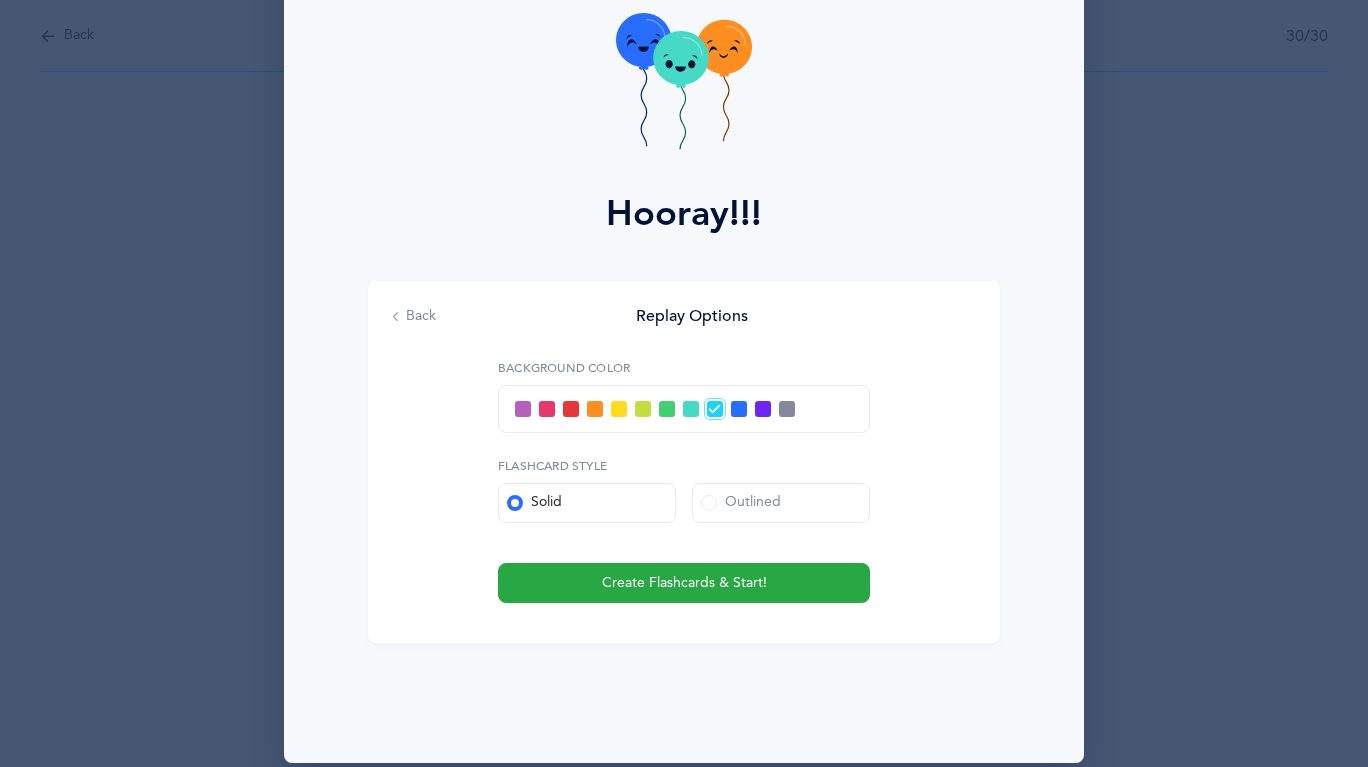 scroll, scrollTop: 117, scrollLeft: 0, axis: vertical 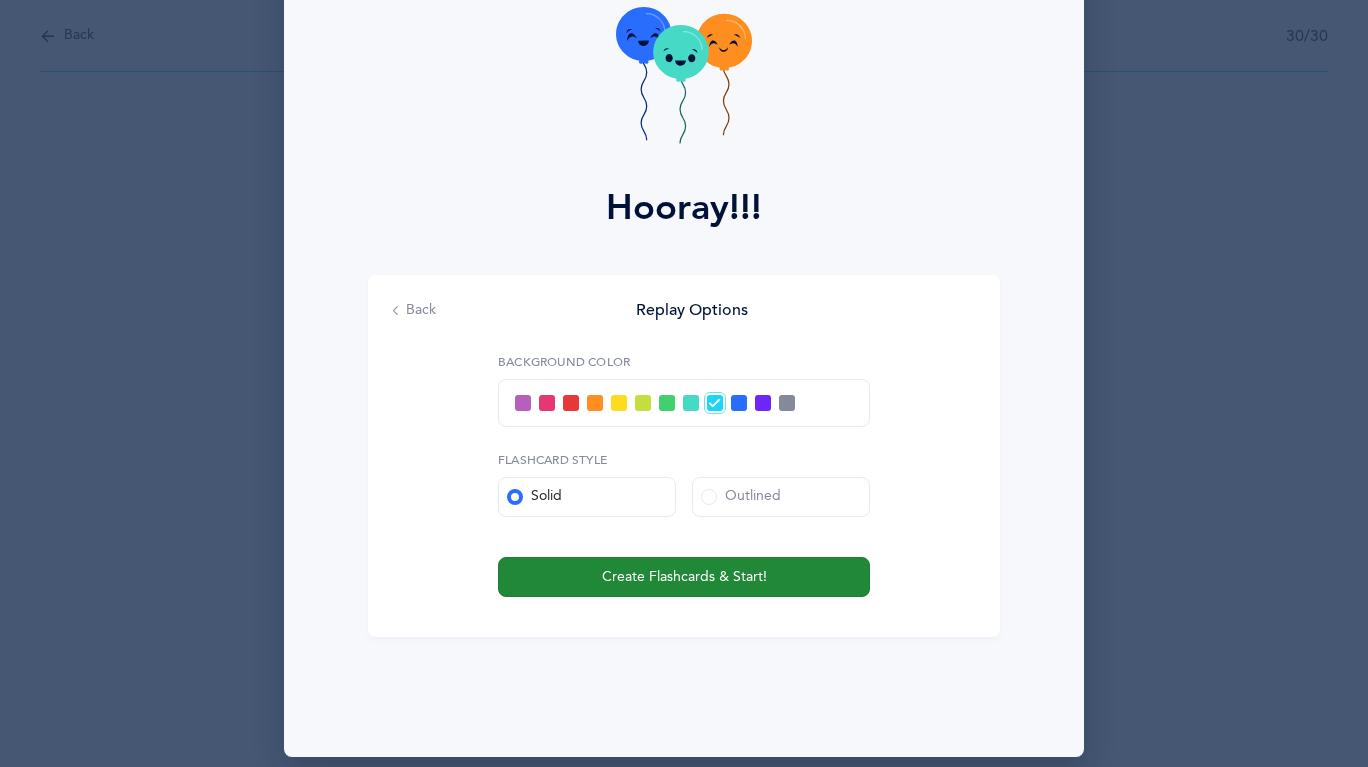 click on "Create Flashcards & Start!" at bounding box center [684, 577] 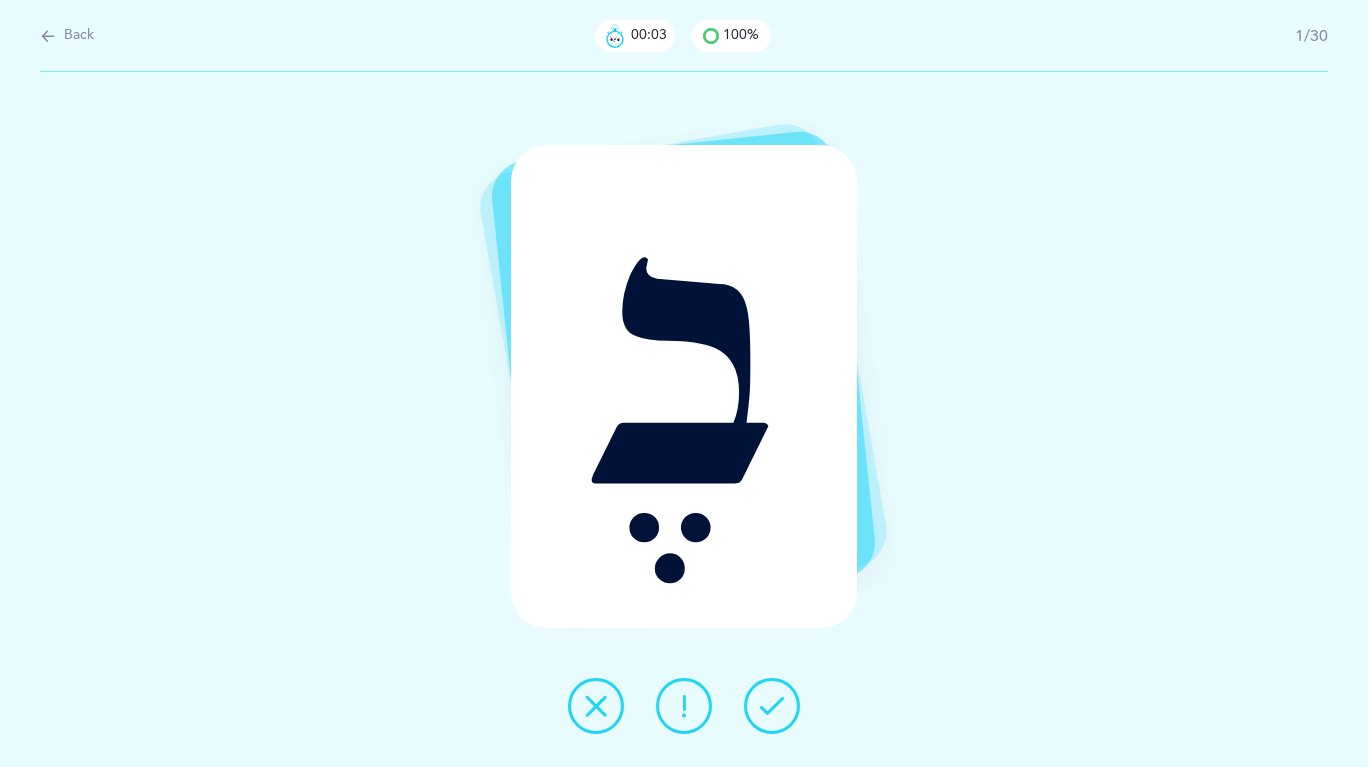 click at bounding box center [772, 706] 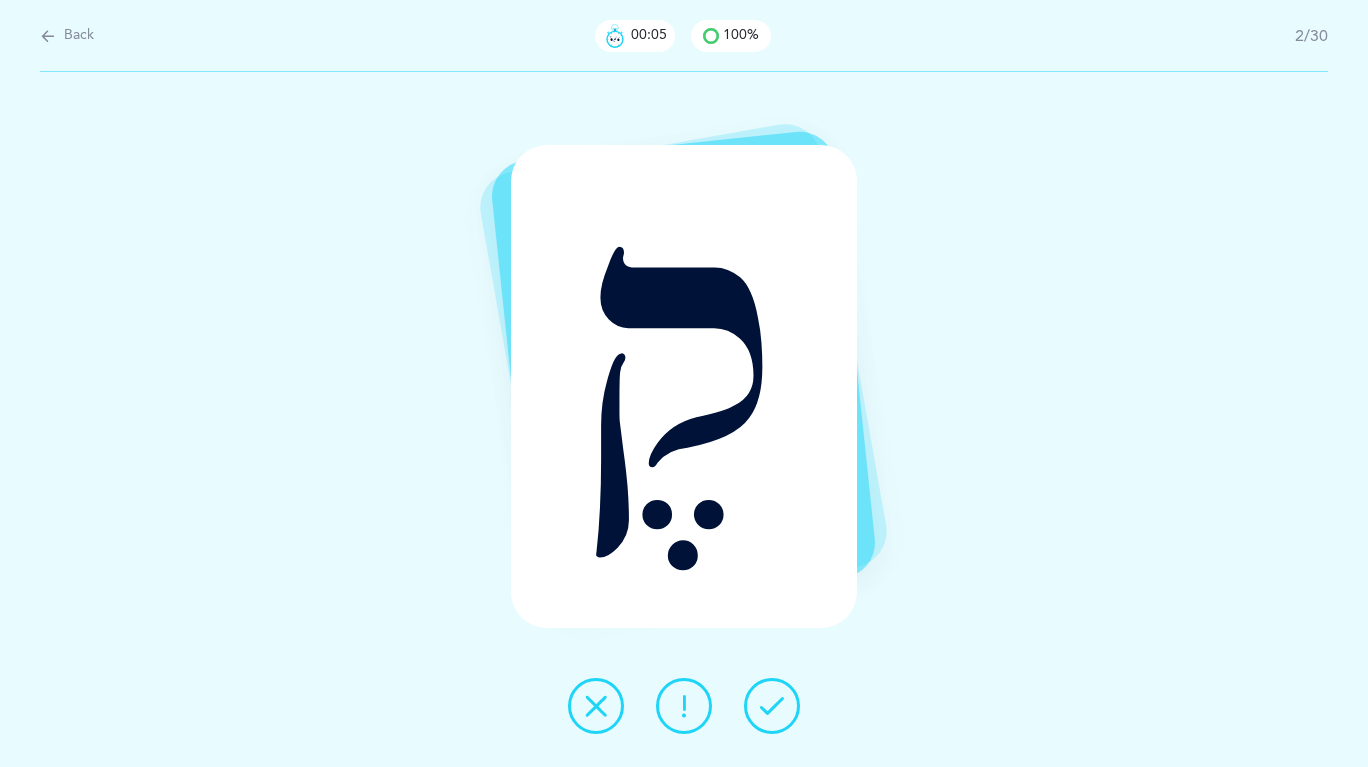 click at bounding box center [772, 706] 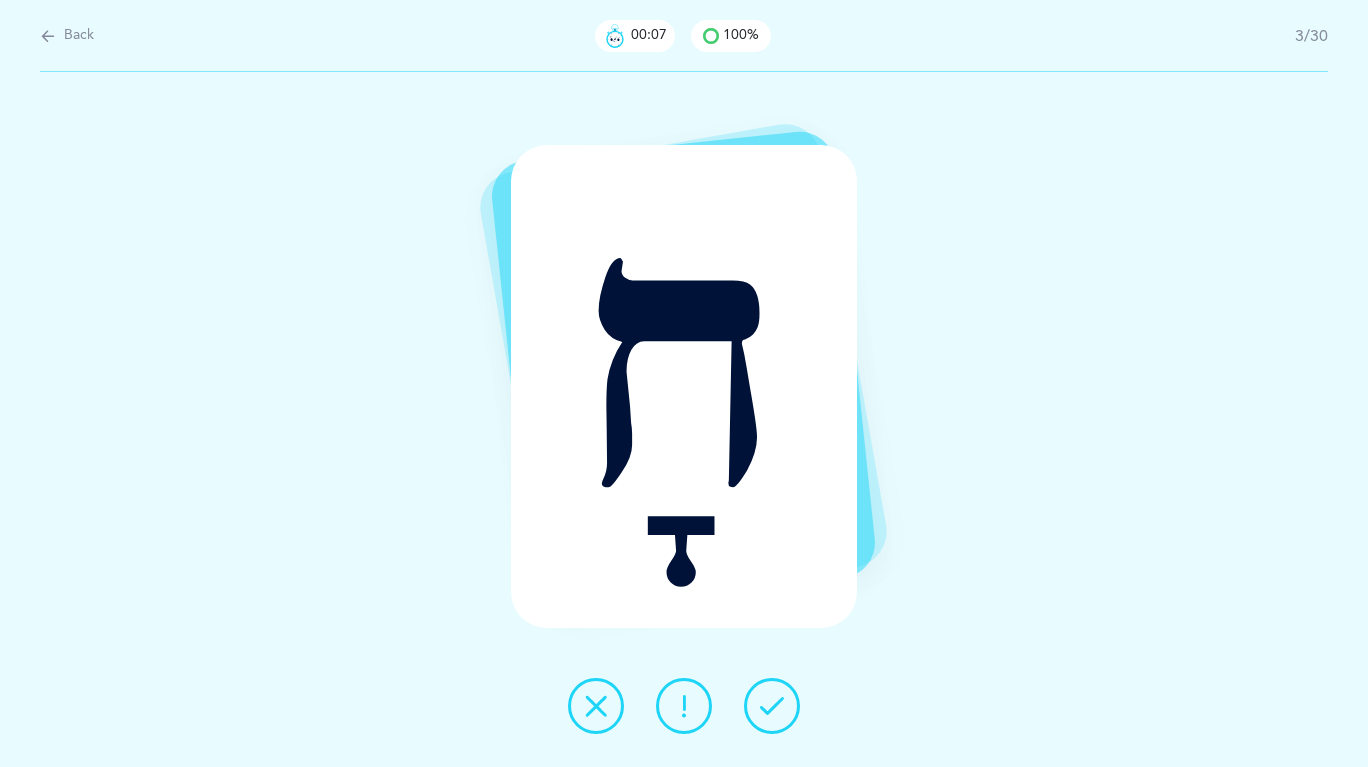 click at bounding box center [772, 706] 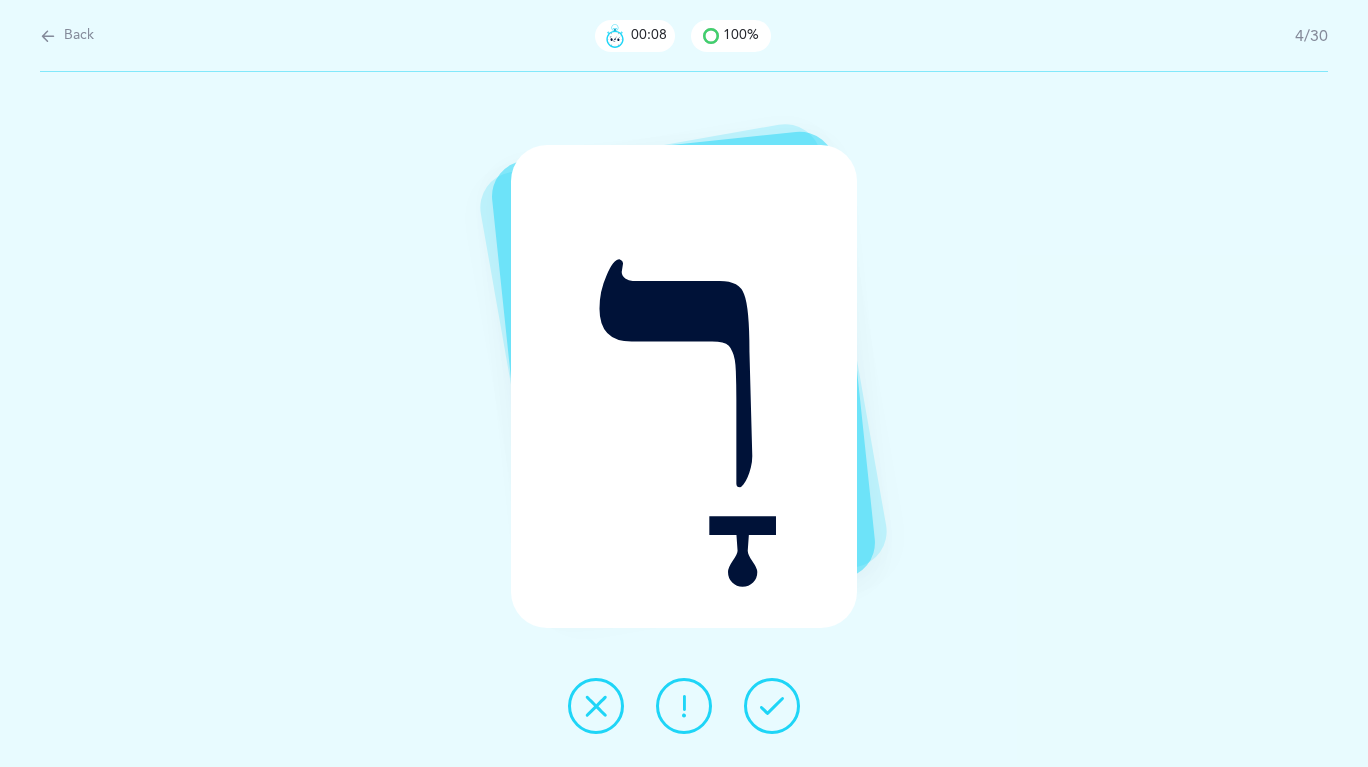 click at bounding box center (772, 706) 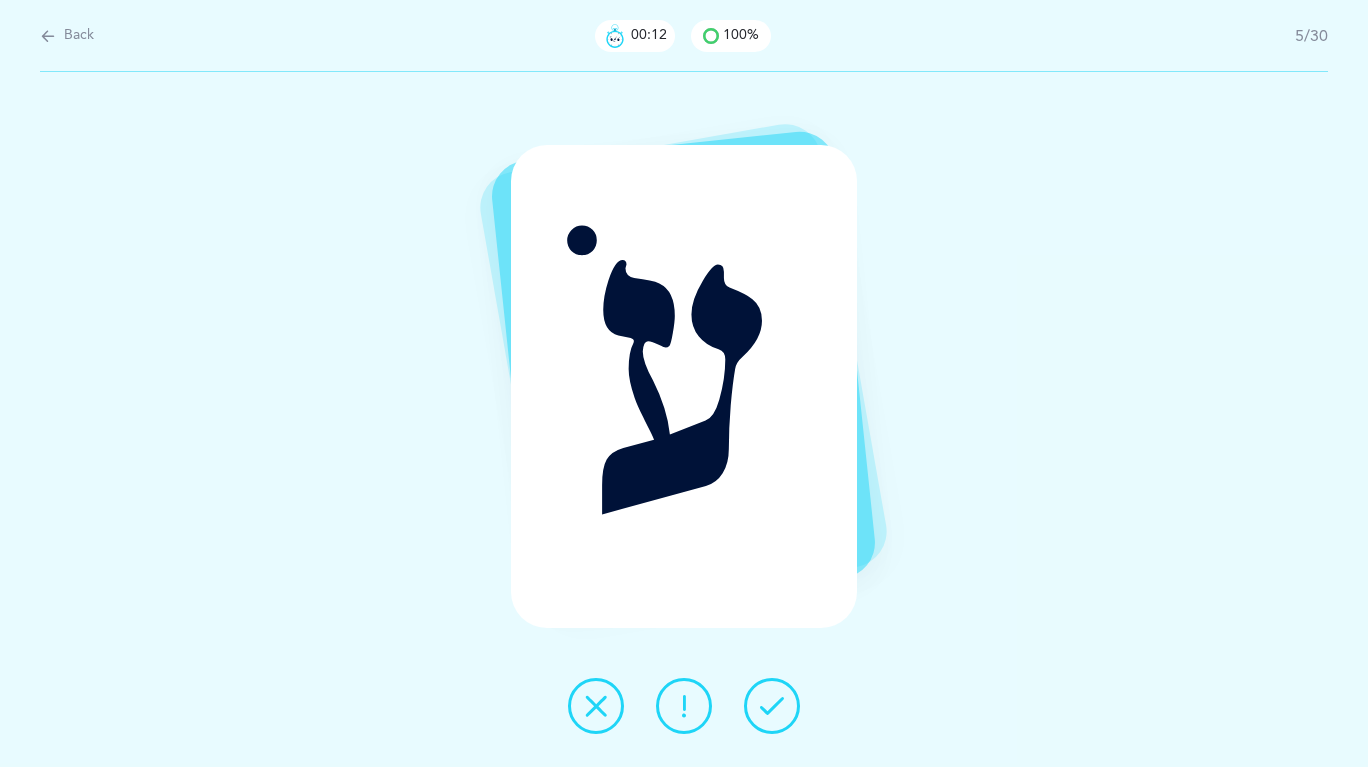 click at bounding box center (772, 706) 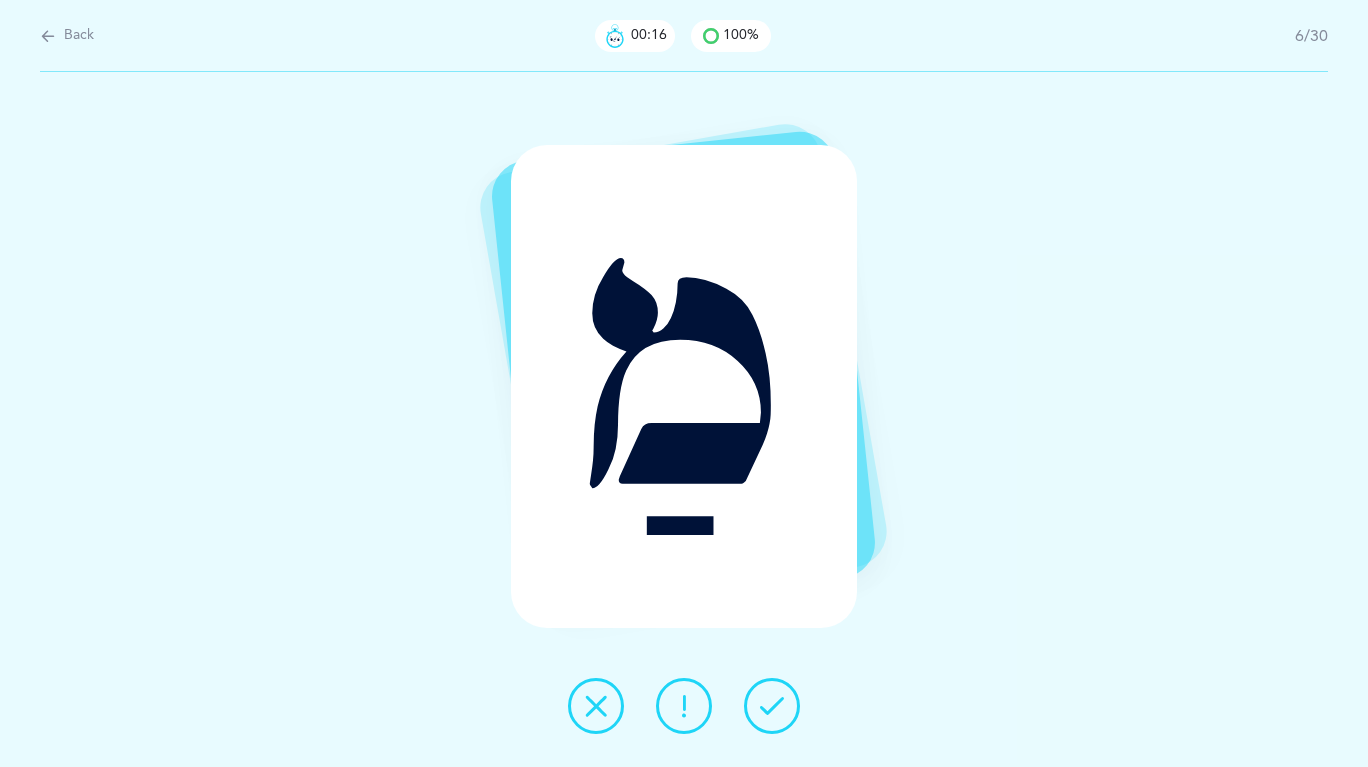click at bounding box center [772, 706] 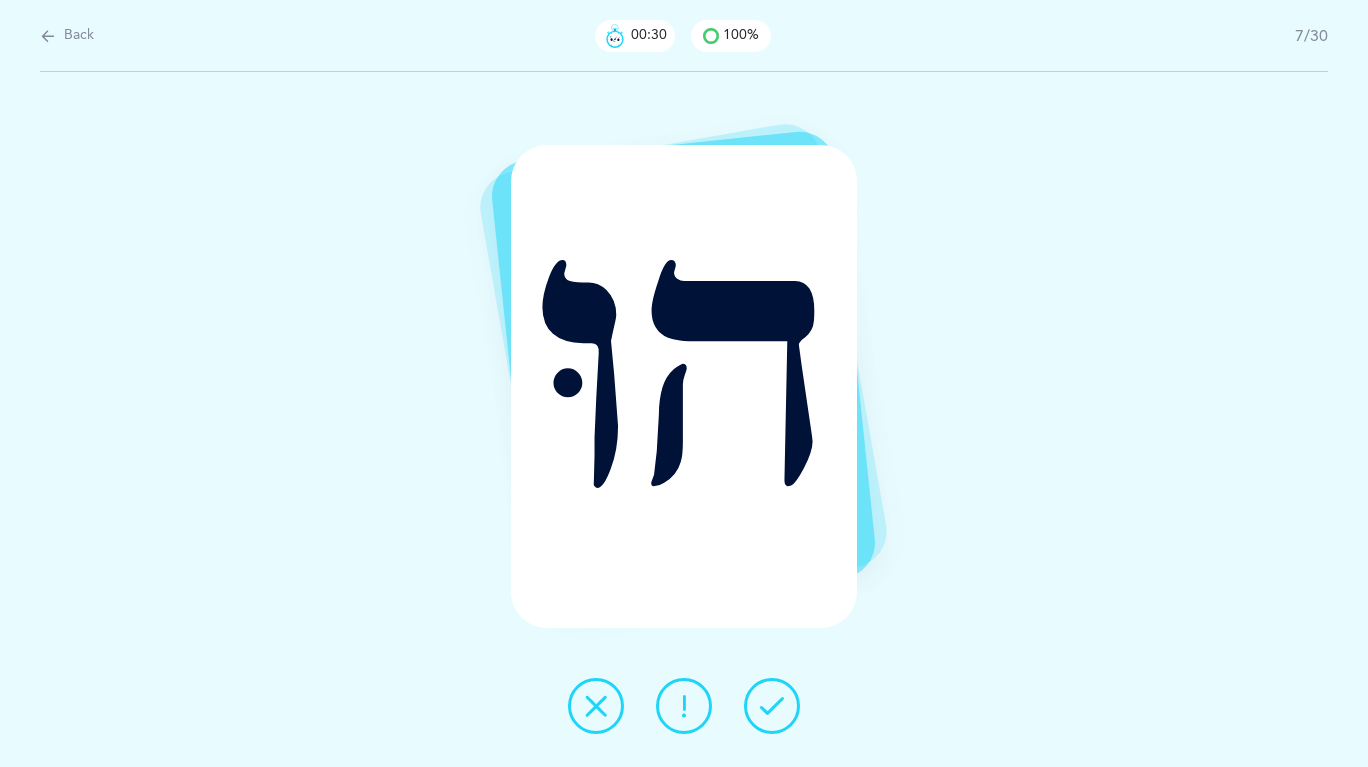 click at bounding box center (684, 706) 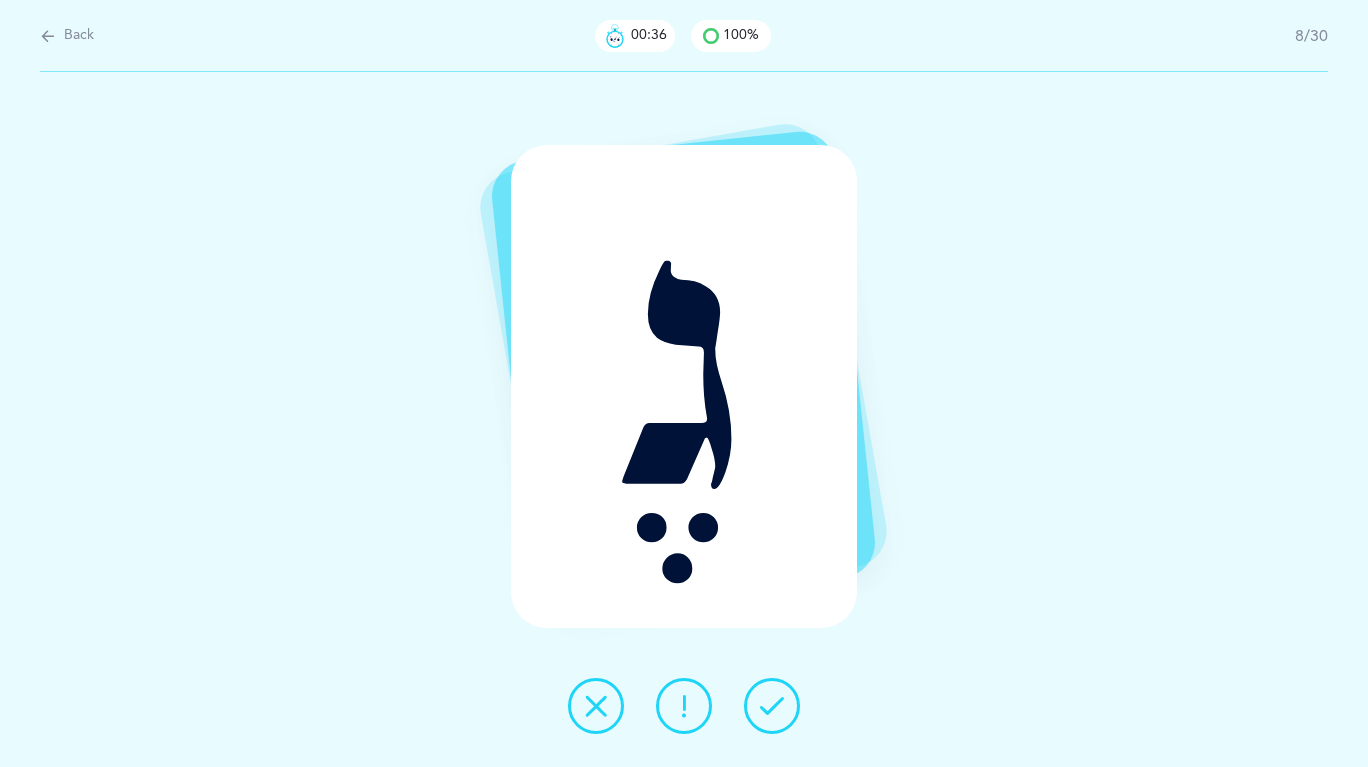 click at bounding box center [772, 706] 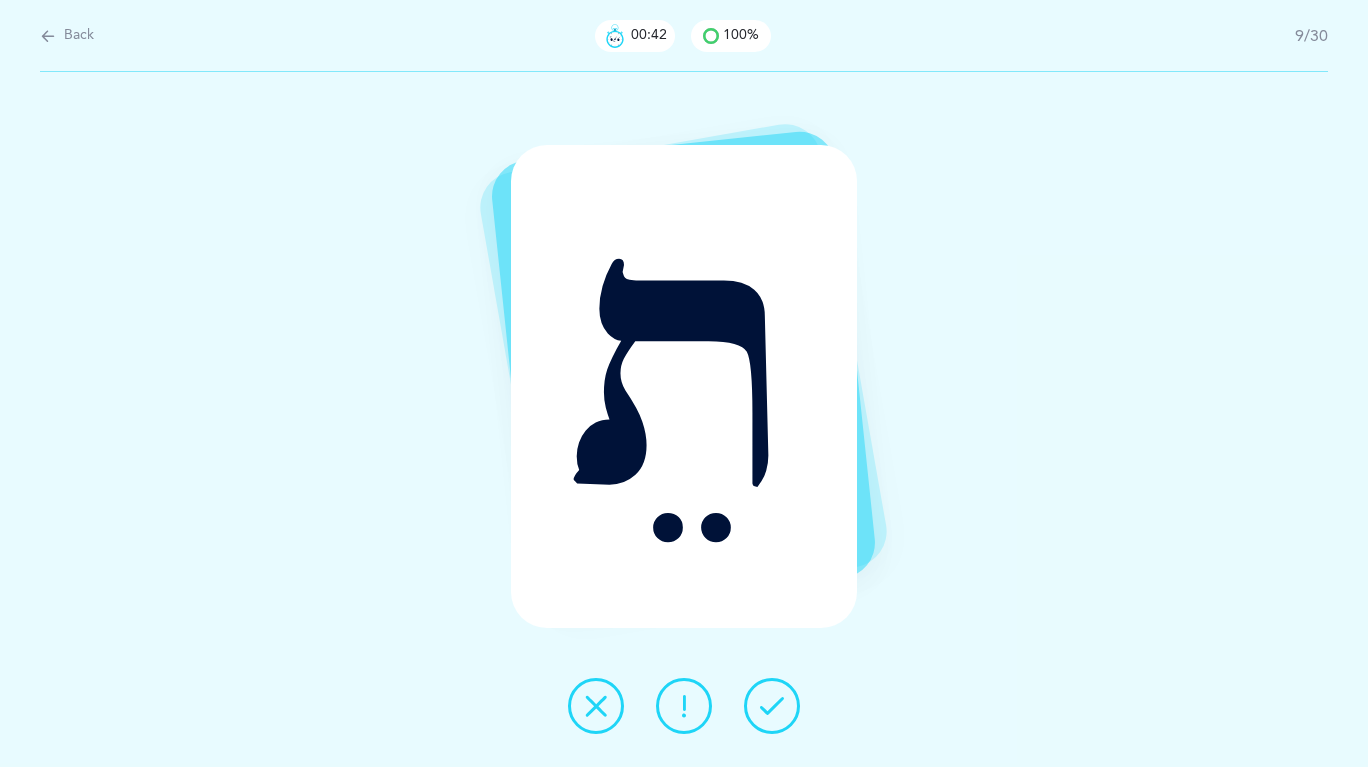 click at bounding box center [772, 706] 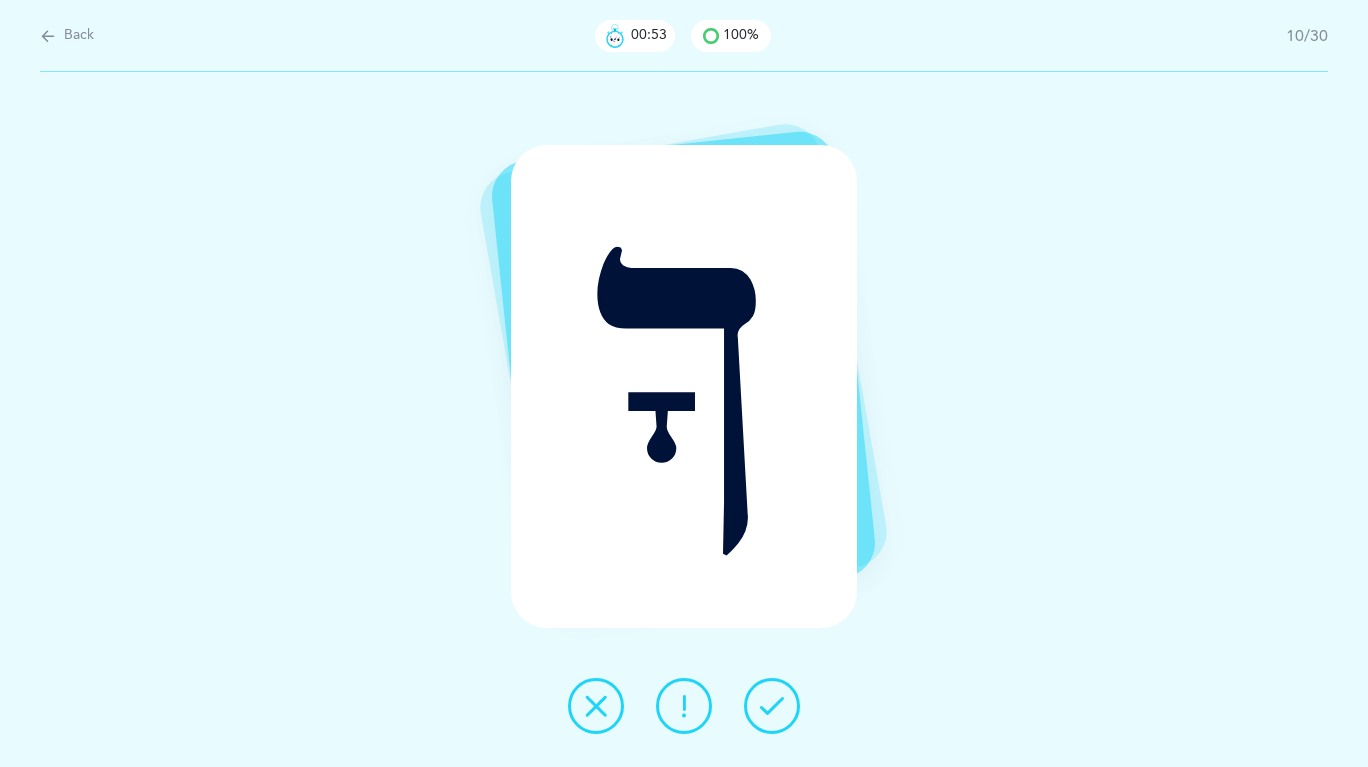 click at bounding box center [684, 706] 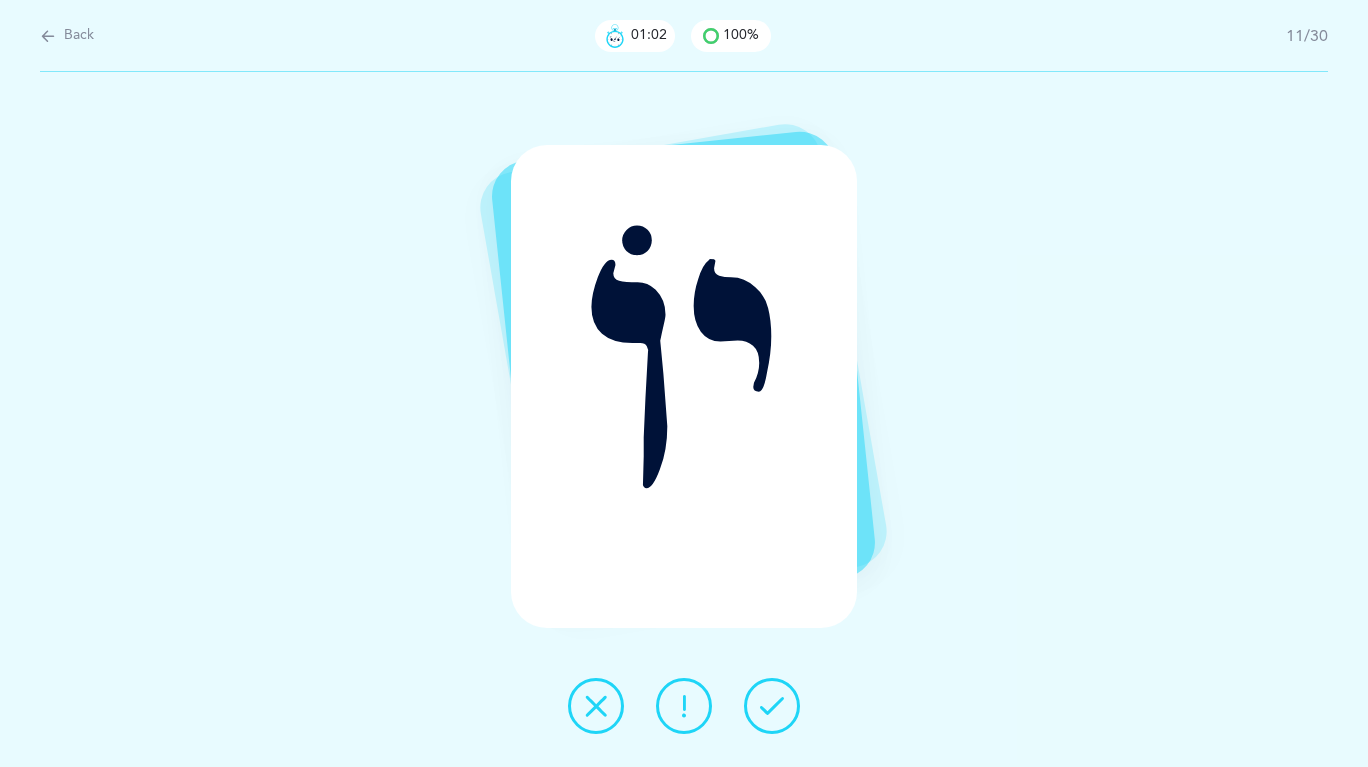click at bounding box center (772, 706) 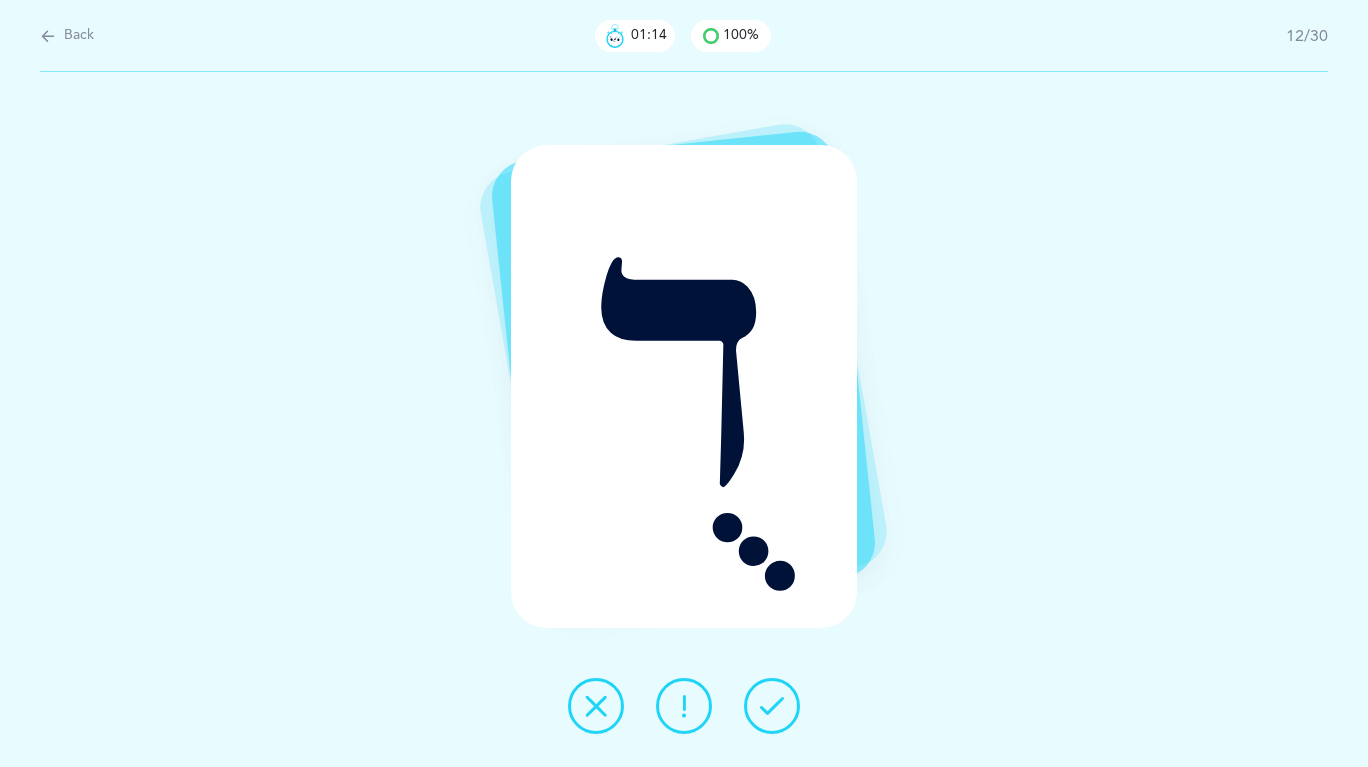 click at bounding box center [684, 706] 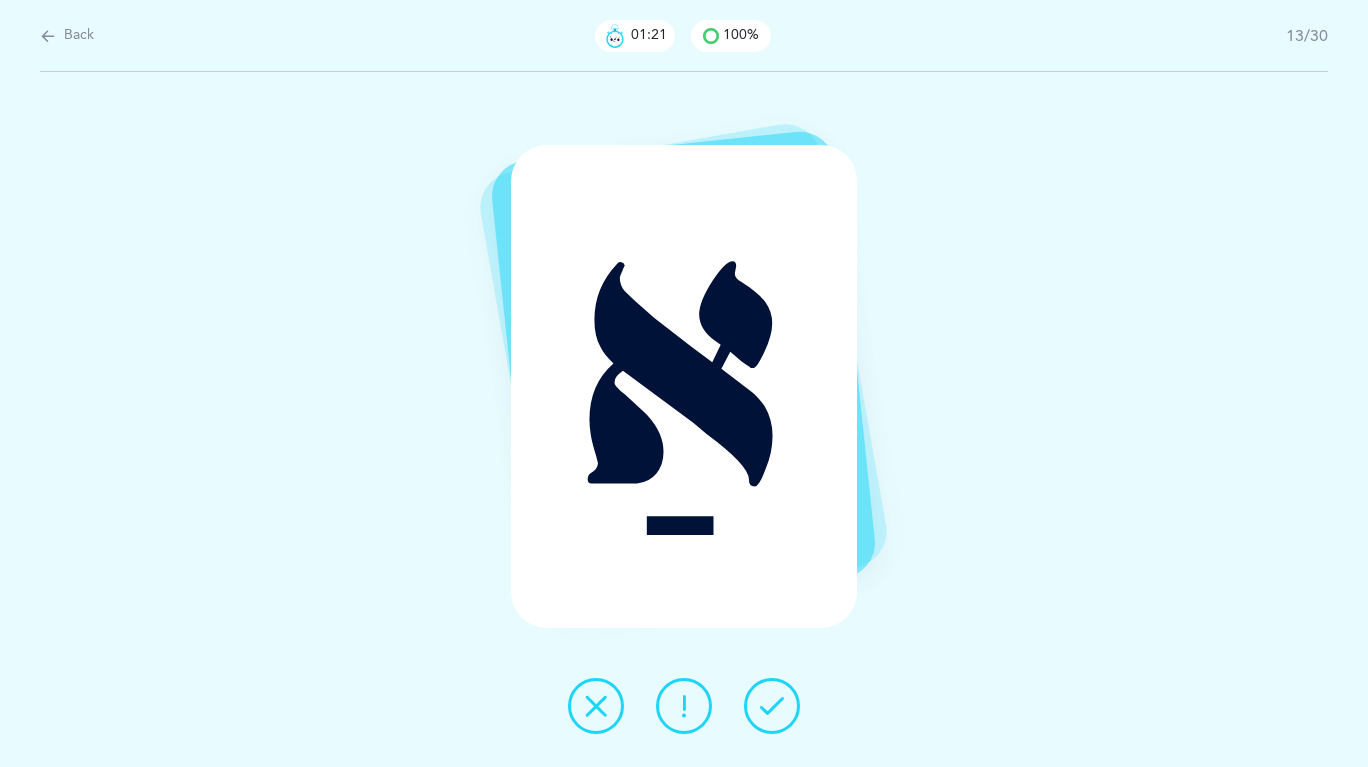 click at bounding box center (772, 706) 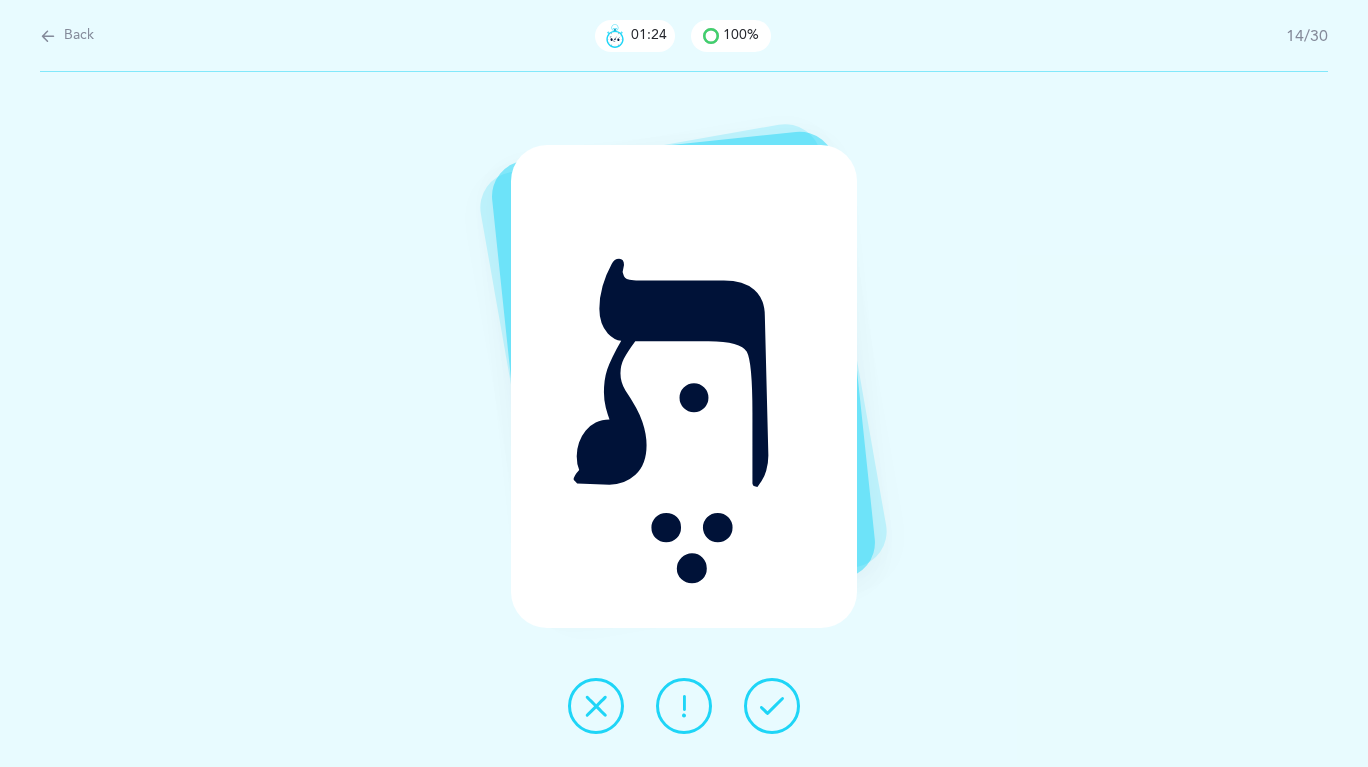 click at bounding box center (772, 706) 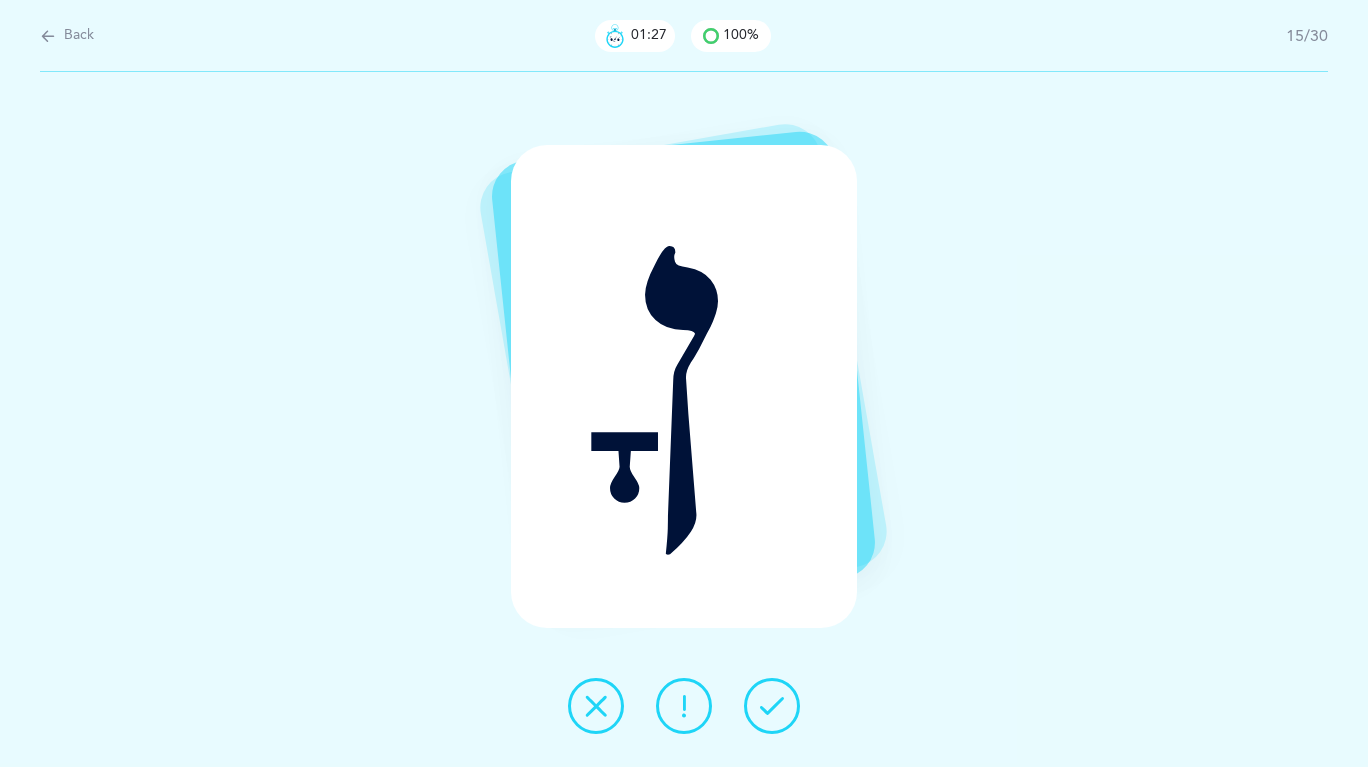 click at bounding box center (772, 706) 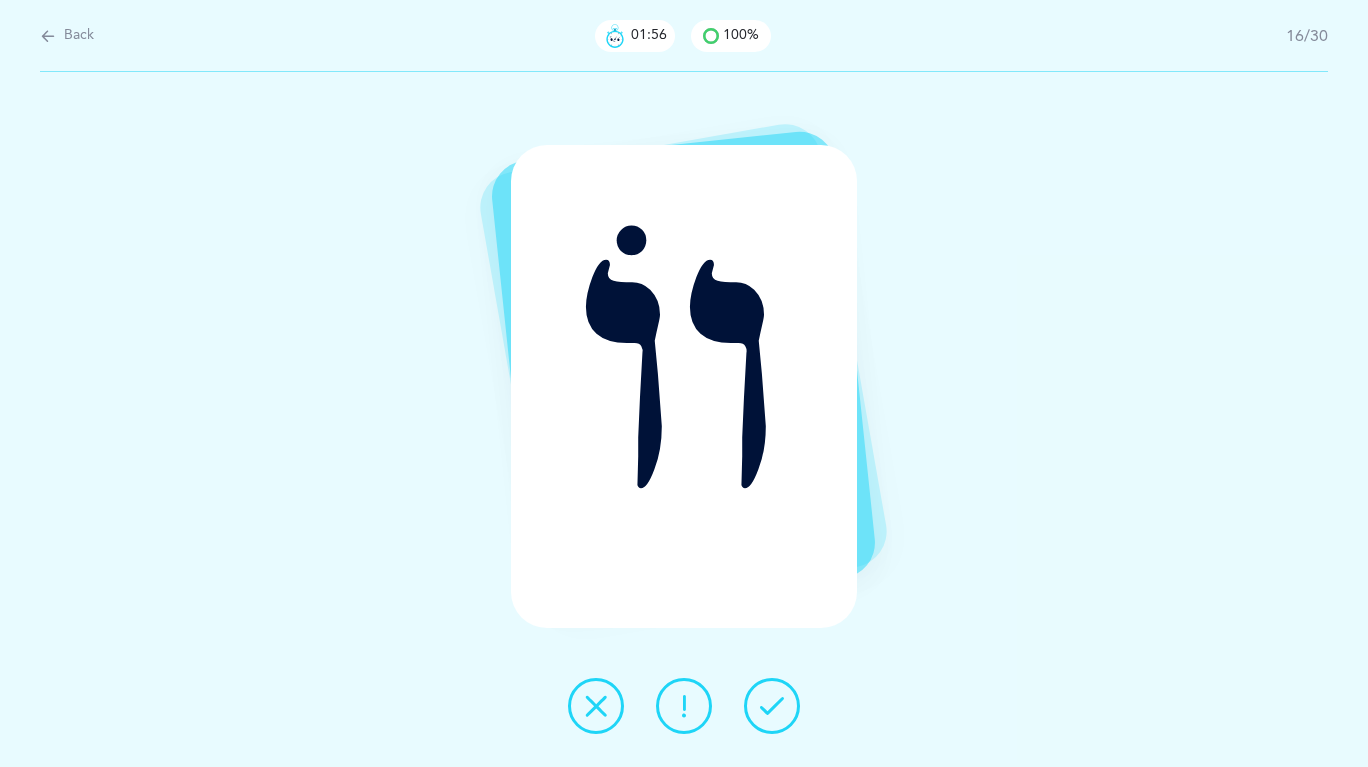 click at bounding box center (684, 706) 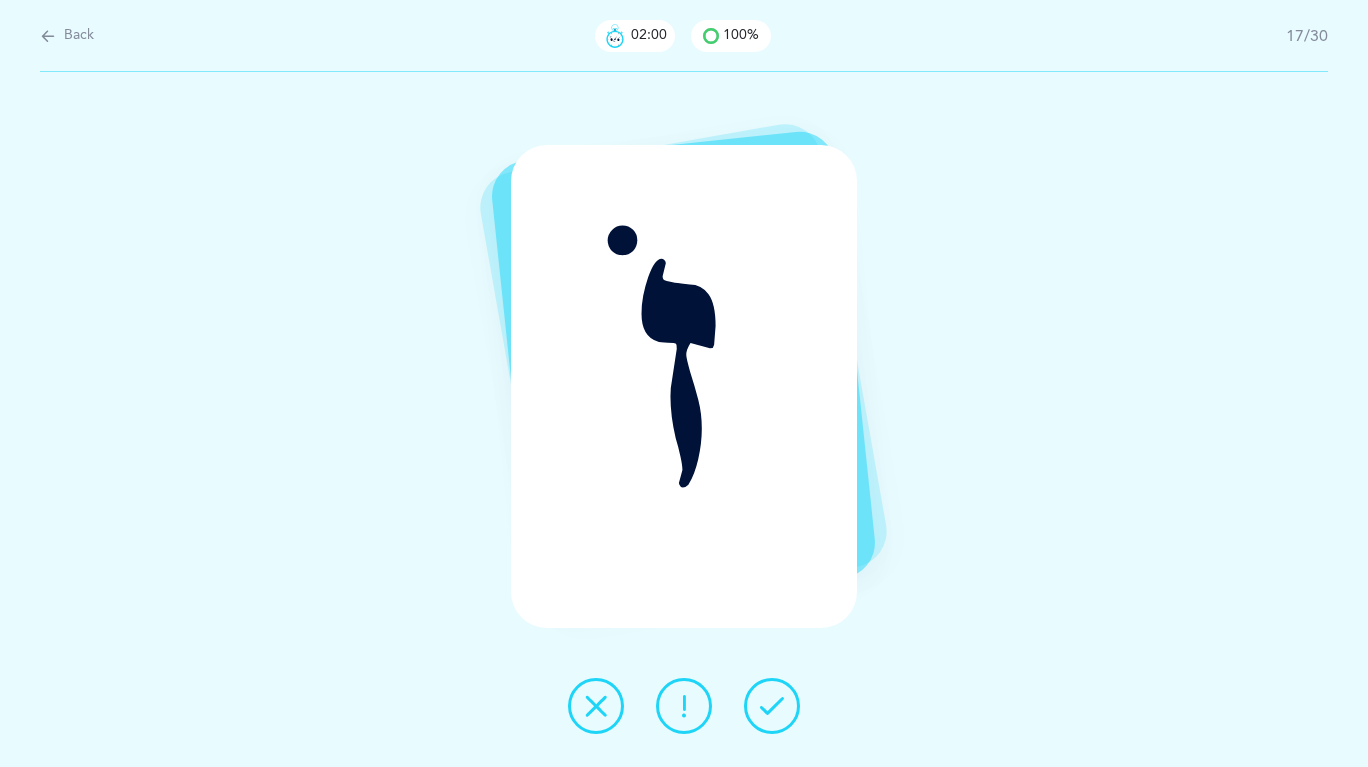click at bounding box center [772, 706] 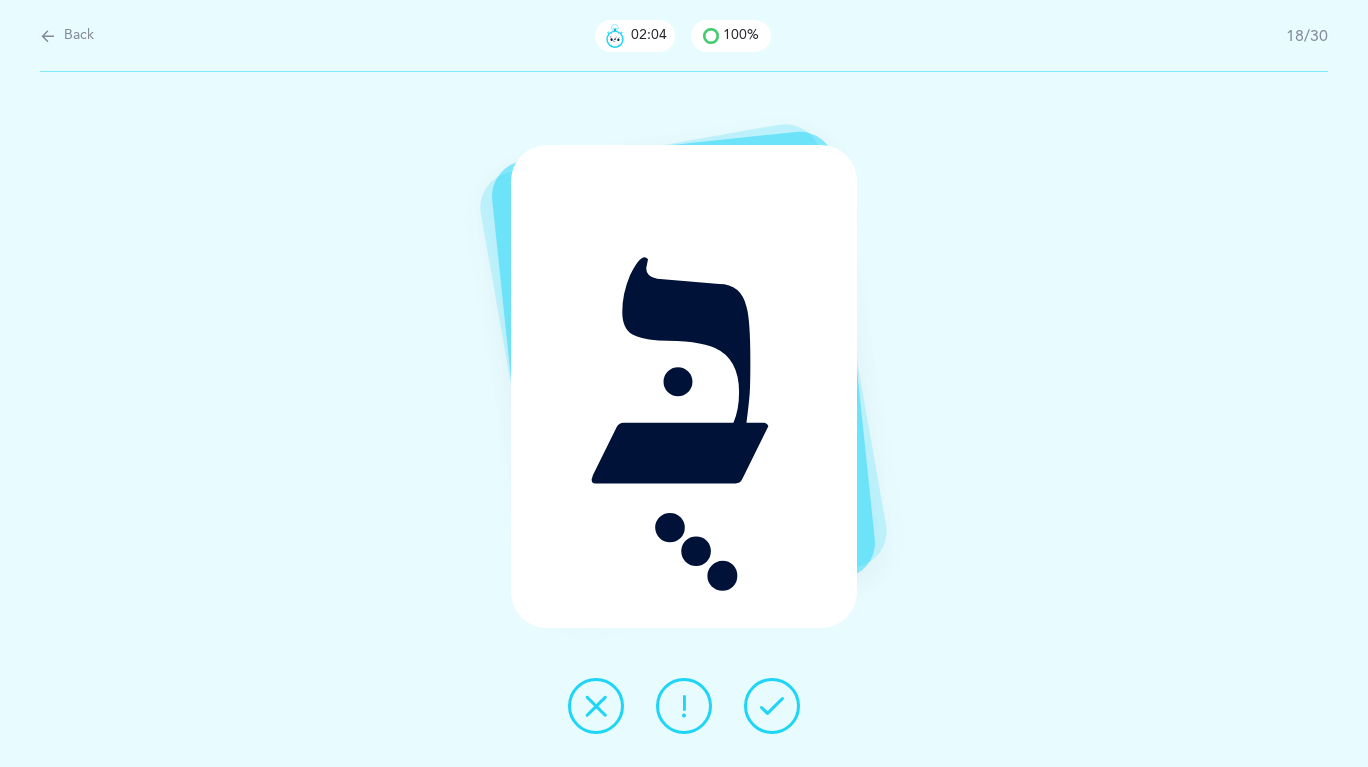 click at bounding box center [772, 706] 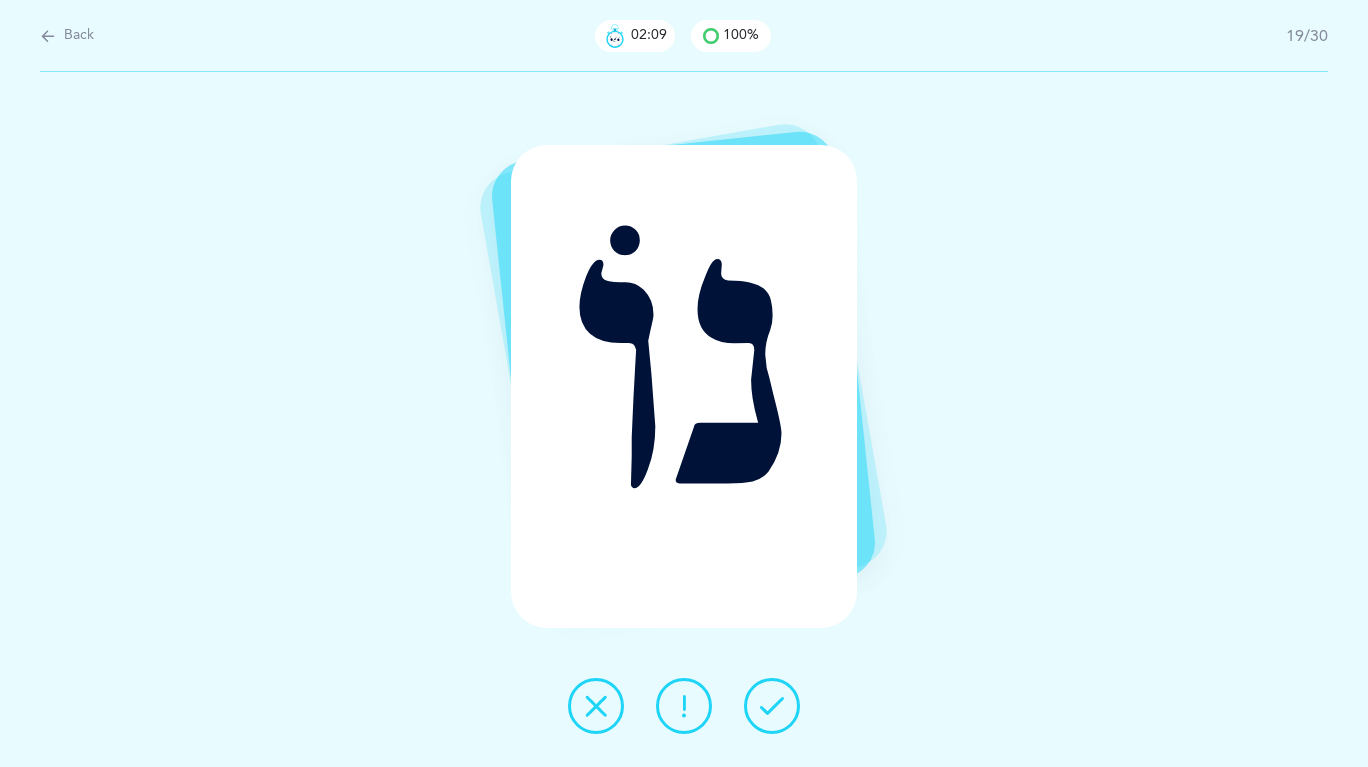 click at bounding box center [772, 706] 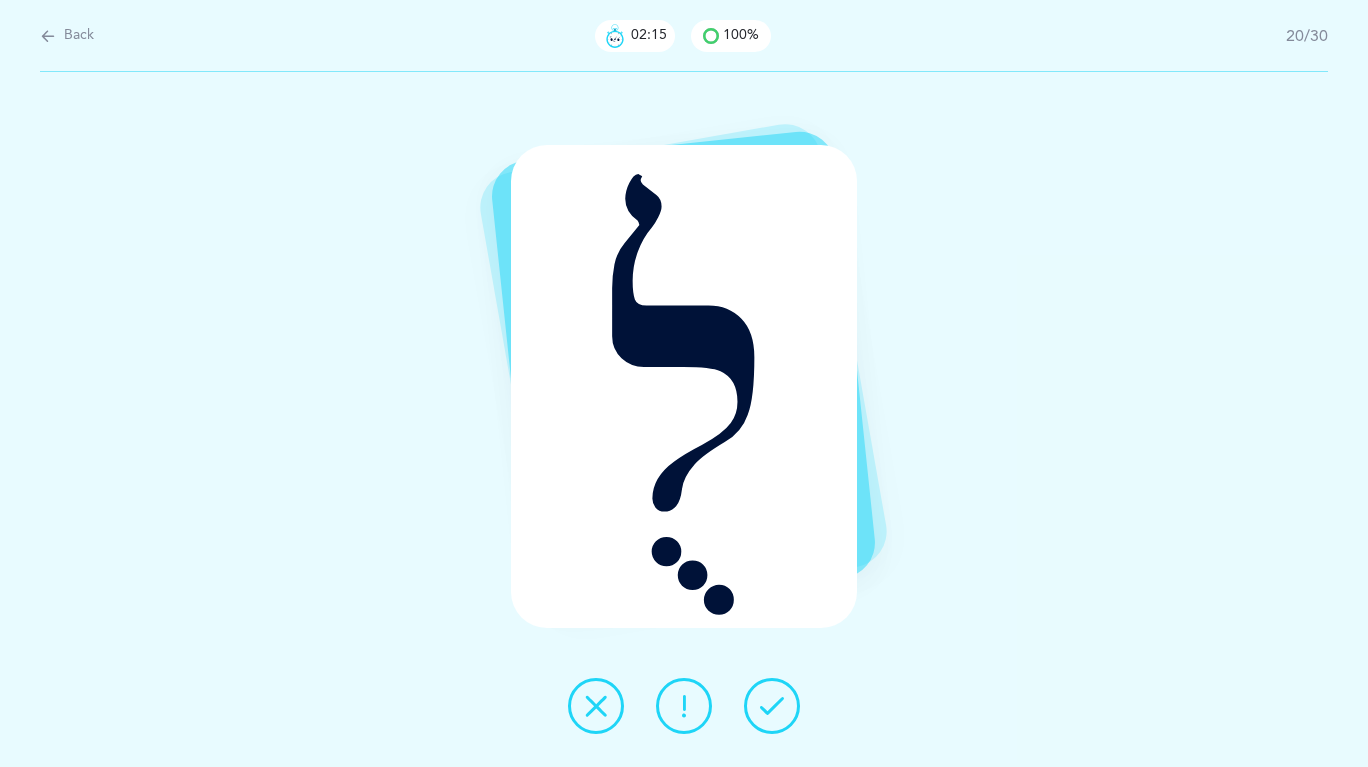 click at bounding box center (772, 706) 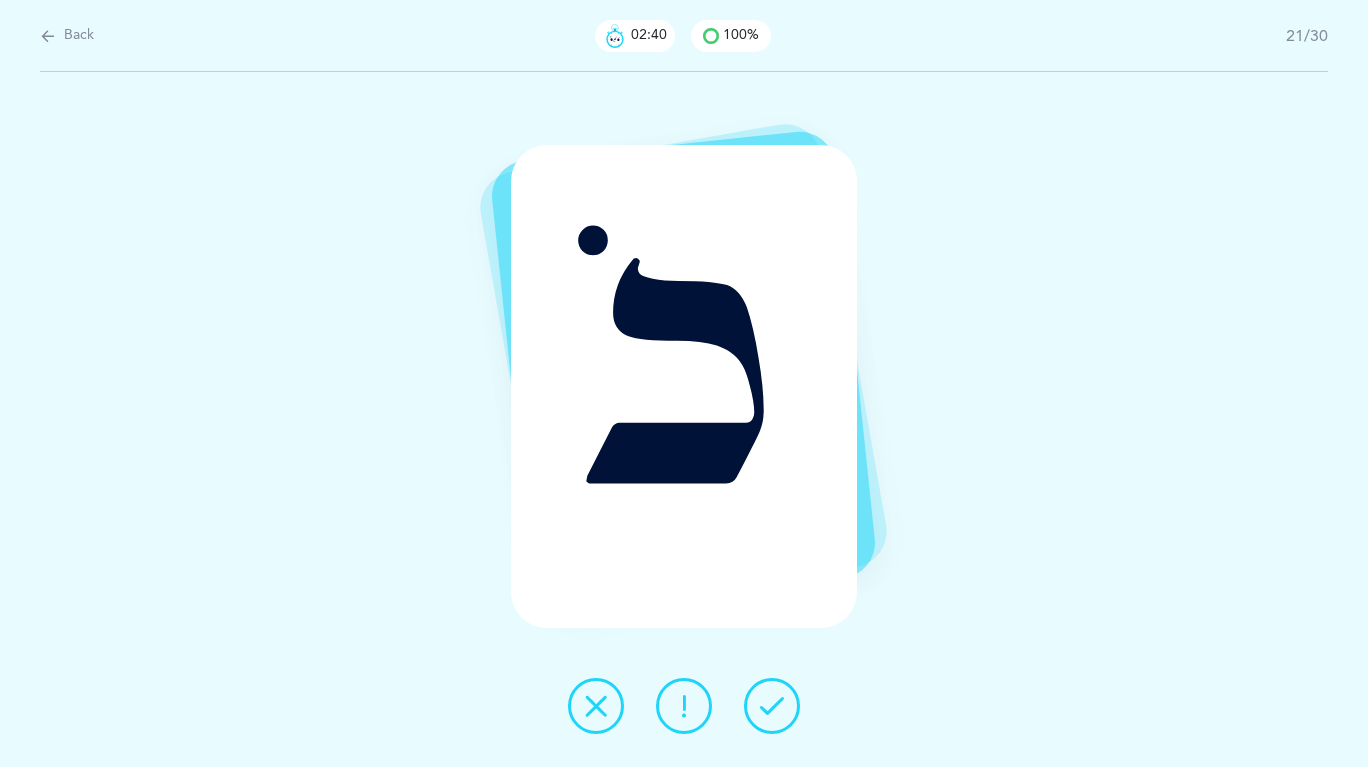 click at bounding box center [772, 706] 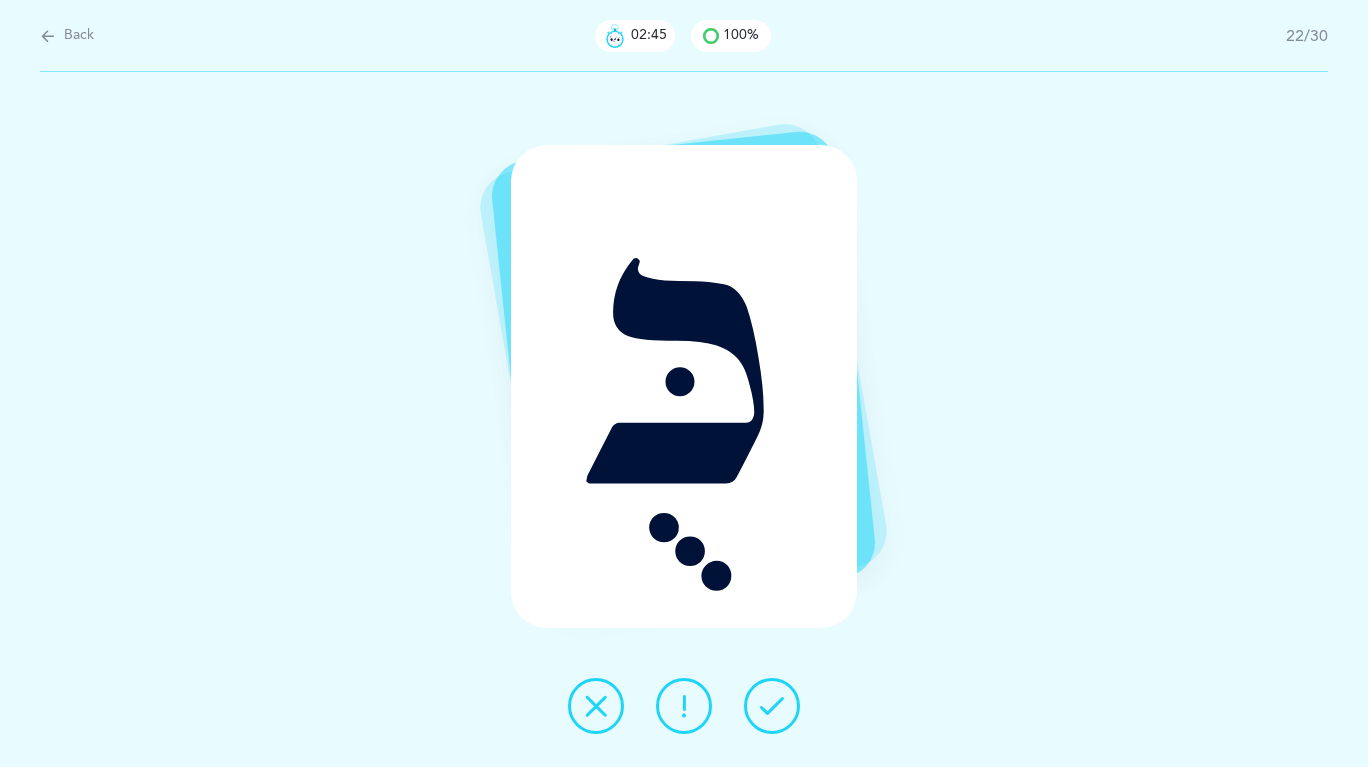 click at bounding box center [772, 706] 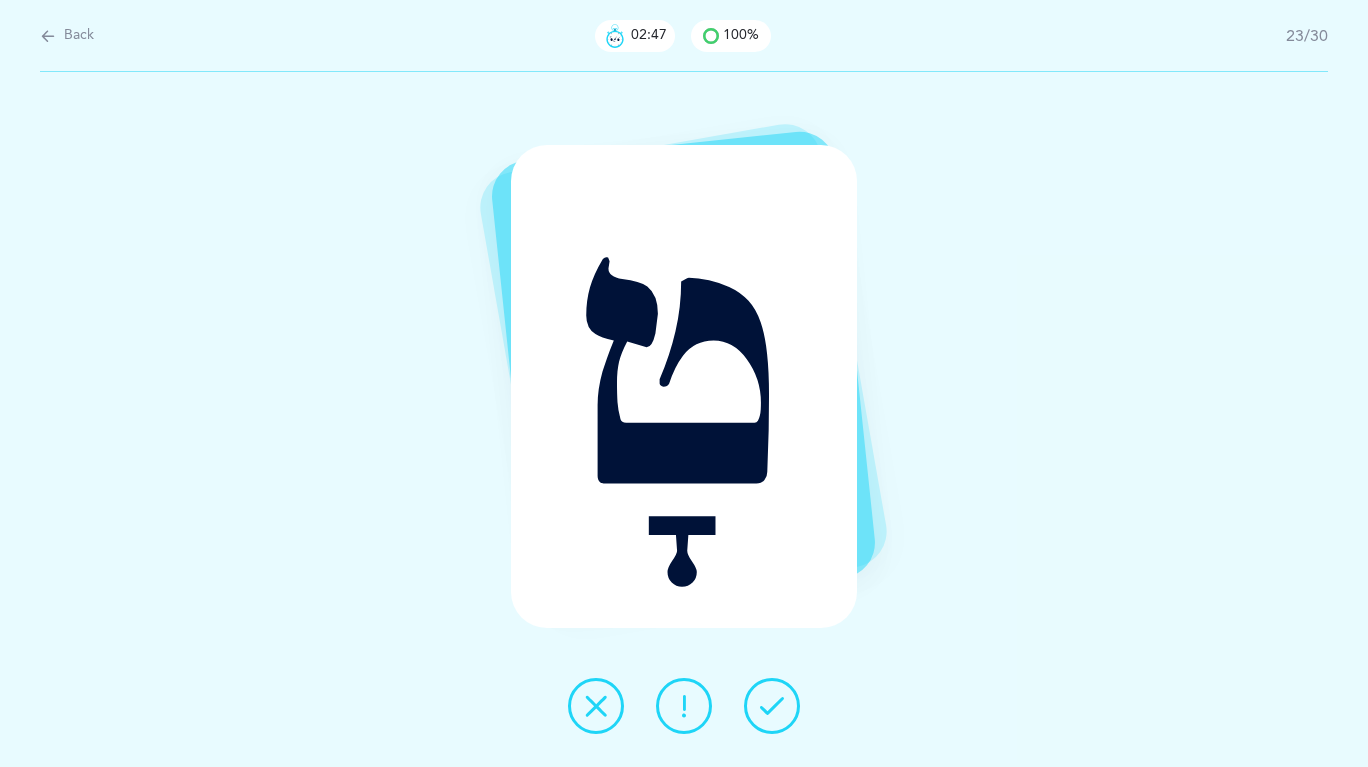 click at bounding box center (772, 706) 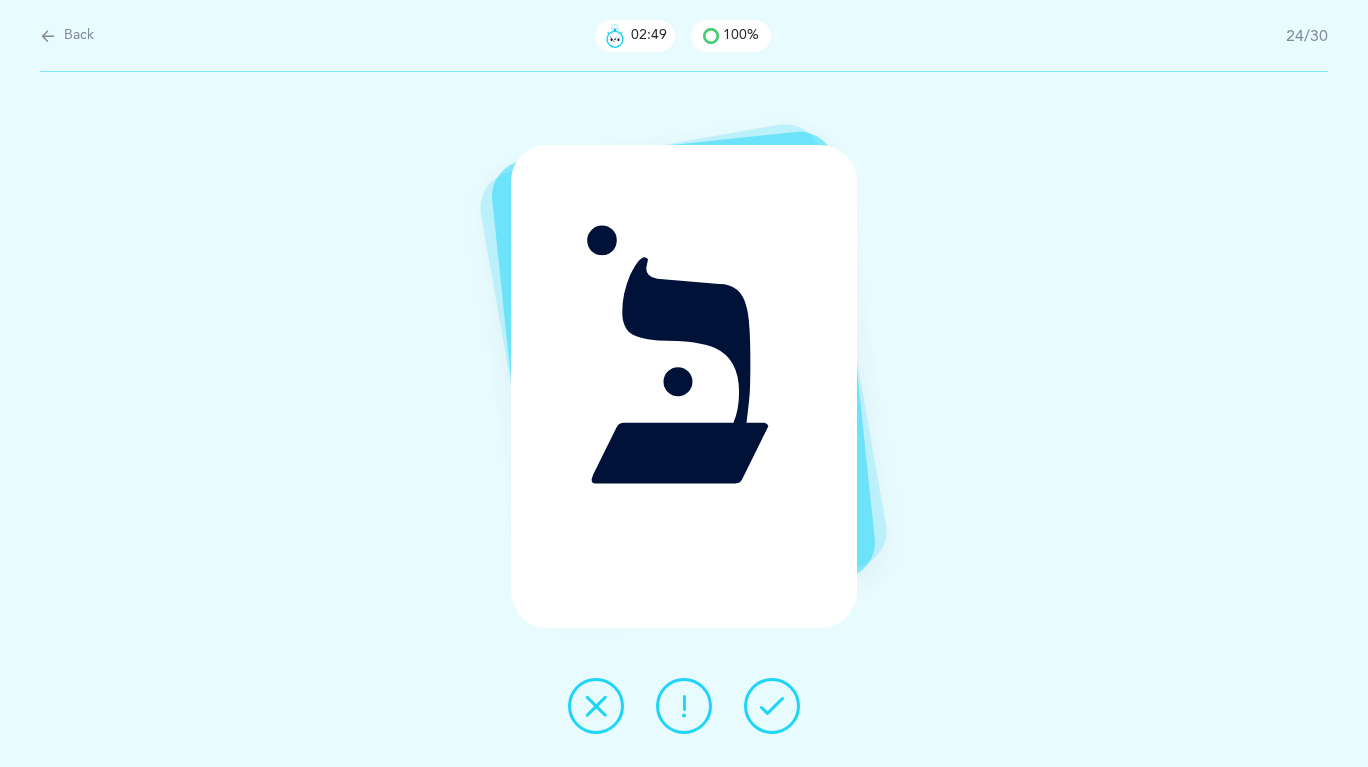 click at bounding box center [772, 706] 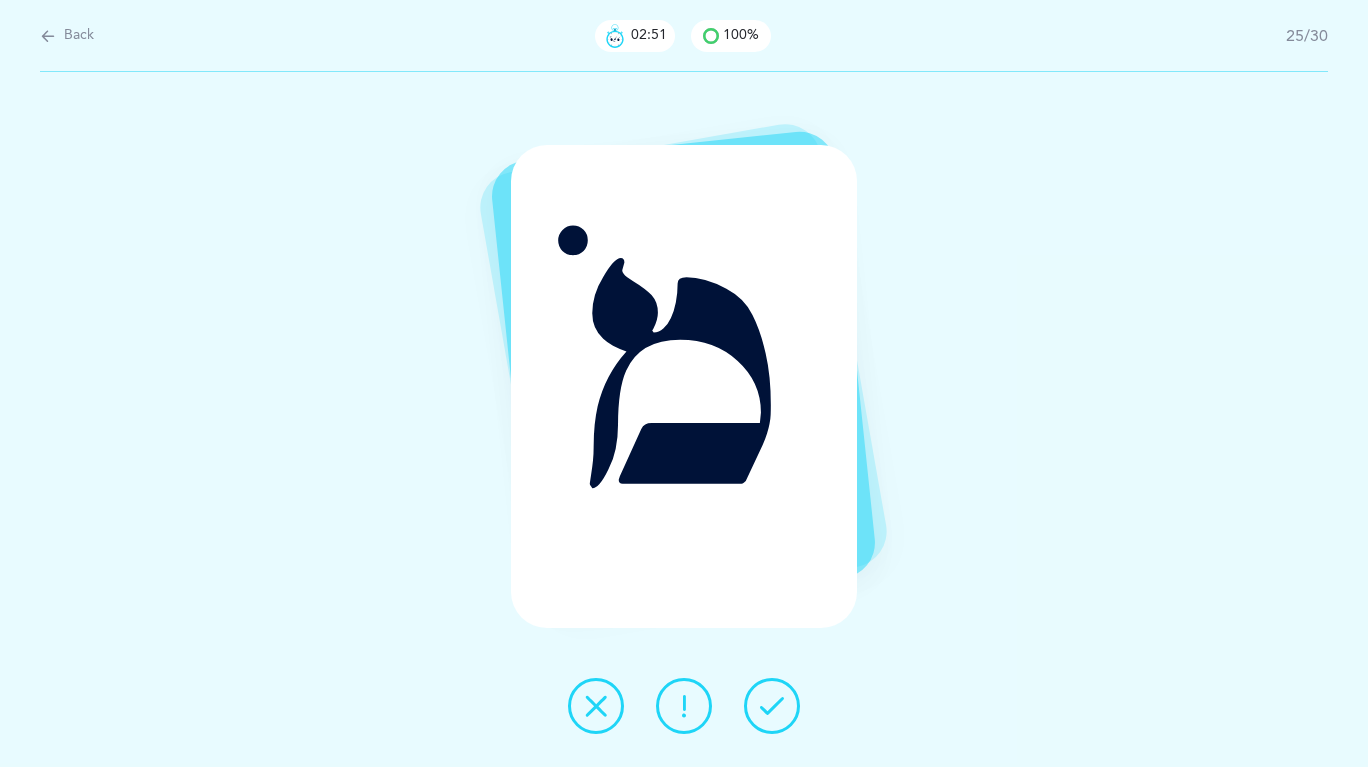 click at bounding box center (772, 706) 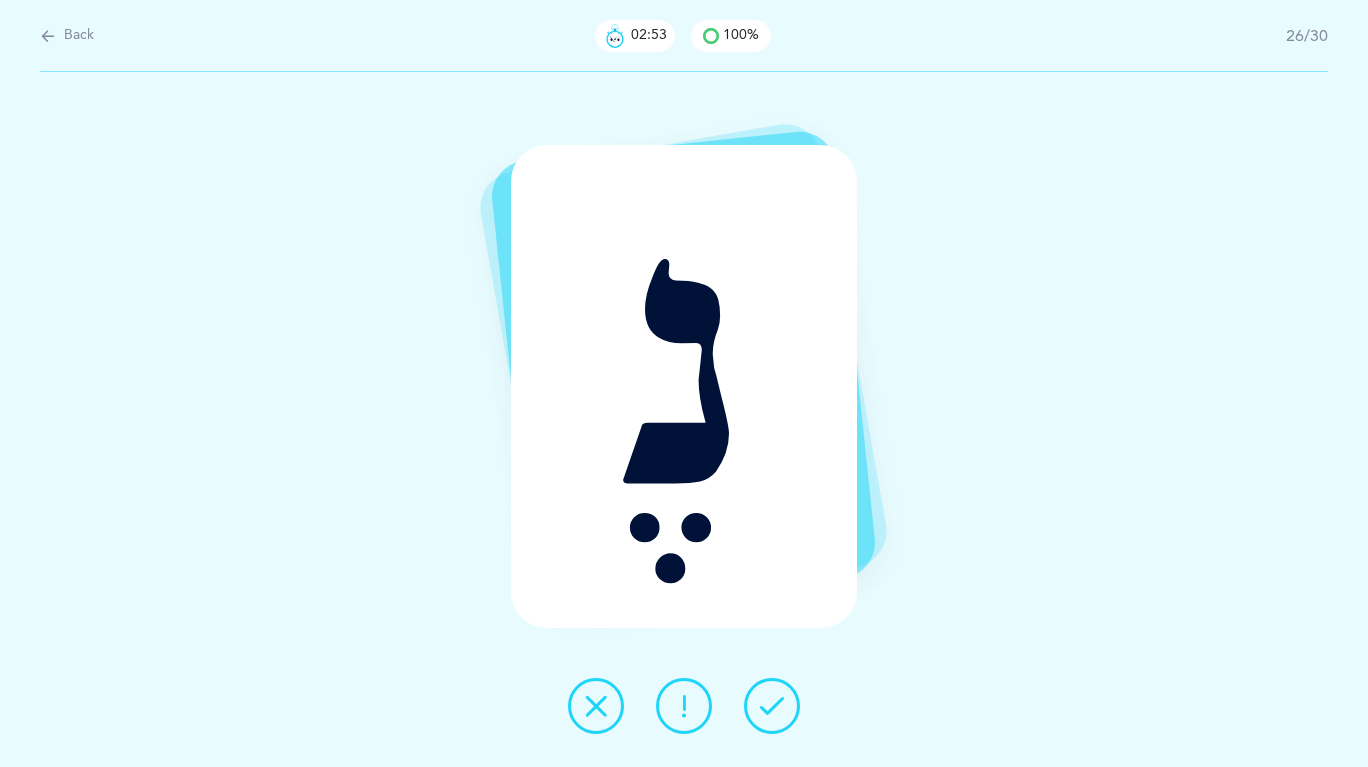 click at bounding box center (772, 706) 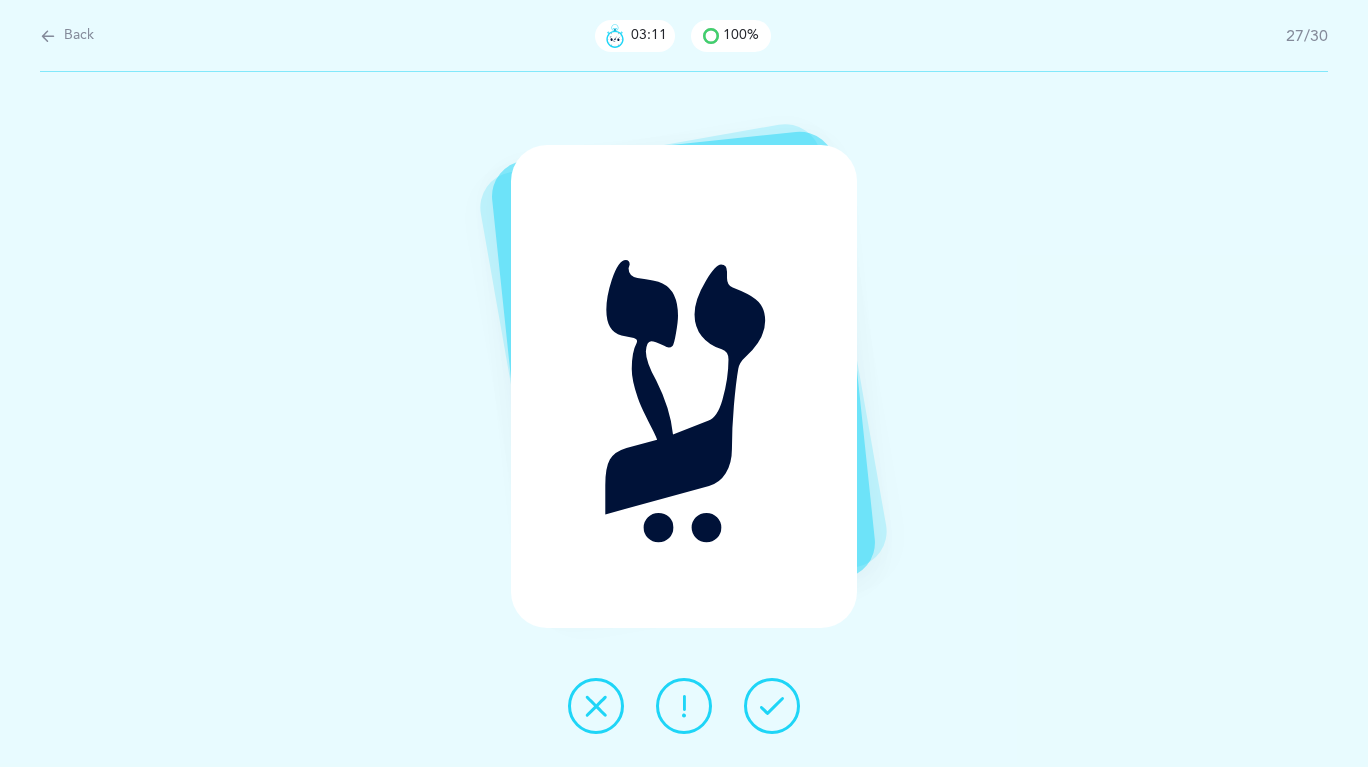 click at bounding box center [684, 706] 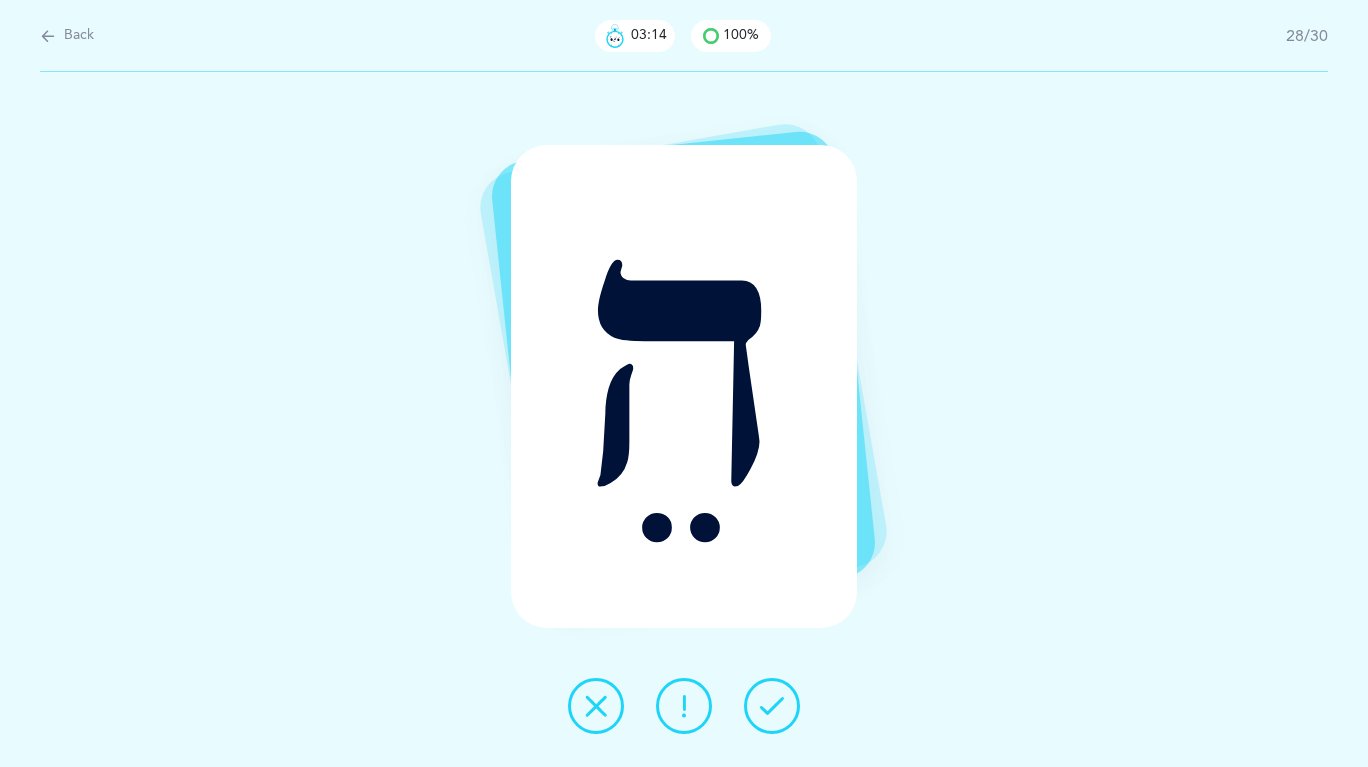 click at bounding box center [772, 706] 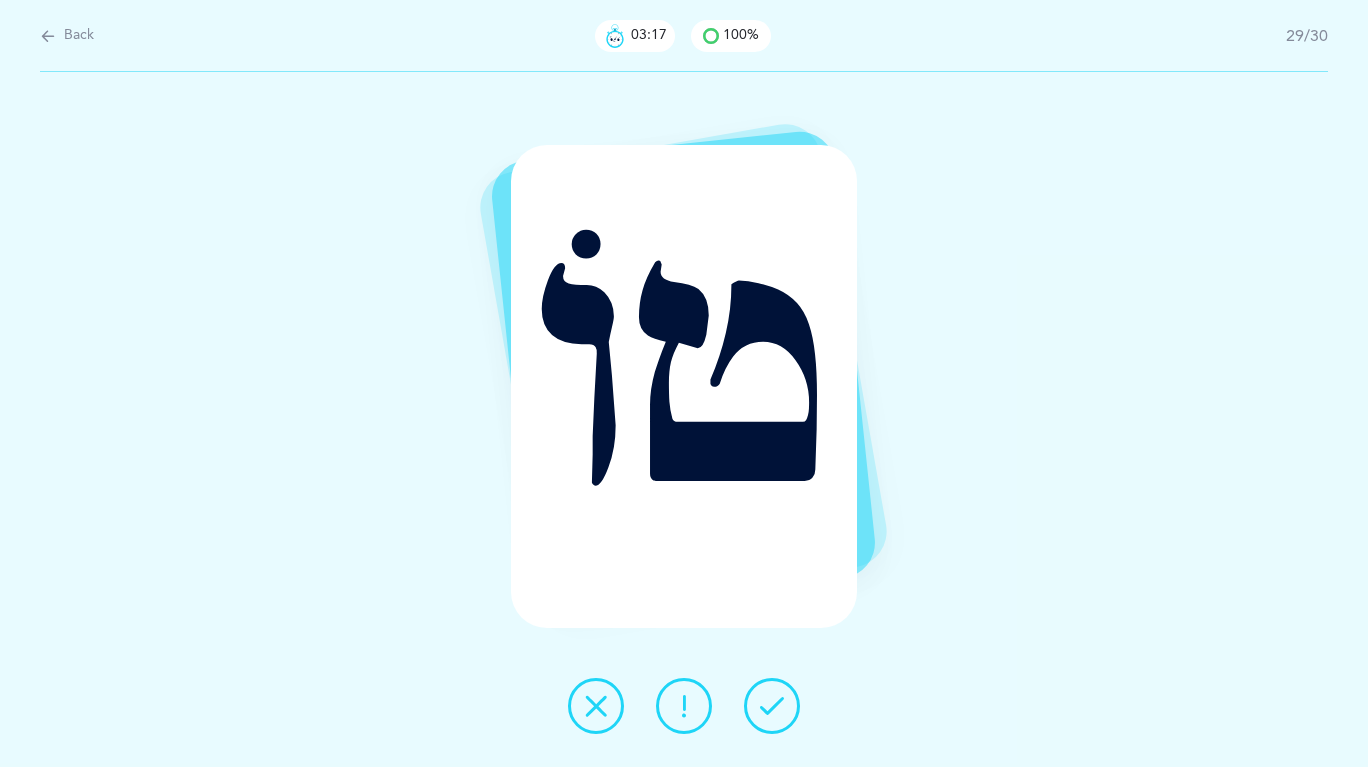 click at bounding box center [772, 706] 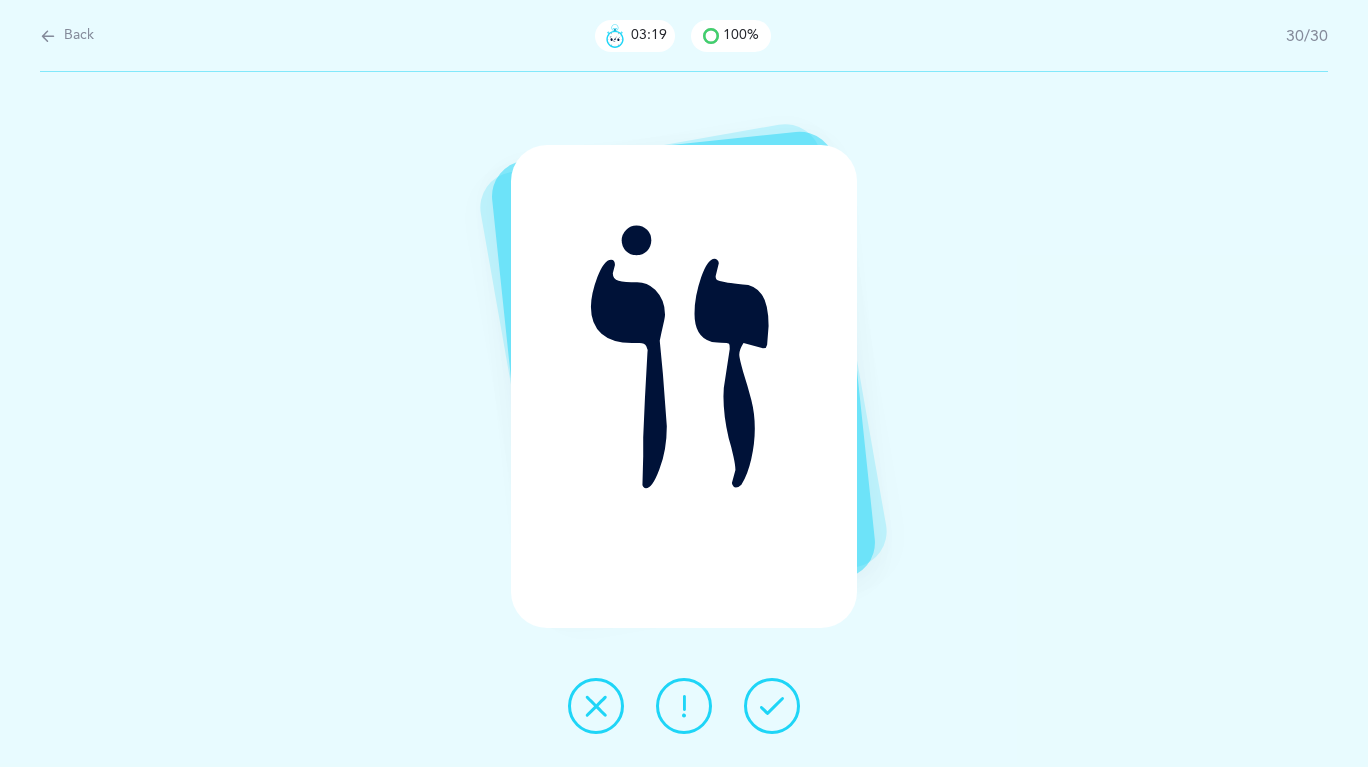click at bounding box center (772, 706) 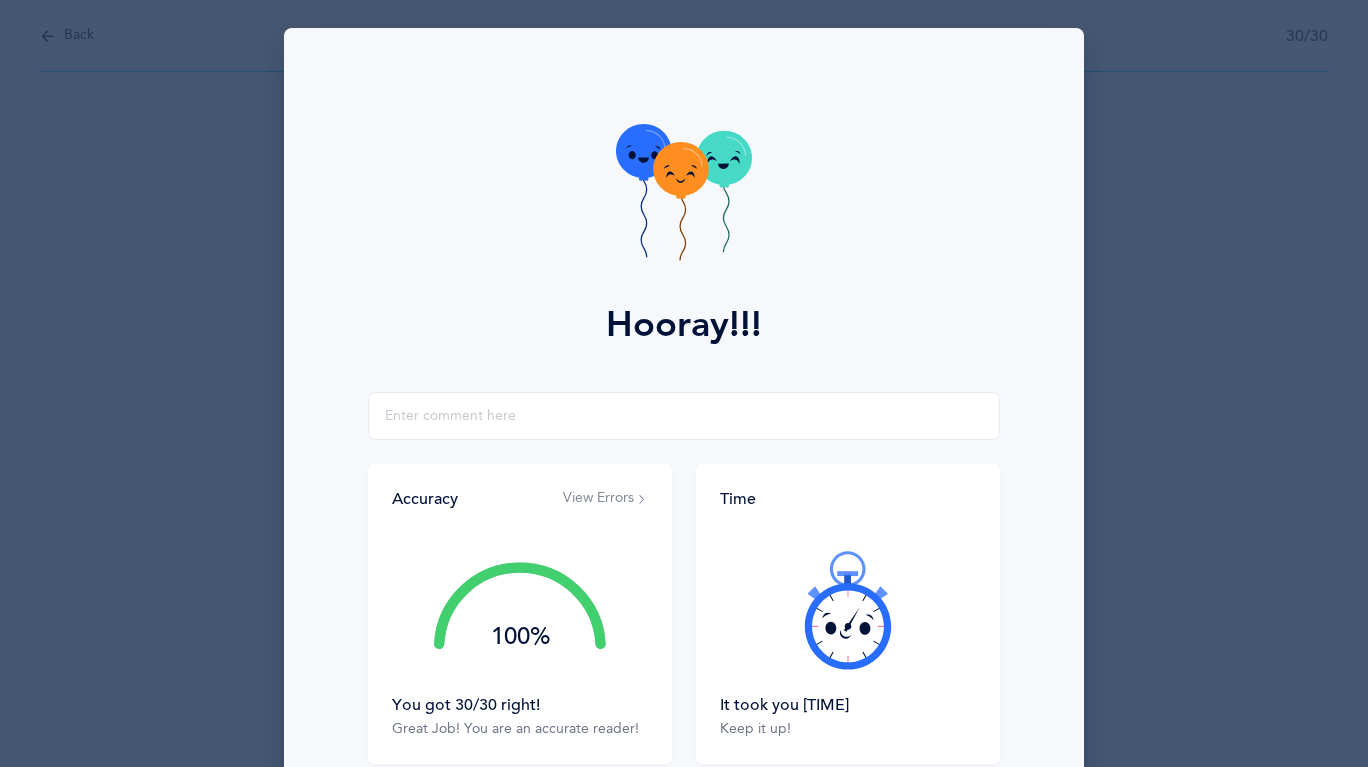 click on "View Errors" at bounding box center [605, 499] 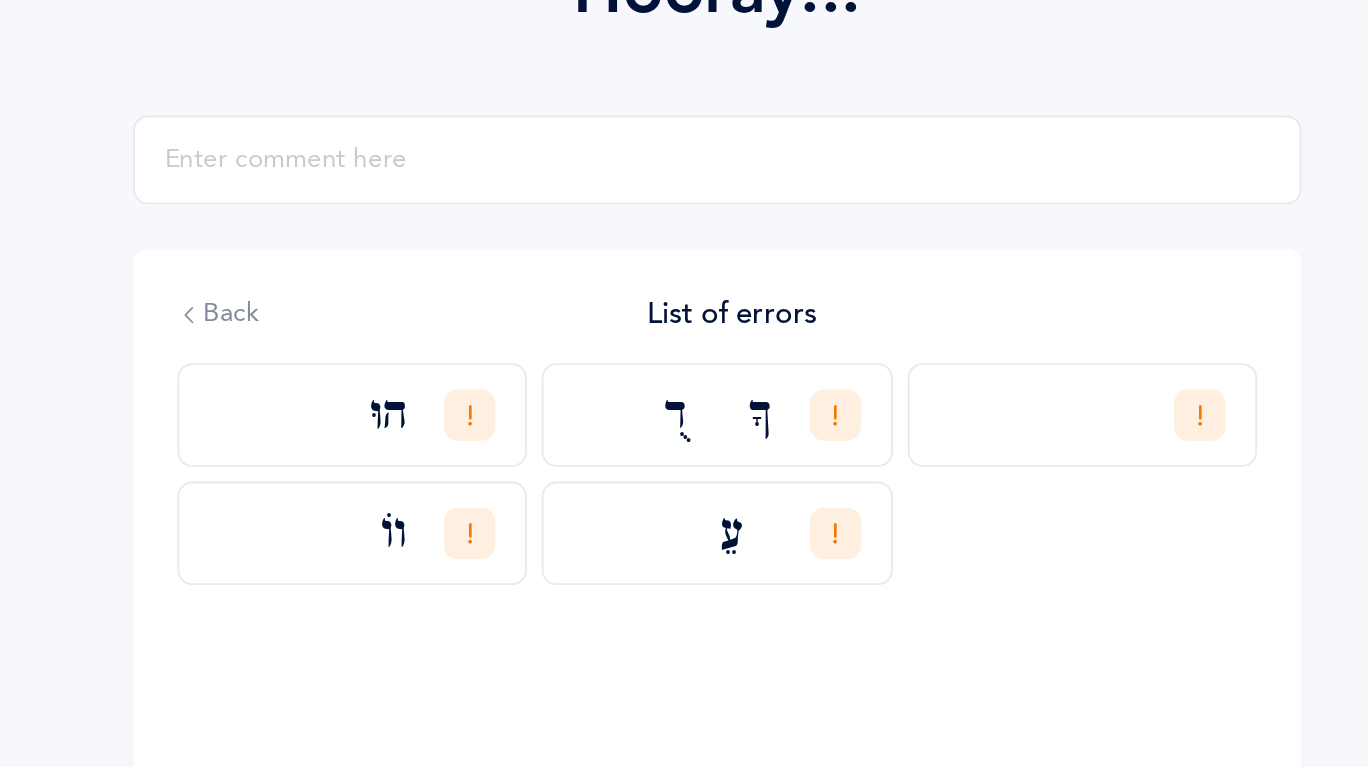 scroll, scrollTop: 10, scrollLeft: 0, axis: vertical 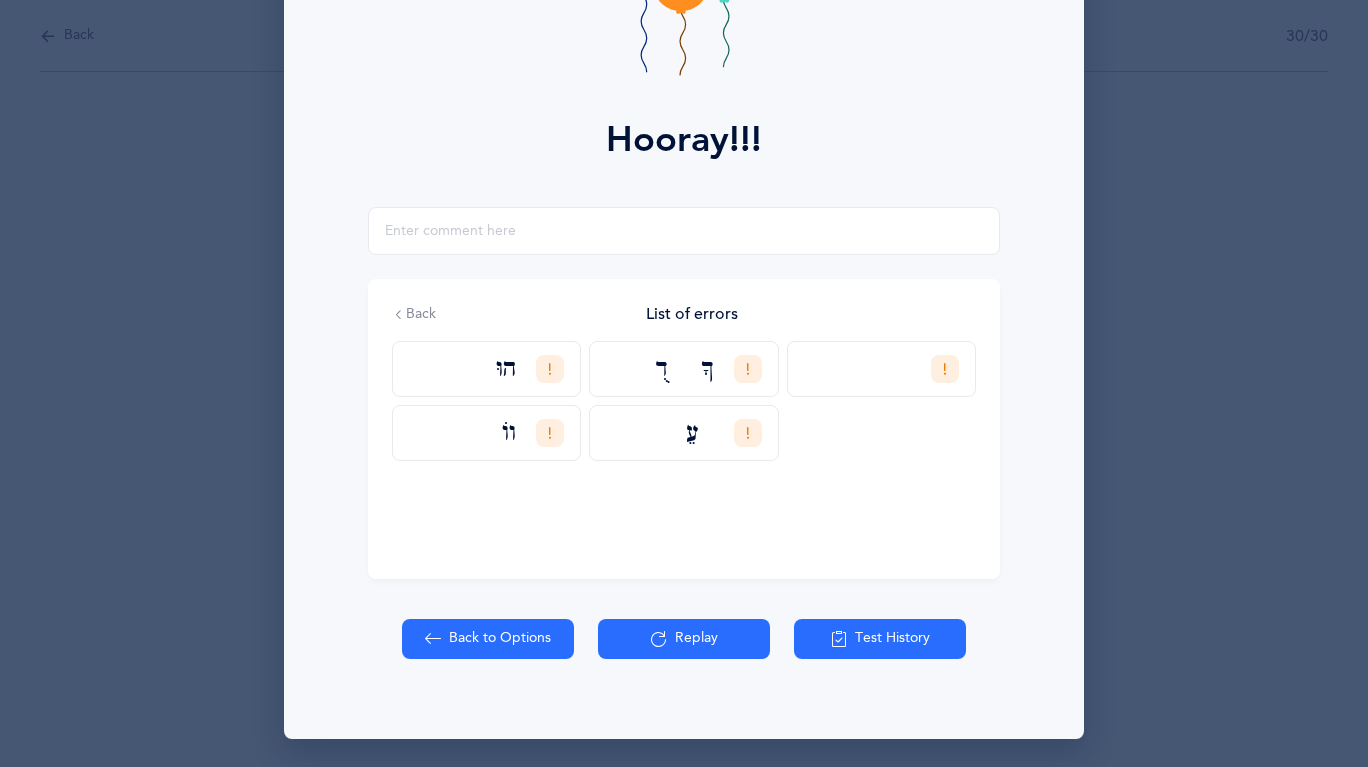 click on "Back to Options" at bounding box center (488, 639) 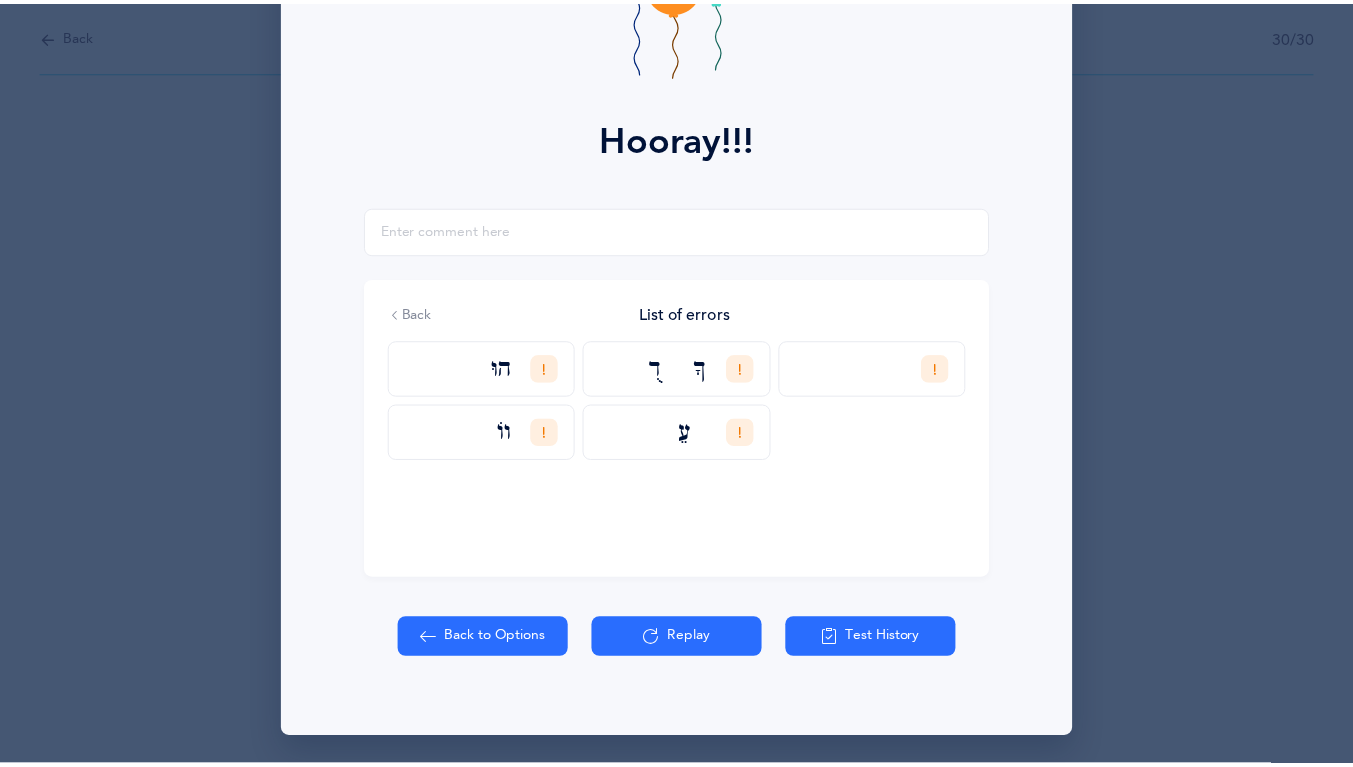 select on "4" 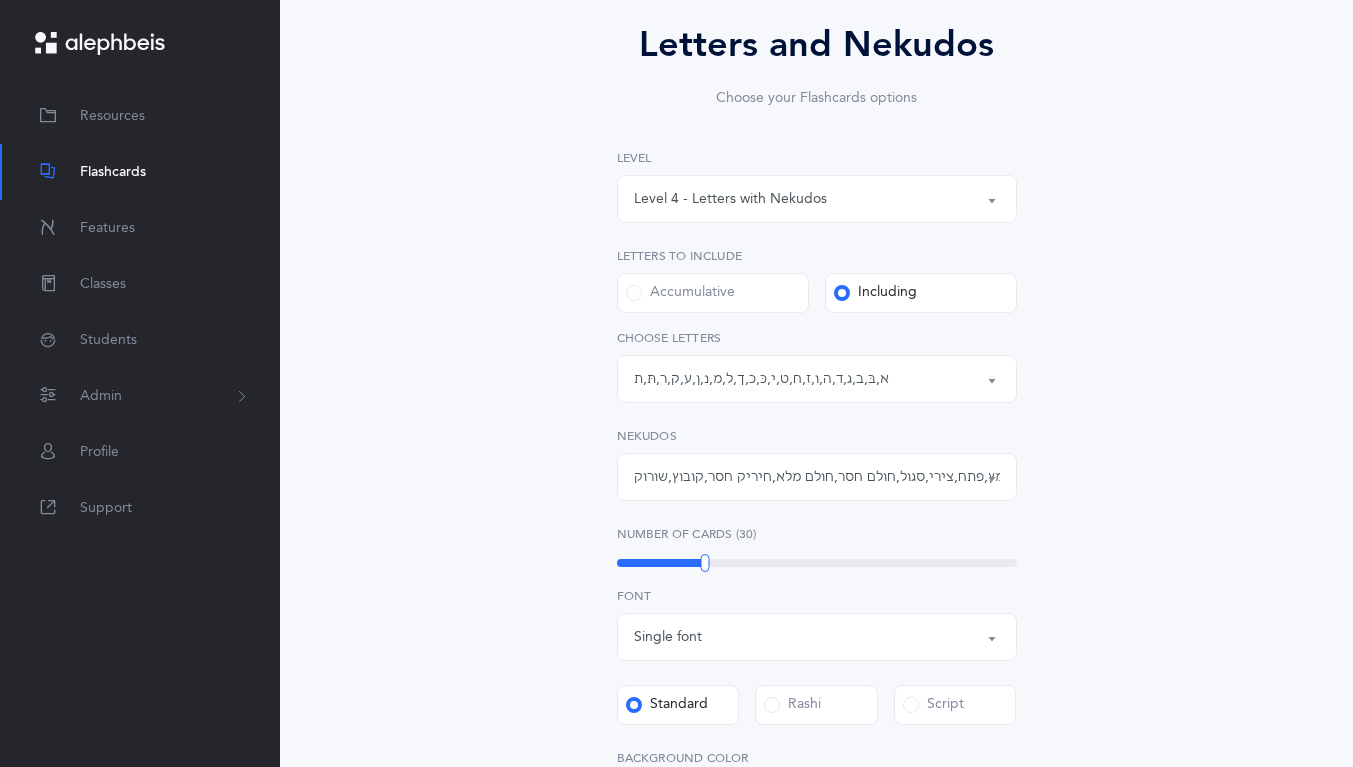 scroll, scrollTop: 174, scrollLeft: 0, axis: vertical 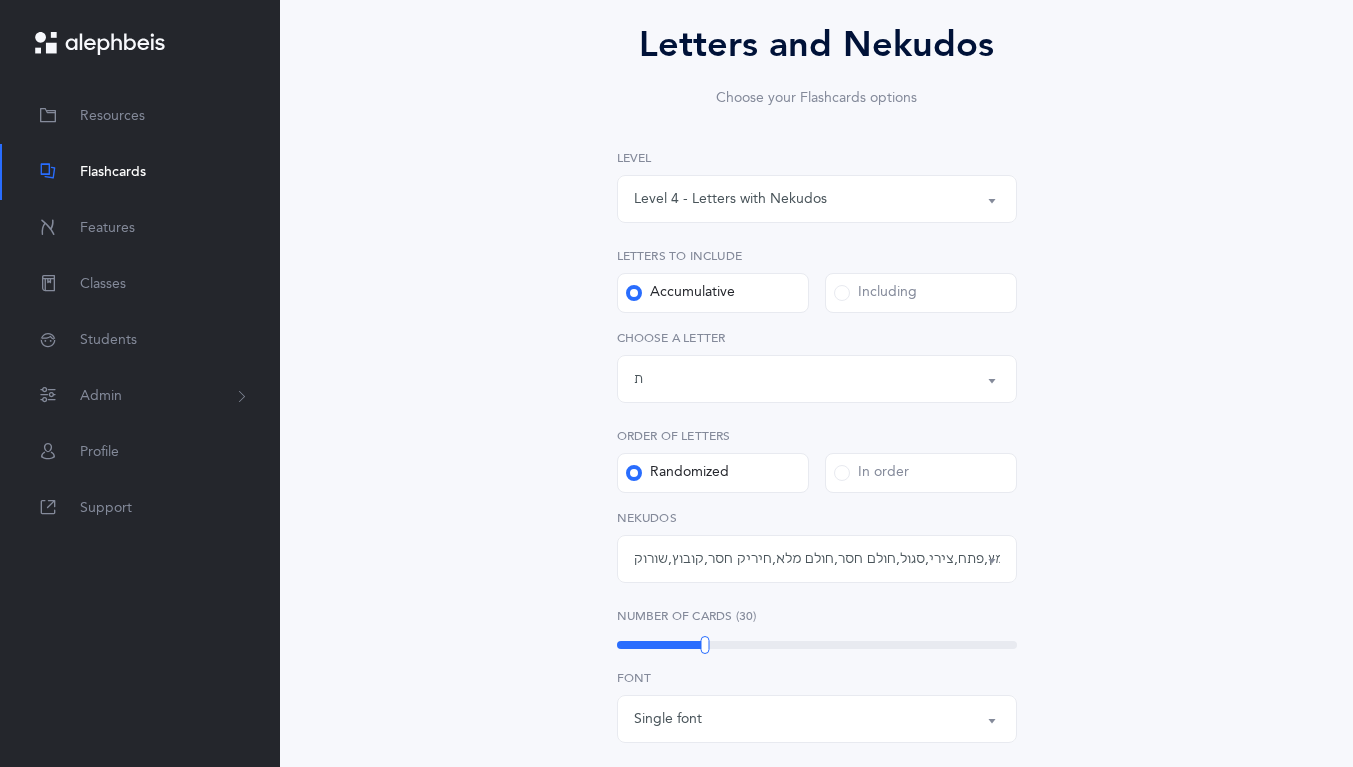 click on "Including" at bounding box center [875, 293] 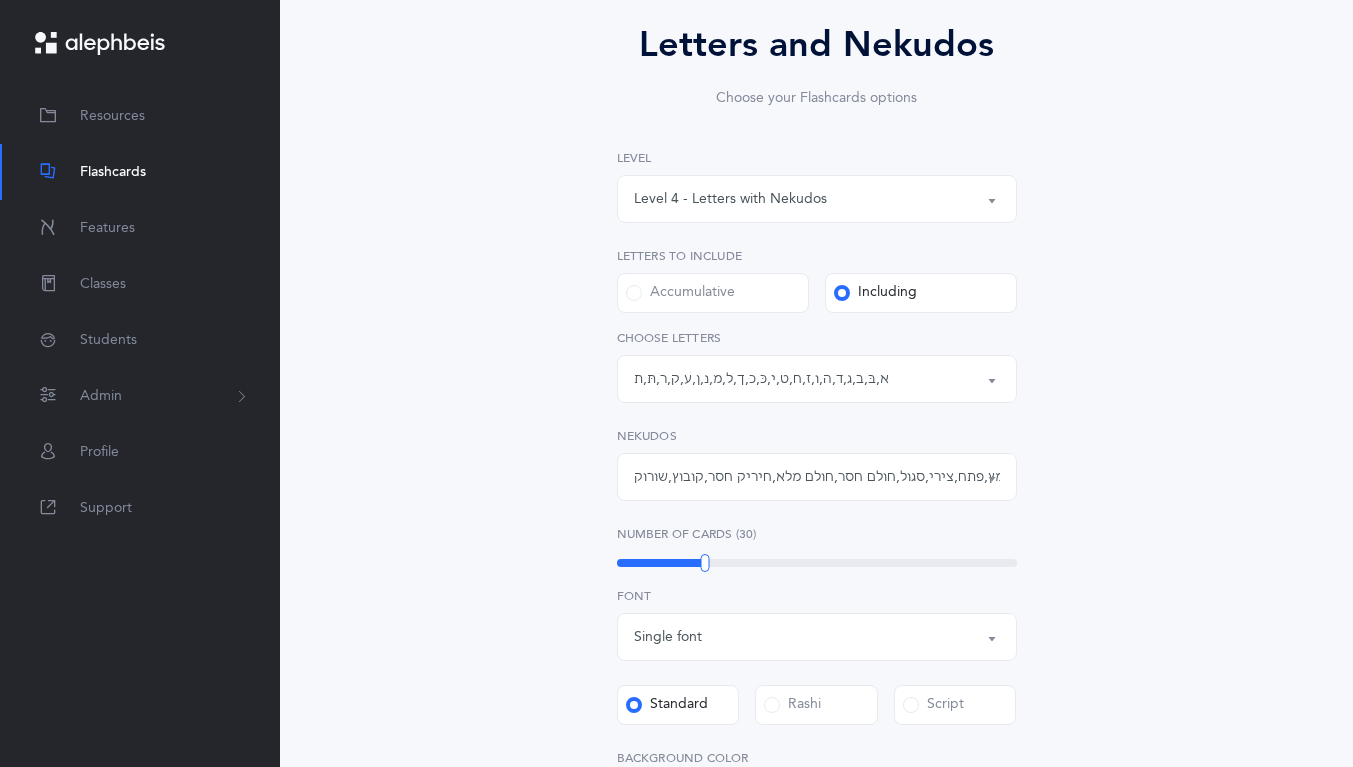 click on "Letters: א ,  בּ ,  ב ,  ג ,  ד ,  ה ,  ו ,  ז ,  ח ,  ט ,  י ,  כּ ,  כ ,  ך ,  ל ,  מ ,  נ ,  ן ,  ע ,  ק ,  ר ,  תּ ,  ת" at bounding box center (817, 379) 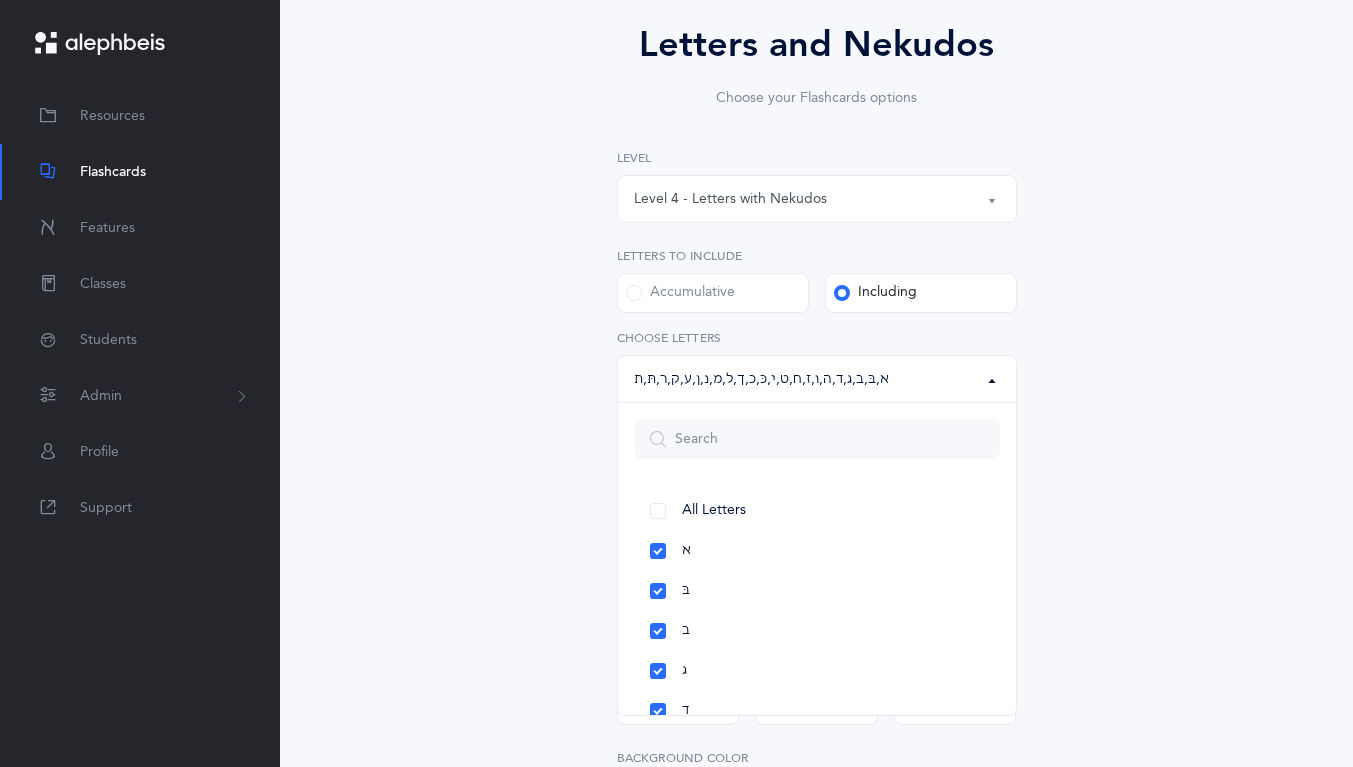 click on "All Letters" at bounding box center [817, 511] 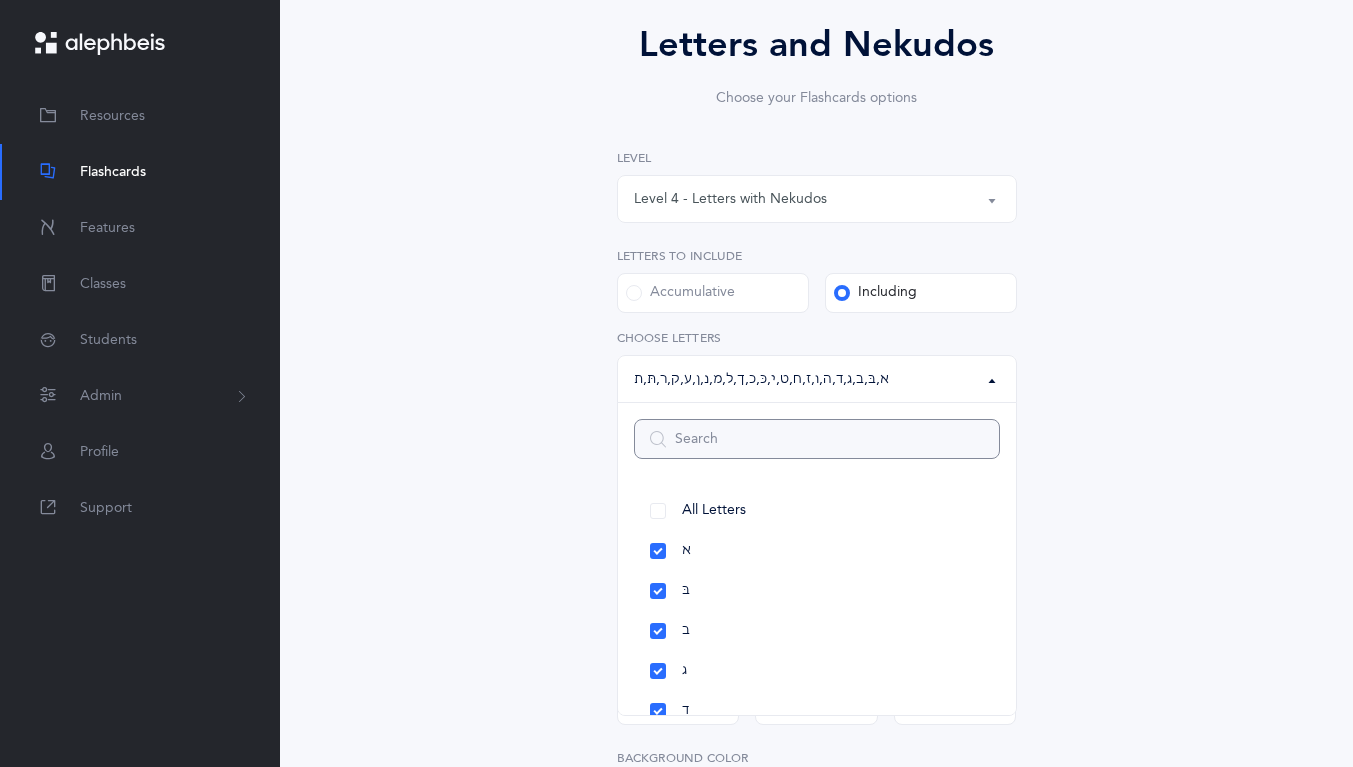 select on "all" 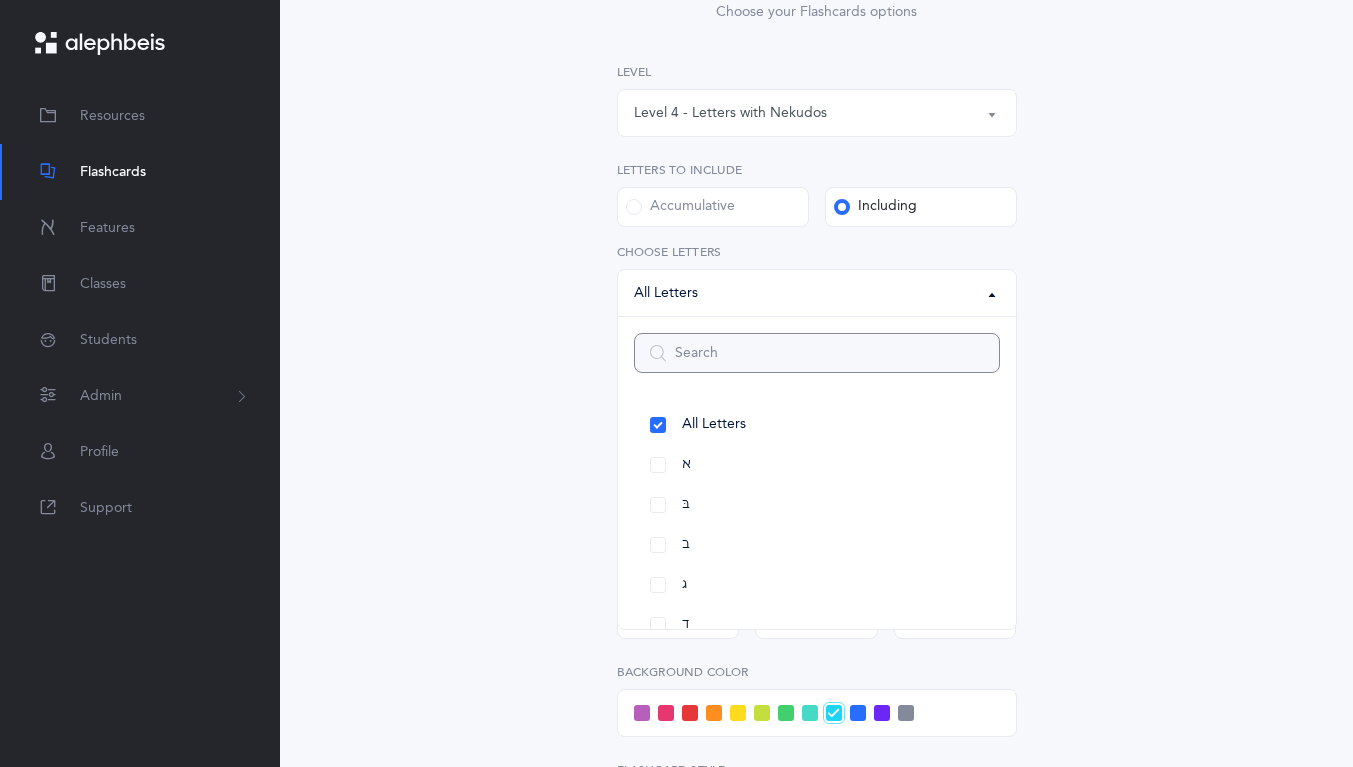 scroll, scrollTop: 293, scrollLeft: 0, axis: vertical 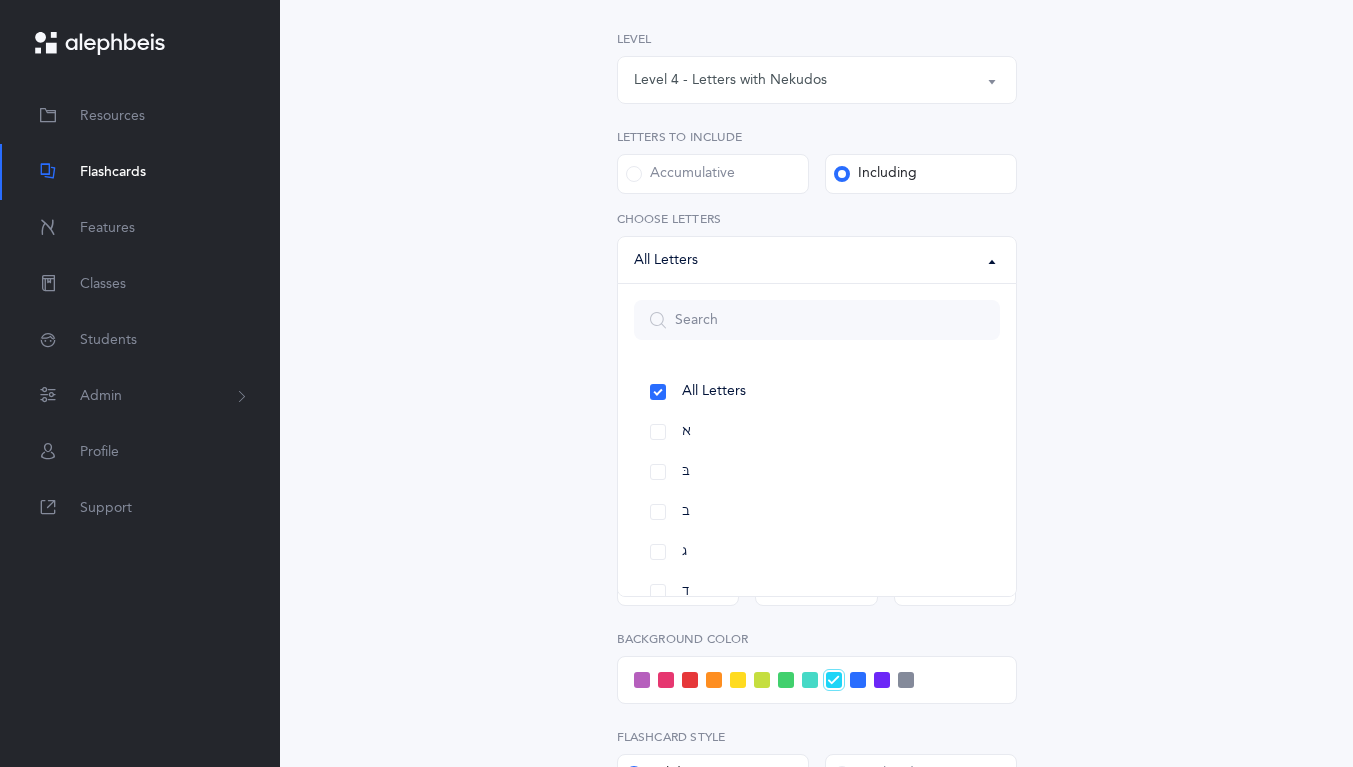 click on "Letters and Nekudos   Choose your Flashcards options         Level 1 - Letters only
Level 2 - Nekudos only
Level 3 - Letters and Nekudos
Level 4 - Letters with Nekudos
Level 4 - Letters with Nekudos
Level
Letters to include
Accumulative
Including
All Letters
א
בּ
ב
ג
ד
ה
ו
ז
ח
ט
י
כּ
ךּ
כ
ך
ל
מ
נ
ן
ס
ע
פּ
פ
צ
ק
ר
שׁ
שׂ
תּ
ת
Letters: All Letters
All Letters
א
בּ
ב
ג
ד
ה
ו
ז
ח
ט
י
כּ
ךּ
כ
ך
ל
מ
נ
ן
ס
ע
פּ
פ
צ
ק
ר
שׁ
שׂ
תּ
ת
Choose letters
All Nekudos
קמץ
פתח
צירי
סגול
שוא
חולם חסר
חולם מלא
חיריק חסר
חיריק מלא
קובוץ
שורוק
חטף קמץ
חטף פתח
חטף סגול
קמץ ,  פתח ,  צירי ,  סגול ,  חולם חסר ,  ,  ,  ," at bounding box center [817, 492] 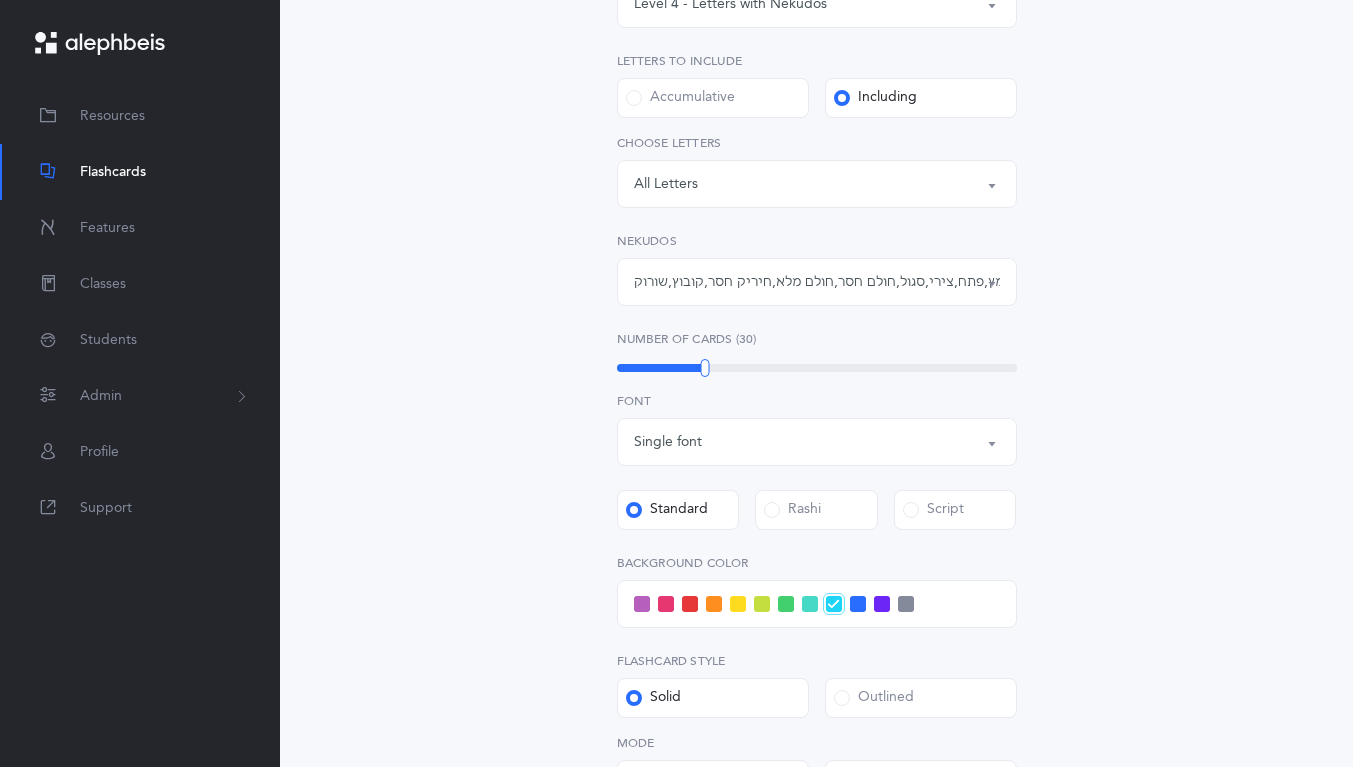 scroll, scrollTop: 375, scrollLeft: 0, axis: vertical 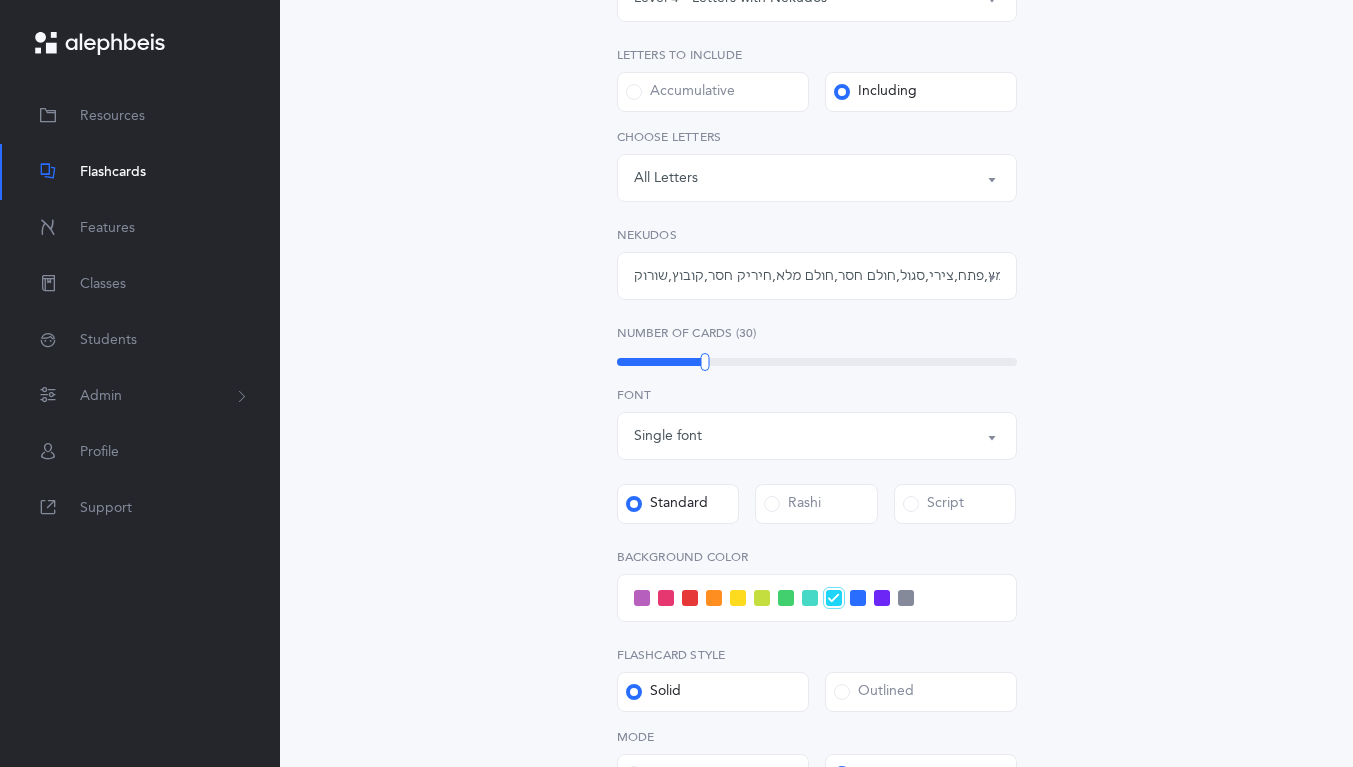 click on "קמץ ,  פתח ,  צירי ,  סגול ,  חולם חסר ,  חולם מלא ,  חיריק חסר ,  קובוץ ,  שורוק" at bounding box center [817, 276] 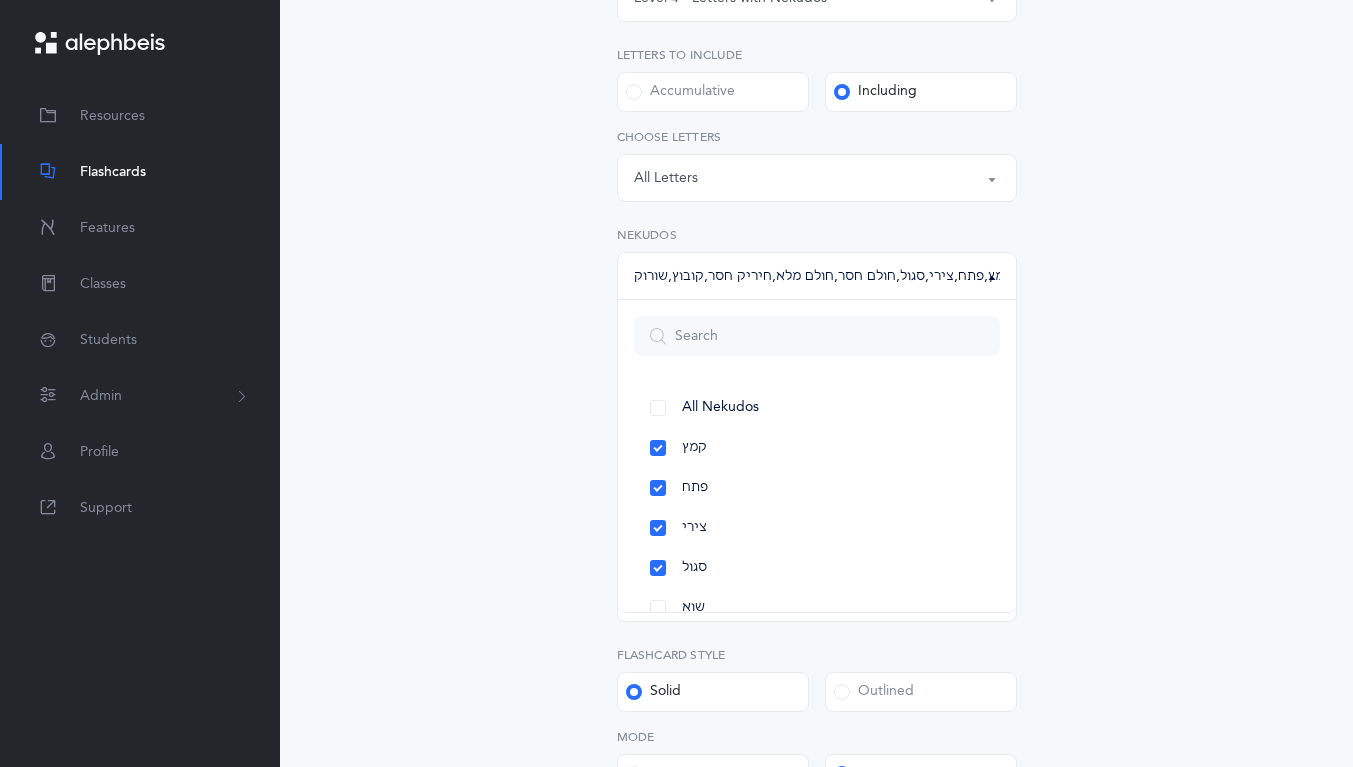 click on "All Nekudos" at bounding box center (817, 408) 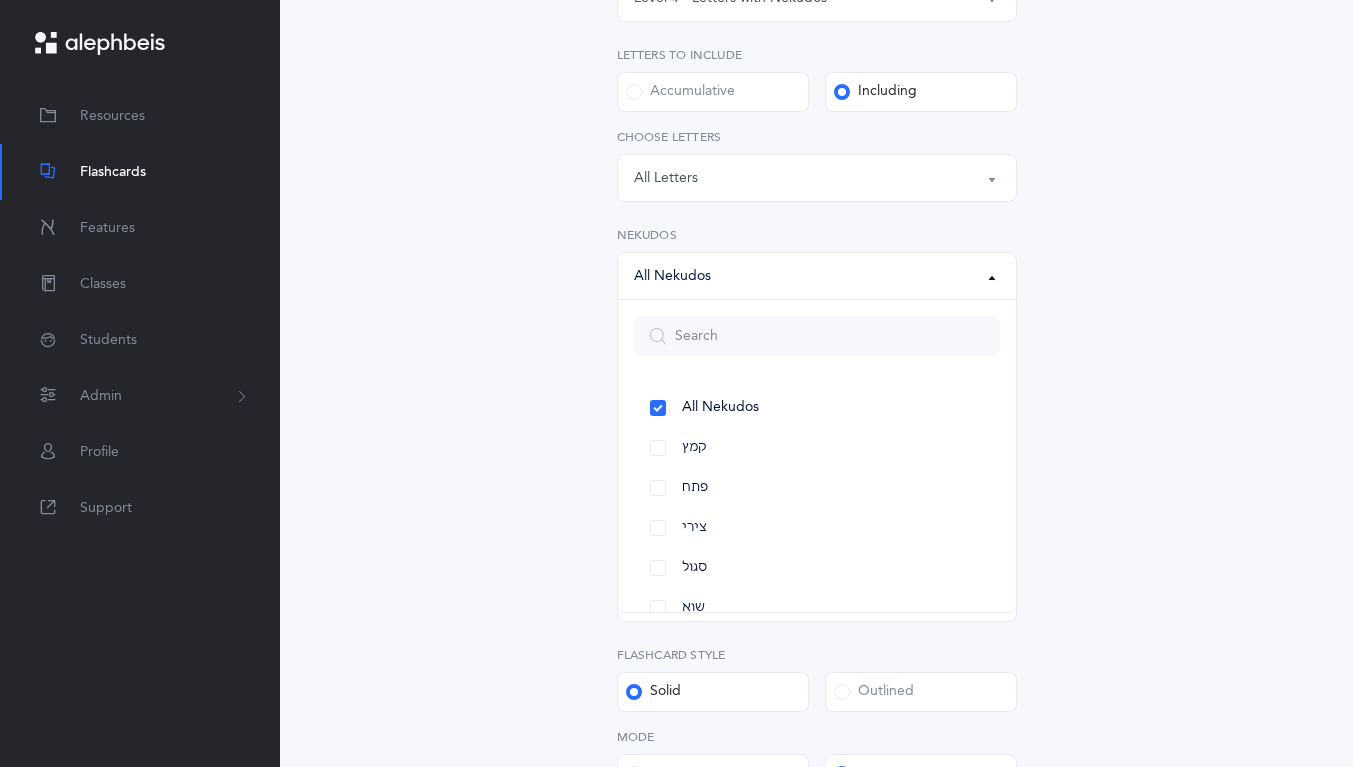 click on "קמץ" at bounding box center [817, 448] 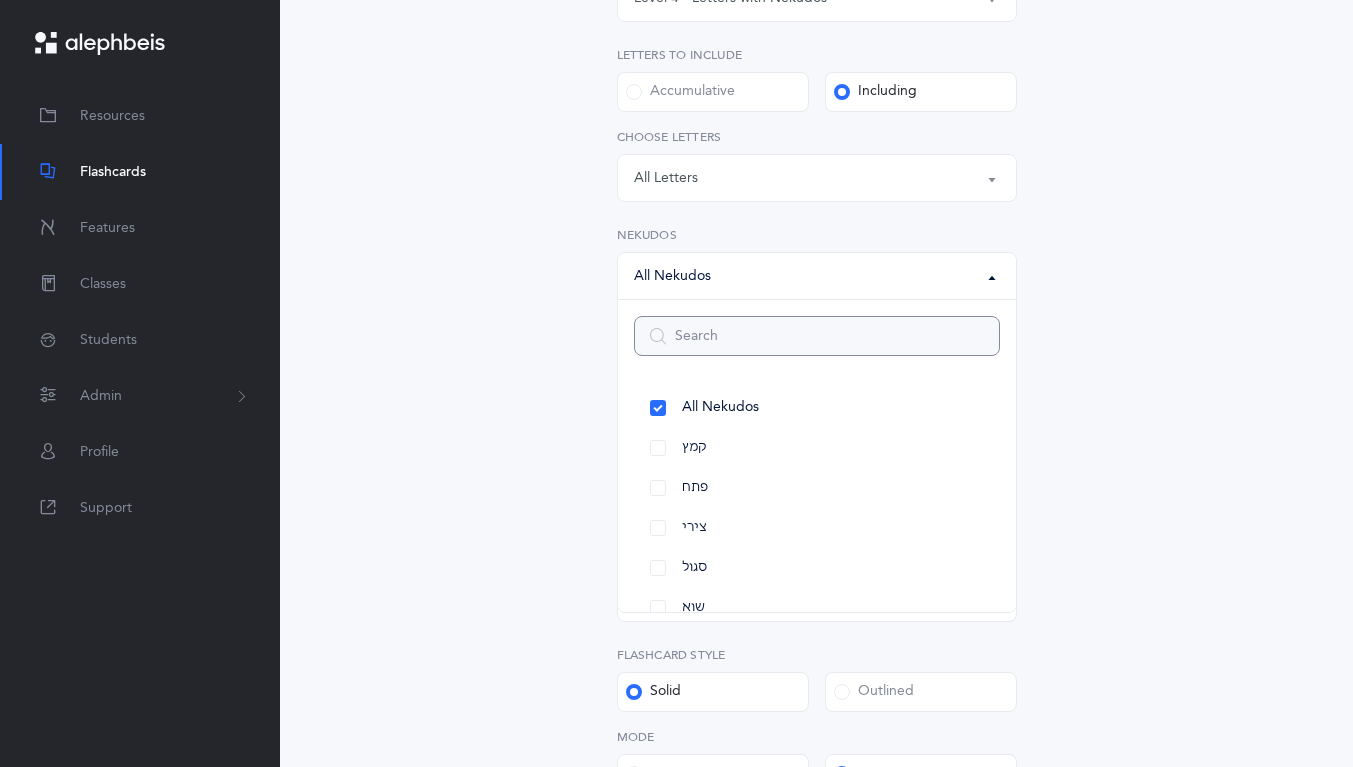 select on "28" 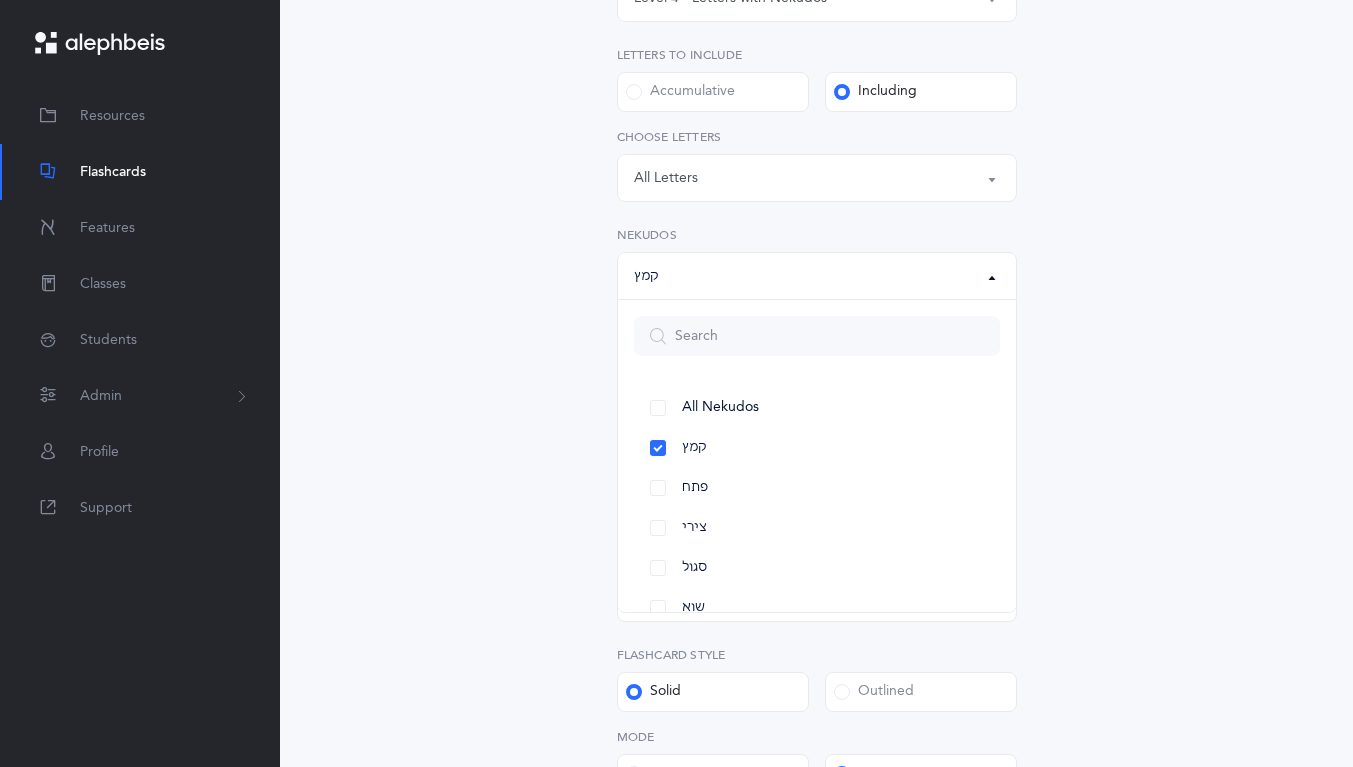 click on "פתח" at bounding box center [817, 488] 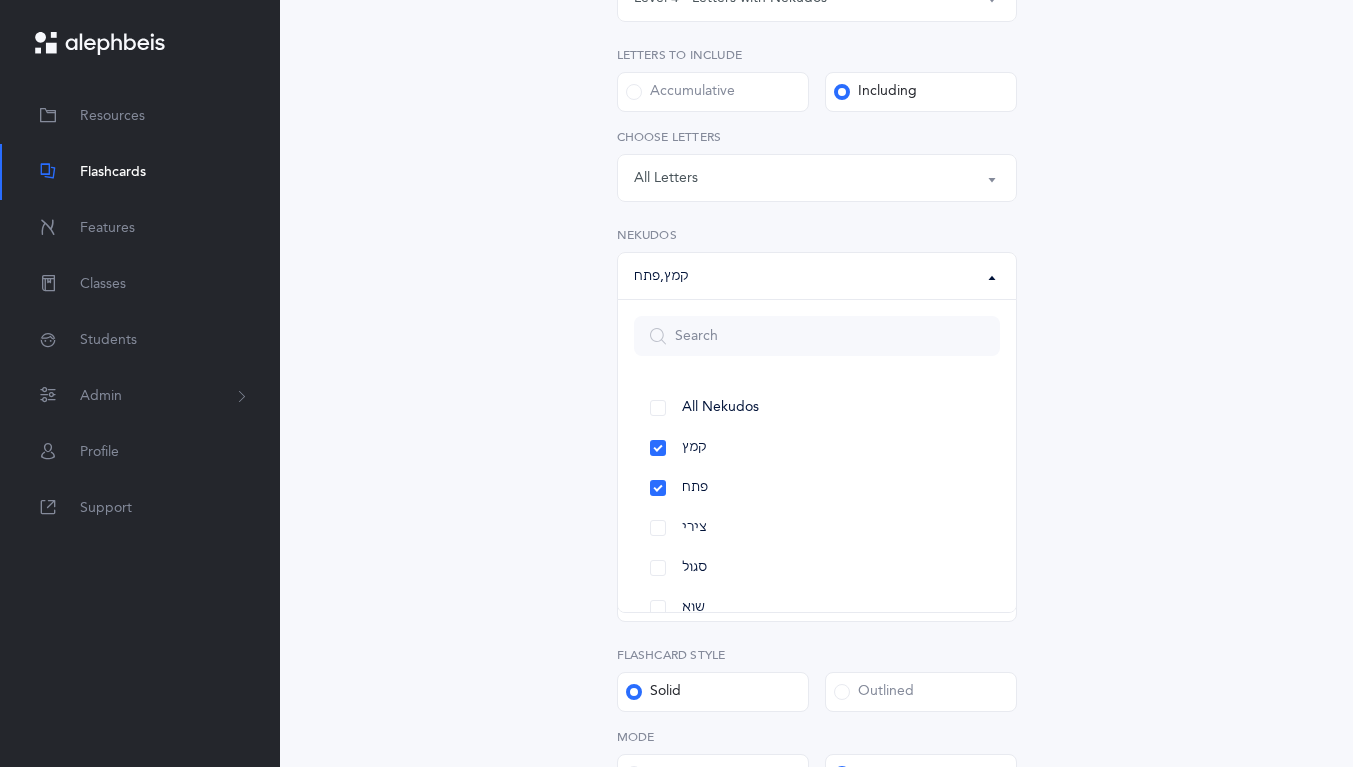 click on "צירי" at bounding box center [817, 528] 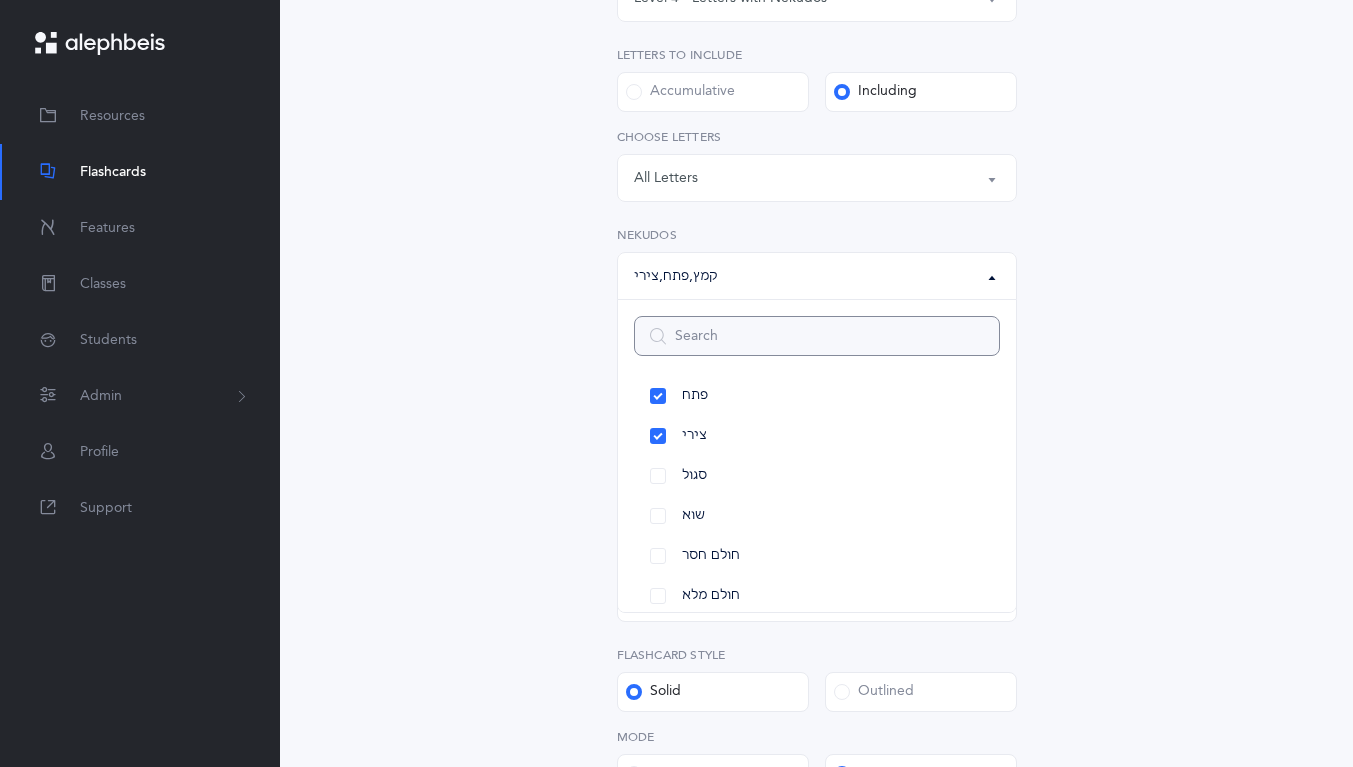scroll, scrollTop: 116, scrollLeft: 0, axis: vertical 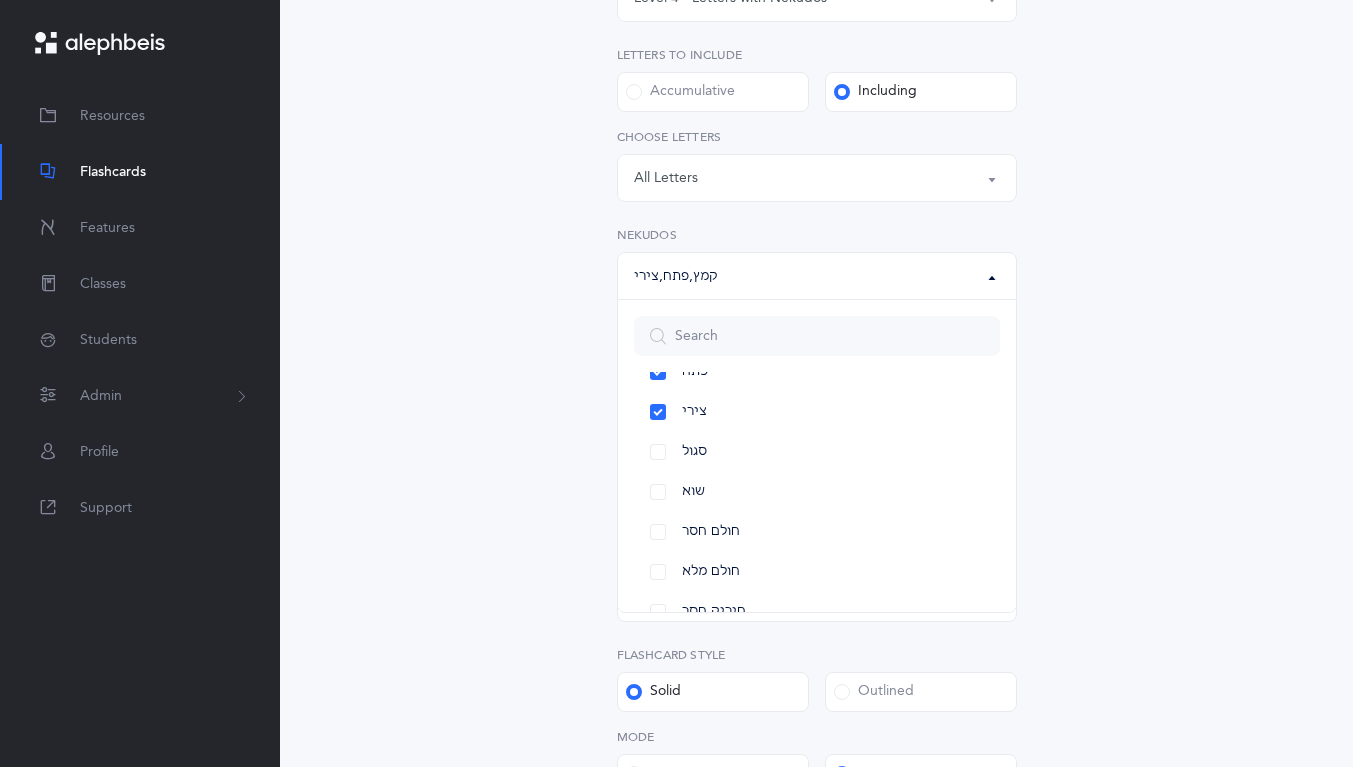 click on "סגול" at bounding box center (817, 452) 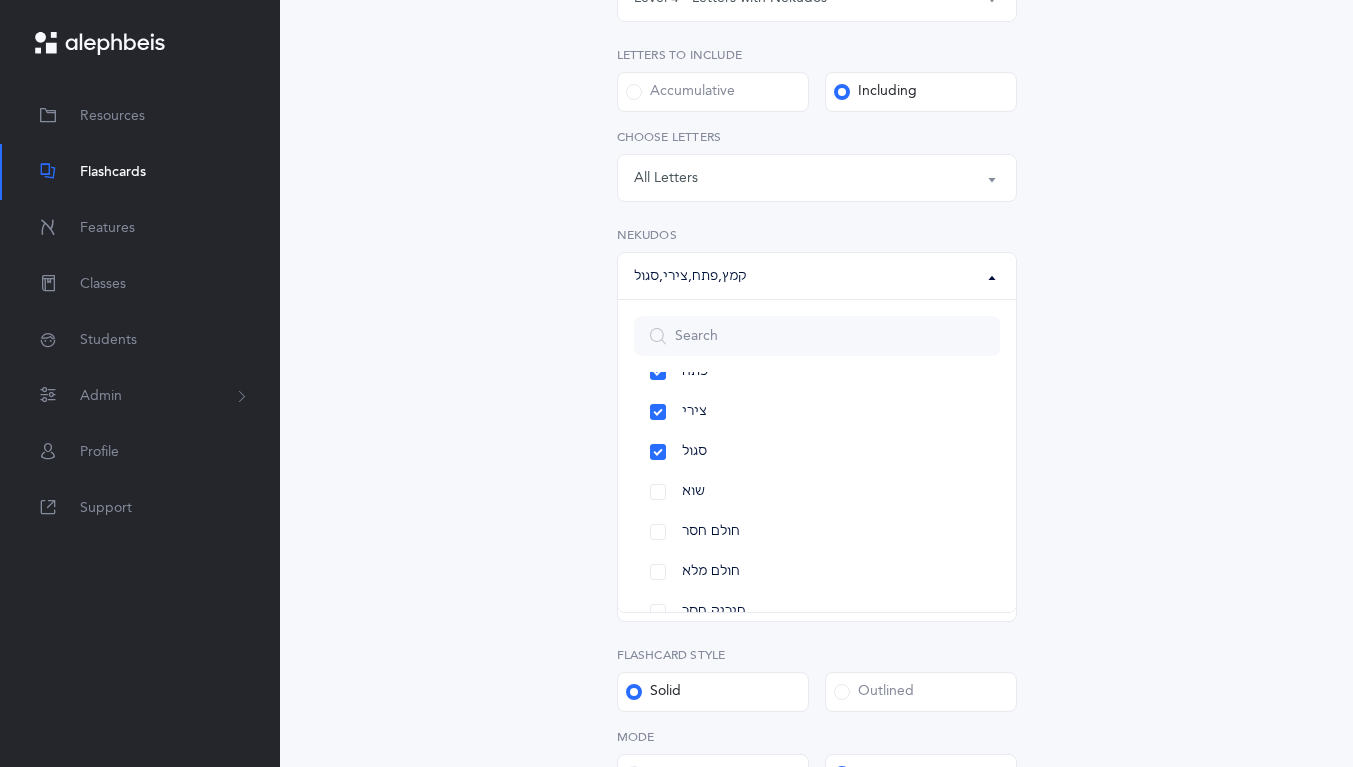 click on "שוא" at bounding box center (817, 492) 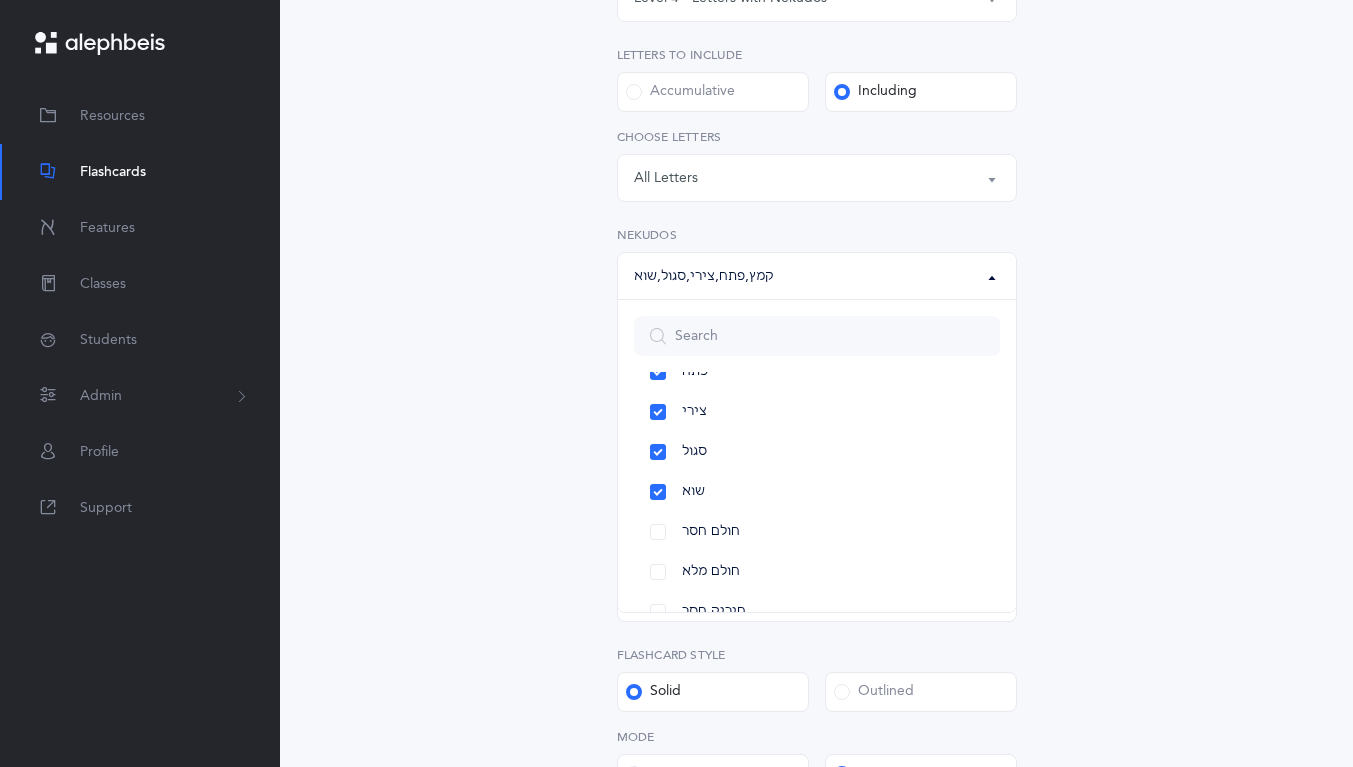 click on "חולם חסר" at bounding box center (817, 532) 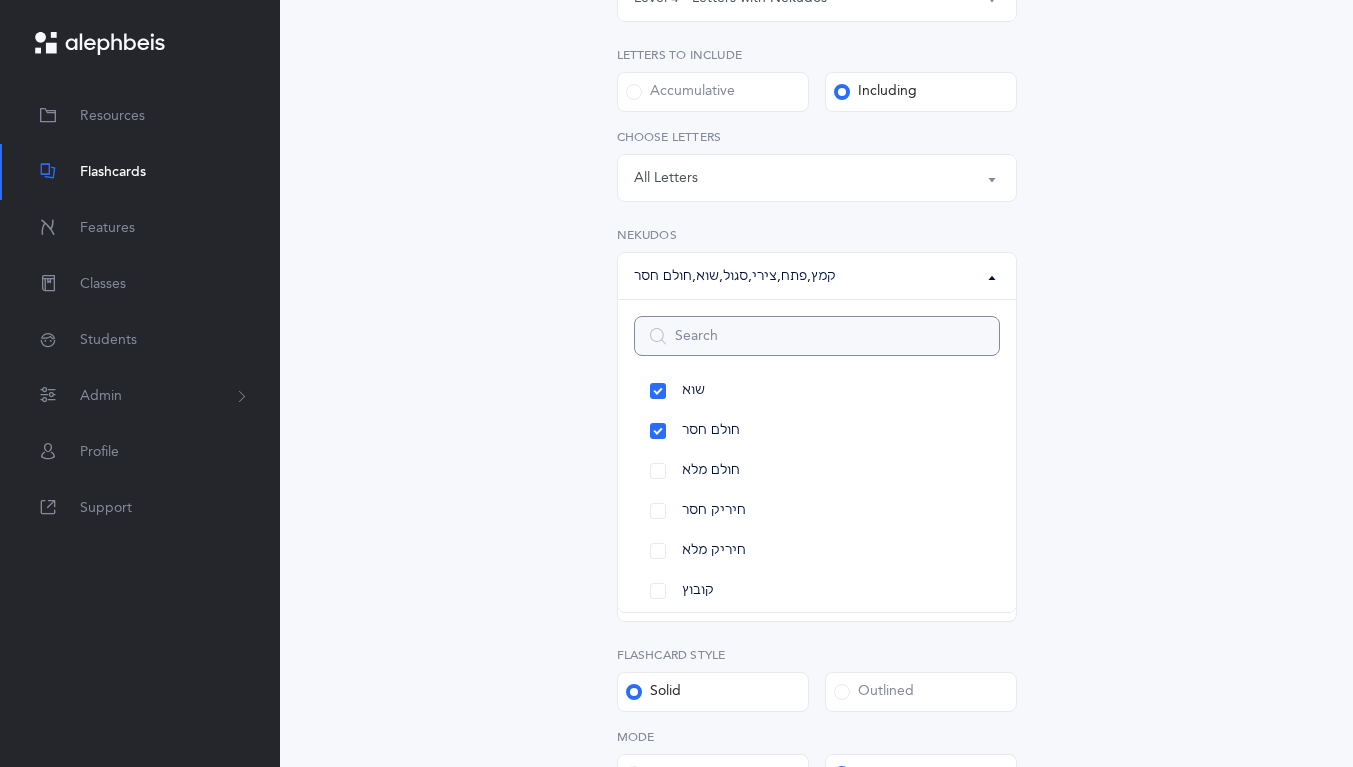 scroll, scrollTop: 237, scrollLeft: 0, axis: vertical 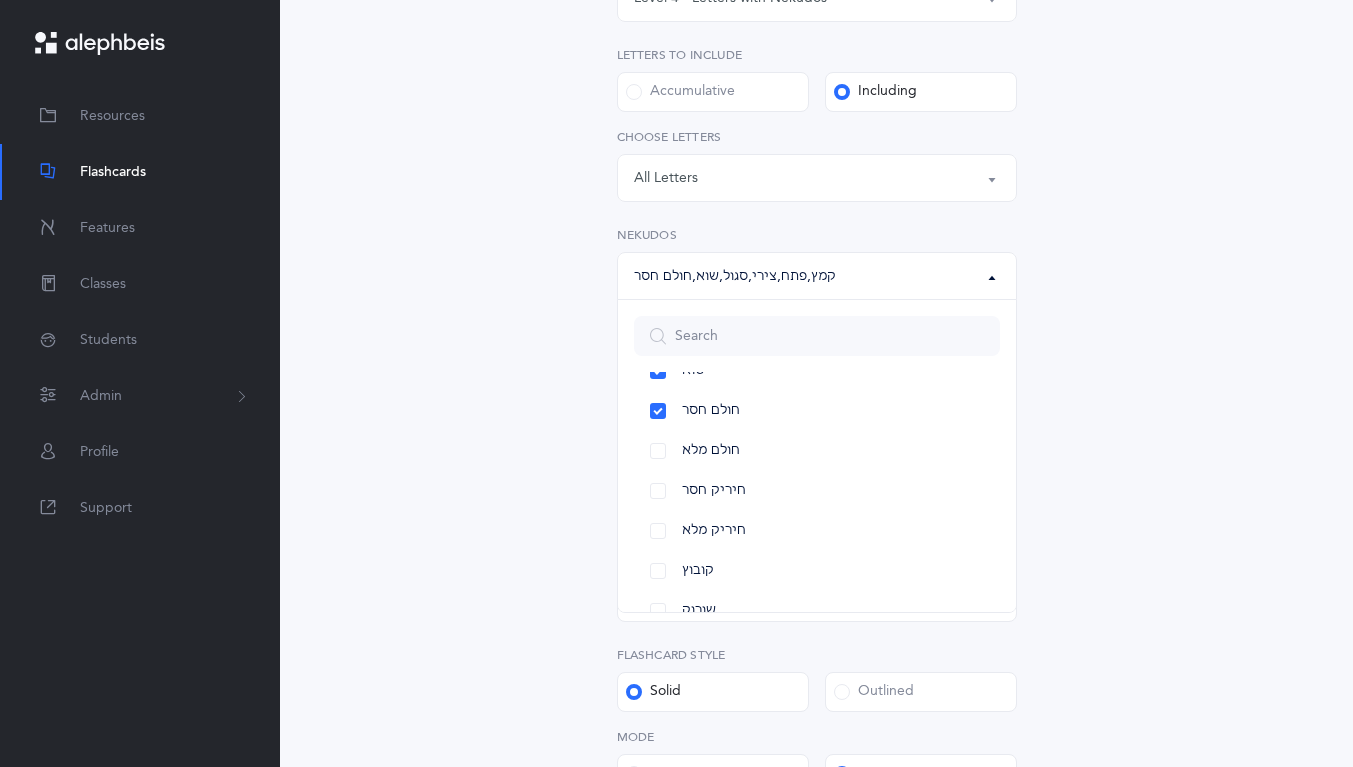 click on "חולם מלא" at bounding box center (817, 451) 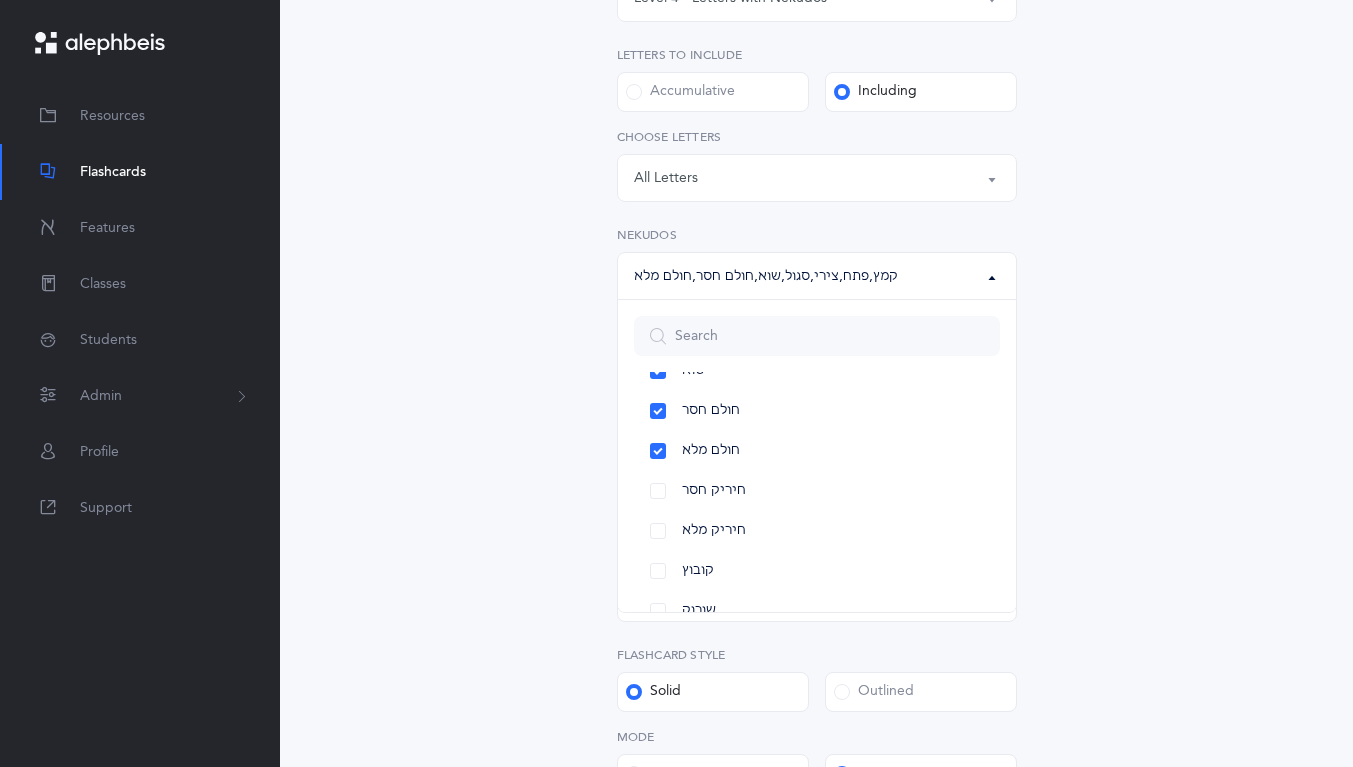 click on "חיריק חסר" at bounding box center [817, 491] 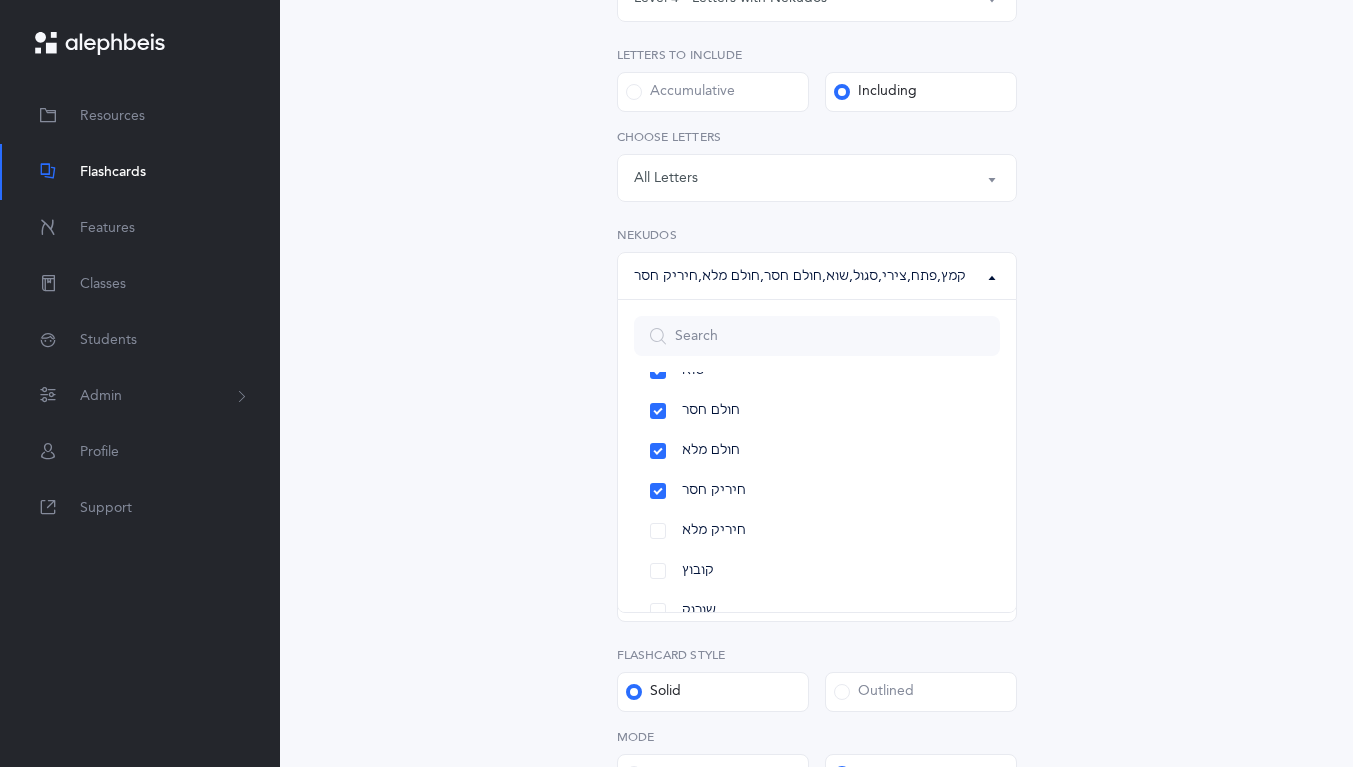 click on "קובוץ" at bounding box center [817, 571] 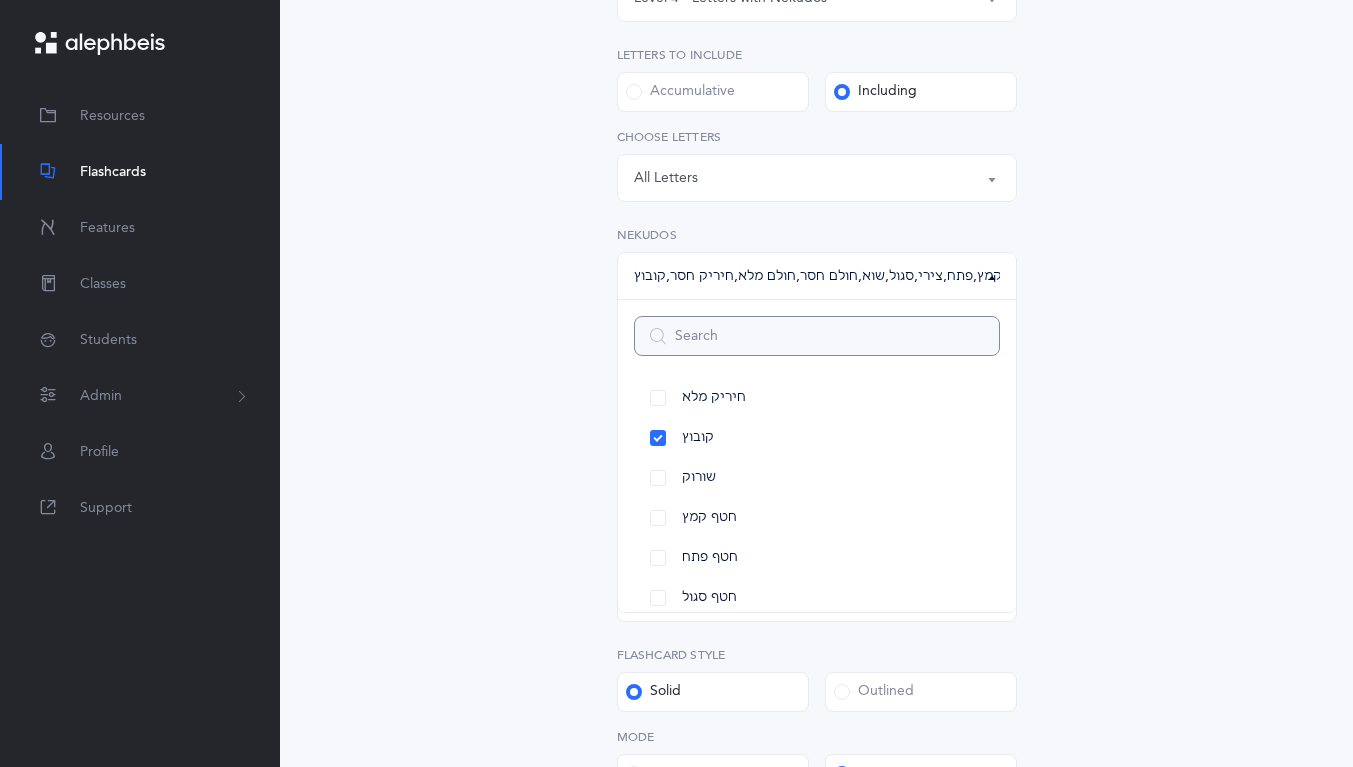 scroll, scrollTop: 371, scrollLeft: 0, axis: vertical 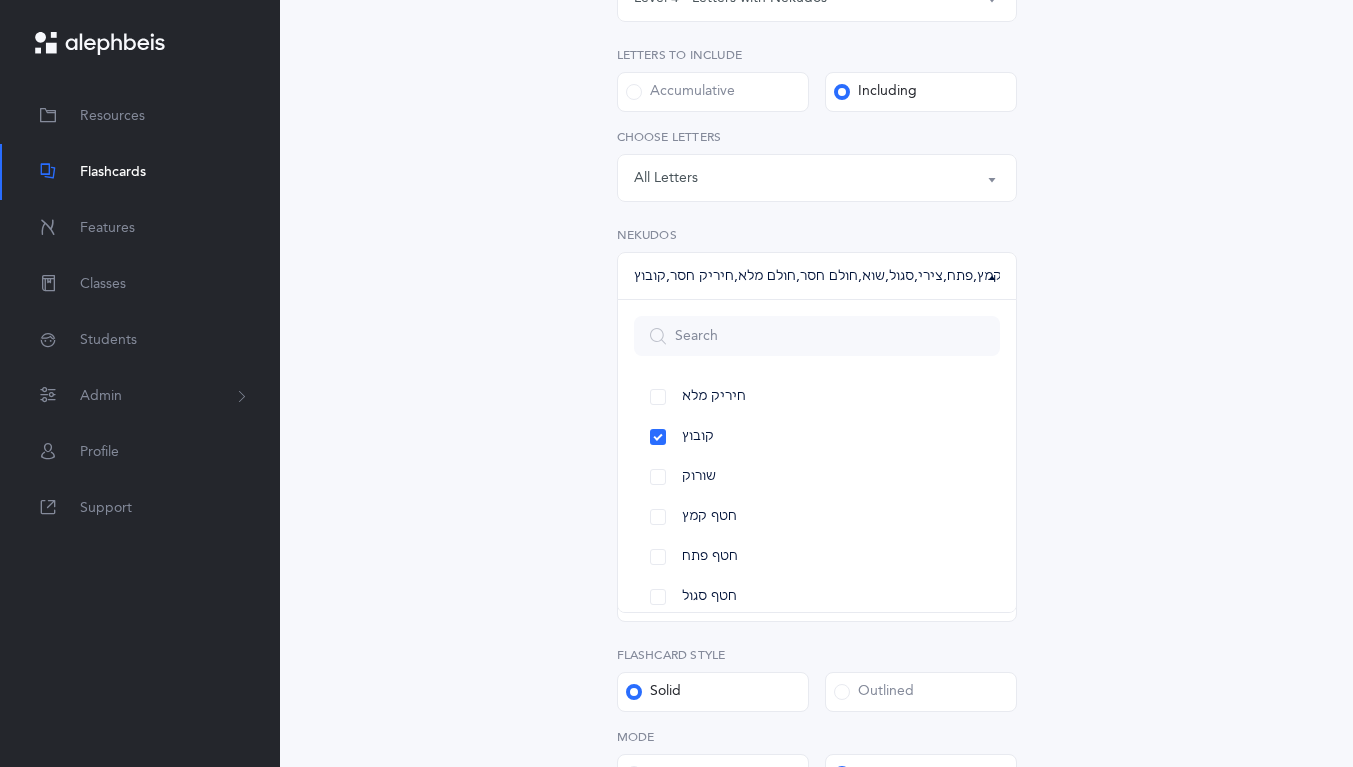 click on "שורוק" at bounding box center (817, 477) 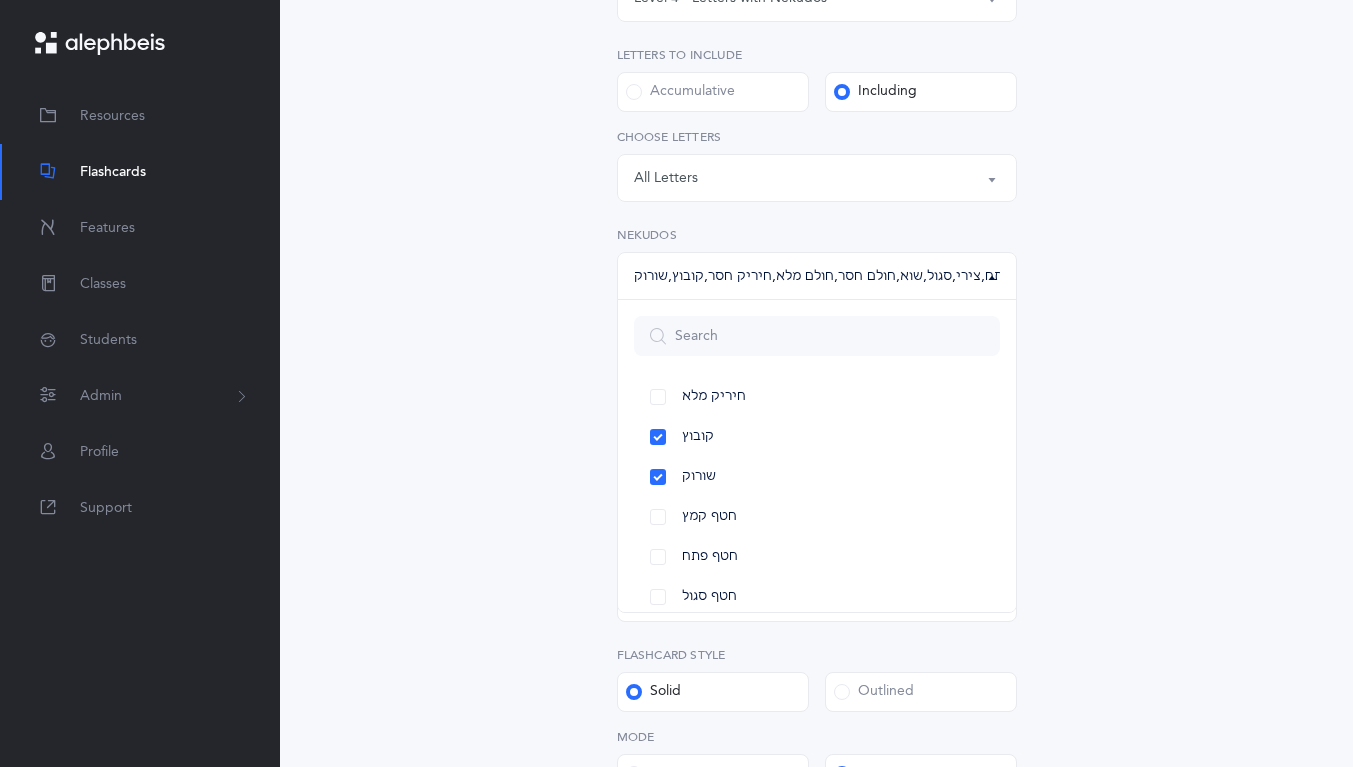 click on "Letters and Nekudos   Choose your Flashcards options         Level 1 - Letters only
Level 2 - Nekudos only
Level 3 - Letters and Nekudos
Level 4 - Letters with Nekudos
Level 4 - Letters with Nekudos
Level
Letters to include
Accumulative
Including
All Letters
א
בּ
ב
ג
ד
ה
ו
ז
ח
ט
י
כּ
ךּ
כ
ך
ל
מ
נ
ן
ס
ע
פּ
פ
צ
ק
ר
שׁ
שׂ
תּ
ת
Letters: All Letters
All Letters
א
בּ
ב
ג
ד
ה
ו
ז
ח
ט
י
כּ
ךּ
כ
ך
ל
מ
נ
ן
ס
ע
פּ
פ
צ
ק
ר
שׁ
שׂ
תּ
ת
Choose letters
All Nekudos
קמץ
פתח
צירי
סגול
שוא
חולם חסר
חולם מלא
חיריק חסר
חיריק מלא
קובוץ
שורוק
חטף קמץ
חטף פתח
חטף סגול
קמץ ,  פתח ,  צירי ,  סגול ,  שוא ,  חולם חסר ," at bounding box center (817, 410) 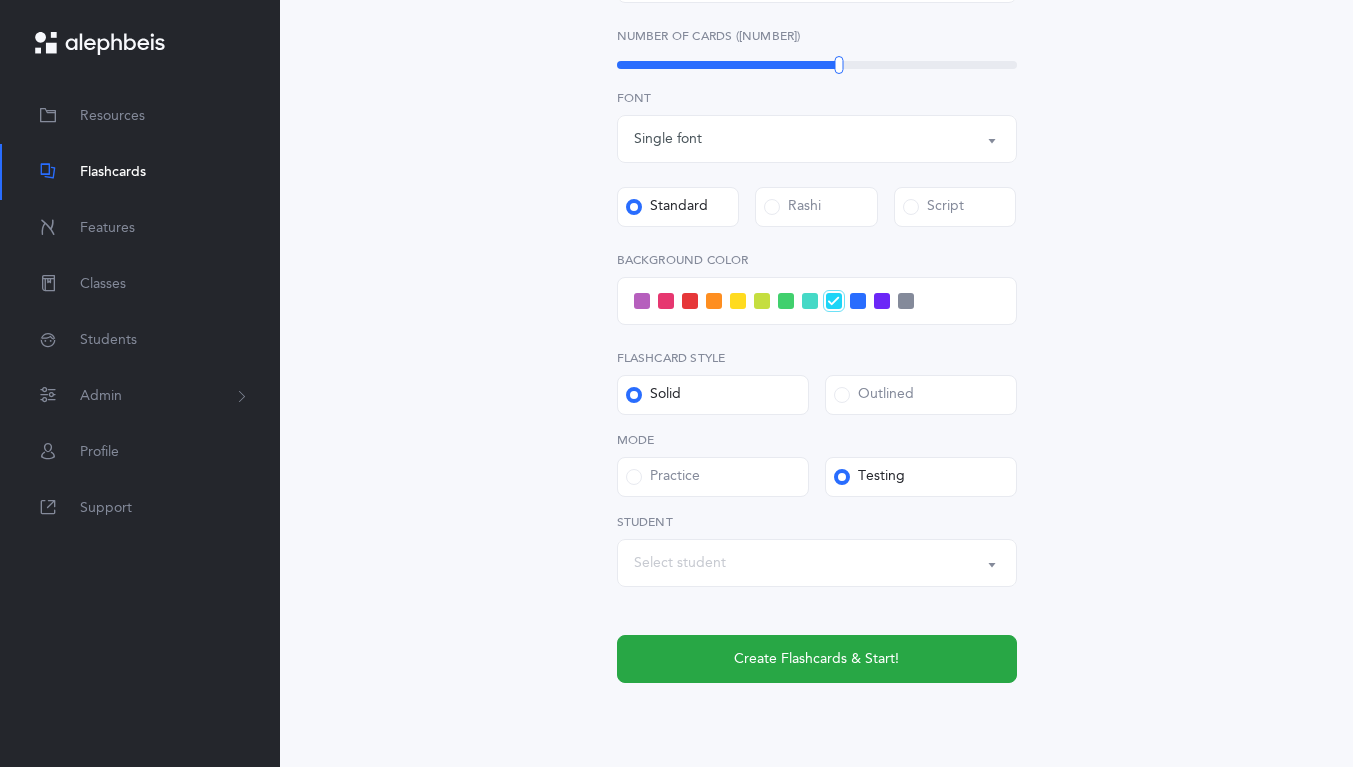 scroll, scrollTop: 734, scrollLeft: 0, axis: vertical 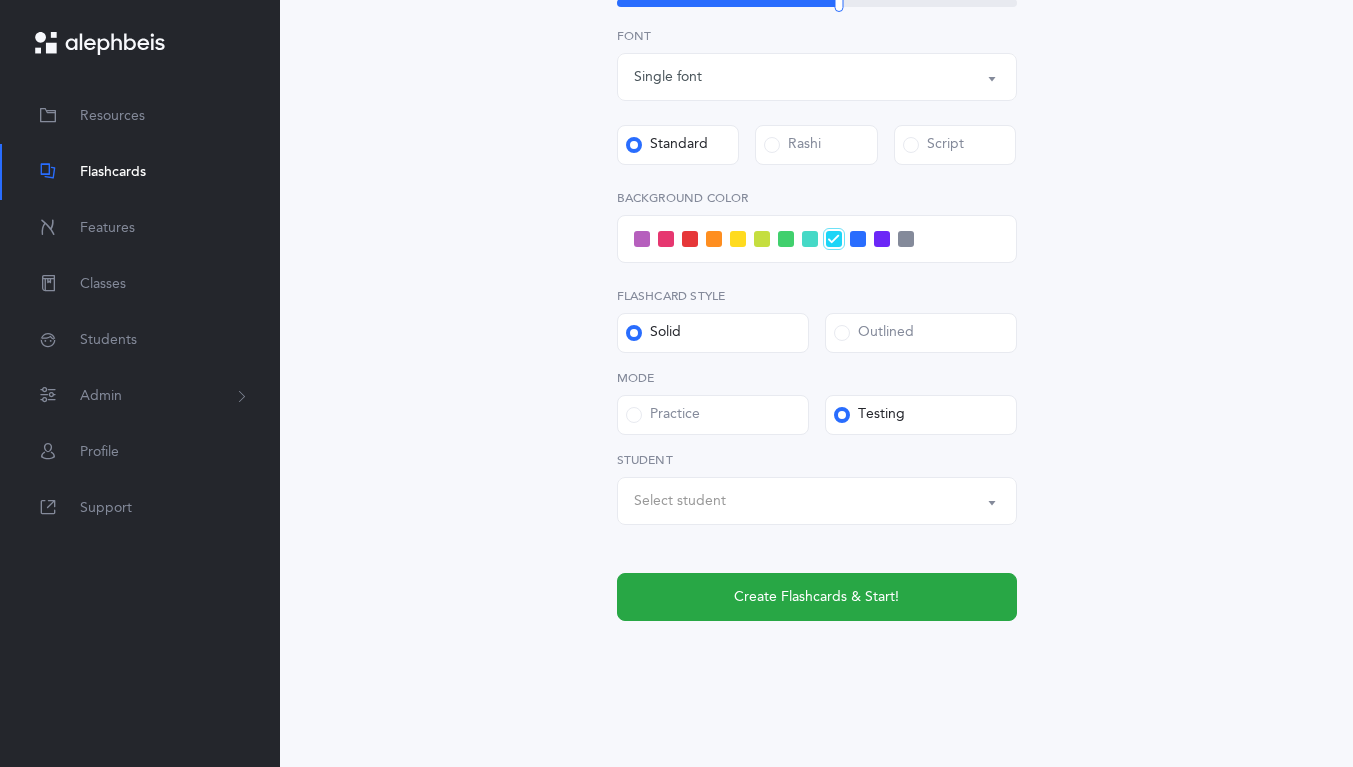 click on "Select student" at bounding box center (680, 501) 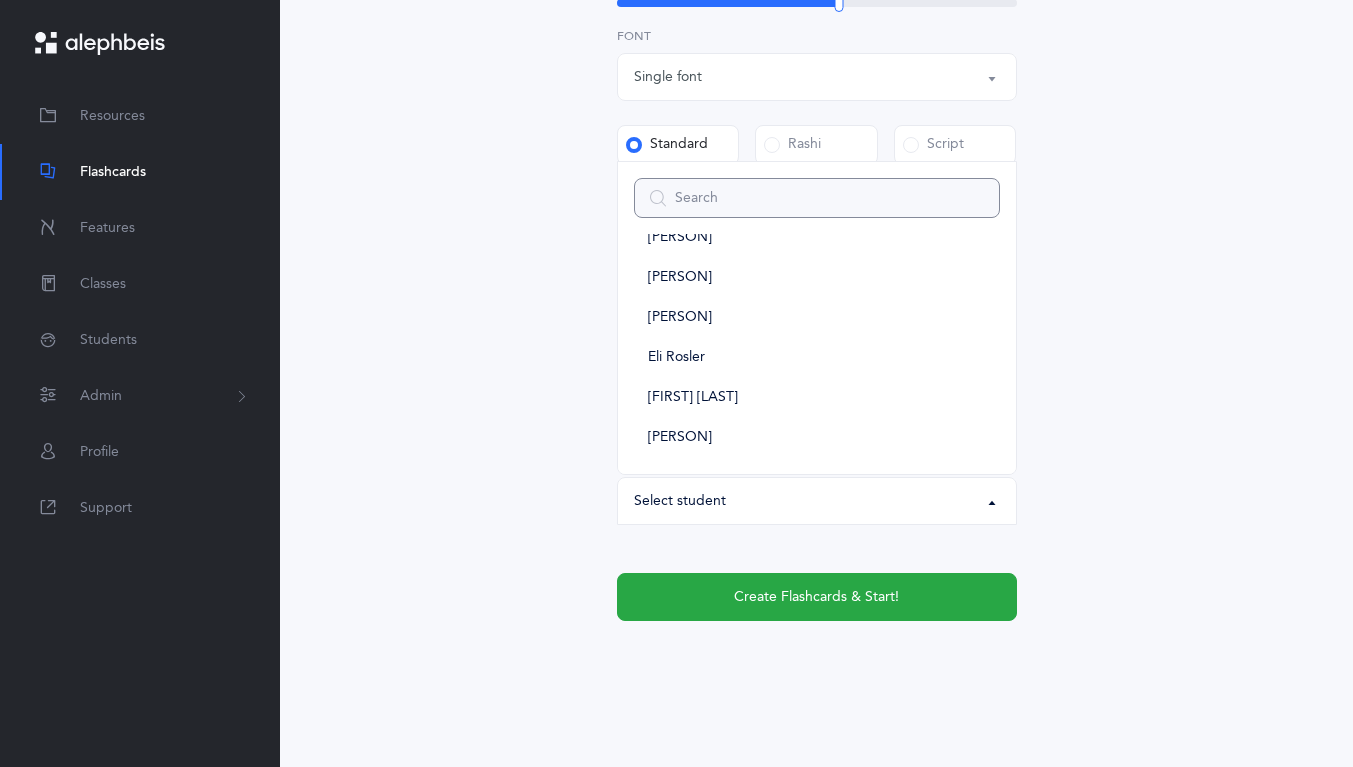 scroll, scrollTop: 226, scrollLeft: 0, axis: vertical 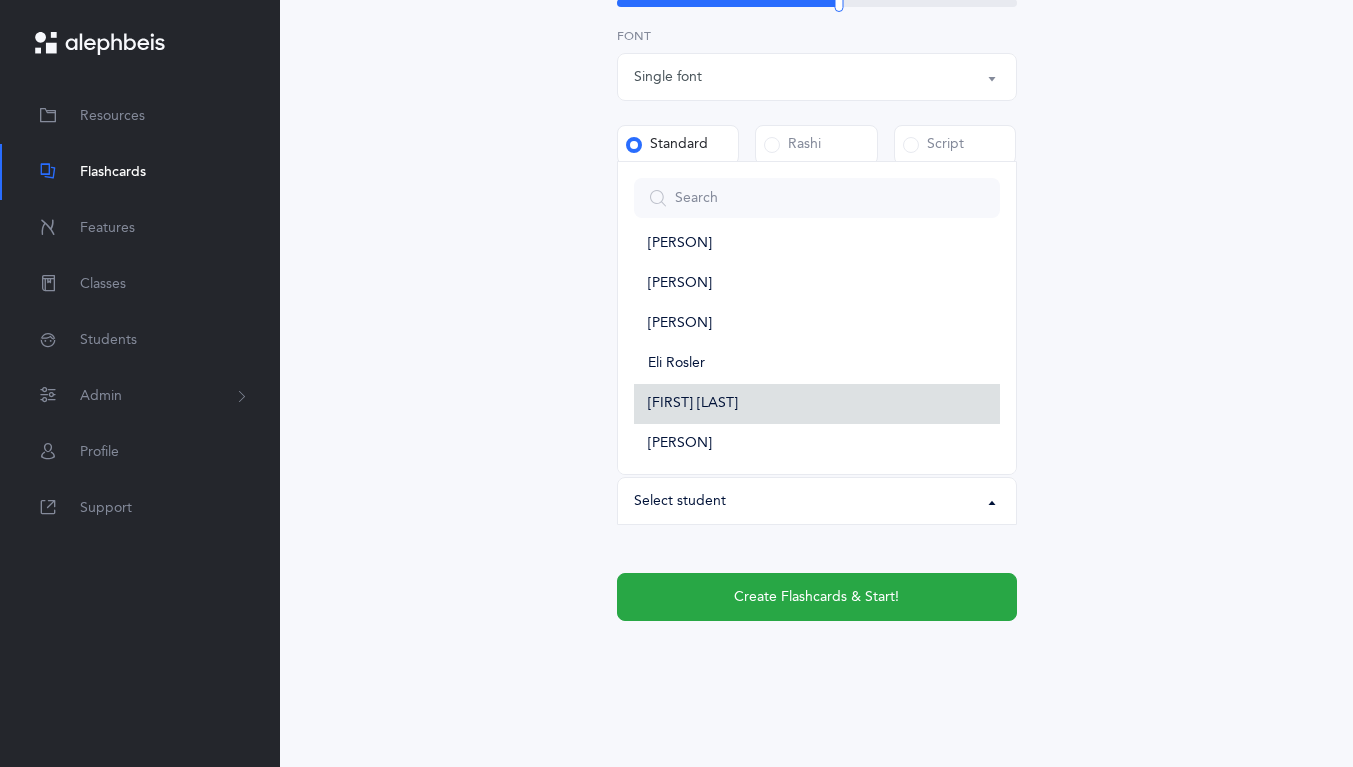 click on "[FIRST] [LAST]" at bounding box center (817, 404) 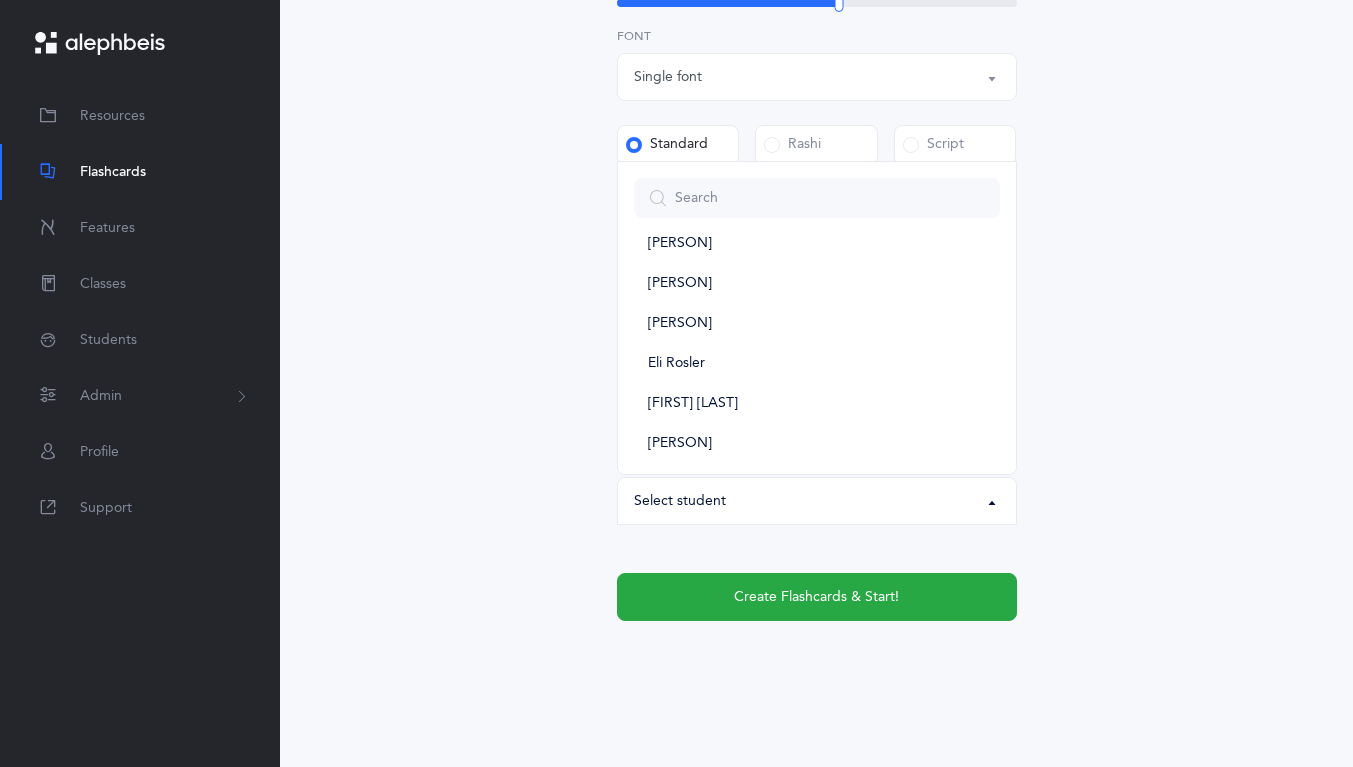 select on "[NUMBER]" 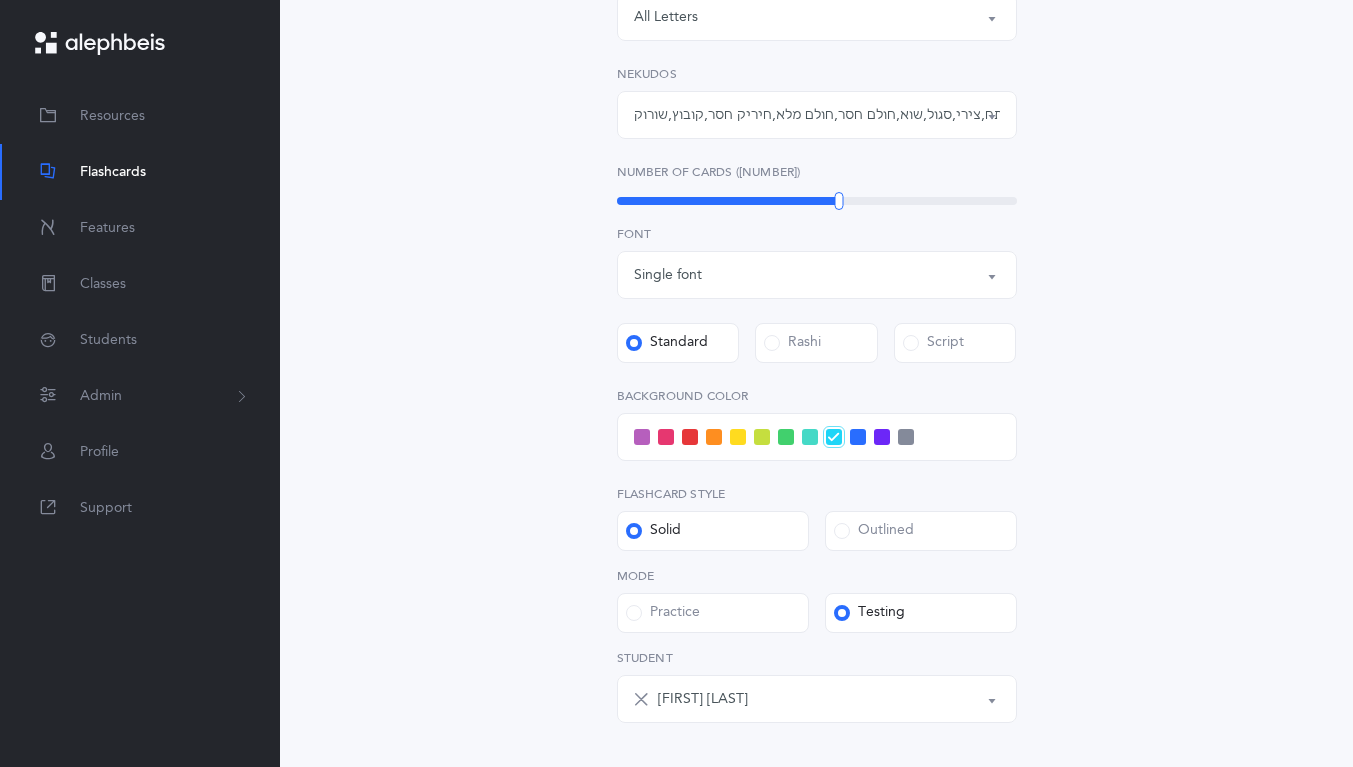 scroll, scrollTop: 538, scrollLeft: 0, axis: vertical 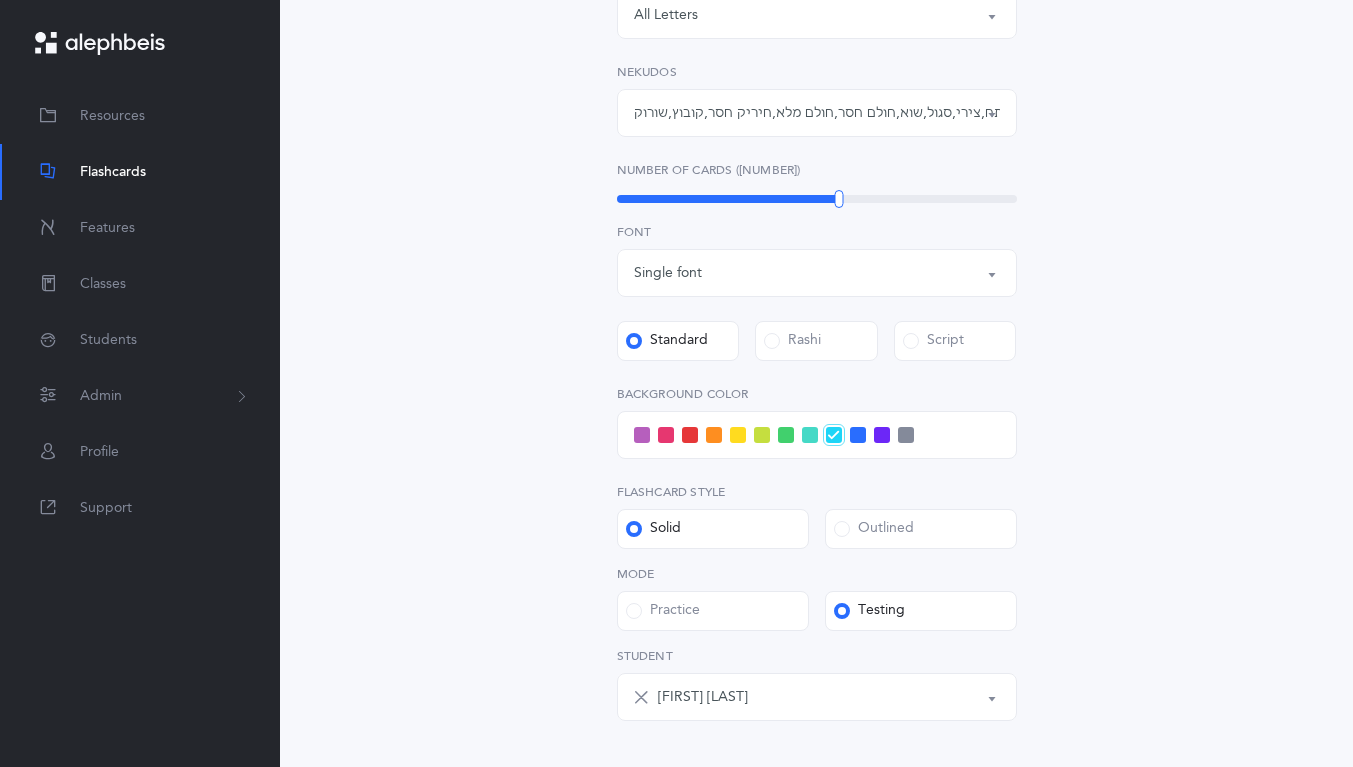 click at bounding box center [762, 435] 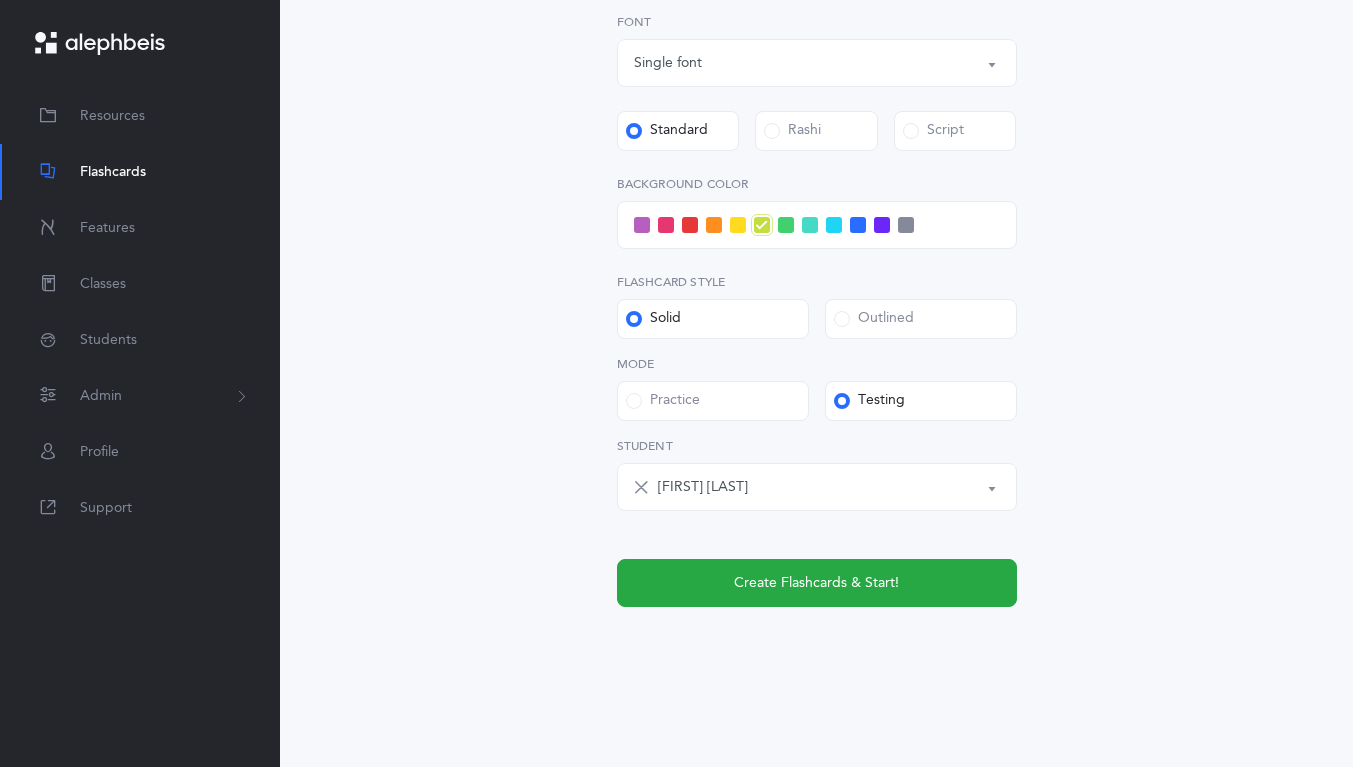 scroll, scrollTop: 747, scrollLeft: 0, axis: vertical 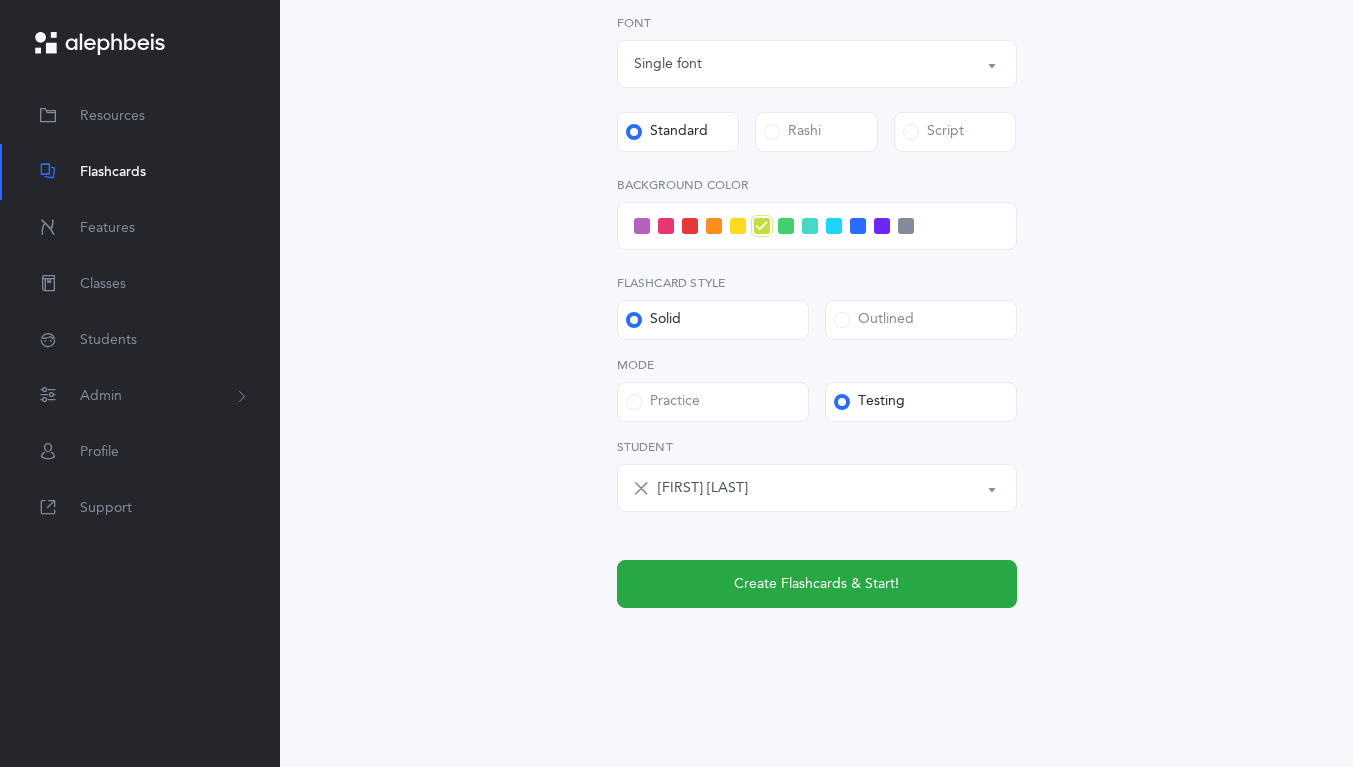 click at bounding box center (786, 226) 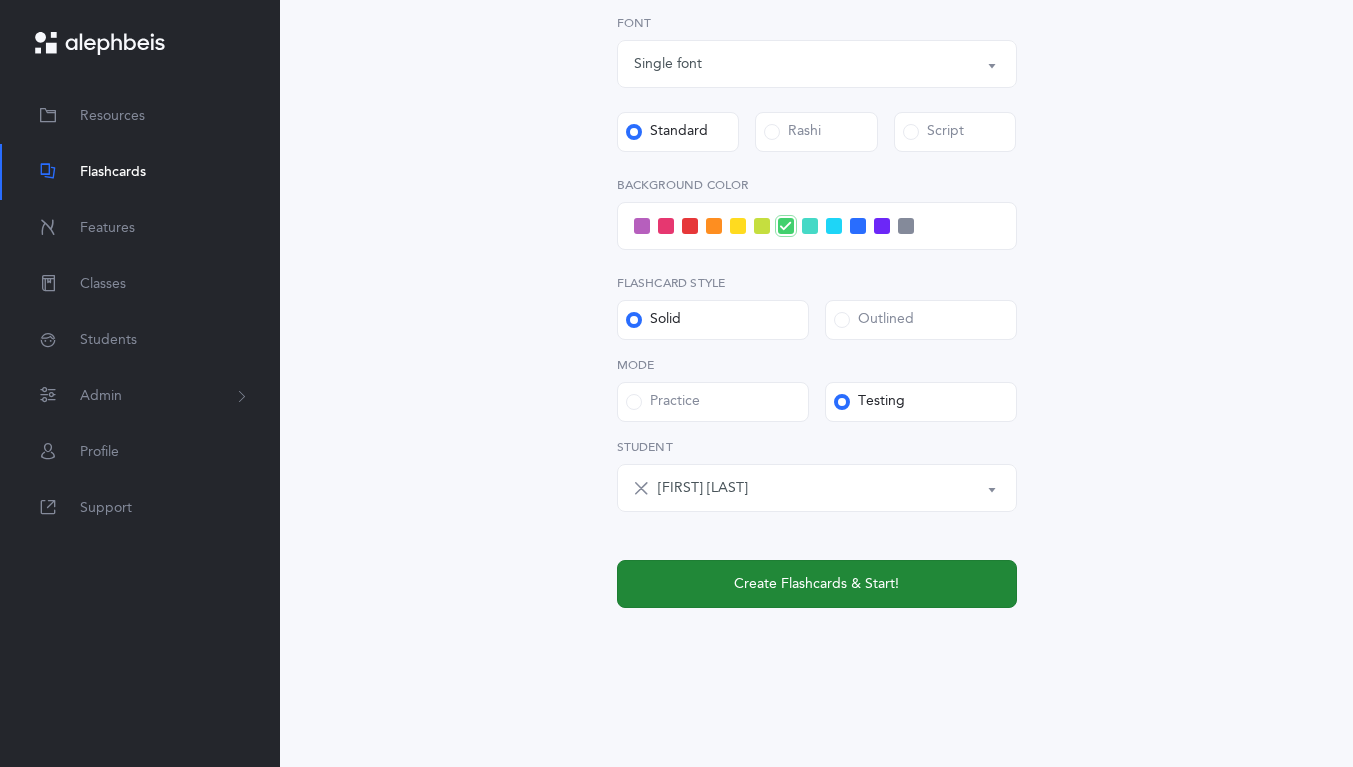 click on "Create Flashcards & Start!" at bounding box center (817, 584) 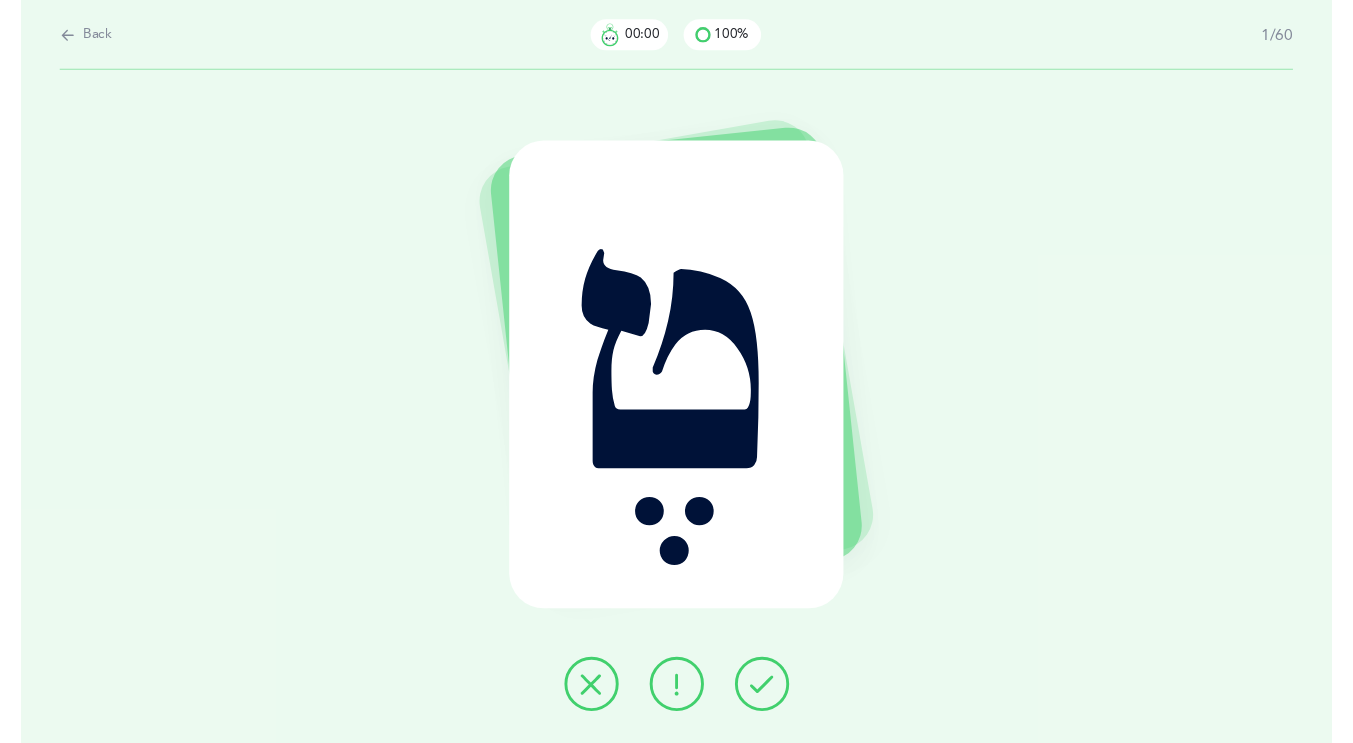 scroll, scrollTop: 0, scrollLeft: 0, axis: both 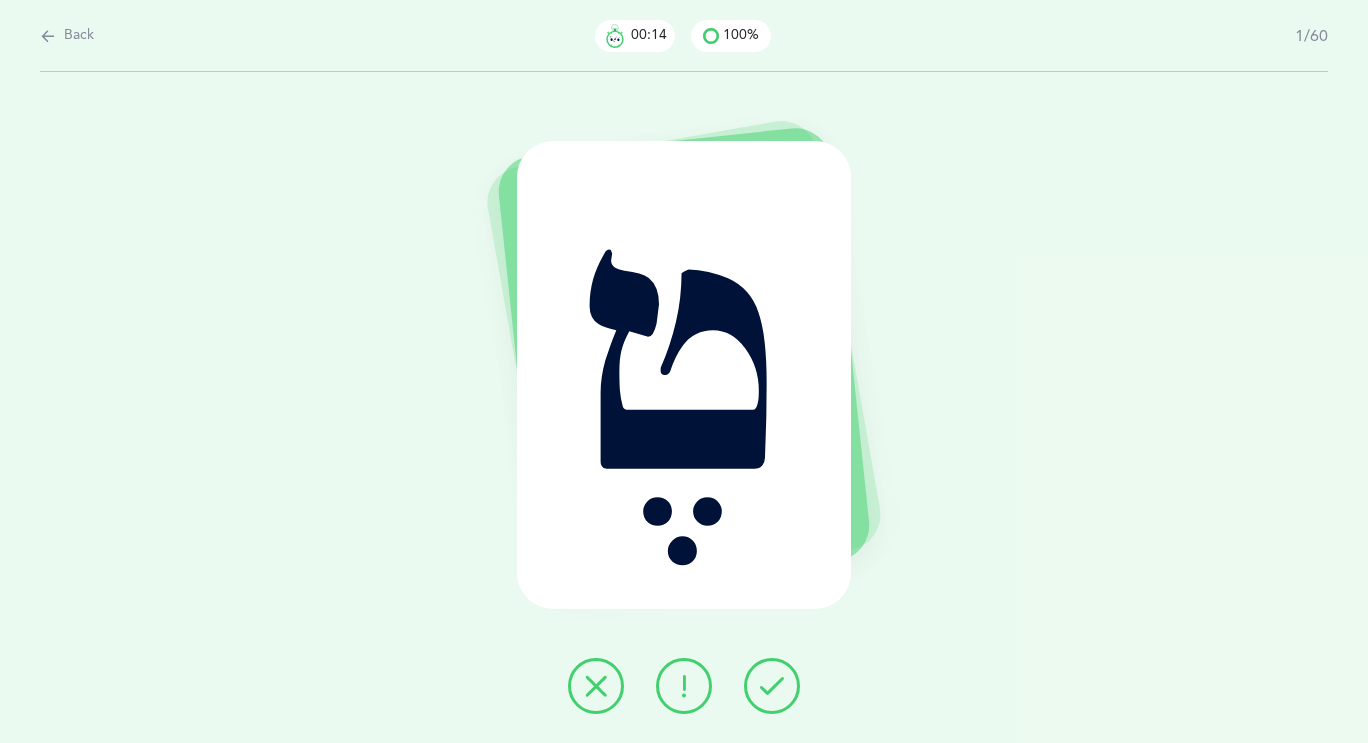 click at bounding box center (48, 36) 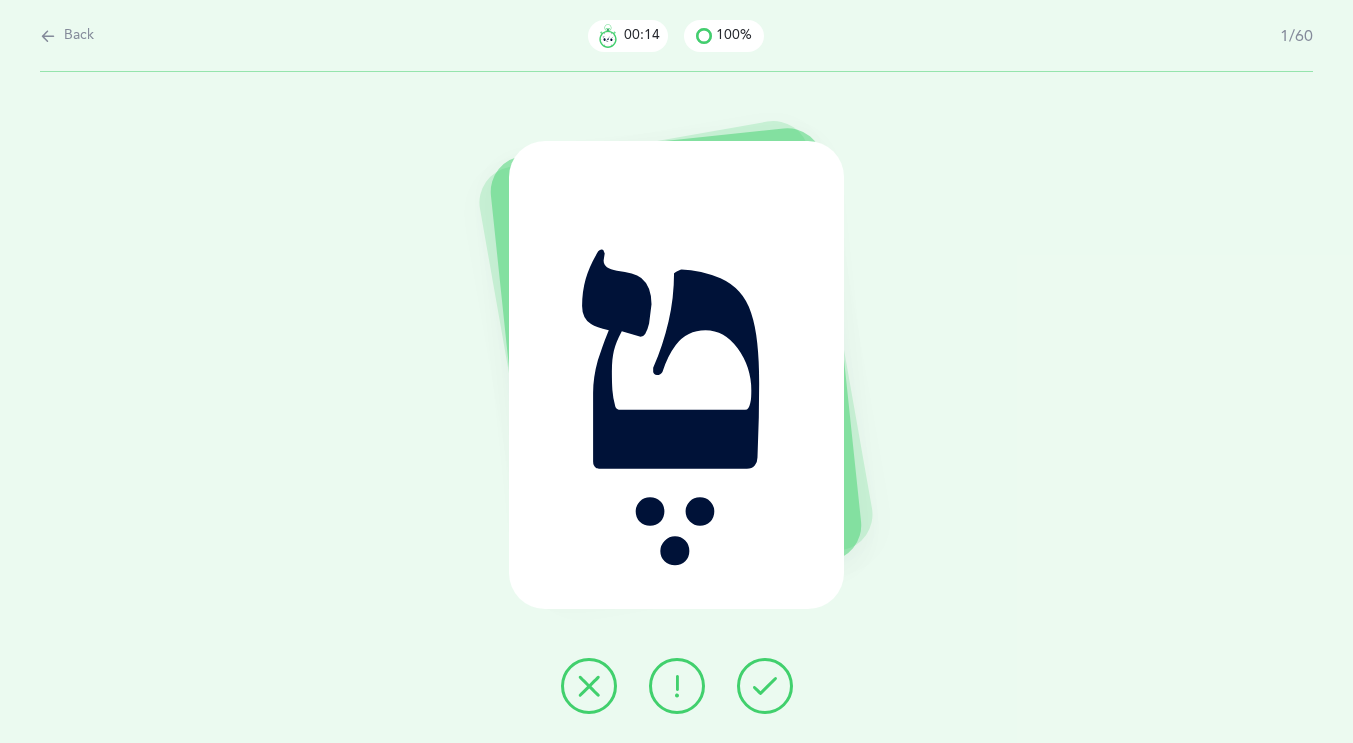 select on "4" 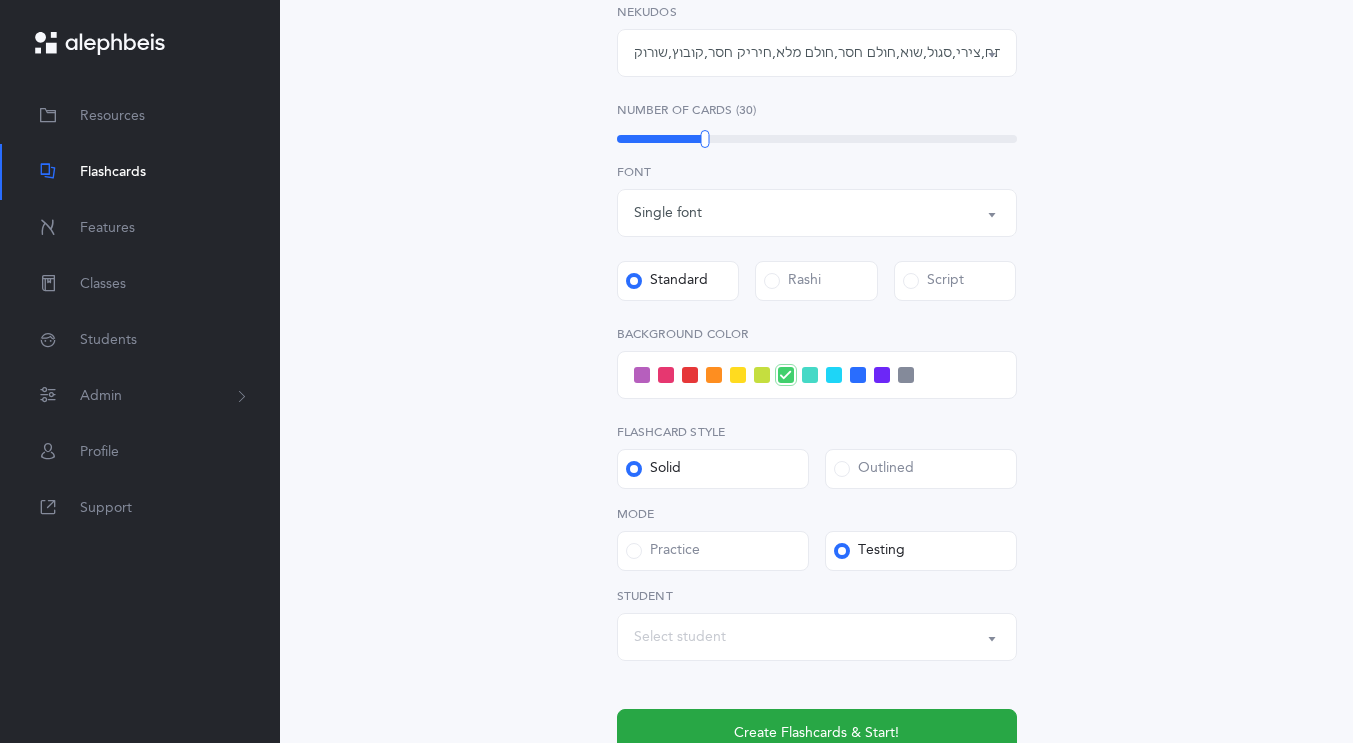 scroll, scrollTop: 593, scrollLeft: 0, axis: vertical 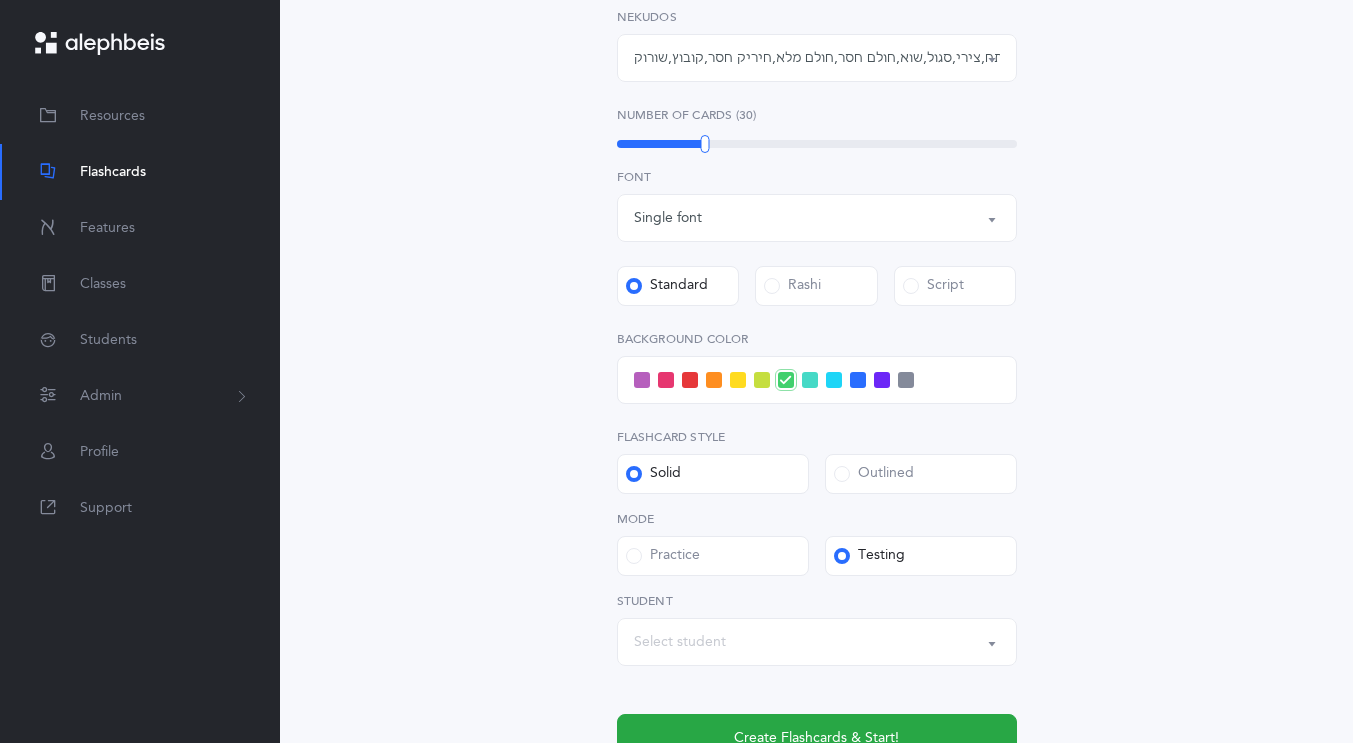 click on "Outlined" at bounding box center (921, 474) 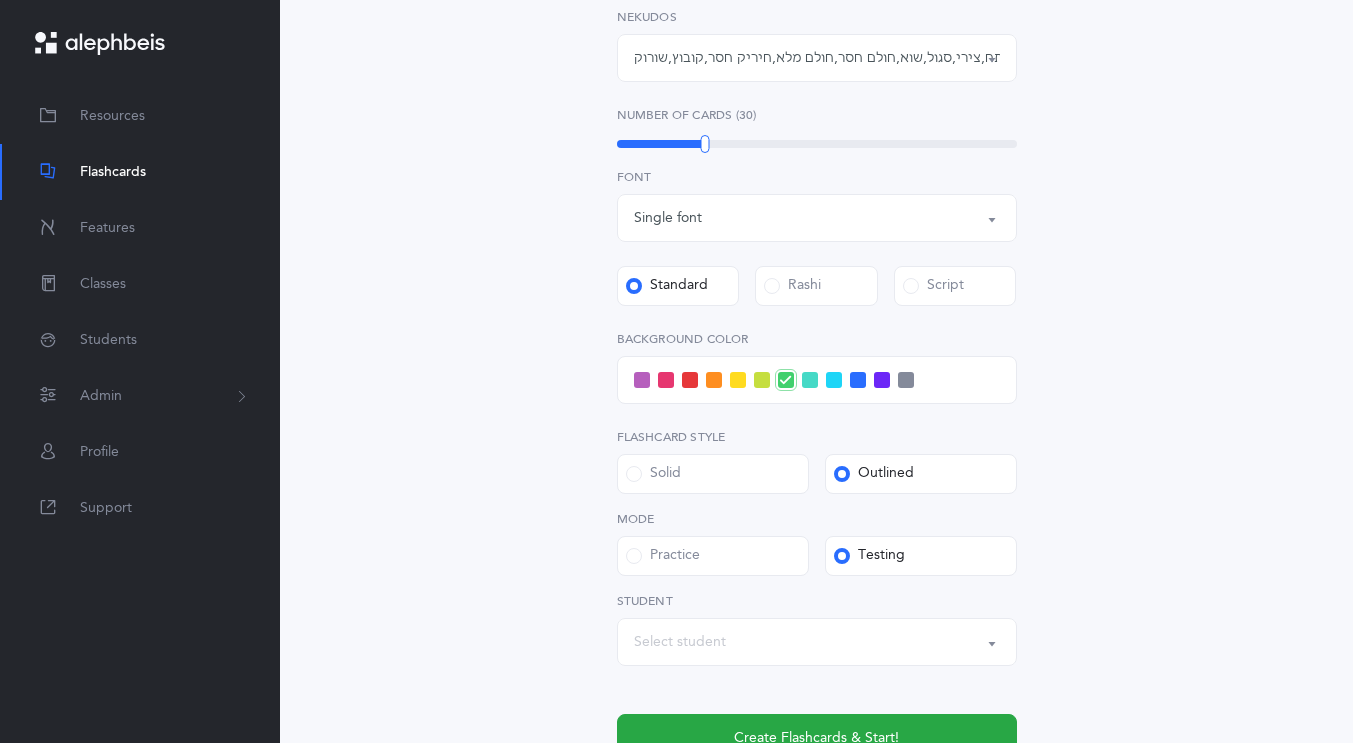 click on "Select student" at bounding box center (817, 642) 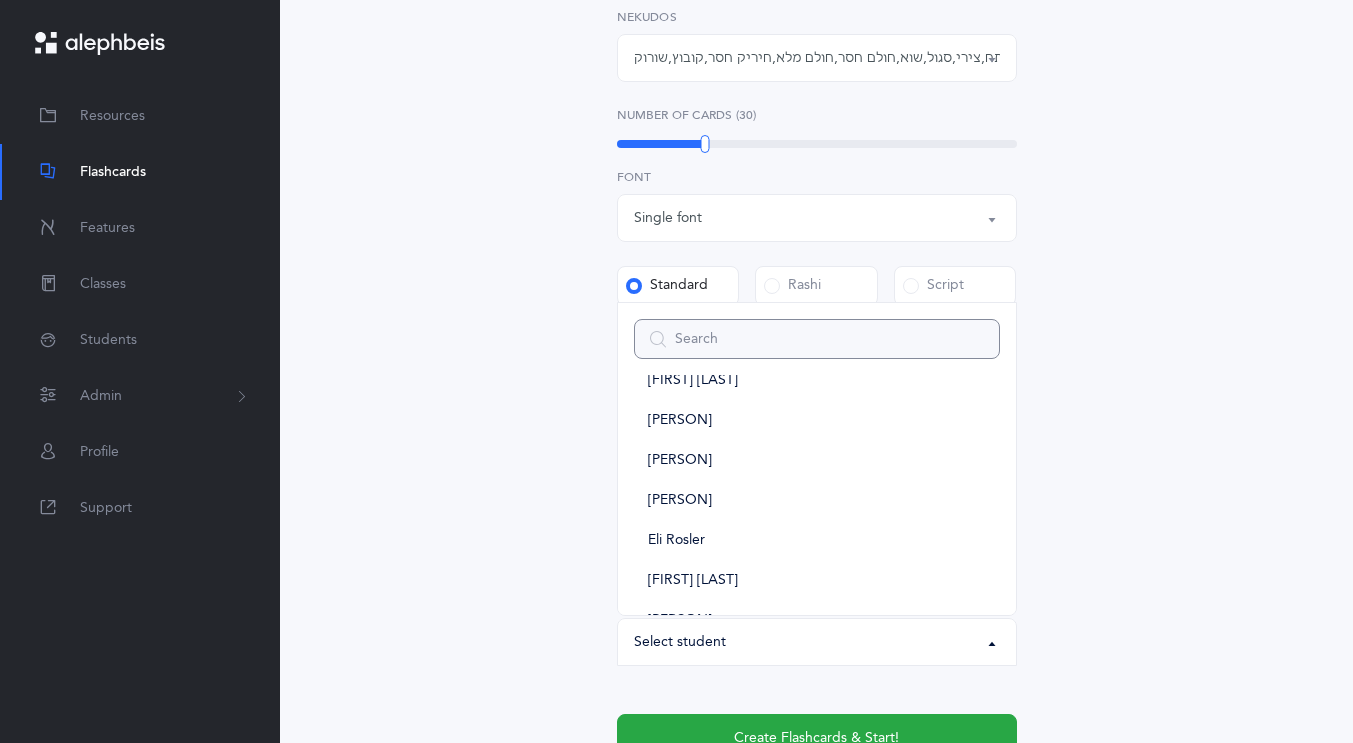 scroll, scrollTop: 232, scrollLeft: 0, axis: vertical 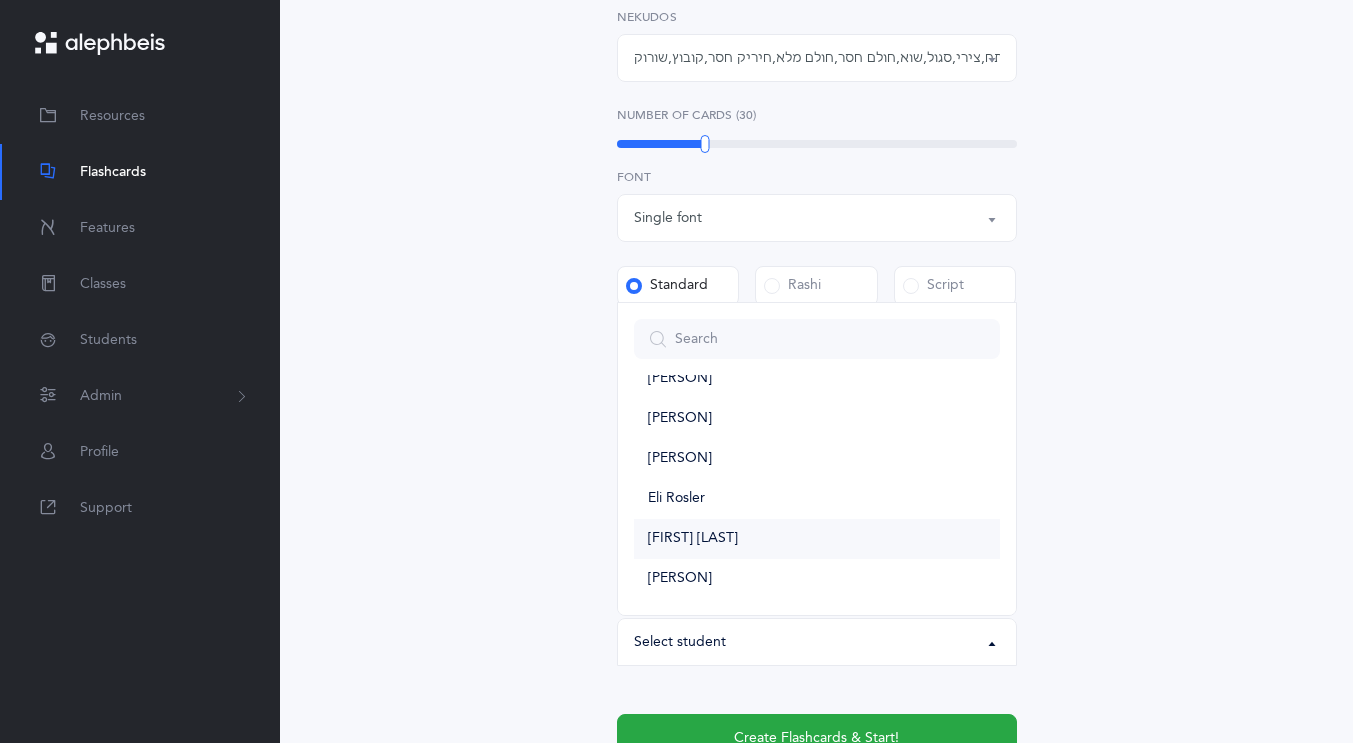 click on "[FIRST] [LAST]" at bounding box center [817, 539] 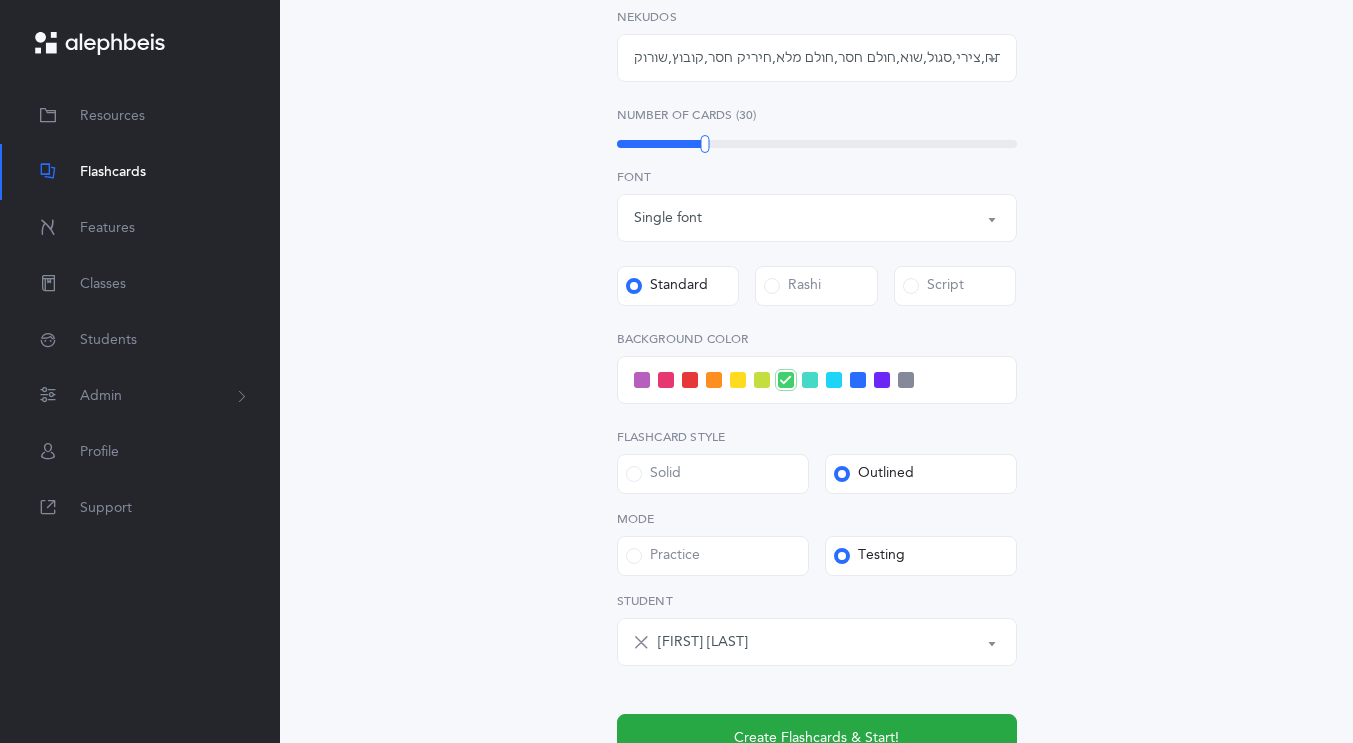 click on "Letters and Nekudos   Choose your Flashcards options         Level 1 - Letters only
Level 2 - Nekudos only
Level 3 - Letters and Nekudos
Level 4 - Letters with Nekudos
Level 4 - Letters with Nekudos
Level
Letters to include
Accumulative
Including
All Letters
א
בּ
ב
ג
ד
ה
ו
ז
ח
ט
י
כּ
ךּ
כ
ך
ל
מ
נ
ן
ס
ע
פּ
פ
צ
ק
ר
שׁ
שׂ
תּ
ת
Letters: All Letters
Choose letters
All Nekudos
קמץ
פתח
צירי
סגול
שוא
חולם חסר
חולם מלא
חיריק חסר
חיריק מלא
קובוץ
שורוק
חטף קמץ
חטף פתח
חטף סגול
קמץ ,  פתח ,  צירי ,  סגול ,  שוא ,  חולם חסר ,  חולם מלא ,  חיריק חסר ,  קובוץ ,  שורוק
Nekudos
Upgrade your plan to" at bounding box center [817, 192] 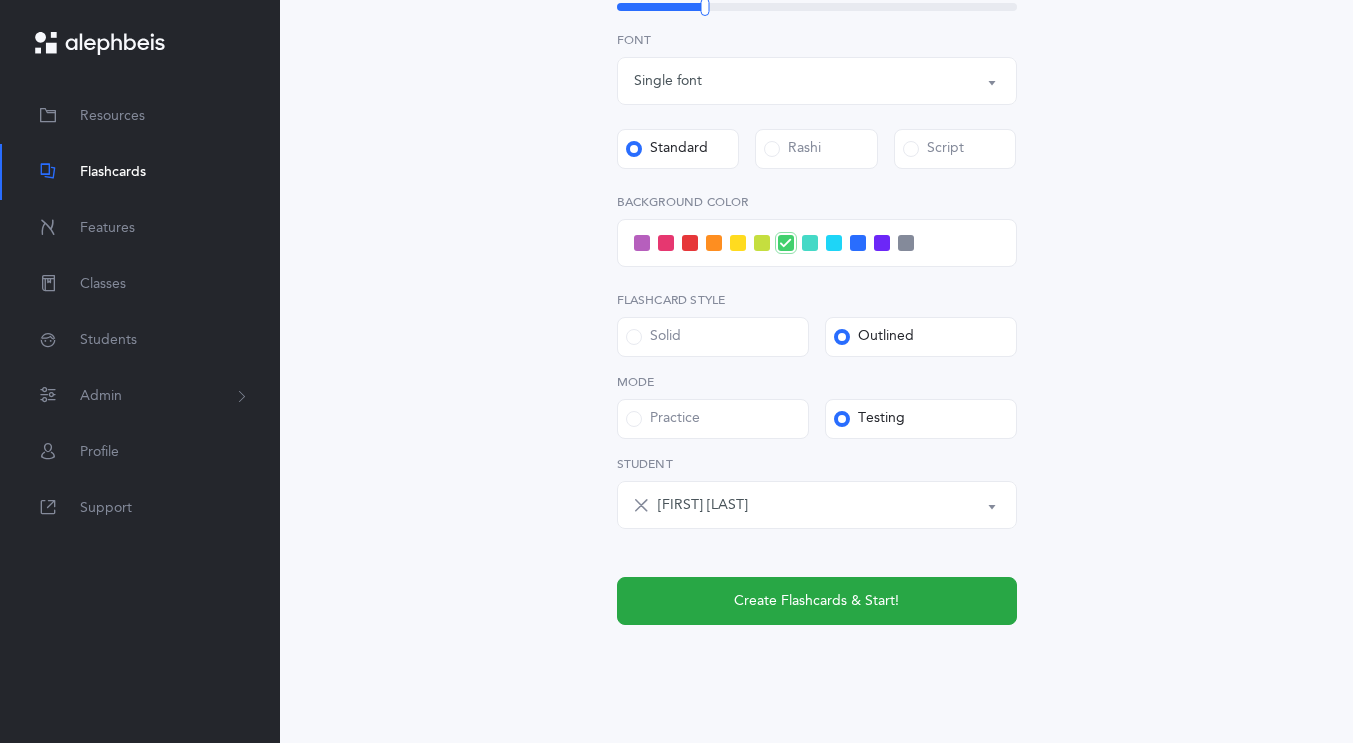 scroll, scrollTop: 771, scrollLeft: 0, axis: vertical 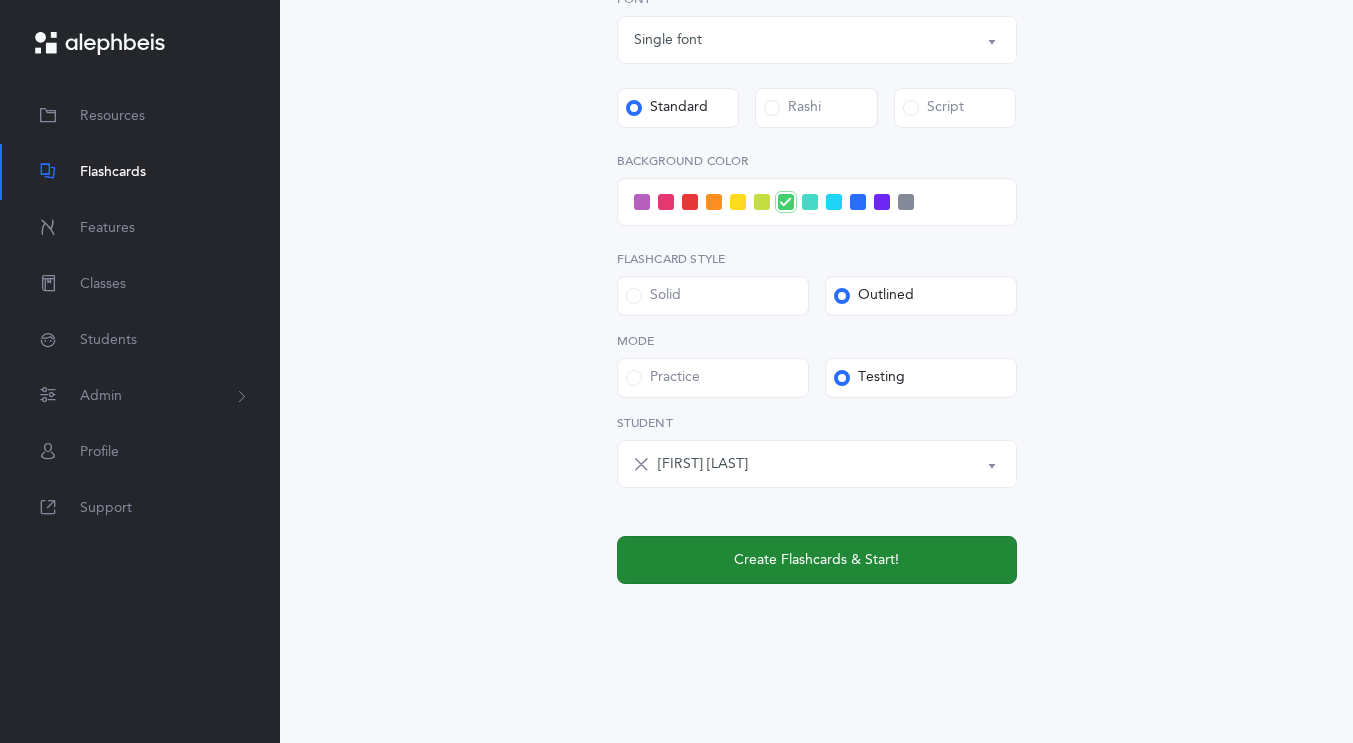 click on "Create Flashcards & Start!" at bounding box center (817, 560) 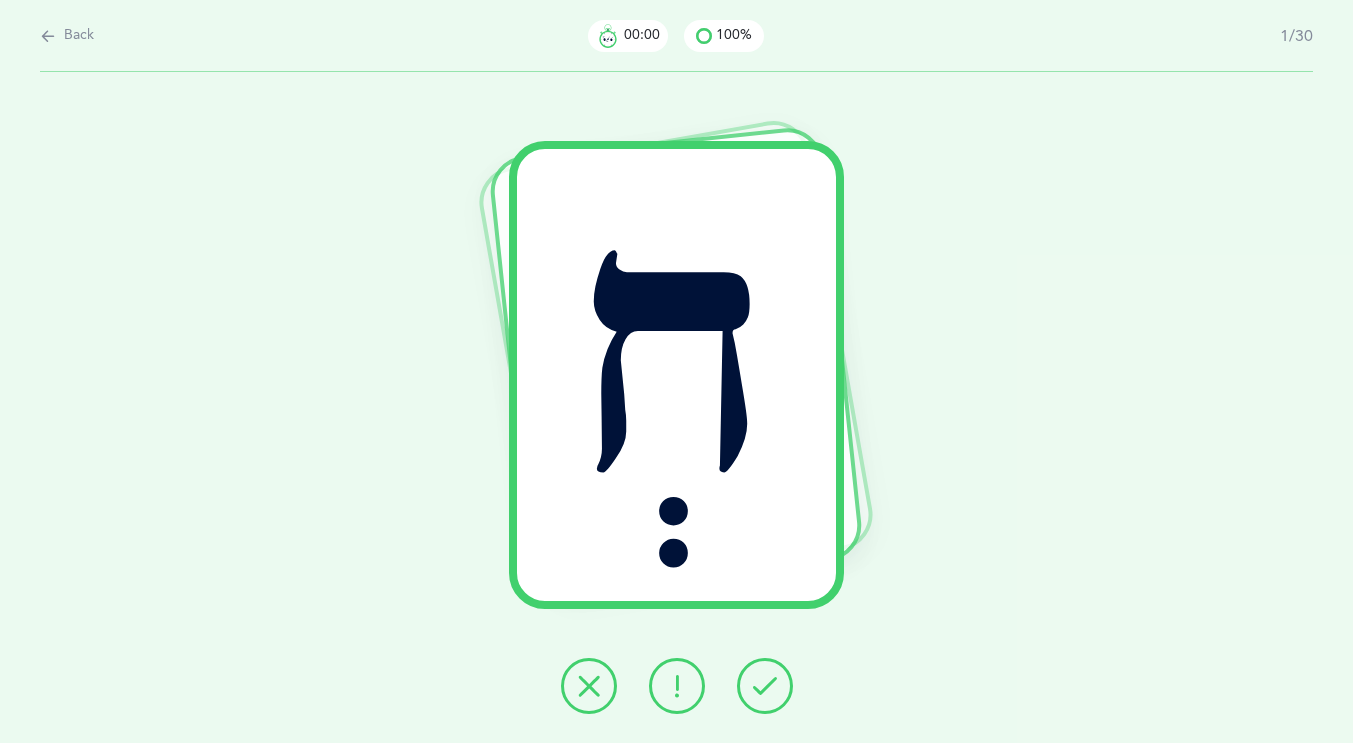 scroll, scrollTop: 0, scrollLeft: 0, axis: both 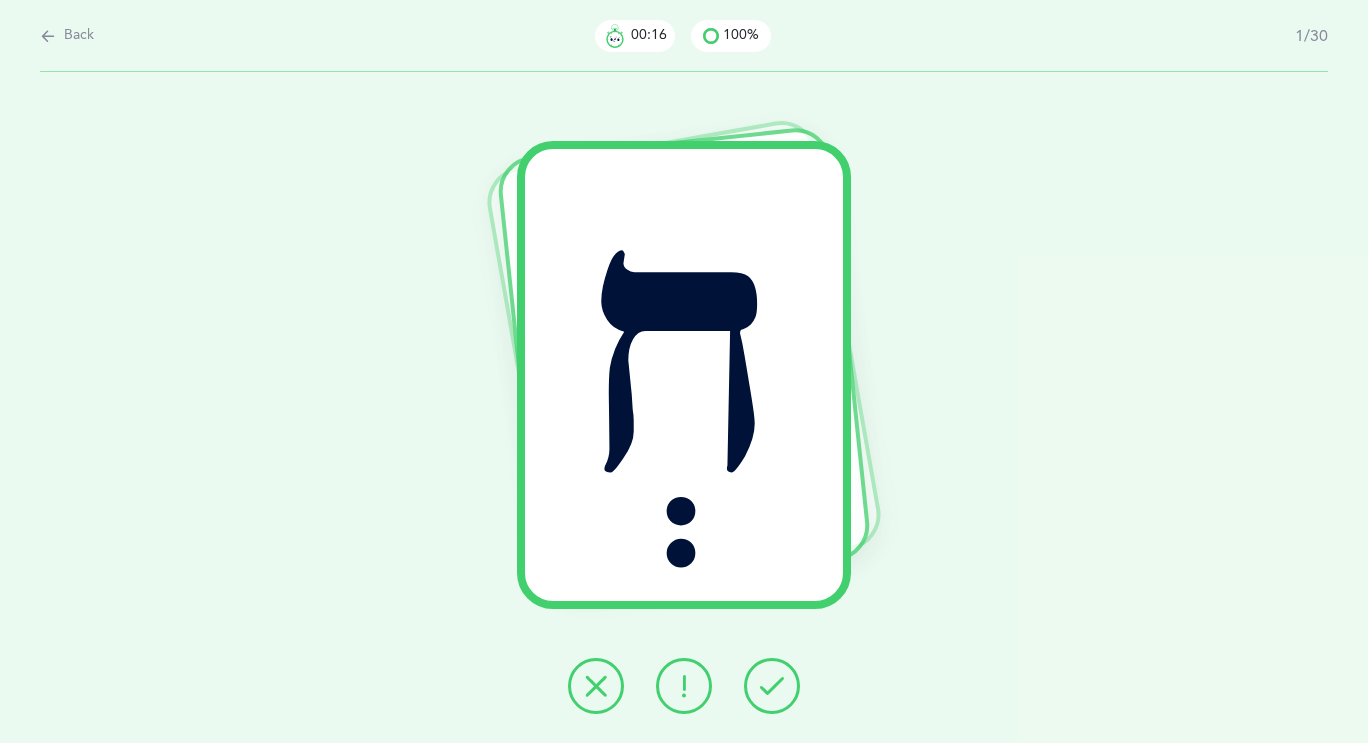click at bounding box center (48, 36) 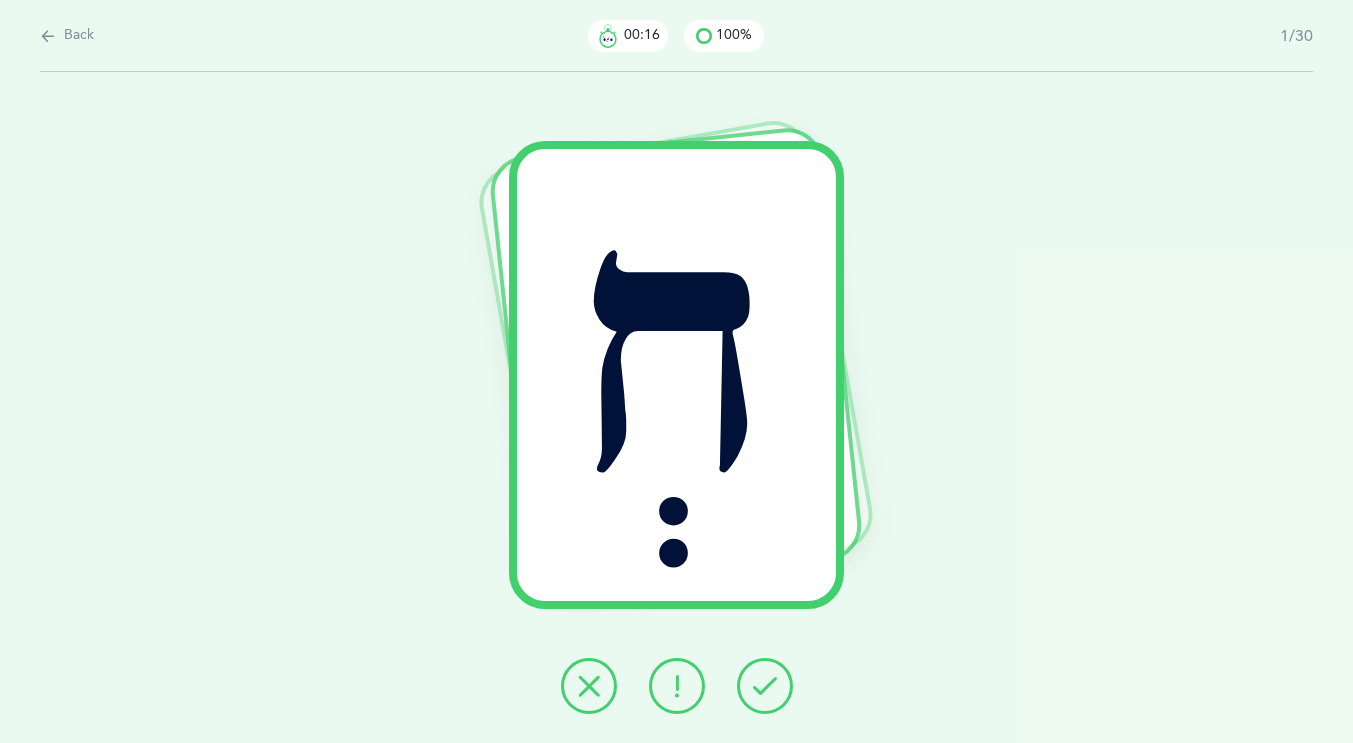 select on "4" 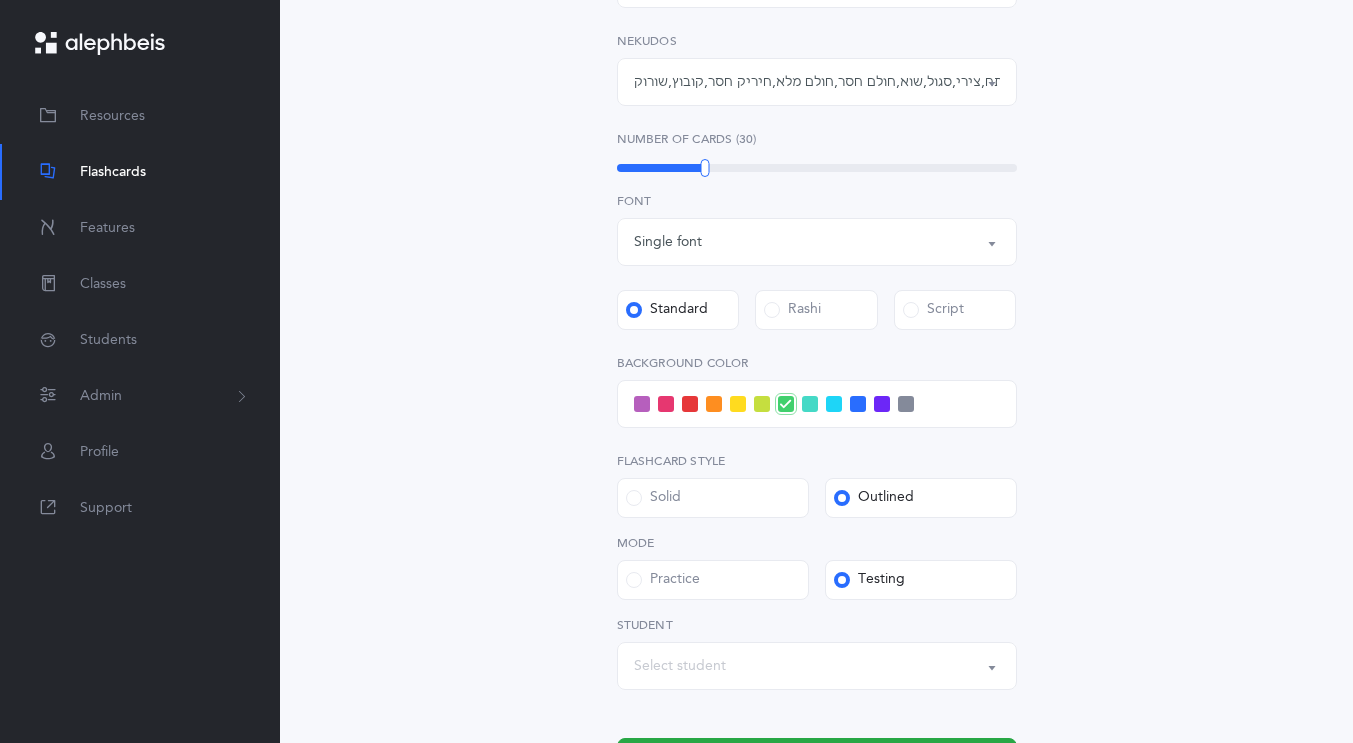 scroll, scrollTop: 561, scrollLeft: 0, axis: vertical 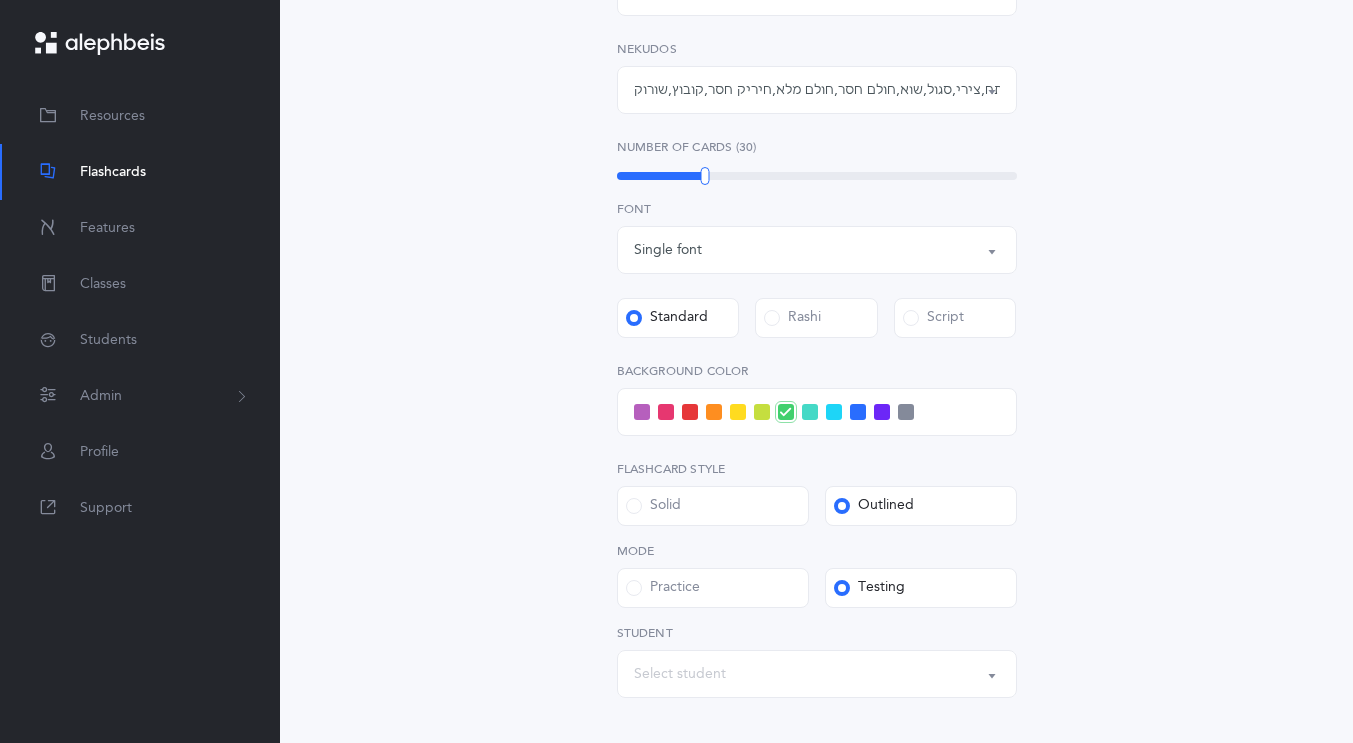 click on "Solid" at bounding box center (653, 506) 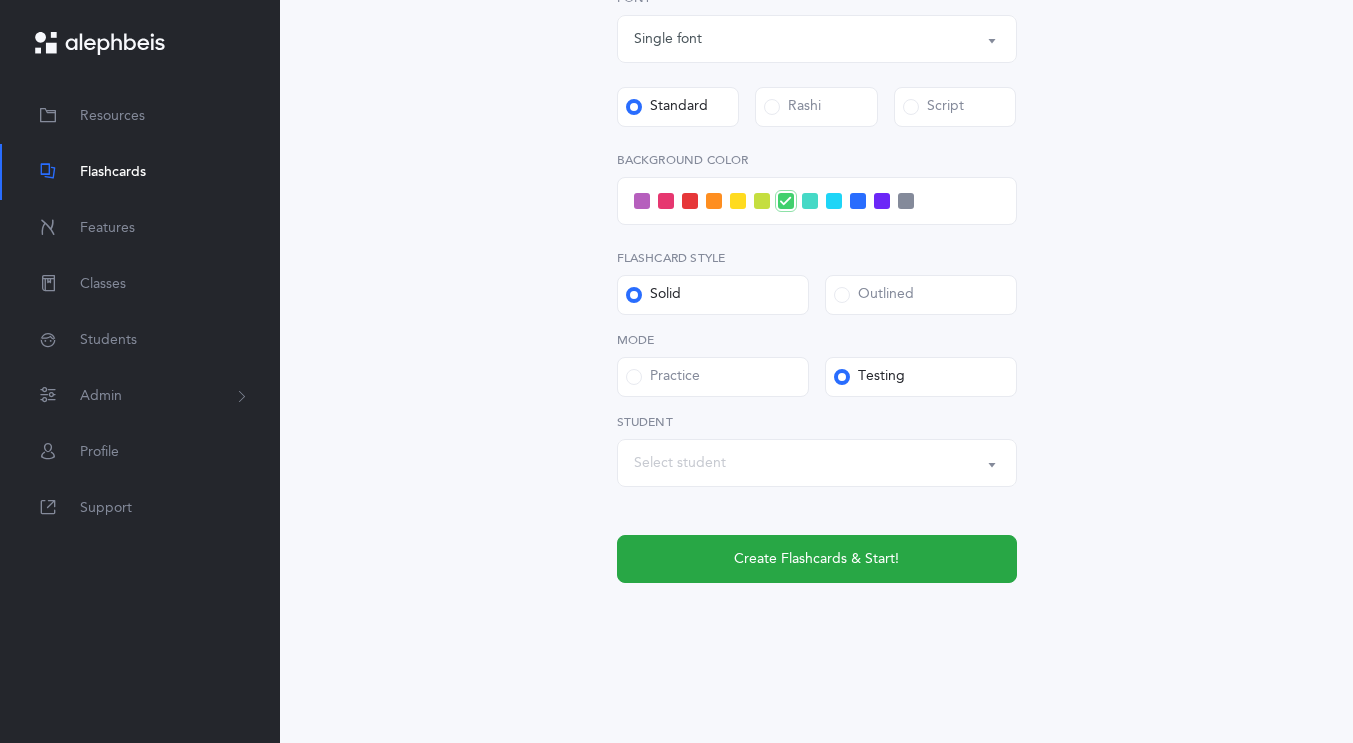 scroll, scrollTop: 768, scrollLeft: 0, axis: vertical 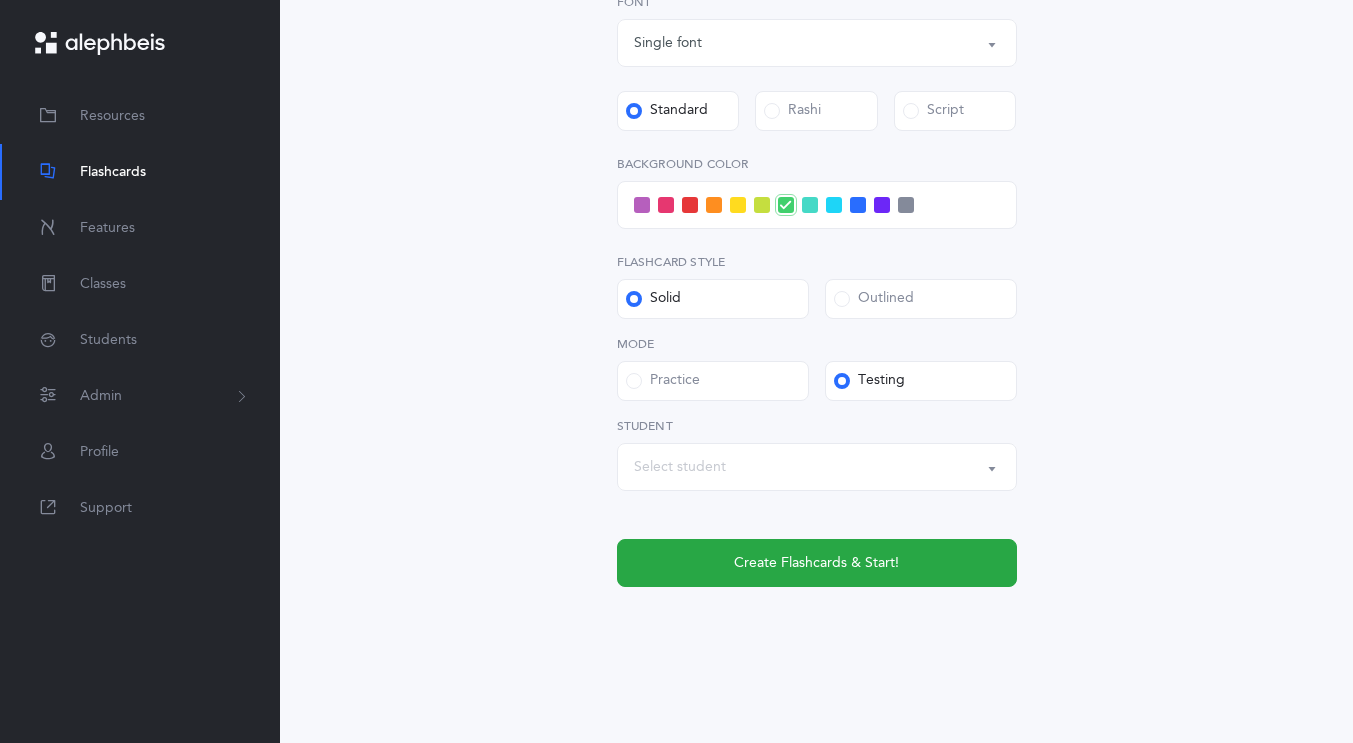 click on "Select student" at bounding box center [680, 467] 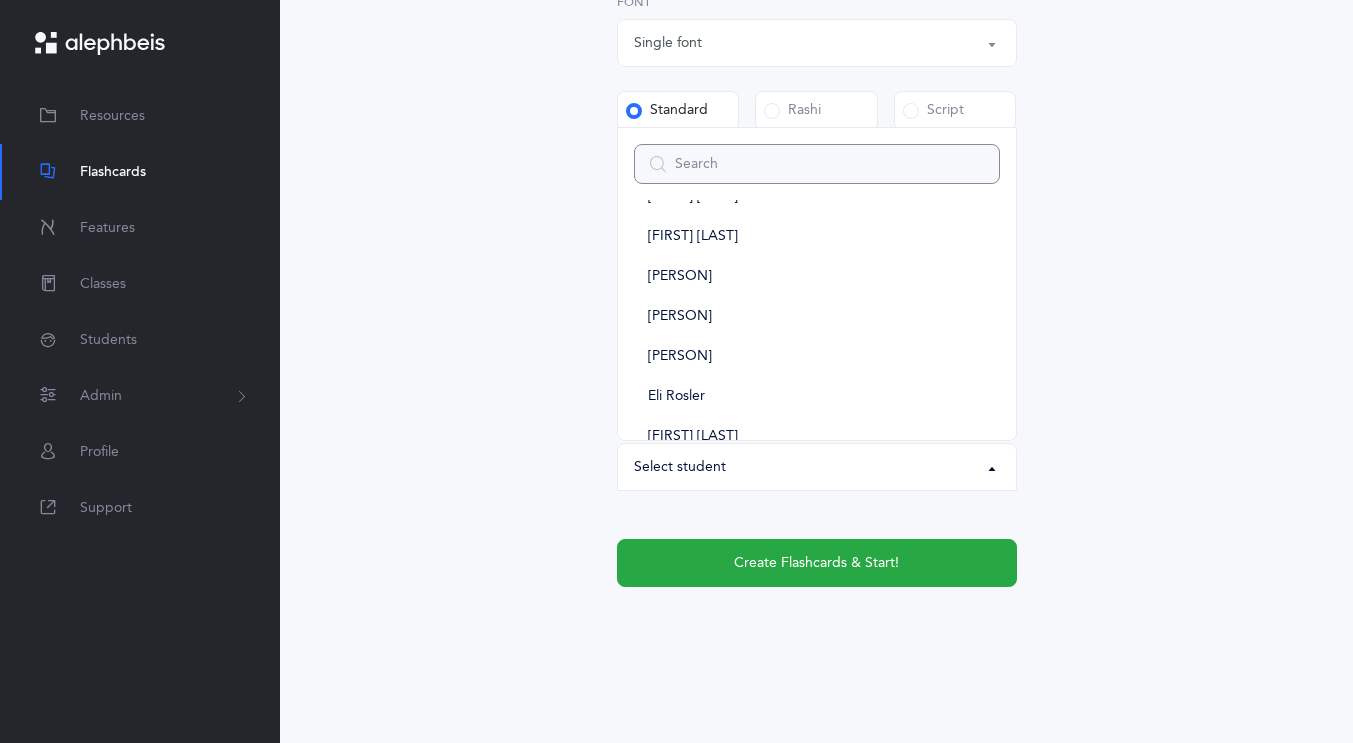 scroll, scrollTop: 232, scrollLeft: 0, axis: vertical 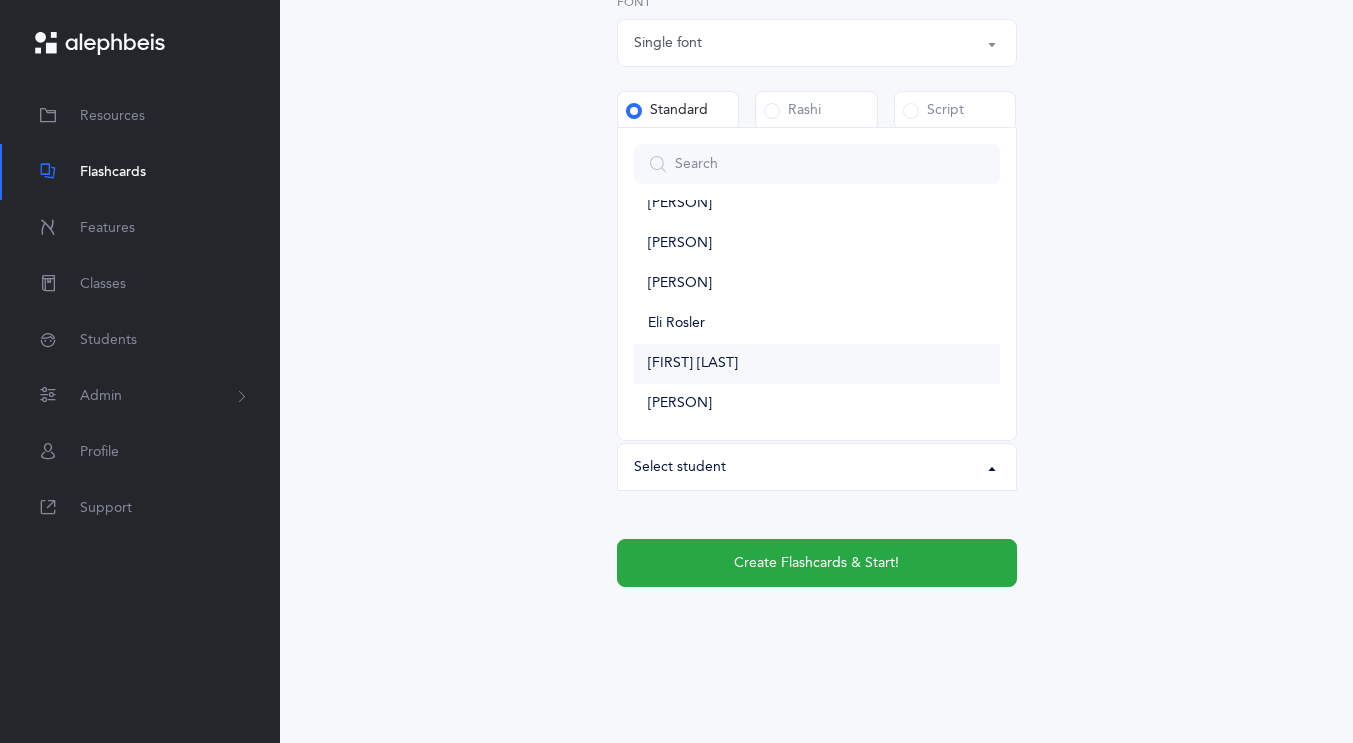 click on "[FIRST] [LAST]" at bounding box center (817, 364) 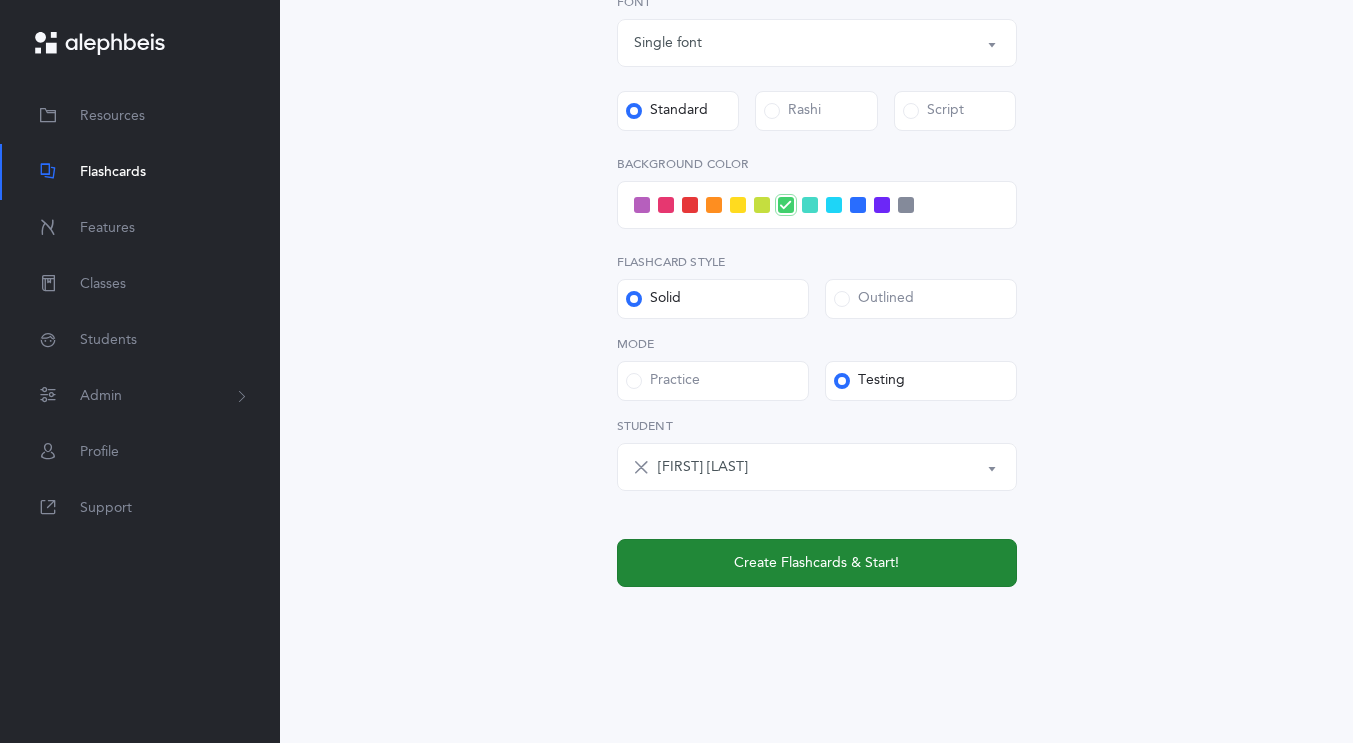 click on "Create Flashcards & Start!" at bounding box center [817, 563] 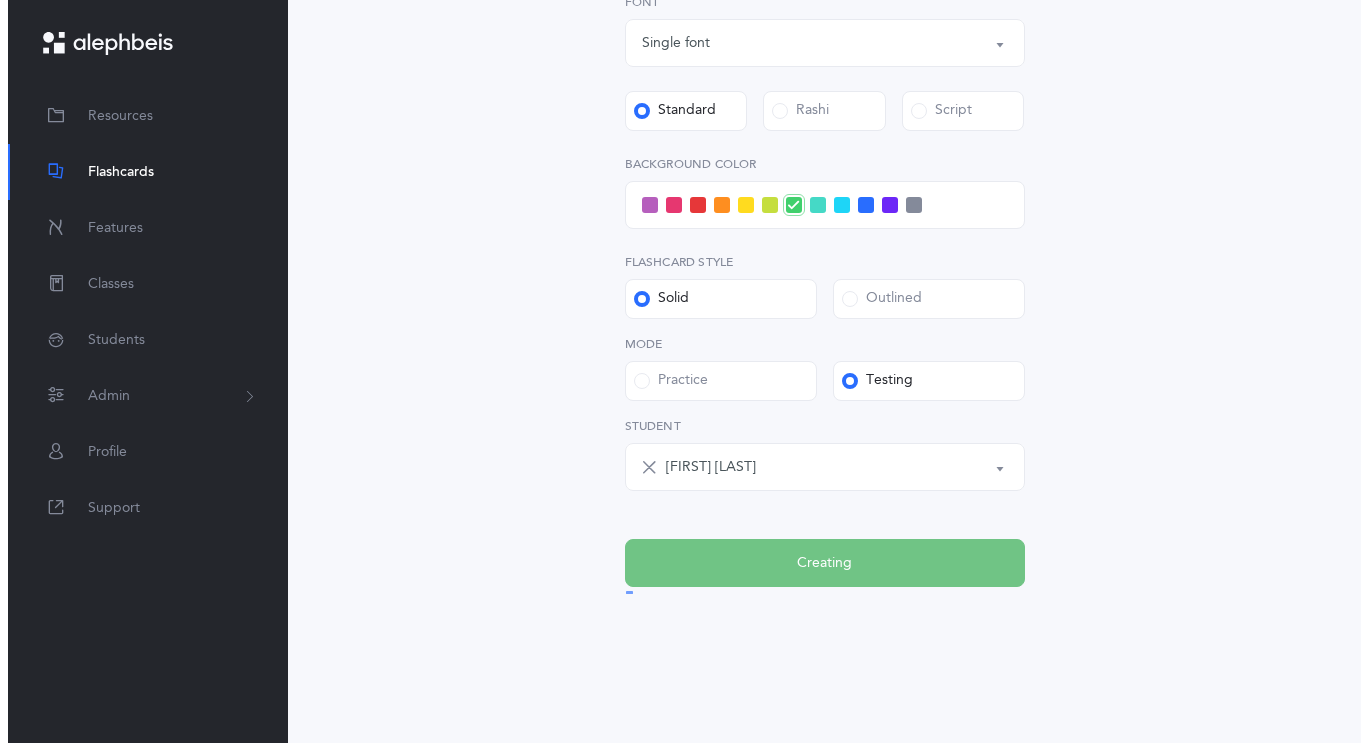 scroll, scrollTop: 0, scrollLeft: 0, axis: both 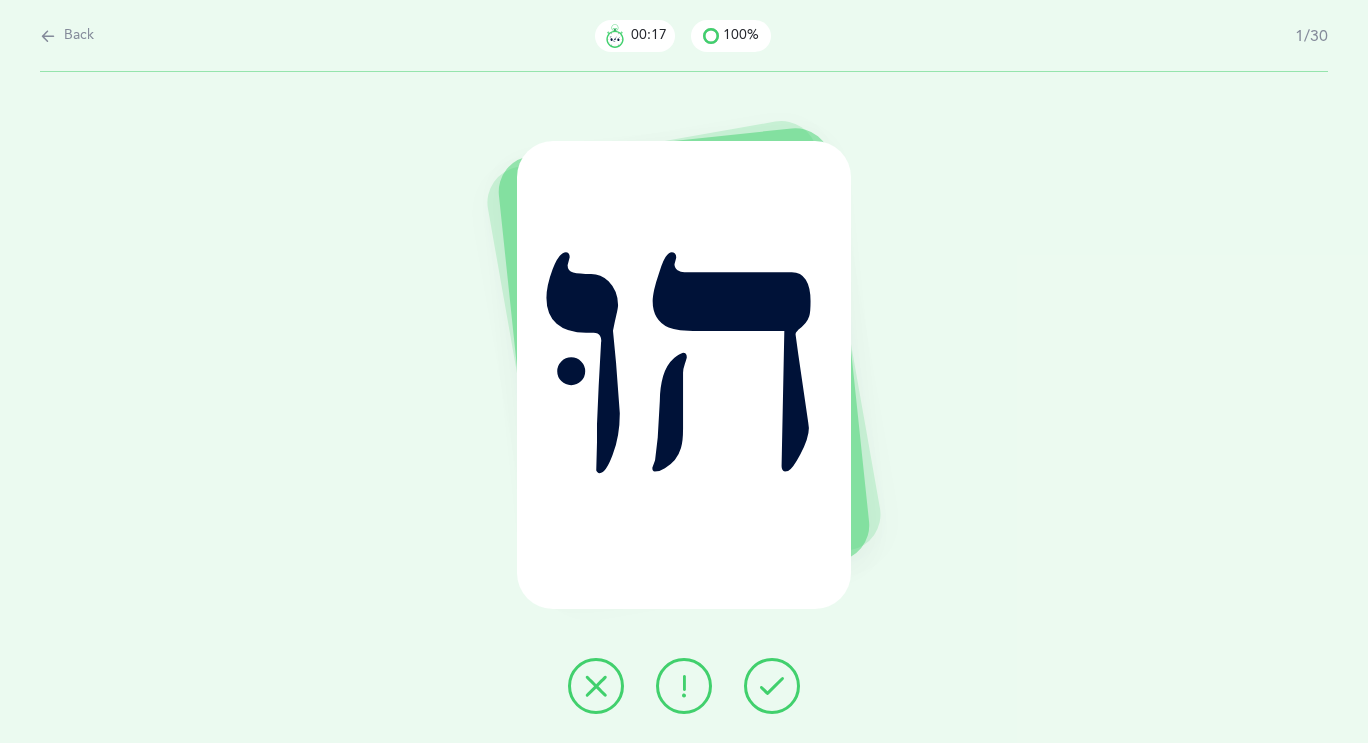 click at bounding box center [772, 686] 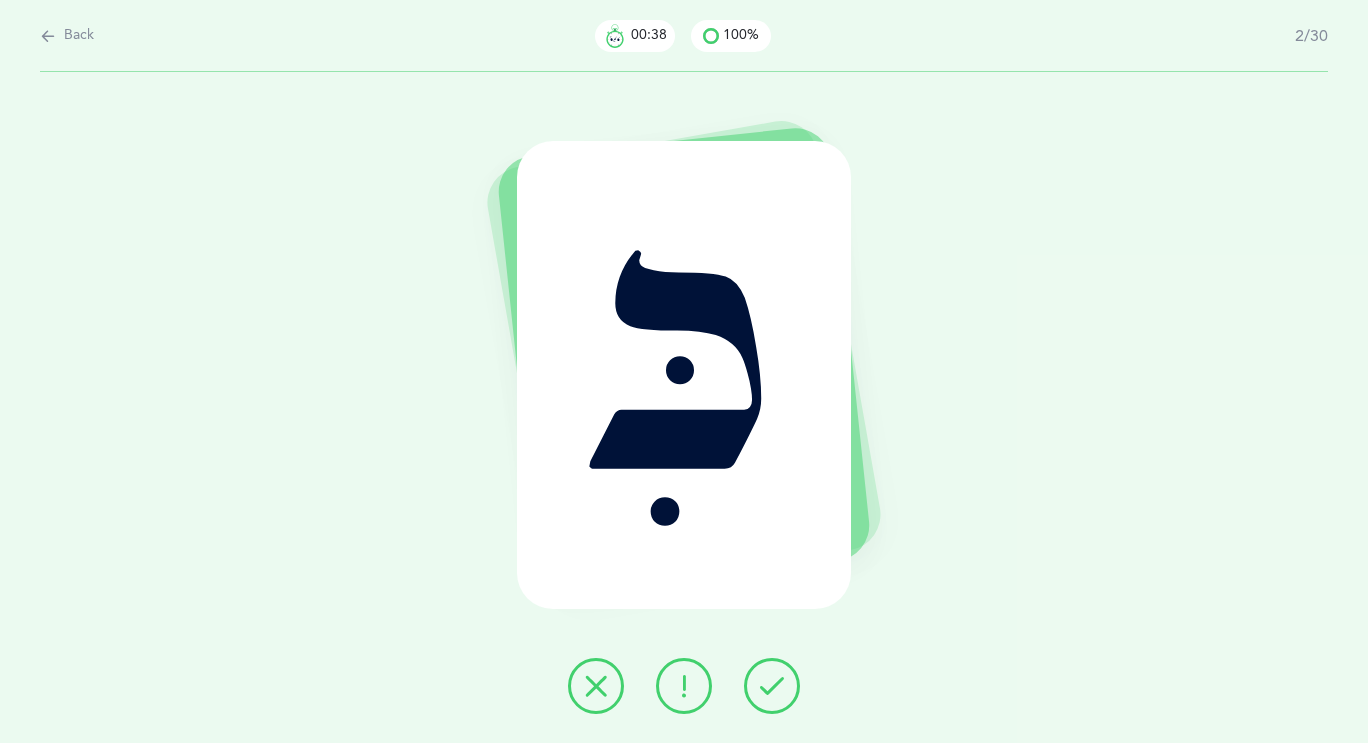 click at bounding box center [684, 686] 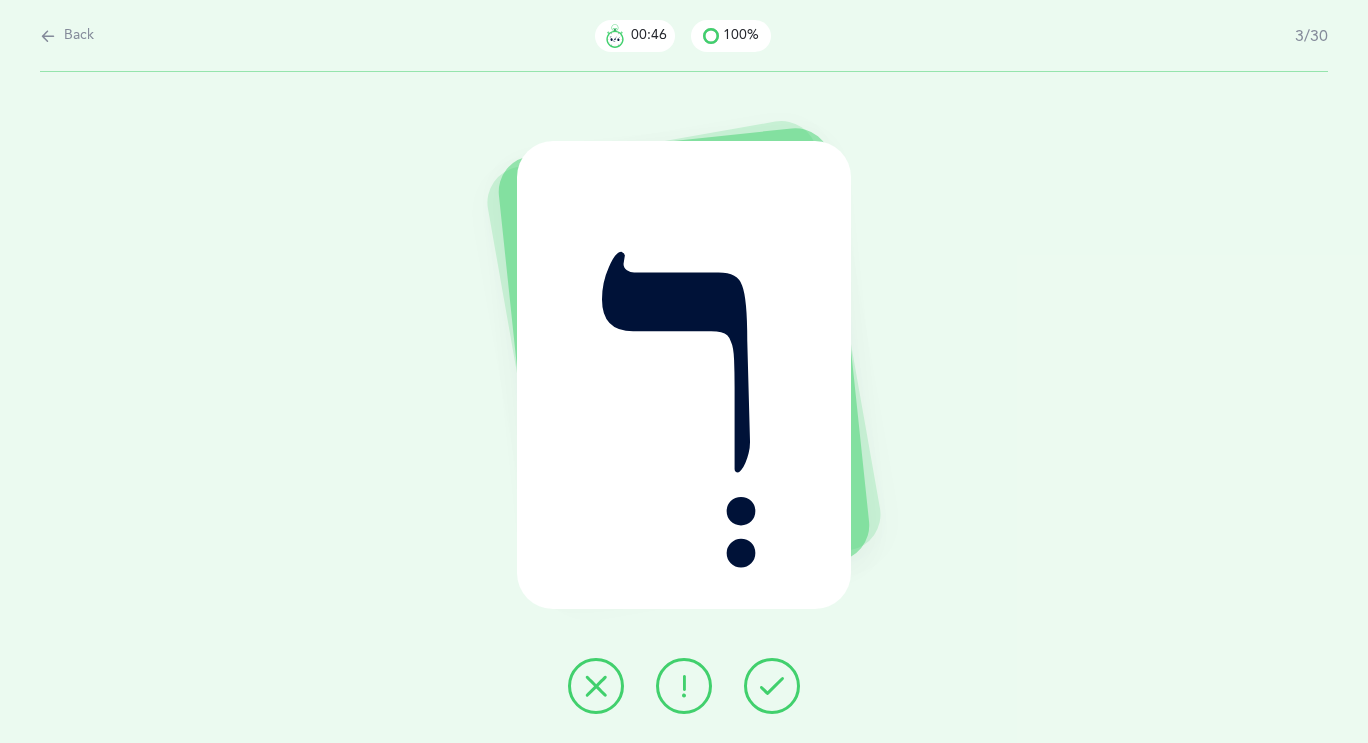 click at bounding box center (684, 686) 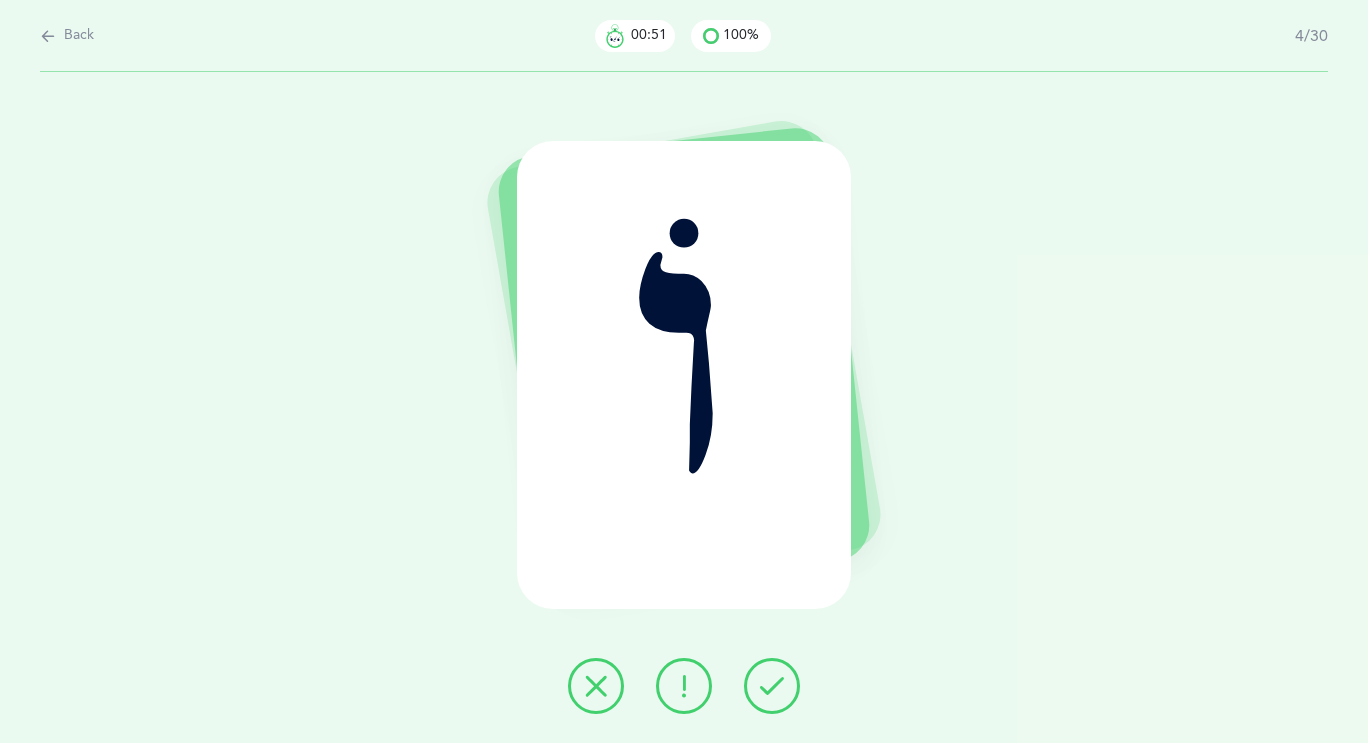 click at bounding box center [684, 686] 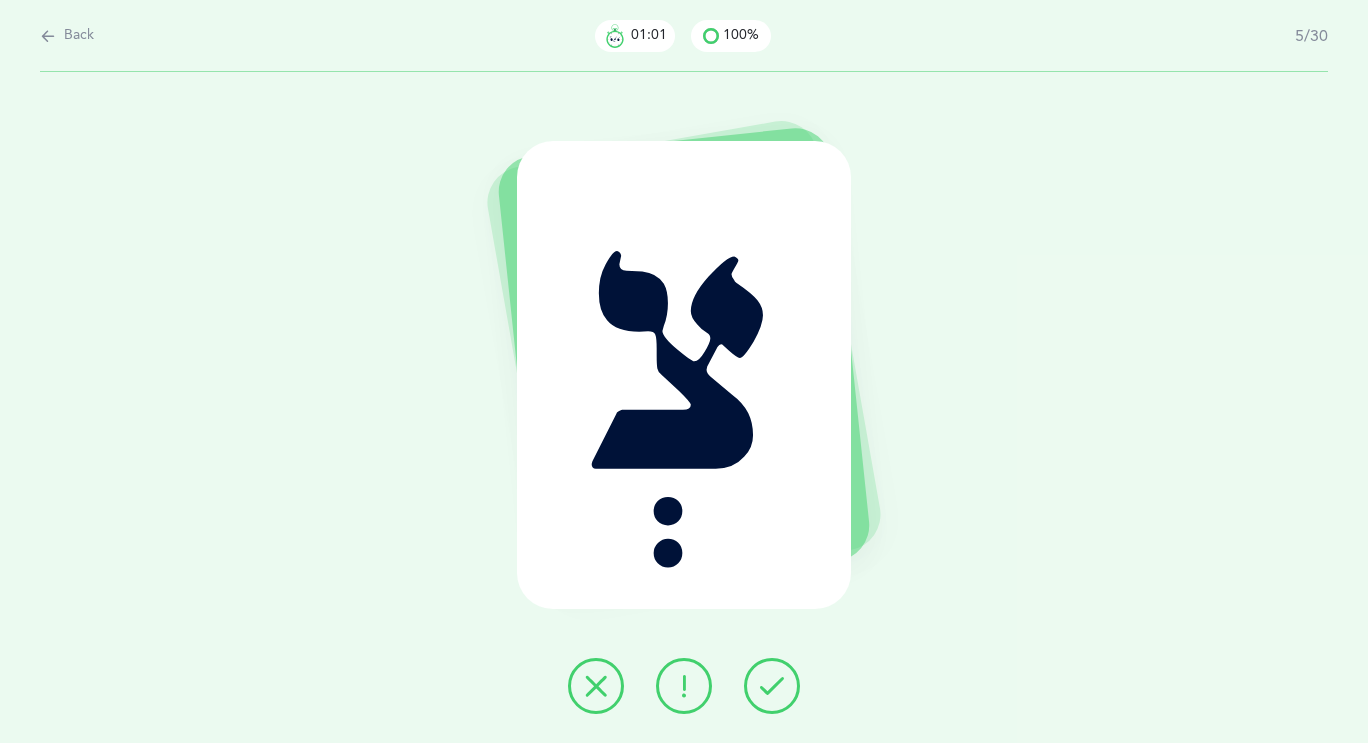 click at bounding box center (684, 686) 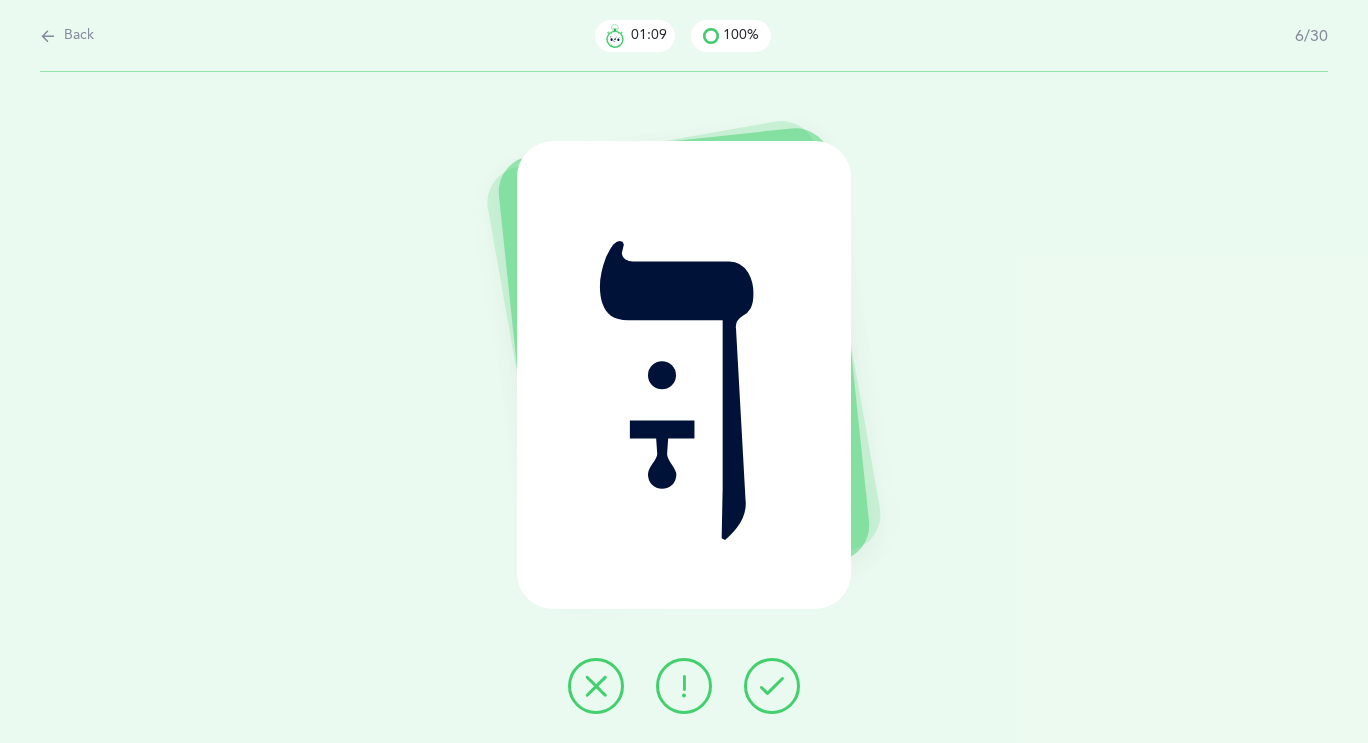 click at bounding box center (772, 686) 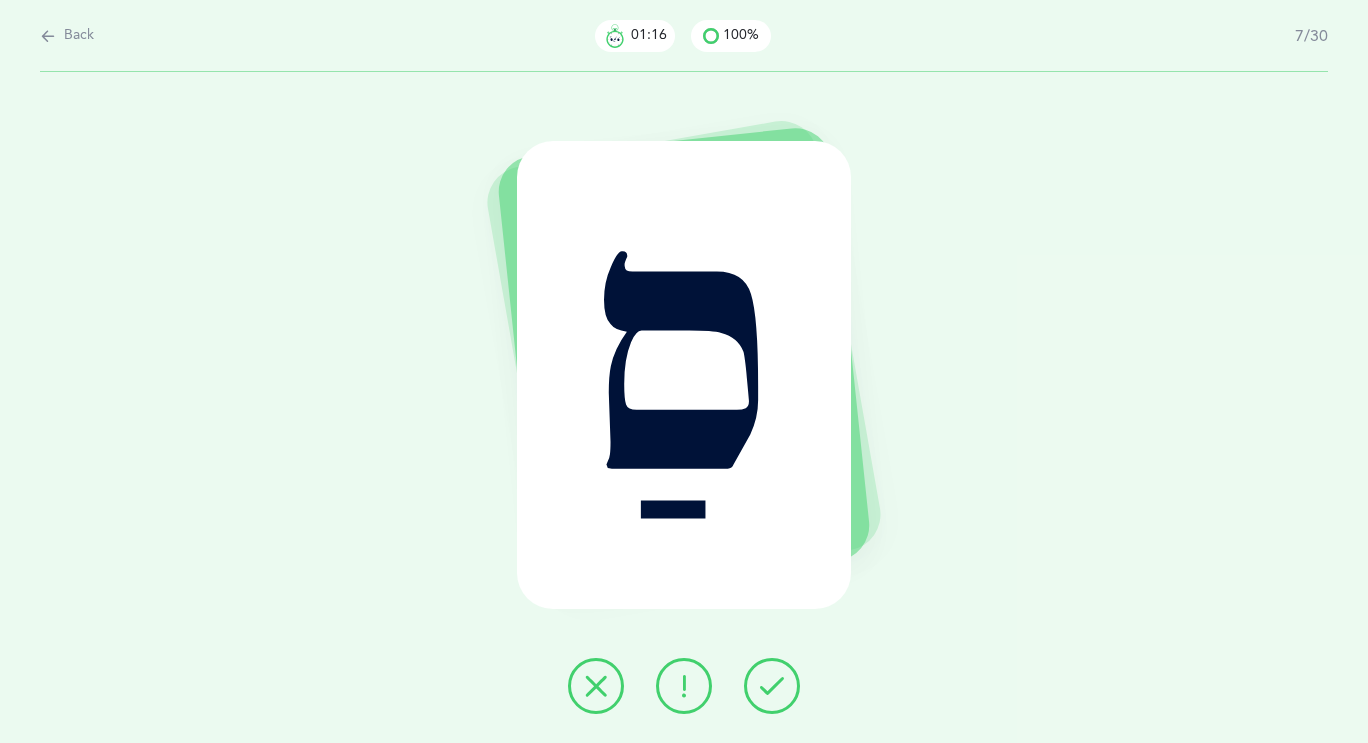click at bounding box center (772, 686) 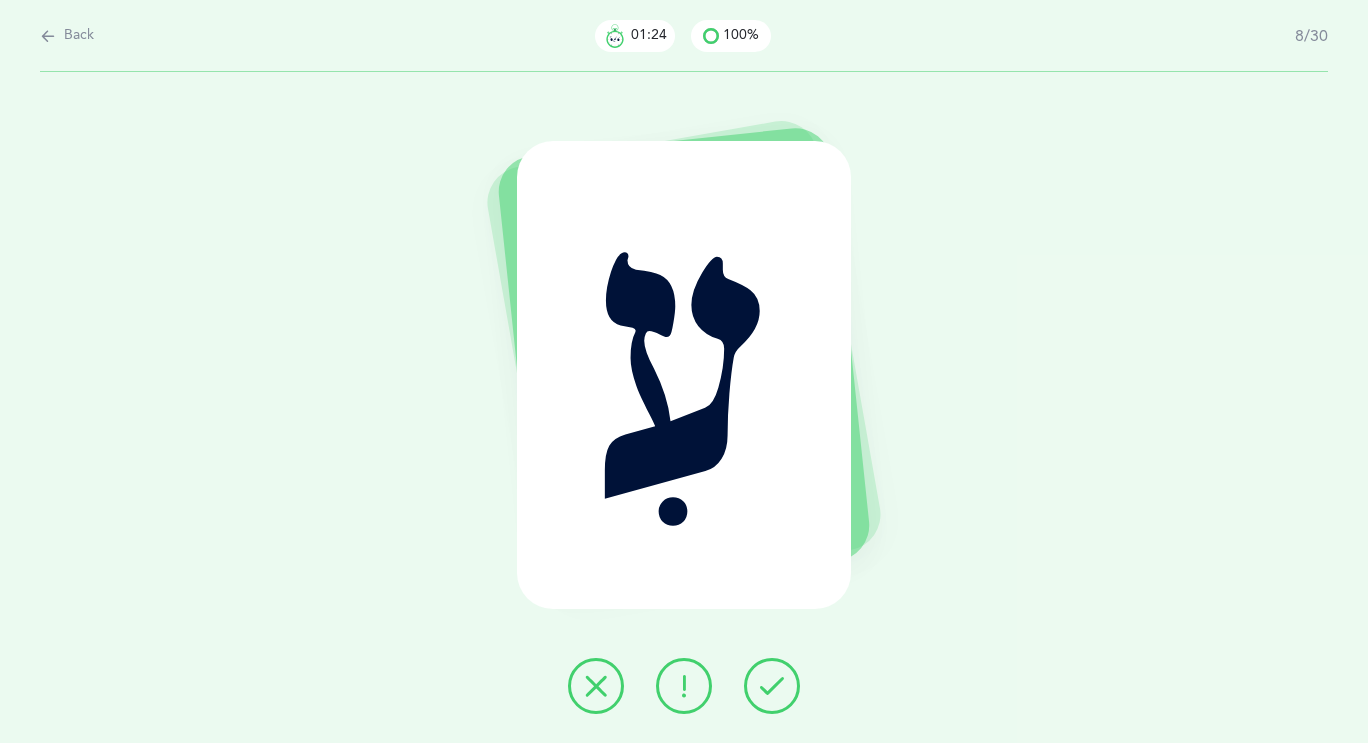 click at bounding box center [684, 686] 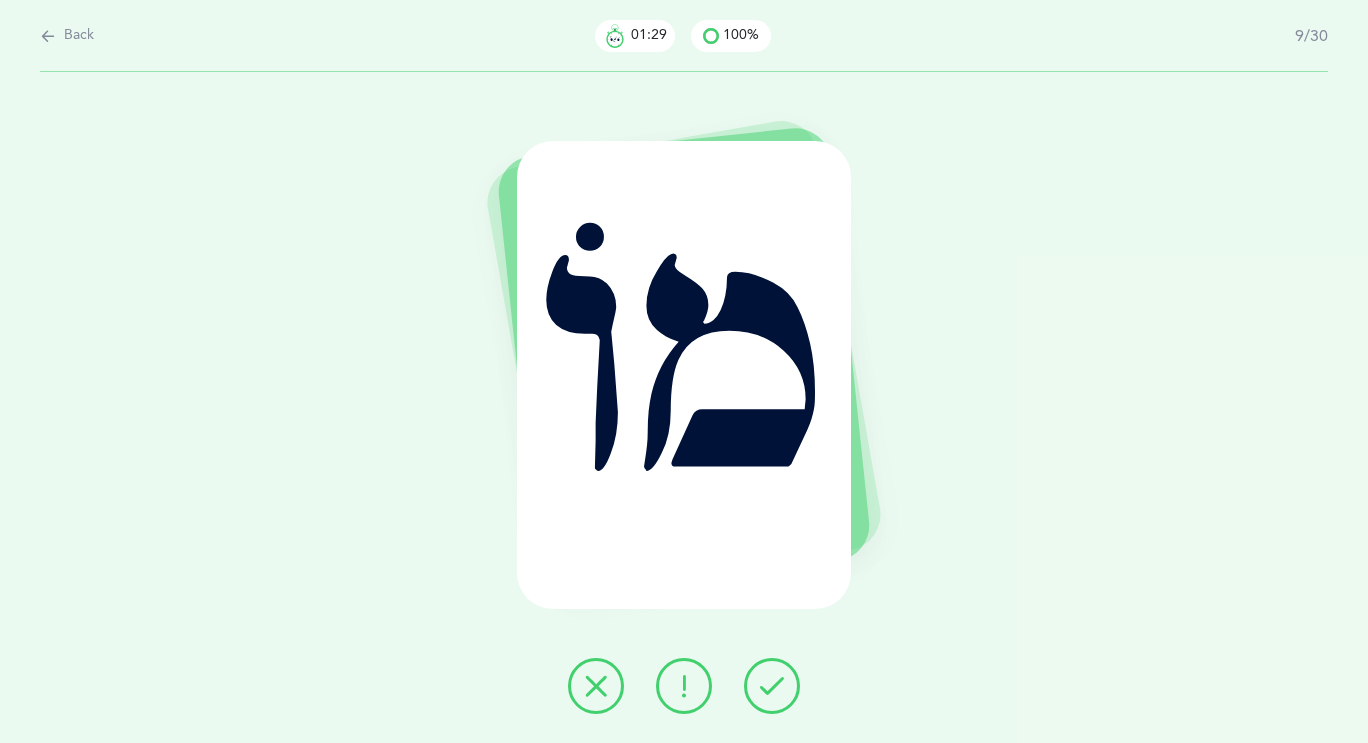 drag, startPoint x: 763, startPoint y: 688, endPoint x: 762, endPoint y: 670, distance: 18.027756 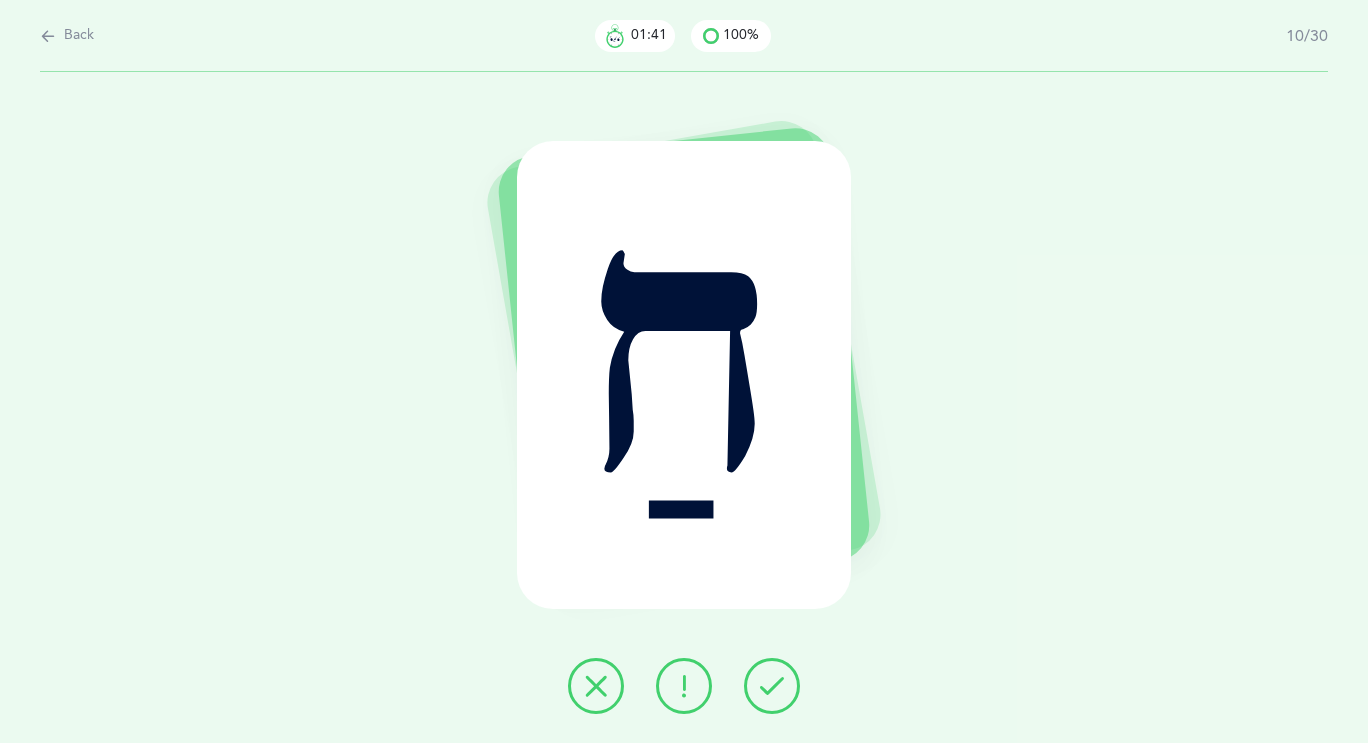 click at bounding box center [772, 686] 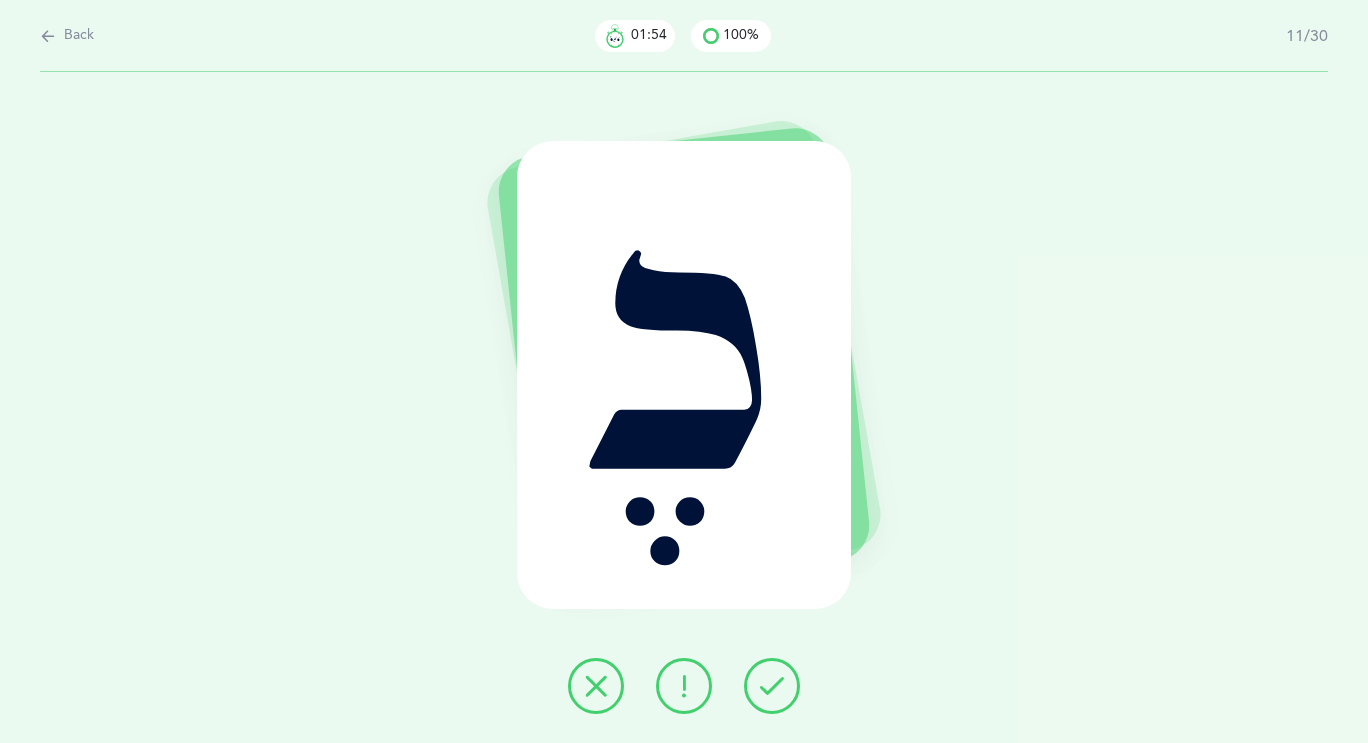 click at bounding box center [684, 686] 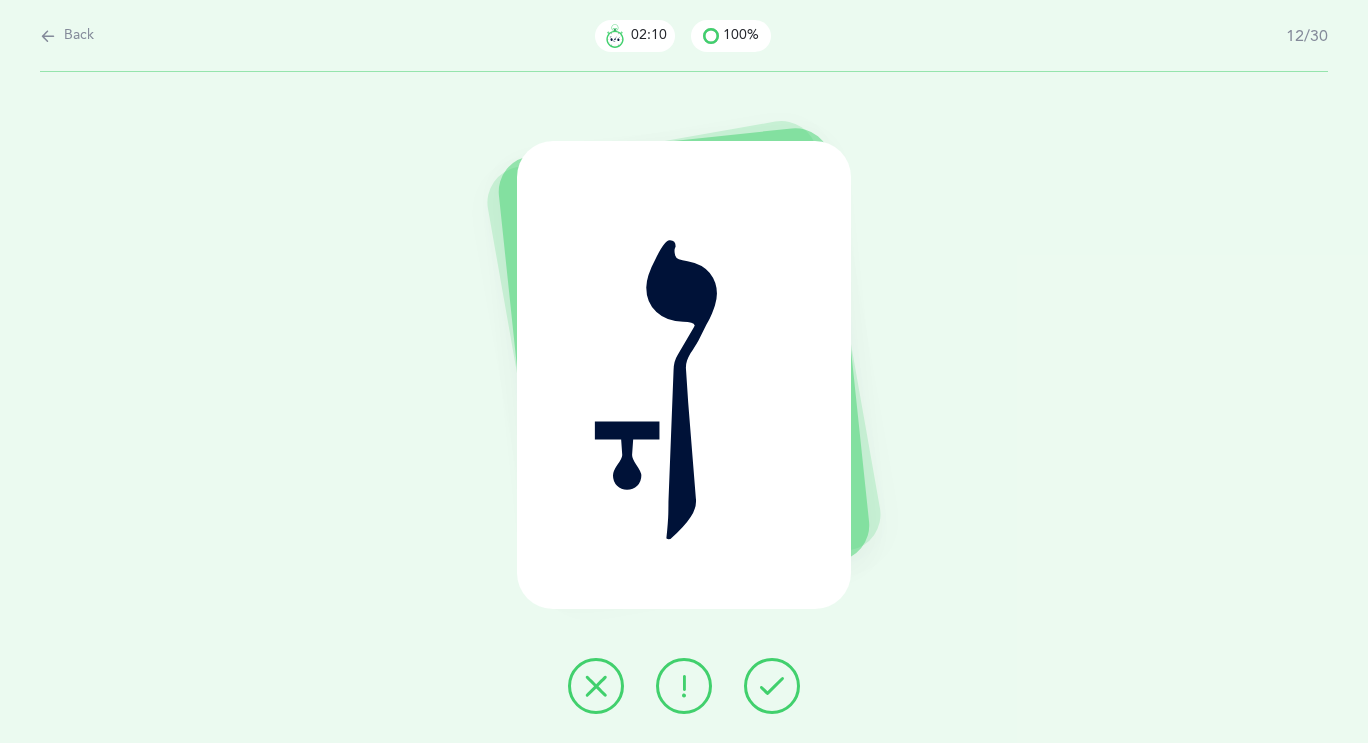 click at bounding box center [772, 686] 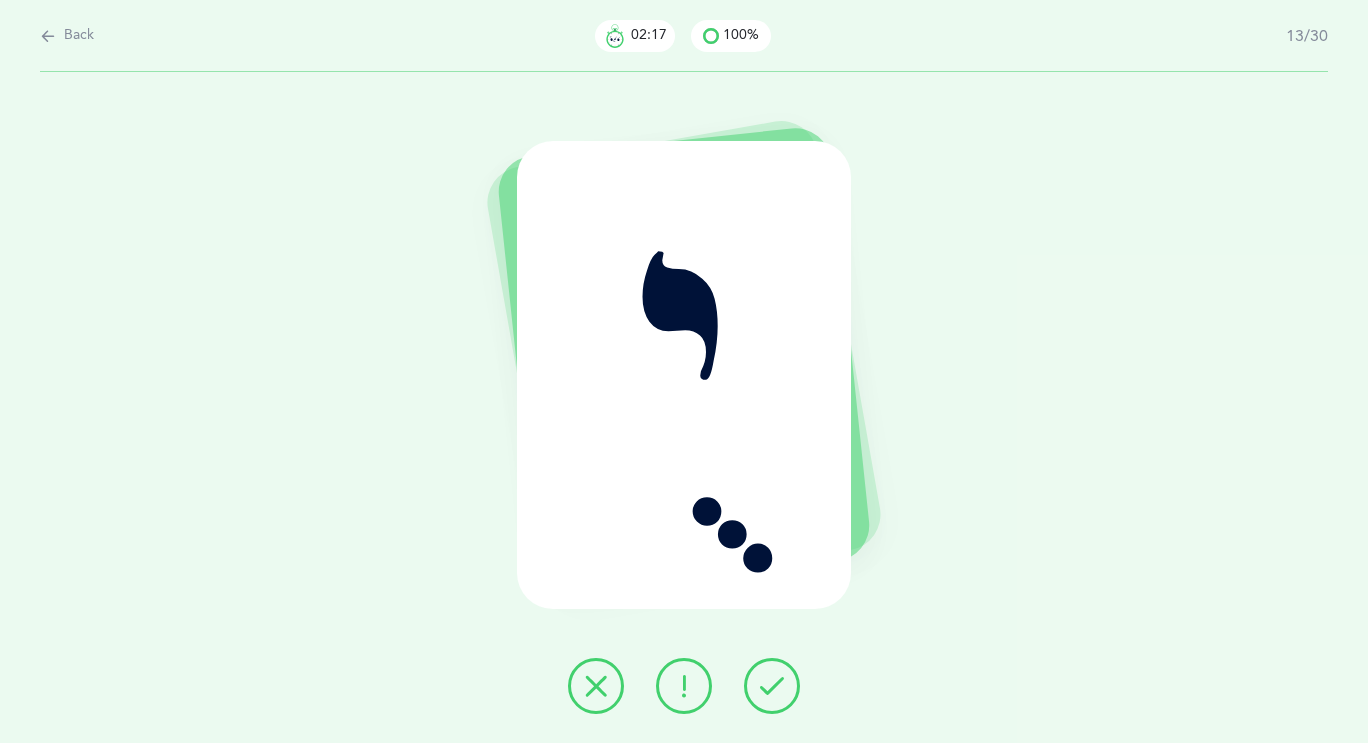 click at bounding box center (772, 686) 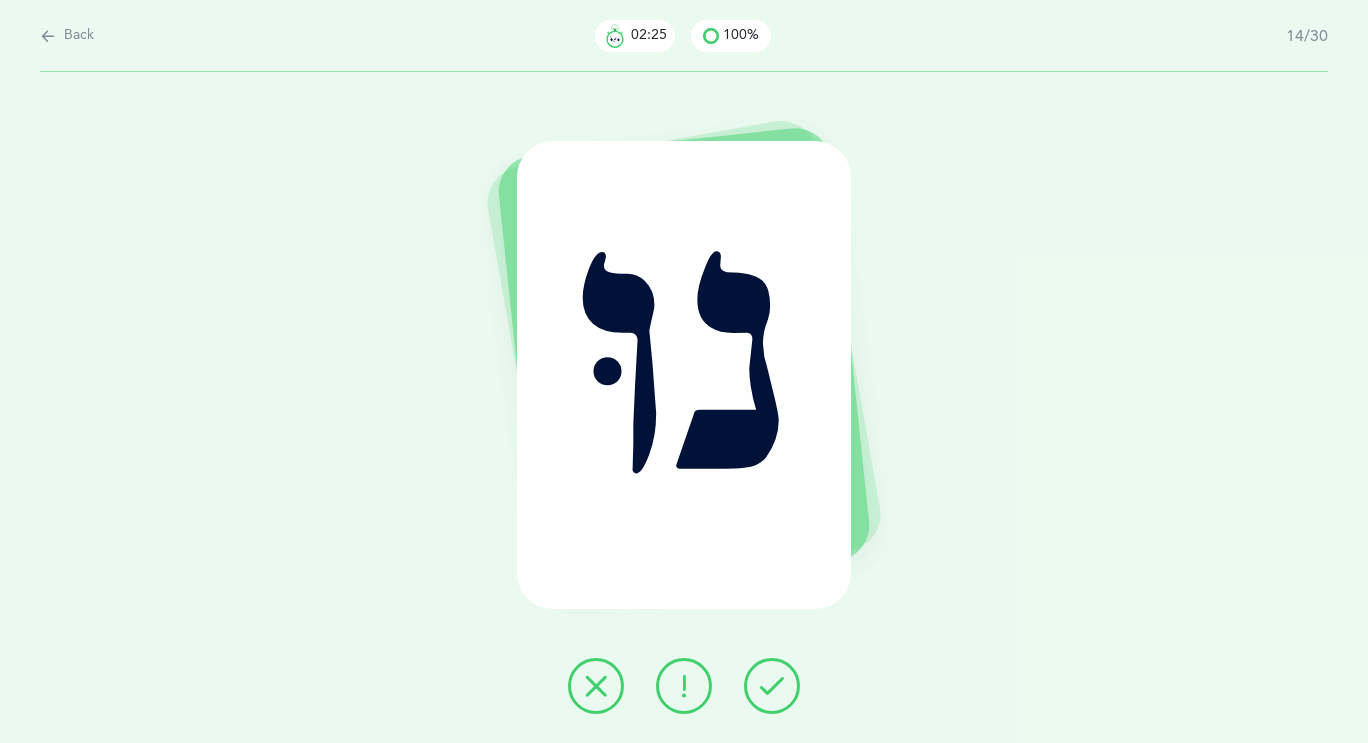 click at bounding box center (684, 686) 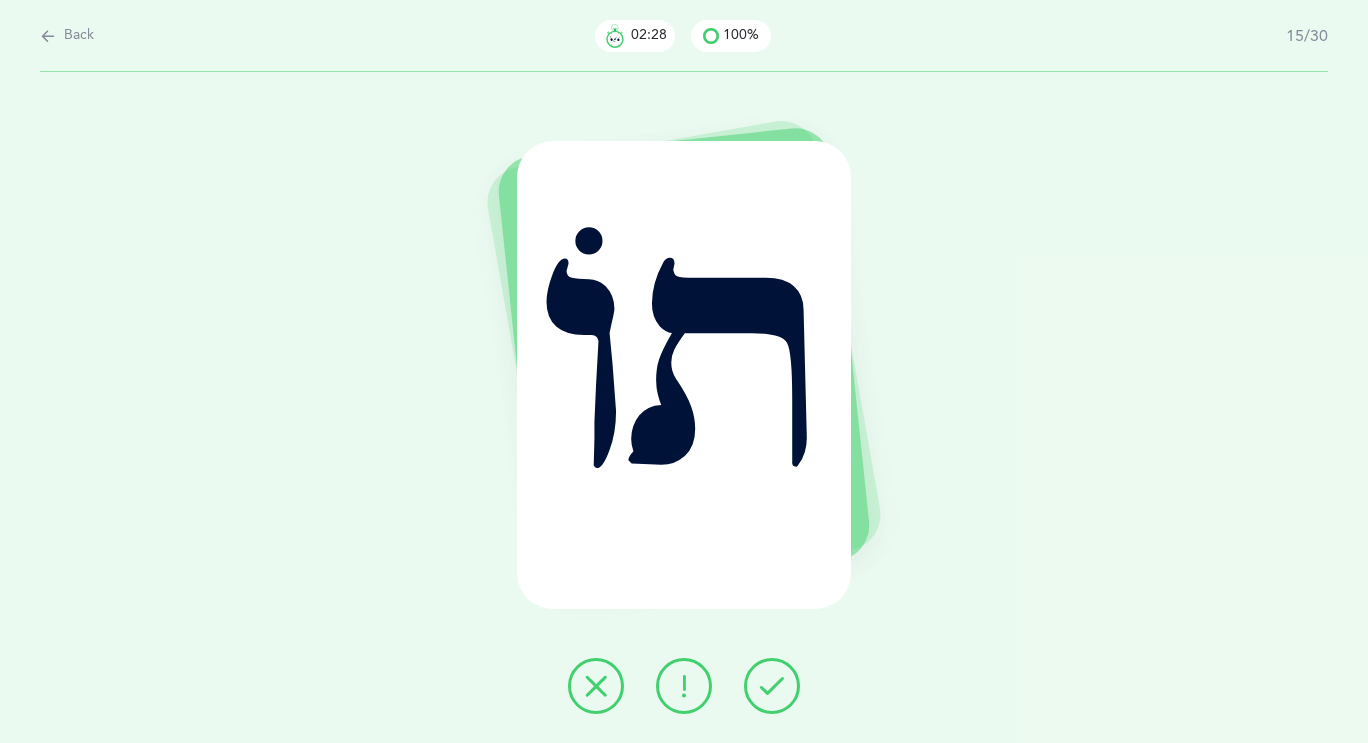 click at bounding box center [772, 686] 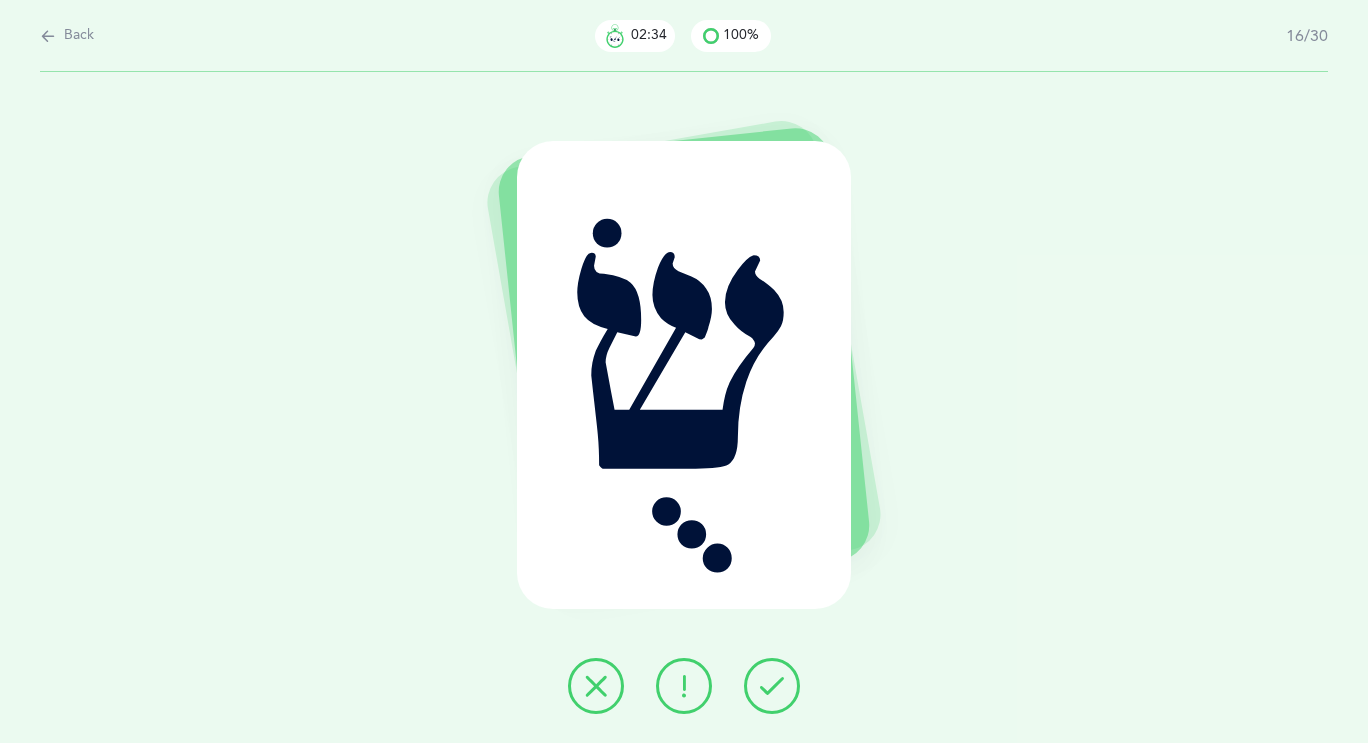click at bounding box center (684, 686) 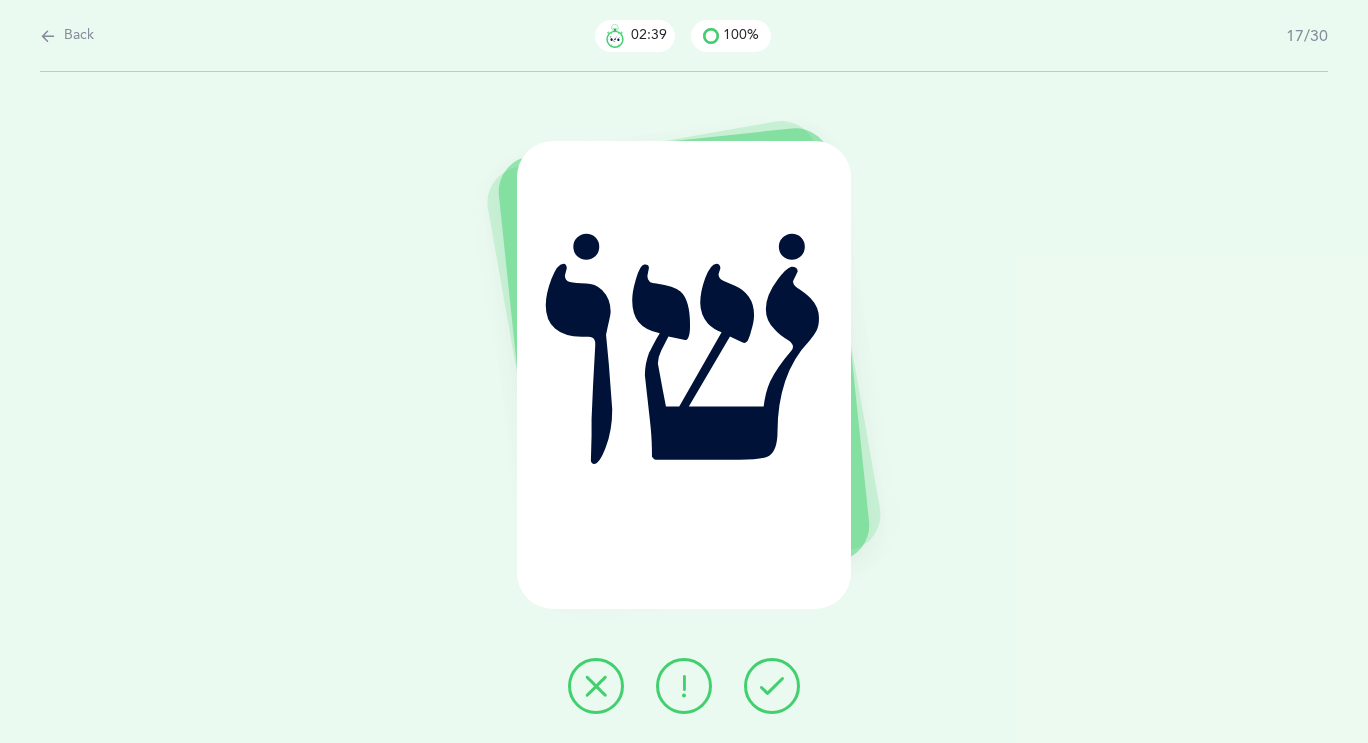 click at bounding box center [772, 686] 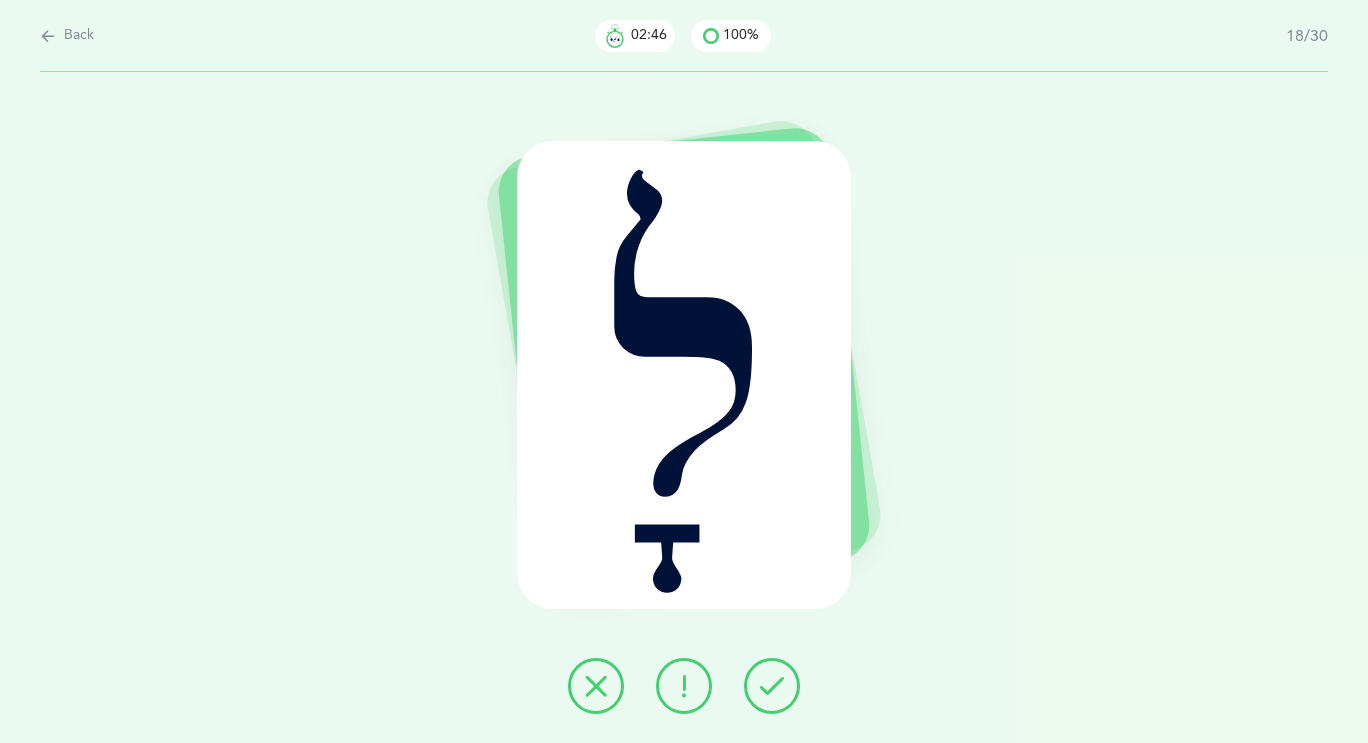 click at bounding box center (772, 686) 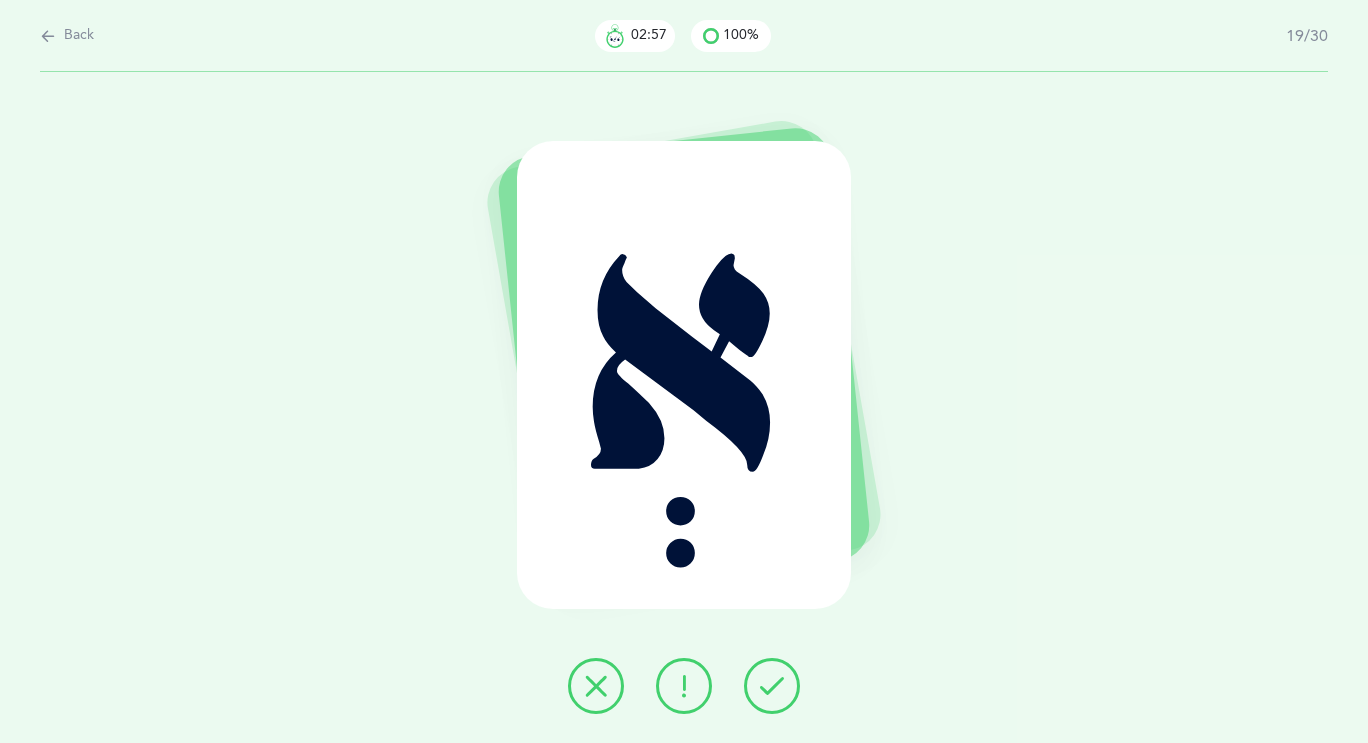 click at bounding box center (684, 686) 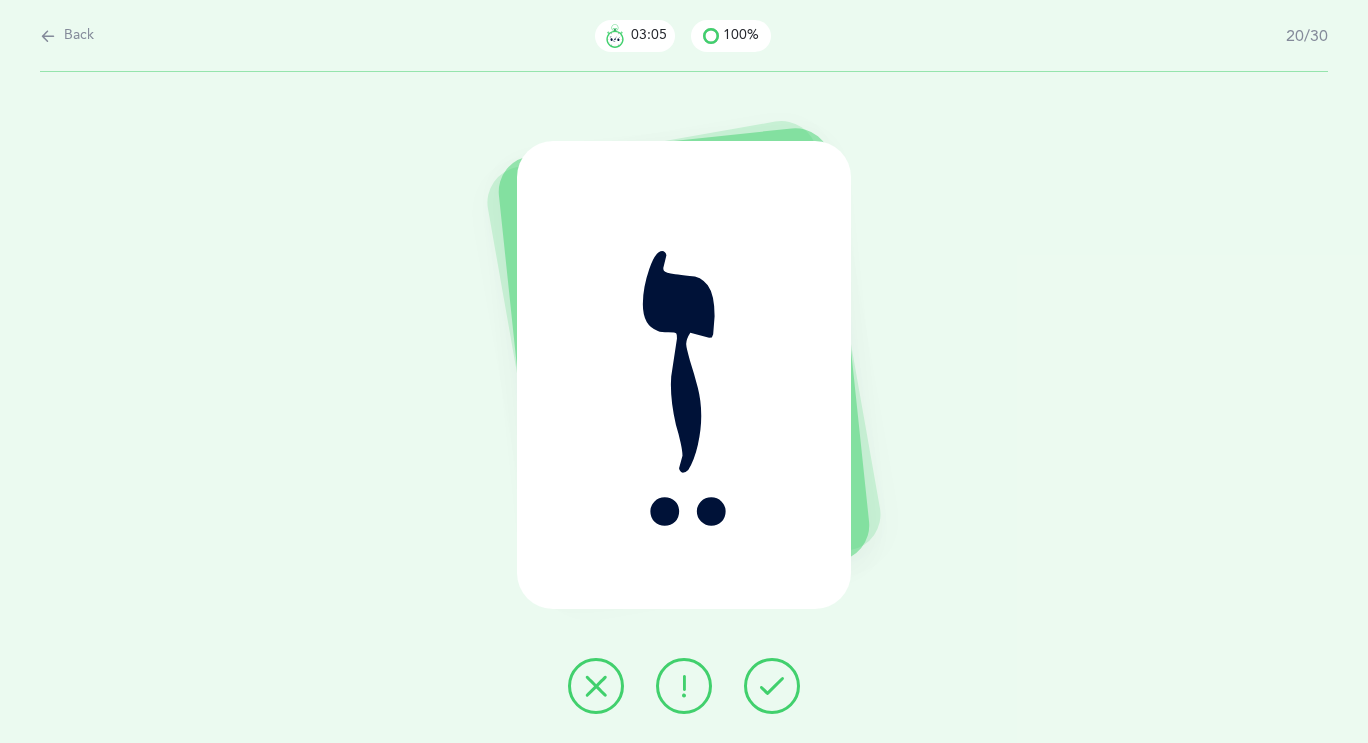 click at bounding box center (772, 686) 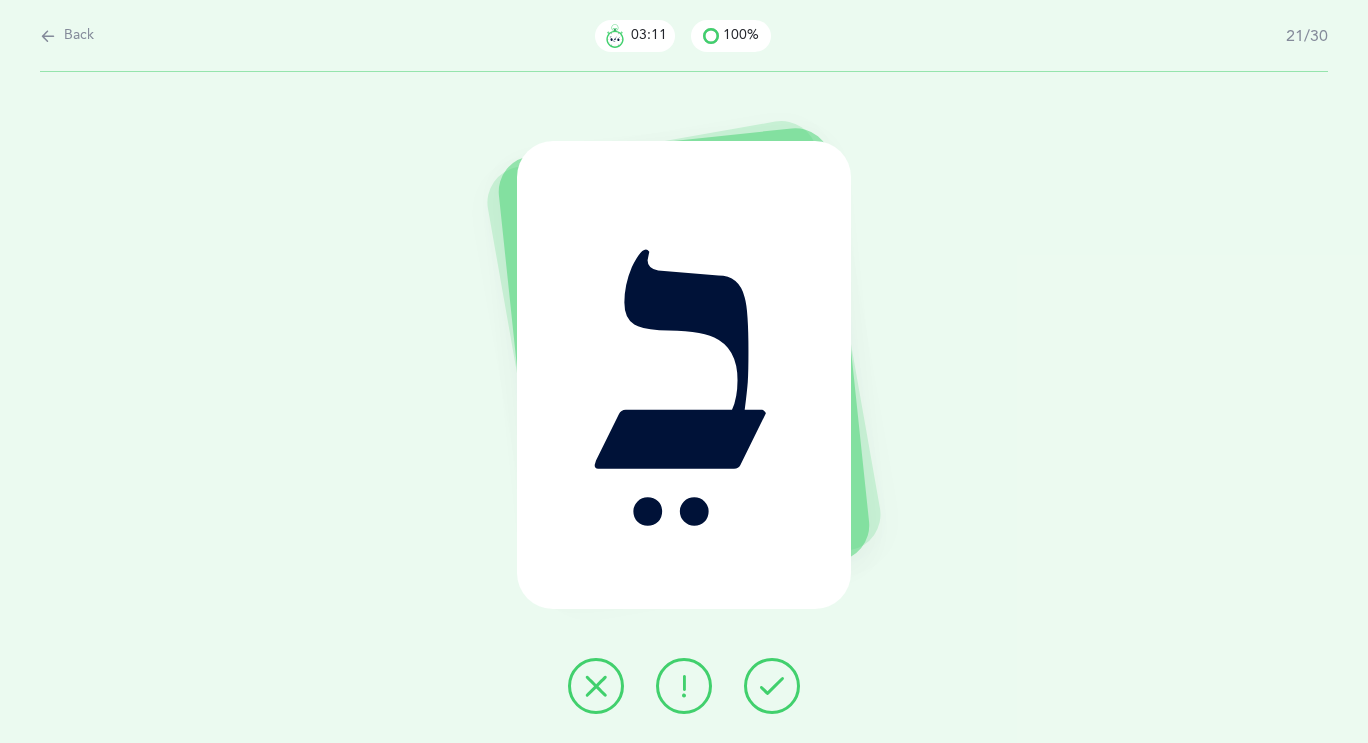 click at bounding box center (772, 686) 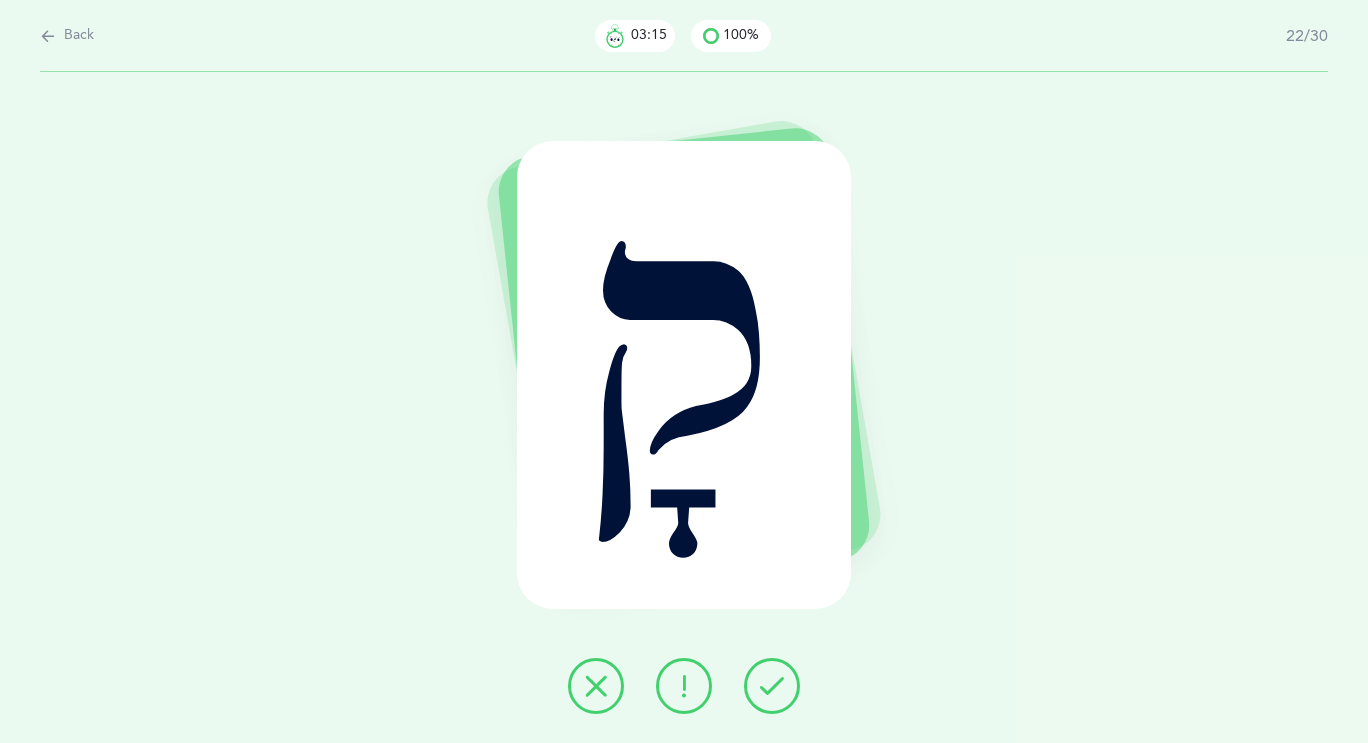 click at bounding box center [772, 686] 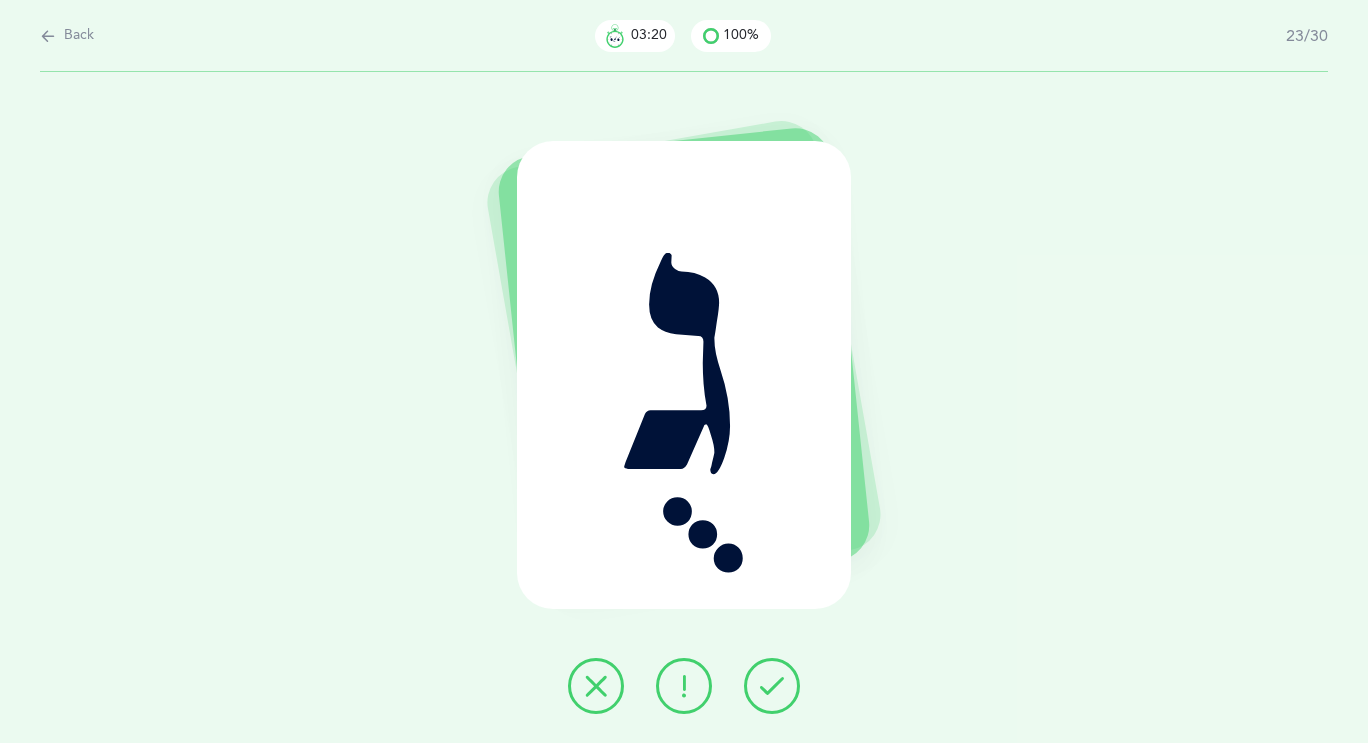 click at bounding box center [772, 686] 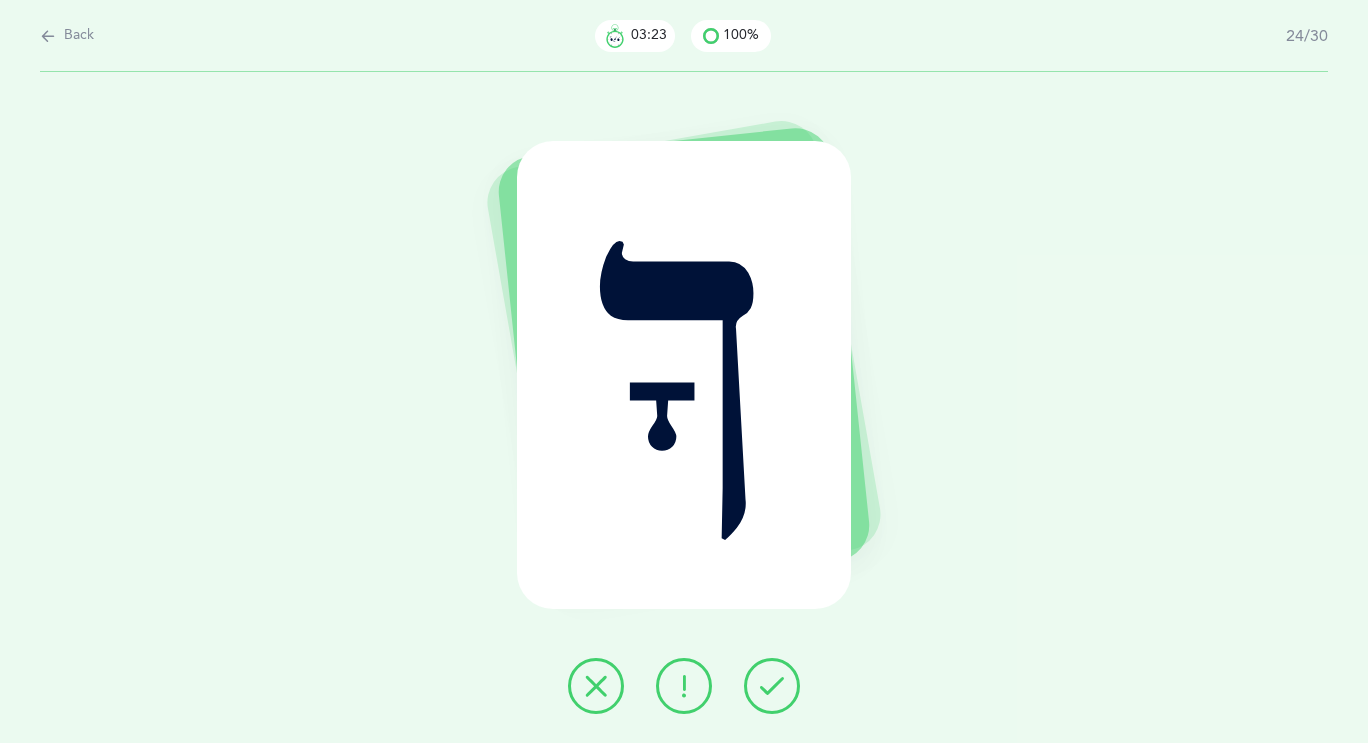 click at bounding box center [772, 686] 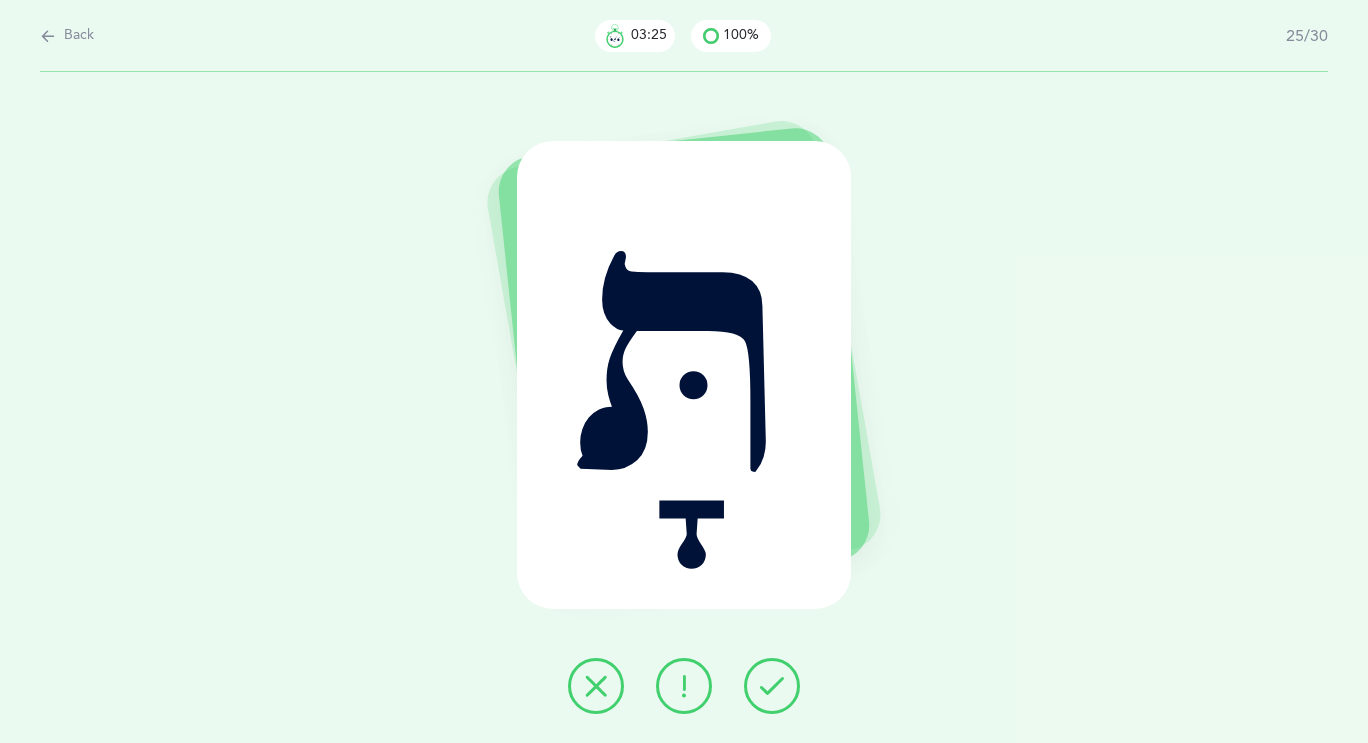 click at bounding box center [772, 686] 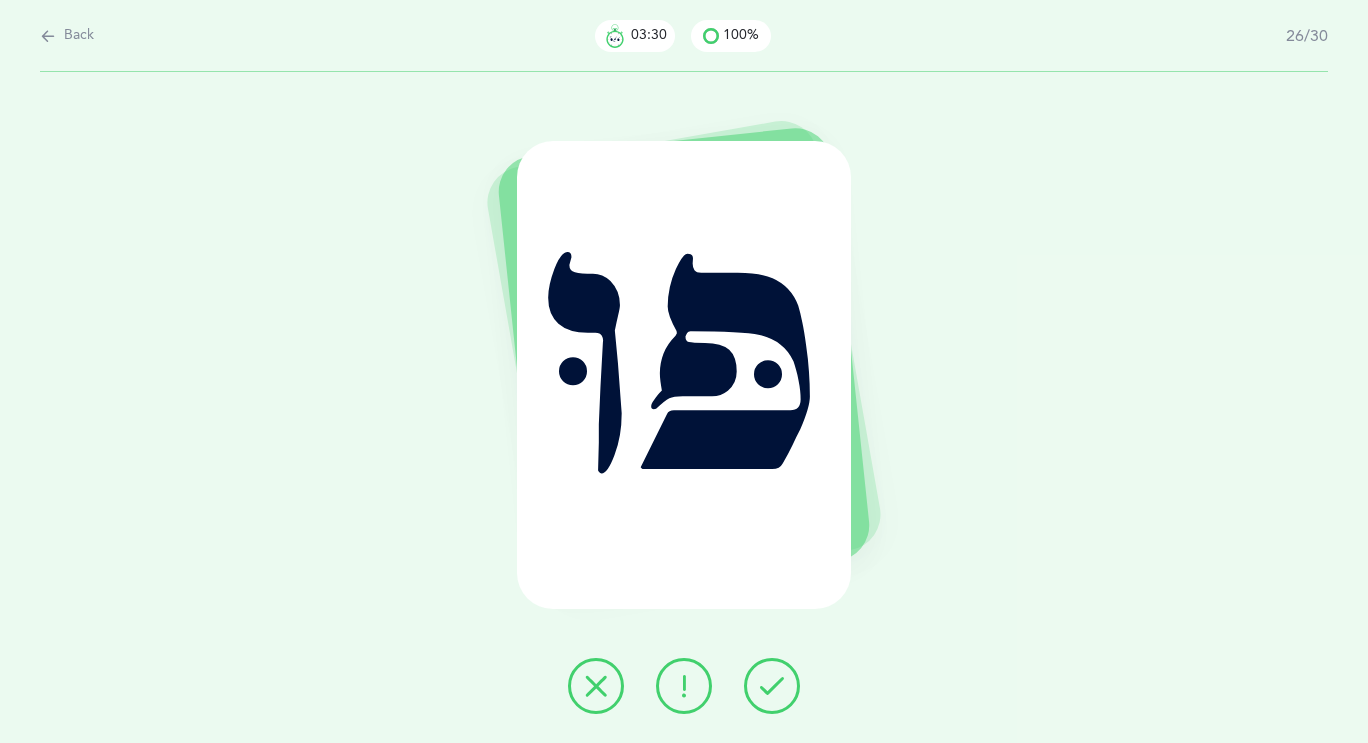 click at bounding box center (772, 686) 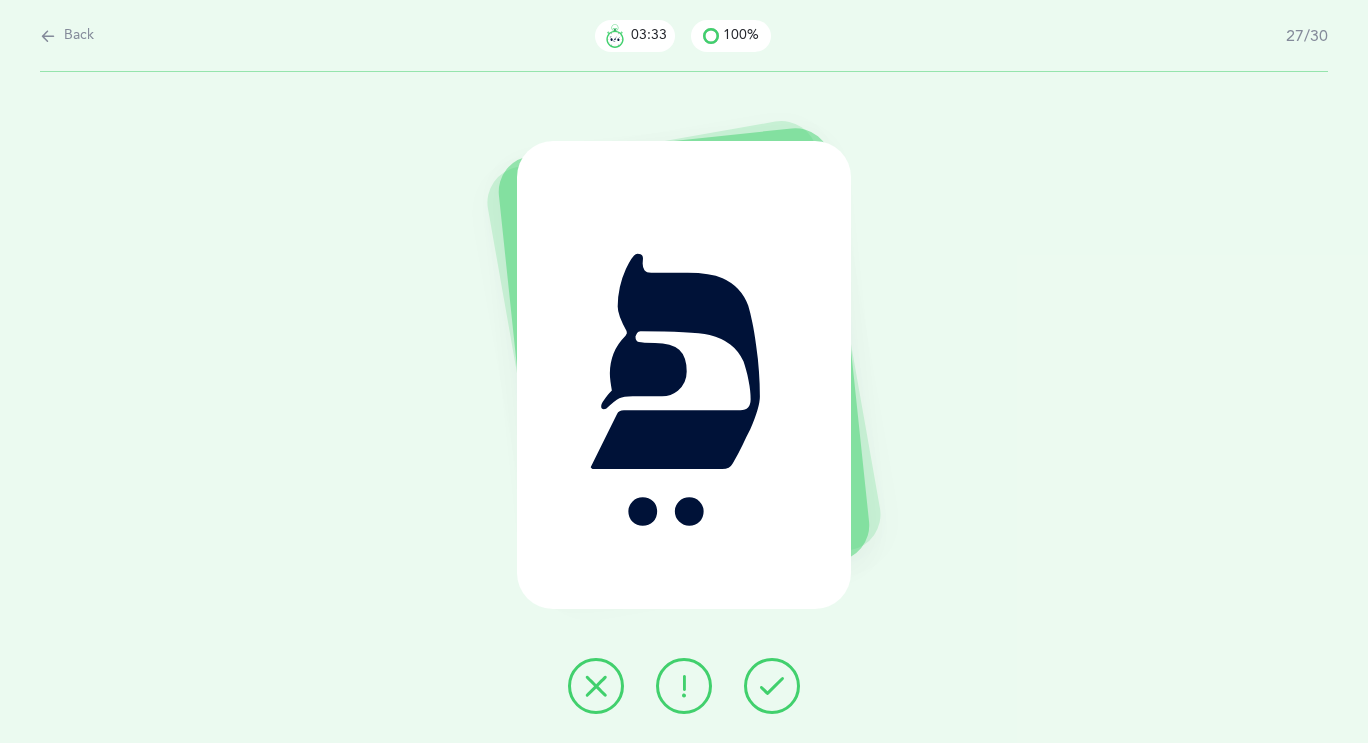click at bounding box center (772, 686) 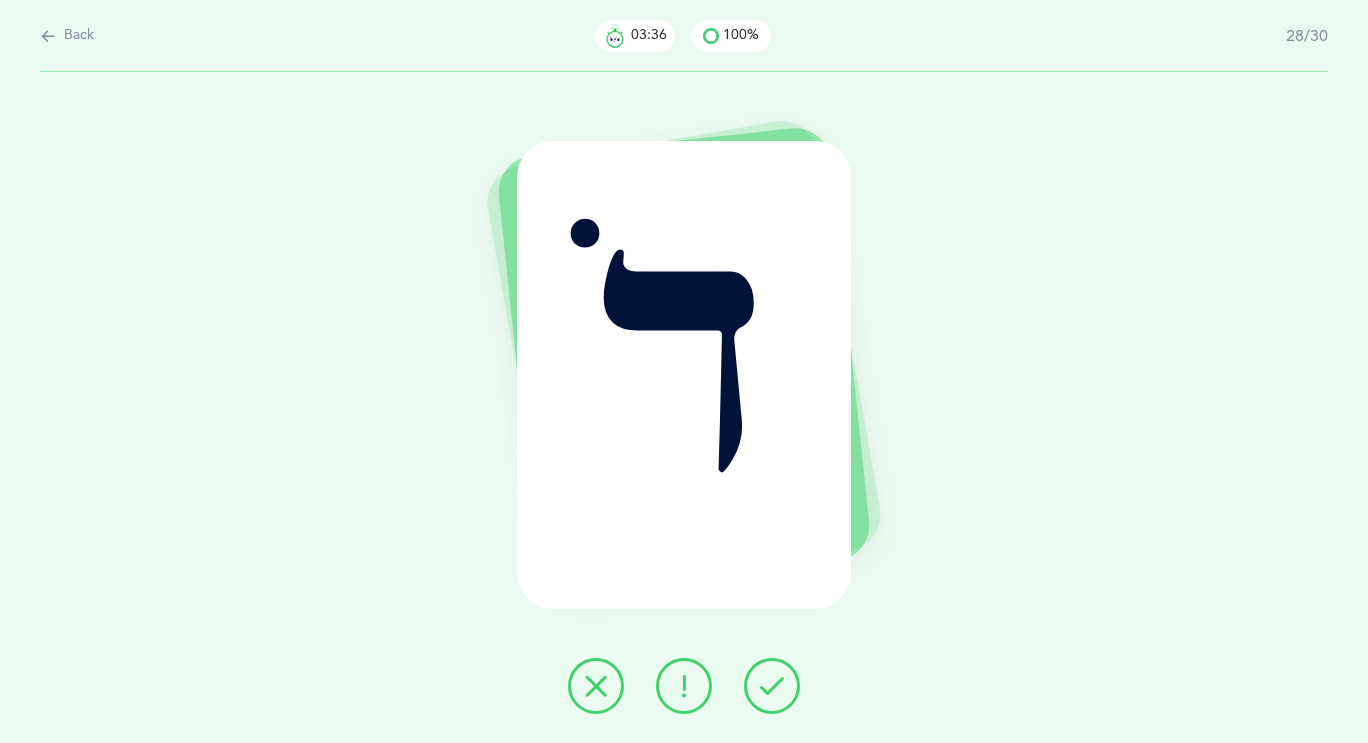 click at bounding box center (772, 686) 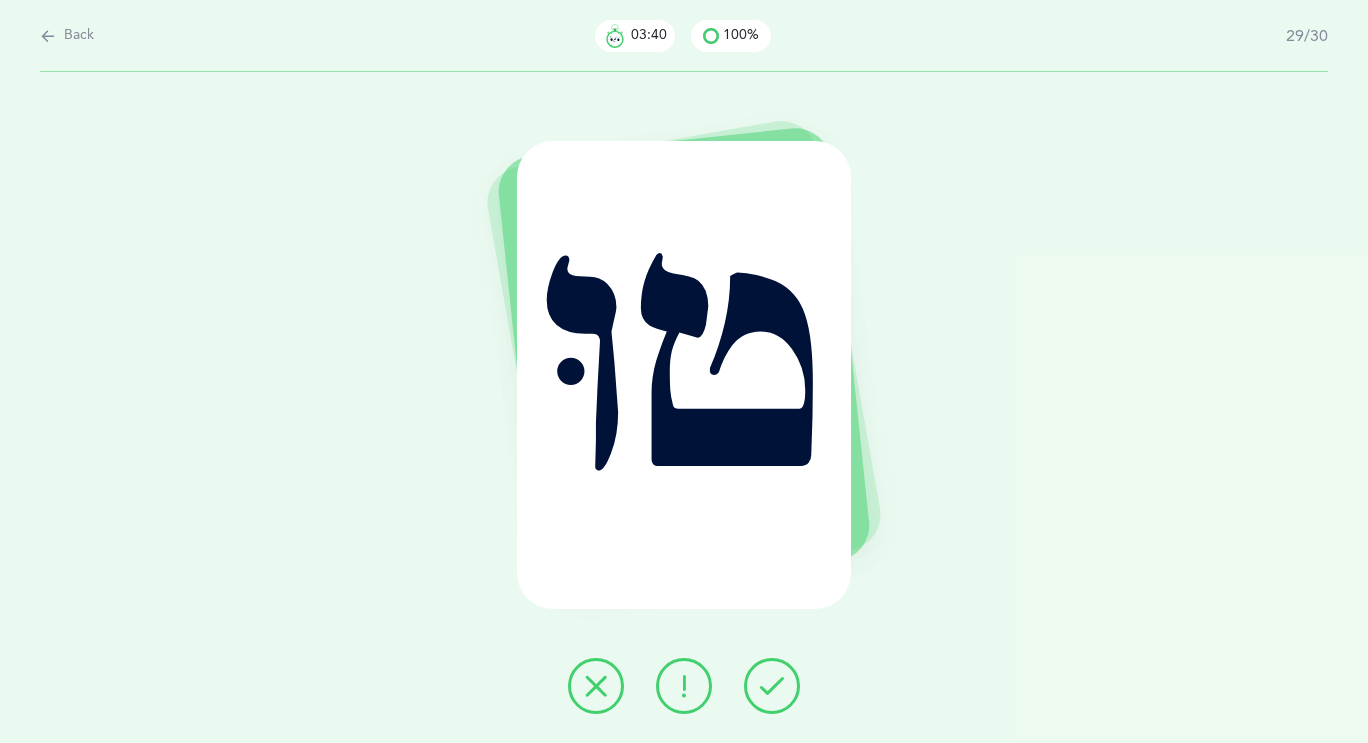 click at bounding box center [772, 686] 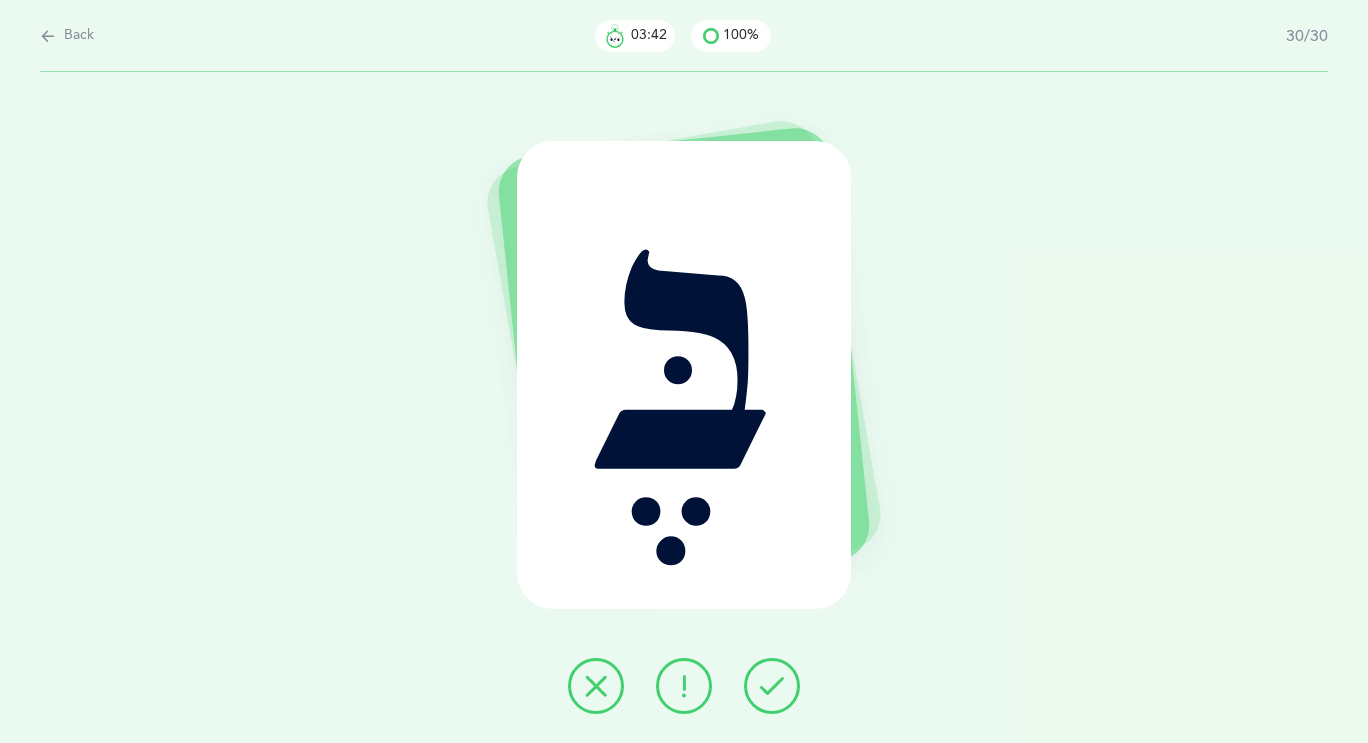 click at bounding box center [772, 686] 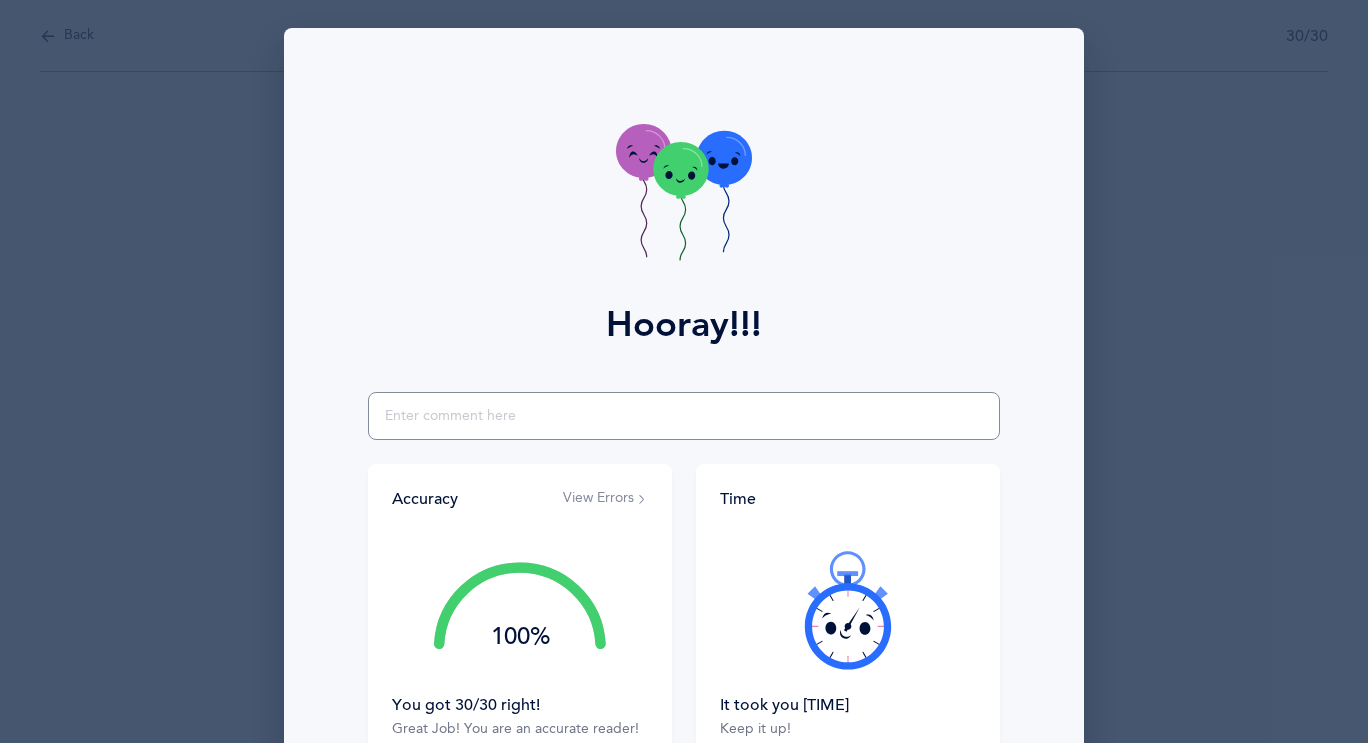 click at bounding box center (684, 416) 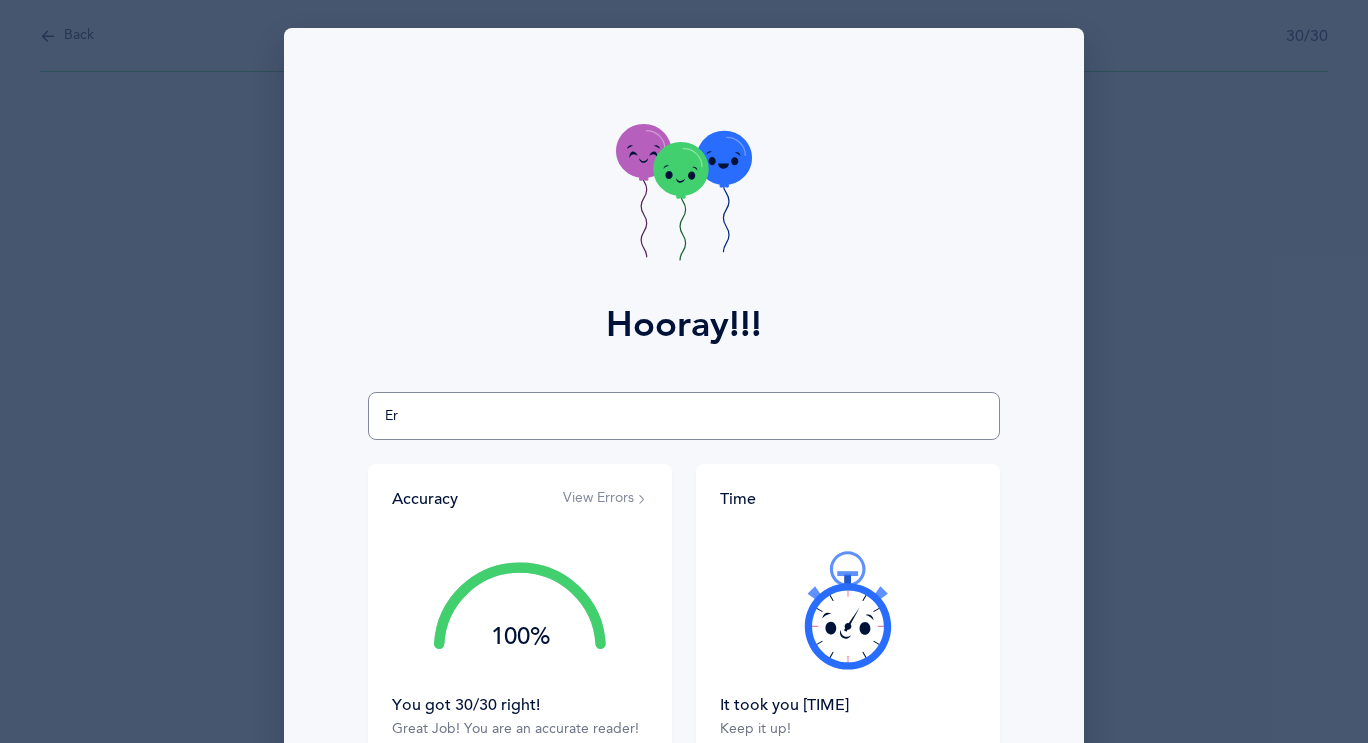 type on "E" 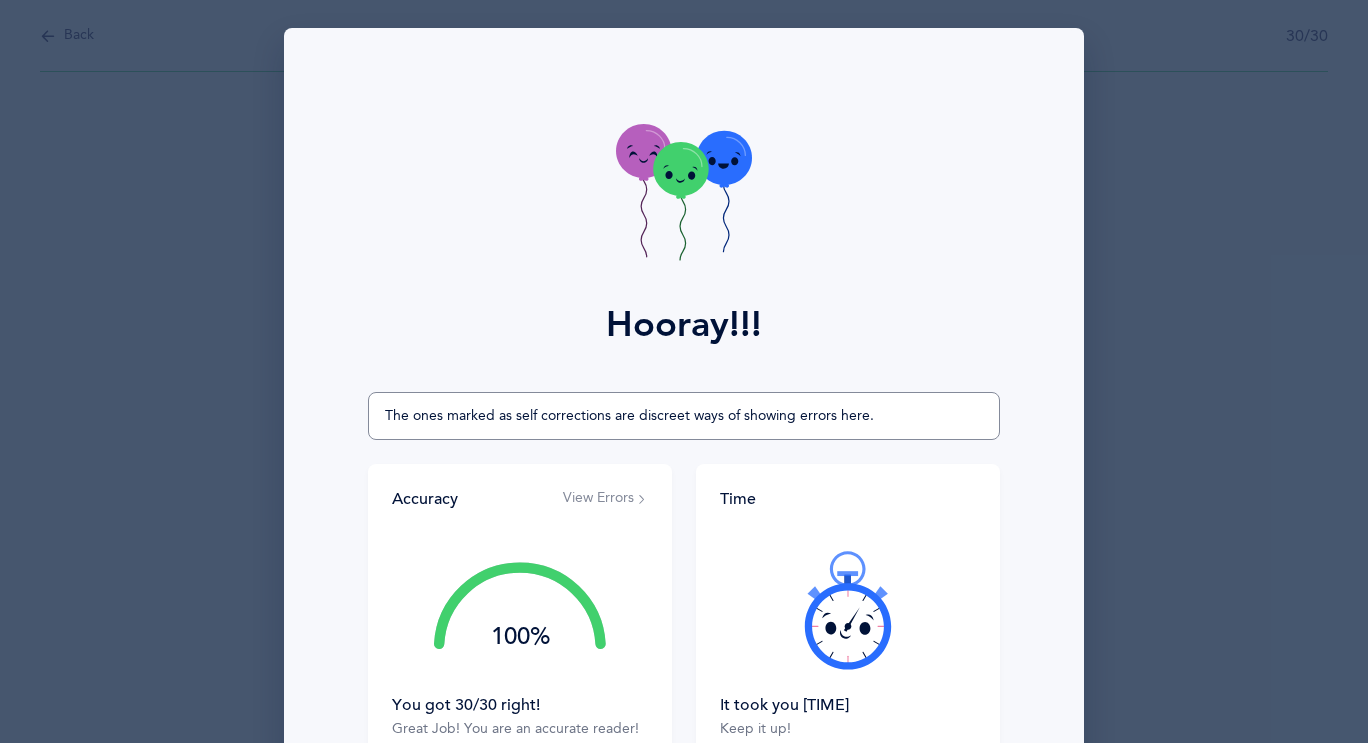 type on "The ones marked as self corrections are discreet ways of showing errors here." 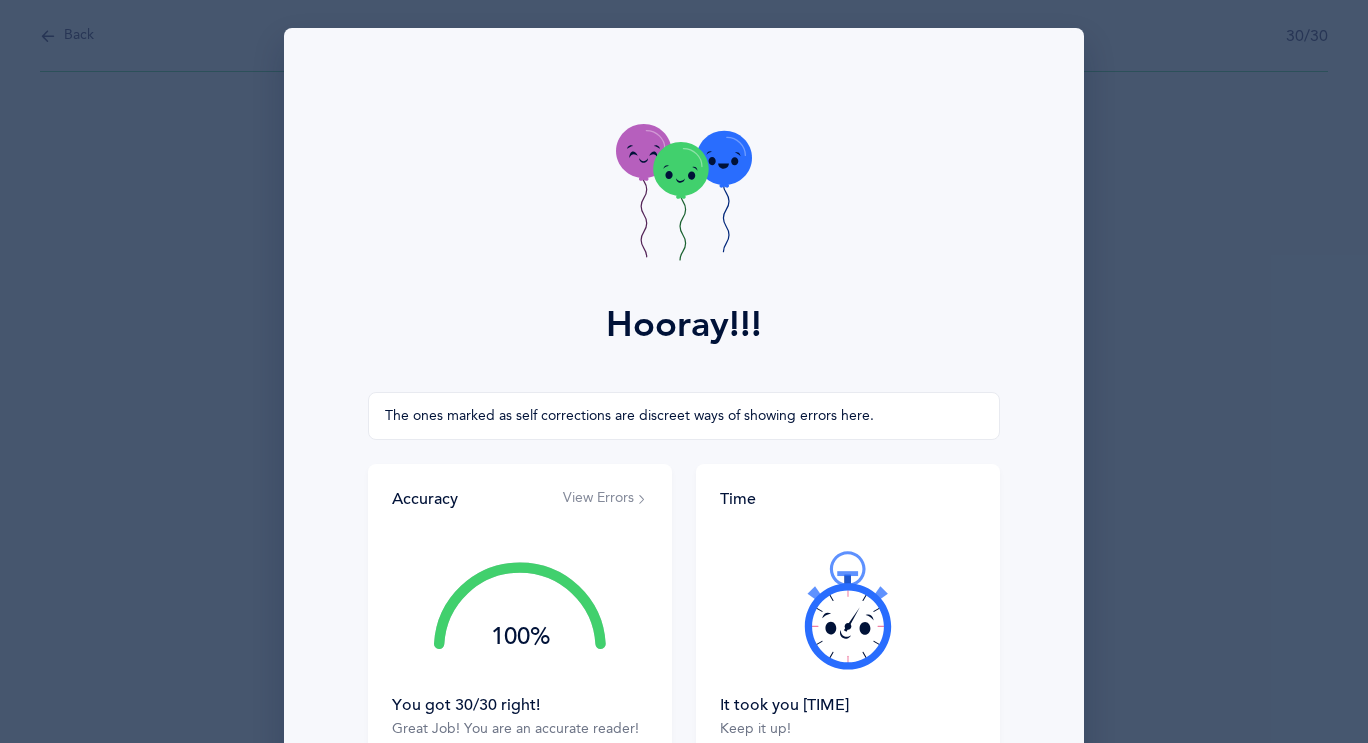 click on "View Errors" at bounding box center (605, 499) 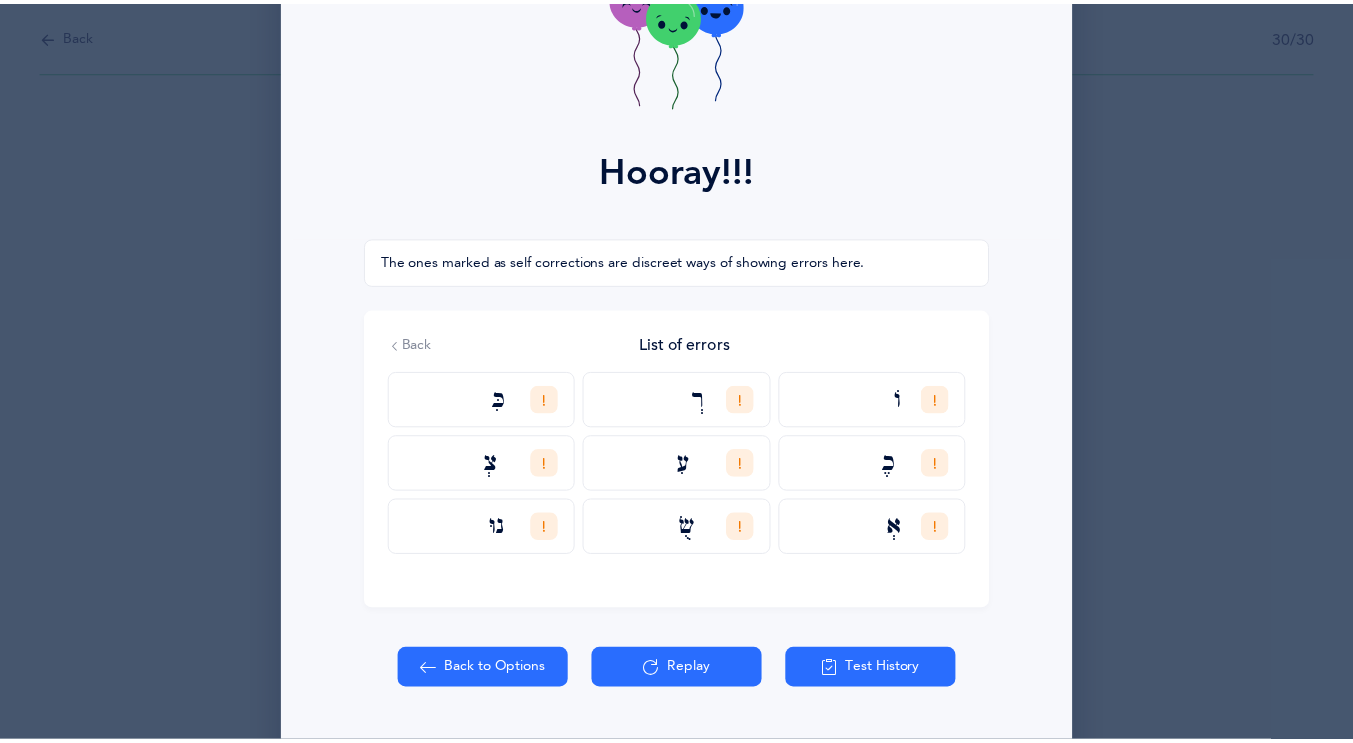 scroll, scrollTop: 160, scrollLeft: 0, axis: vertical 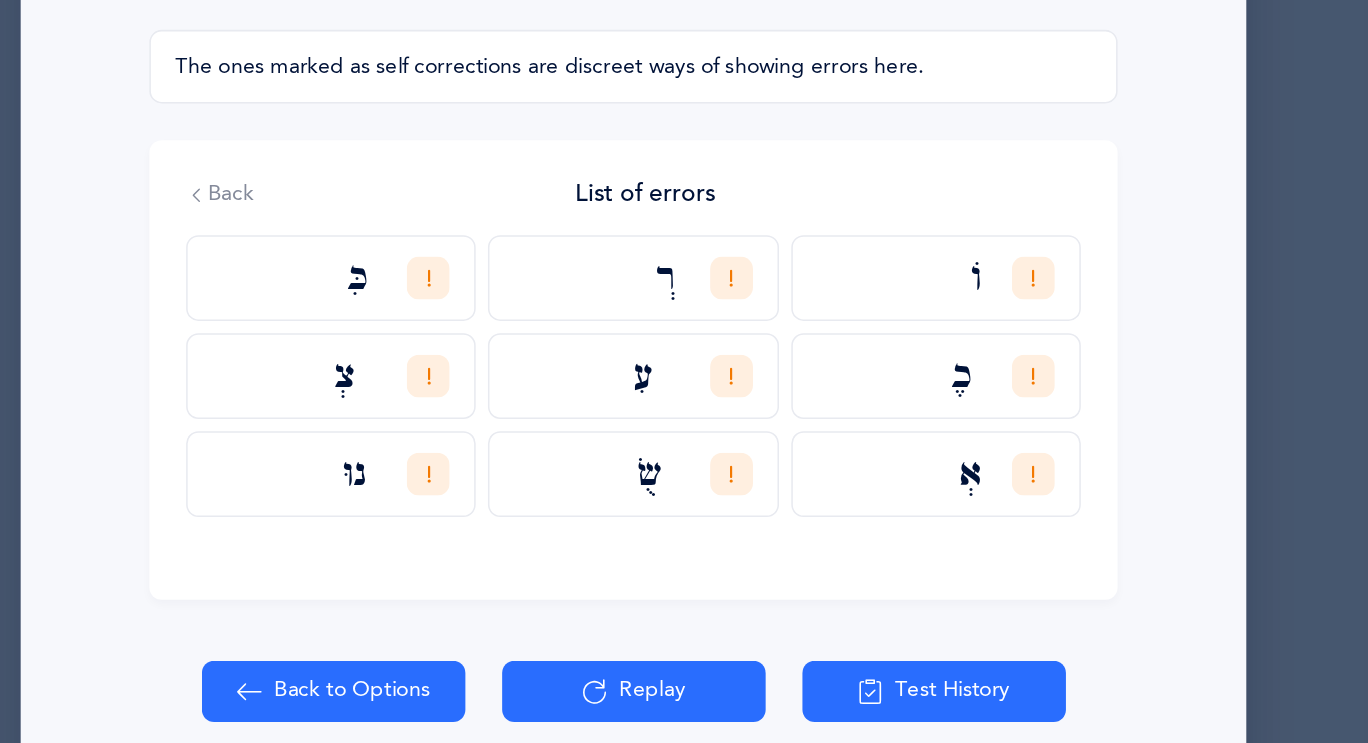 click on "The ones marked as self corrections are discreet ways of showing errors here.
Accuracy
View Errors
100%
You got 30/30 right!
Great Job! You are an accurate reader!
Time
It took you [TIME]
Keep it up!
Back
List of errors
כִּ
רְ
וֹ
צְ
עִ
כֶ
נוּ
שֻׂ
אְ
Back
Replay Options" at bounding box center [684, 418] 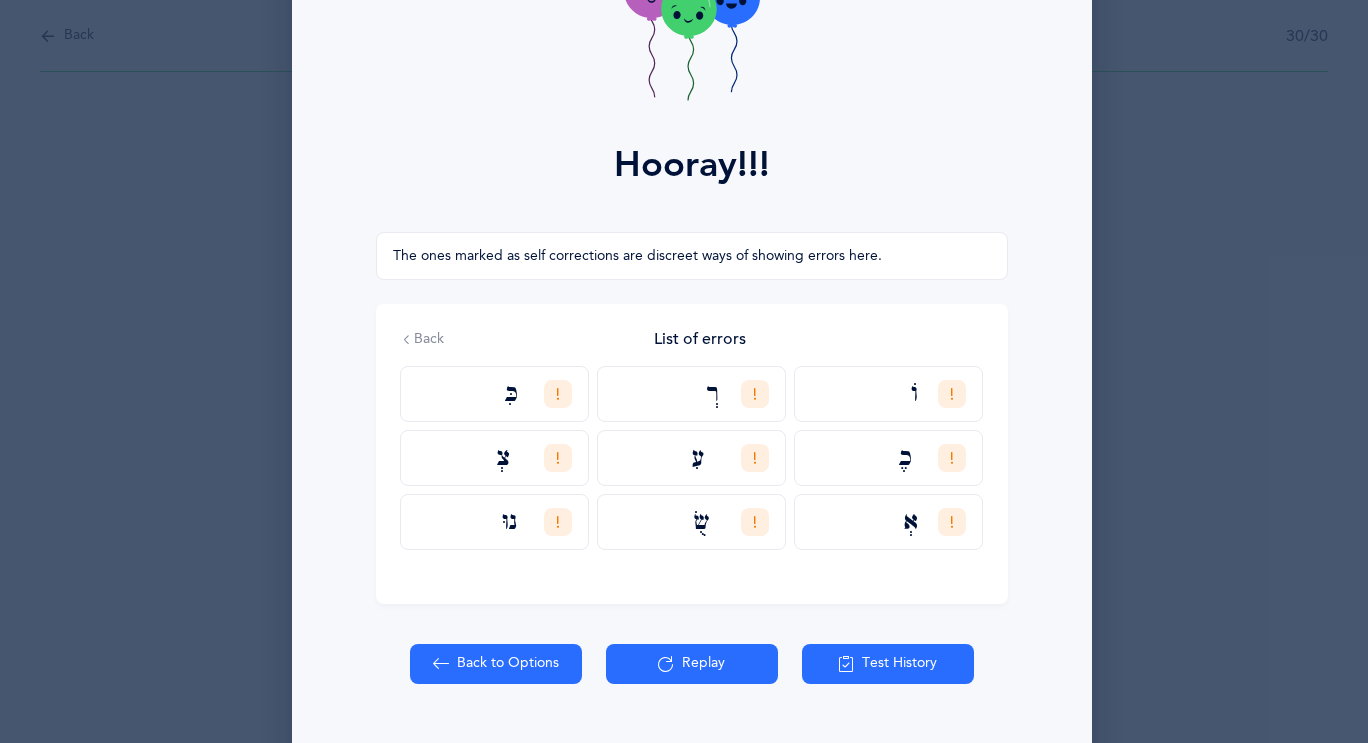 click on "Back to Options" at bounding box center [496, 664] 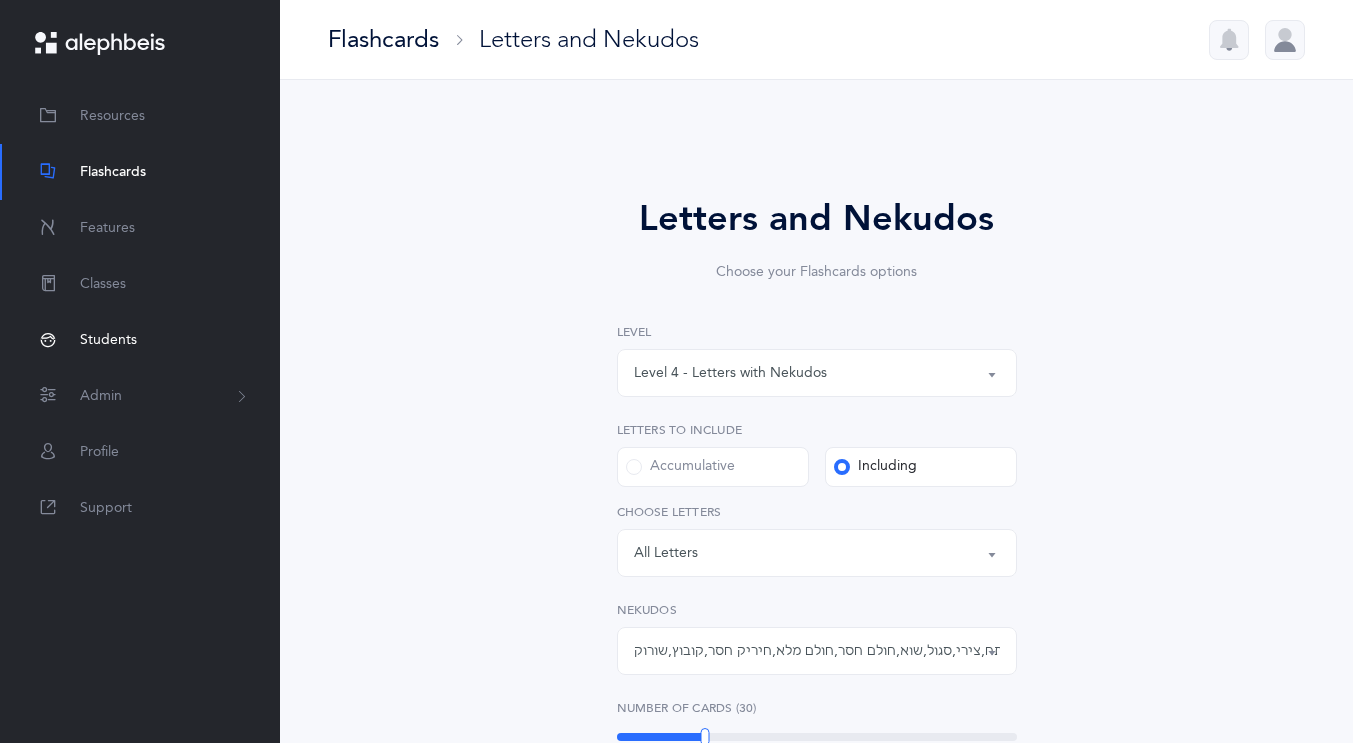 click on "Students" at bounding box center [108, 340] 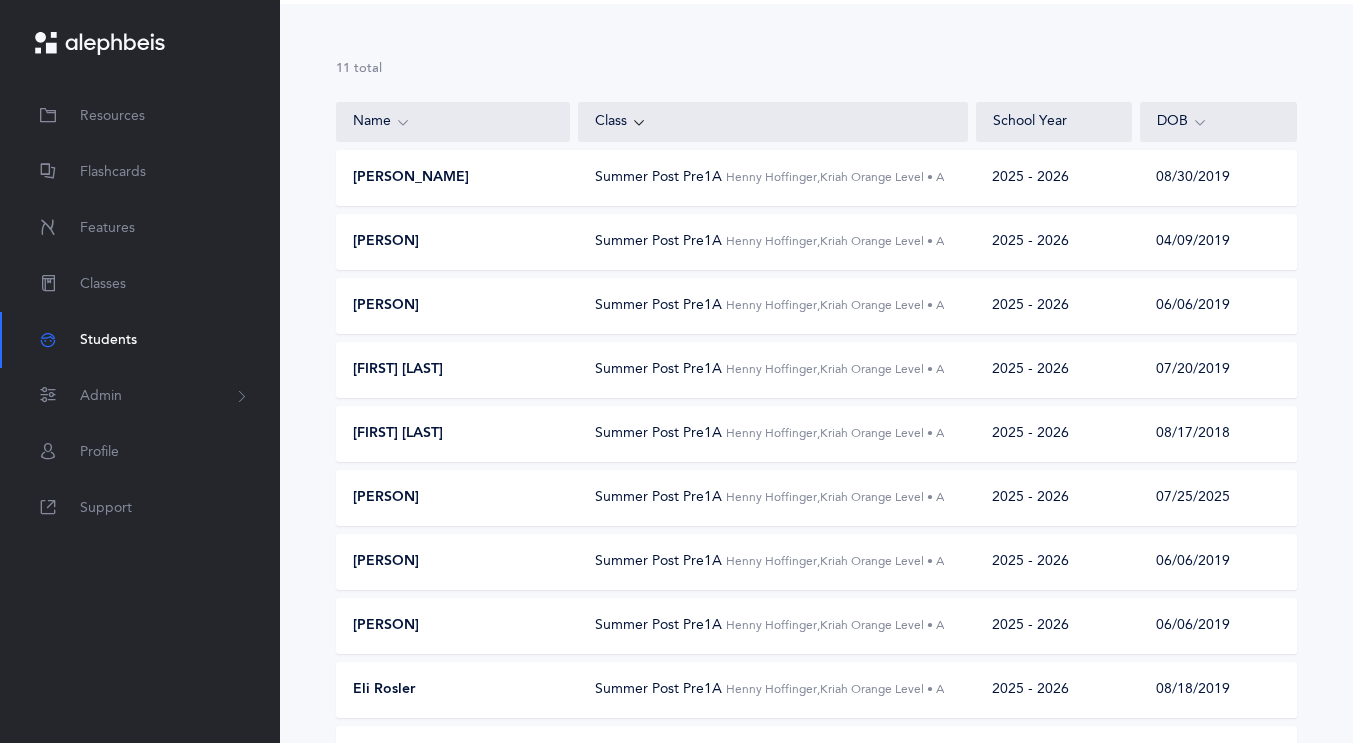 scroll, scrollTop: 315, scrollLeft: 0, axis: vertical 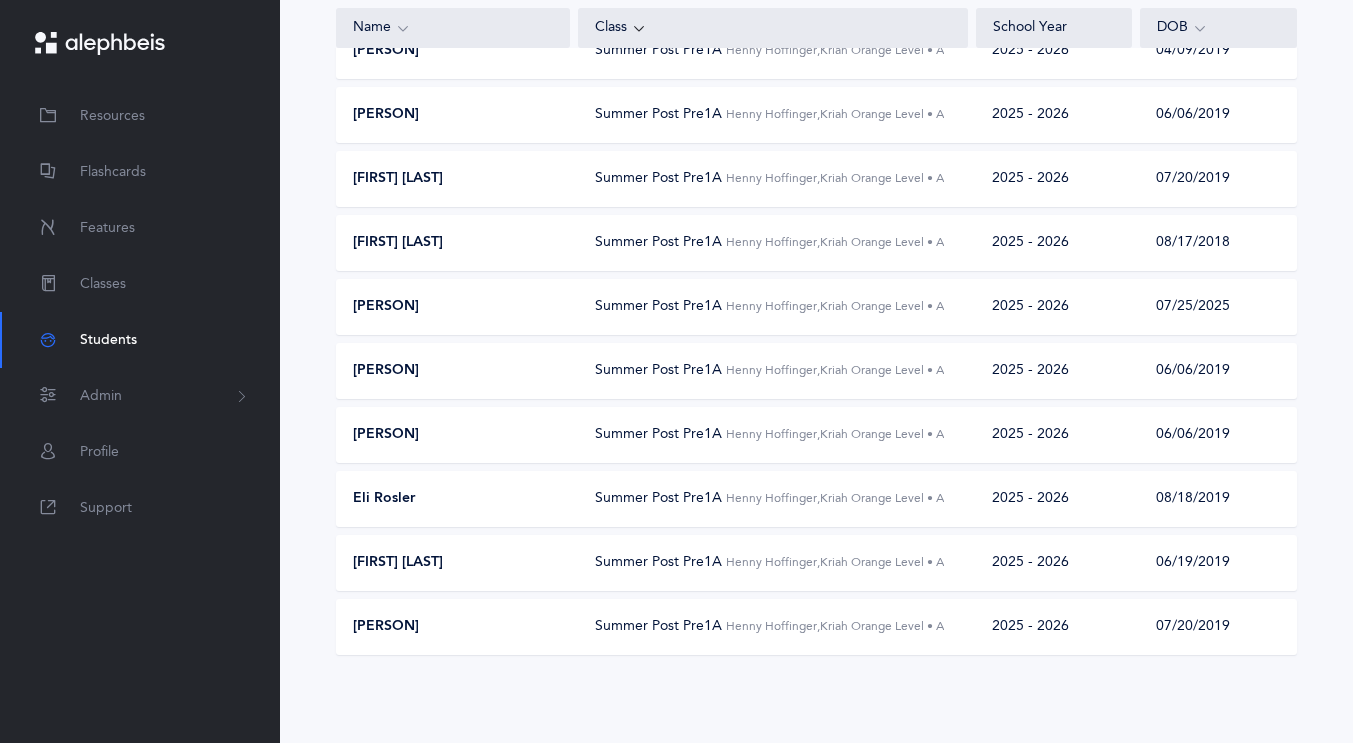 click on "[FIRST] [LAST]" at bounding box center (398, 563) 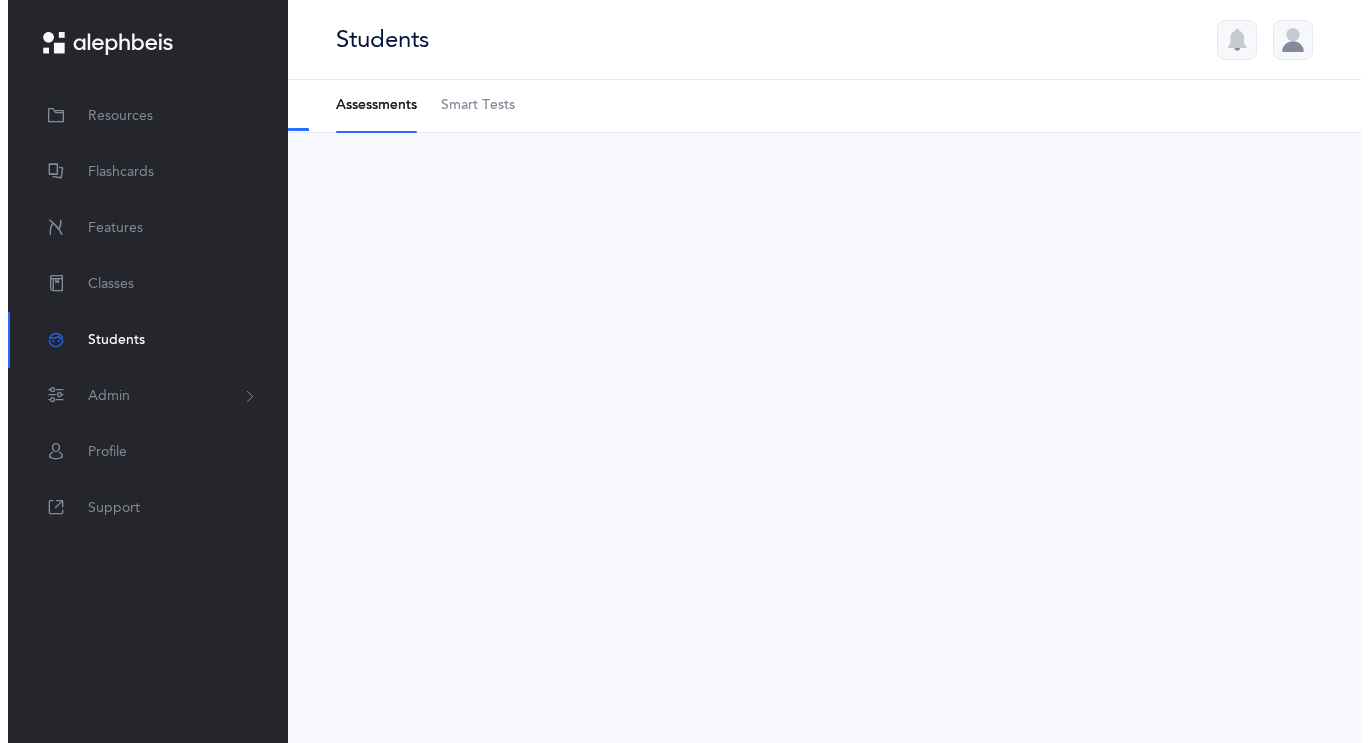scroll, scrollTop: 0, scrollLeft: 0, axis: both 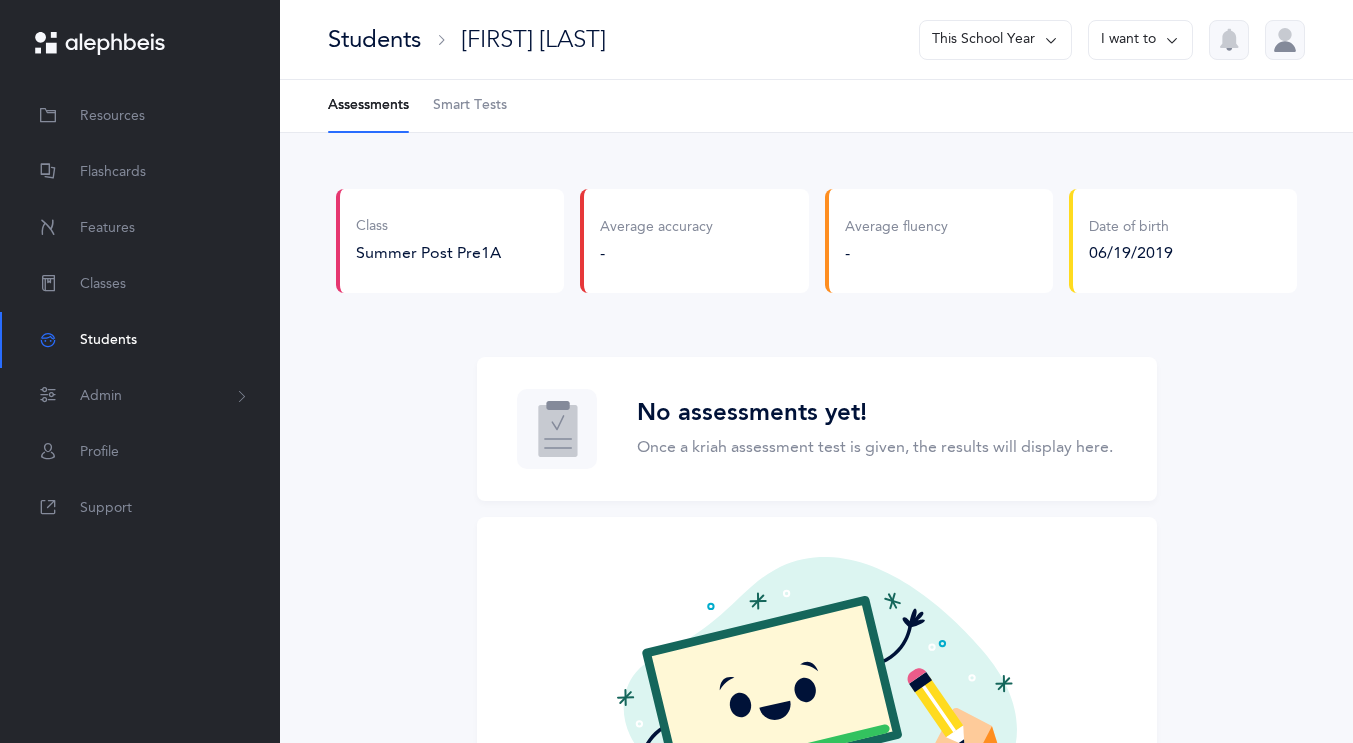 click on "Smart Tests" at bounding box center (470, 106) 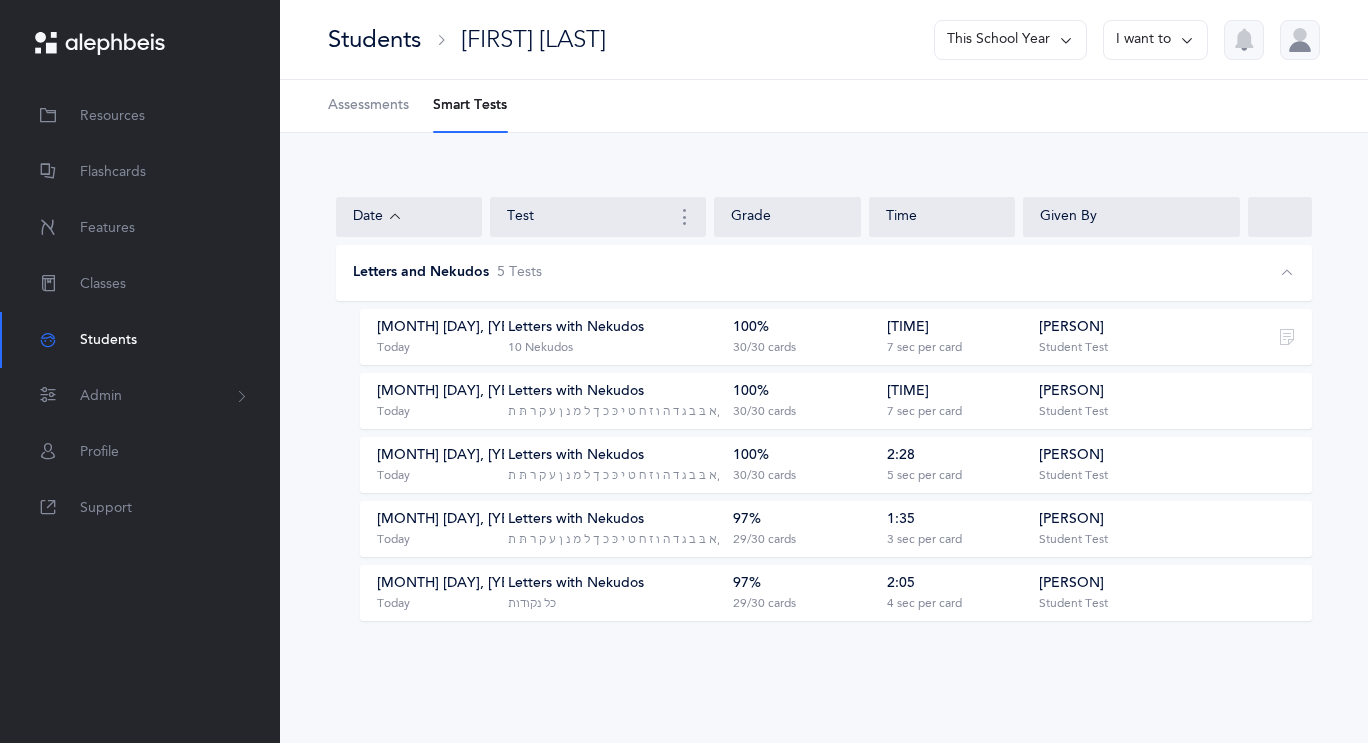 click on "[MONTH] [DAY], [YEAR]
Today" at bounding box center [432, 337] 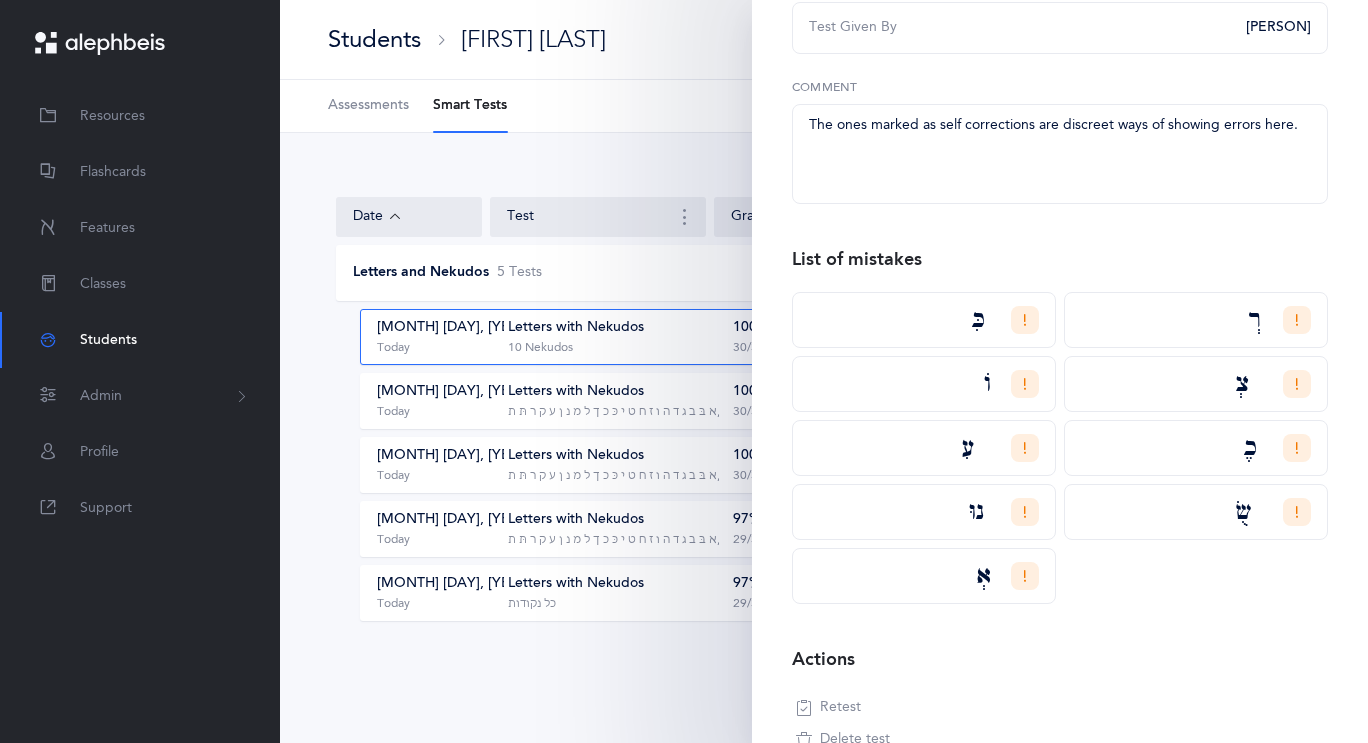 scroll, scrollTop: 334, scrollLeft: 0, axis: vertical 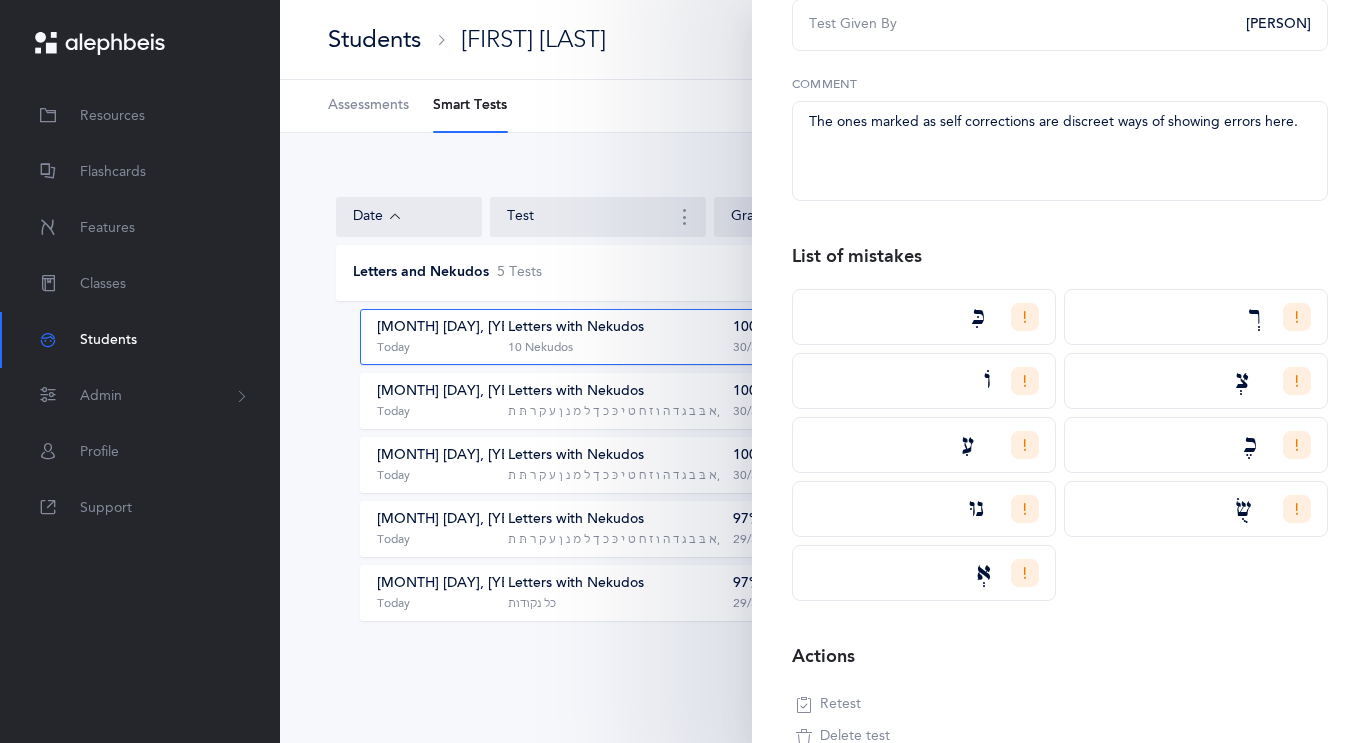 click on "Letters and Nekudos
5 Test s" at bounding box center [772, 273] 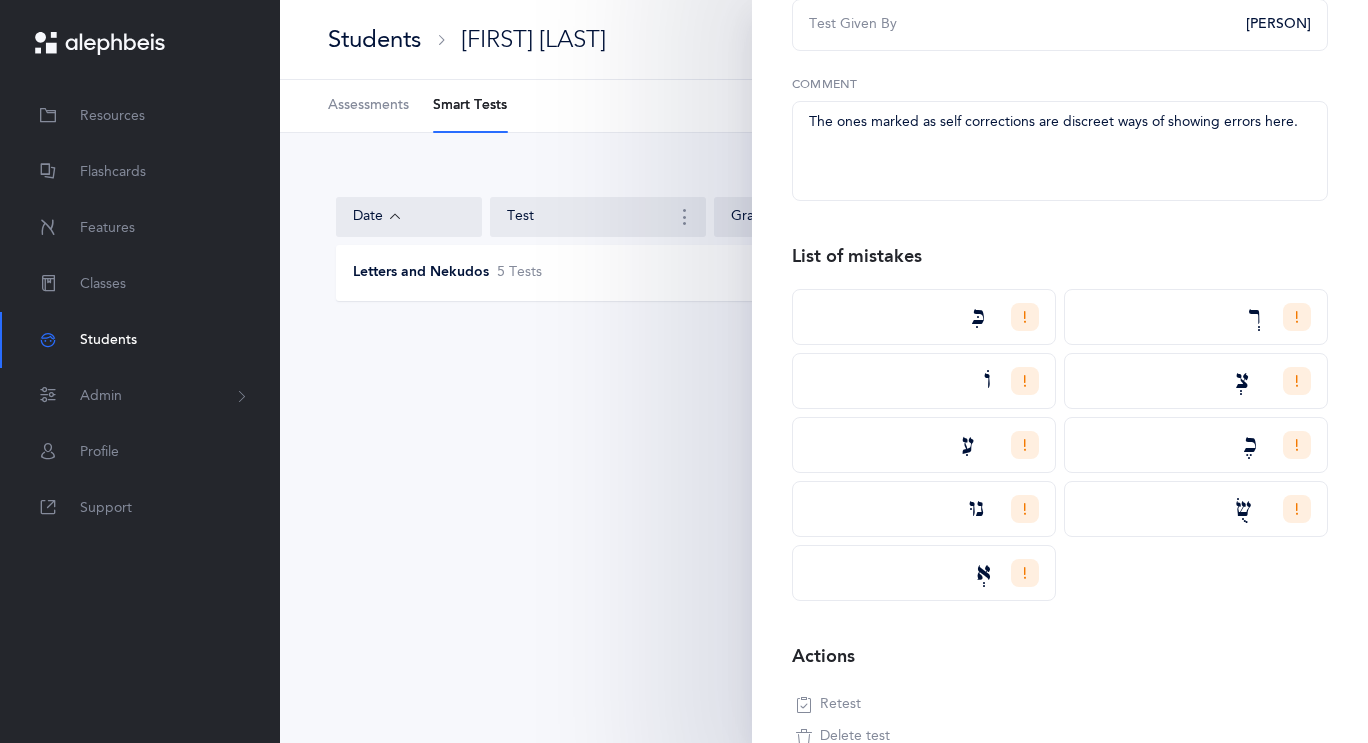 click on "Letters and Nekudos
5 Test s" at bounding box center (772, 273) 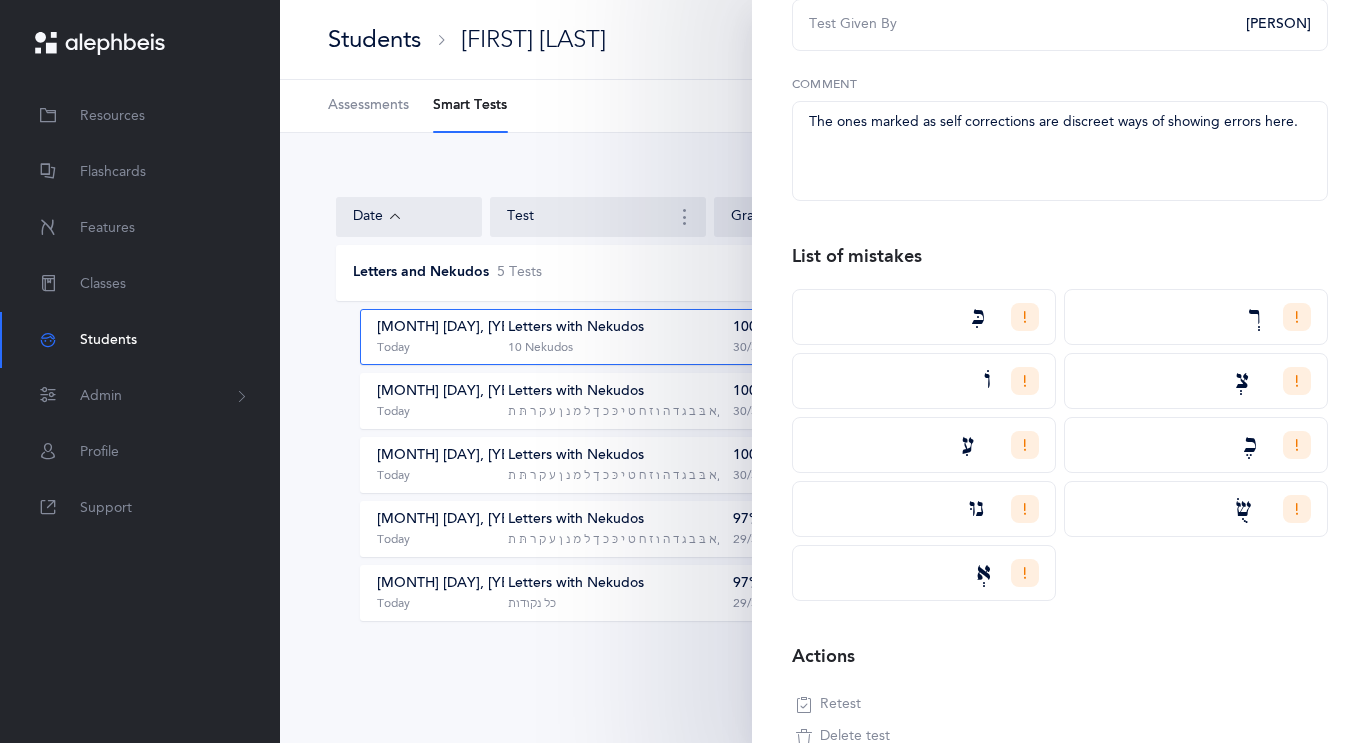 click on "10 Nekudos" at bounding box center (540, 348) 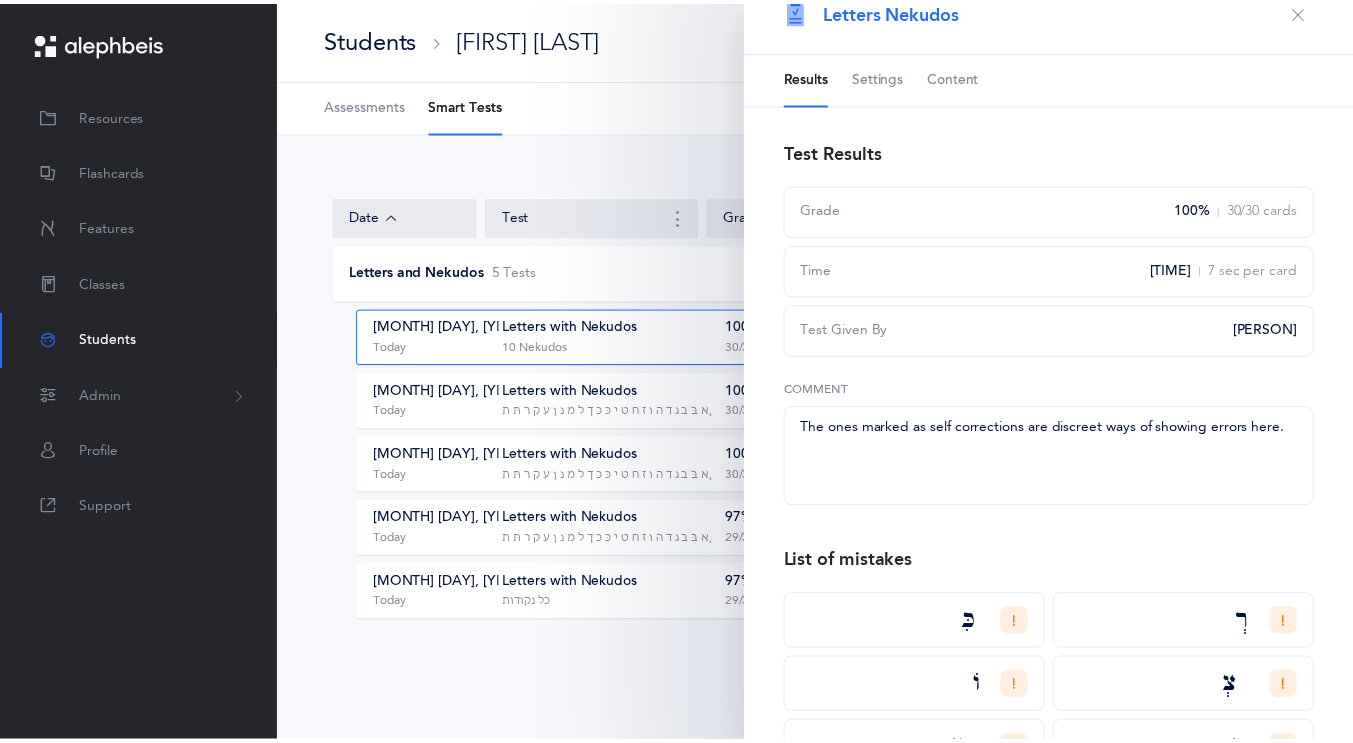 scroll, scrollTop: 0, scrollLeft: 0, axis: both 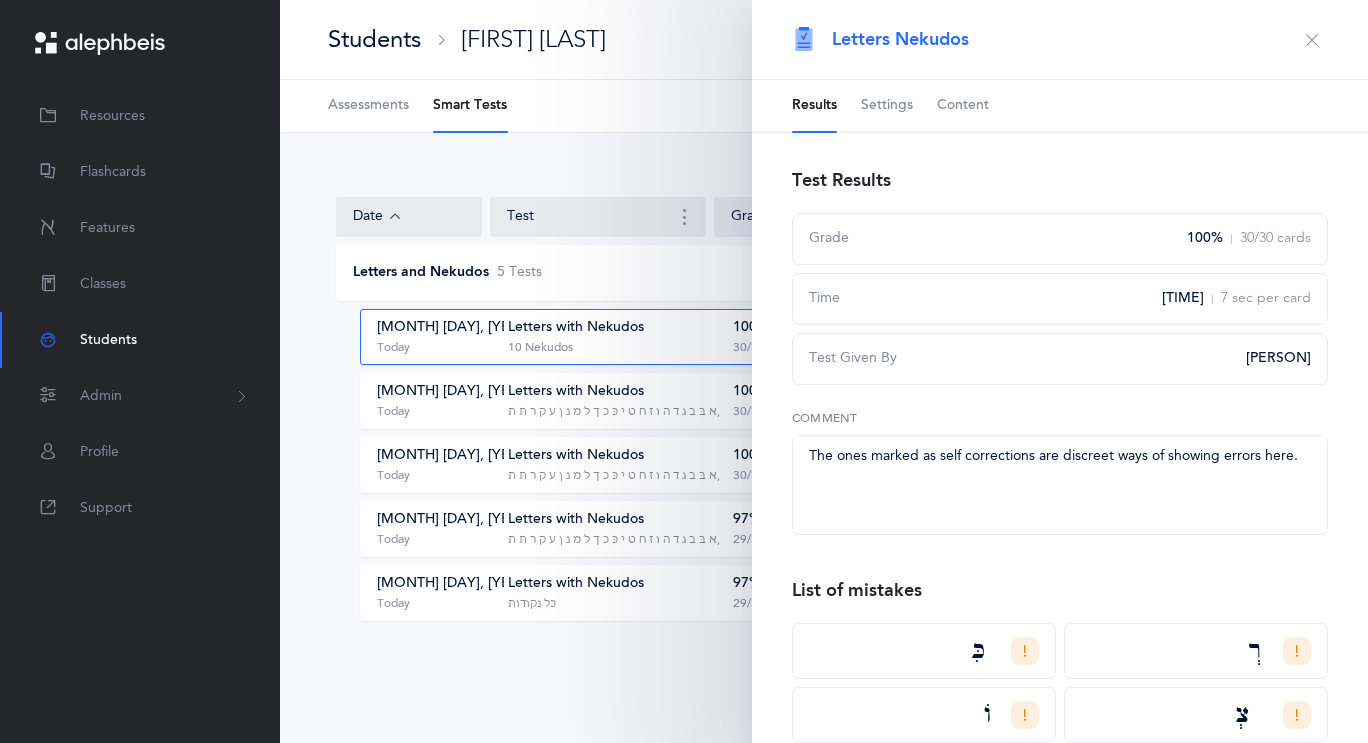 click at bounding box center [1312, 40] 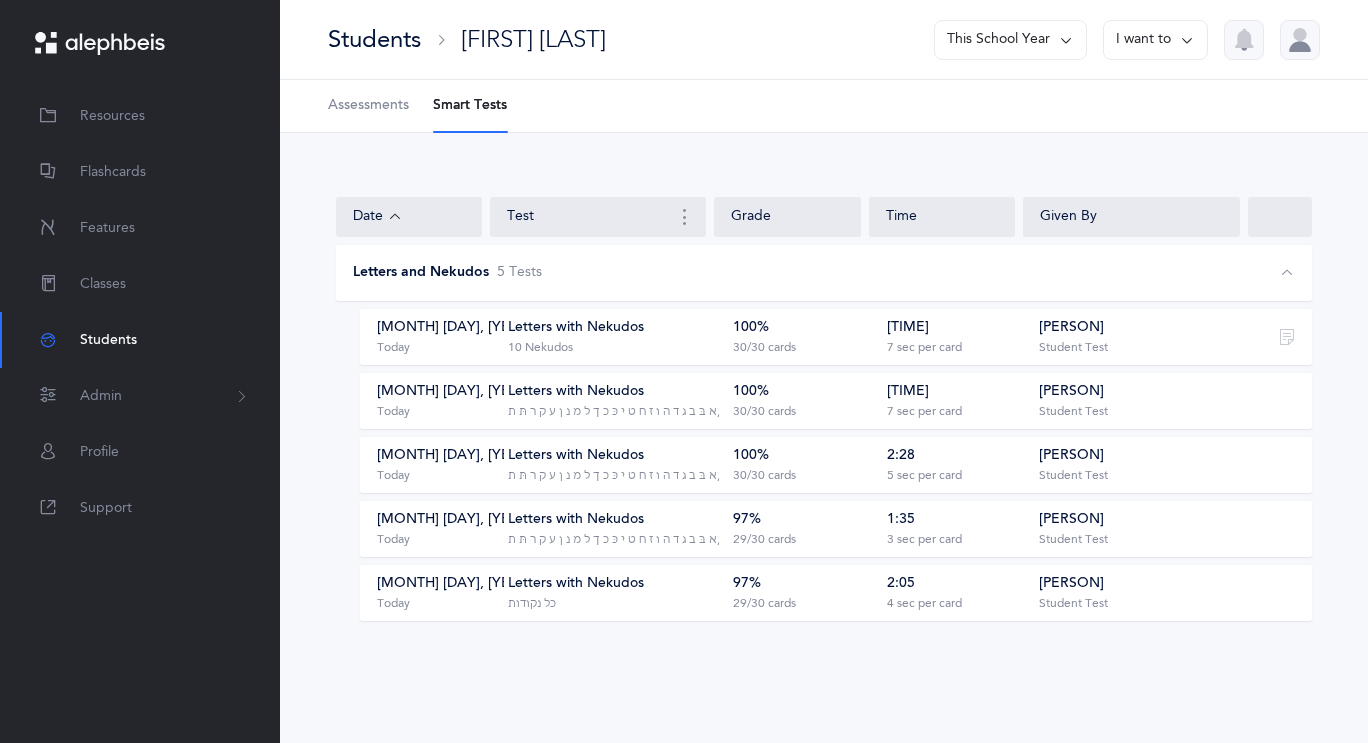 click on "Students" at bounding box center (374, 39) 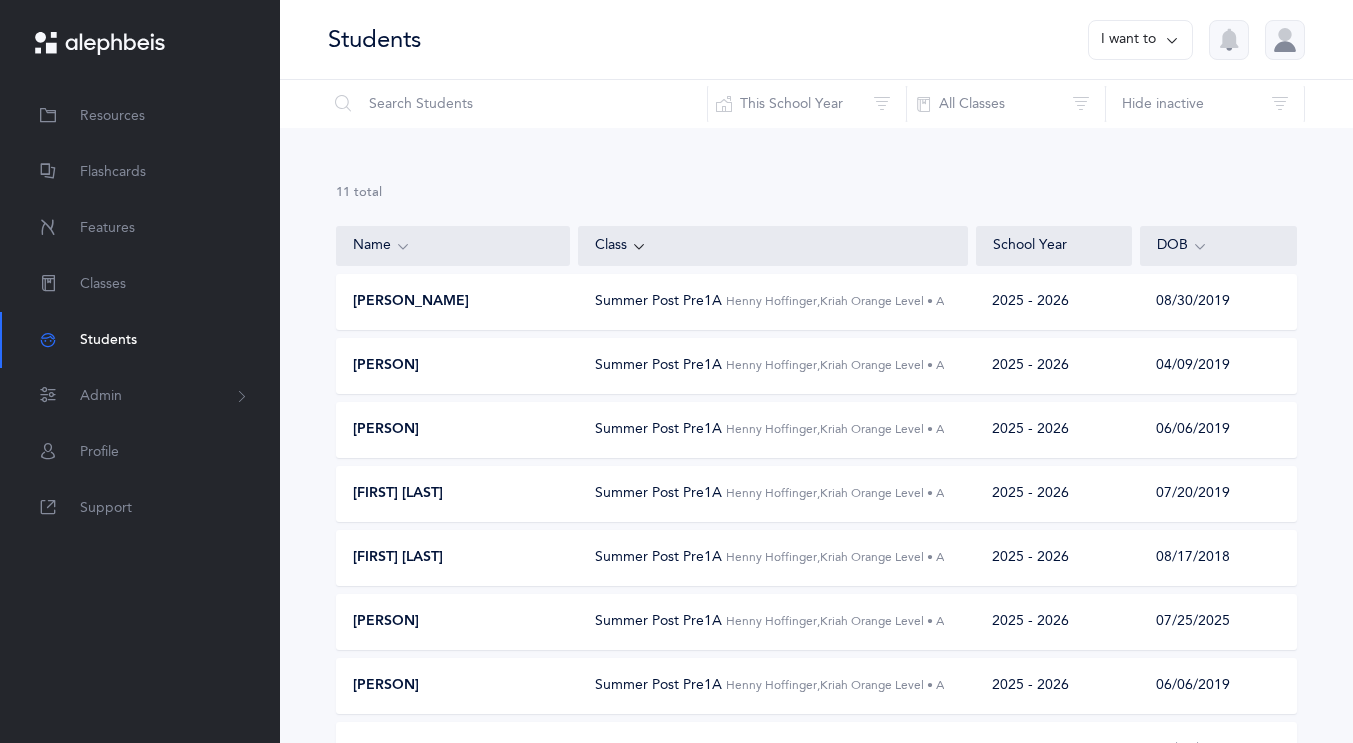 click on "[PERSON_NAME]" at bounding box center (454, 302) 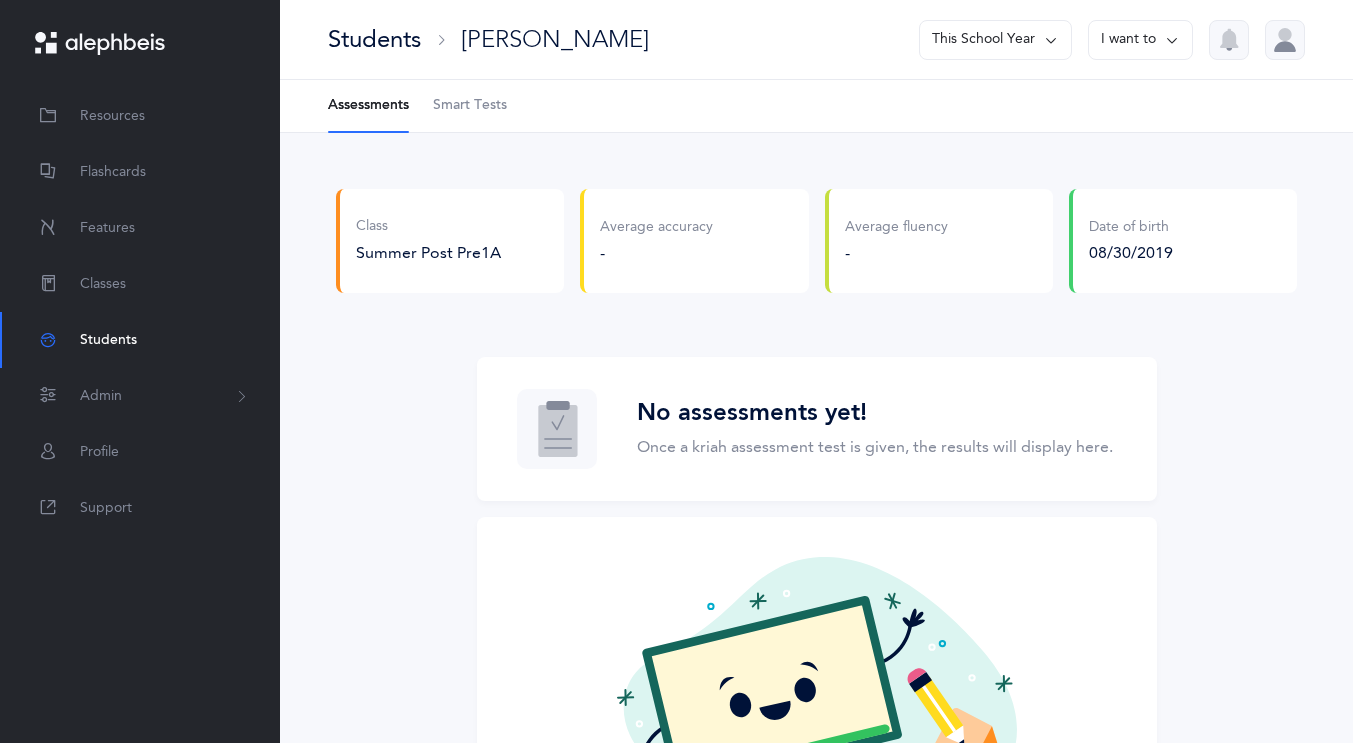 click on "Smart Tests" at bounding box center [470, 106] 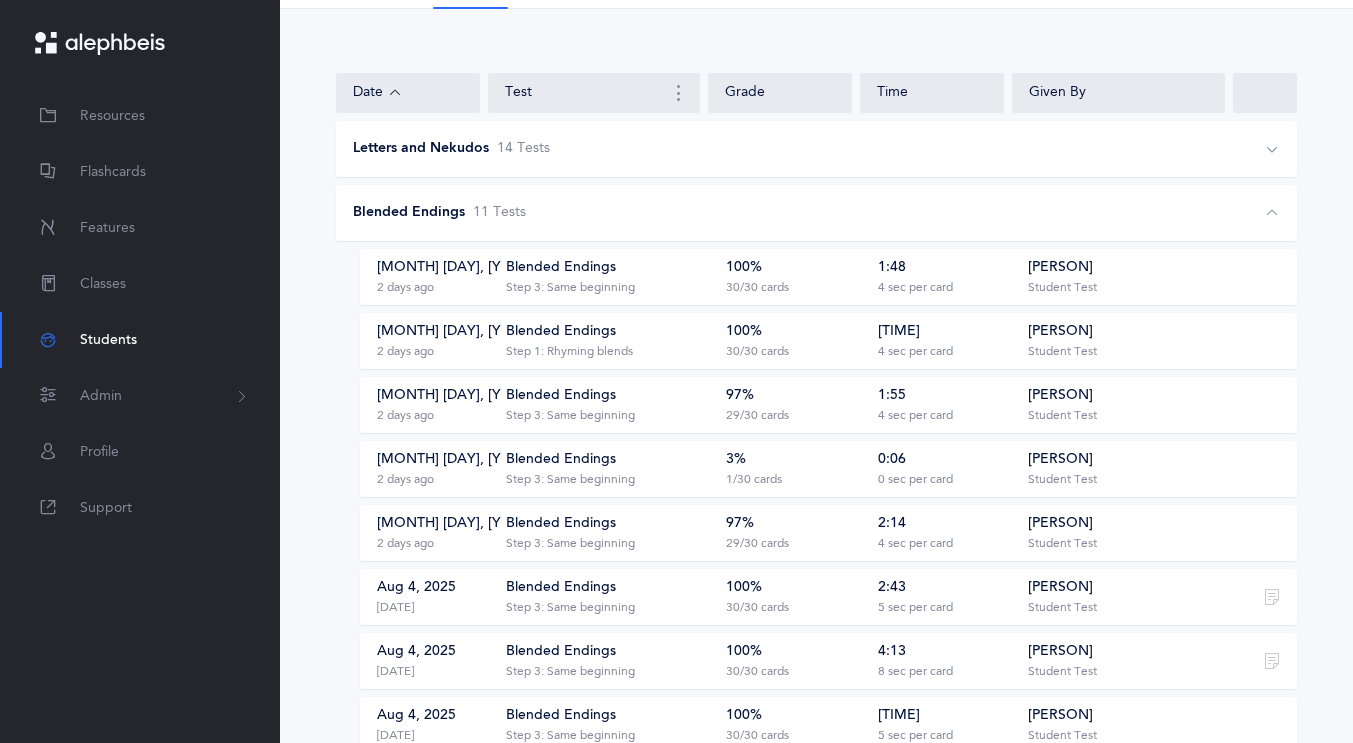 scroll, scrollTop: 114, scrollLeft: 0, axis: vertical 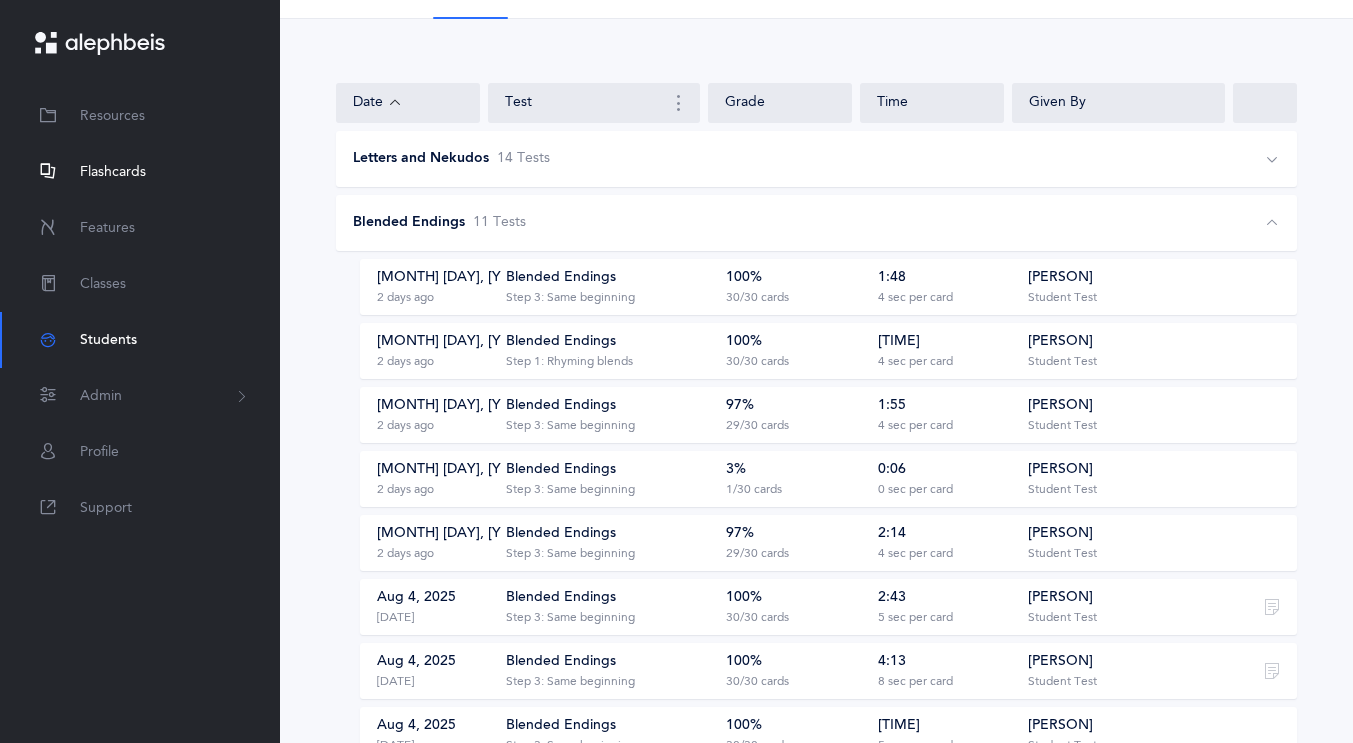 click on "Flashcards" at bounding box center [113, 172] 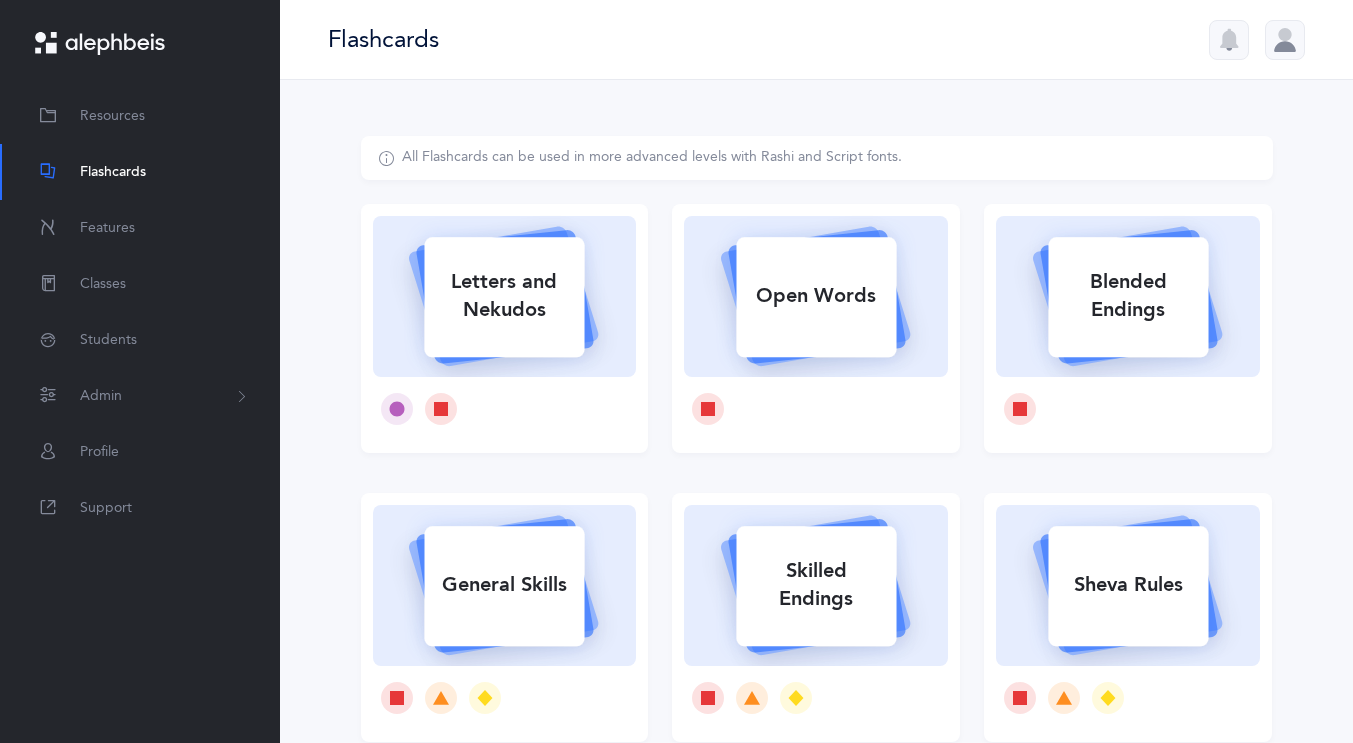 click on "Letters and Nekudos" at bounding box center [504, 296] 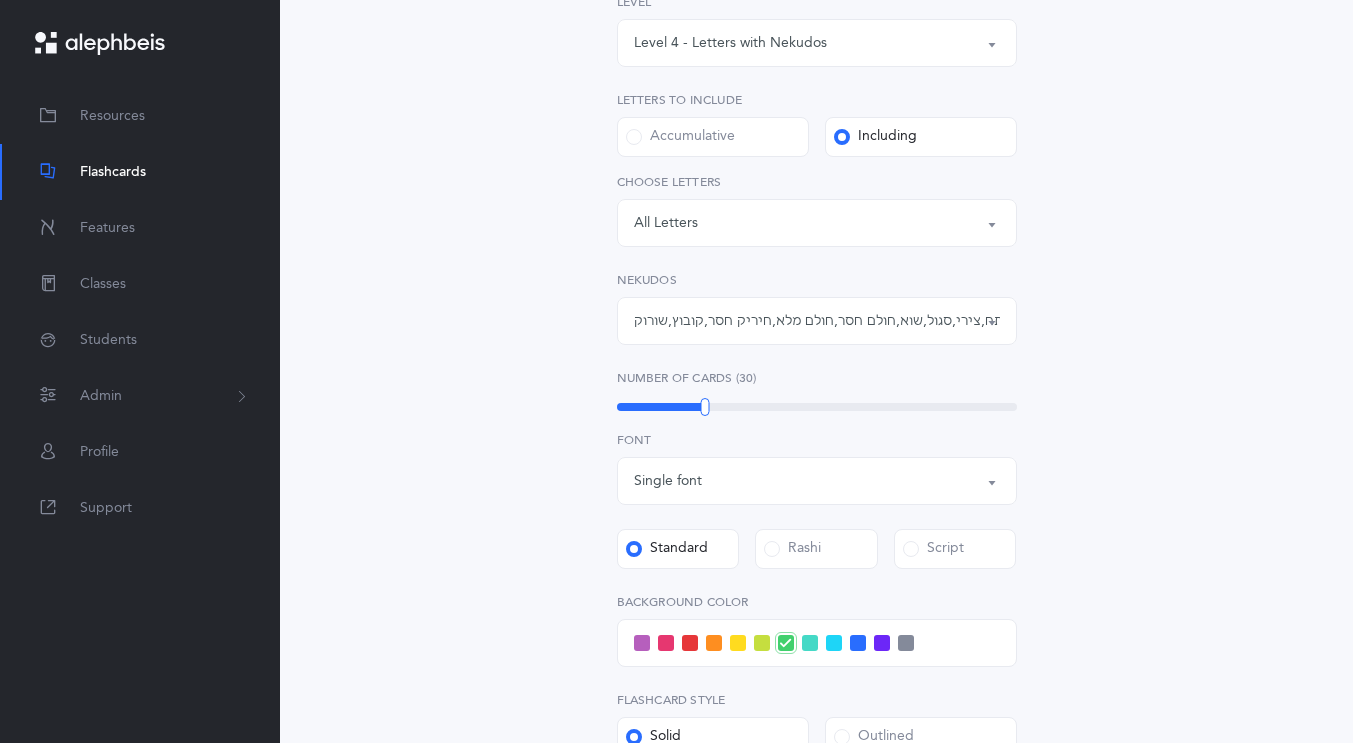 scroll, scrollTop: 331, scrollLeft: 0, axis: vertical 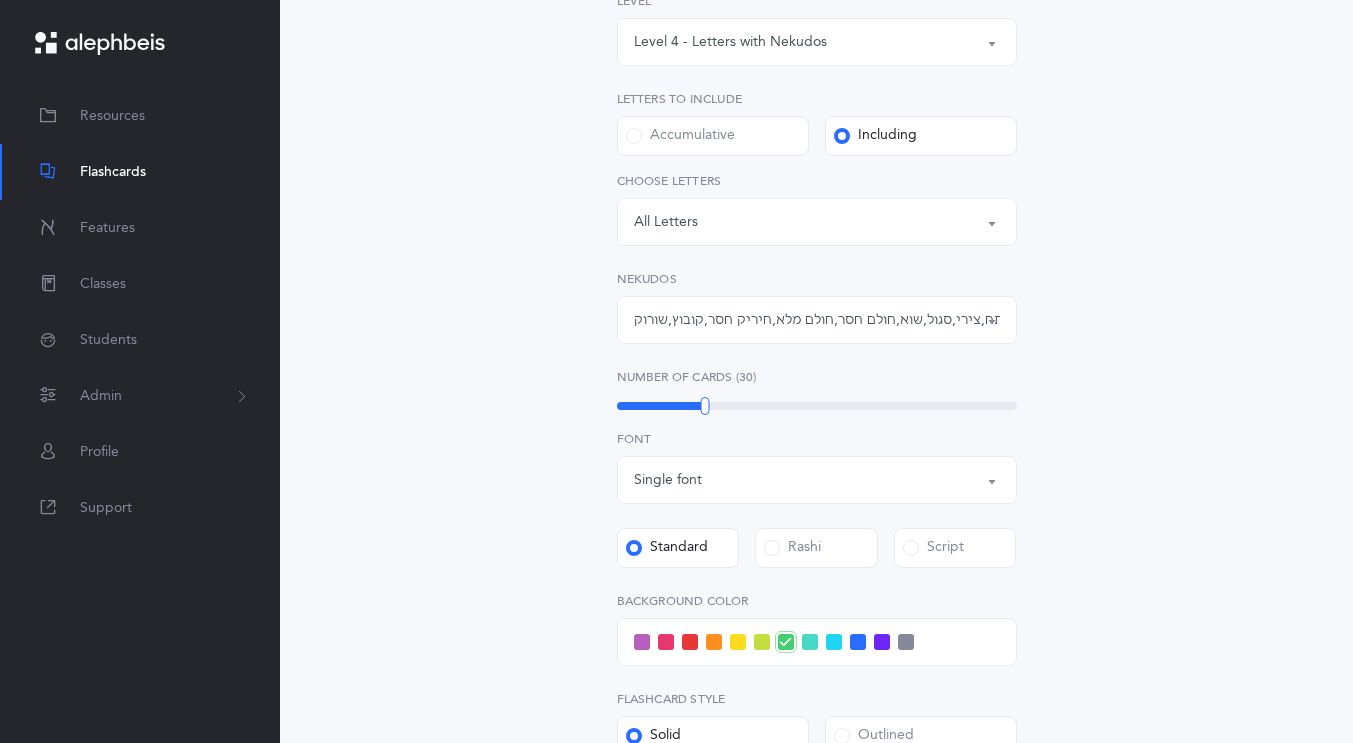 click on "קמץ ,  פתח ,  צירי ,  סגול ,  שוא ,  חולם חסר ,  חולם מלא ,  חיריק חסר ,  קובוץ ,  שורוק" at bounding box center [817, 320] 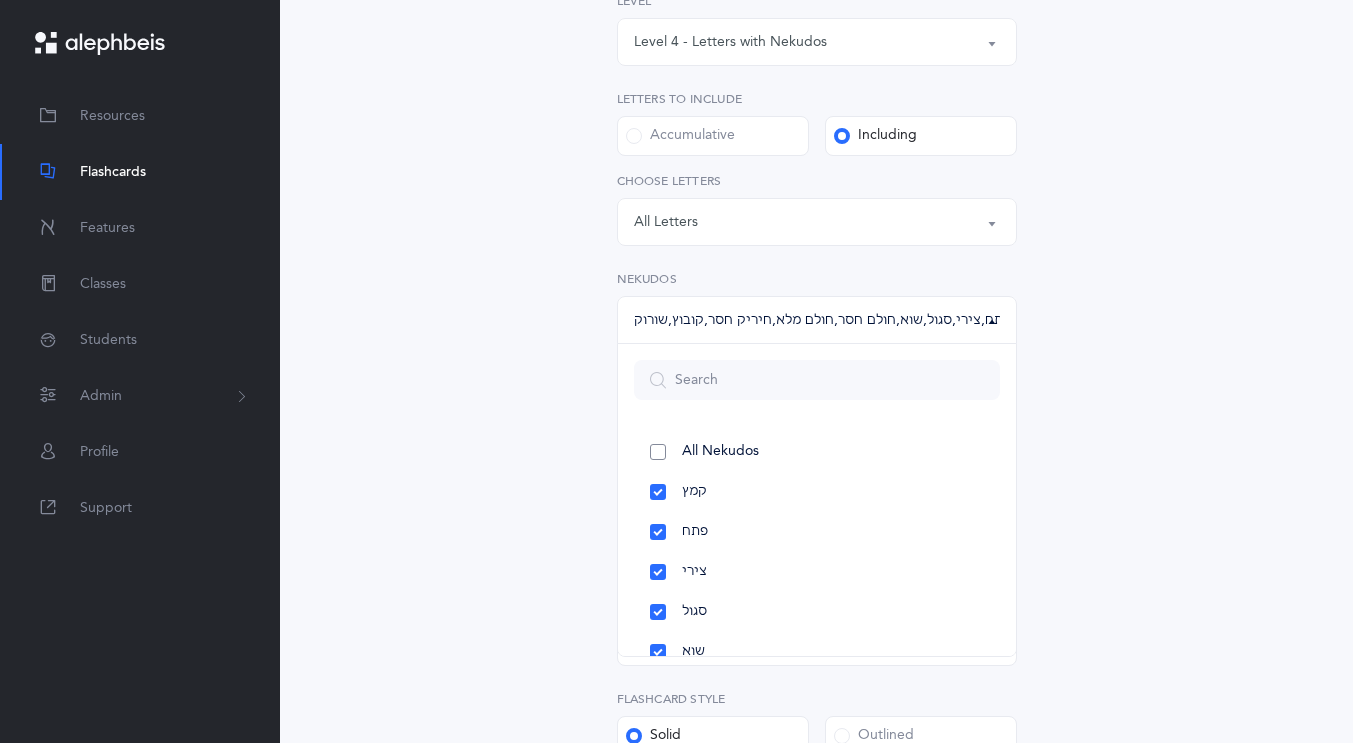 click on "All Nekudos" at bounding box center [817, 452] 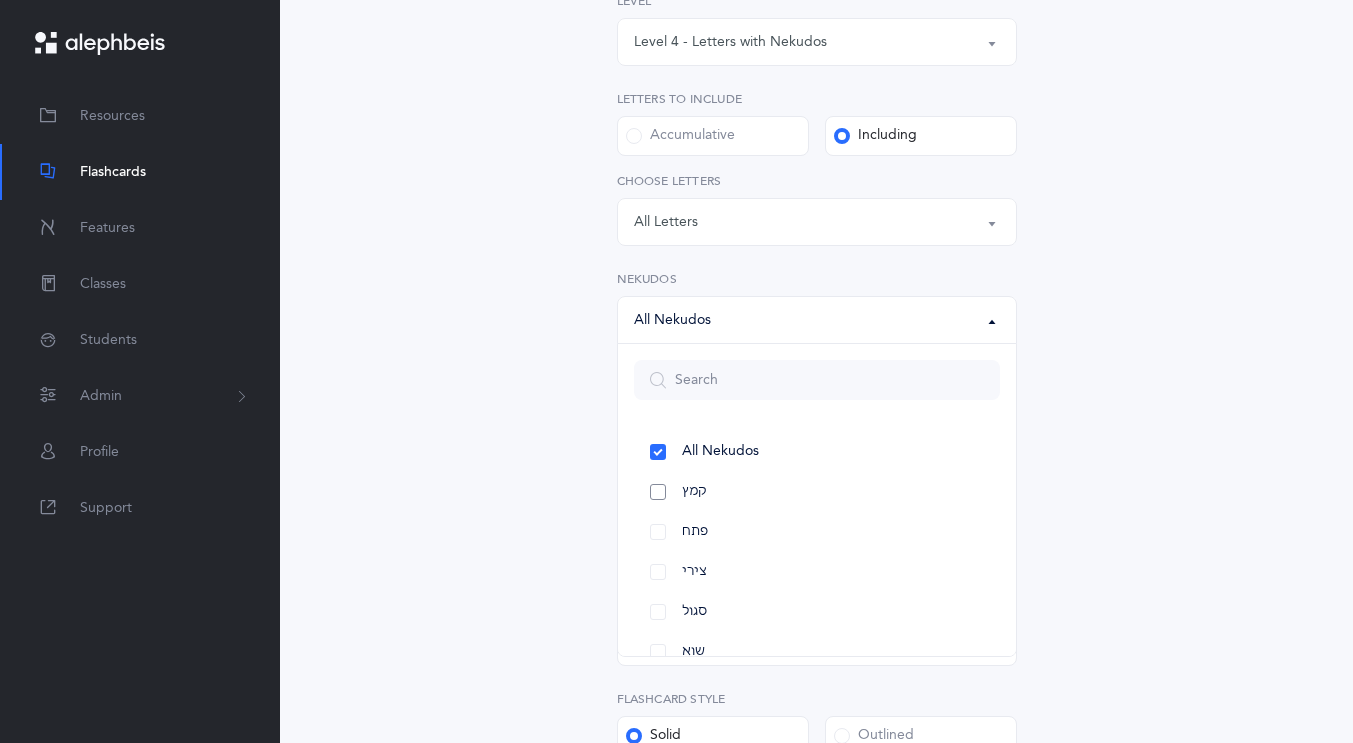 click on "קמץ" at bounding box center [817, 492] 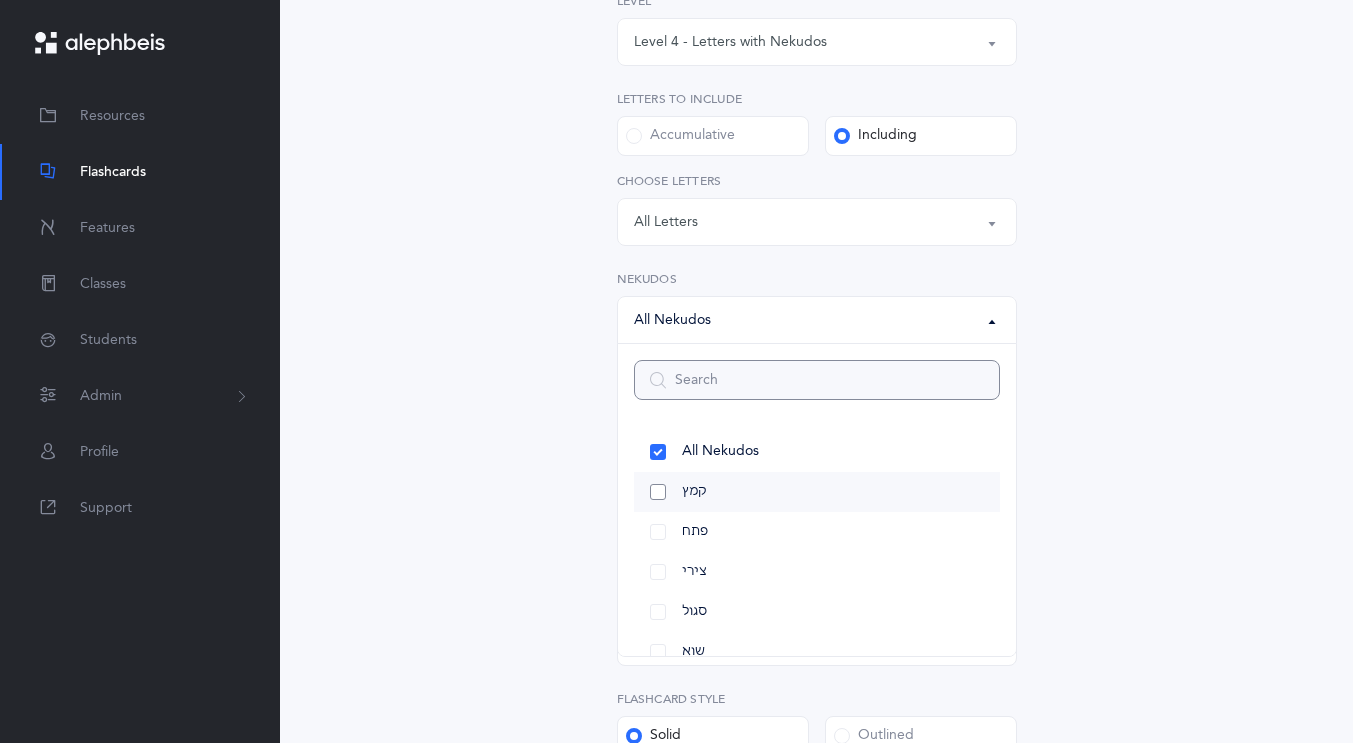 select on "28" 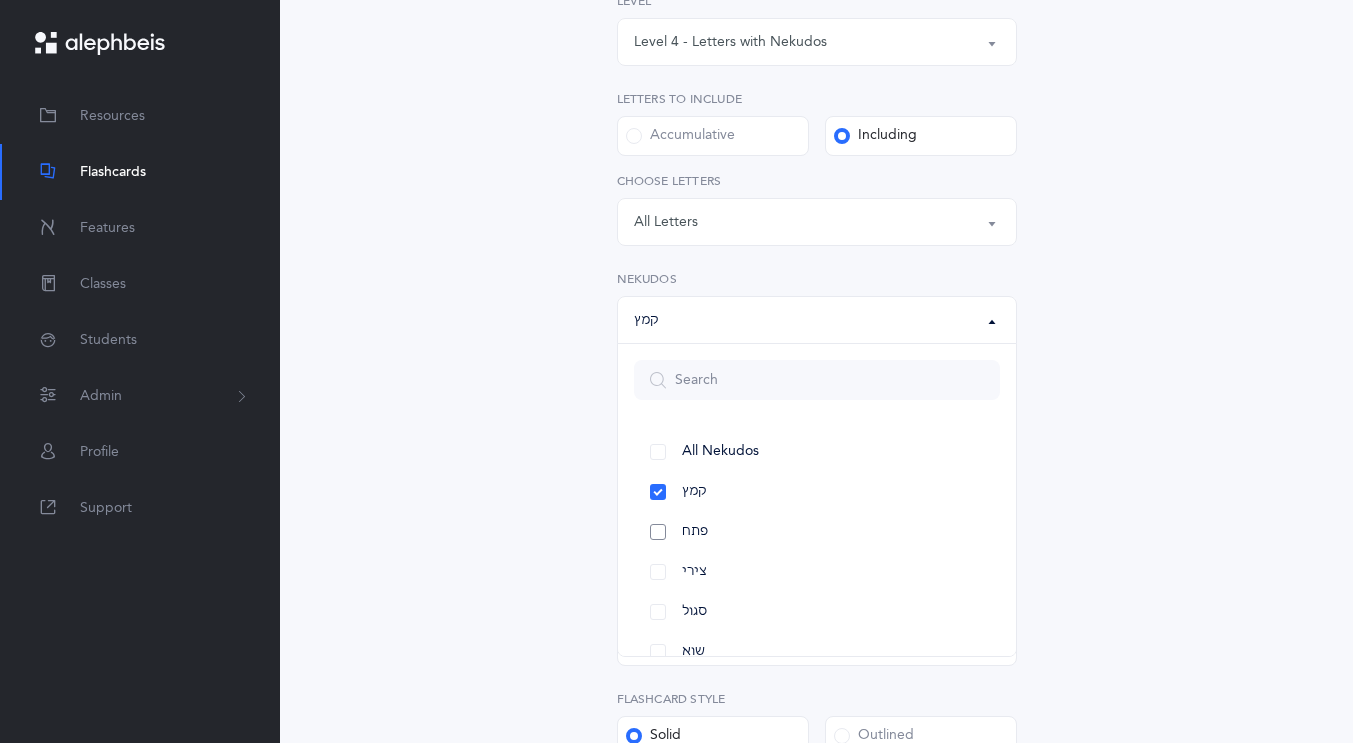 click on "פתח" at bounding box center [817, 532] 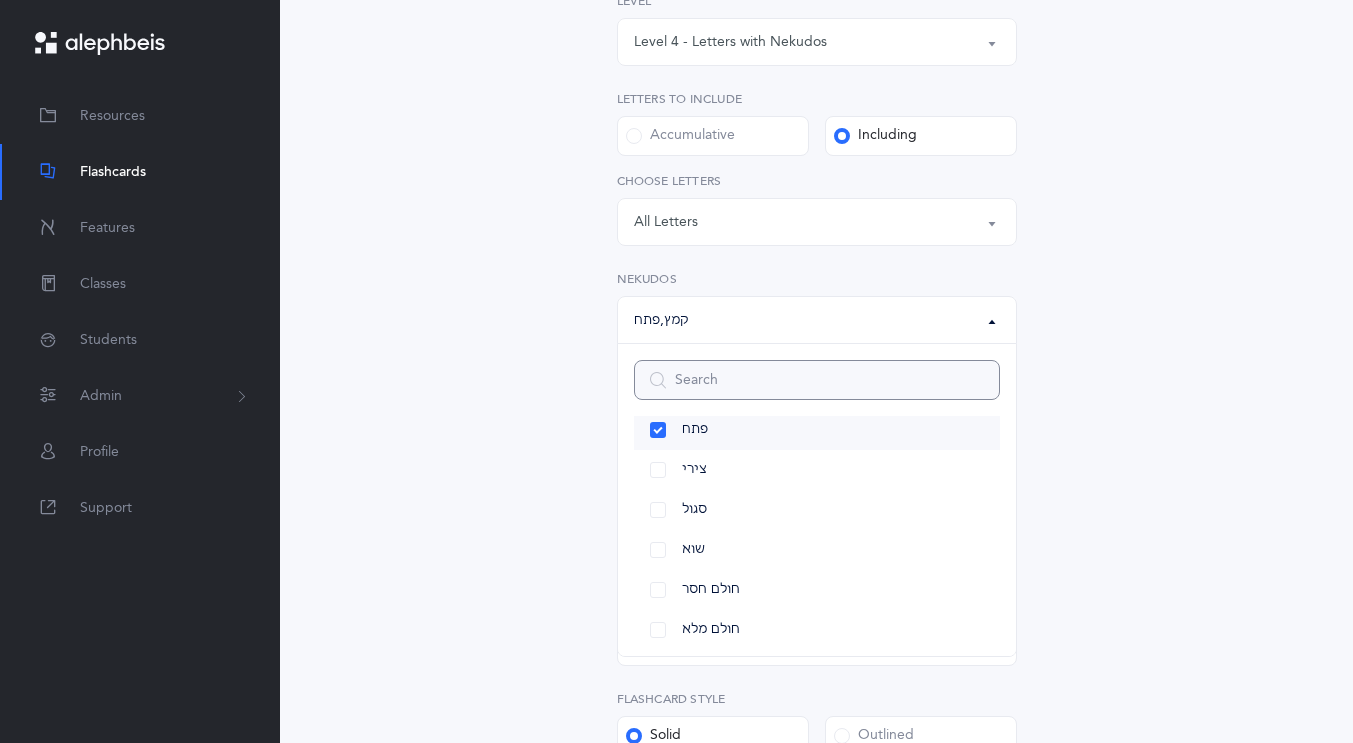 scroll, scrollTop: 118, scrollLeft: 0, axis: vertical 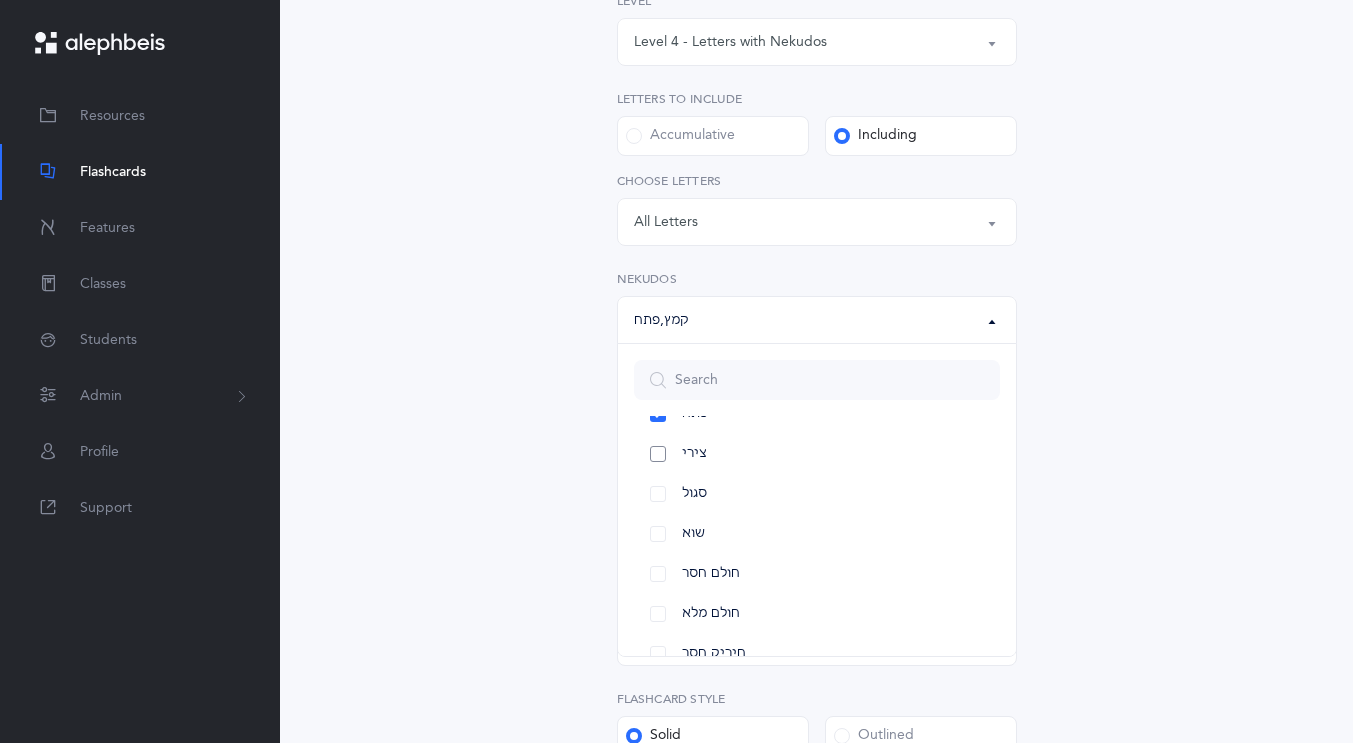 click on "צירי" at bounding box center [817, 454] 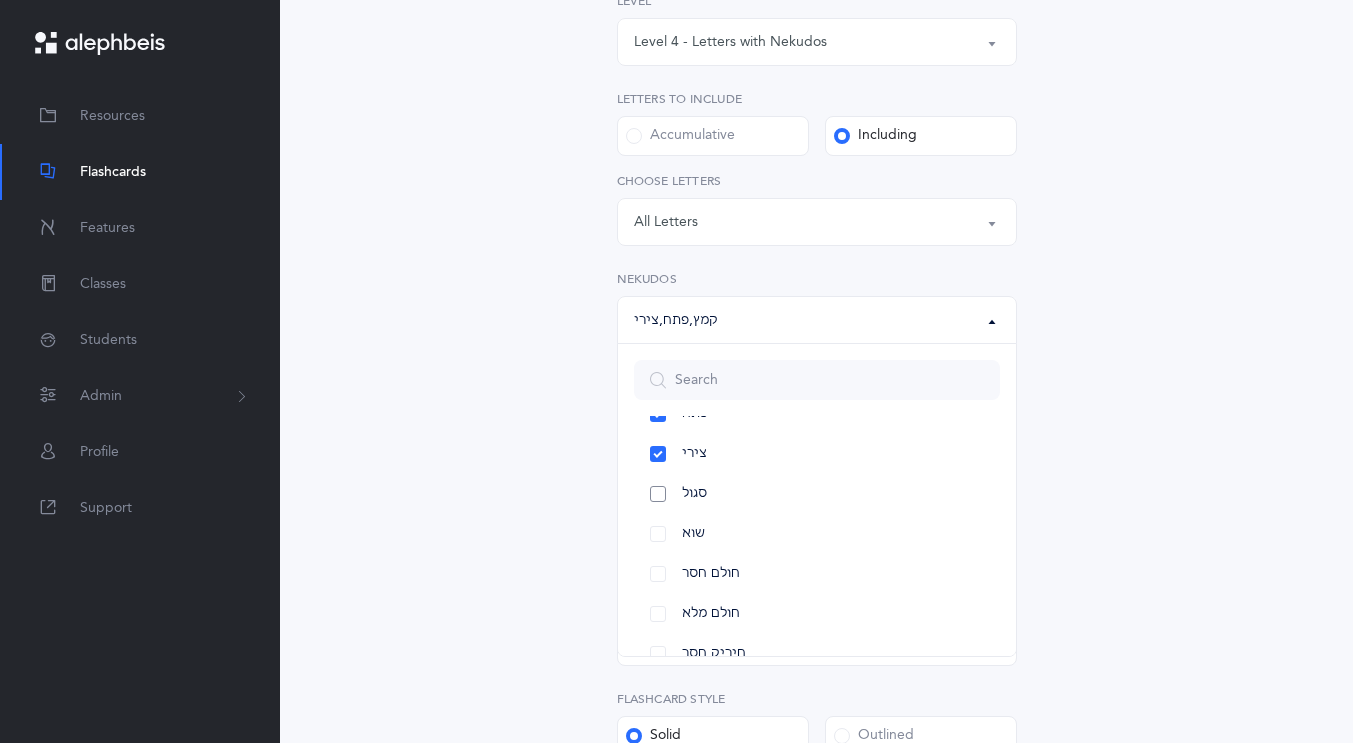 click on "סגול" at bounding box center (817, 494) 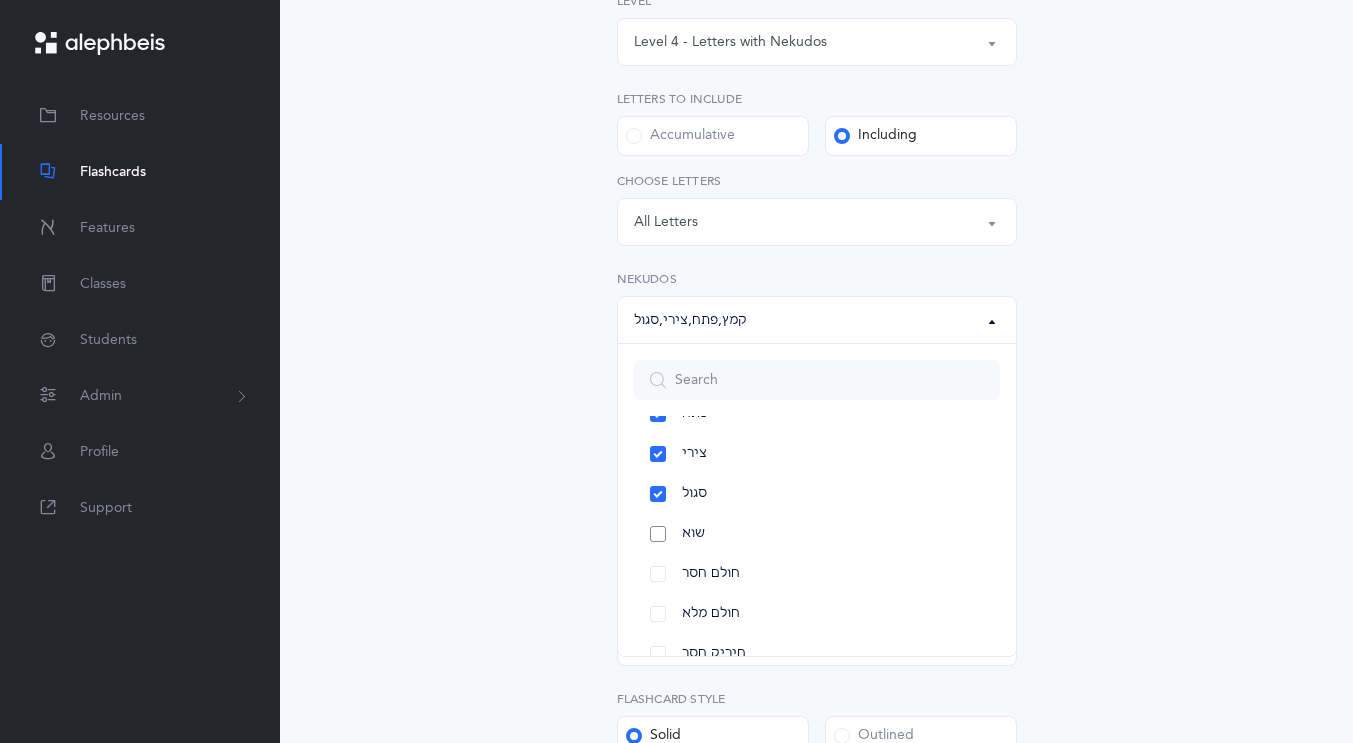 click on "שוא" at bounding box center (817, 534) 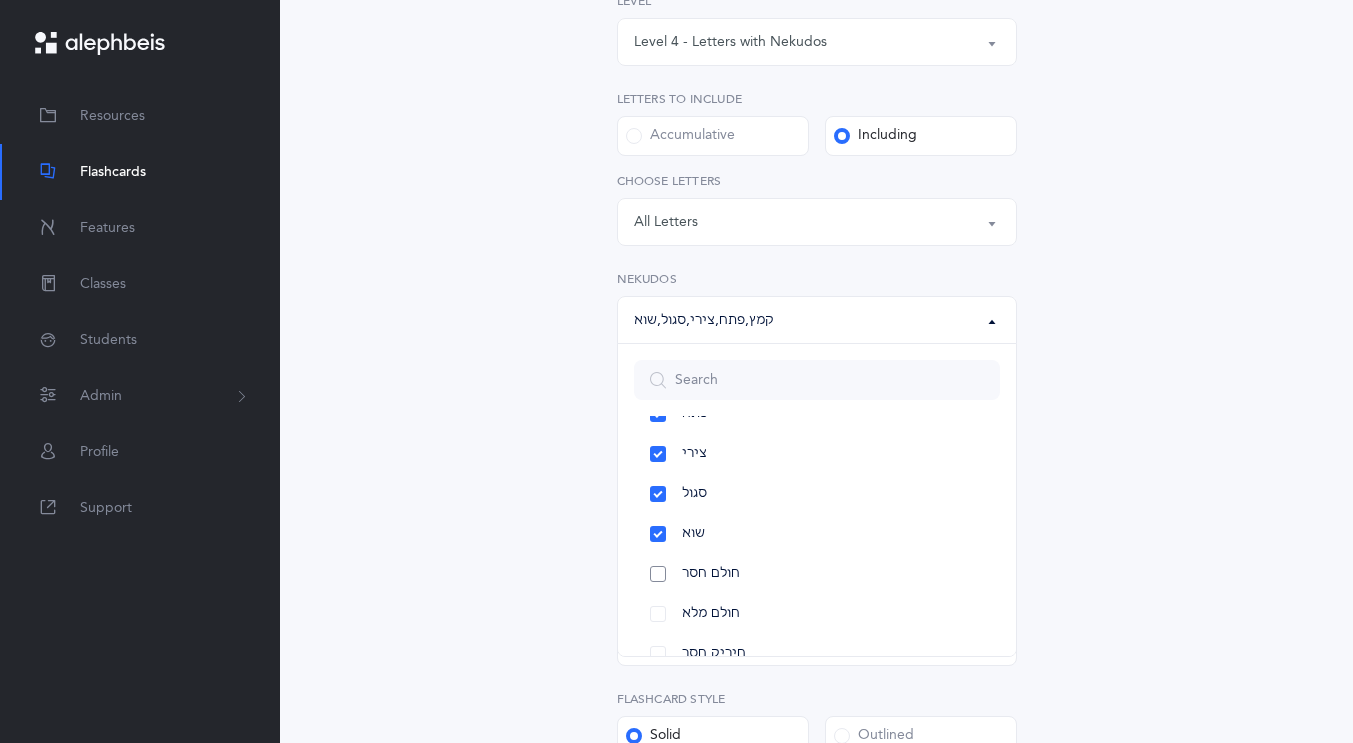 click on "חולם חסר" at bounding box center [817, 574] 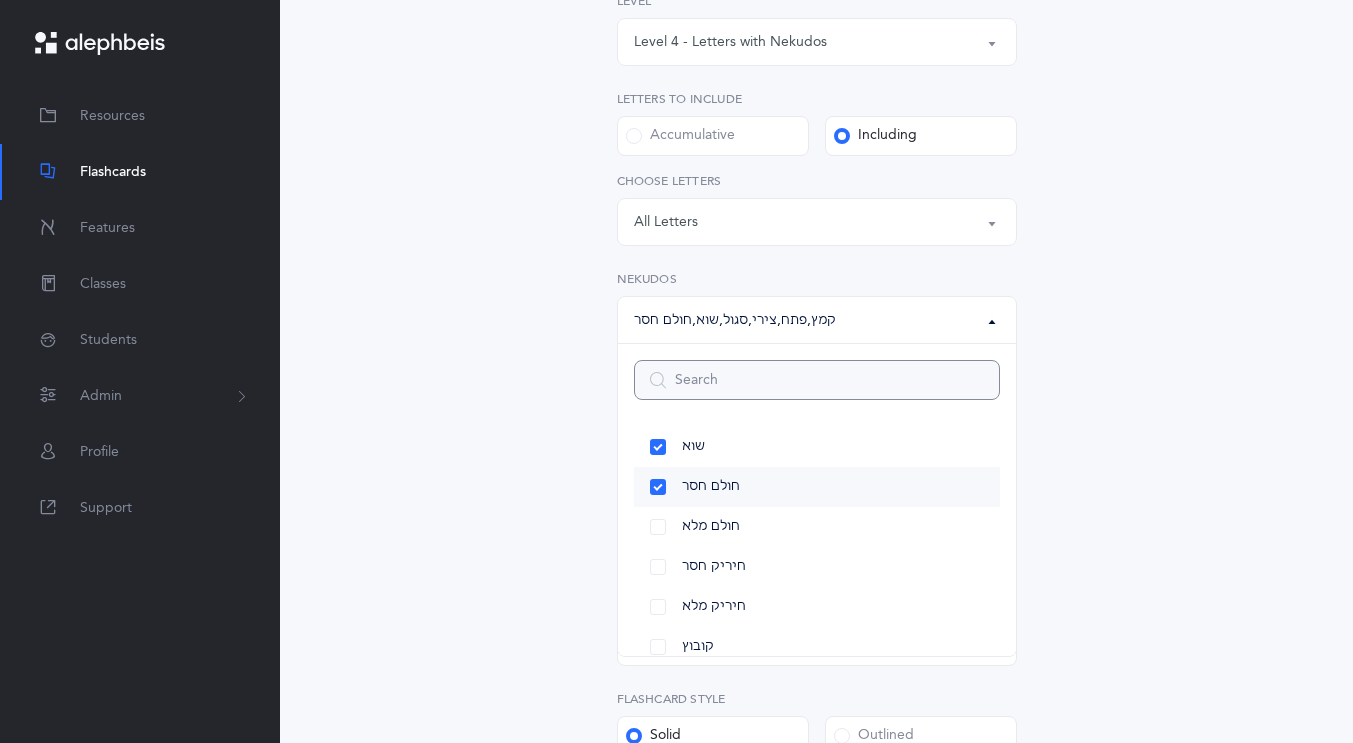 scroll, scrollTop: 210, scrollLeft: 0, axis: vertical 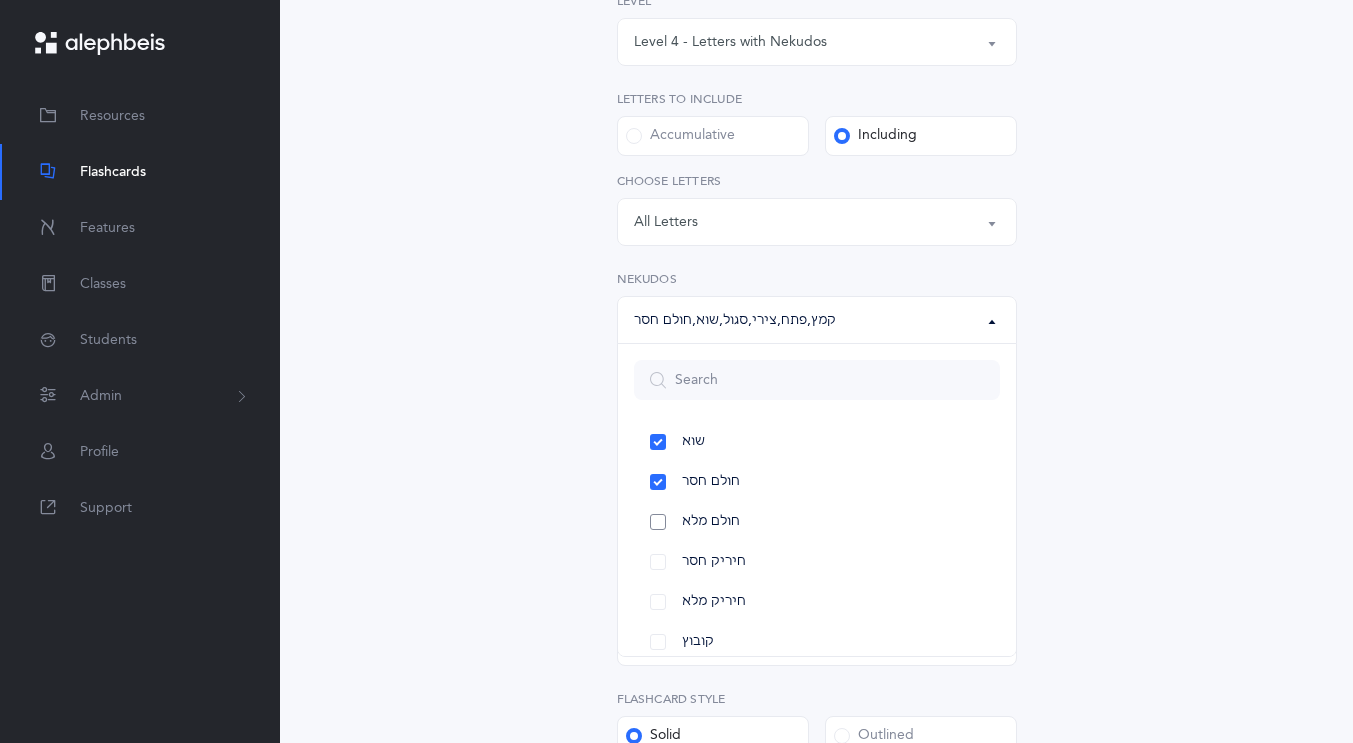click on "חולם מלא" at bounding box center (817, 522) 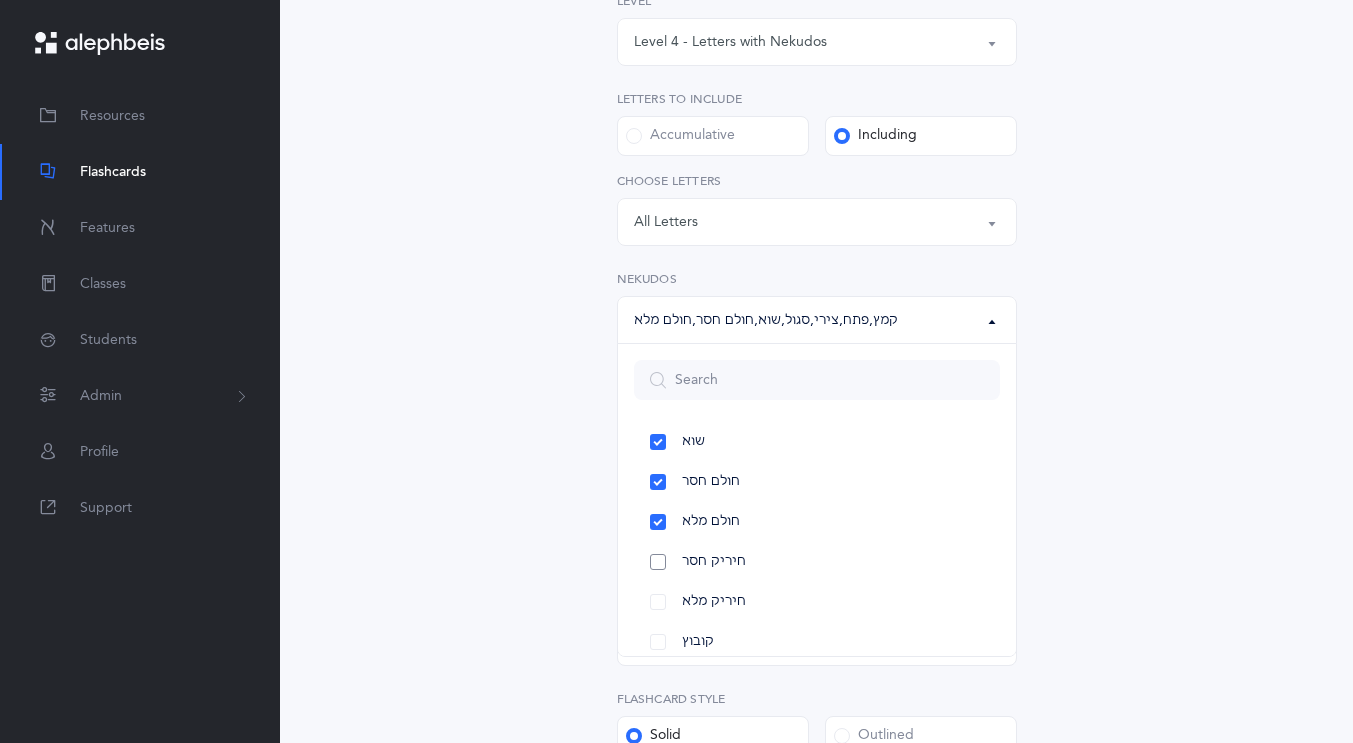 click on "חיריק חסר" at bounding box center [817, 562] 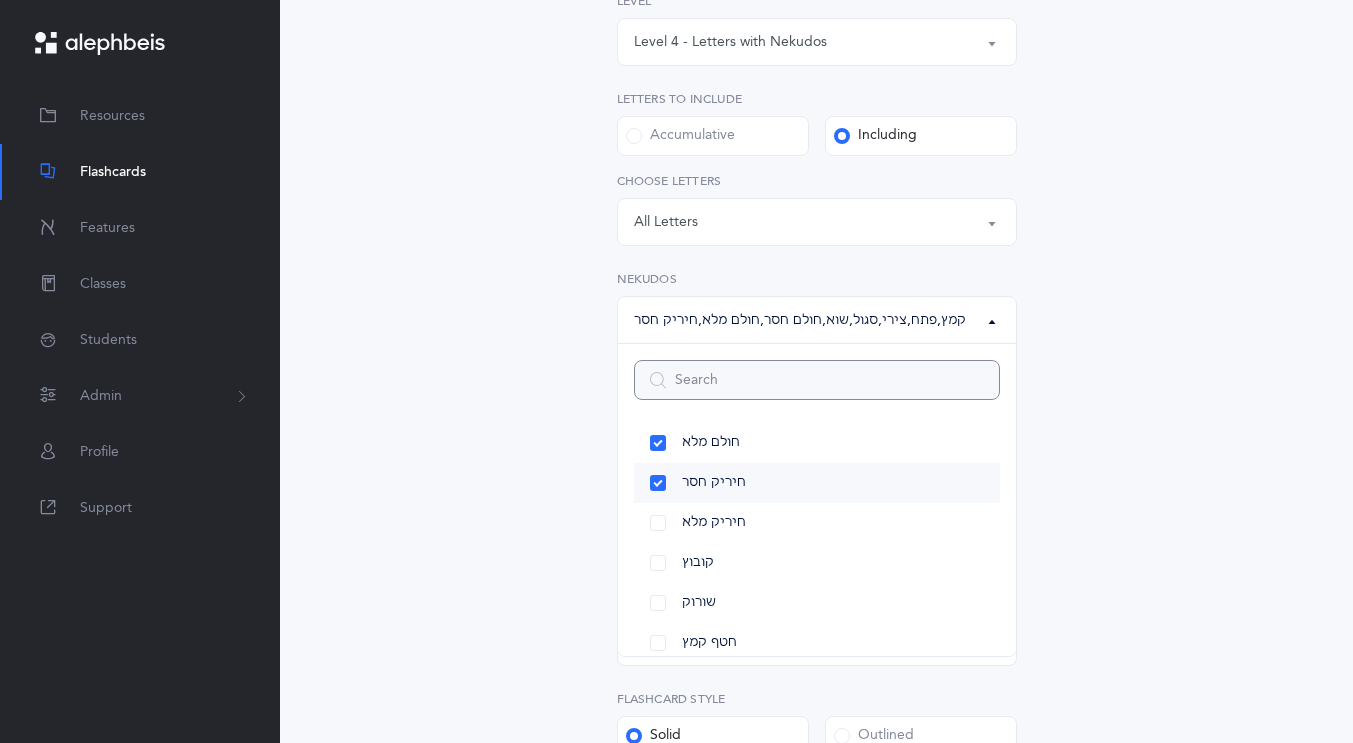 scroll, scrollTop: 304, scrollLeft: 0, axis: vertical 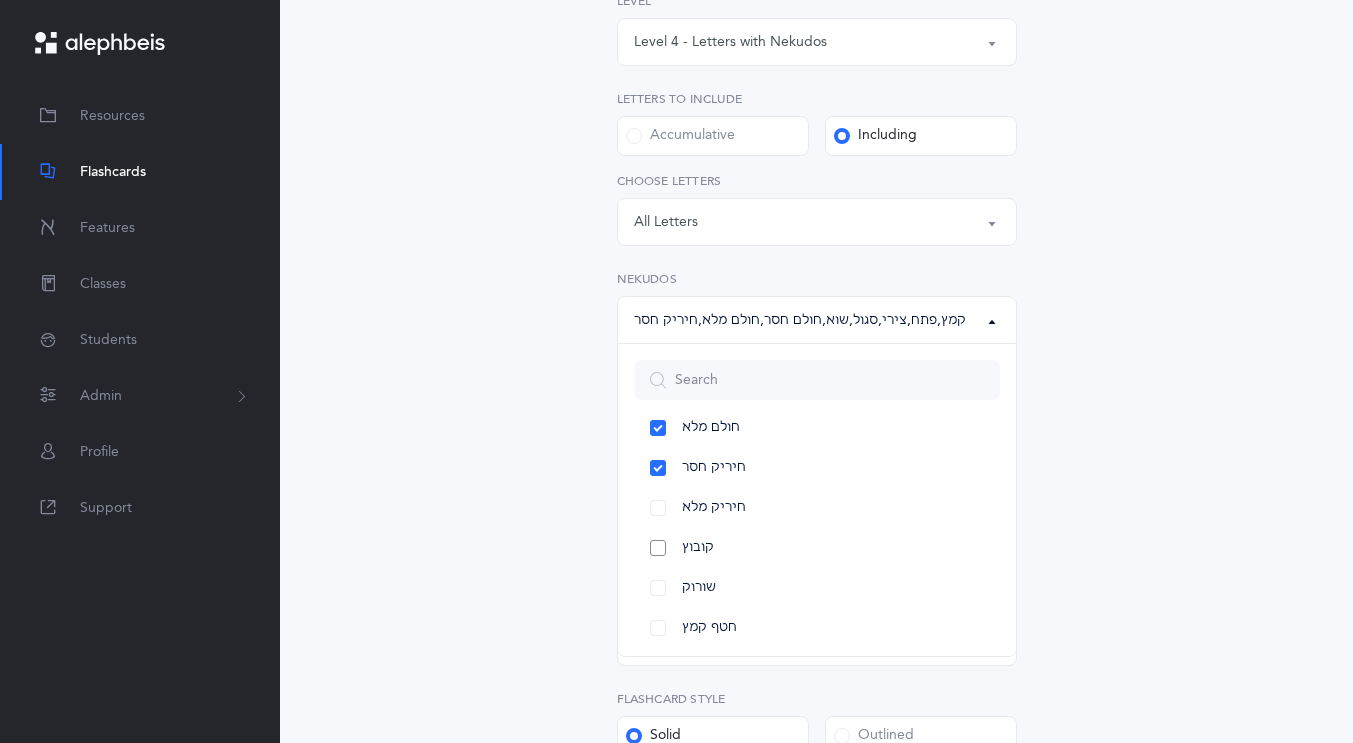 click on "קובוץ" at bounding box center [817, 548] 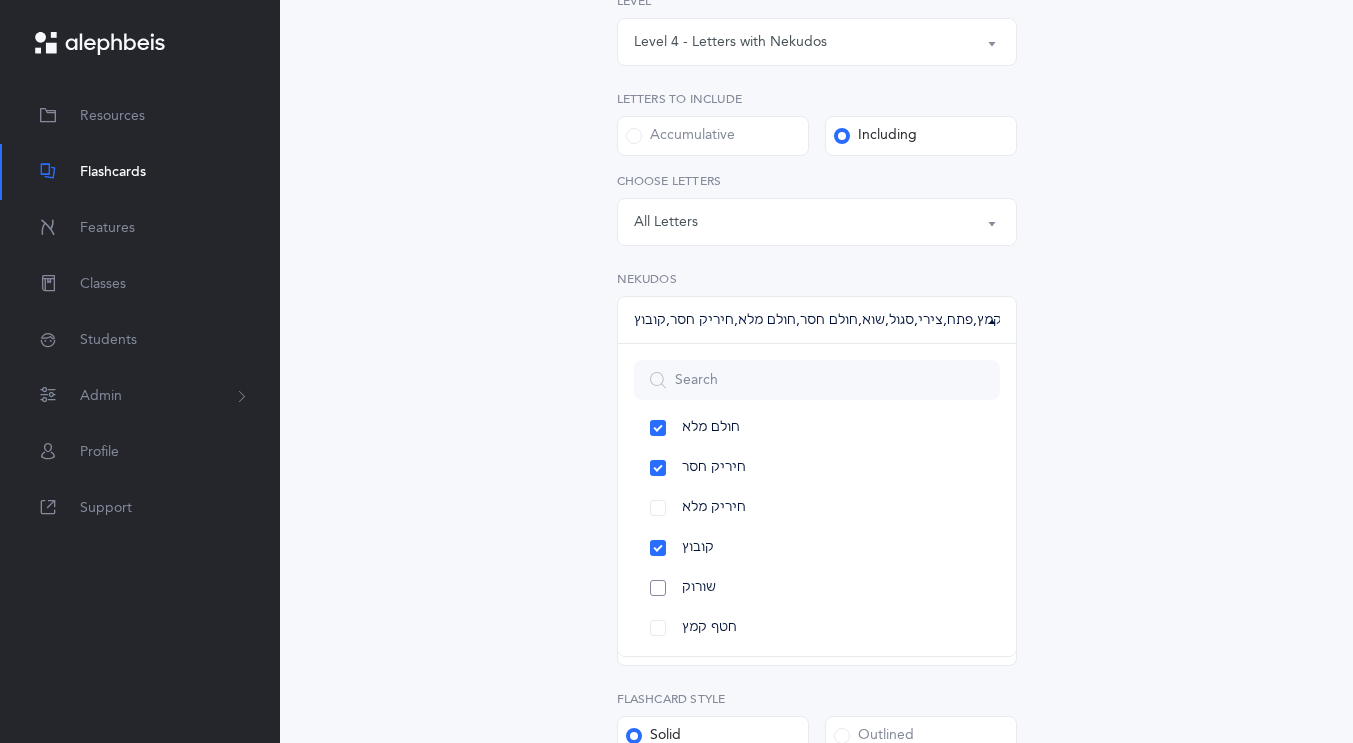 click on "שורוק" at bounding box center (817, 588) 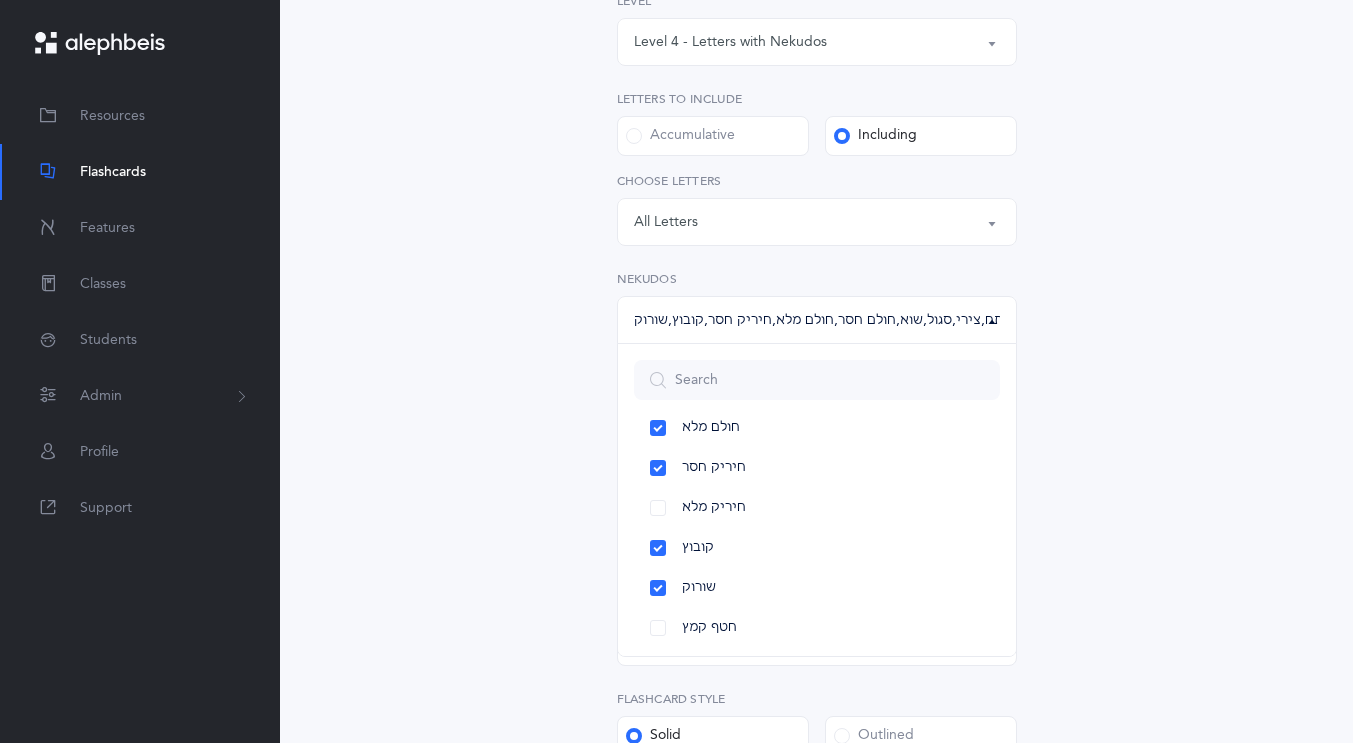 click on "Letters and Nekudos   Choose your Flashcards options         Level 1 - Letters only
Level 2 - Nekudos only
Level 3 - Letters and Nekudos
Level 4 - Letters with Nekudos
Level 4 - Letters with Nekudos
Level
Letters to include
Accumulative
Including
All Letters
א
בּ
ב
ג
ד
ה
ו
ז
ח
ט
י
כּ
ךּ
כ
ך
ל
מ
נ
ן
ס
ע
פּ
פ
צ
ק
ר
שׁ
שׂ
תּ
ת
Letters: All Letters
Choose letters
All Nekudos
קמץ
פתח
צירי
סגול
שוא
חולם חסר
חולם מלא
חיריק חסר
חיריק מלא
קובוץ
שורוק
חטף קמץ
חטף פתח
חטף סגול
קמץ ,  פתח ,  צירי ,  סגול ,  שוא ,  חולם חסר ,  חולם מלא ,  חיריק חסר ,  קובוץ ,  שורוק
All Nekudos
קמץ
פתח
צירי
סגול
שוא
חולם חסר" at bounding box center (817, 454) 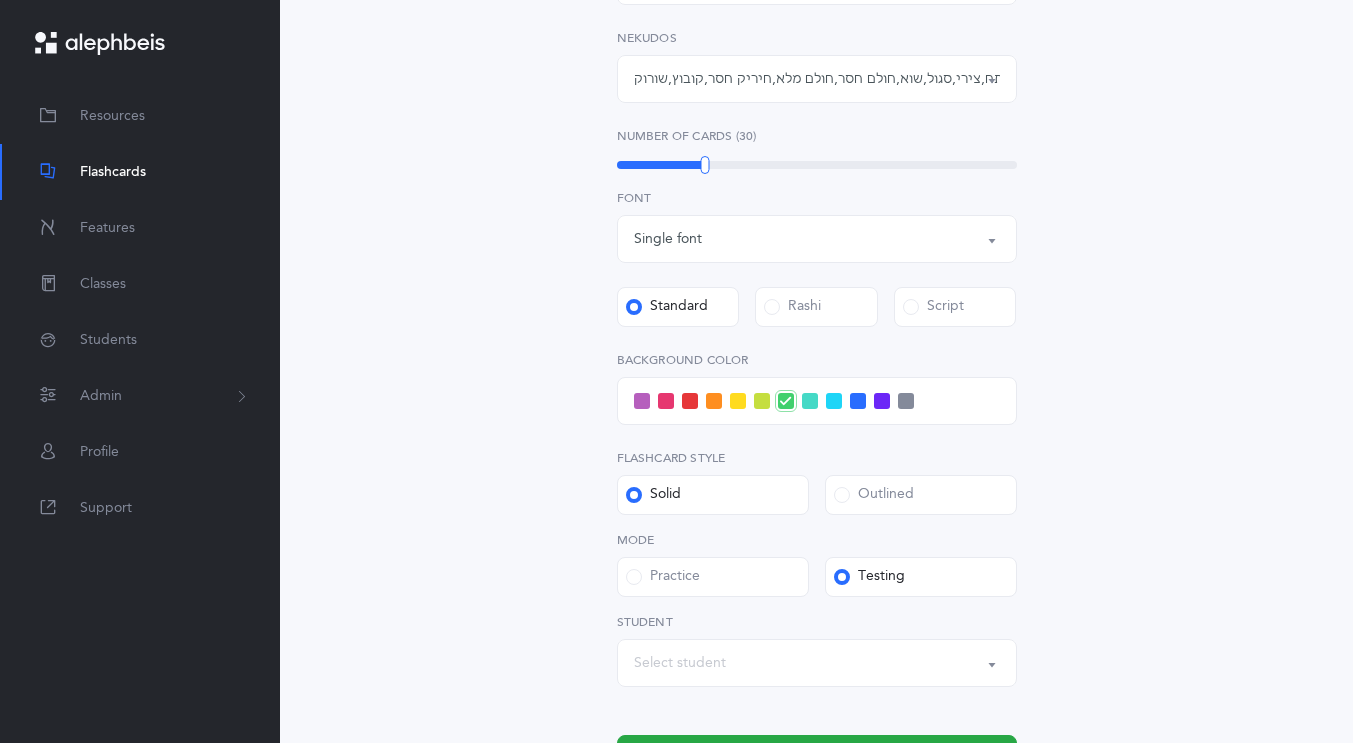 scroll, scrollTop: 578, scrollLeft: 0, axis: vertical 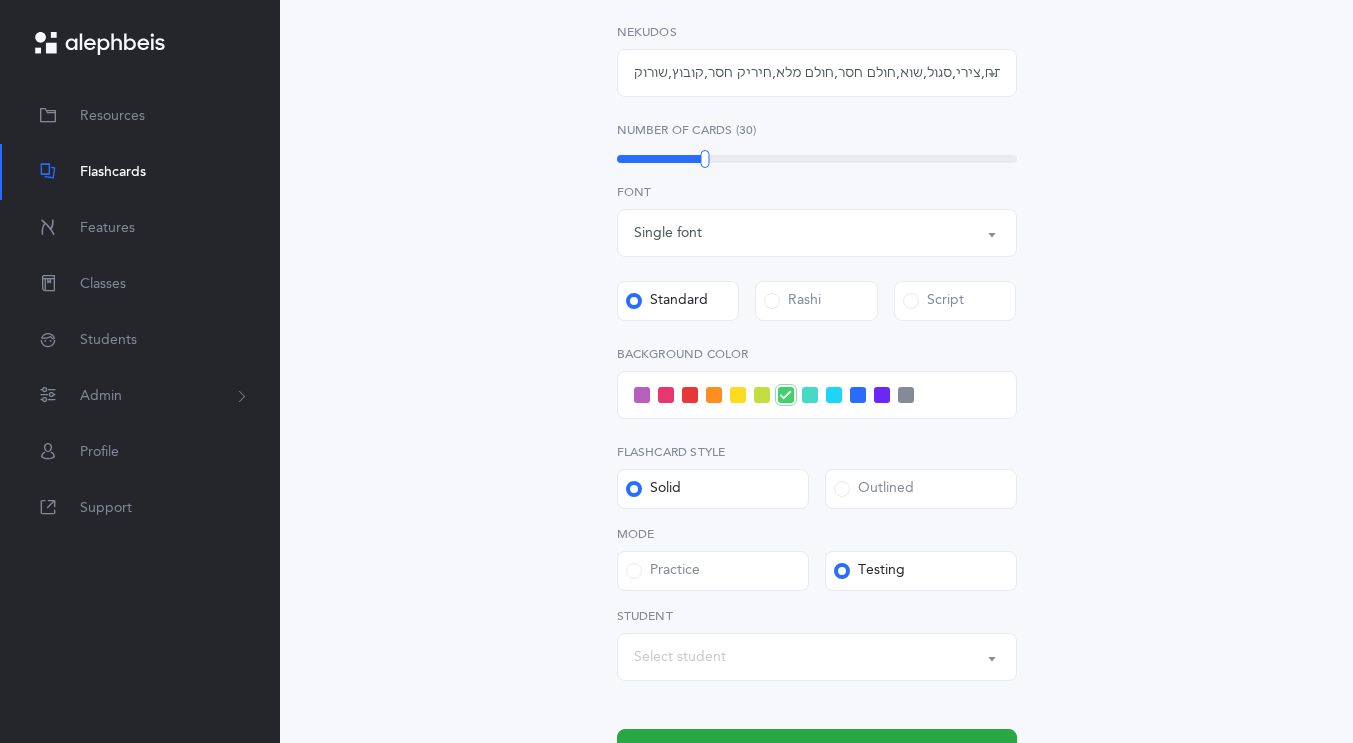 click on "Select student" at bounding box center [680, 657] 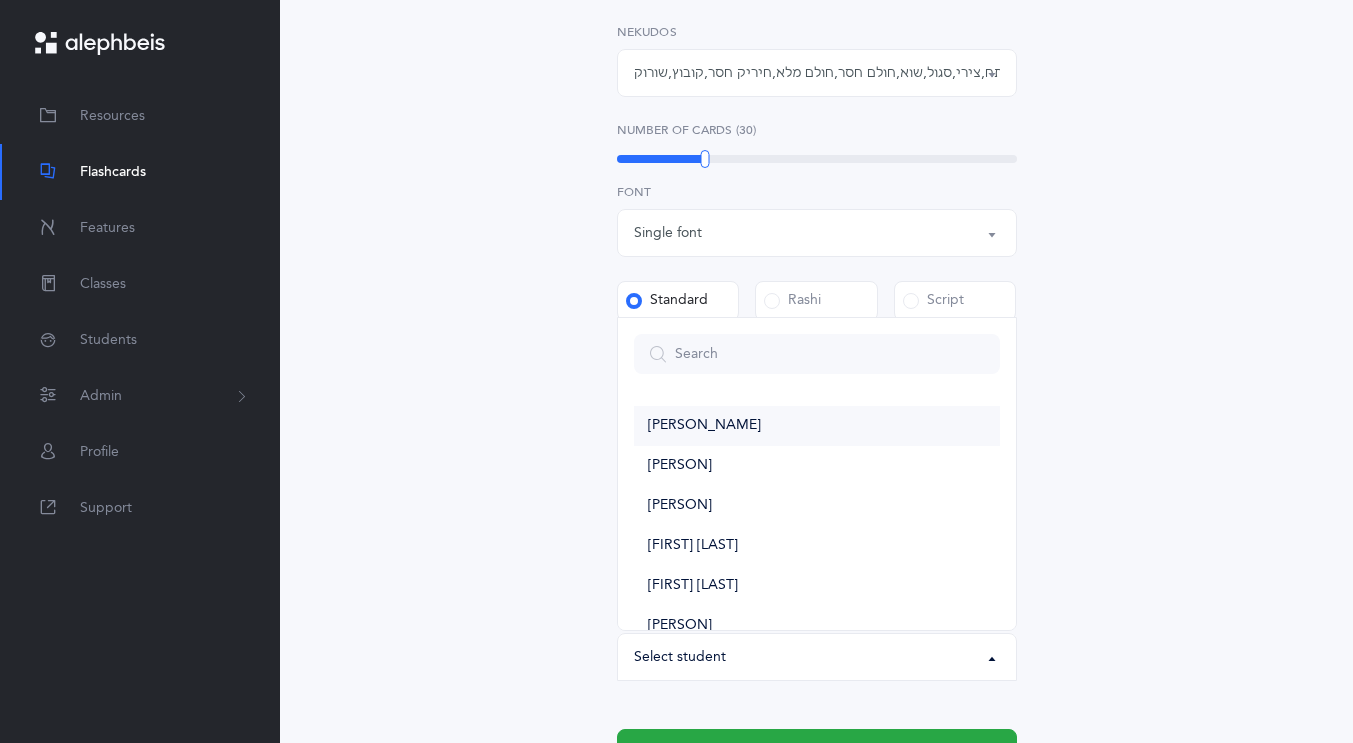click on "[PERSON_NAME]" at bounding box center [704, 426] 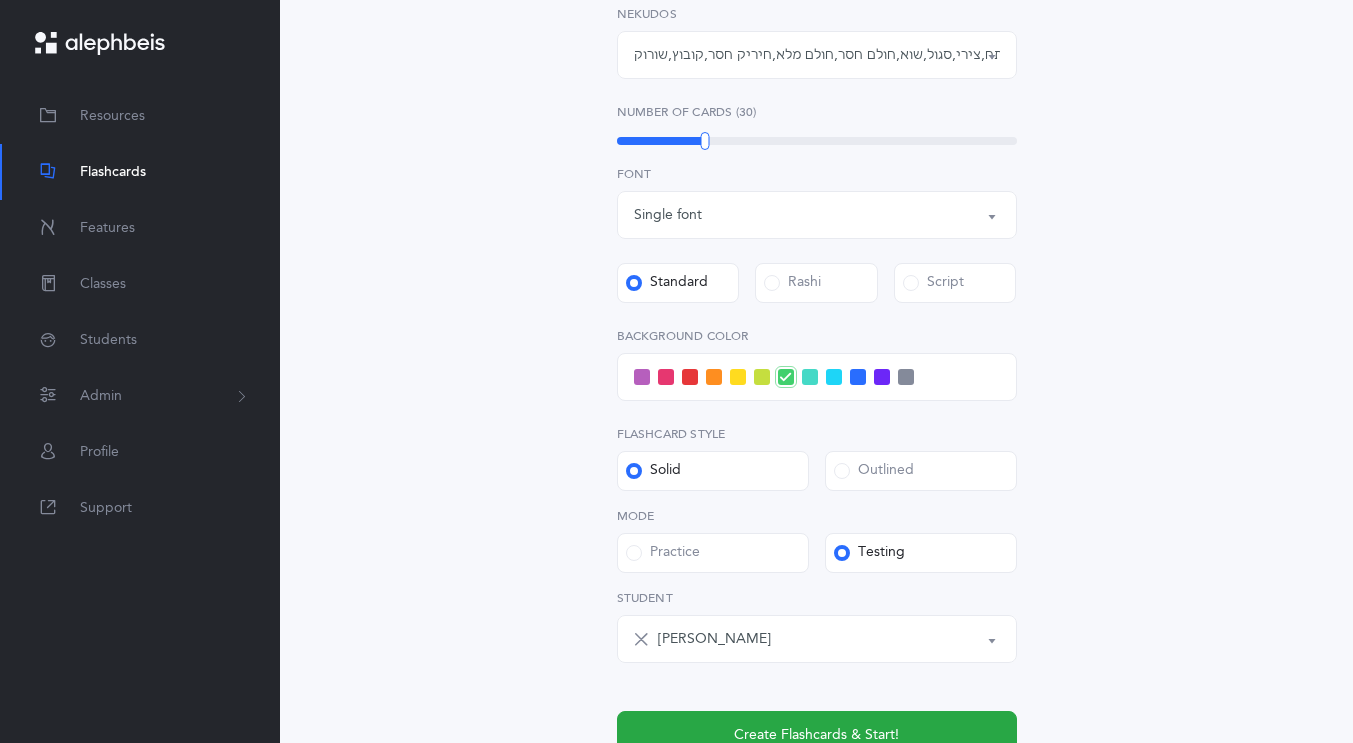 scroll, scrollTop: 626, scrollLeft: 0, axis: vertical 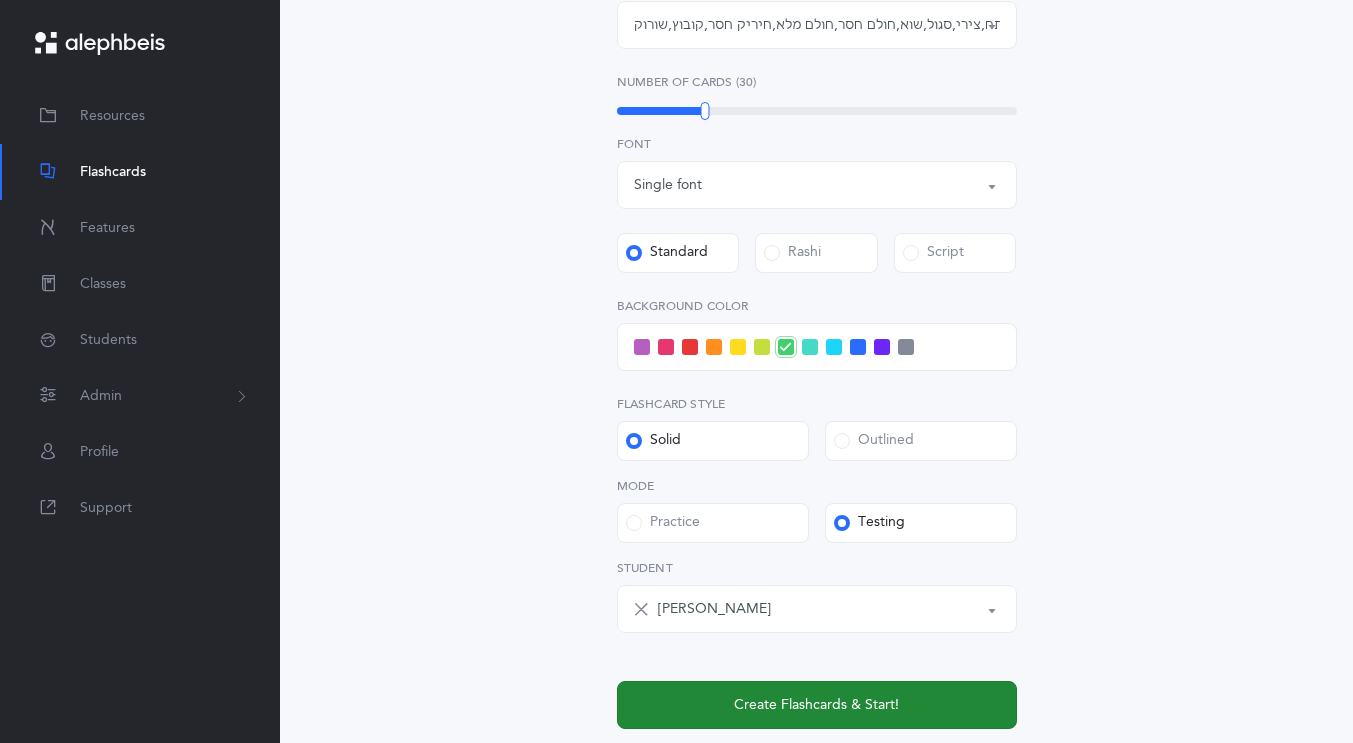 click on "Create Flashcards & Start!" at bounding box center (816, 705) 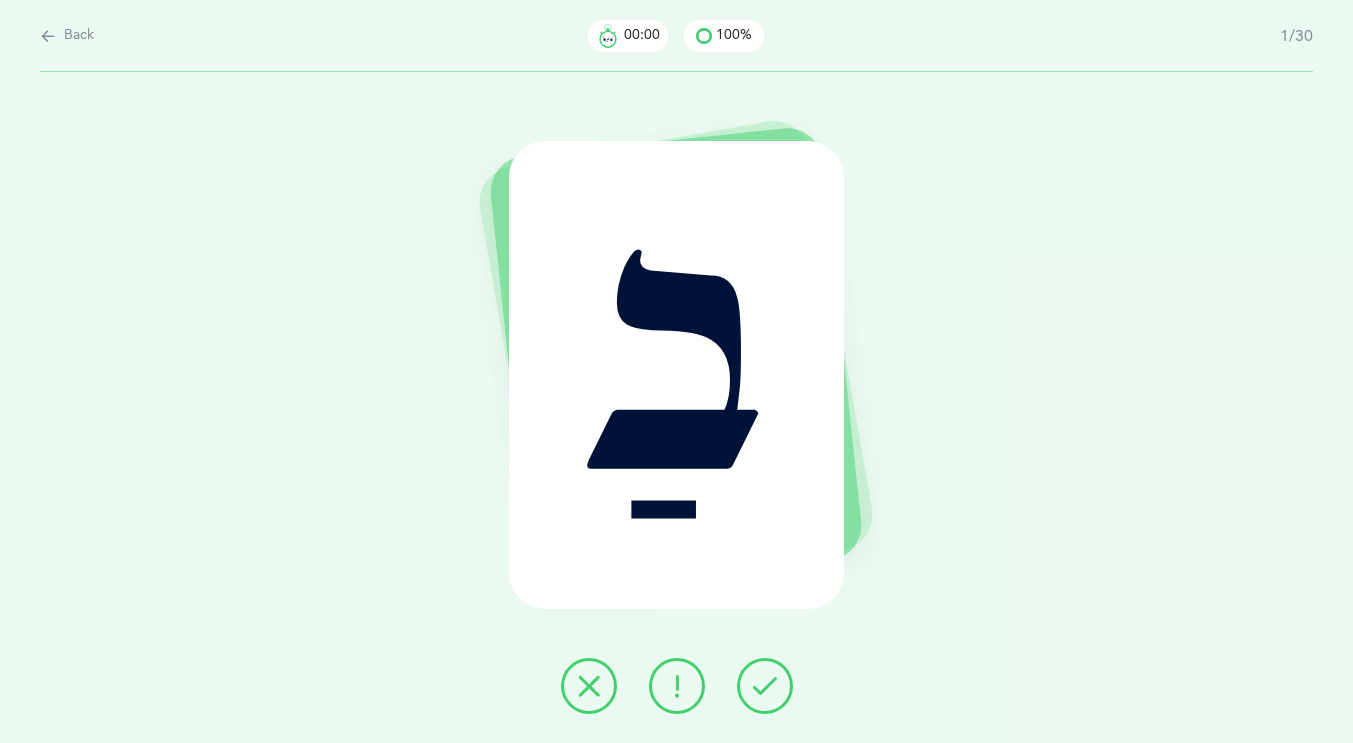 scroll, scrollTop: 0, scrollLeft: 0, axis: both 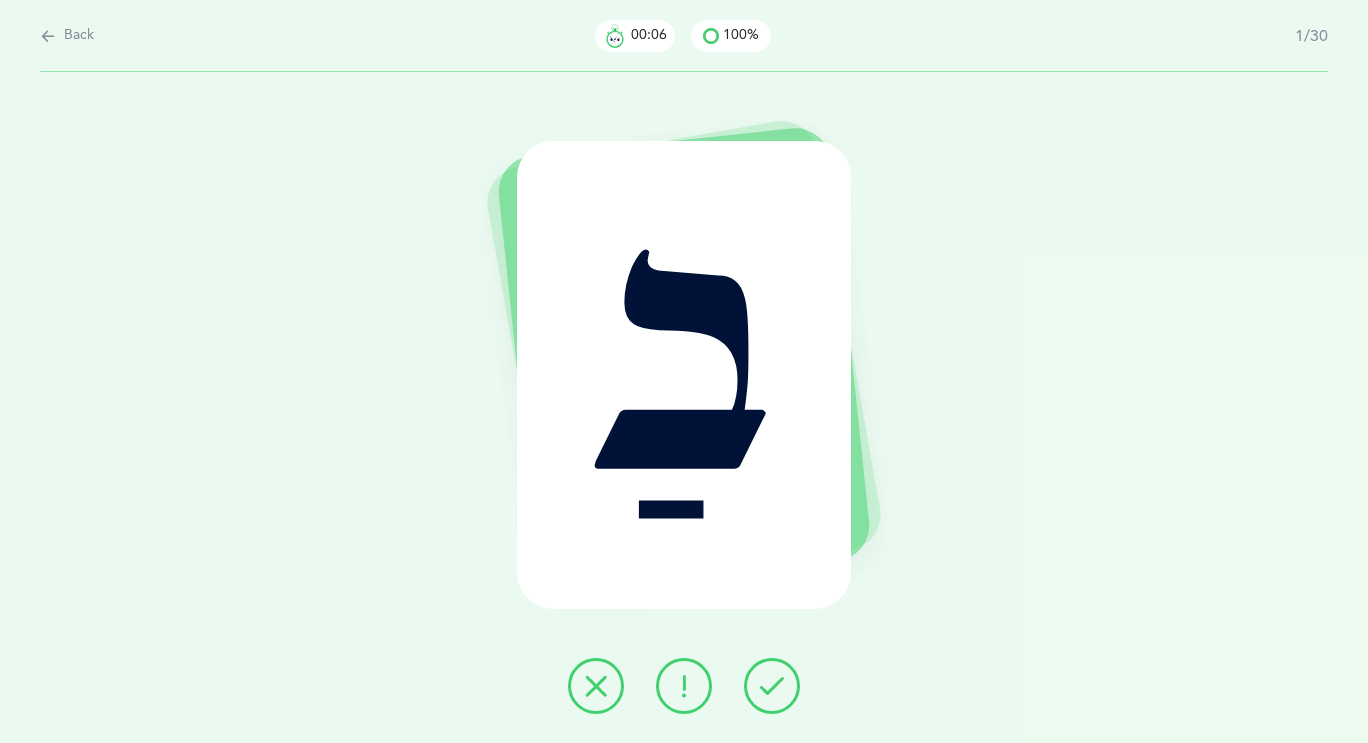 click at bounding box center (772, 686) 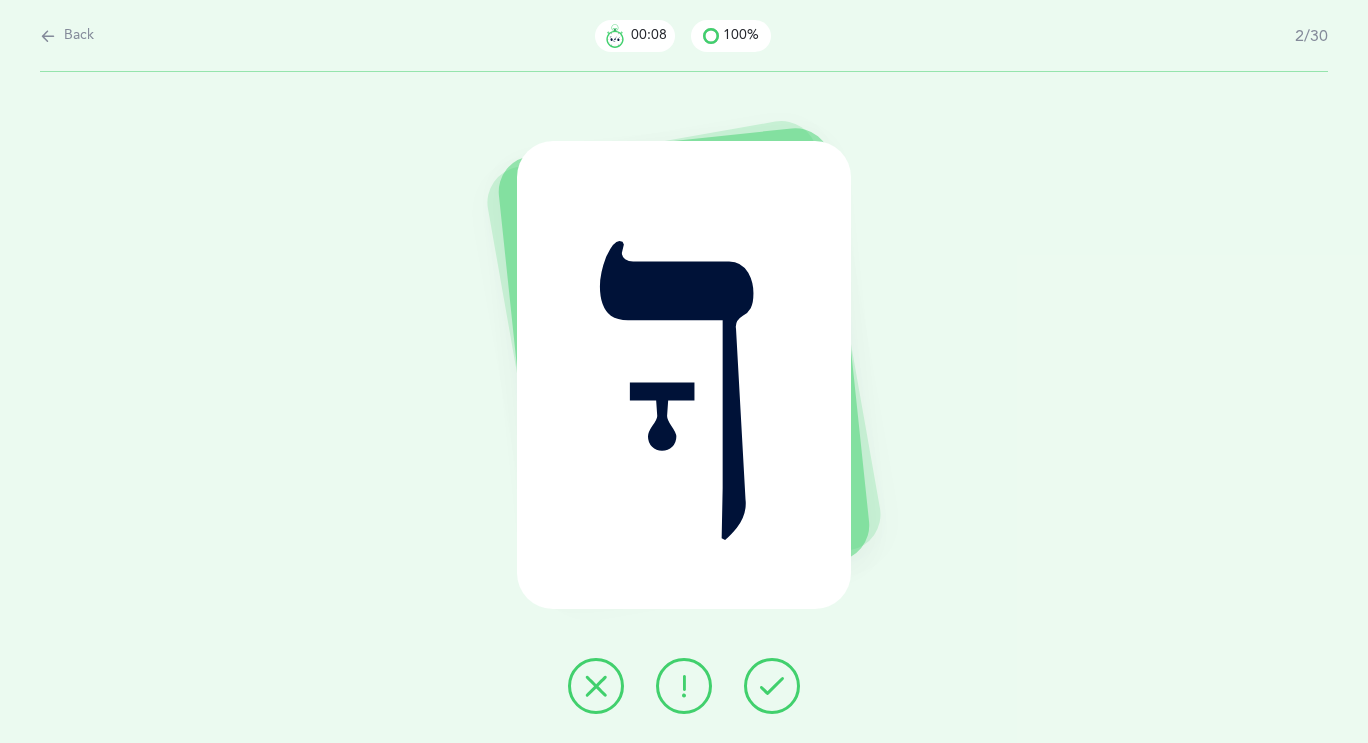 click at bounding box center (772, 686) 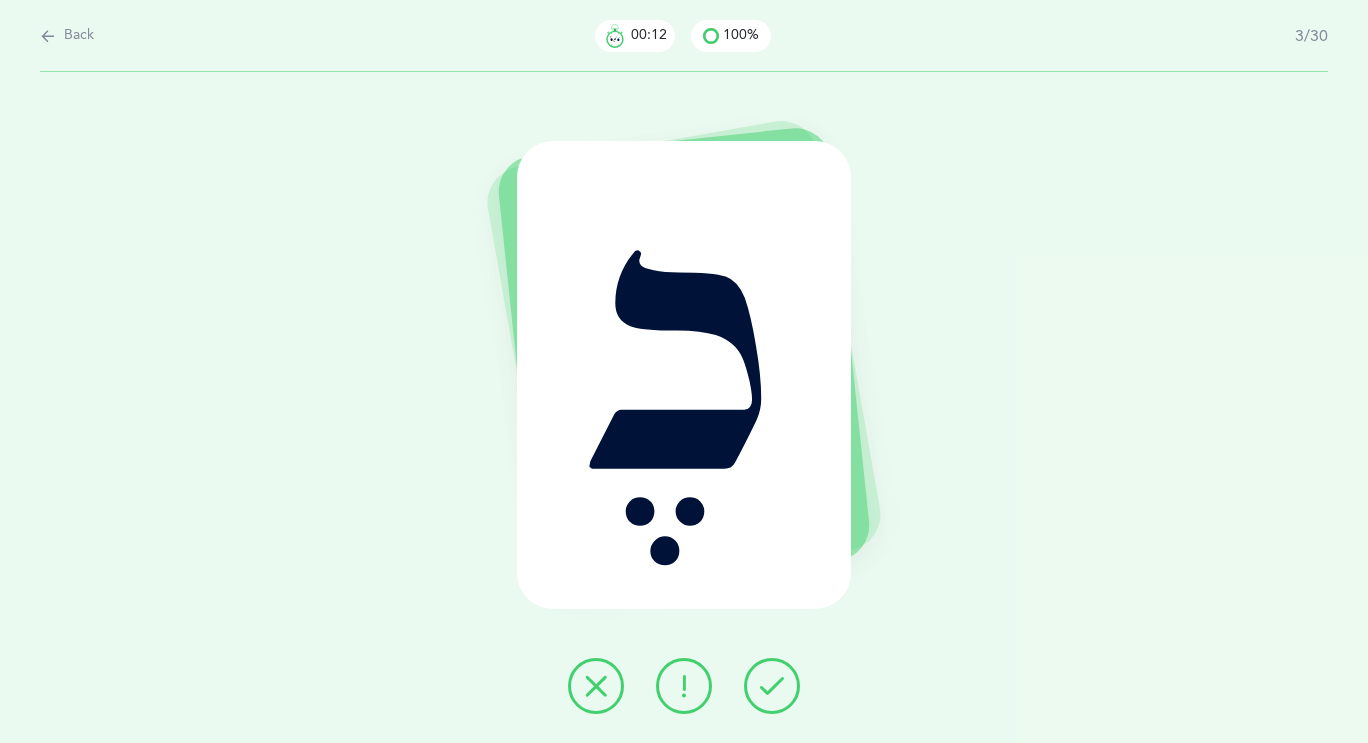 click at bounding box center (684, 686) 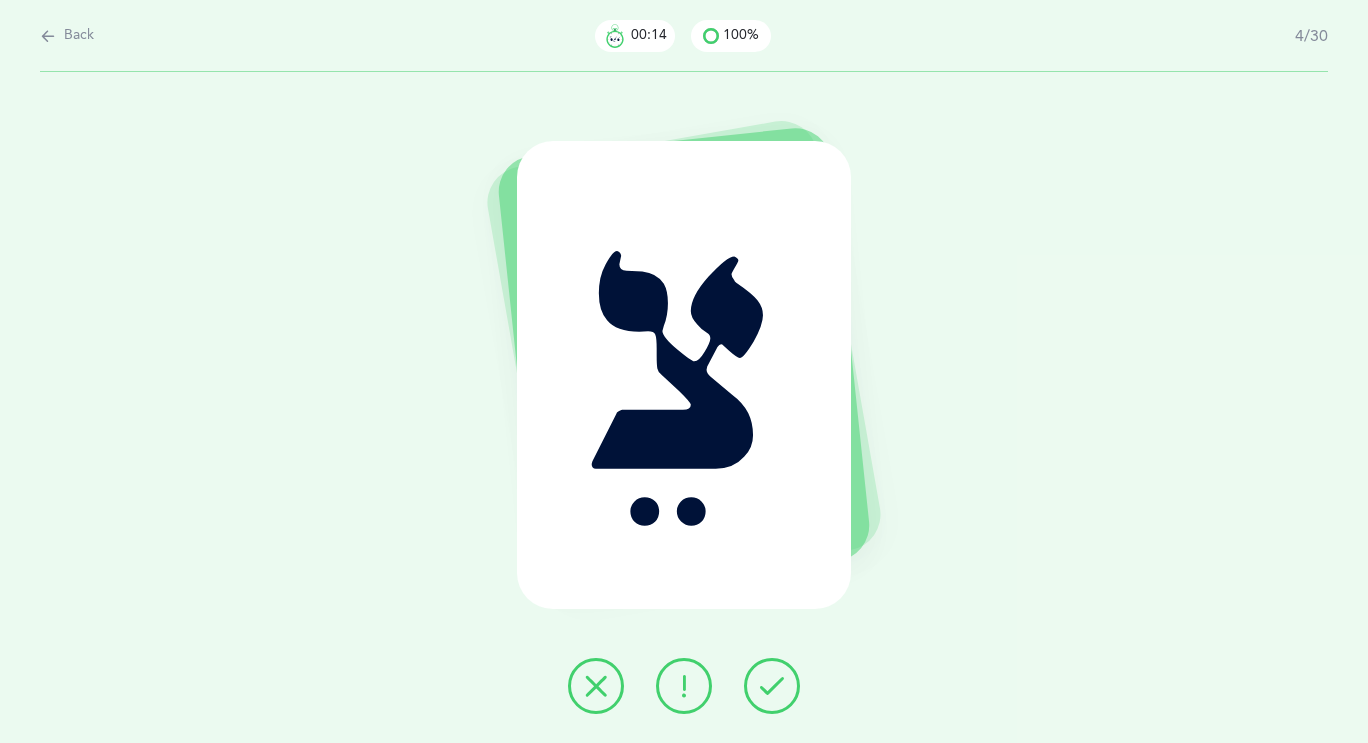 click at bounding box center [772, 686] 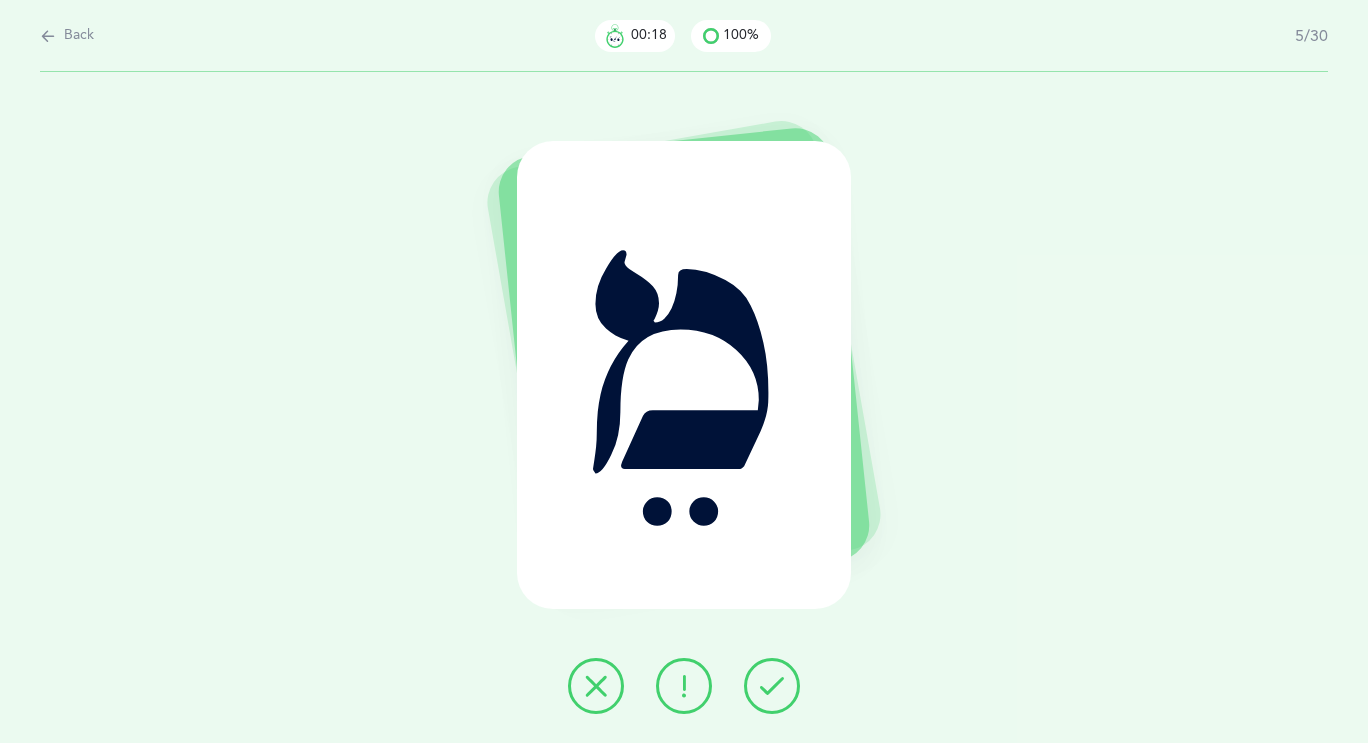 click at bounding box center (684, 686) 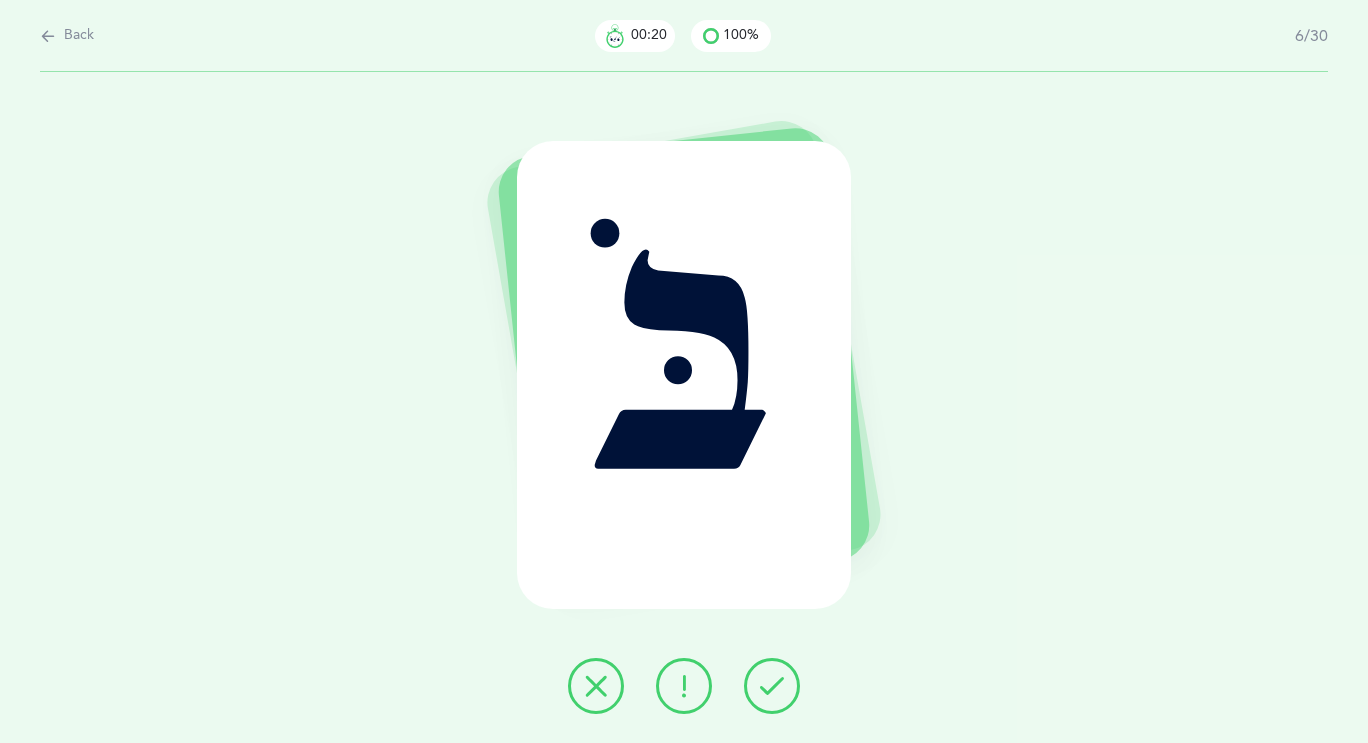 click at bounding box center (772, 686) 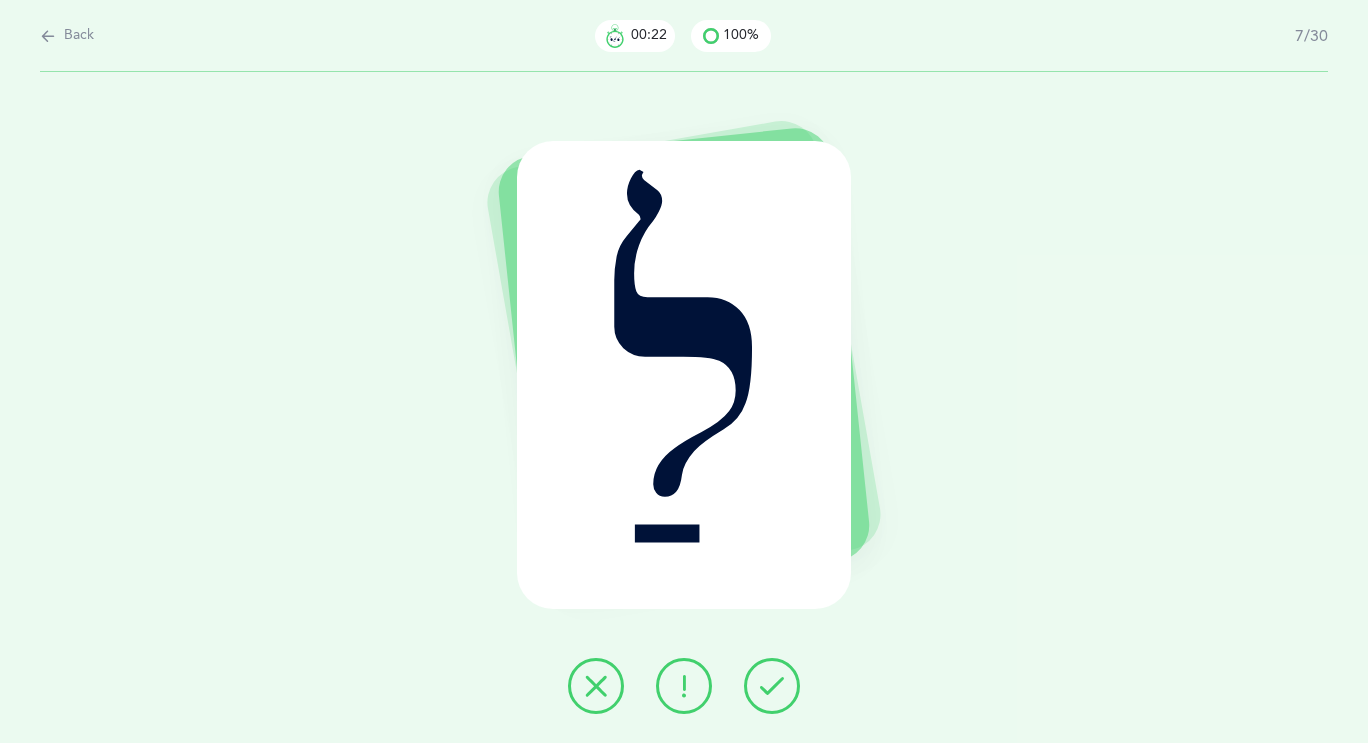 click at bounding box center (772, 686) 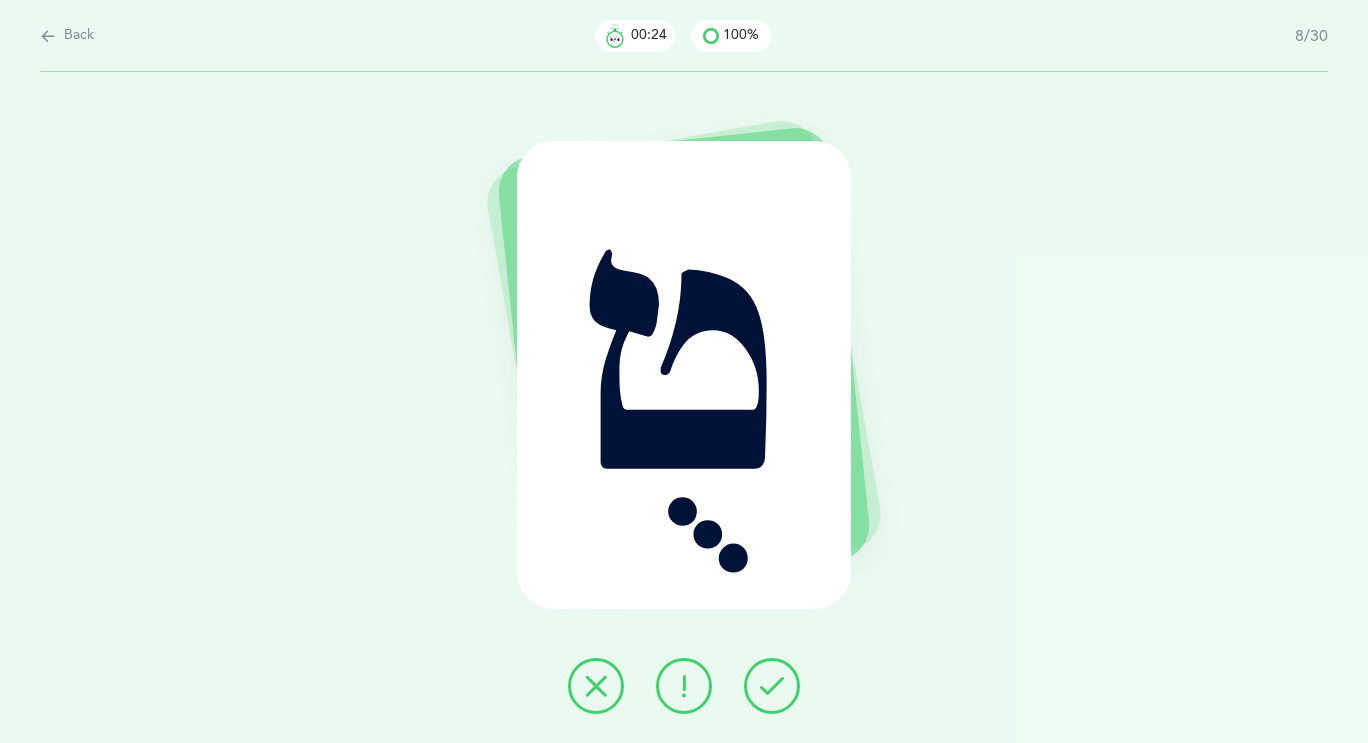 click at bounding box center (772, 686) 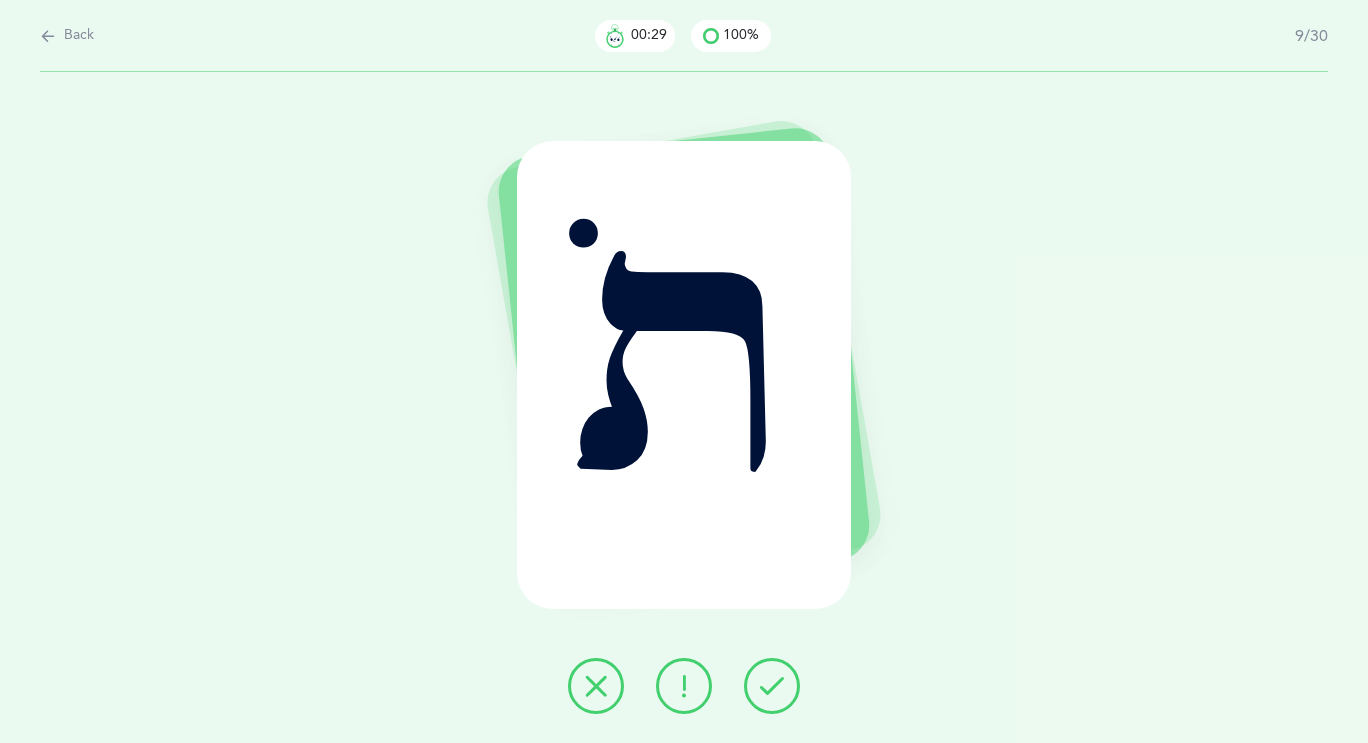click at bounding box center (684, 686) 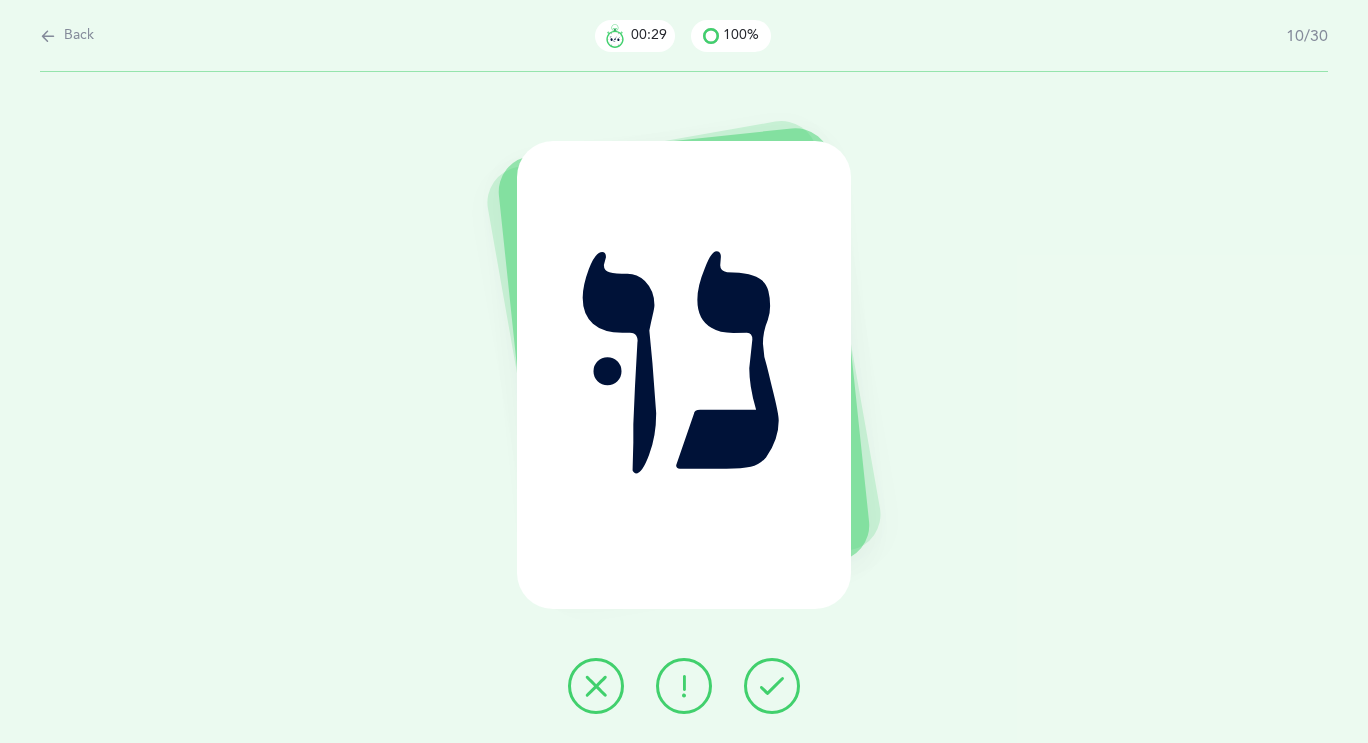 click at bounding box center (684, 686) 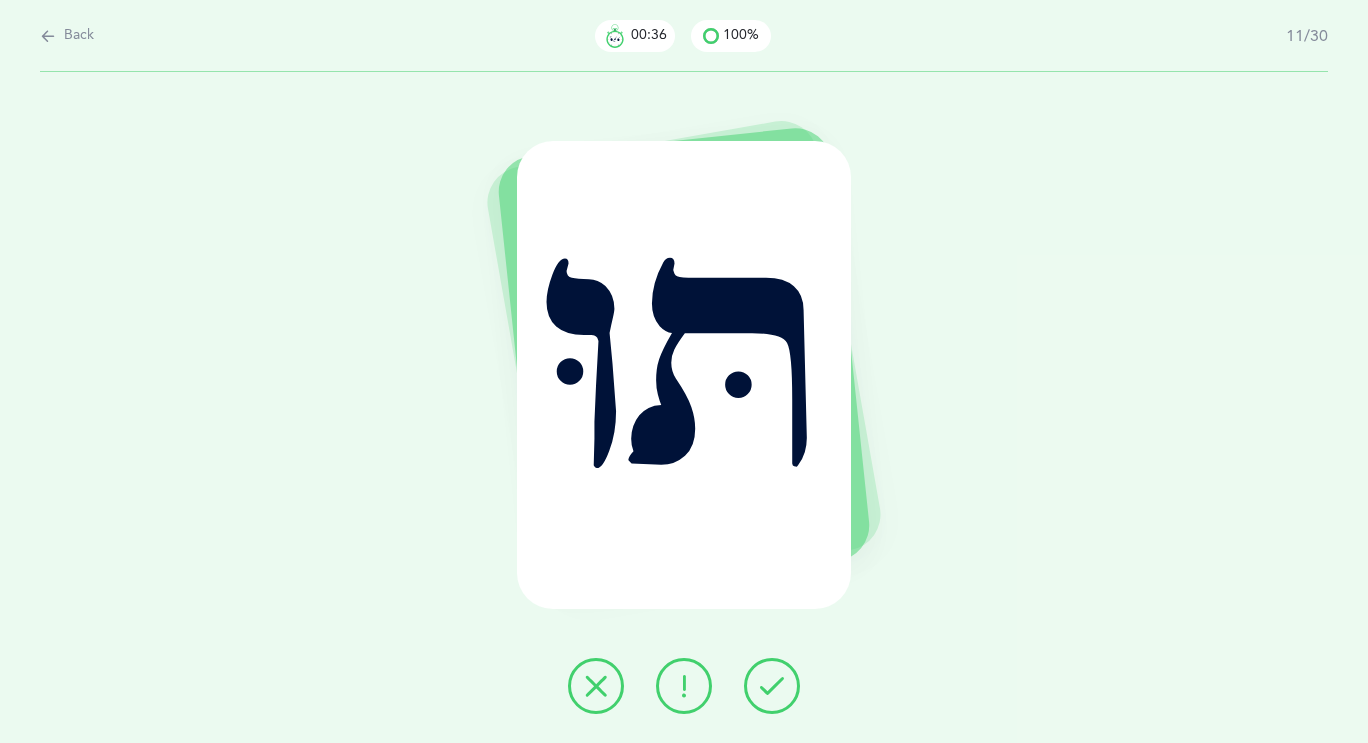 click at bounding box center [684, 686] 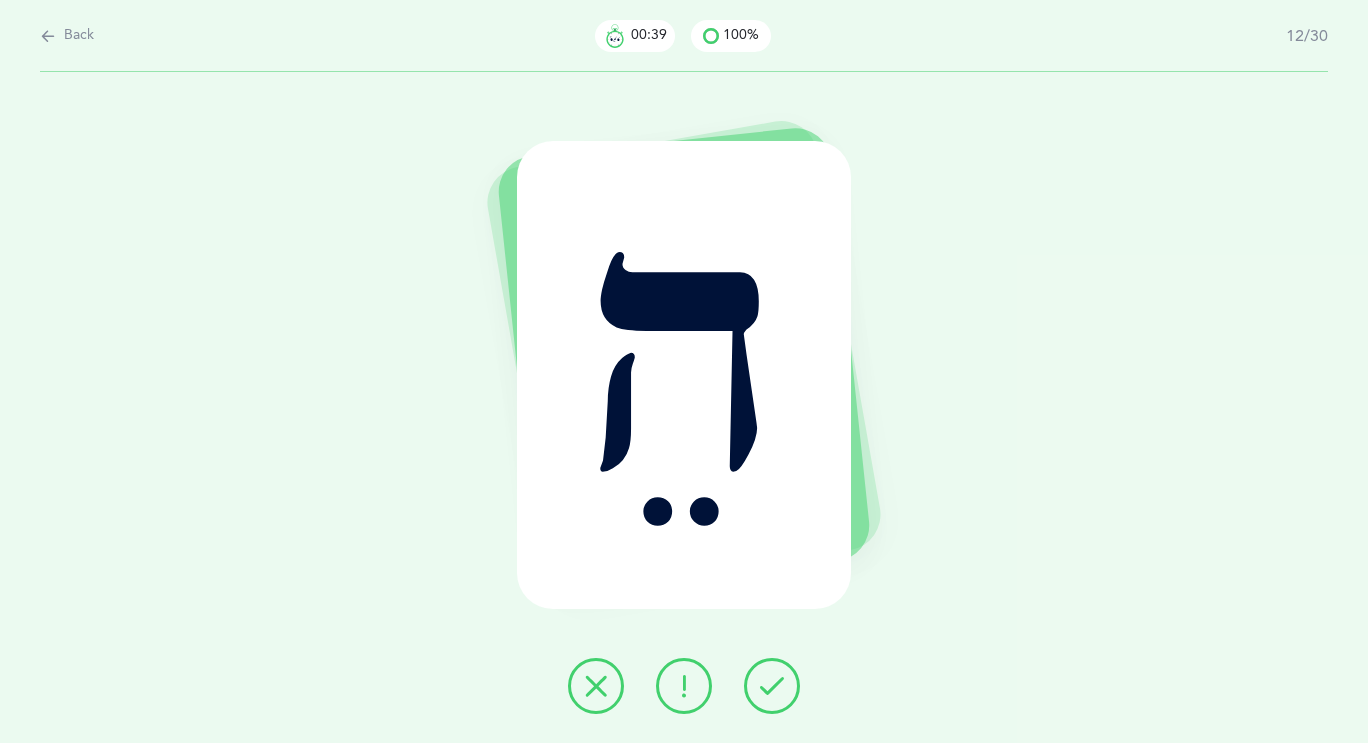 click at bounding box center [772, 686] 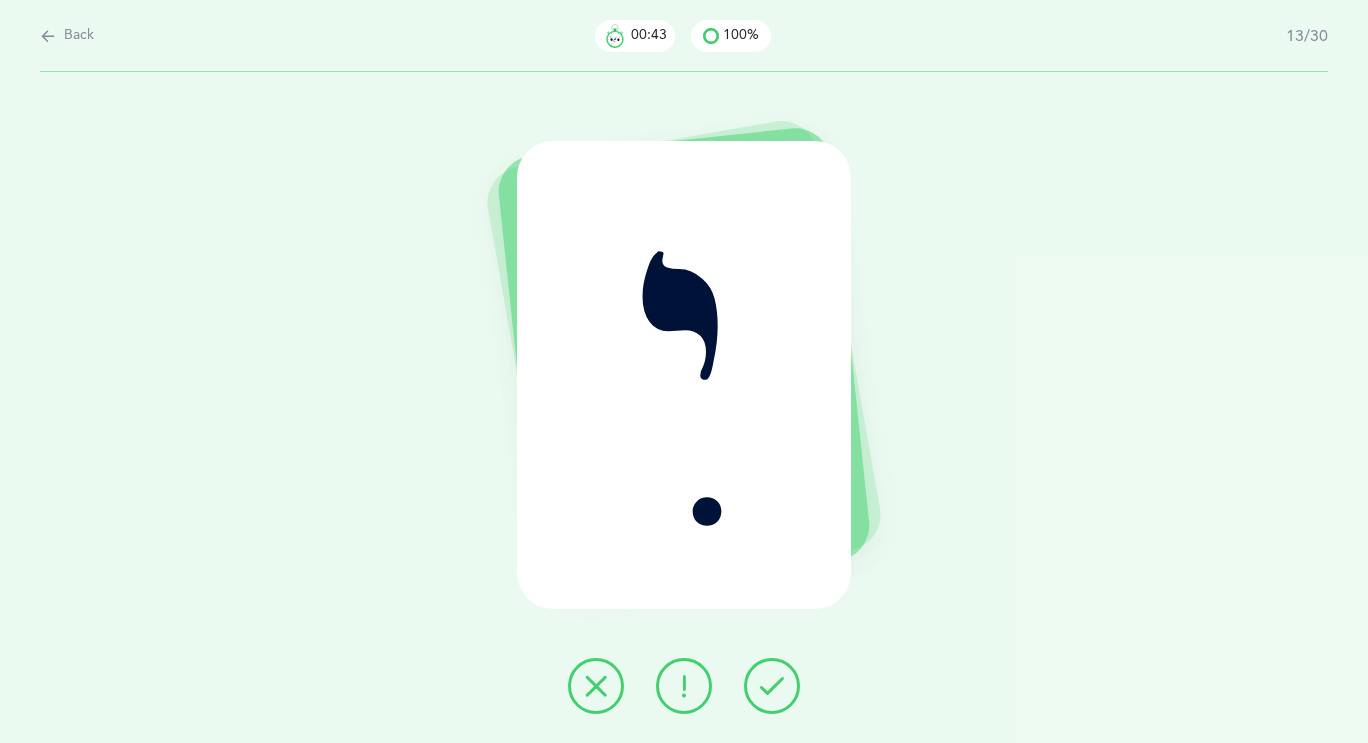 click at bounding box center [684, 686] 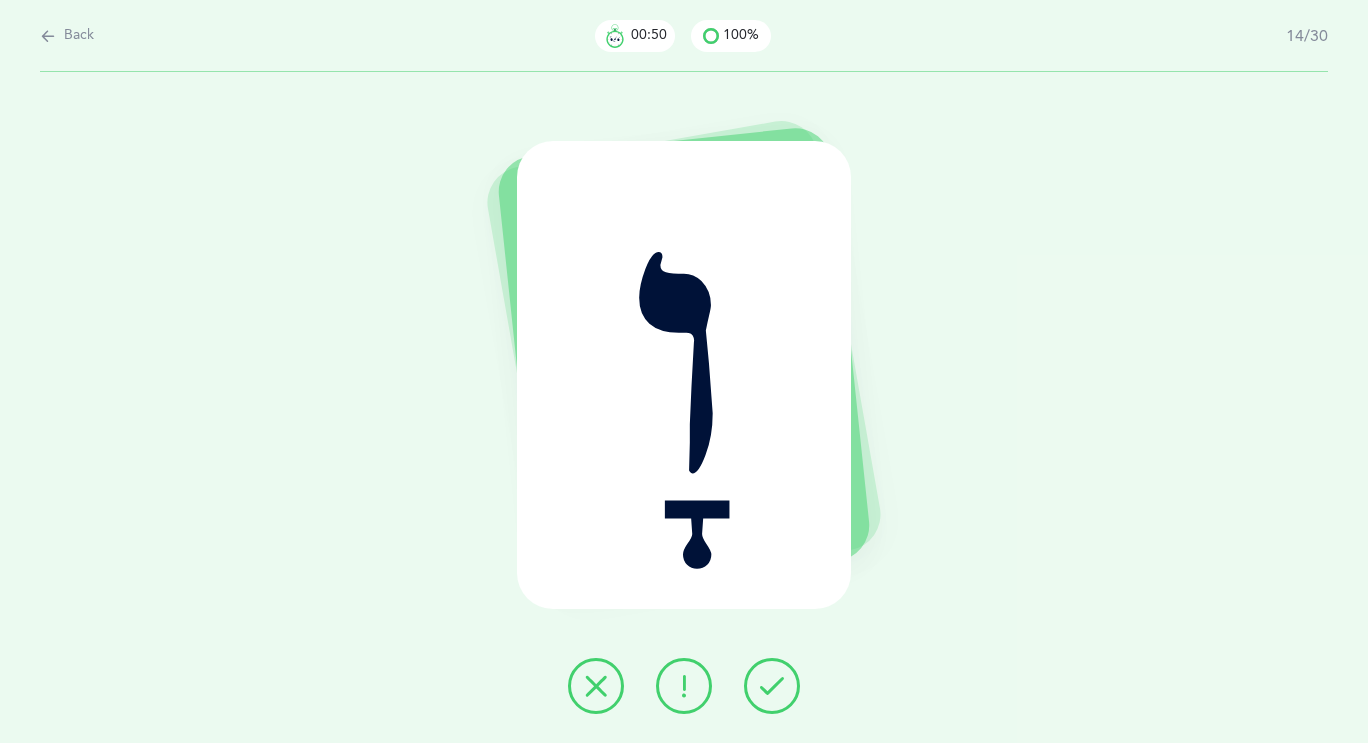 click at bounding box center [772, 686] 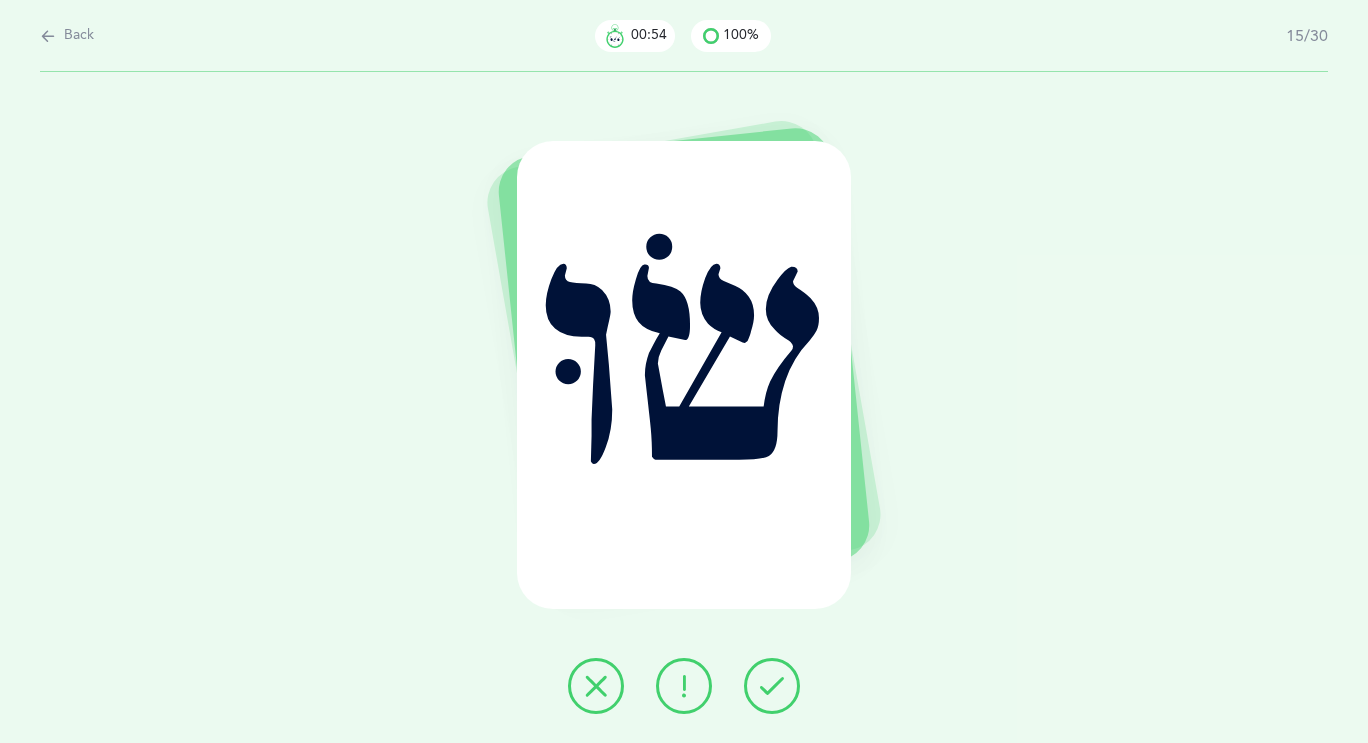 click at bounding box center [772, 686] 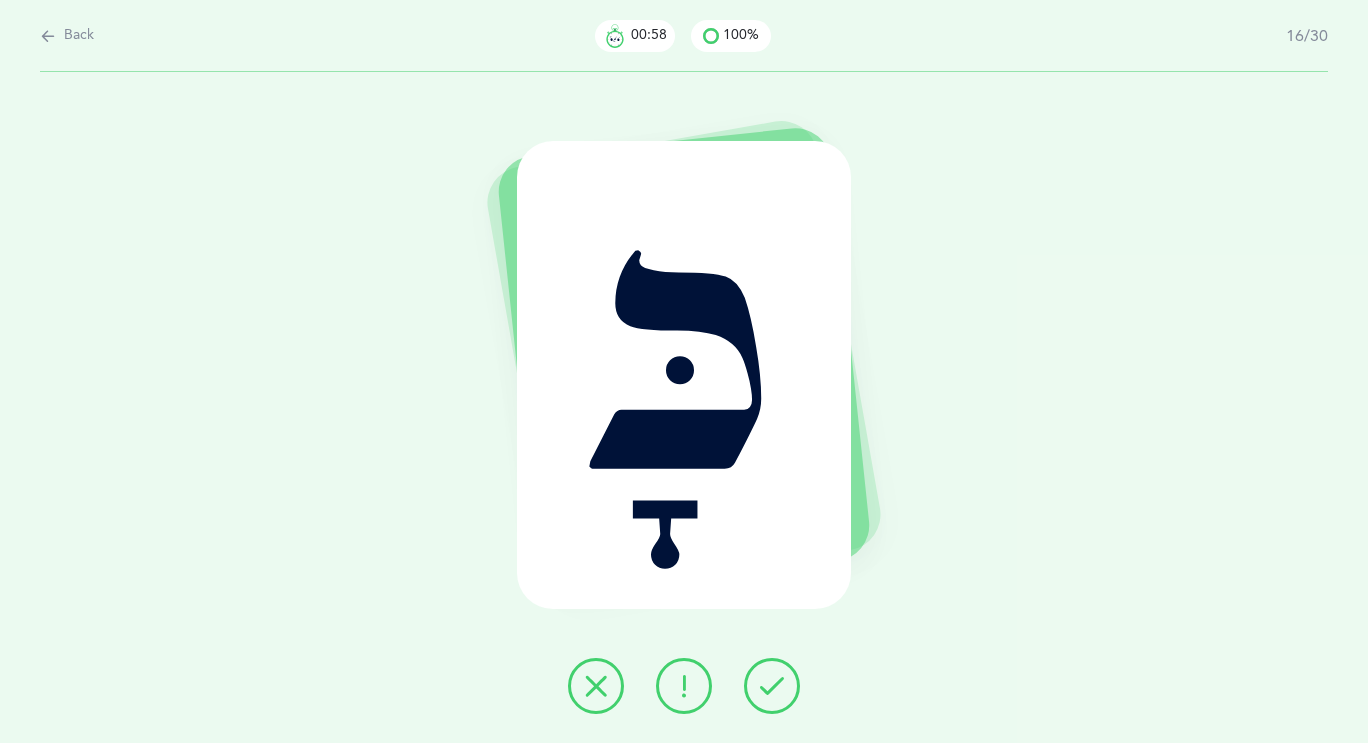 click at bounding box center (772, 686) 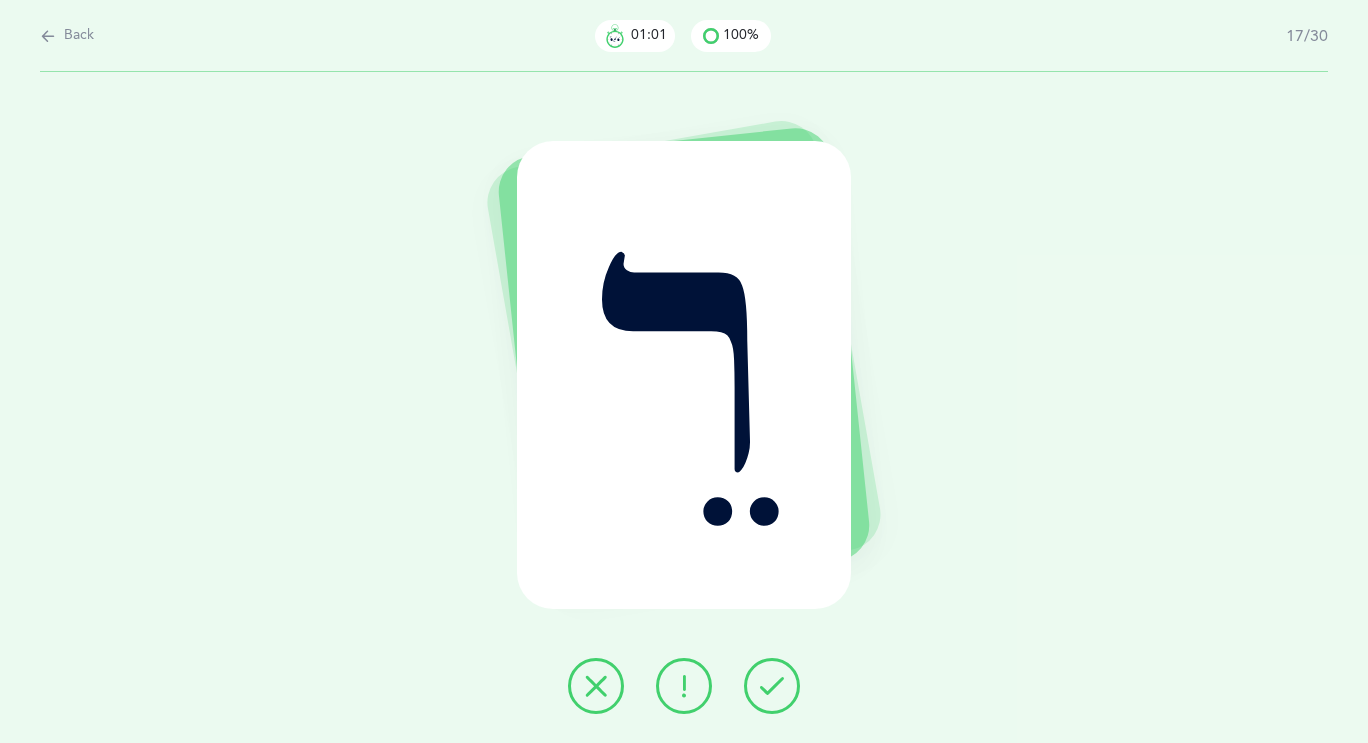 click at bounding box center (772, 686) 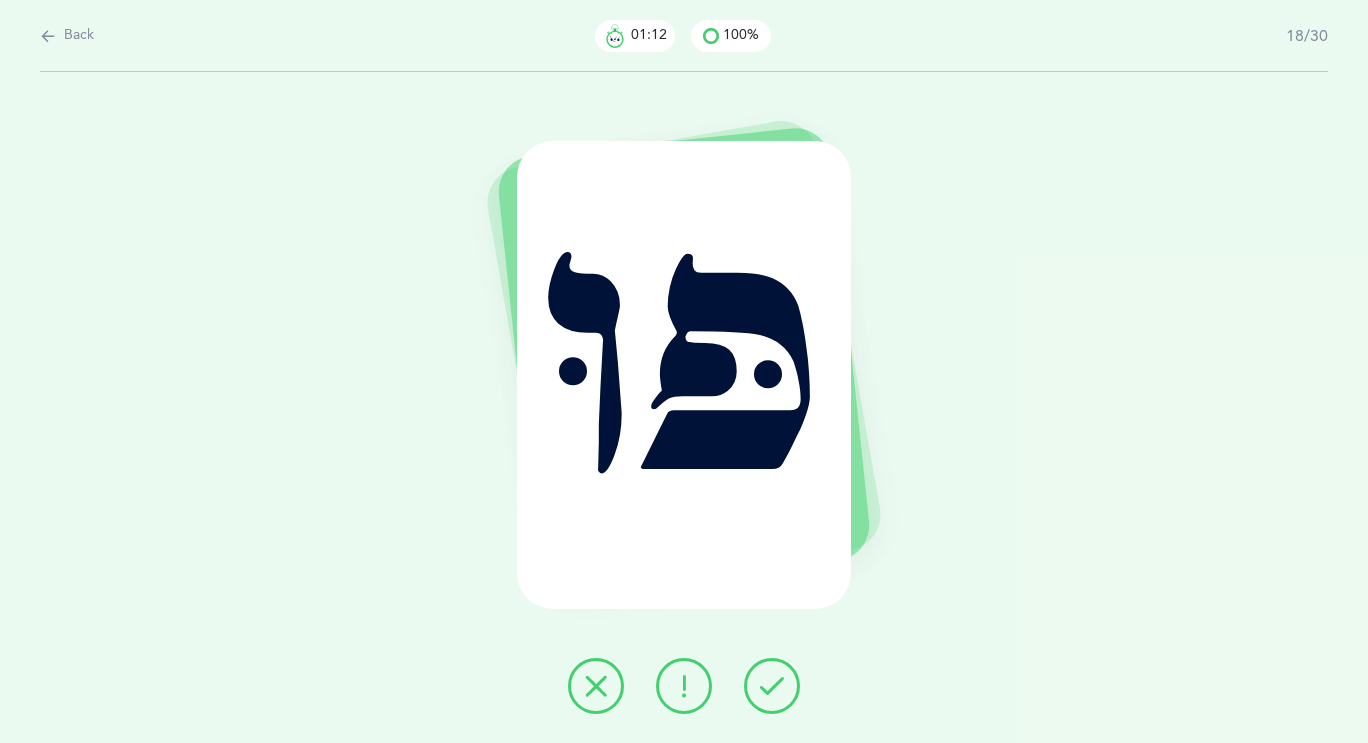 click at bounding box center [684, 686] 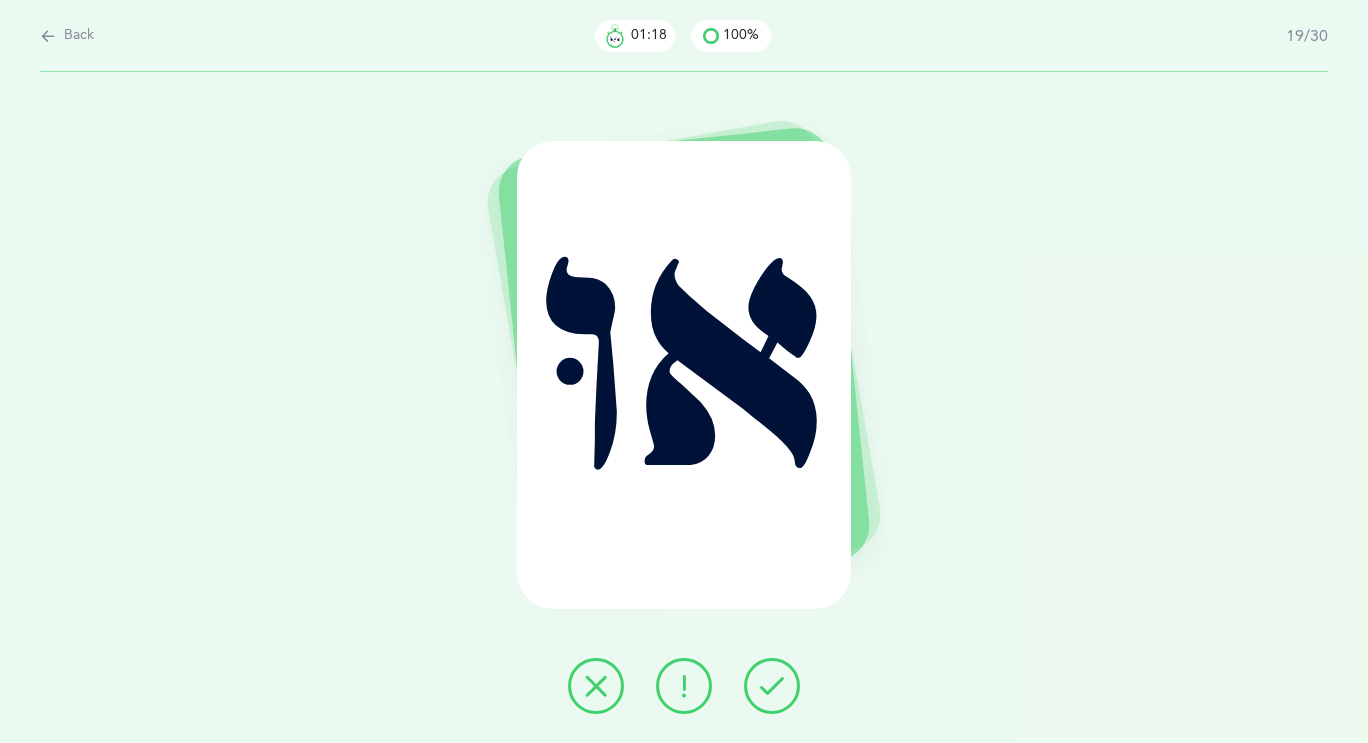 click at bounding box center [48, 36] 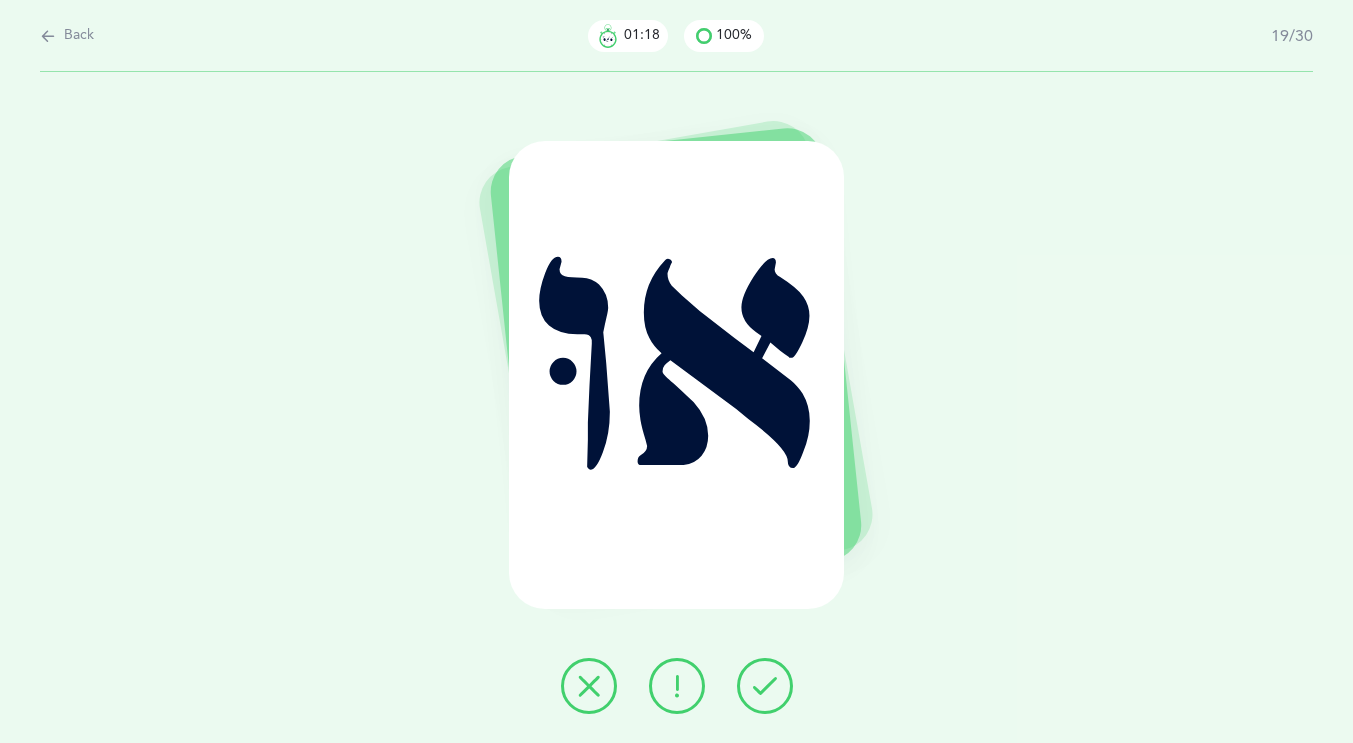 select on "4" 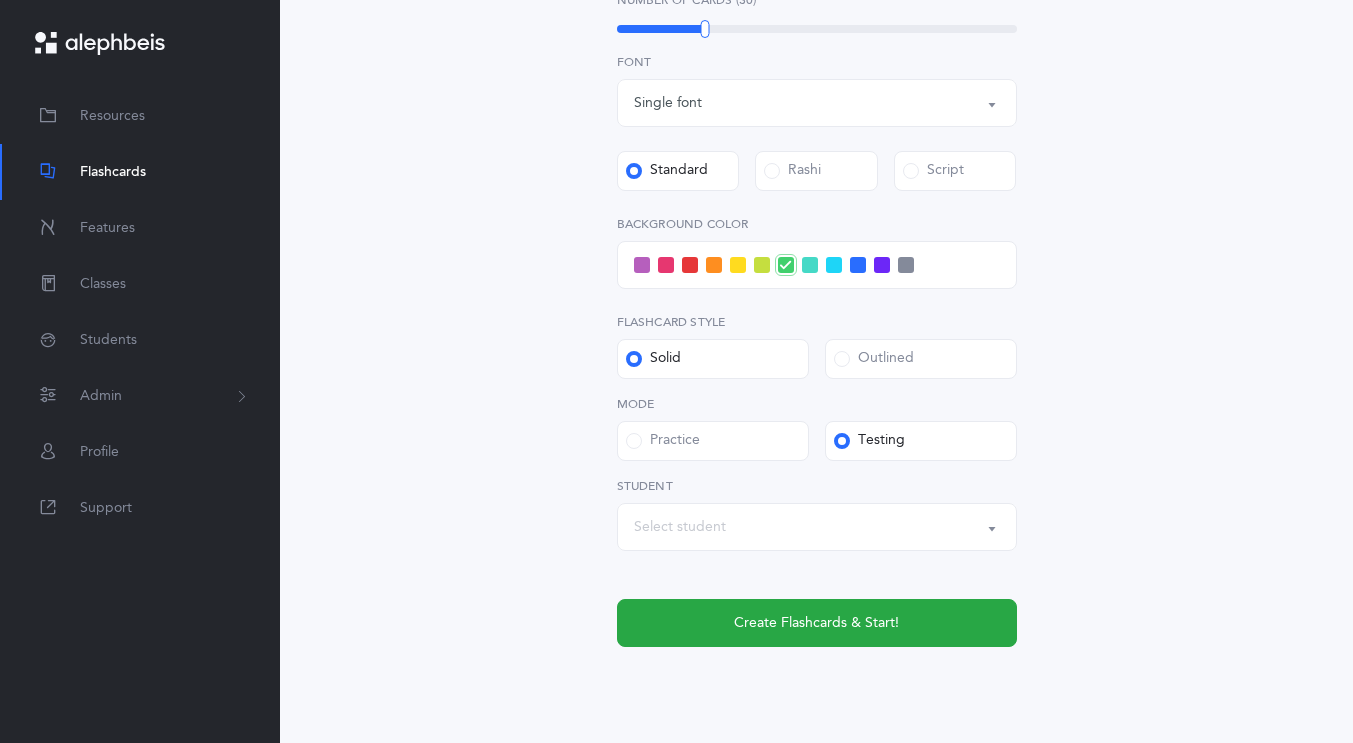 scroll, scrollTop: 709, scrollLeft: 0, axis: vertical 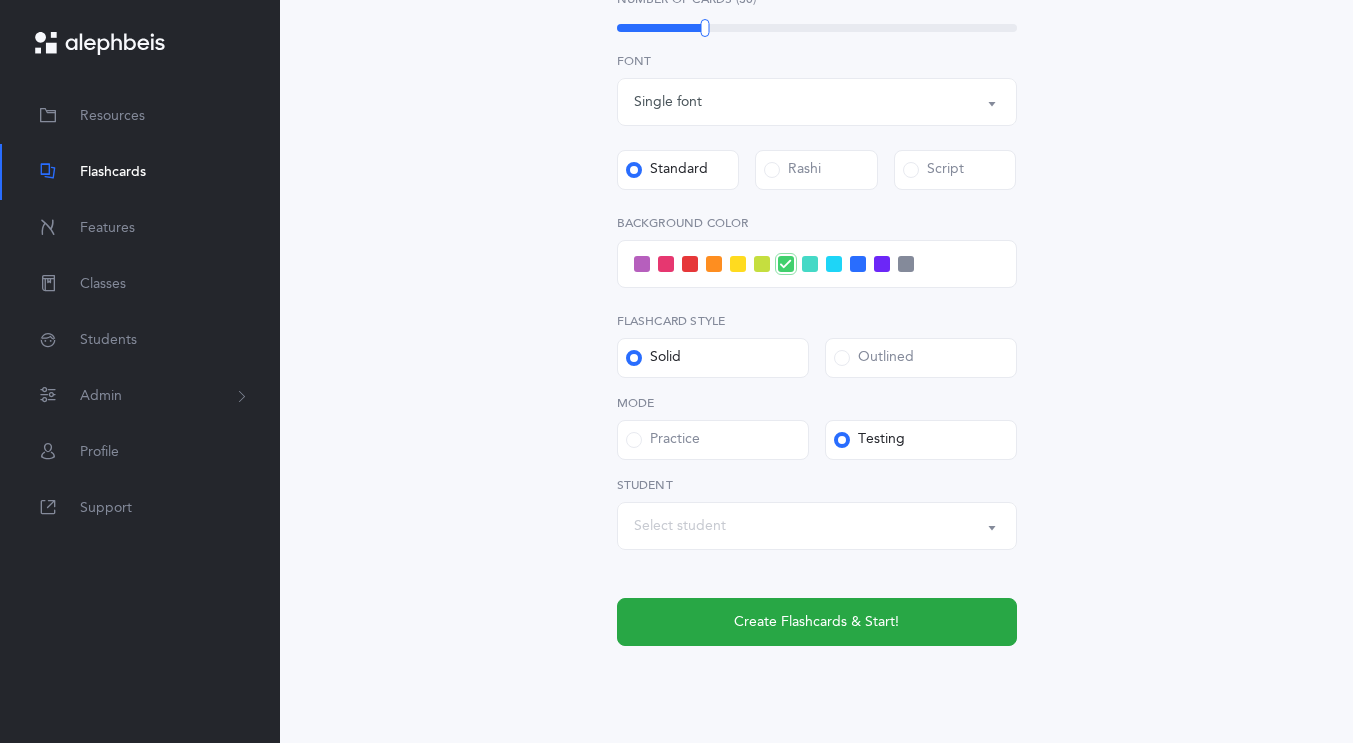 click on "Select student" at bounding box center [680, 526] 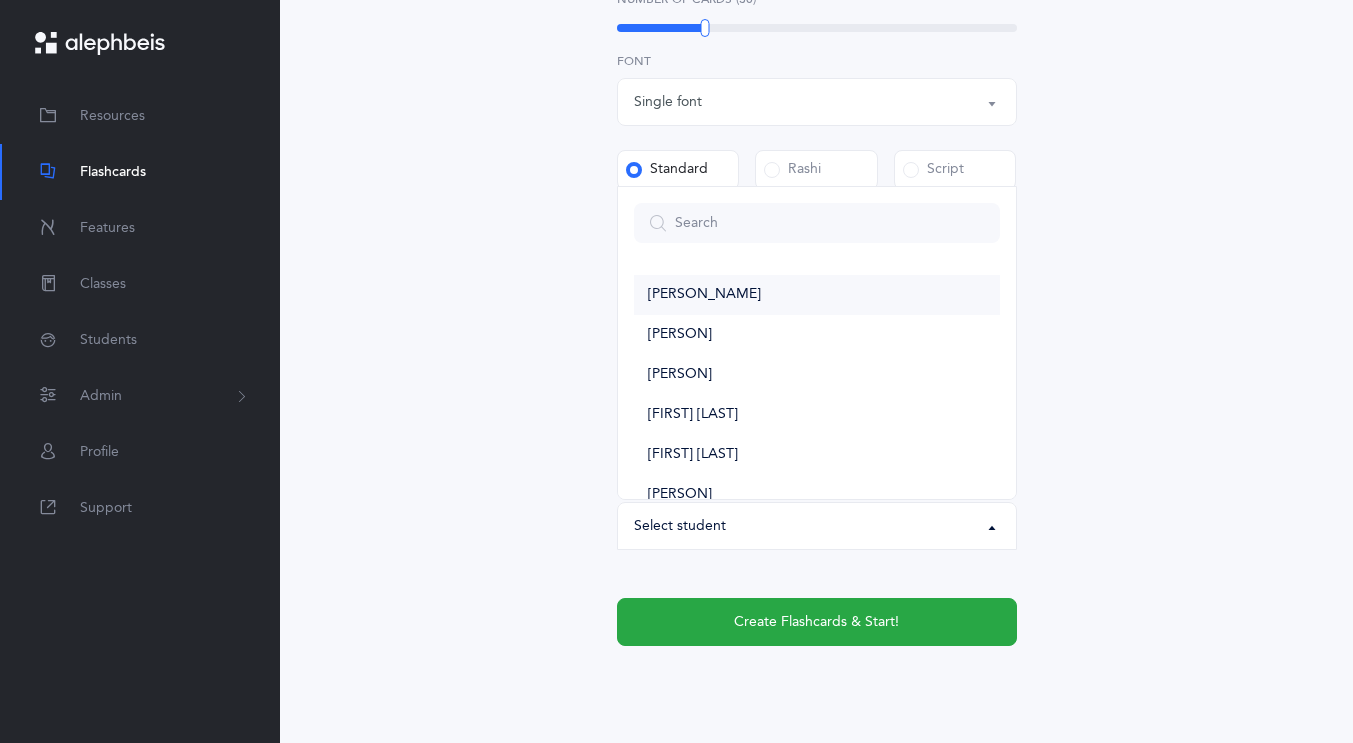 click on "[PERSON_NAME]" at bounding box center (817, 295) 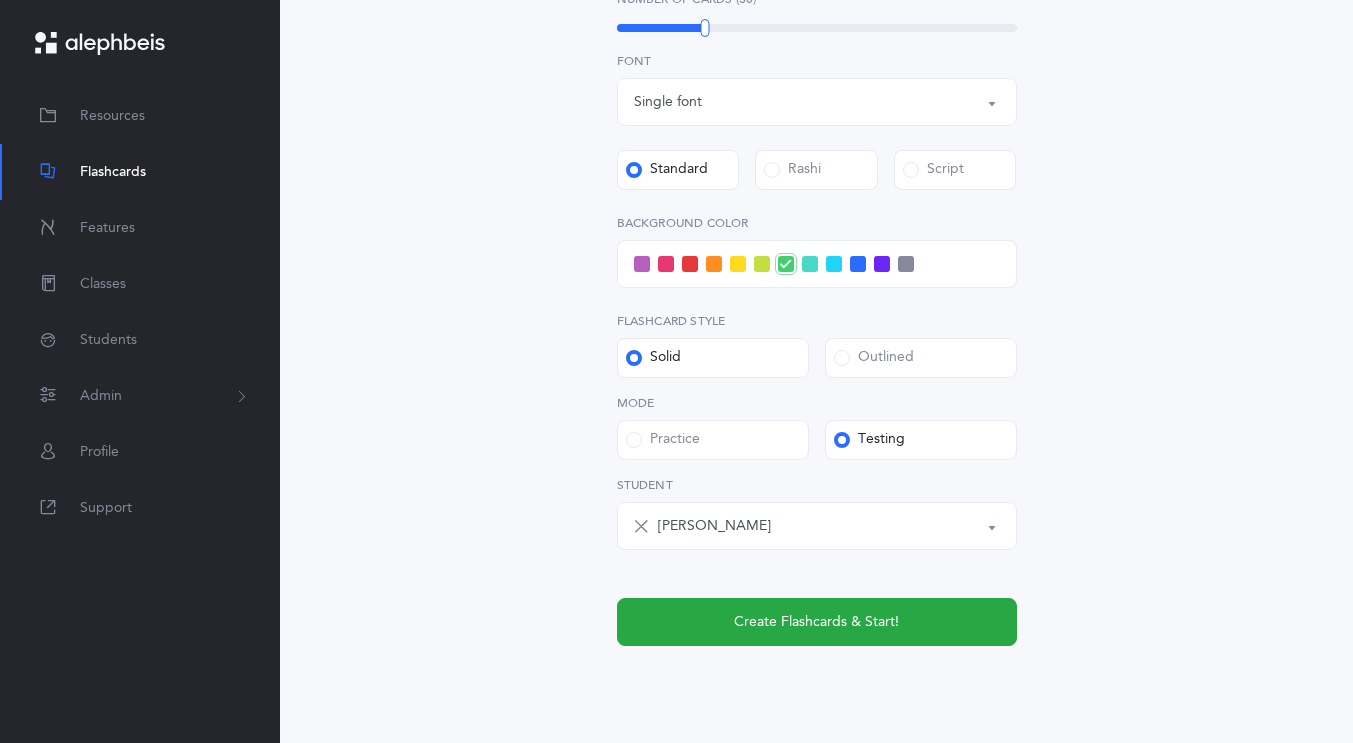 type 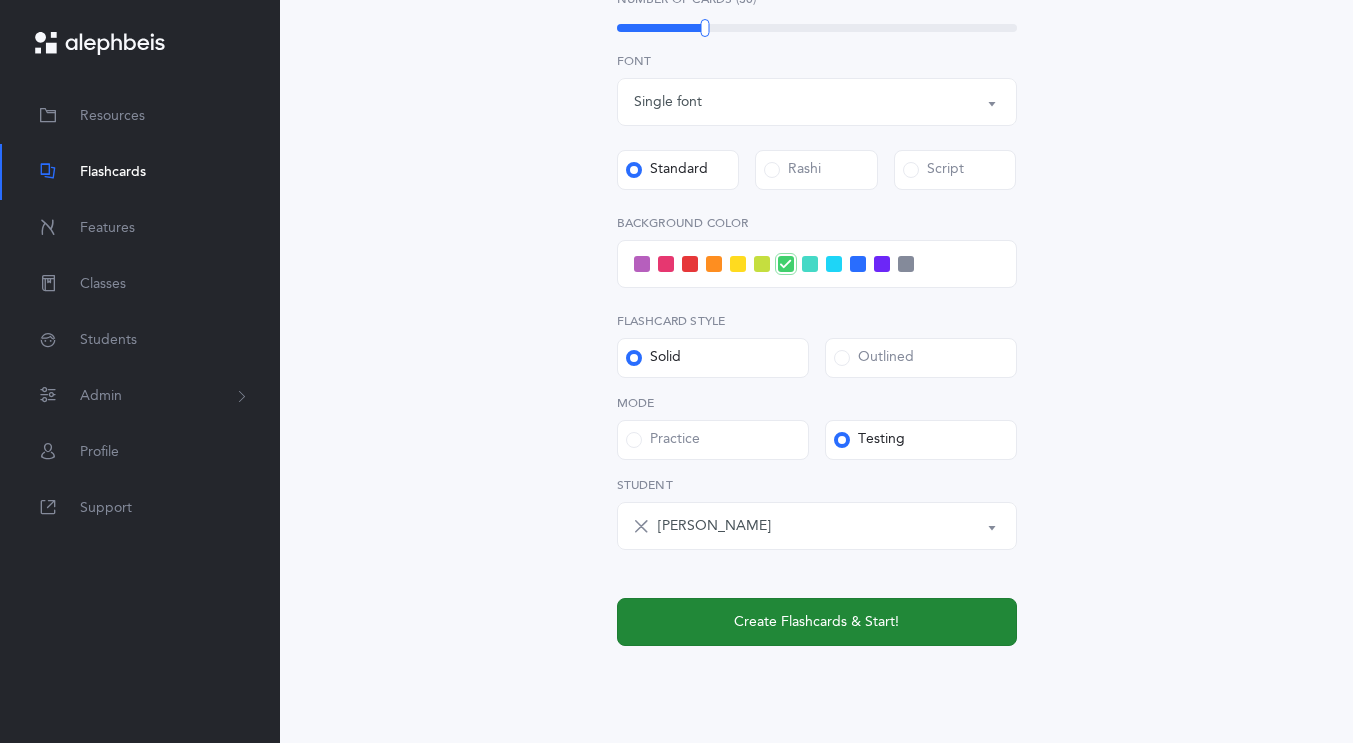 click on "Create Flashcards & Start!" at bounding box center [817, 622] 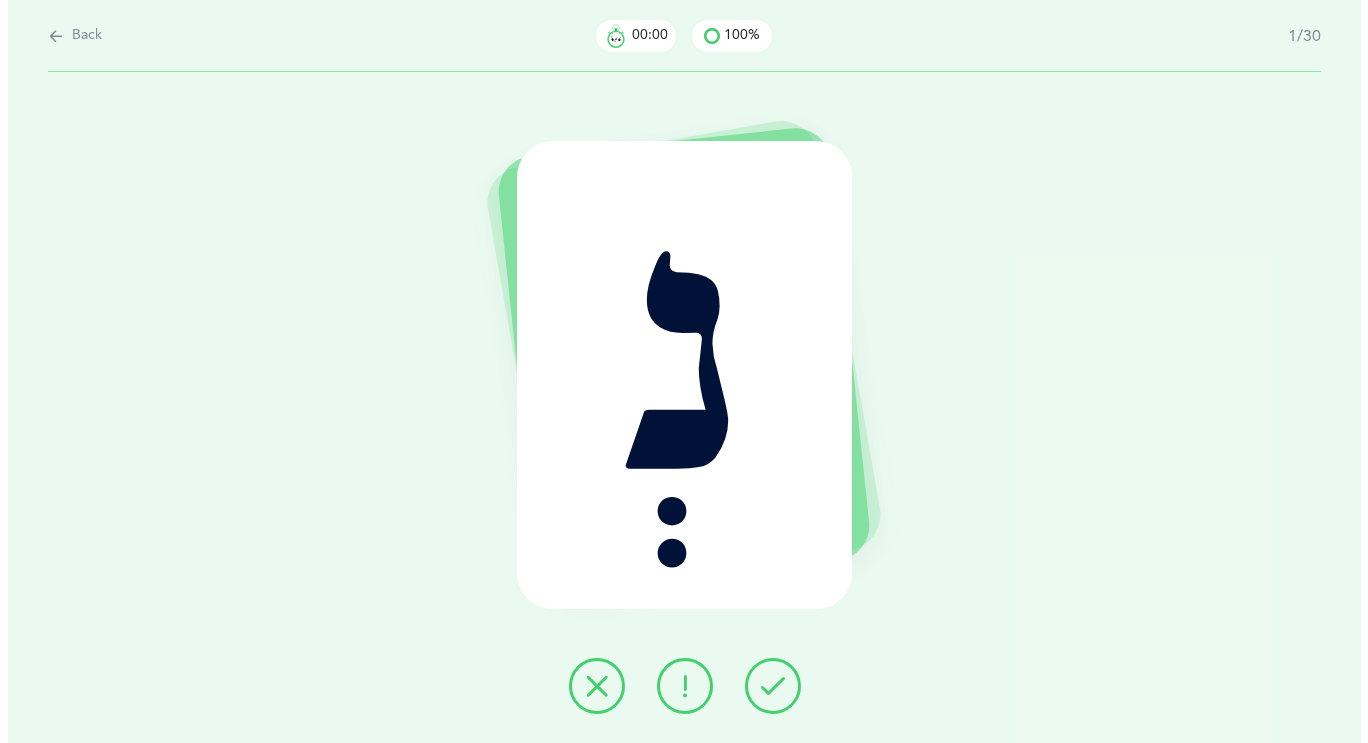 scroll, scrollTop: 0, scrollLeft: 0, axis: both 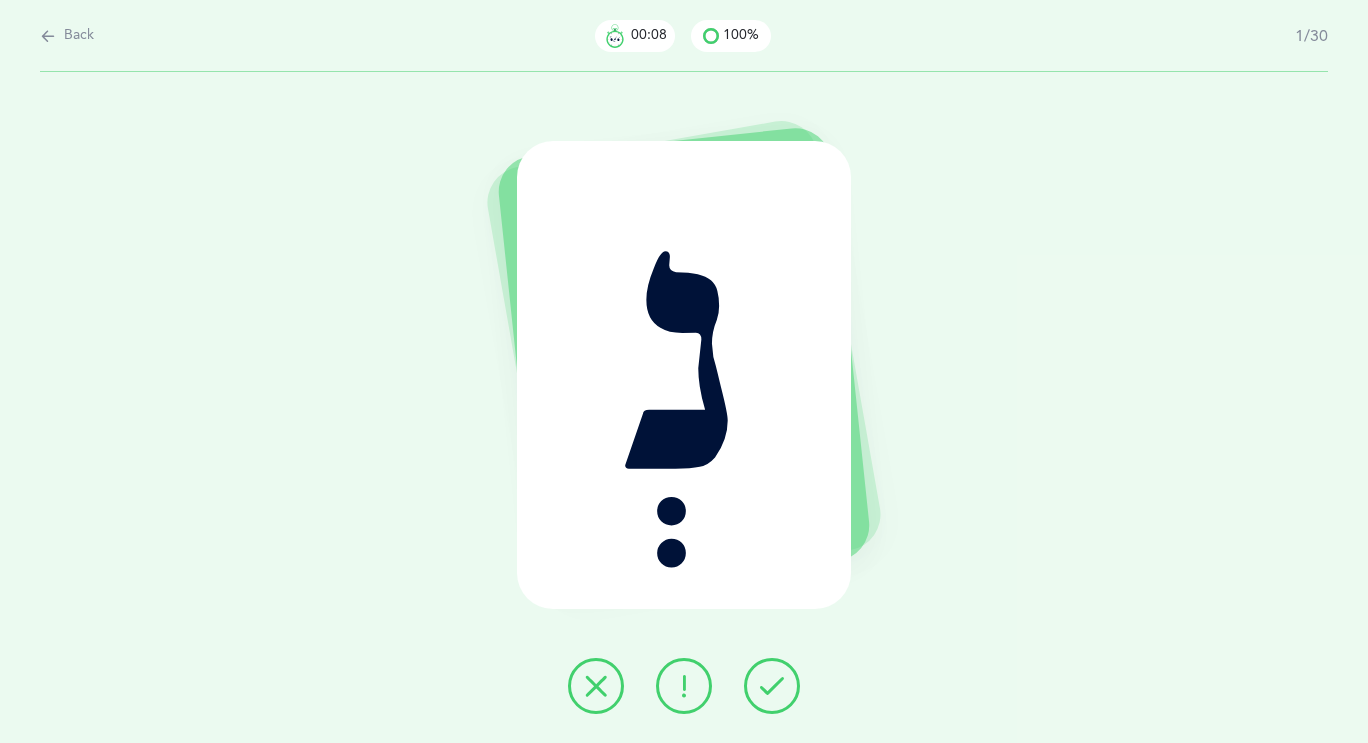 click at bounding box center [772, 686] 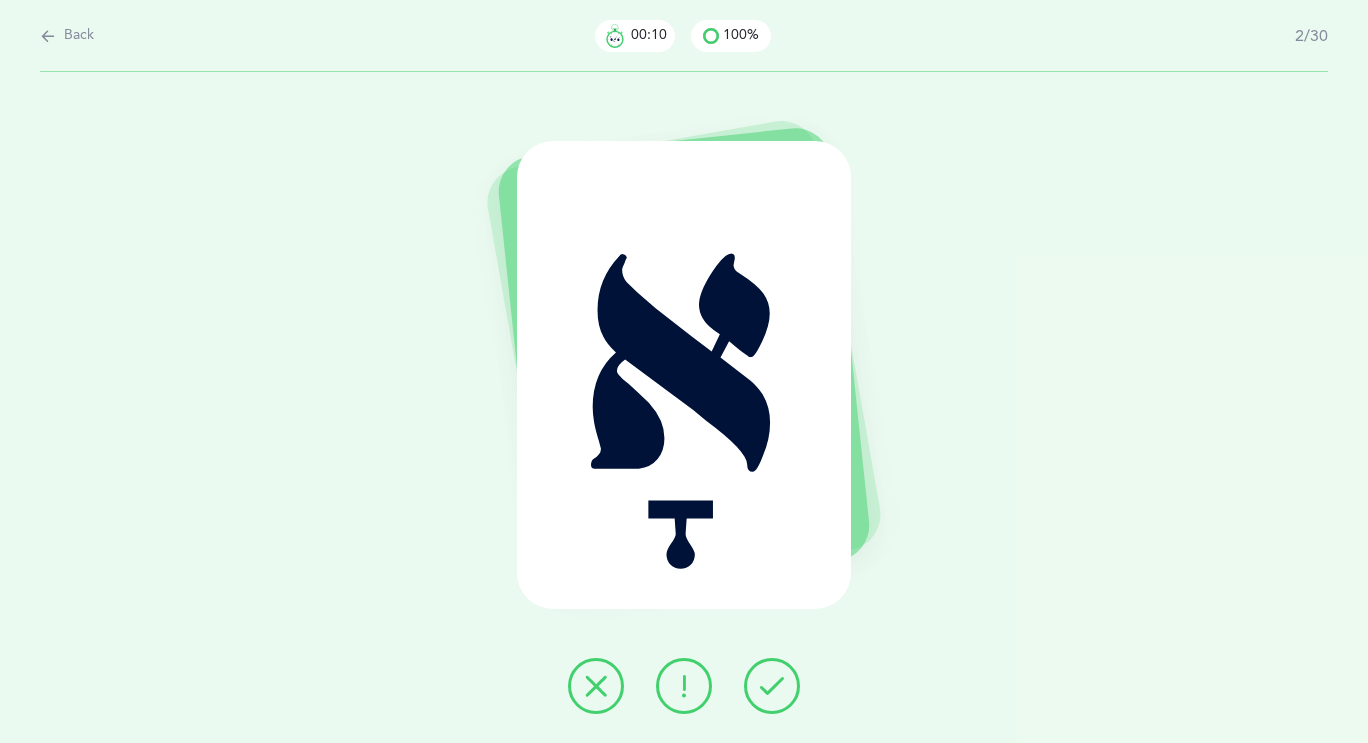 click at bounding box center (772, 686) 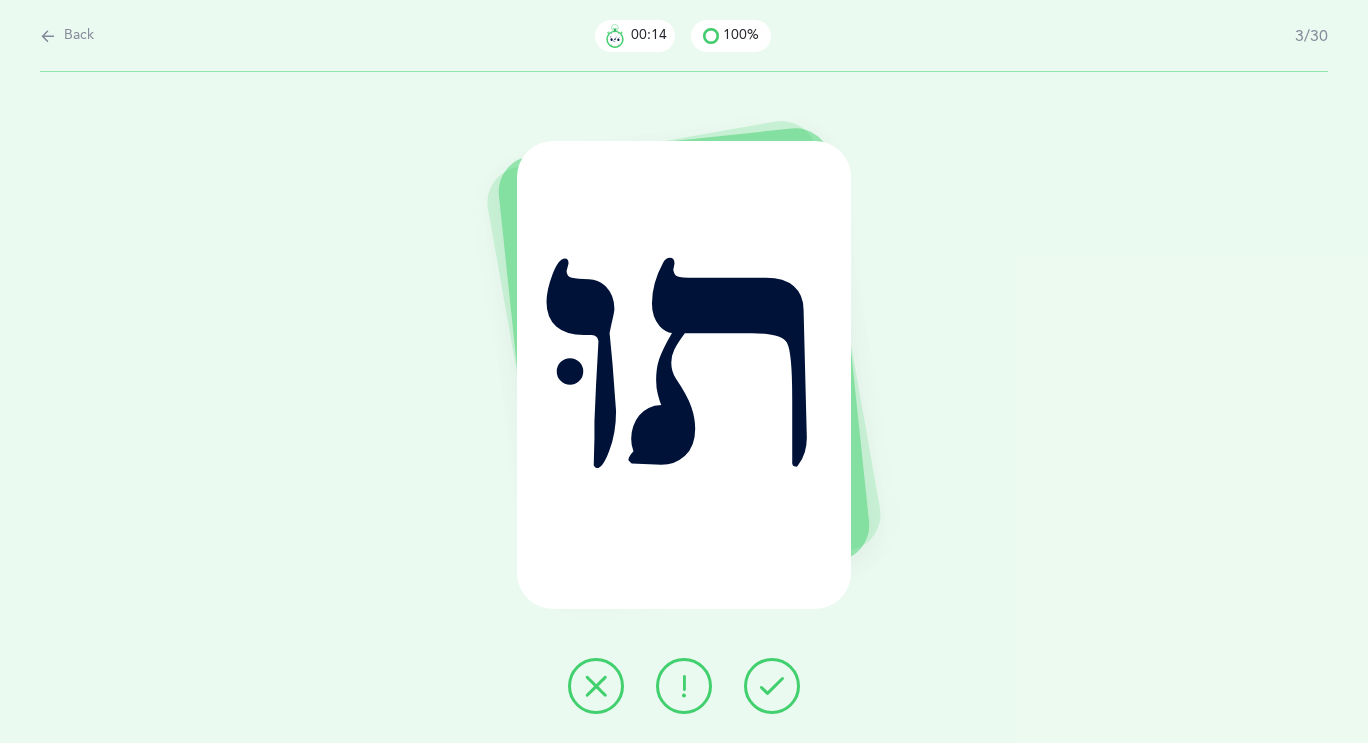 click at bounding box center (684, 686) 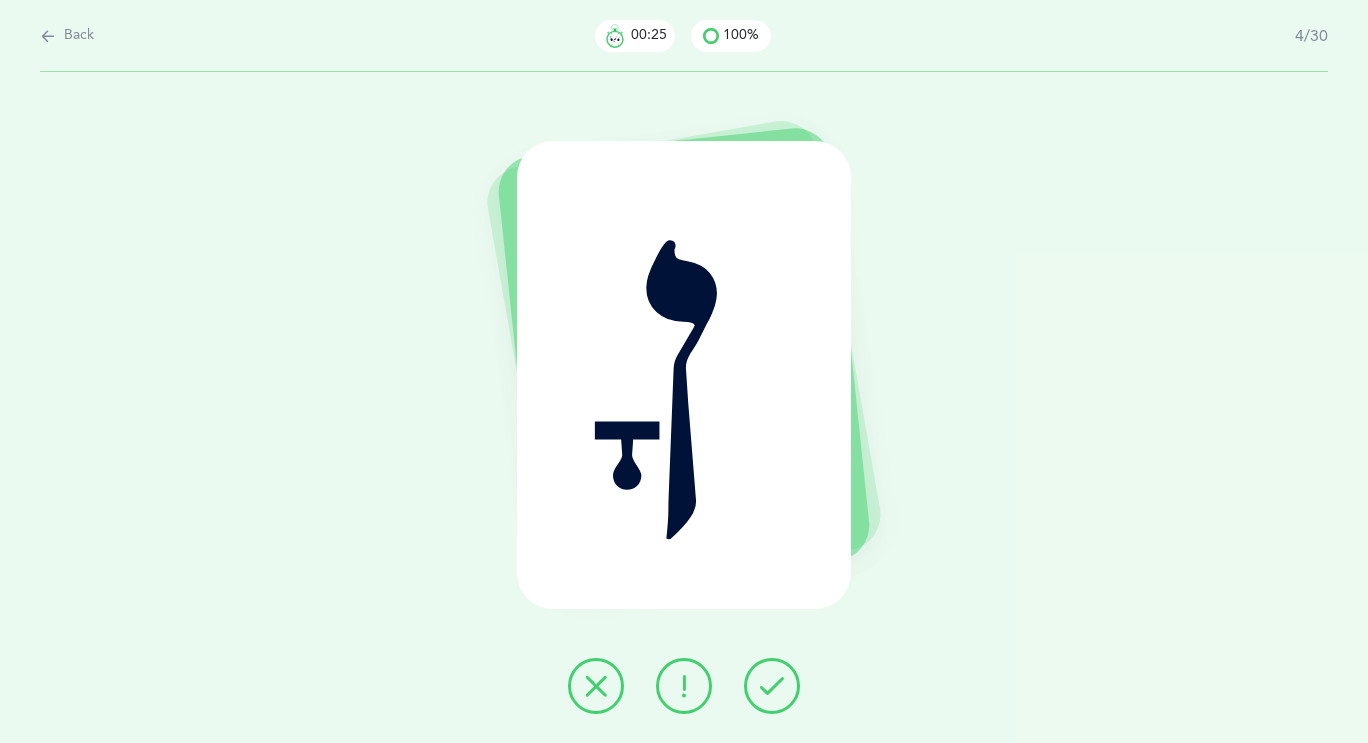 click at bounding box center [684, 686] 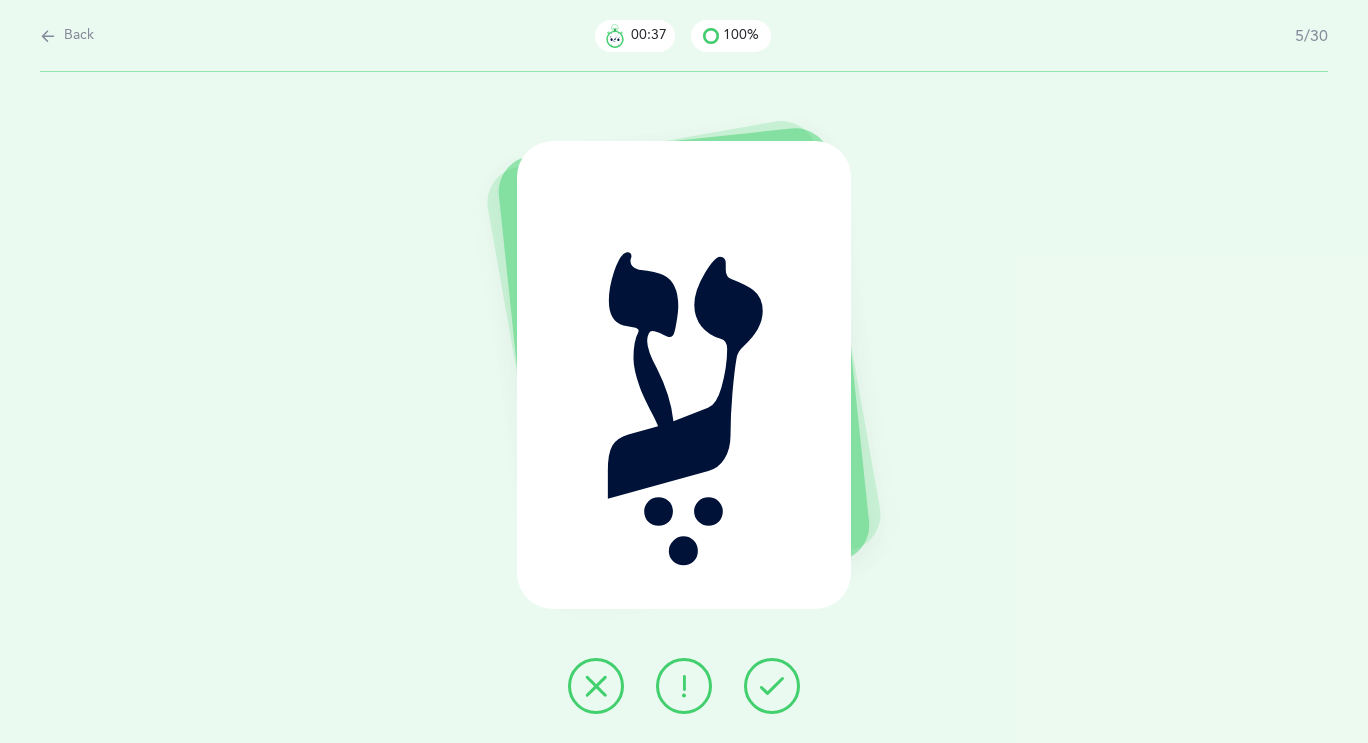click at bounding box center (772, 686) 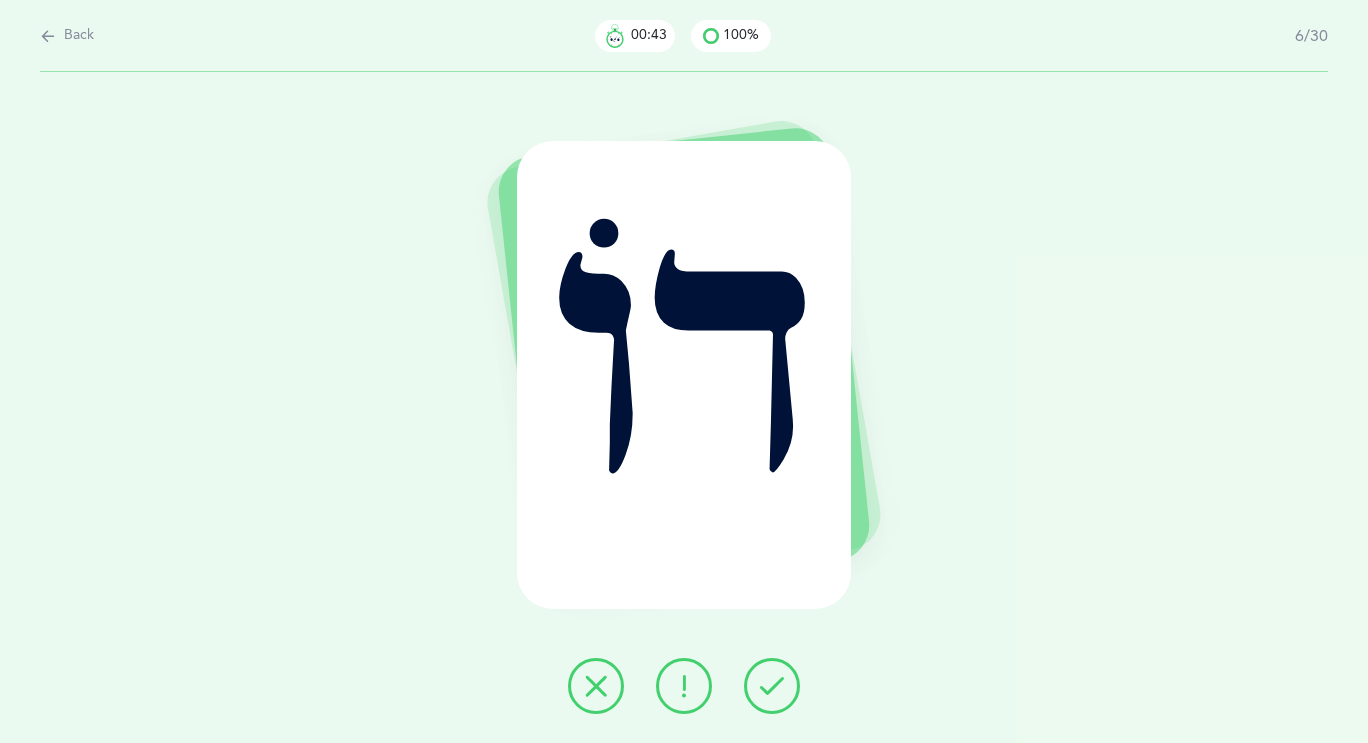 click at bounding box center [772, 686] 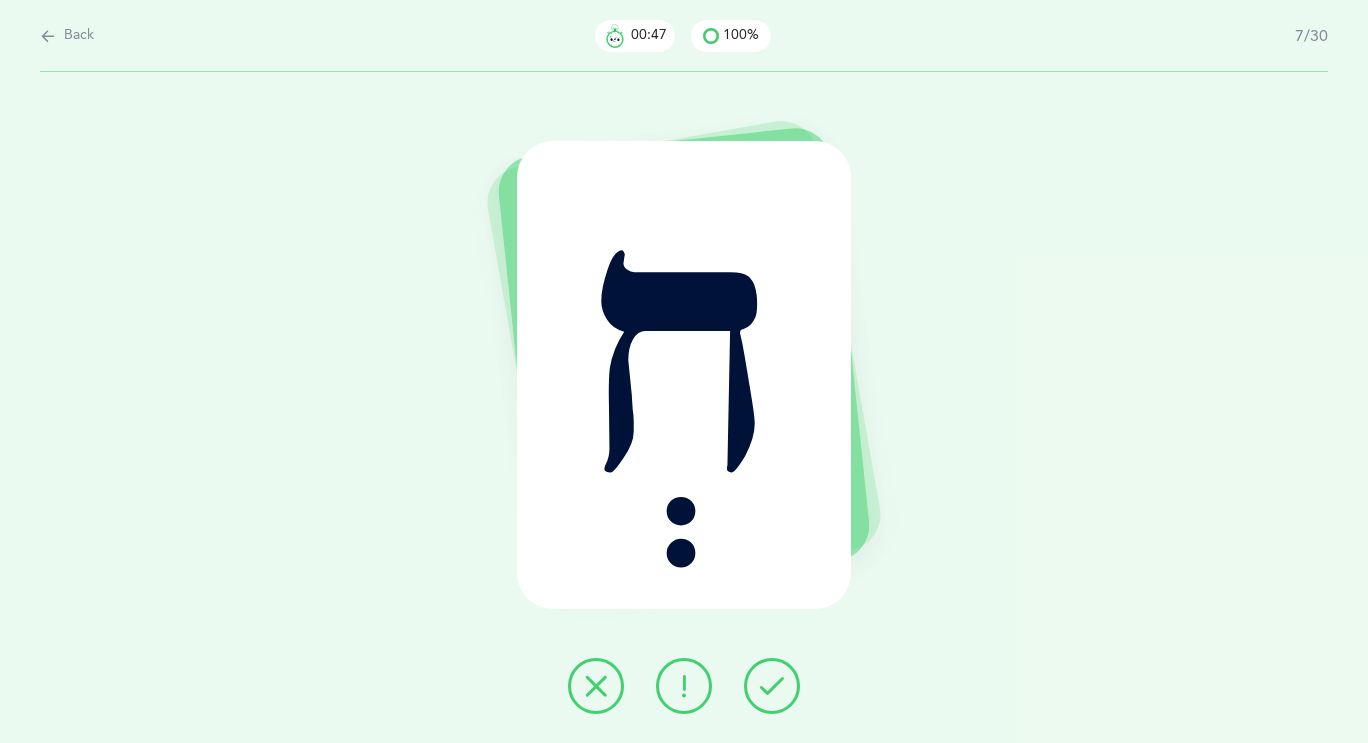 click at bounding box center (772, 686) 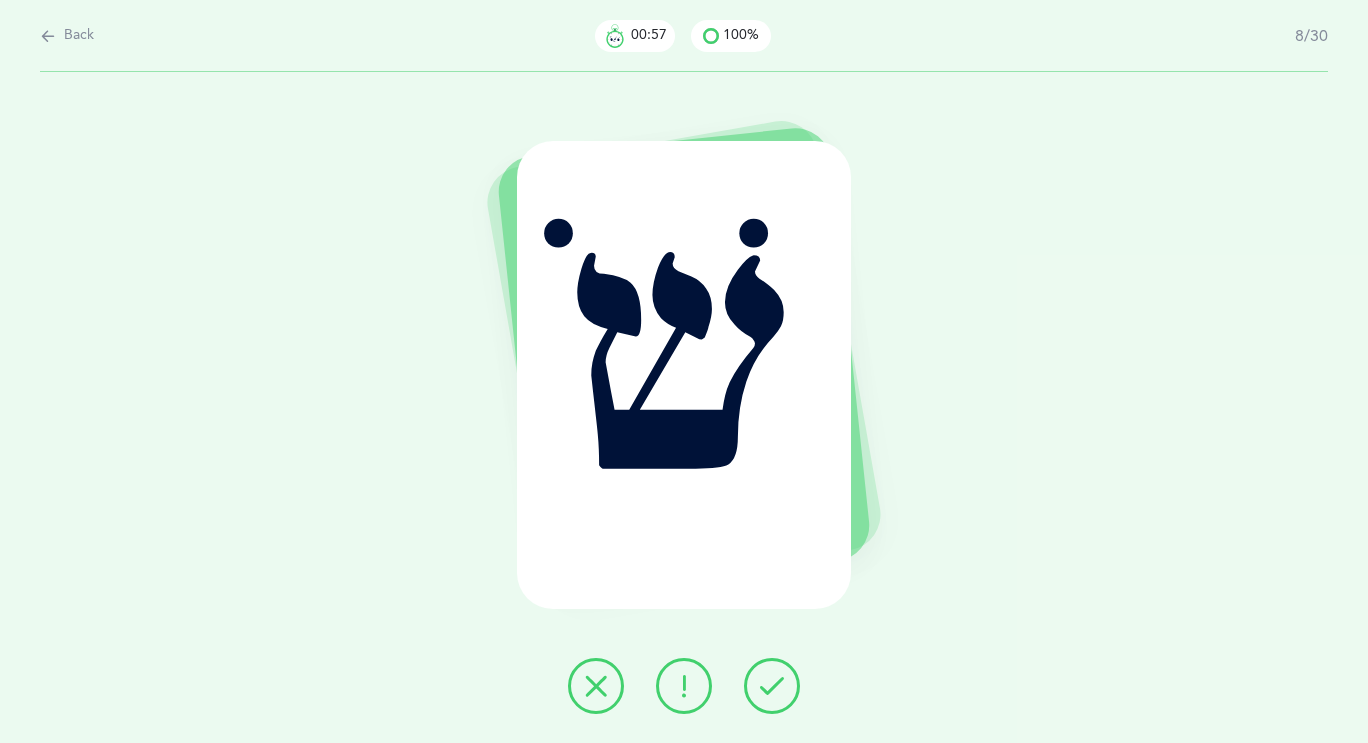 click at bounding box center (772, 686) 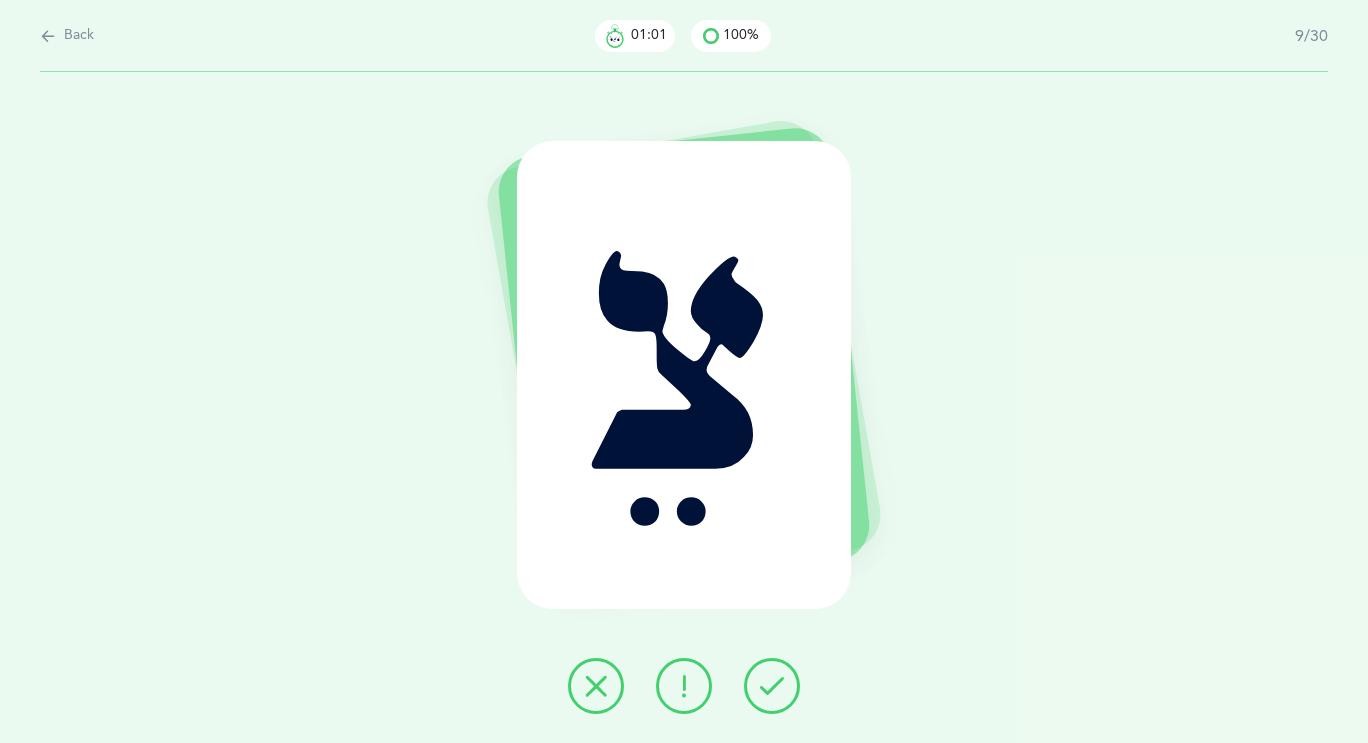 click at bounding box center (772, 686) 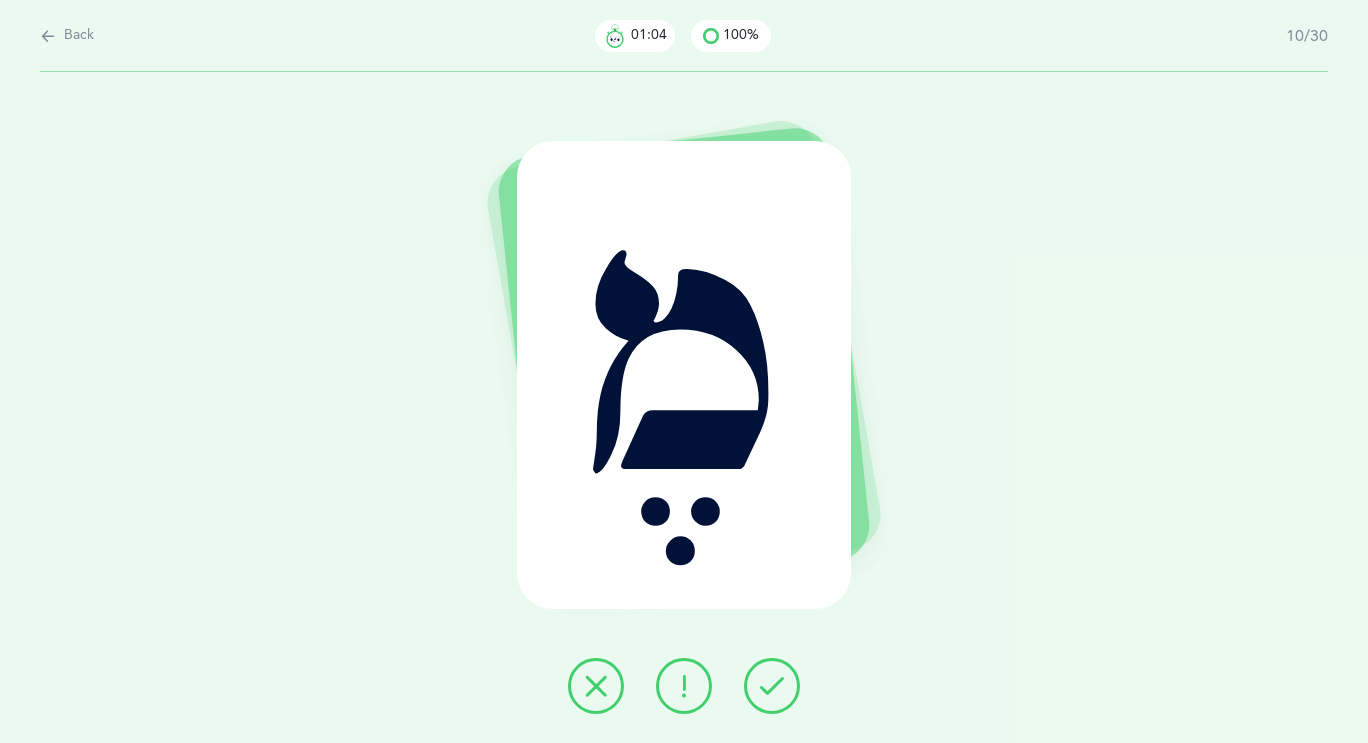click at bounding box center [684, 686] 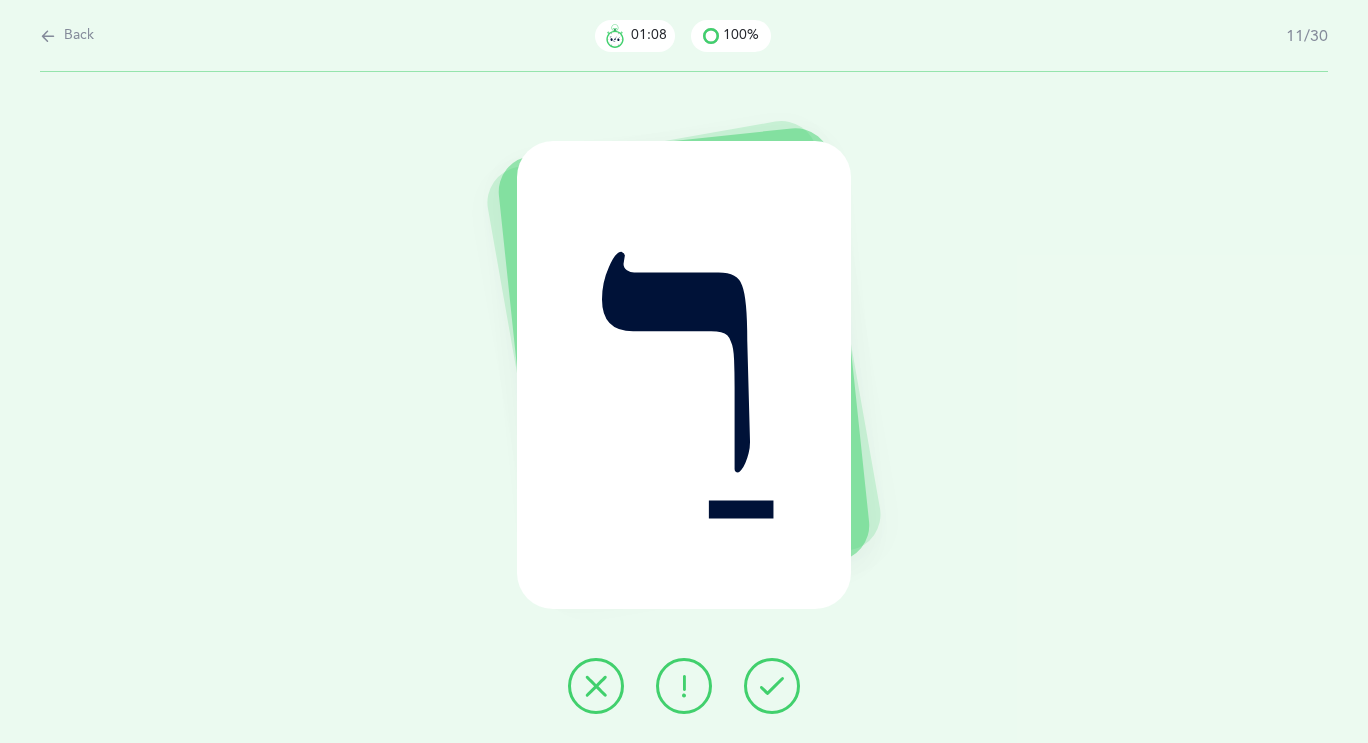 click at bounding box center (772, 686) 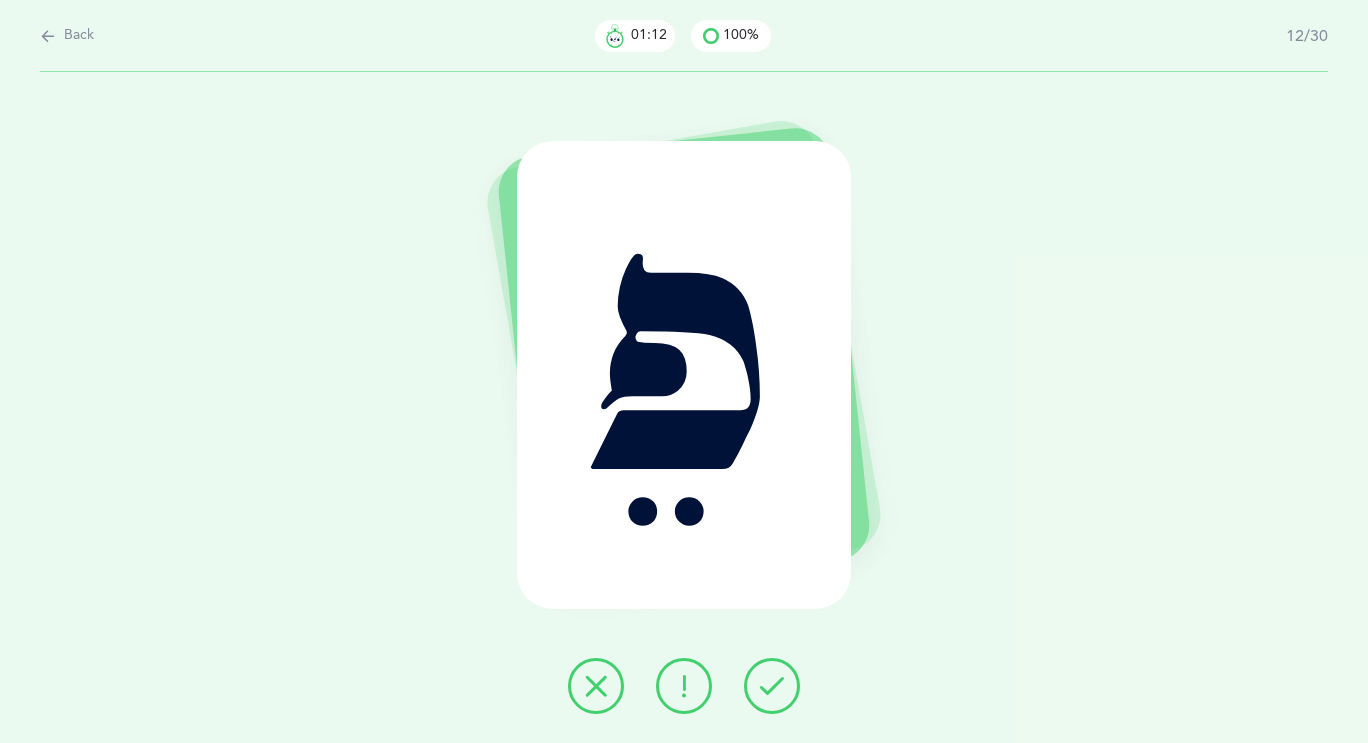 click at bounding box center [684, 686] 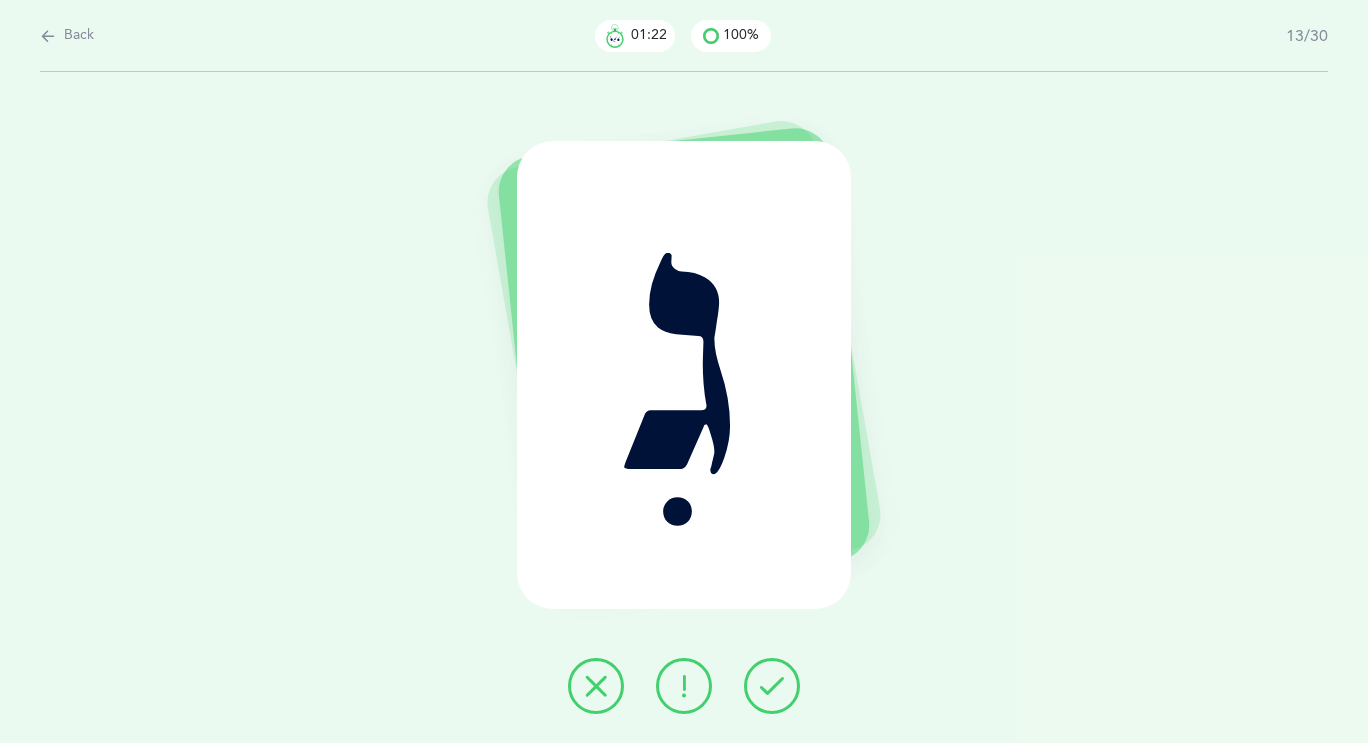click at bounding box center [772, 686] 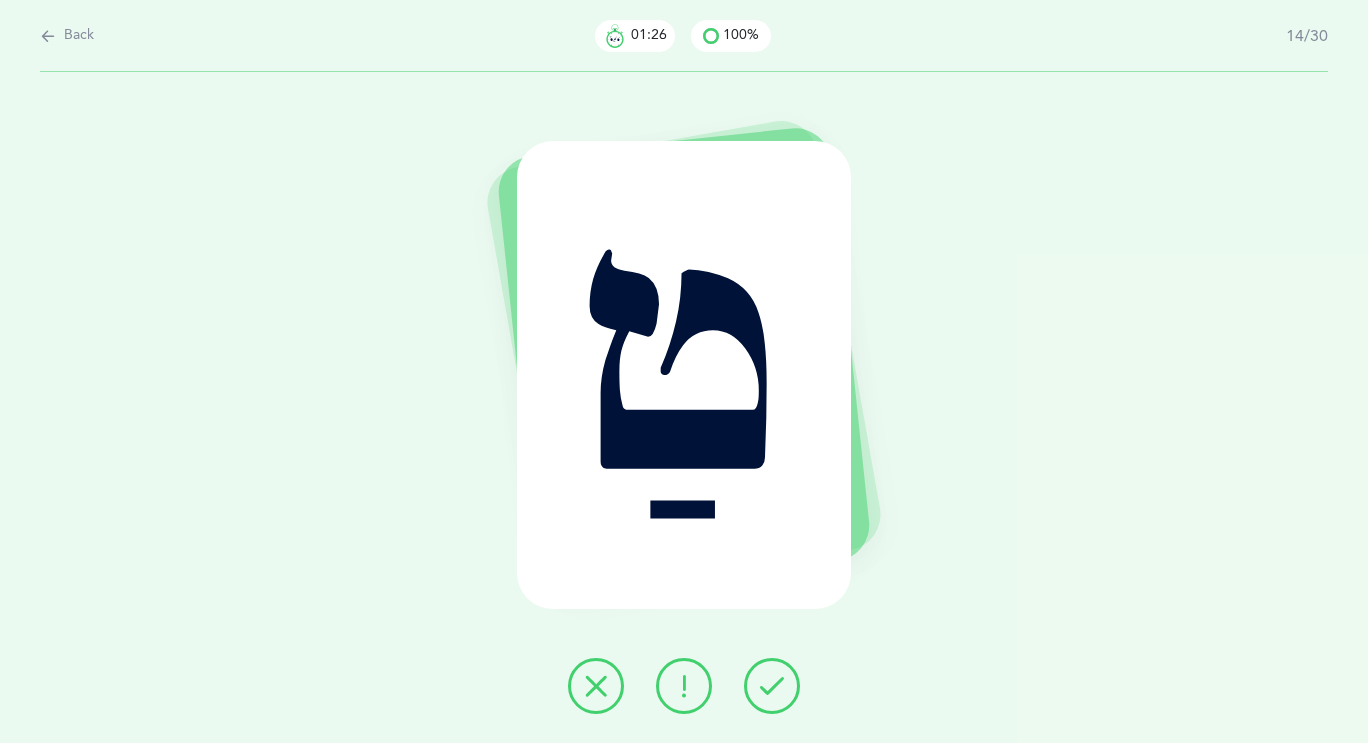 click at bounding box center [684, 686] 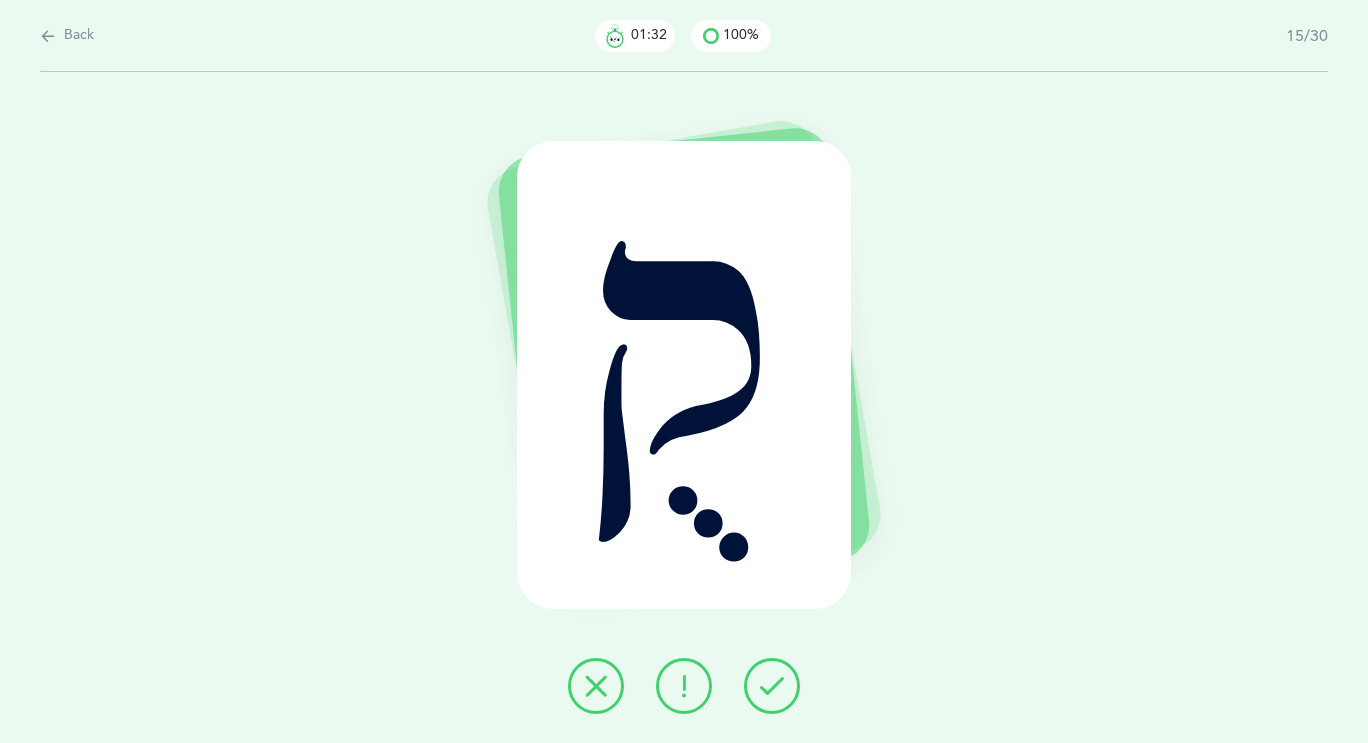 click at bounding box center [772, 686] 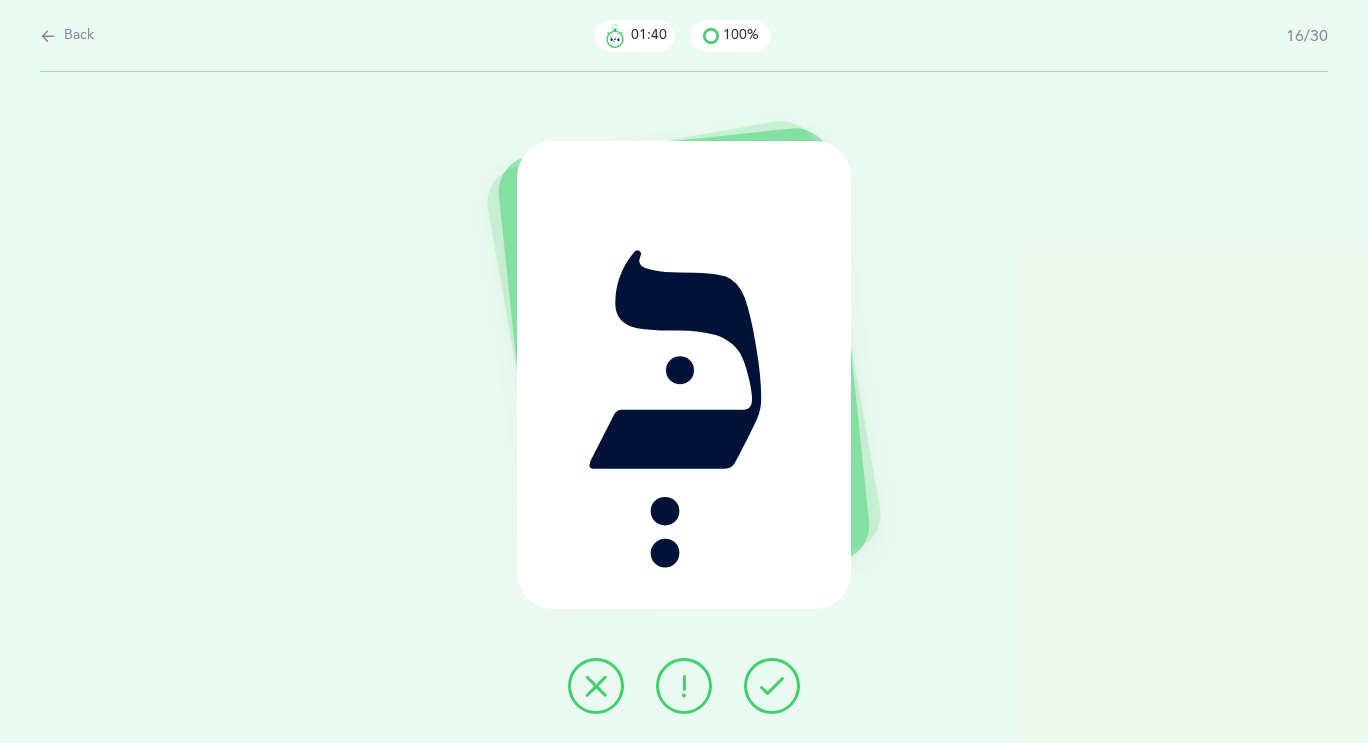 click at bounding box center [772, 686] 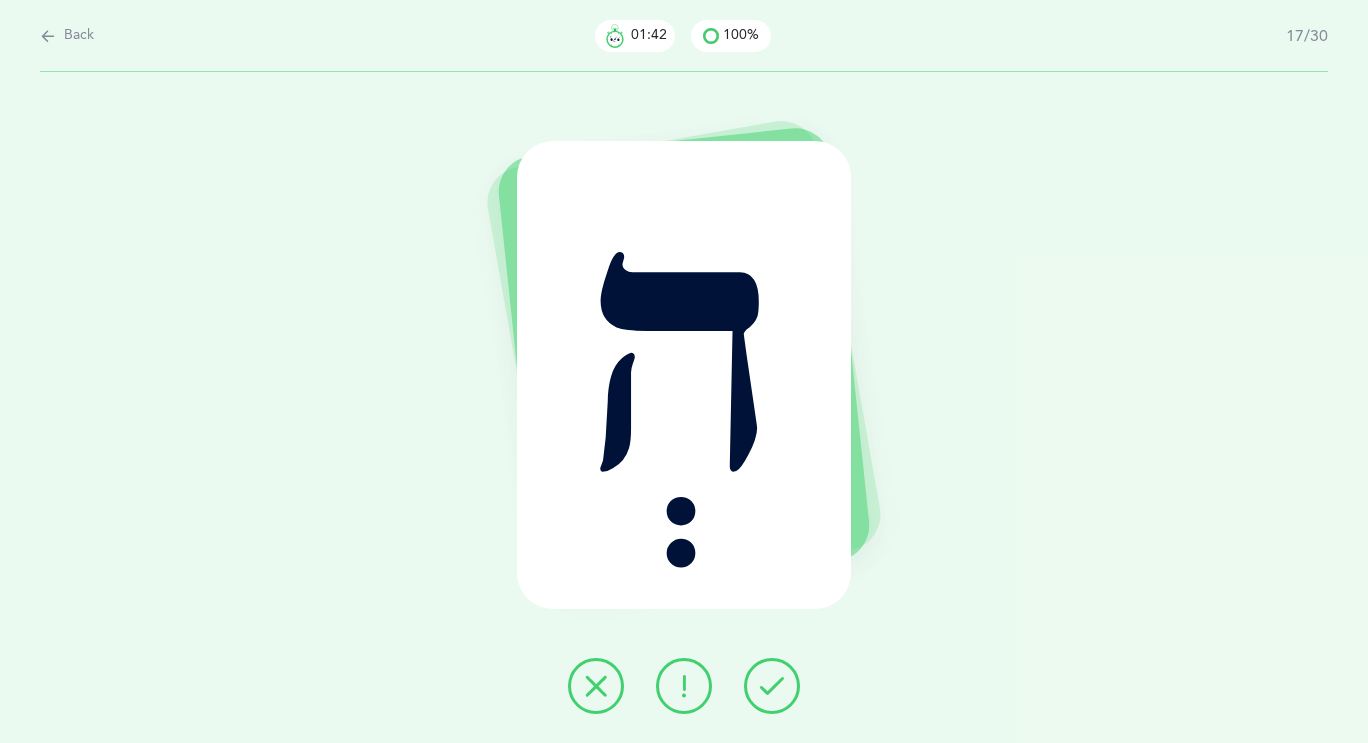click at bounding box center [772, 686] 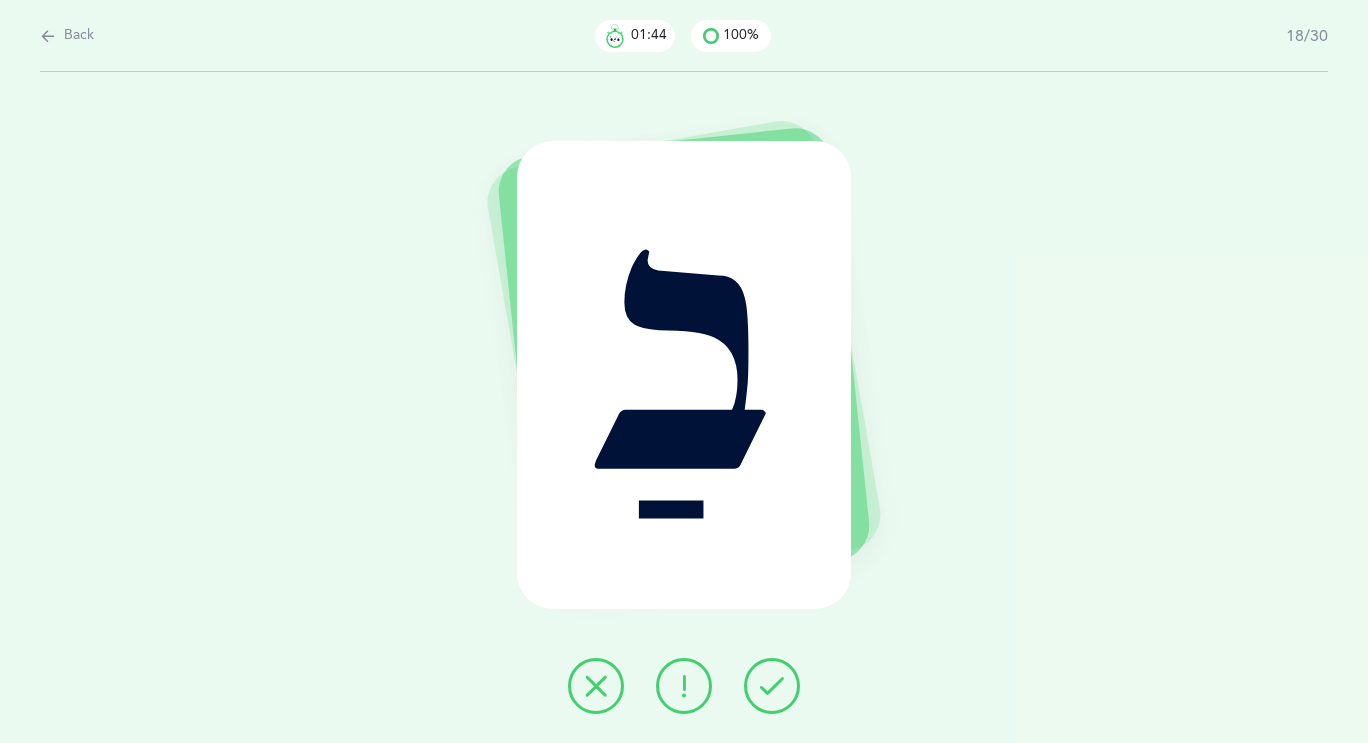 click at bounding box center [772, 686] 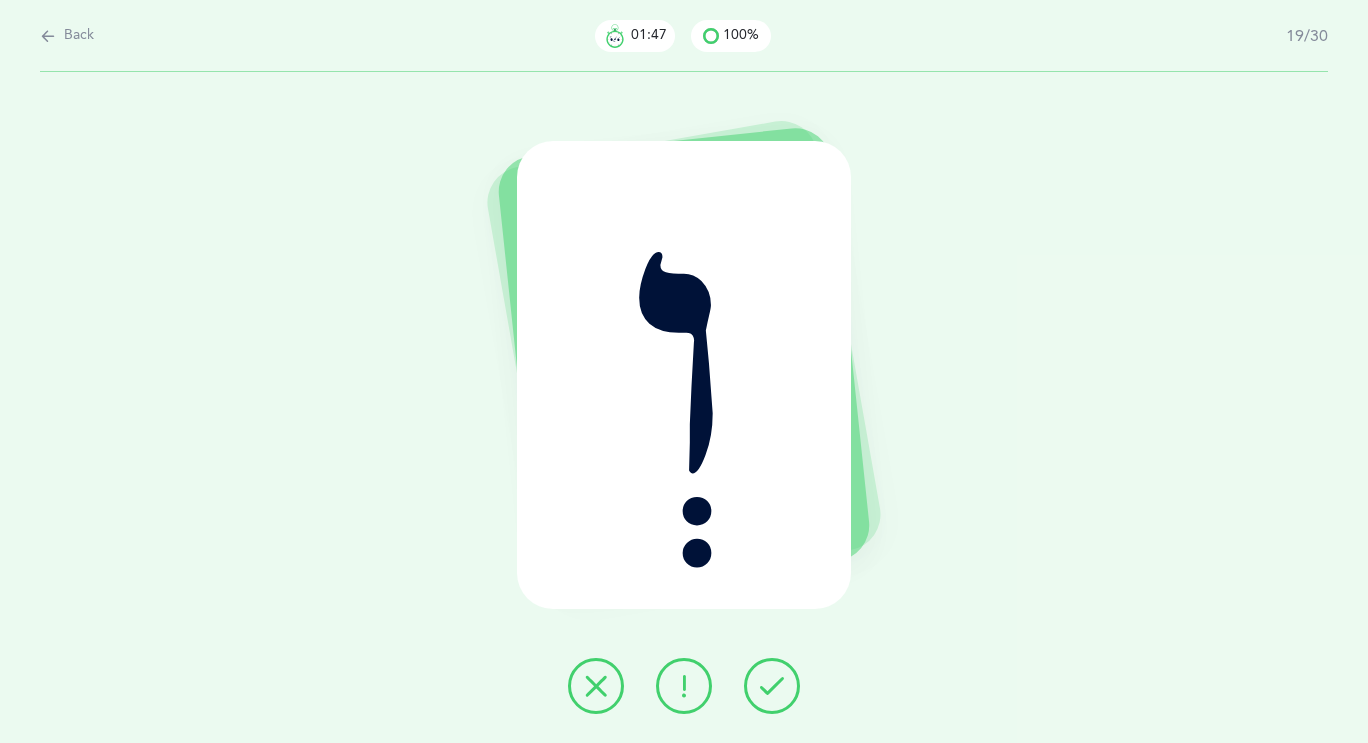 click at bounding box center [772, 686] 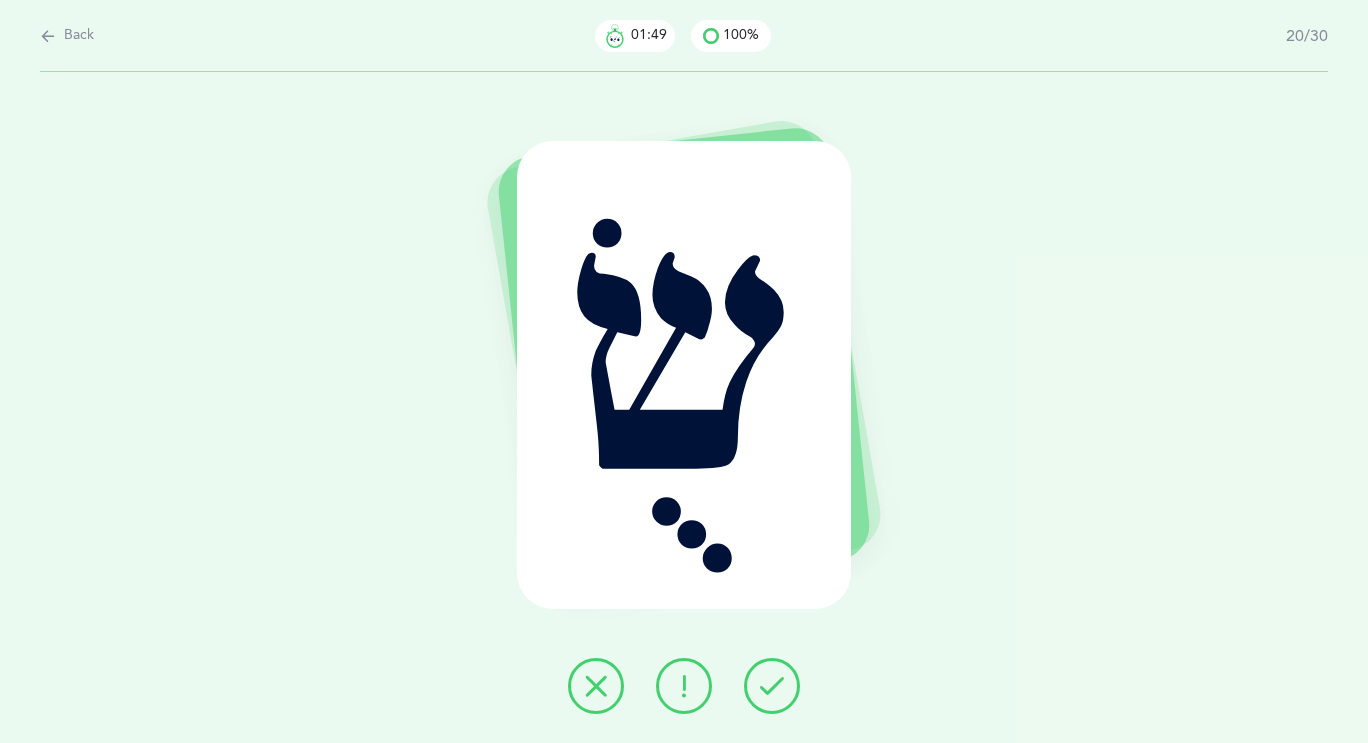 click at bounding box center [772, 686] 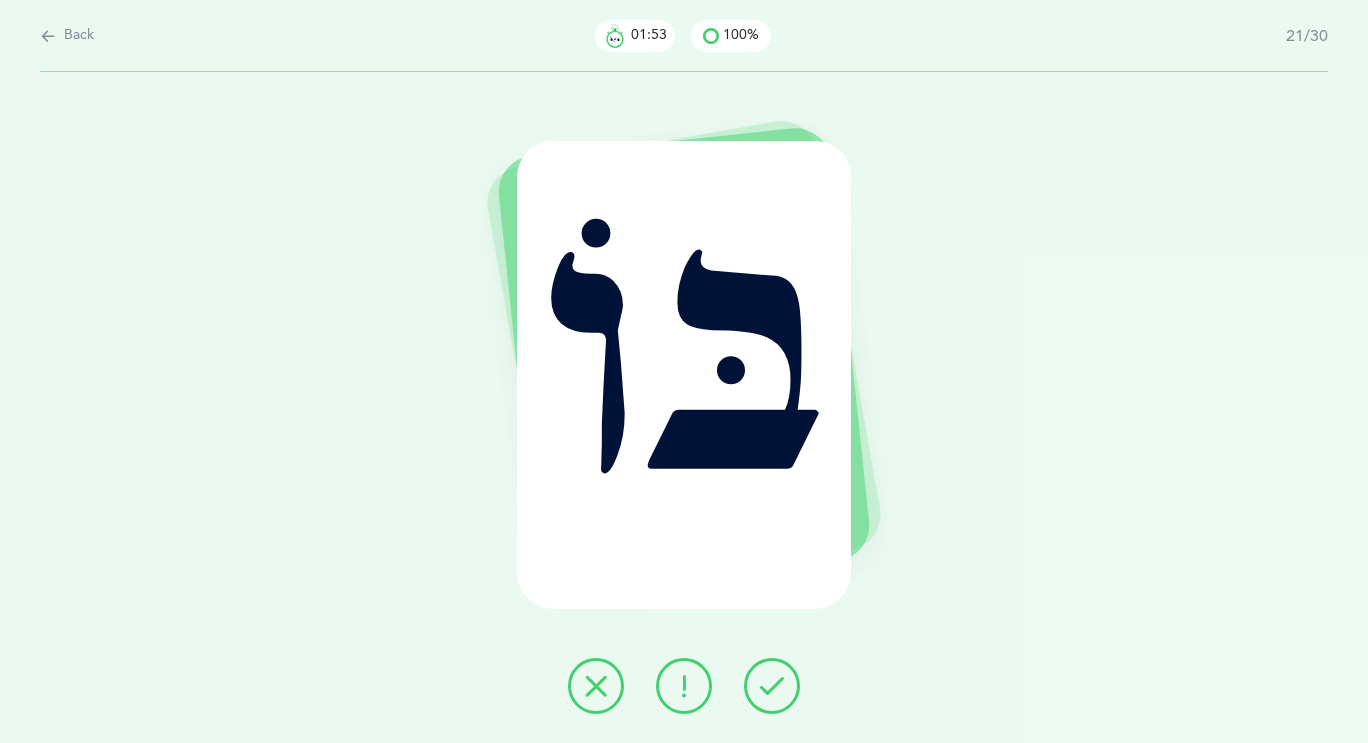 click at bounding box center [684, 686] 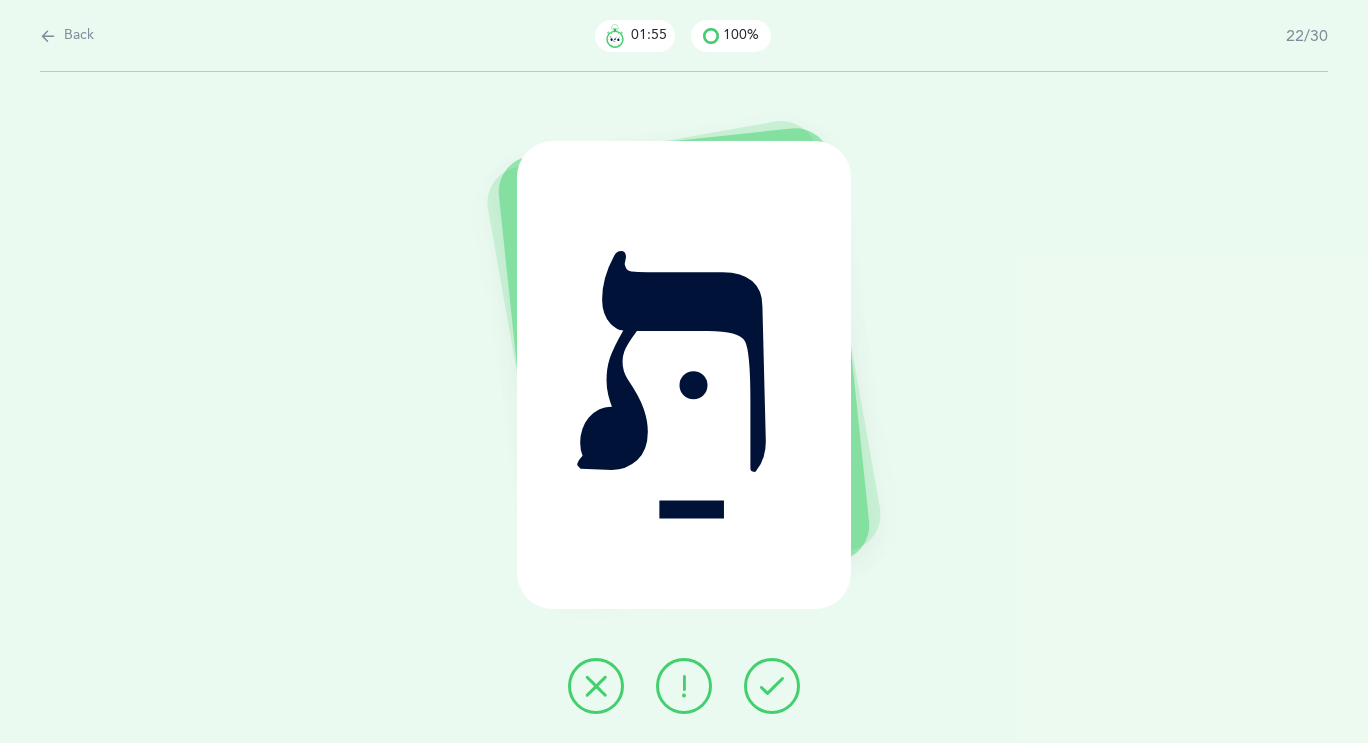 click at bounding box center (772, 686) 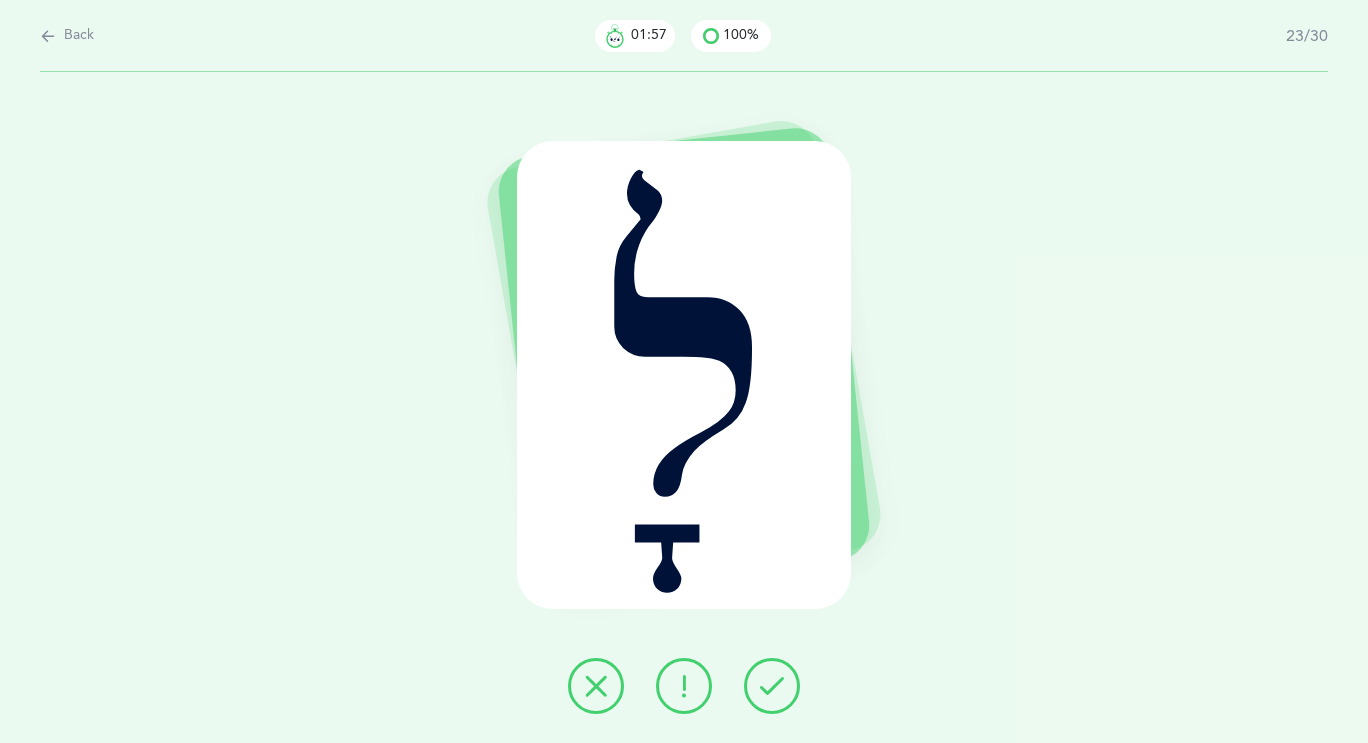 drag, startPoint x: 775, startPoint y: 683, endPoint x: 745, endPoint y: 679, distance: 30.265491 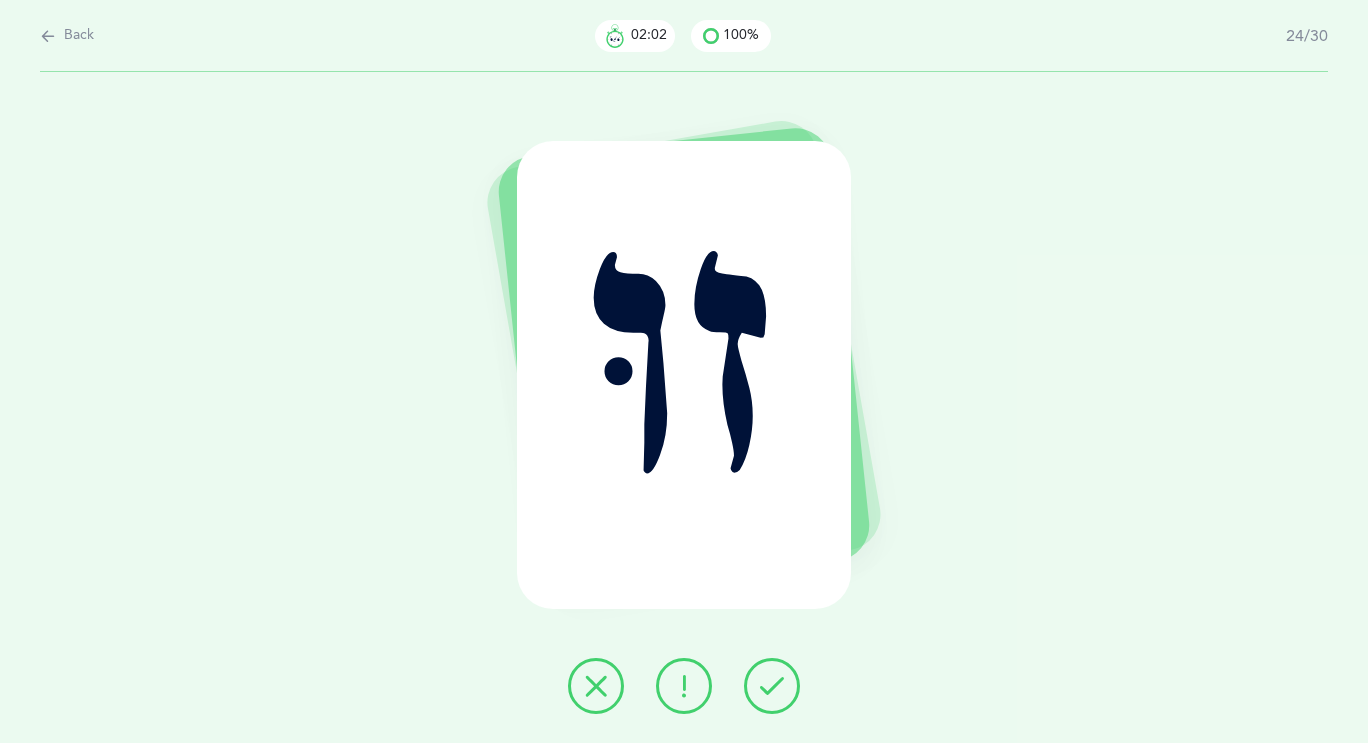 click at bounding box center (772, 686) 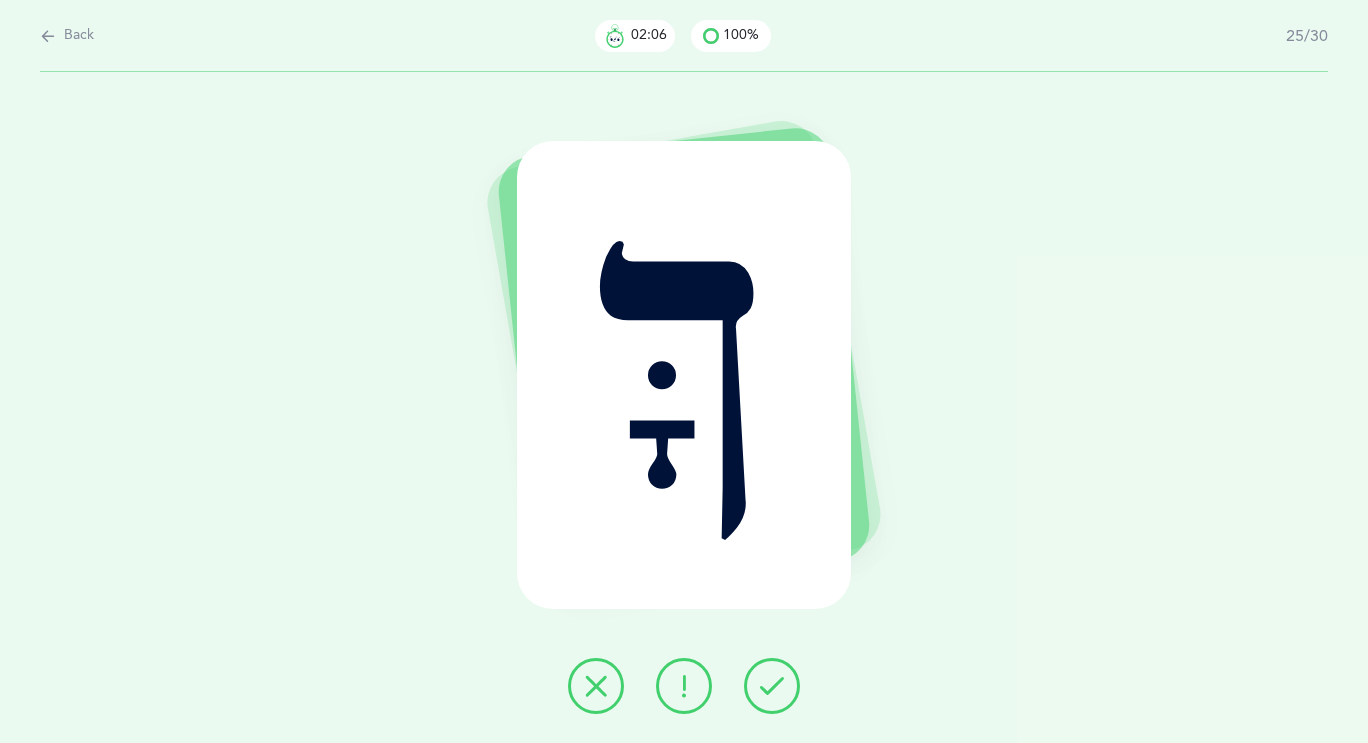 click at bounding box center (772, 686) 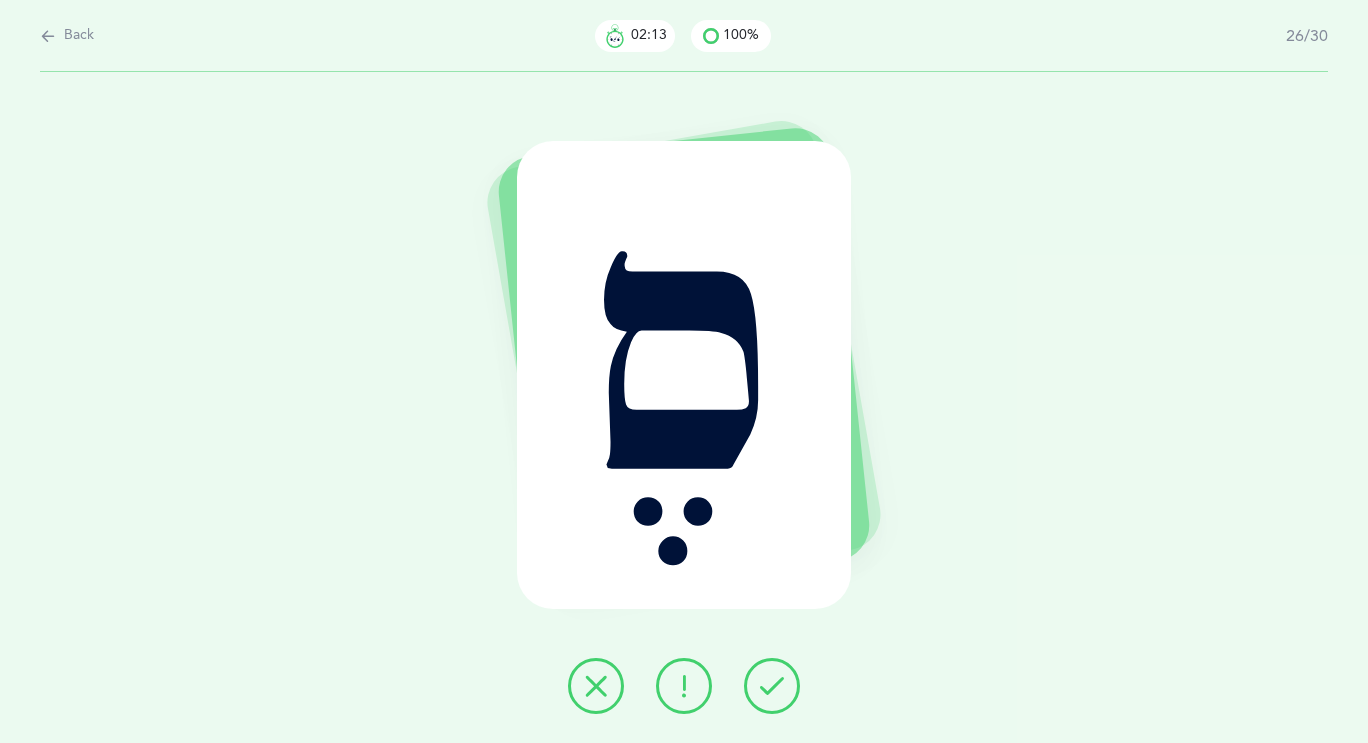 click at bounding box center (684, 686) 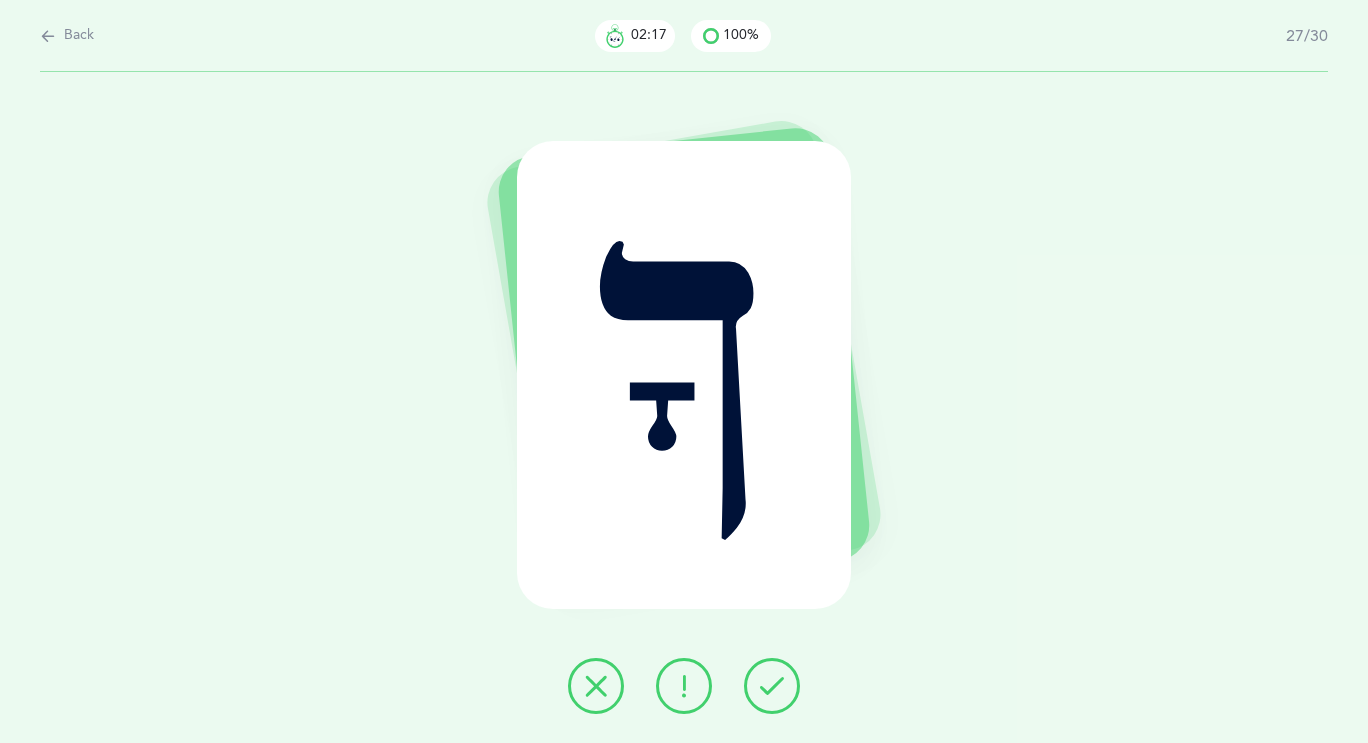 click at bounding box center [772, 686] 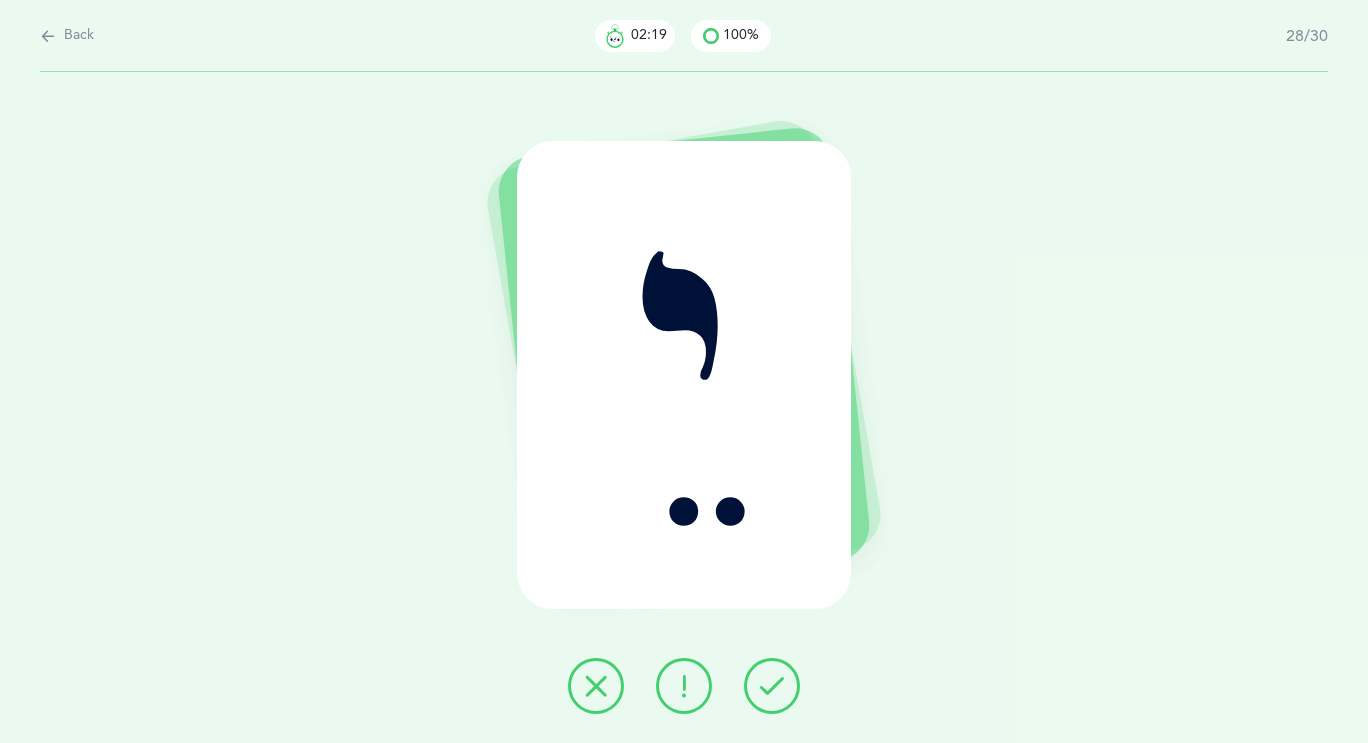 click at bounding box center (772, 686) 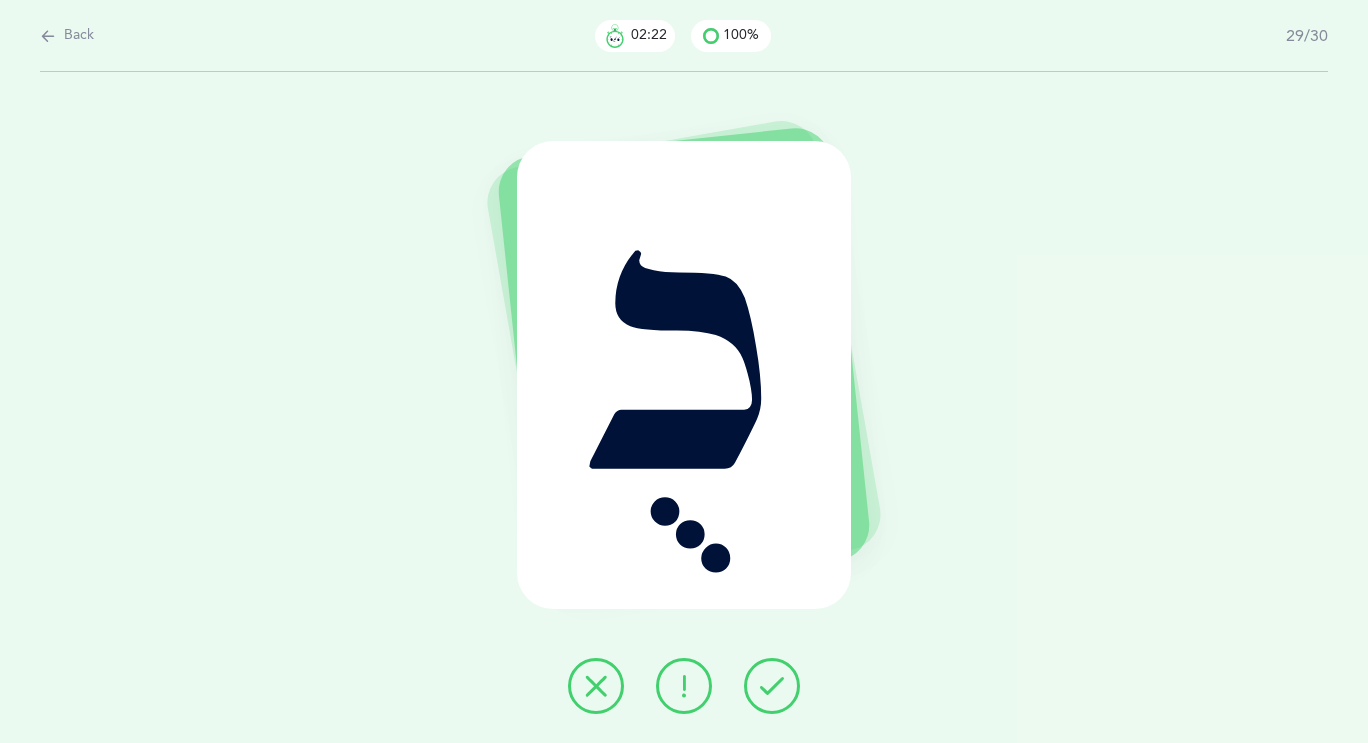 click at bounding box center (772, 686) 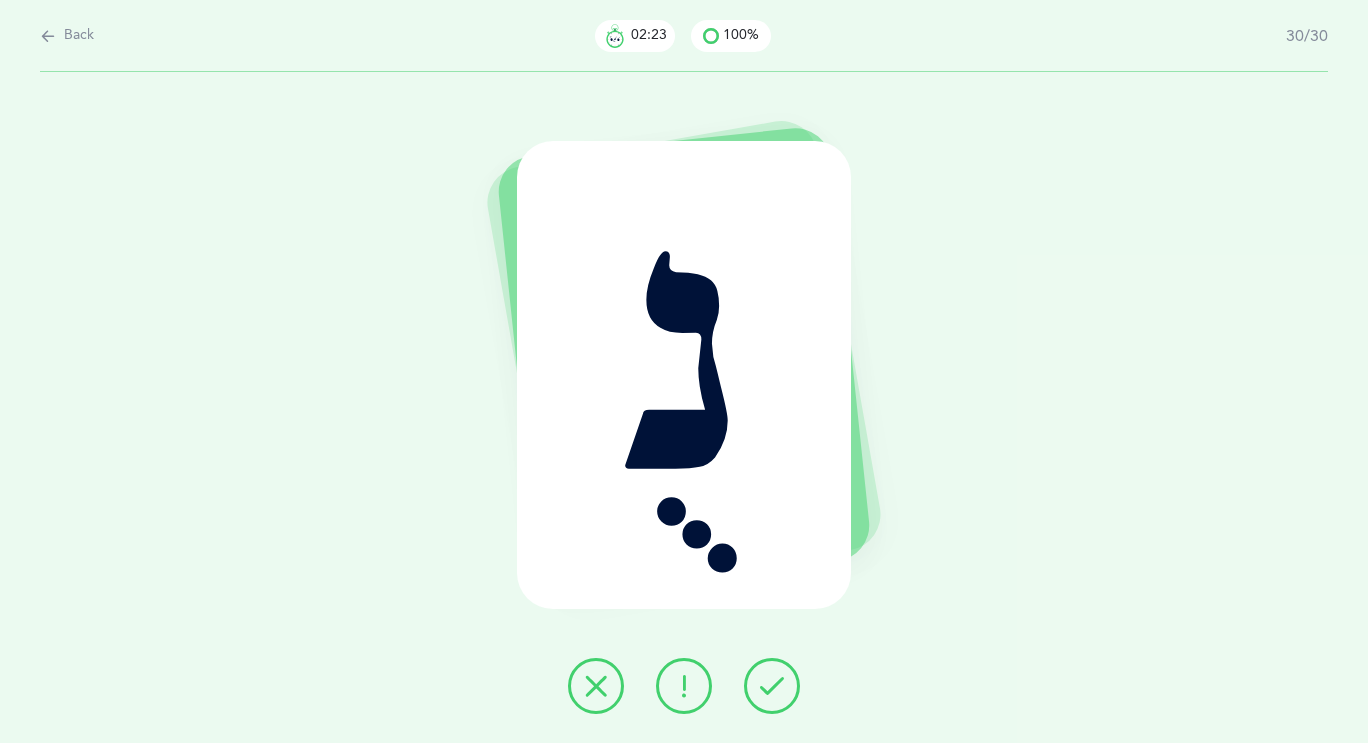 click at bounding box center (772, 686) 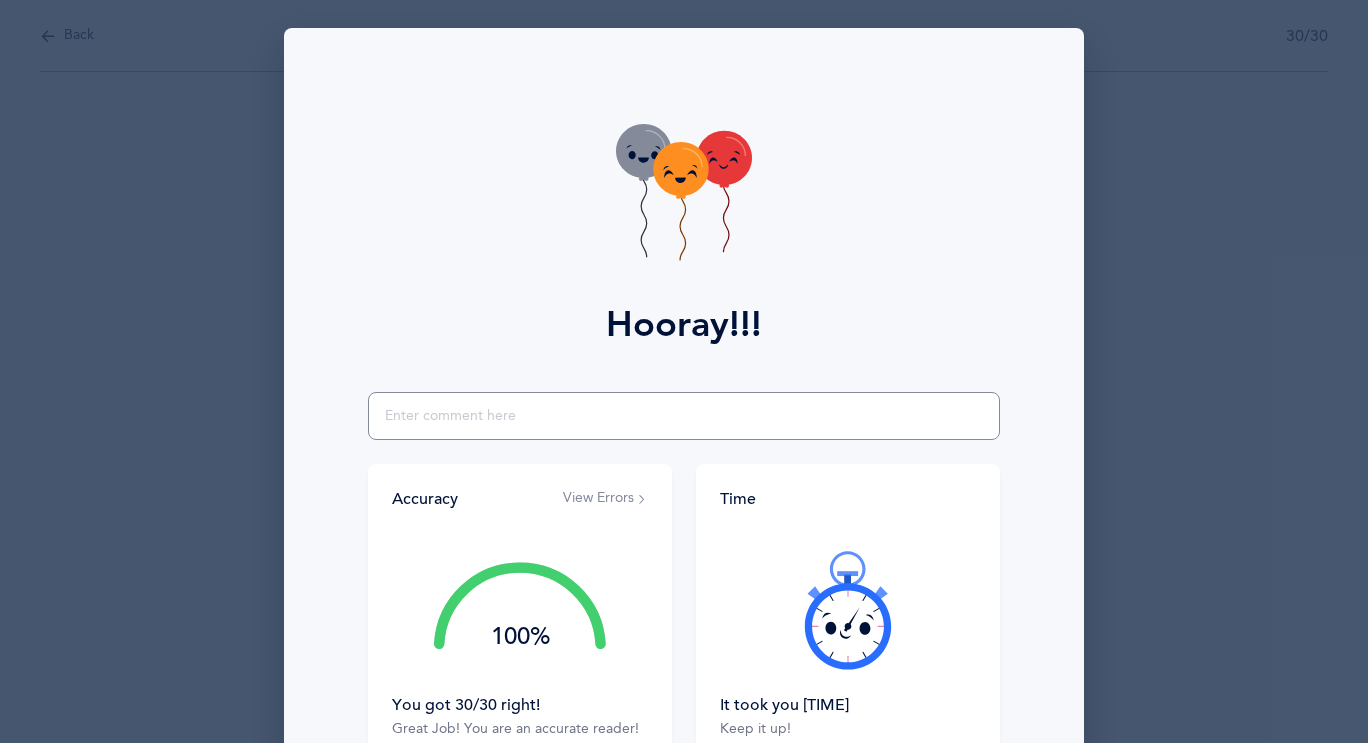 click at bounding box center [684, 416] 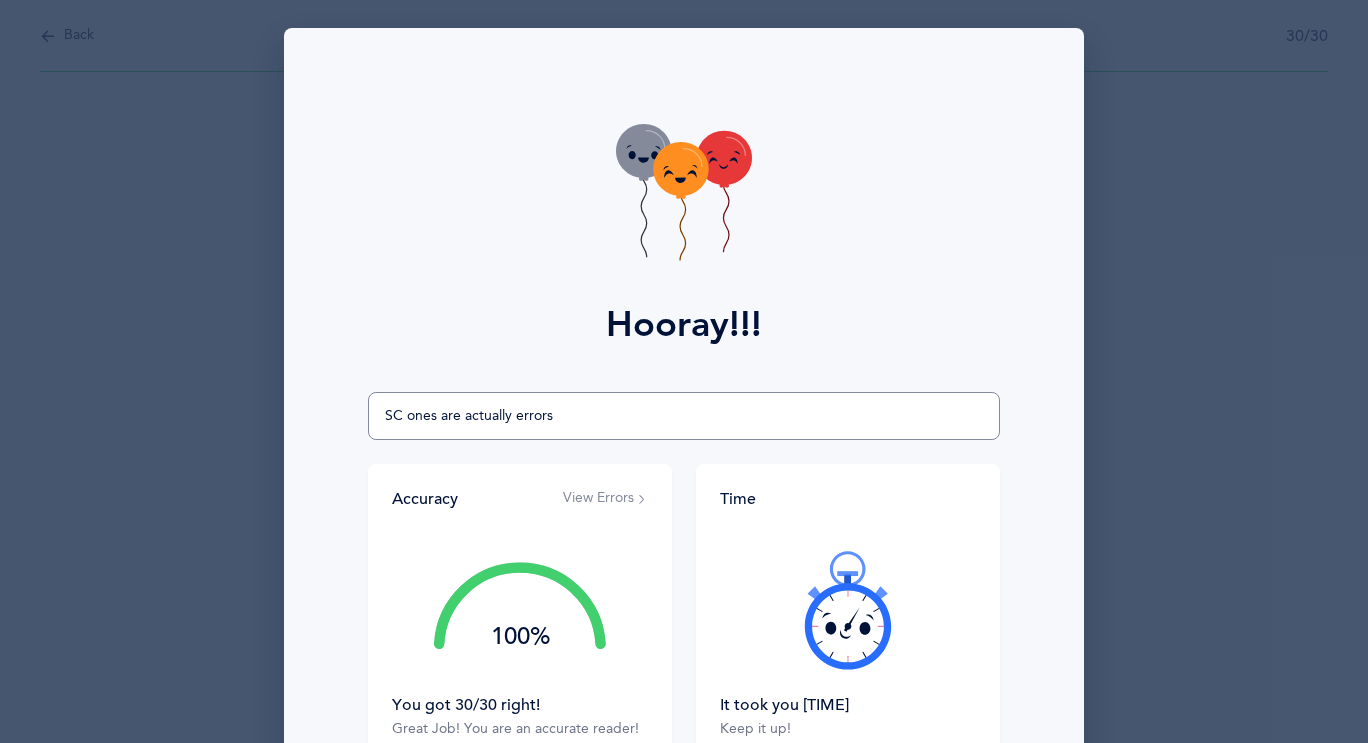 type on "SC ones are actually errors" 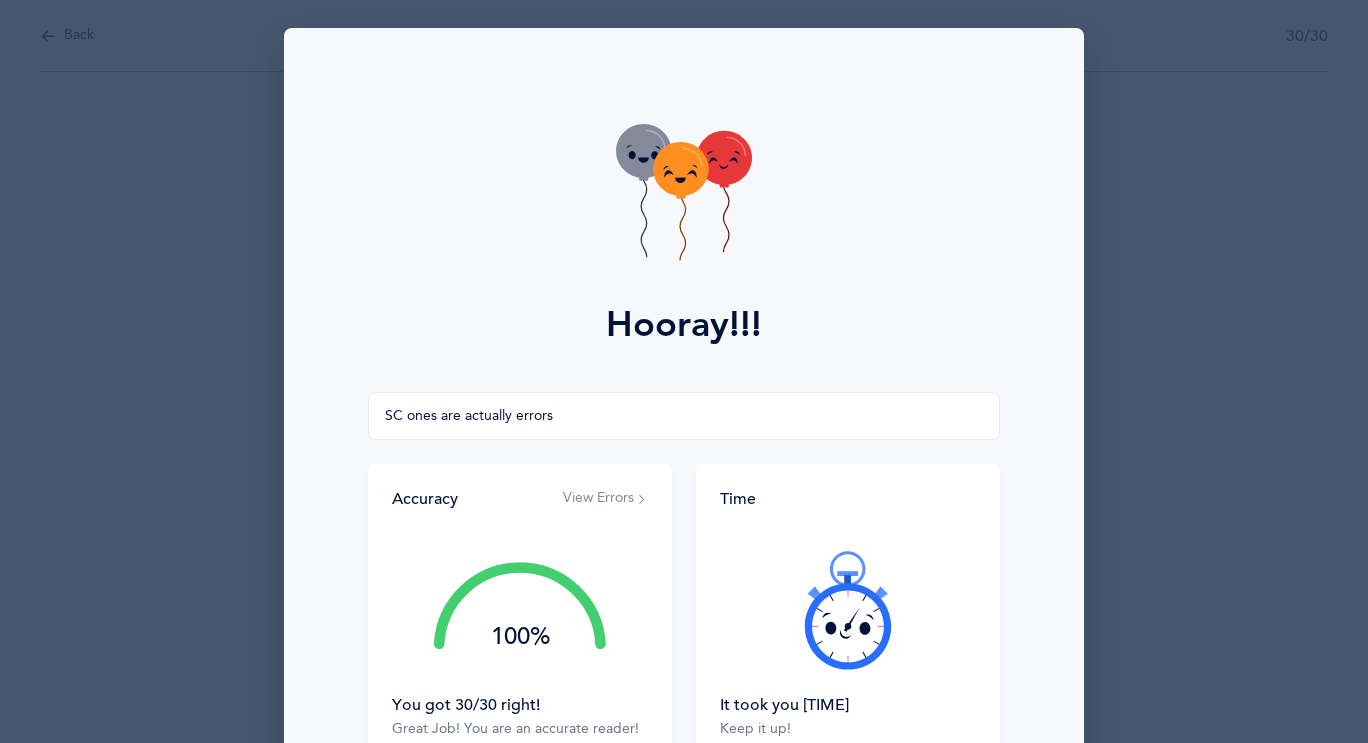 click on "View Errors" at bounding box center (605, 499) 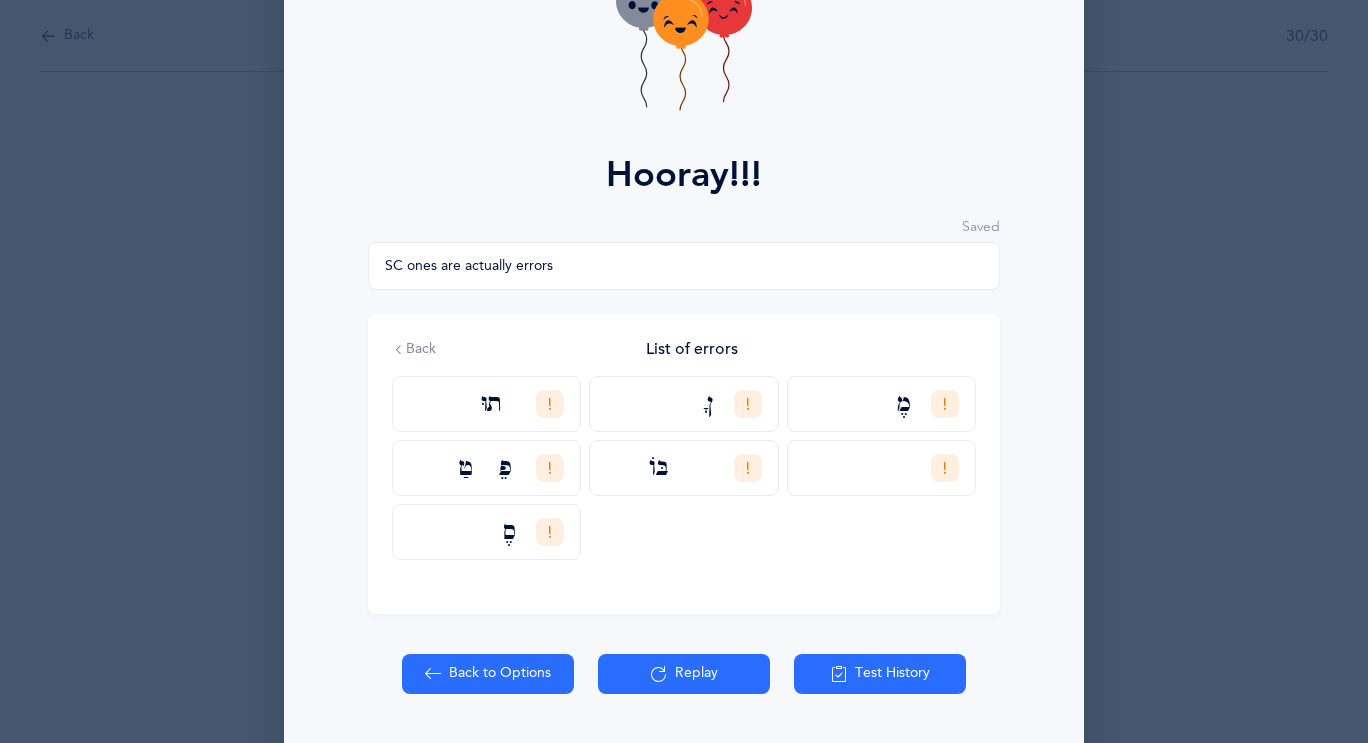 scroll, scrollTop: 209, scrollLeft: 0, axis: vertical 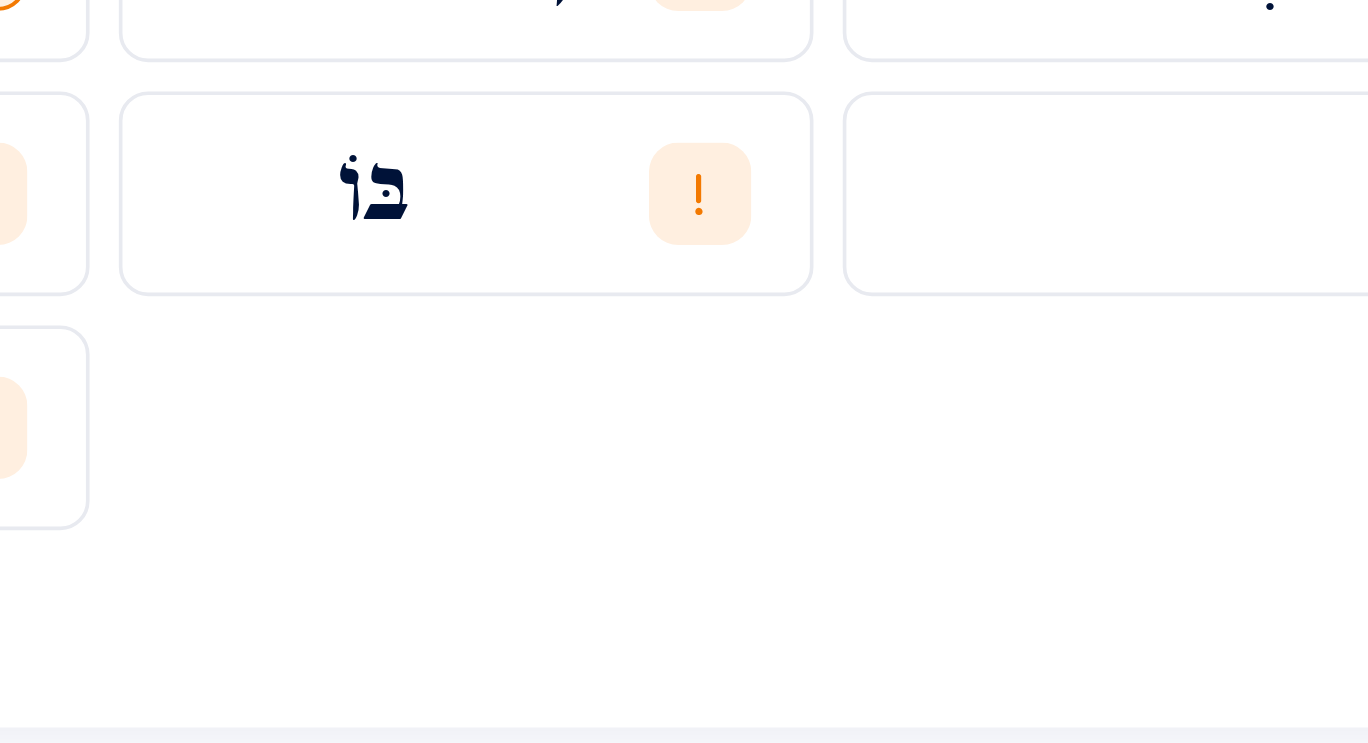 click on "תוּ
ןָ
מֶ
פֵ
טַ
בּוֹ
סֶ" at bounding box center (684, 409) 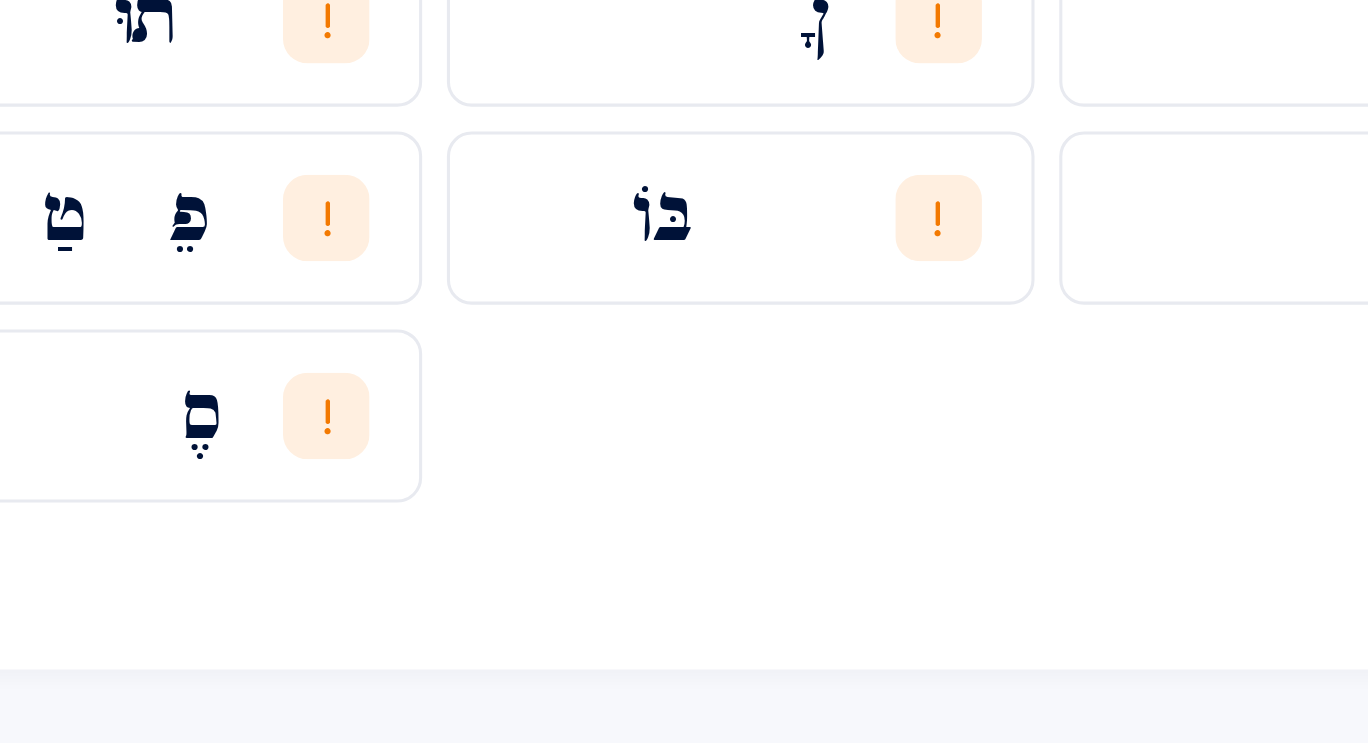 scroll, scrollTop: 205, scrollLeft: 0, axis: vertical 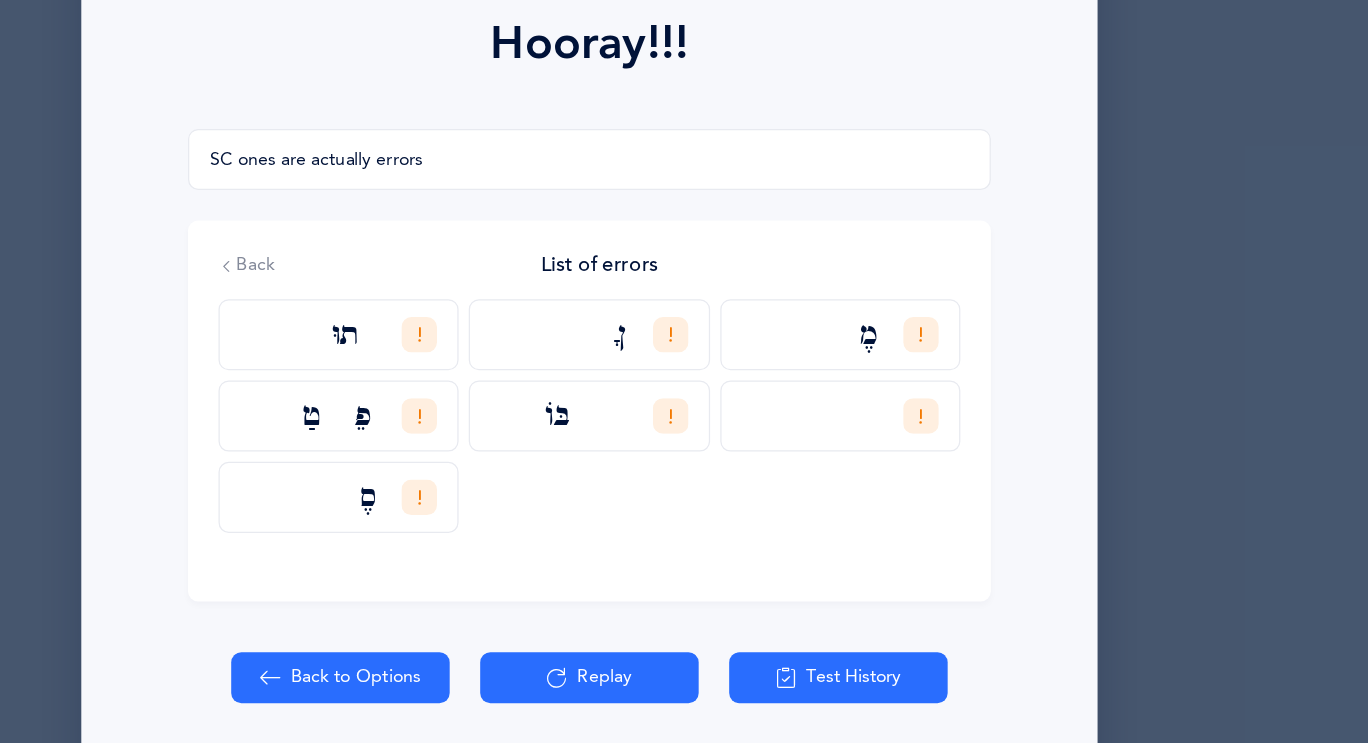 click at bounding box center [659, 619] 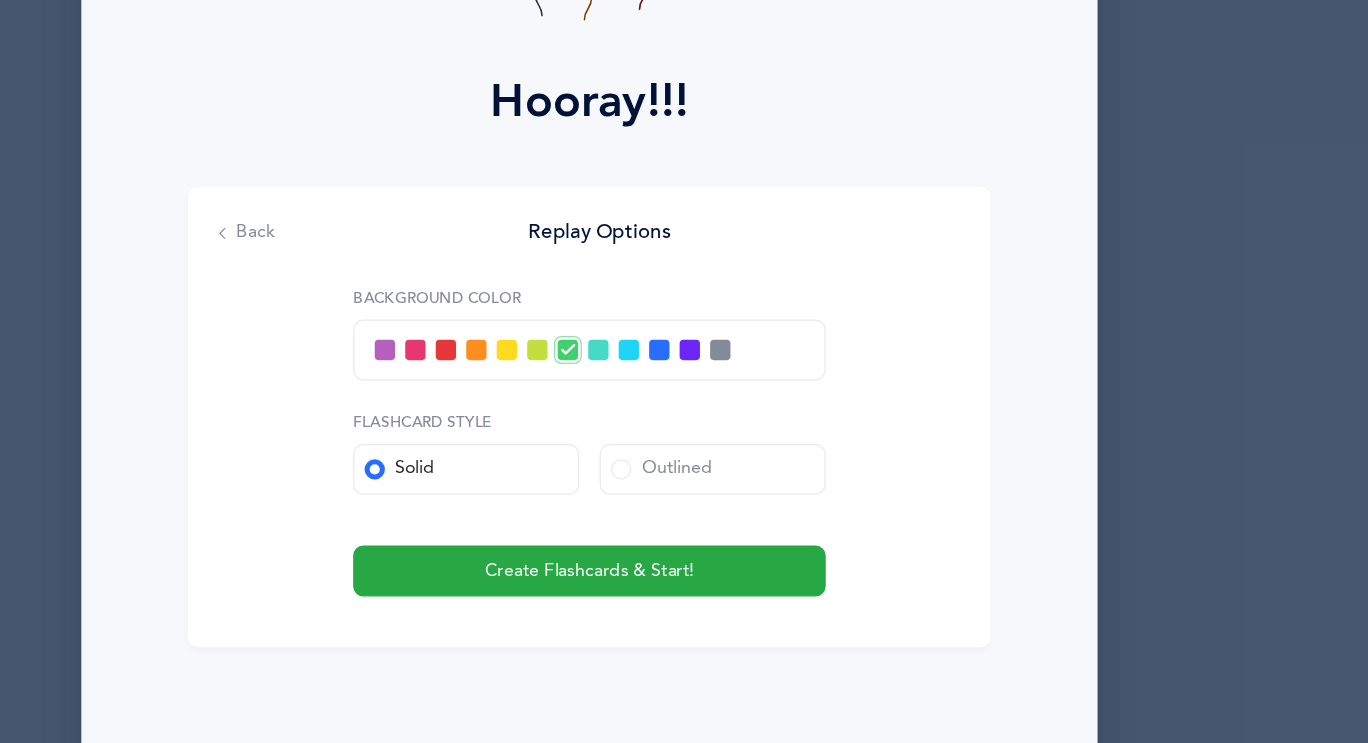scroll, scrollTop: 159, scrollLeft: 0, axis: vertical 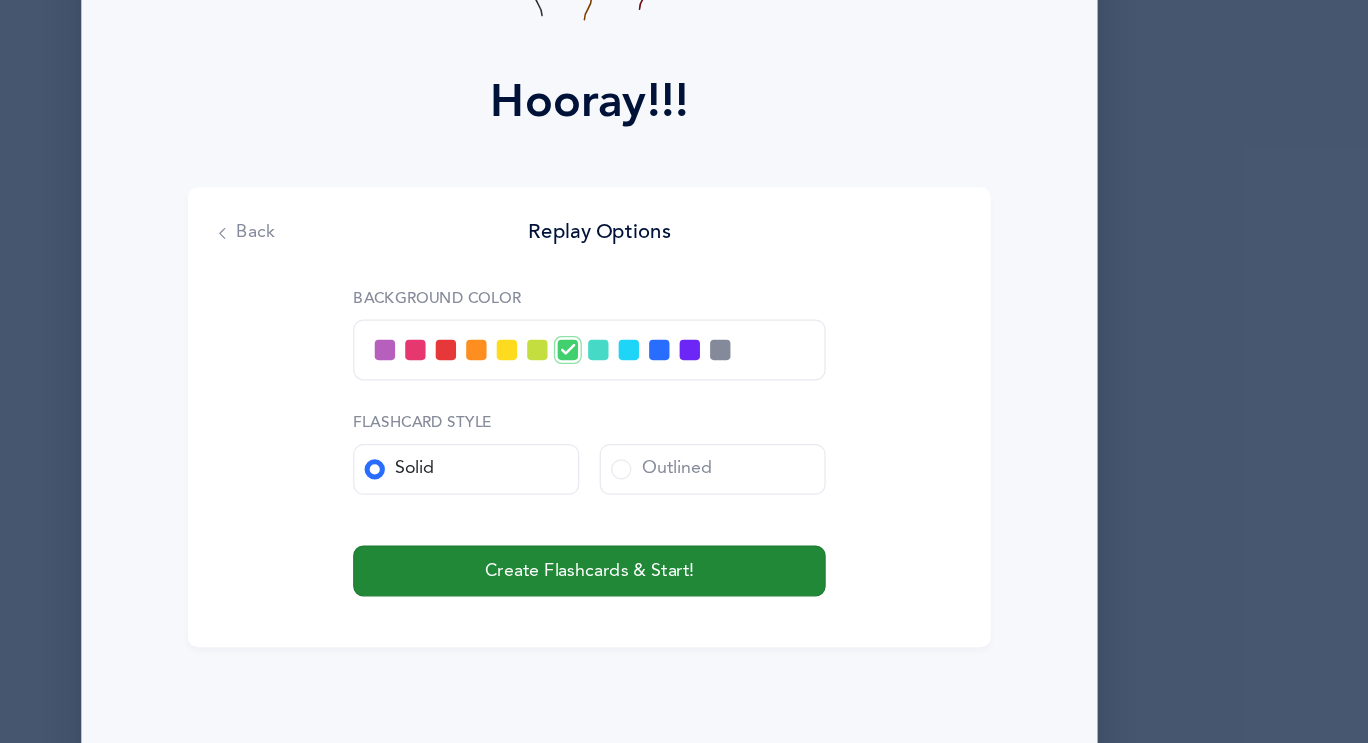 click on "Create Flashcards & Start!" at bounding box center (684, 535) 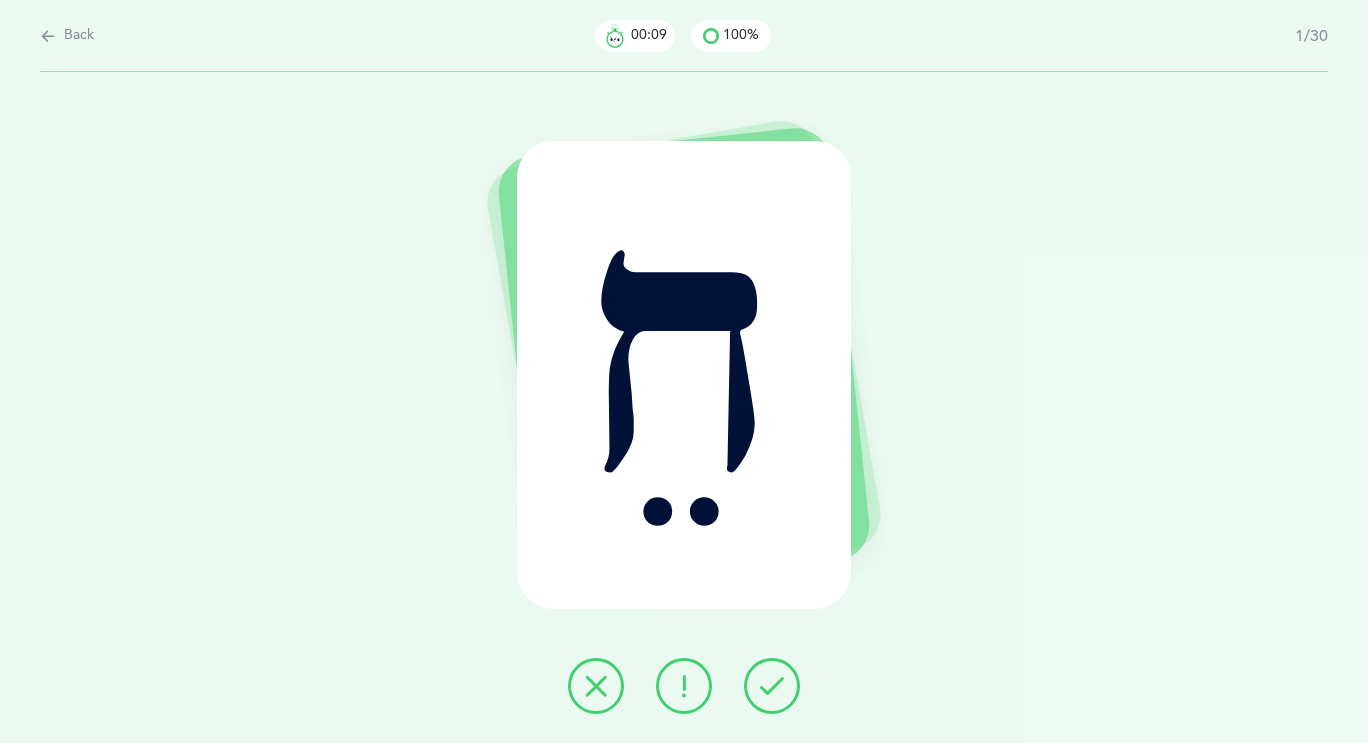 click at bounding box center (772, 686) 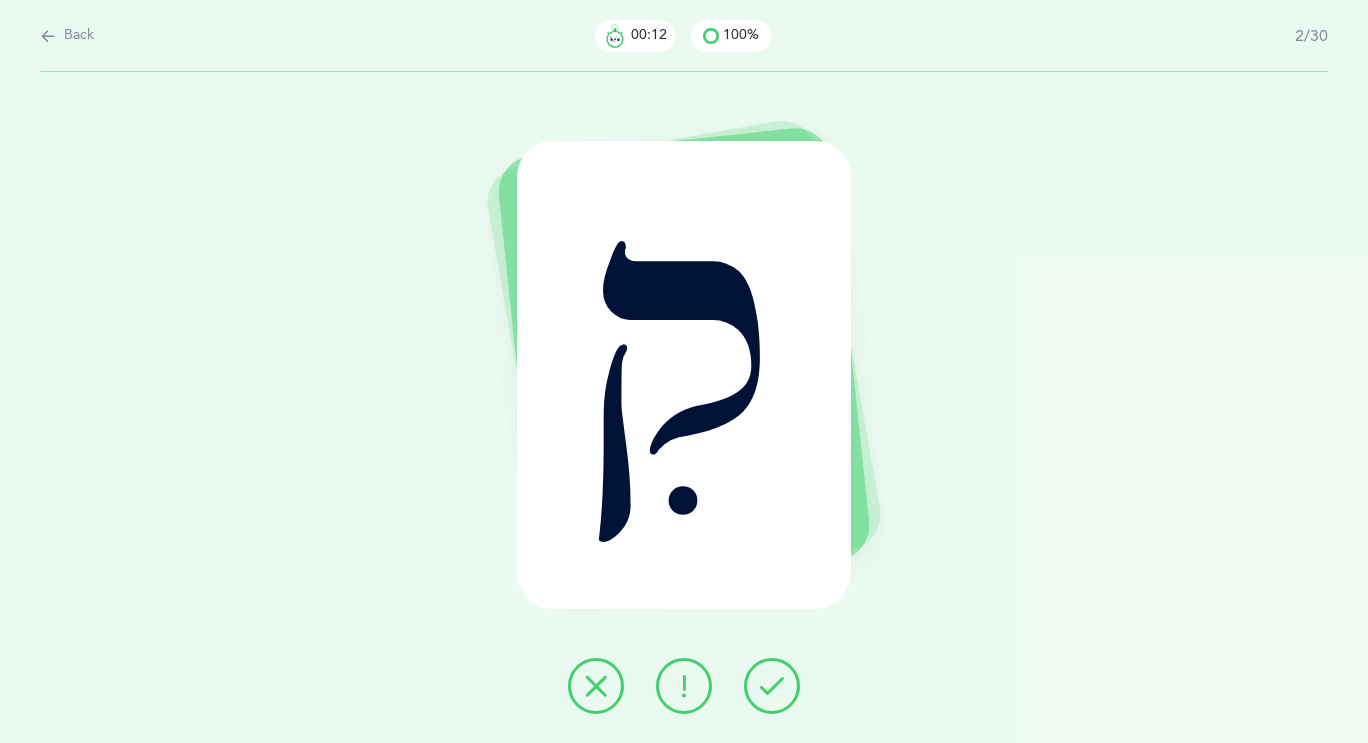 click at bounding box center (772, 686) 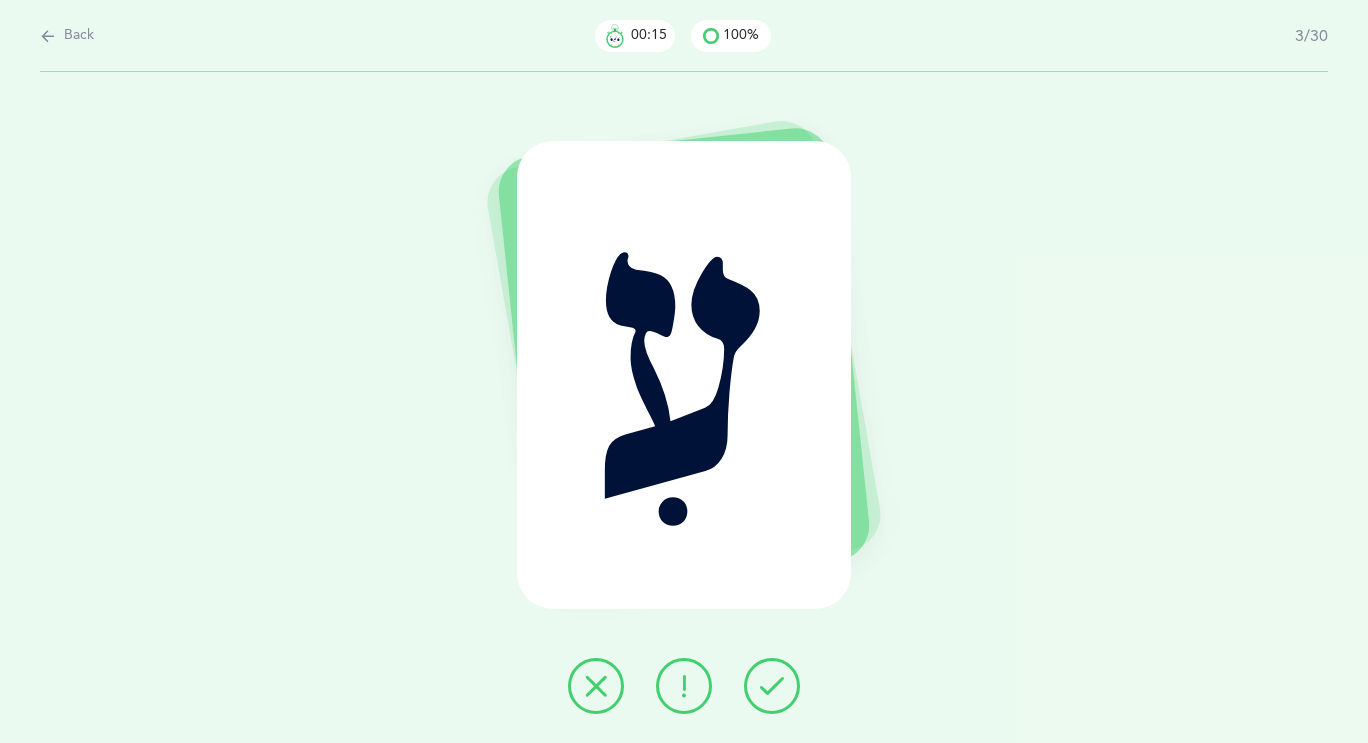 click at bounding box center (772, 686) 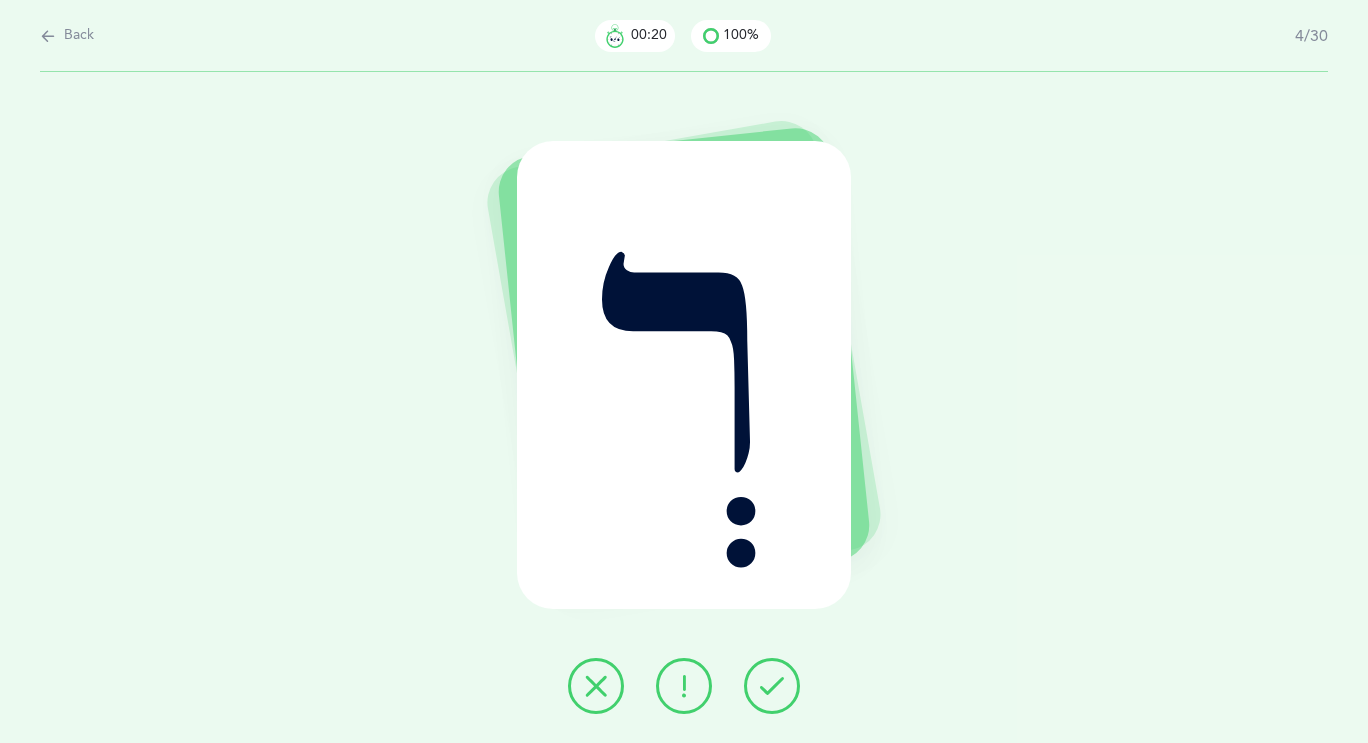 drag, startPoint x: 765, startPoint y: 694, endPoint x: 684, endPoint y: 694, distance: 81 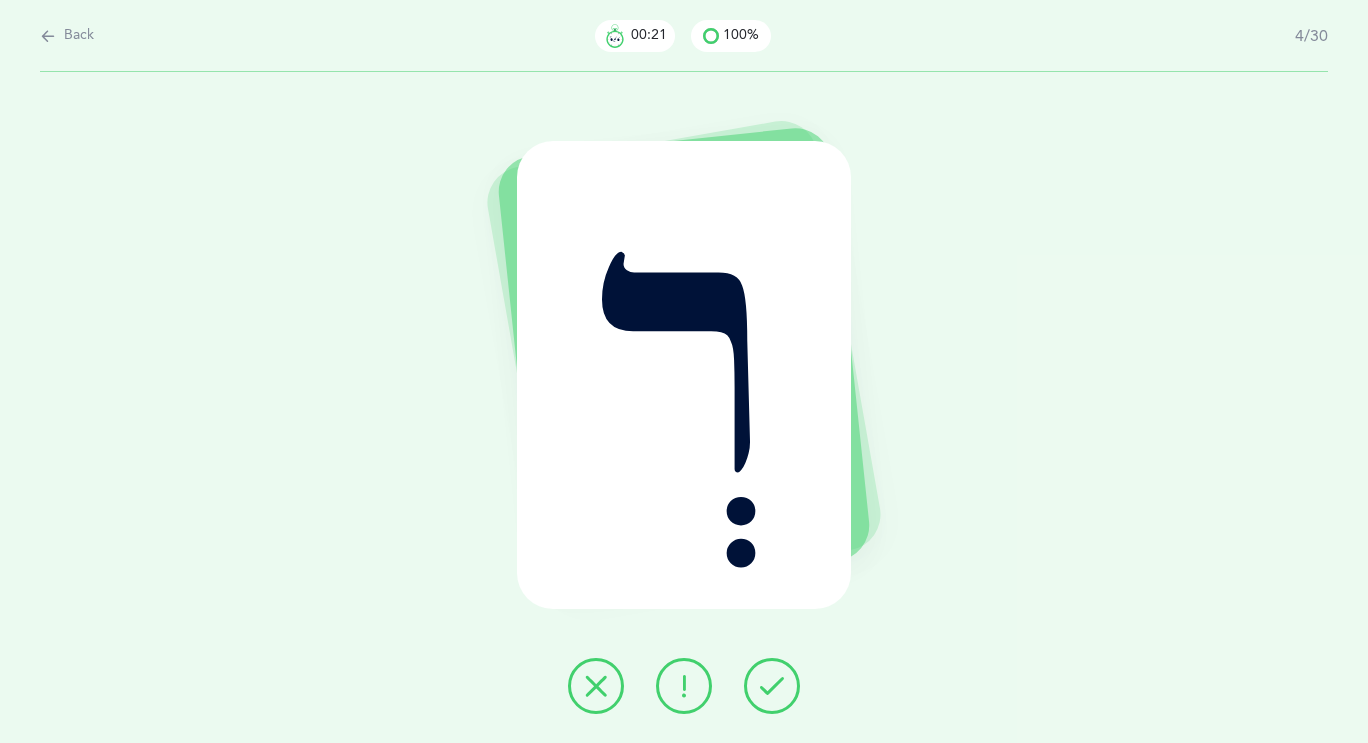 click at bounding box center [684, 686] 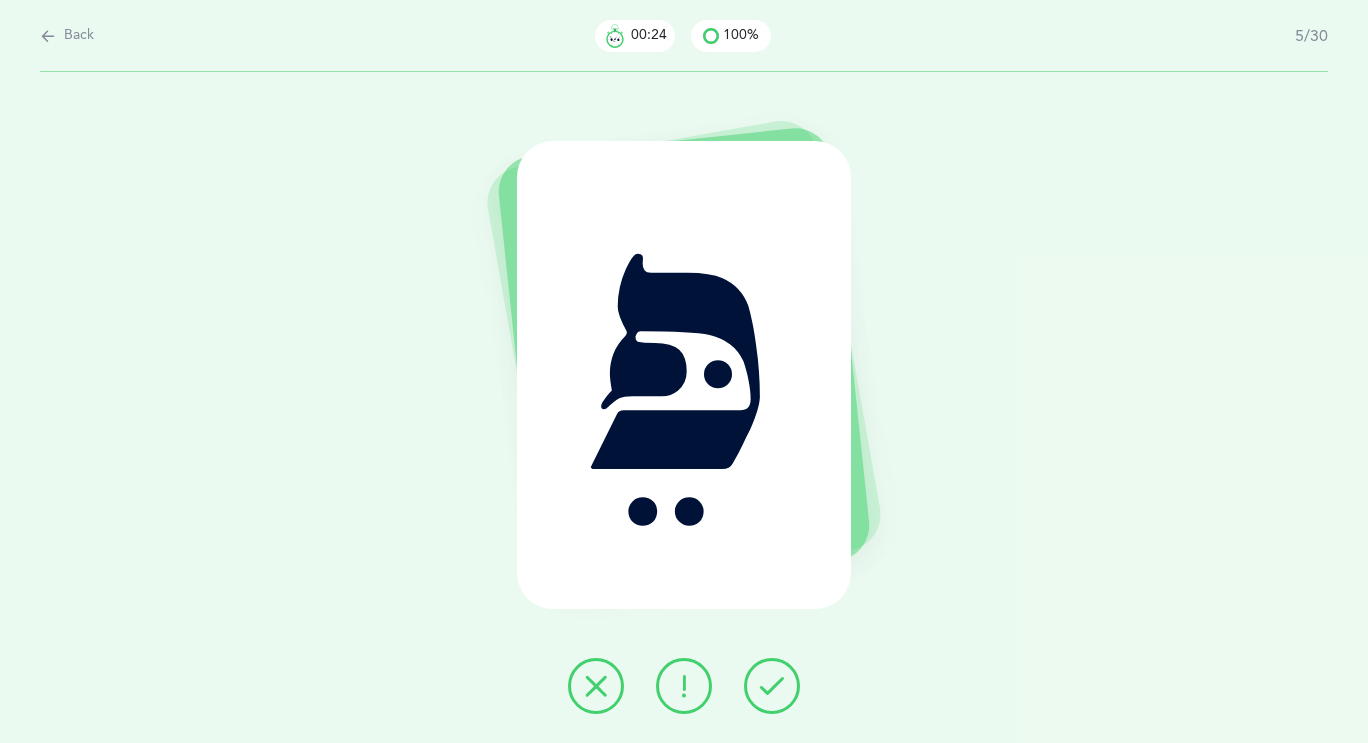 click at bounding box center [684, 686] 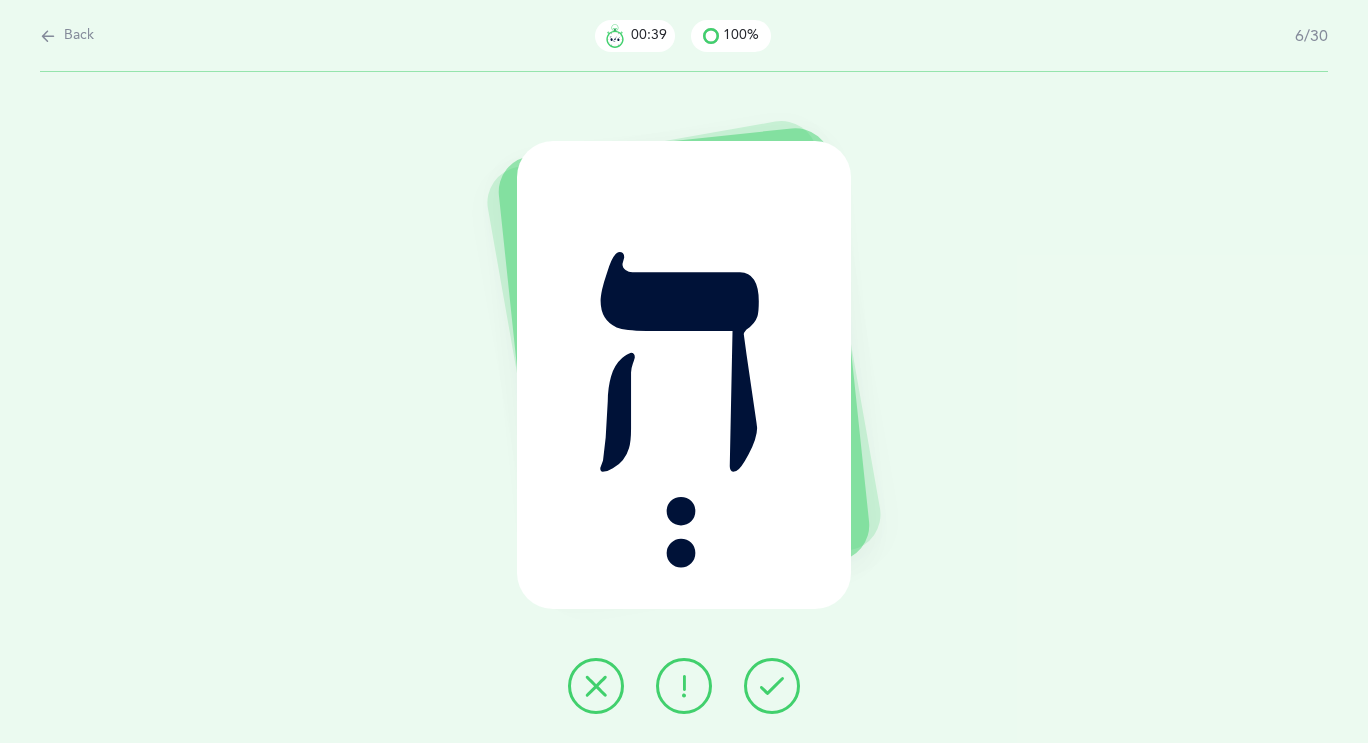 click at bounding box center [684, 686] 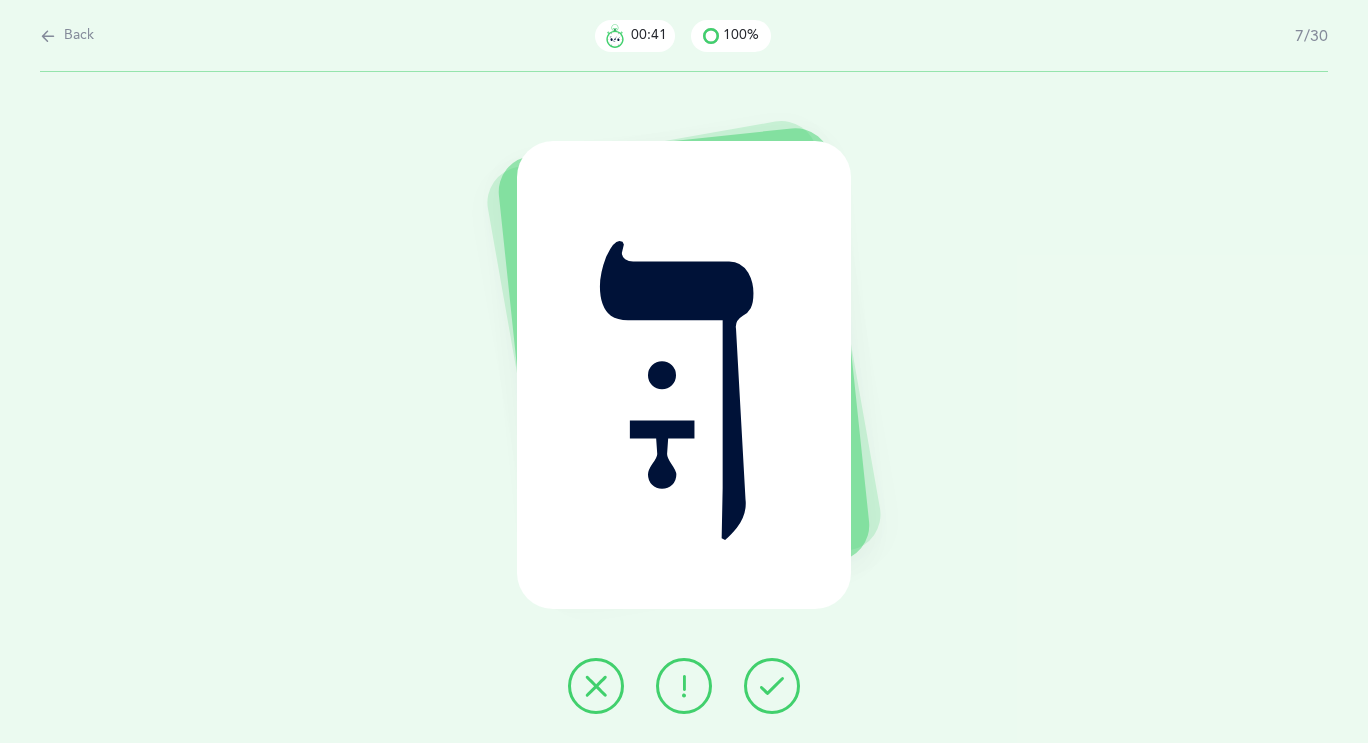 click at bounding box center [684, 686] 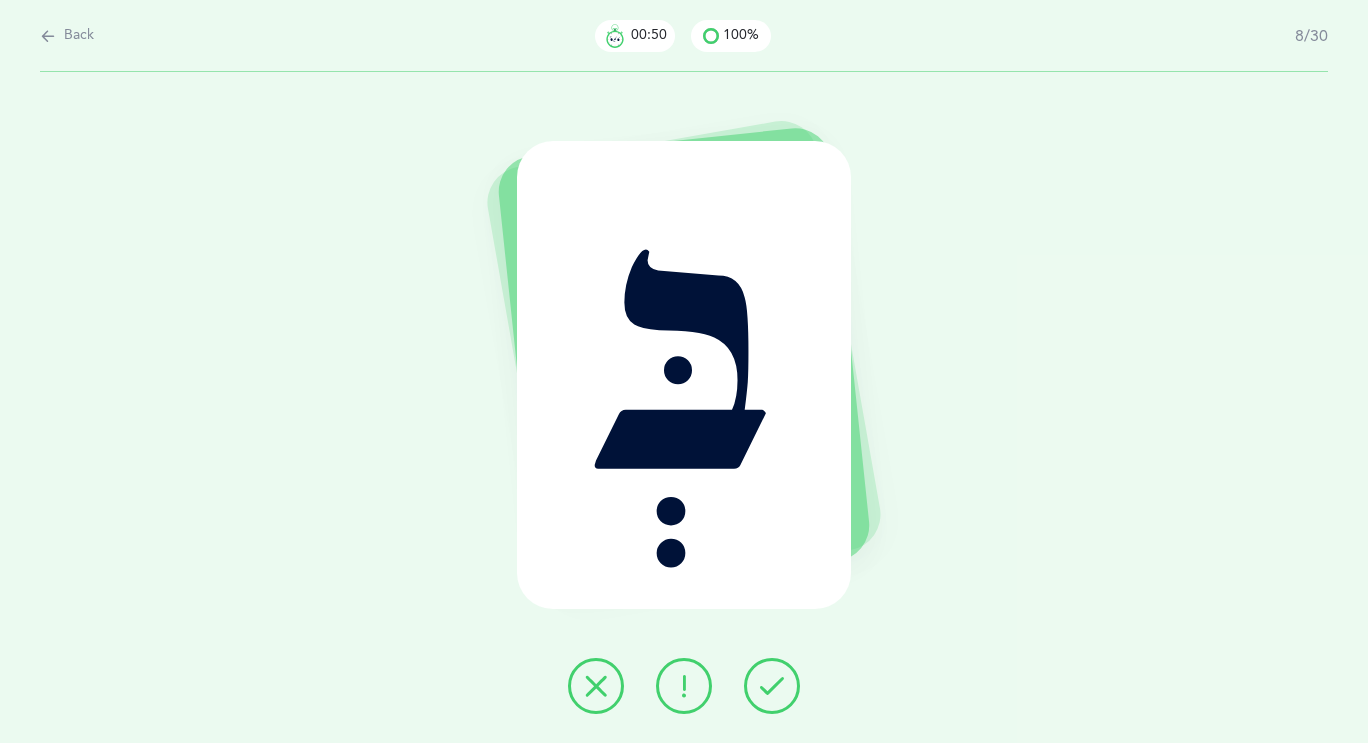 click at bounding box center [772, 686] 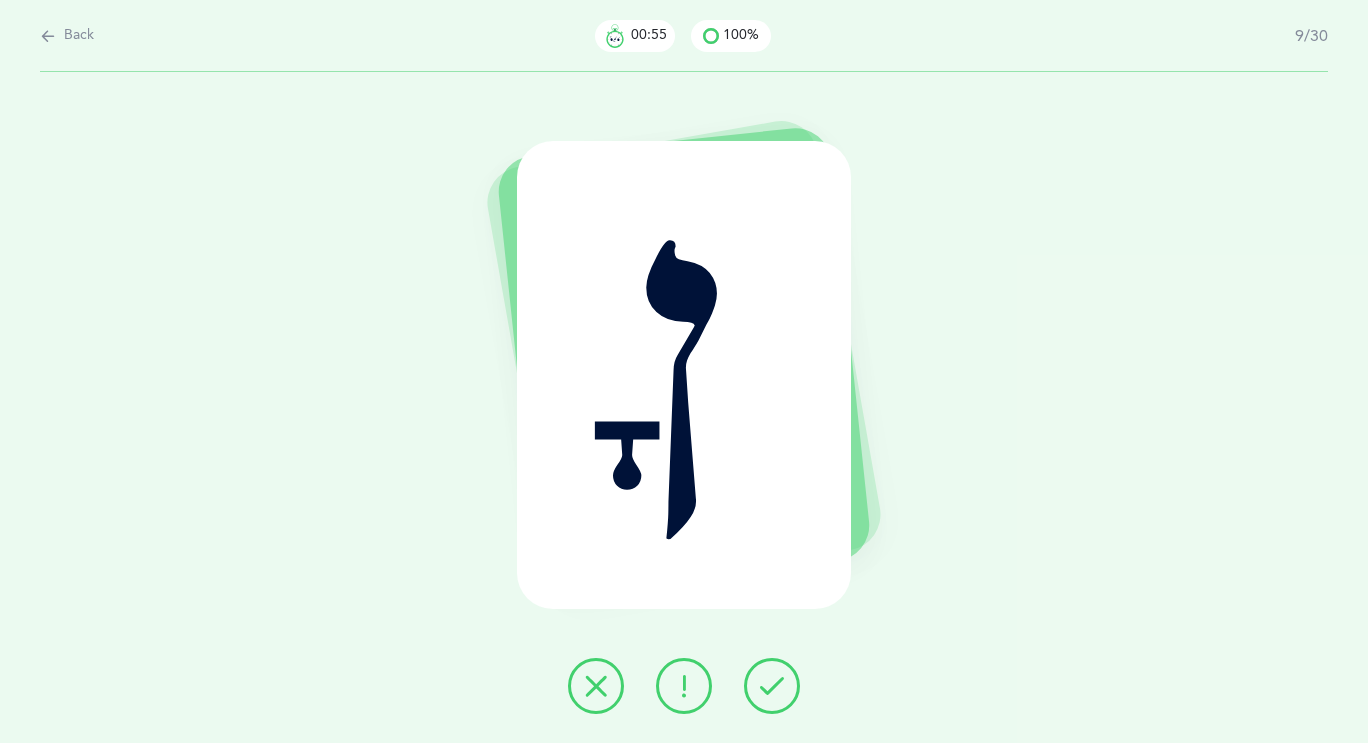 click at bounding box center (684, 686) 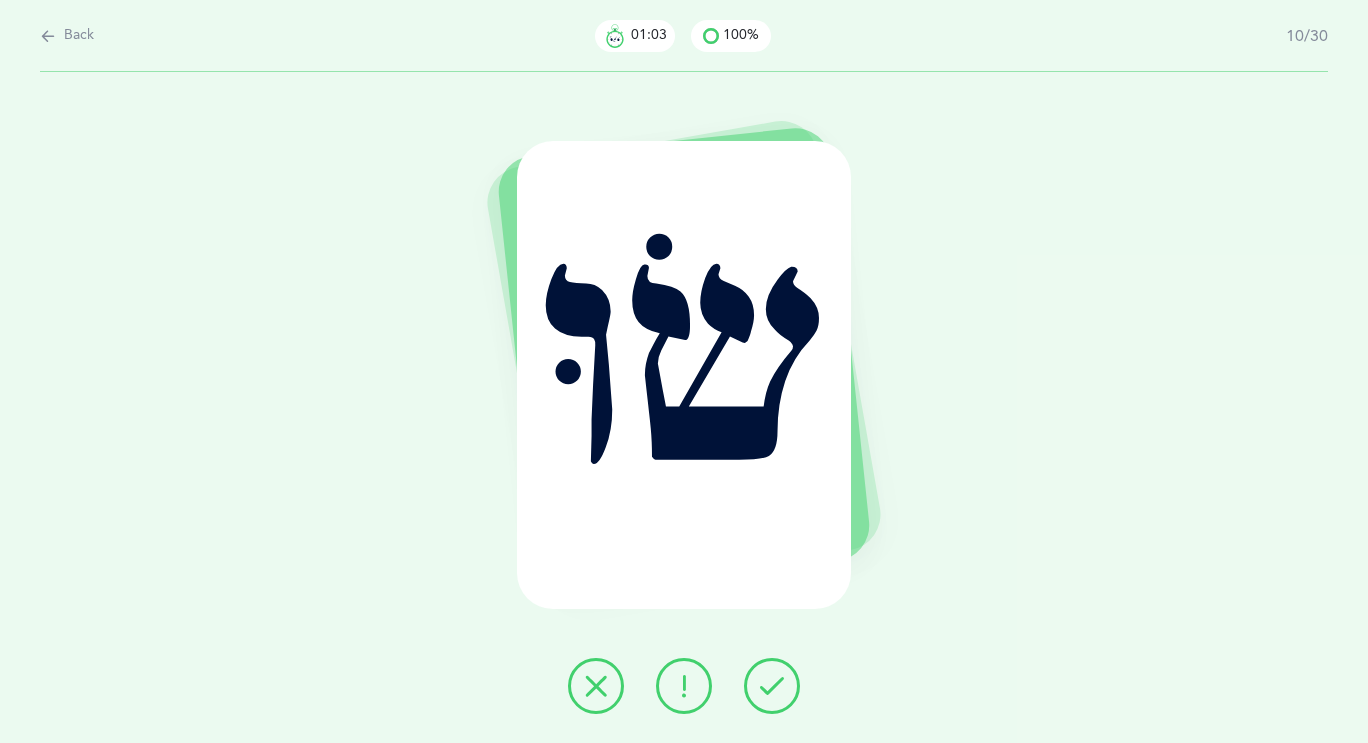 click at bounding box center [772, 686] 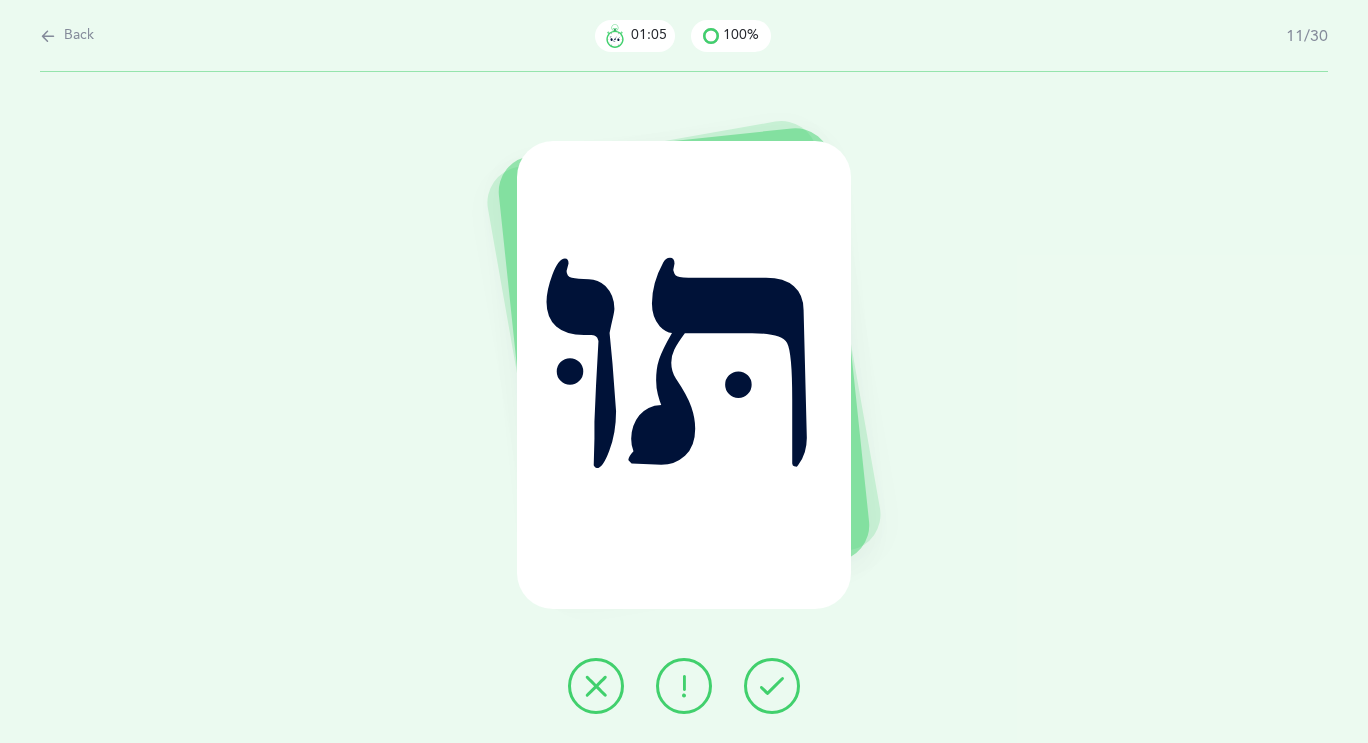 click at bounding box center (772, 686) 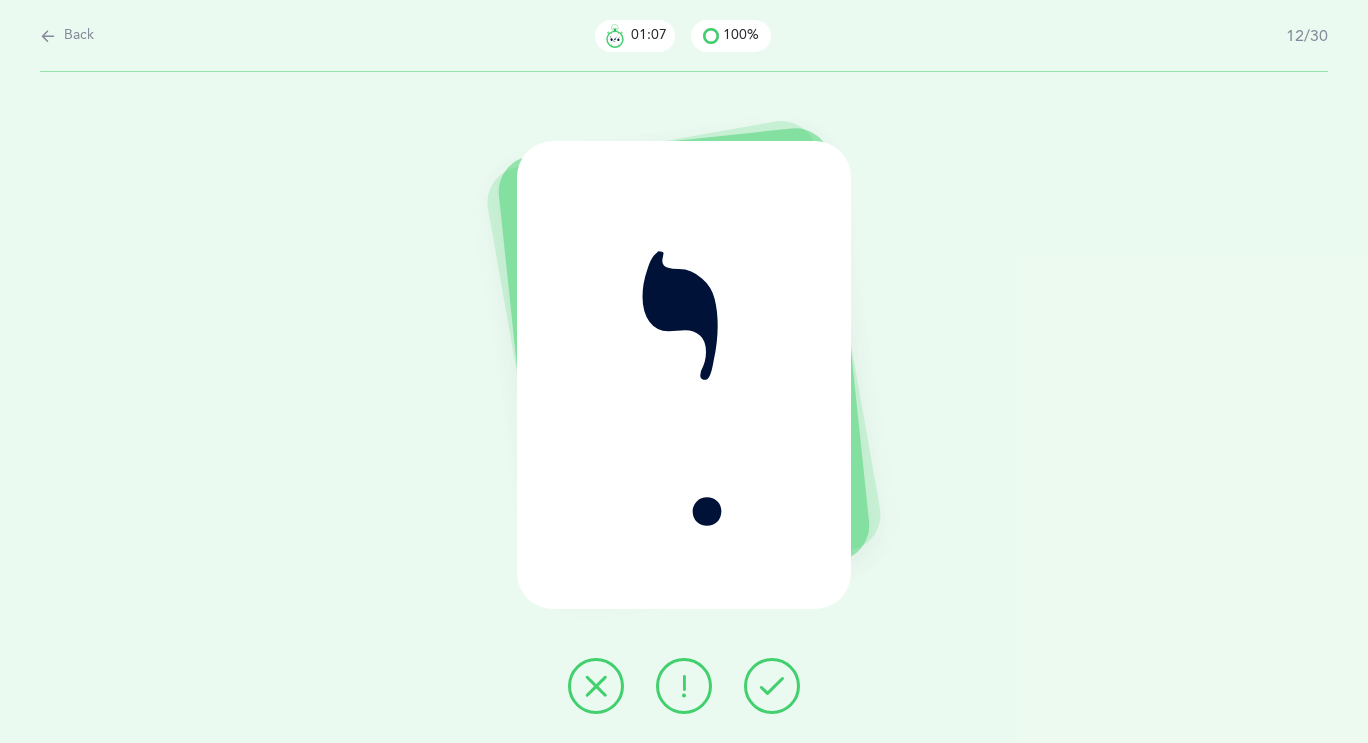 click at bounding box center (772, 686) 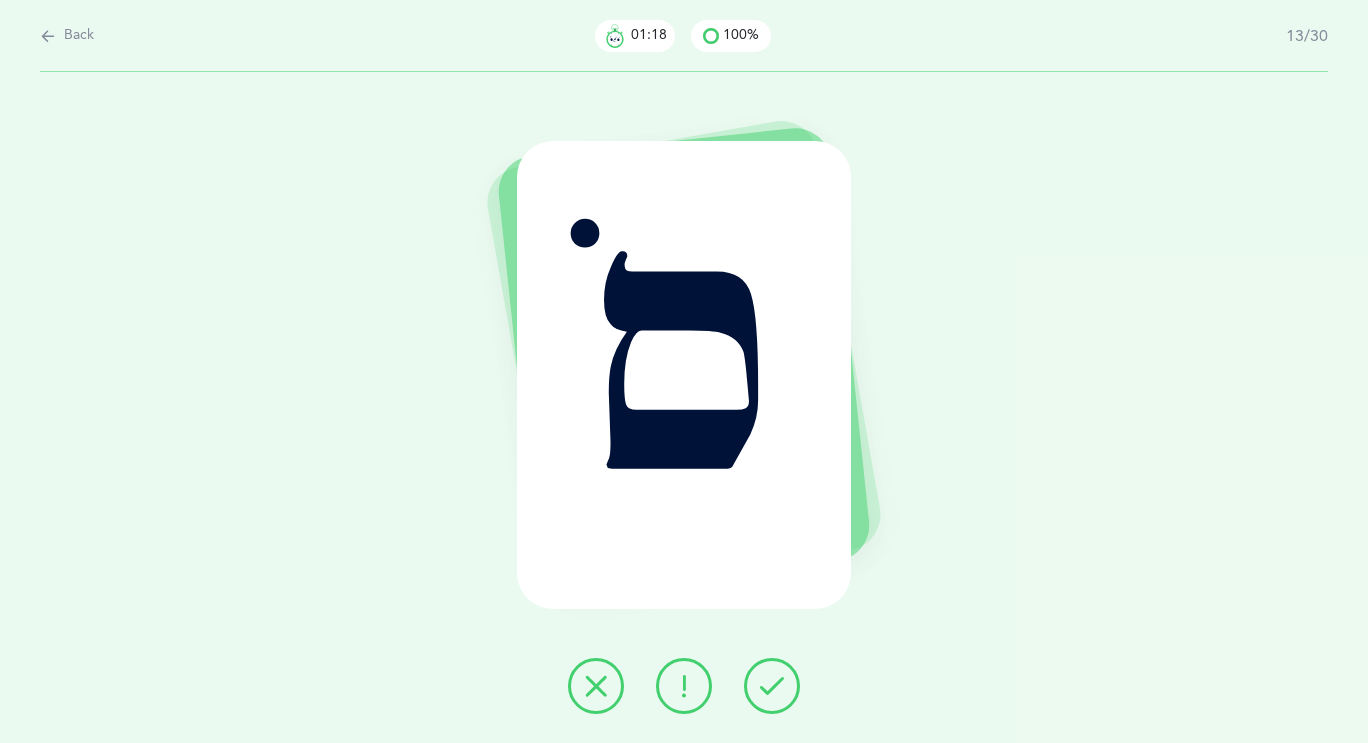 click at bounding box center [772, 686] 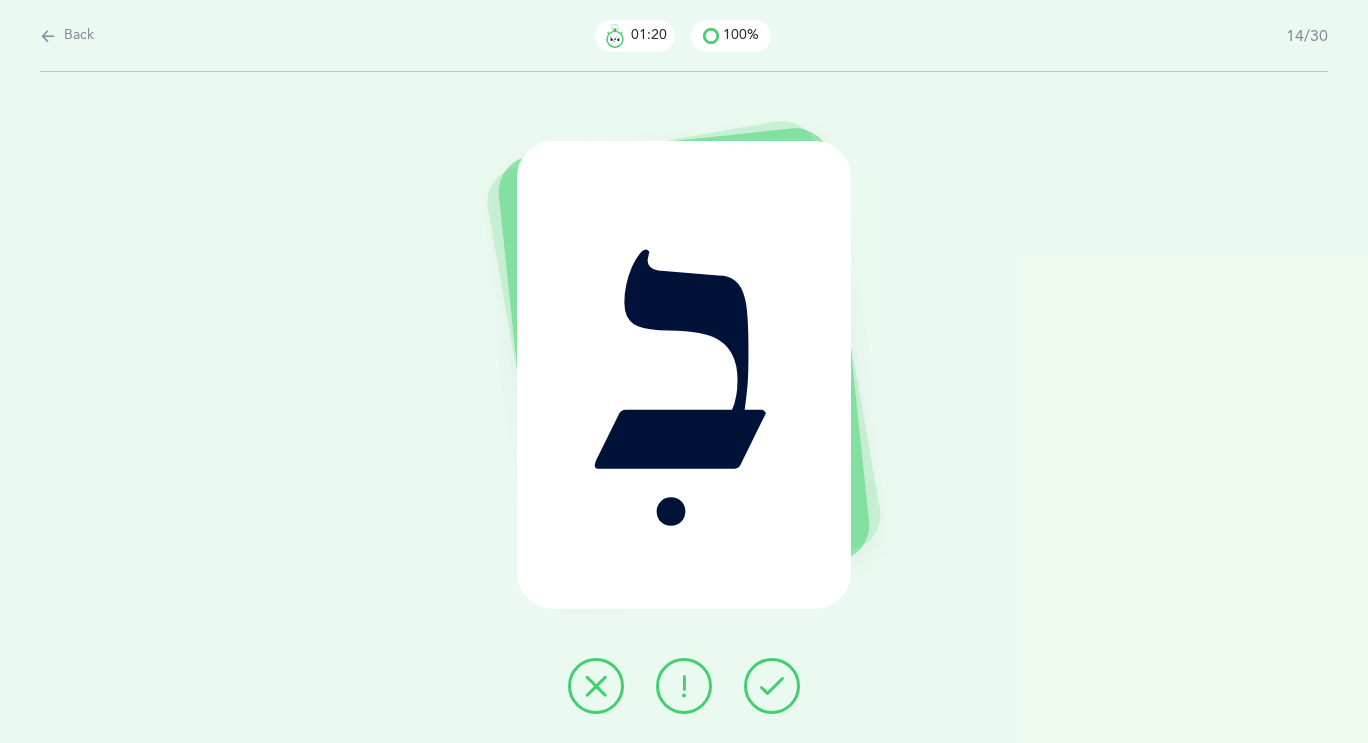 click at bounding box center (772, 686) 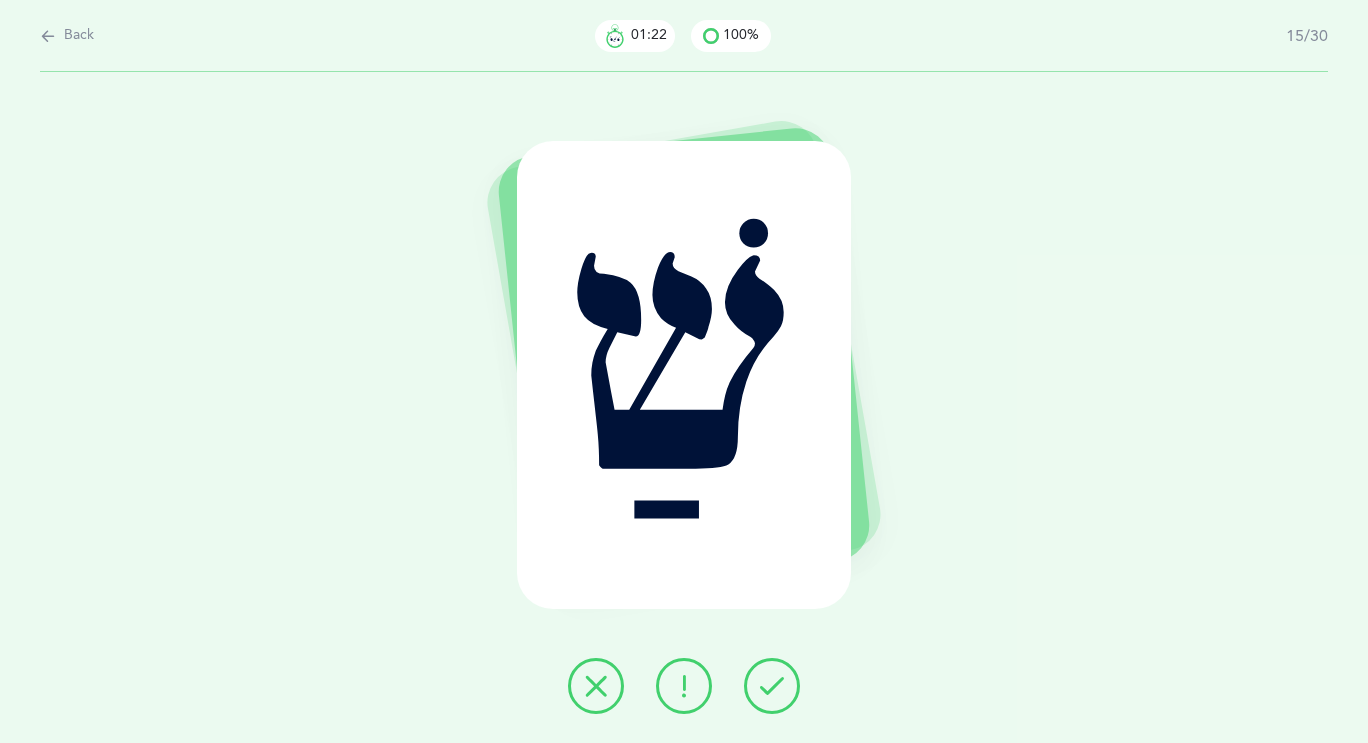 click at bounding box center (772, 686) 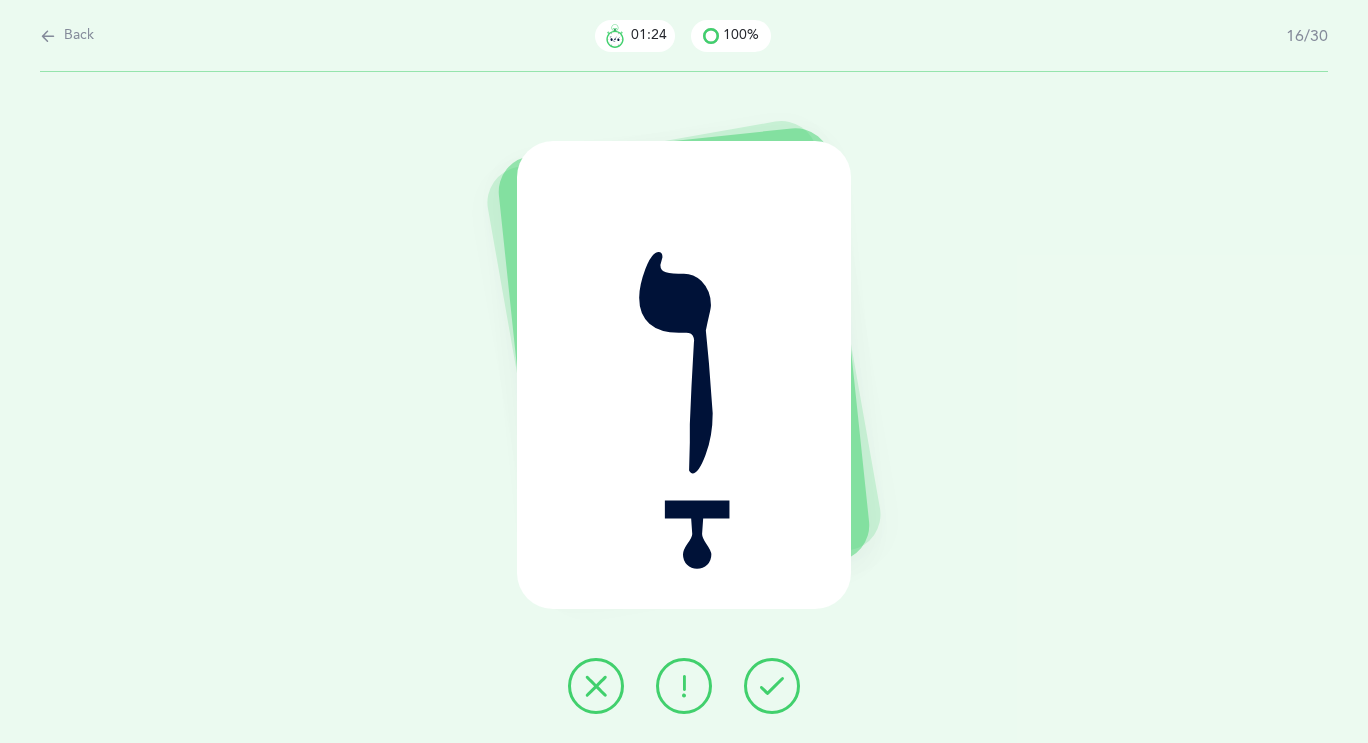 click at bounding box center (772, 686) 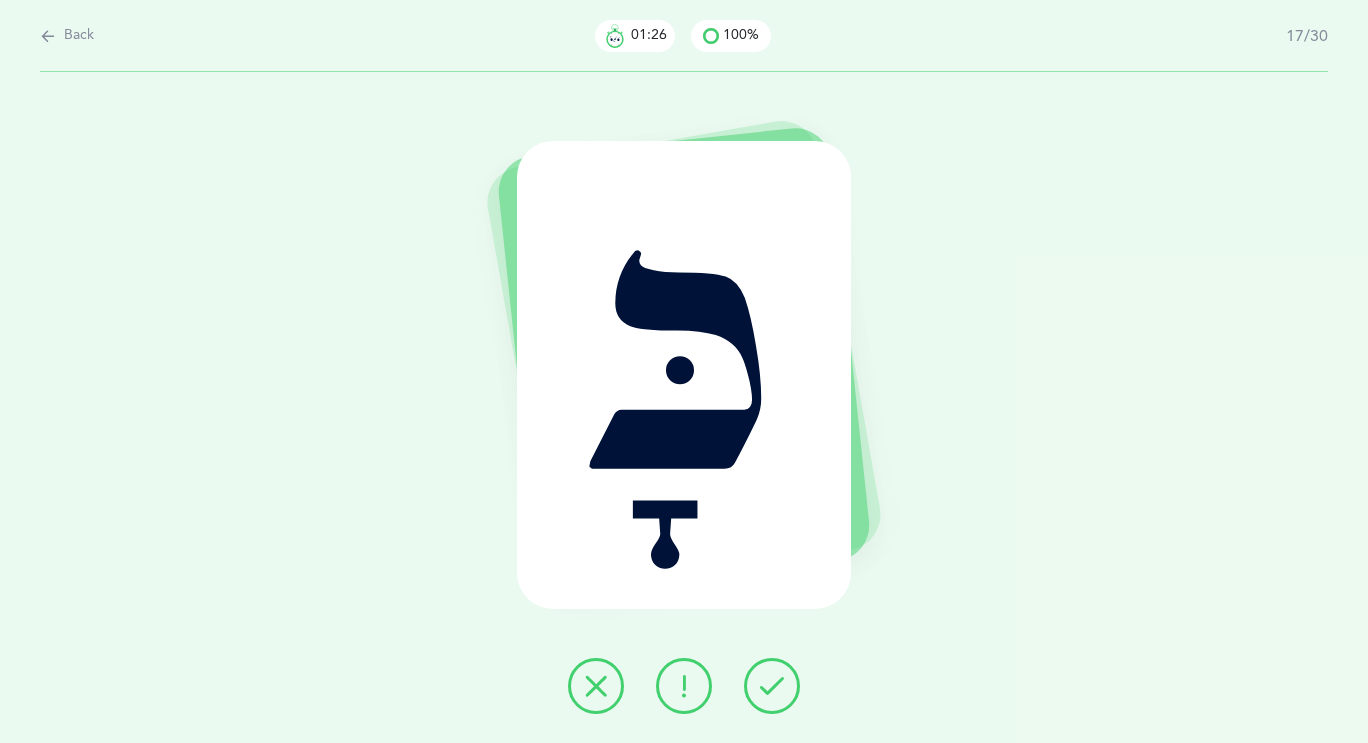 click at bounding box center (772, 686) 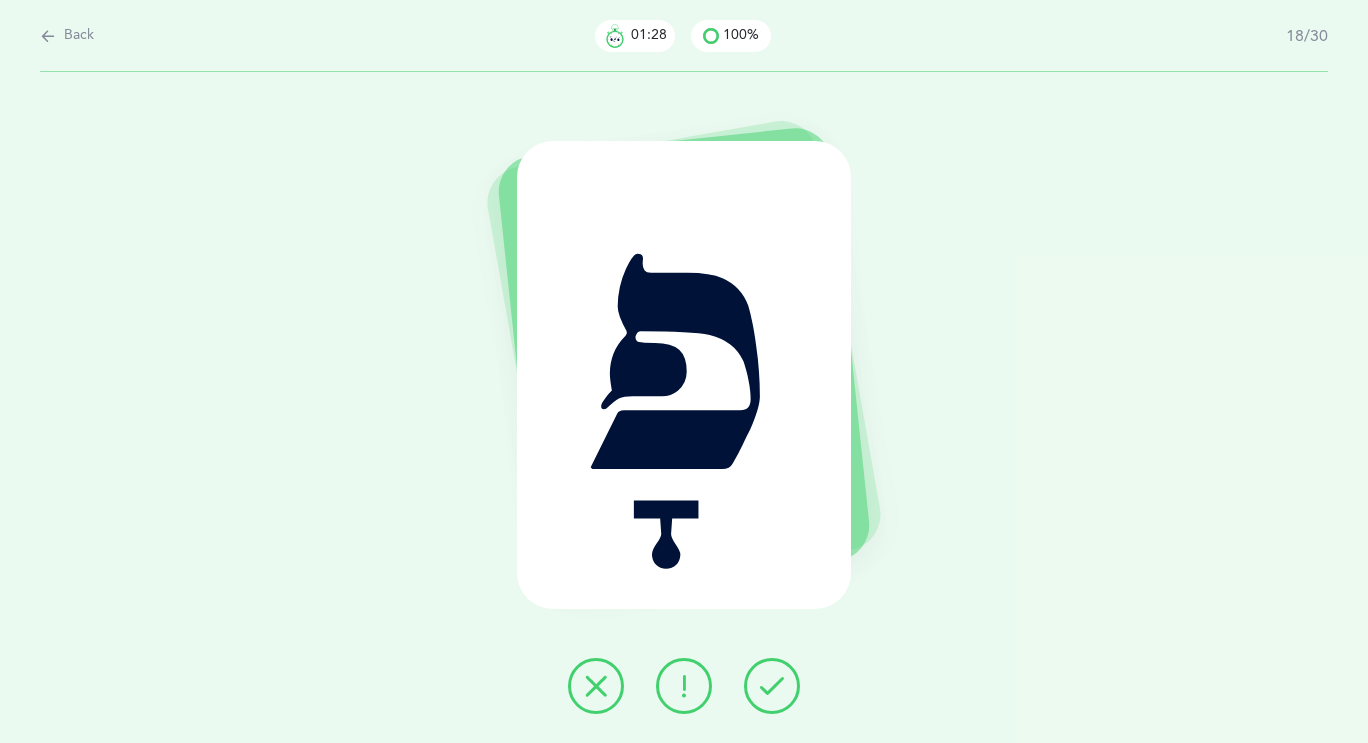 click at bounding box center [772, 686] 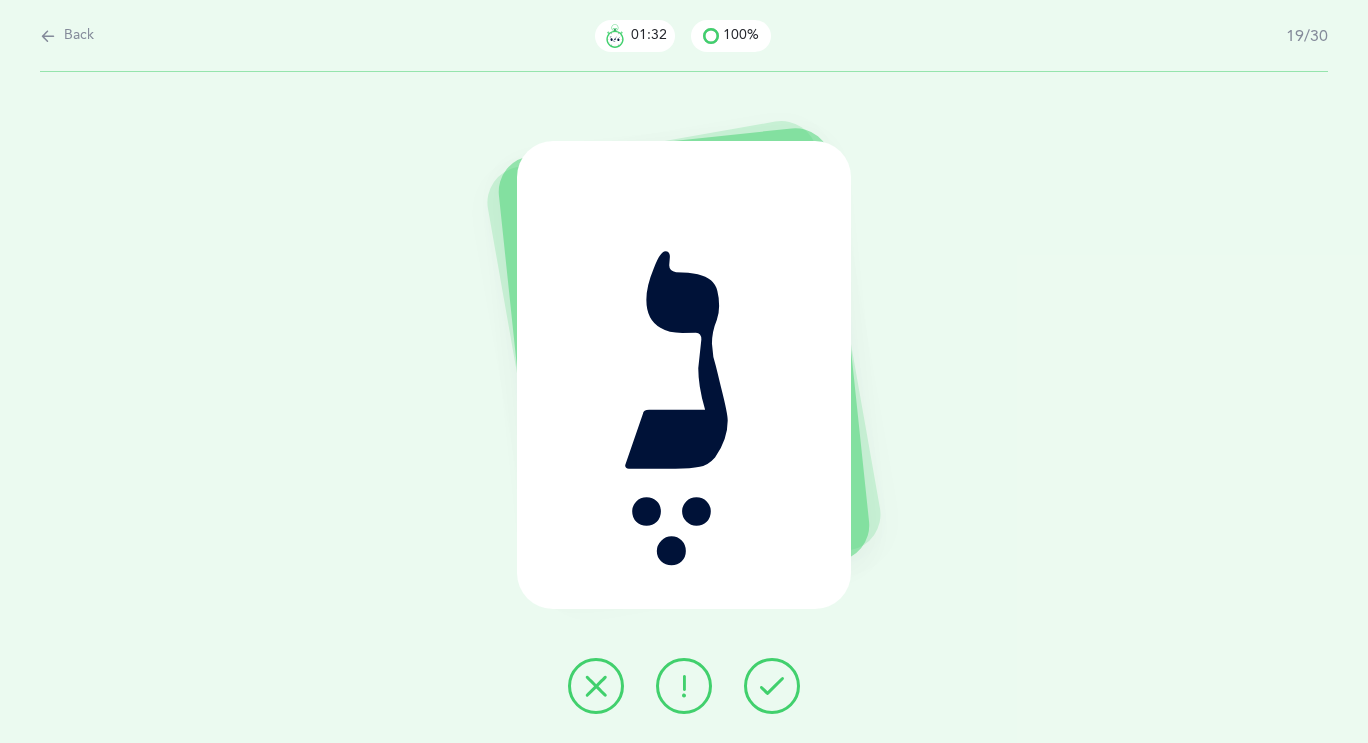 click at bounding box center (772, 686) 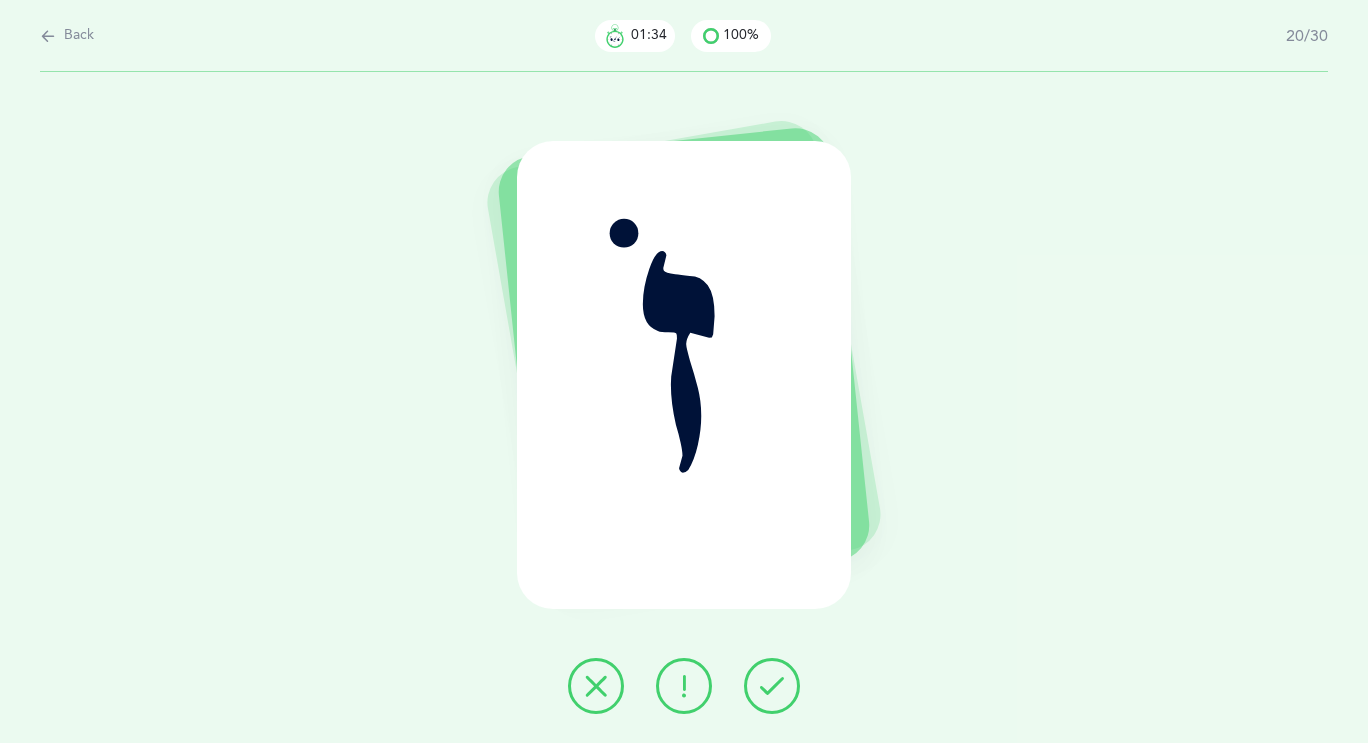 click at bounding box center [772, 686] 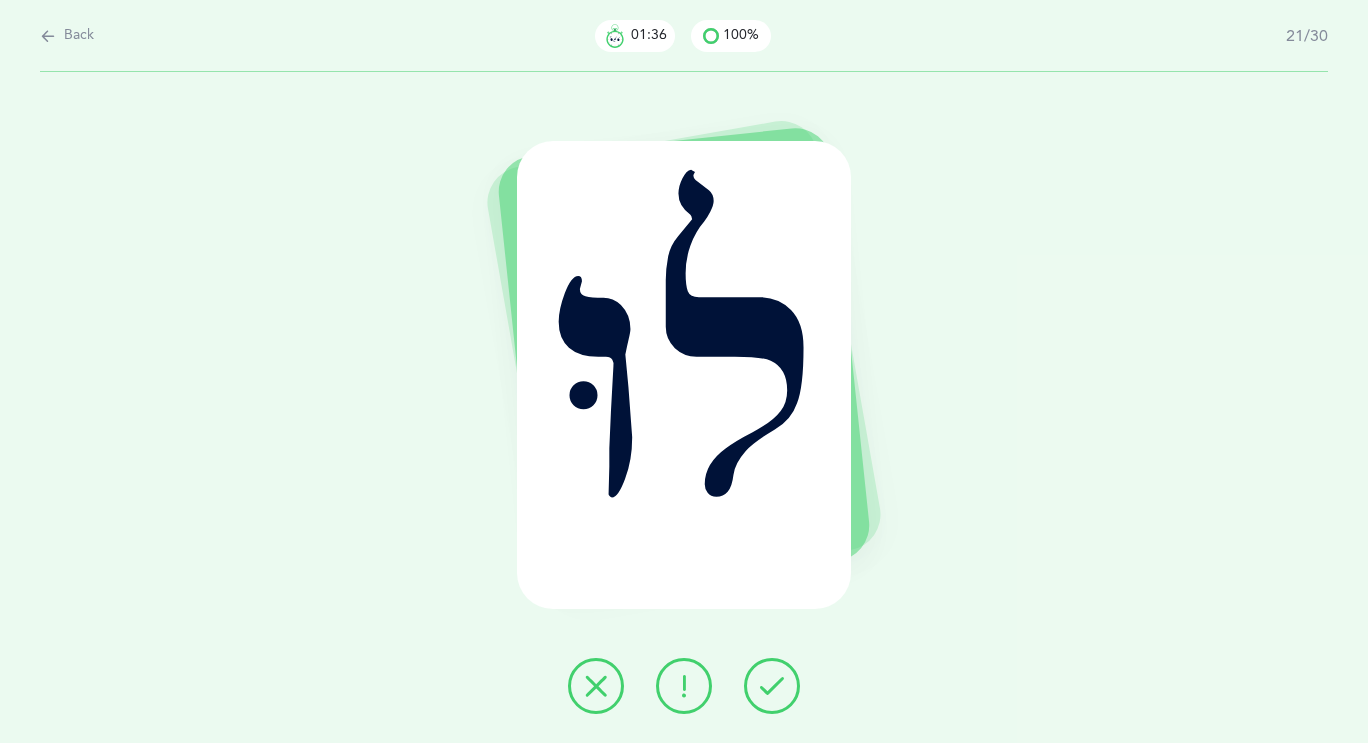 click at bounding box center [772, 686] 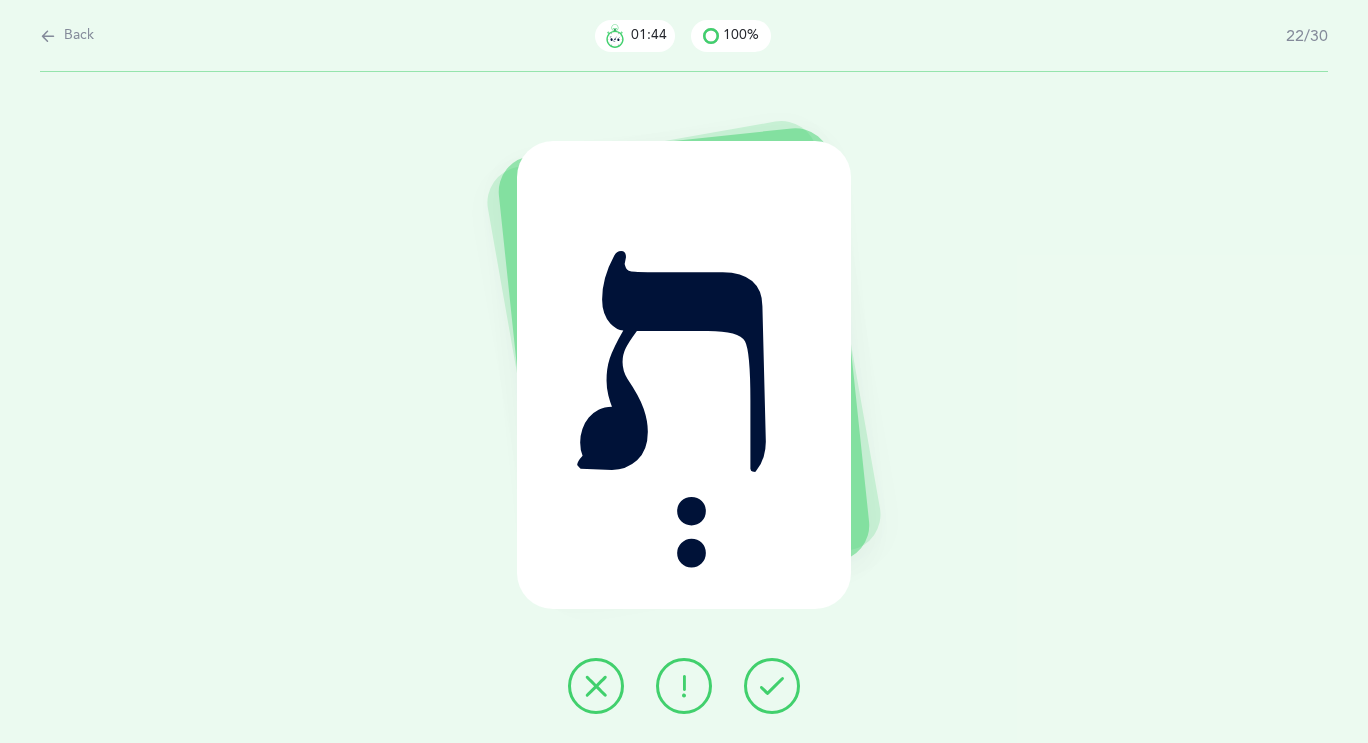 click at bounding box center [772, 686] 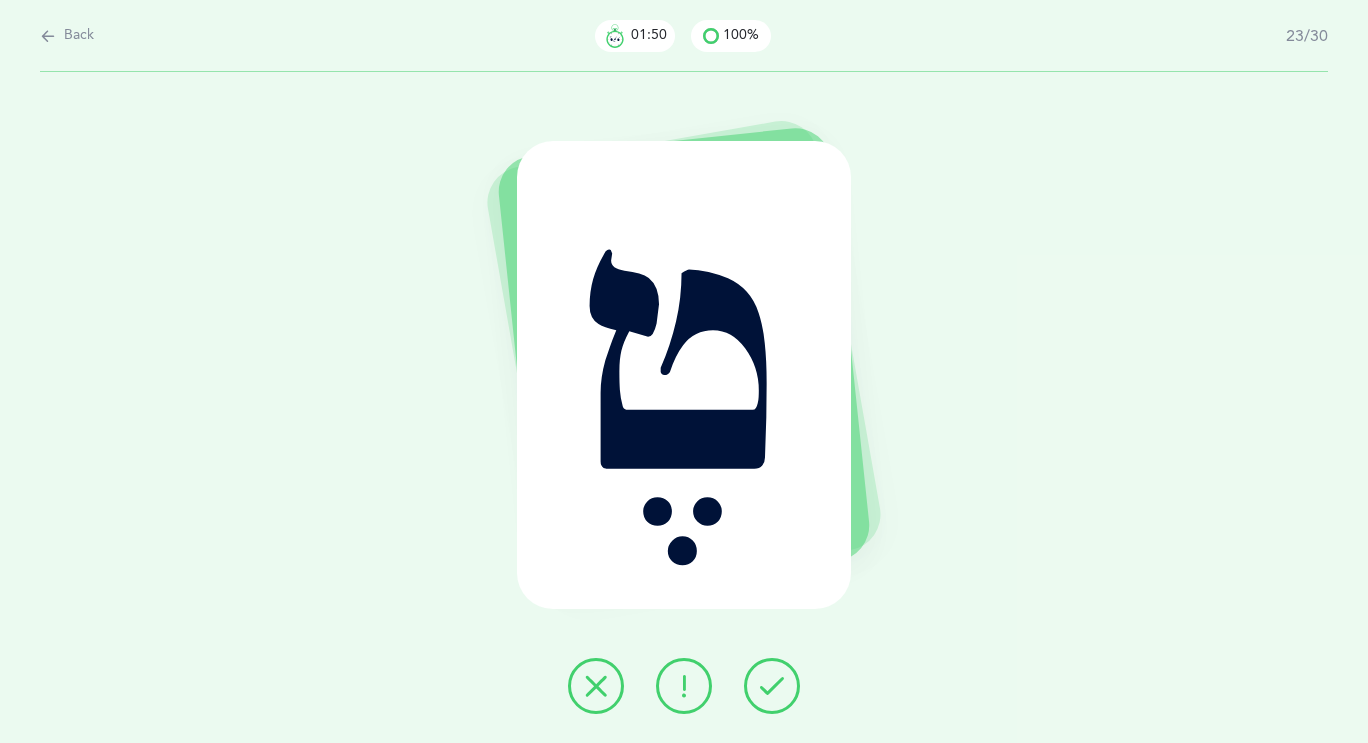 click at bounding box center [772, 686] 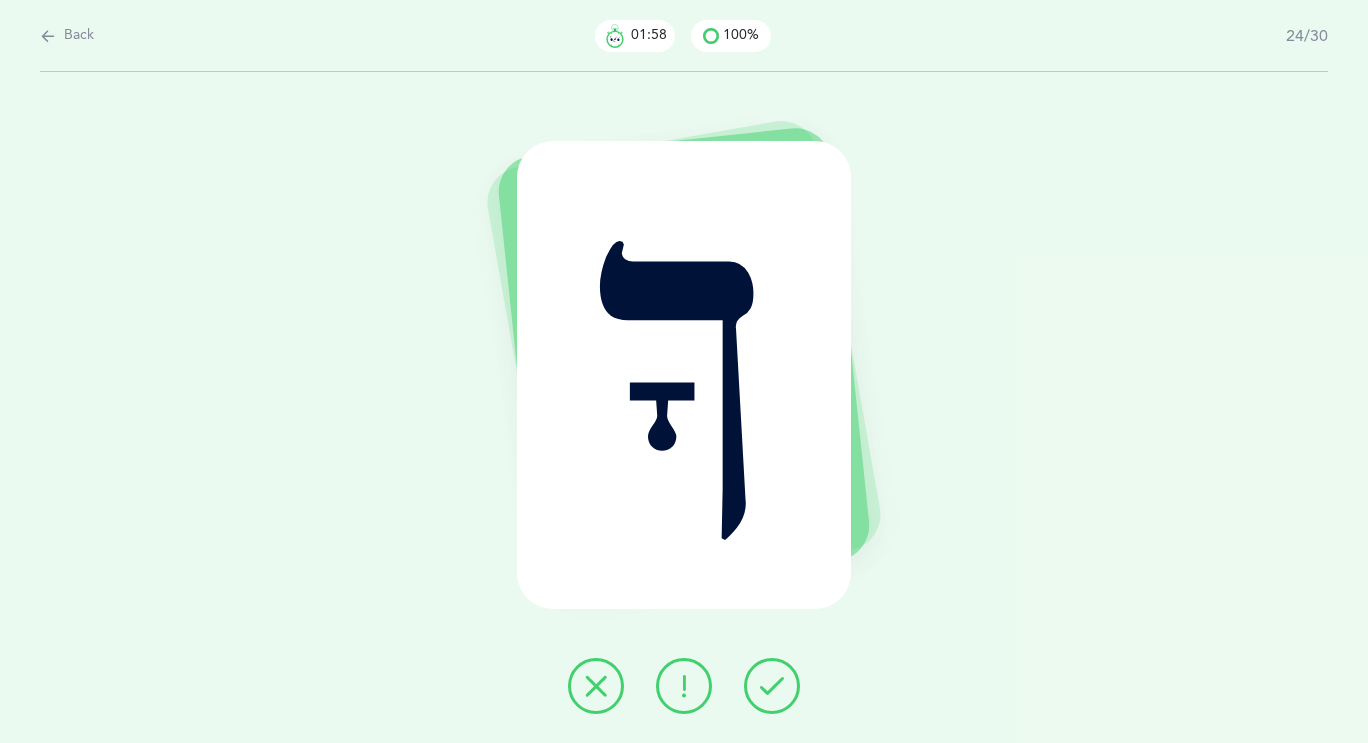 click at bounding box center [684, 686] 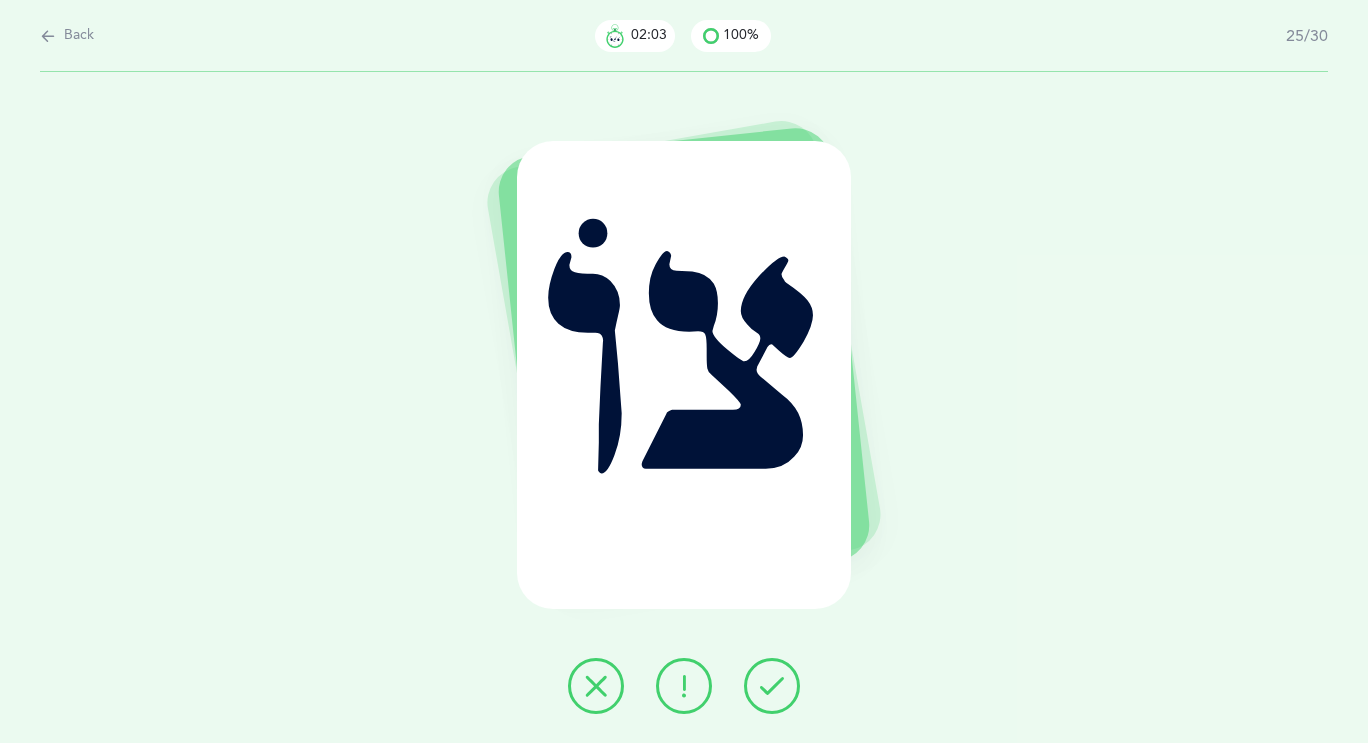 click at bounding box center (772, 686) 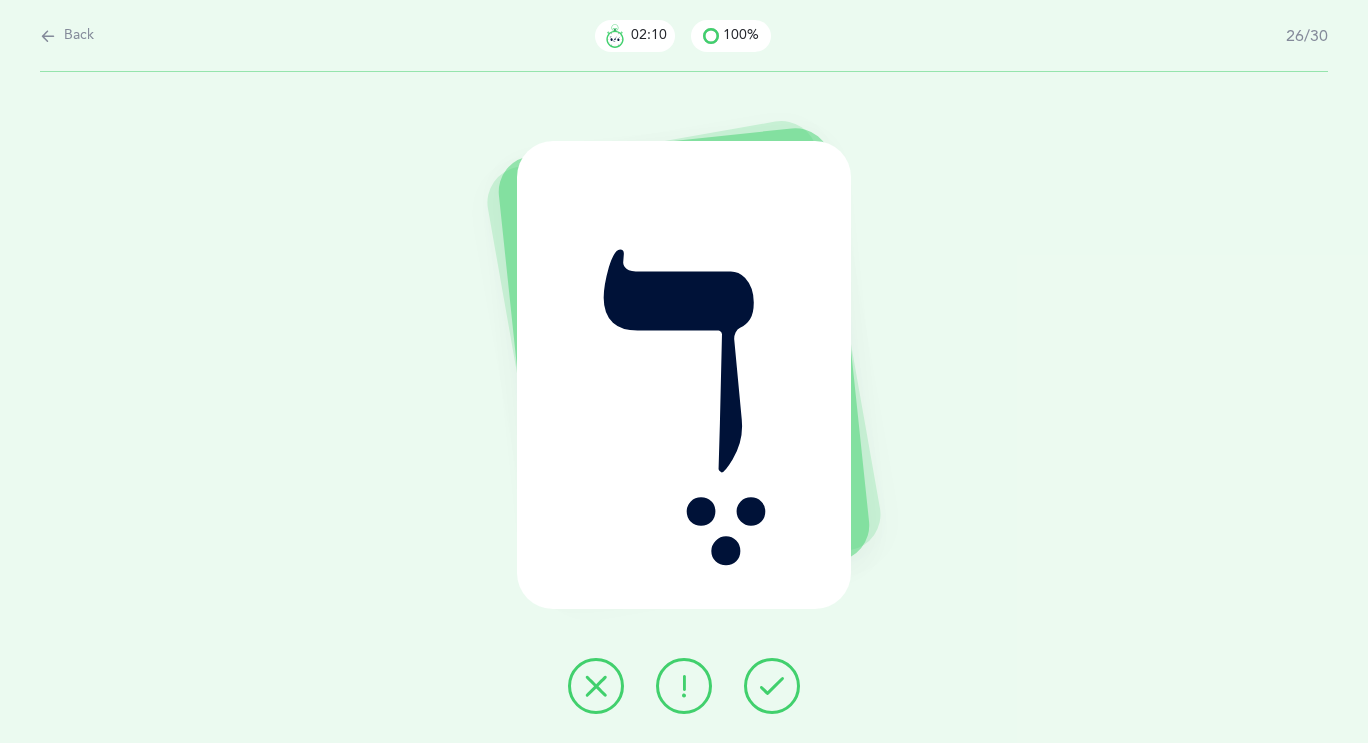 click at bounding box center [684, 686] 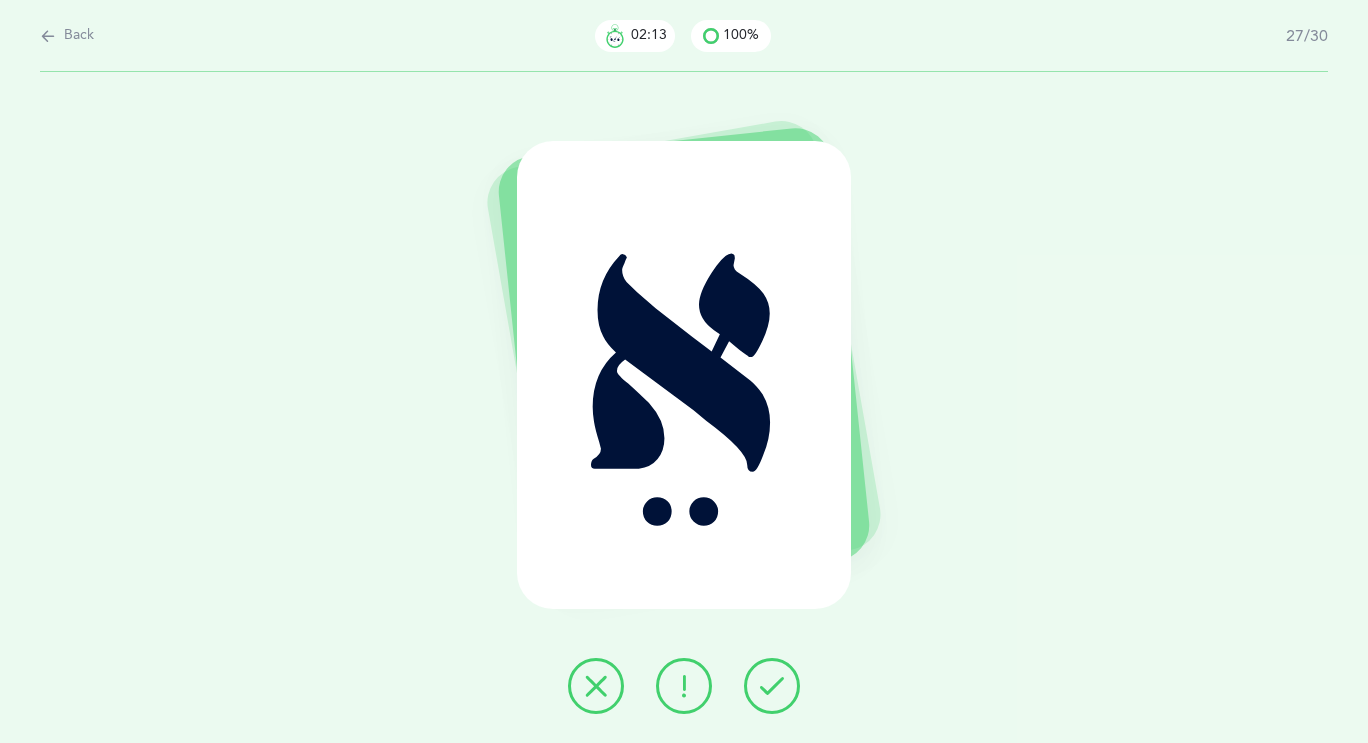 click at bounding box center (772, 686) 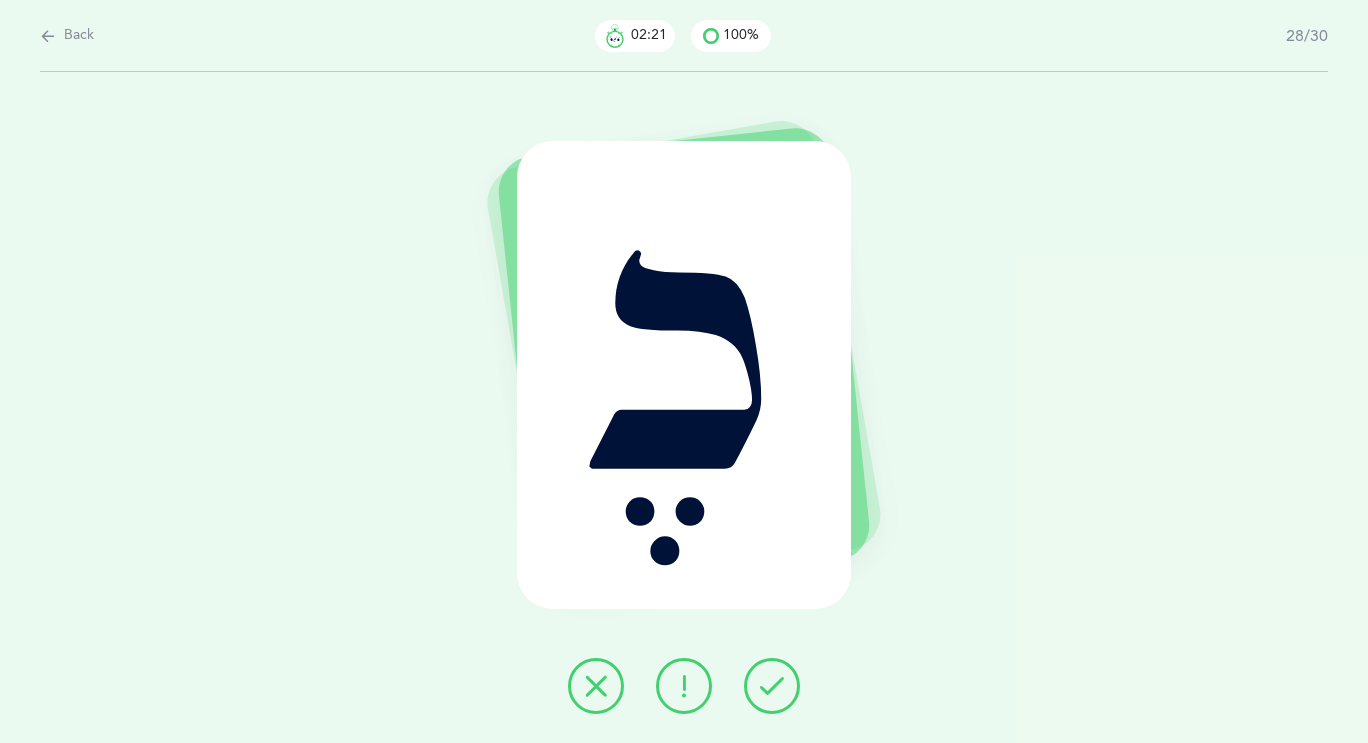 click at bounding box center (772, 686) 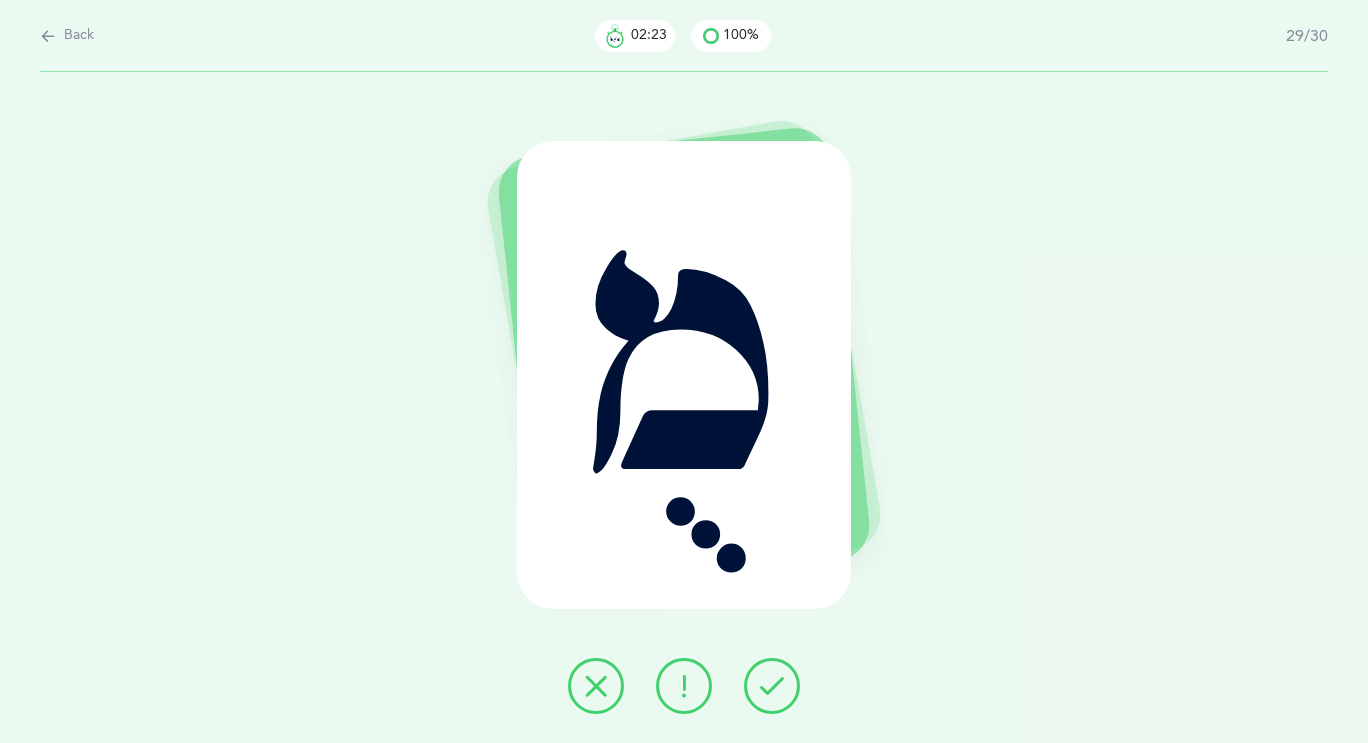 click at bounding box center (772, 686) 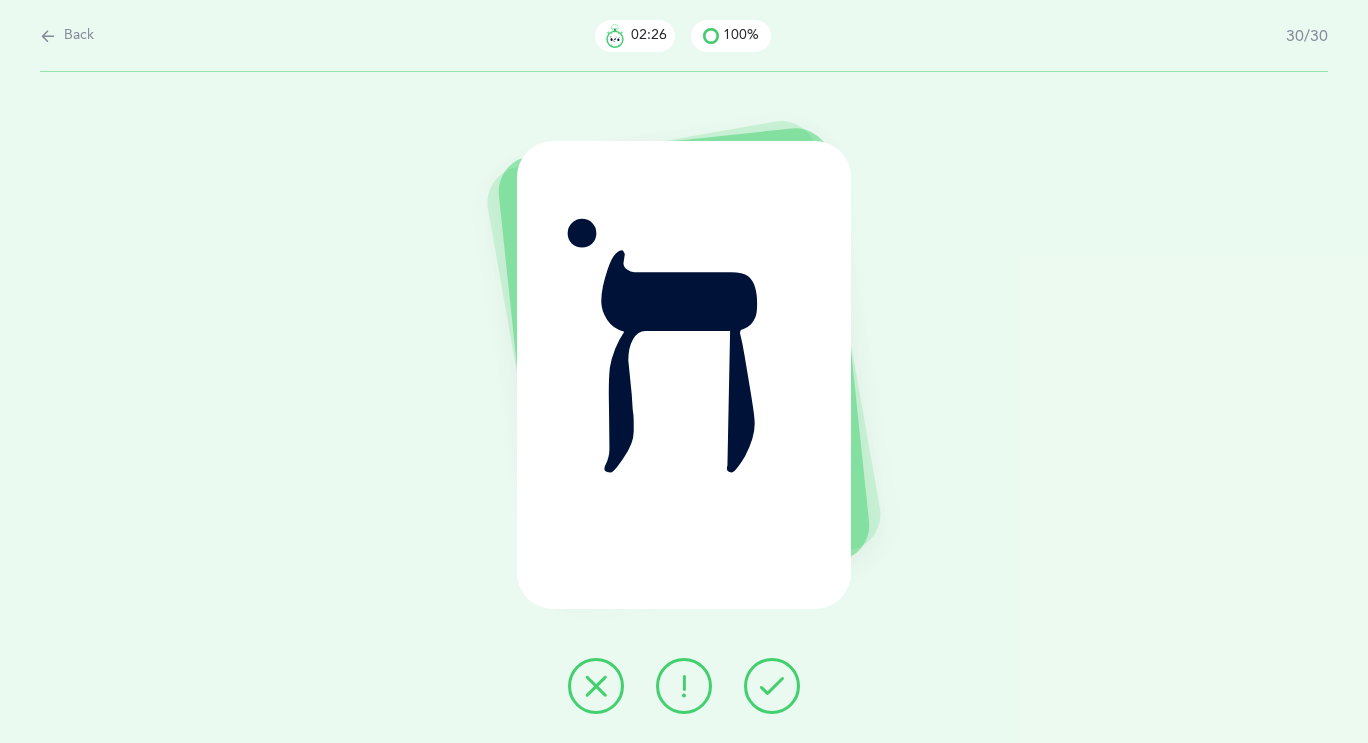 click at bounding box center (772, 686) 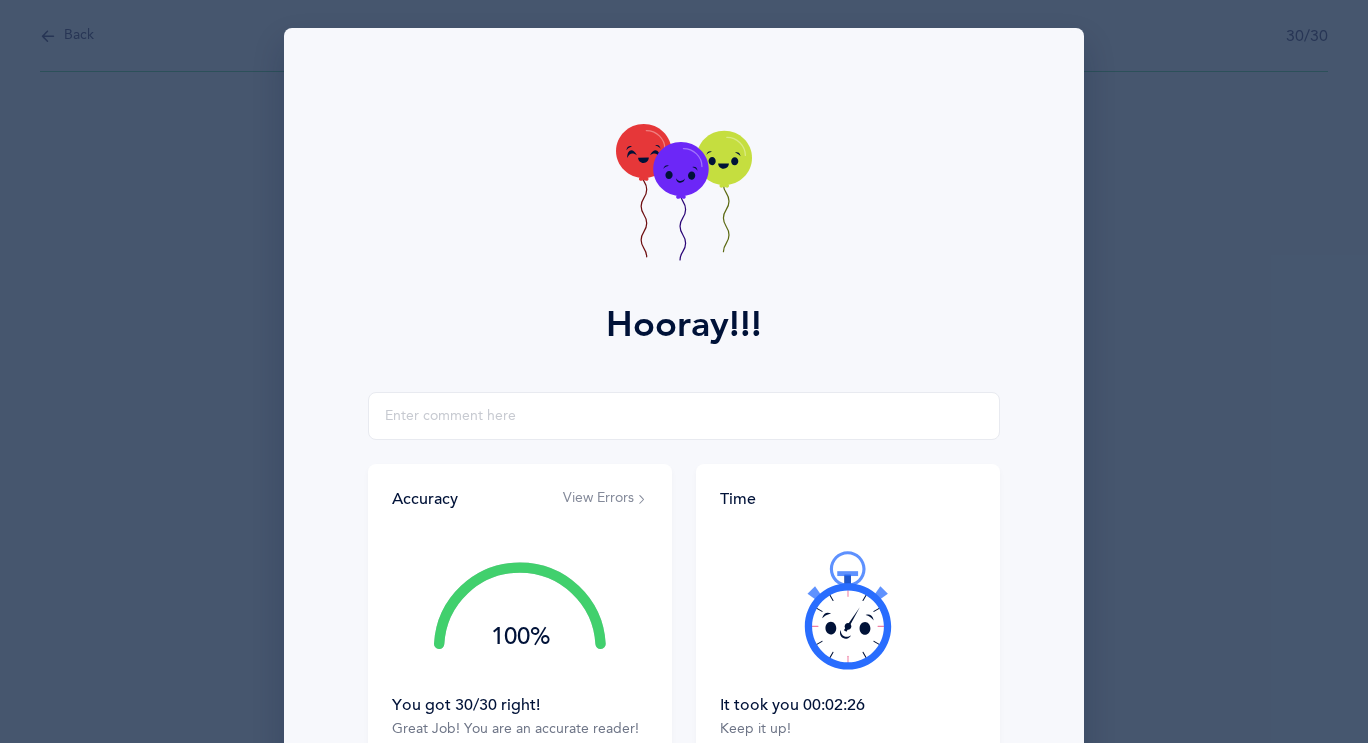 click on "View Errors" at bounding box center [605, 499] 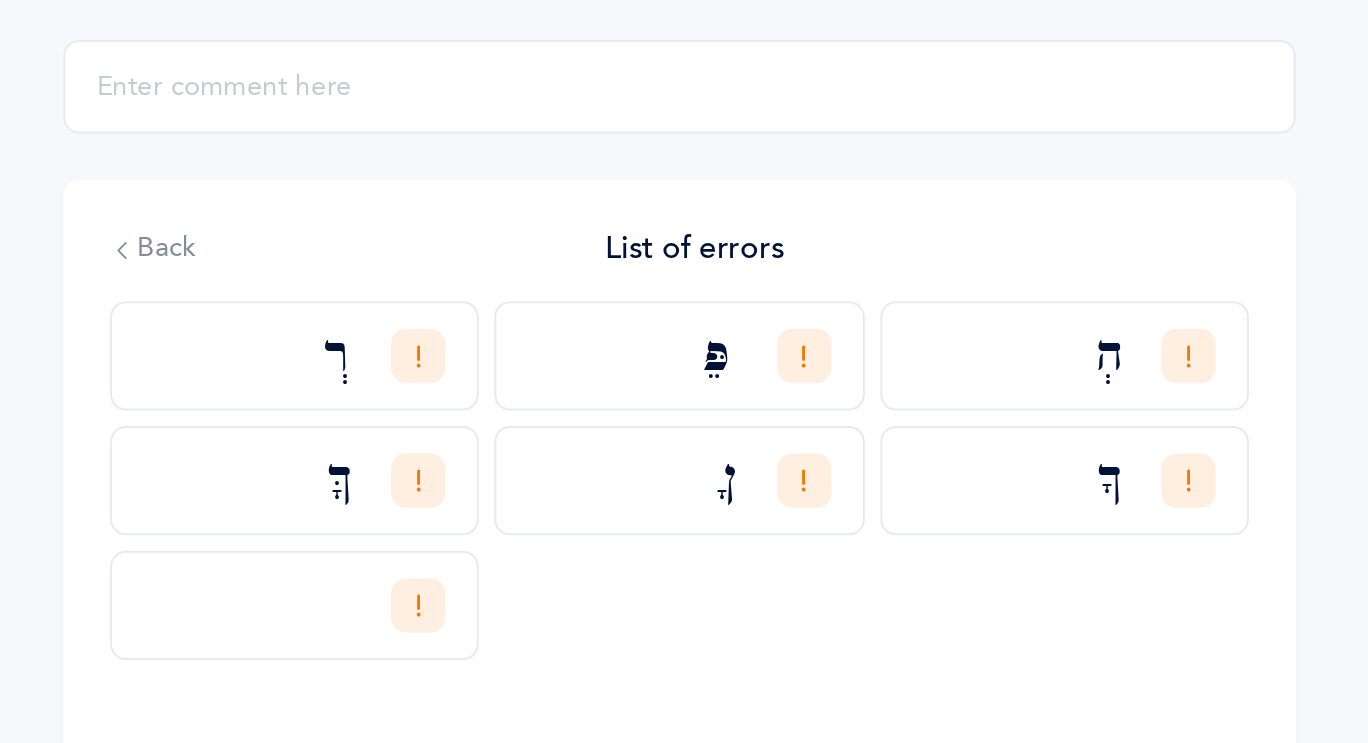 scroll, scrollTop: 8, scrollLeft: 0, axis: vertical 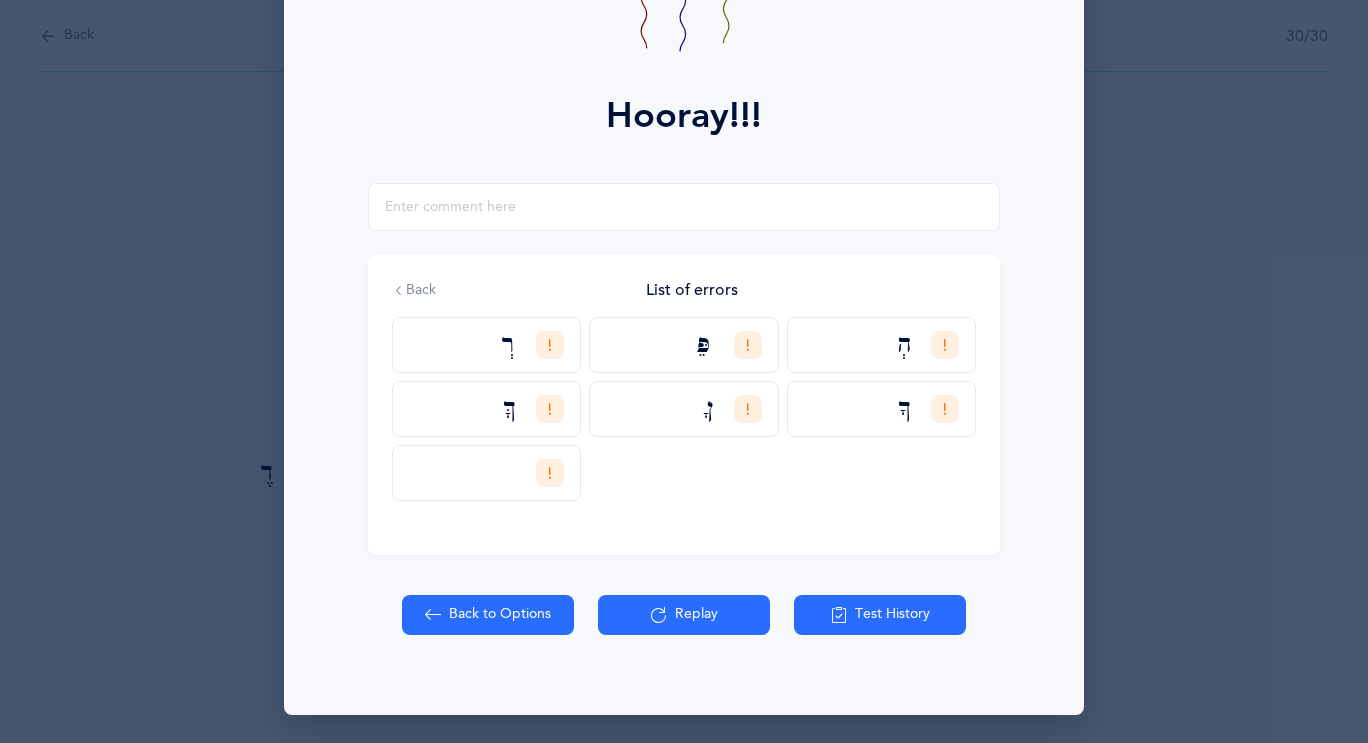 click on "Back to Options" at bounding box center (488, 615) 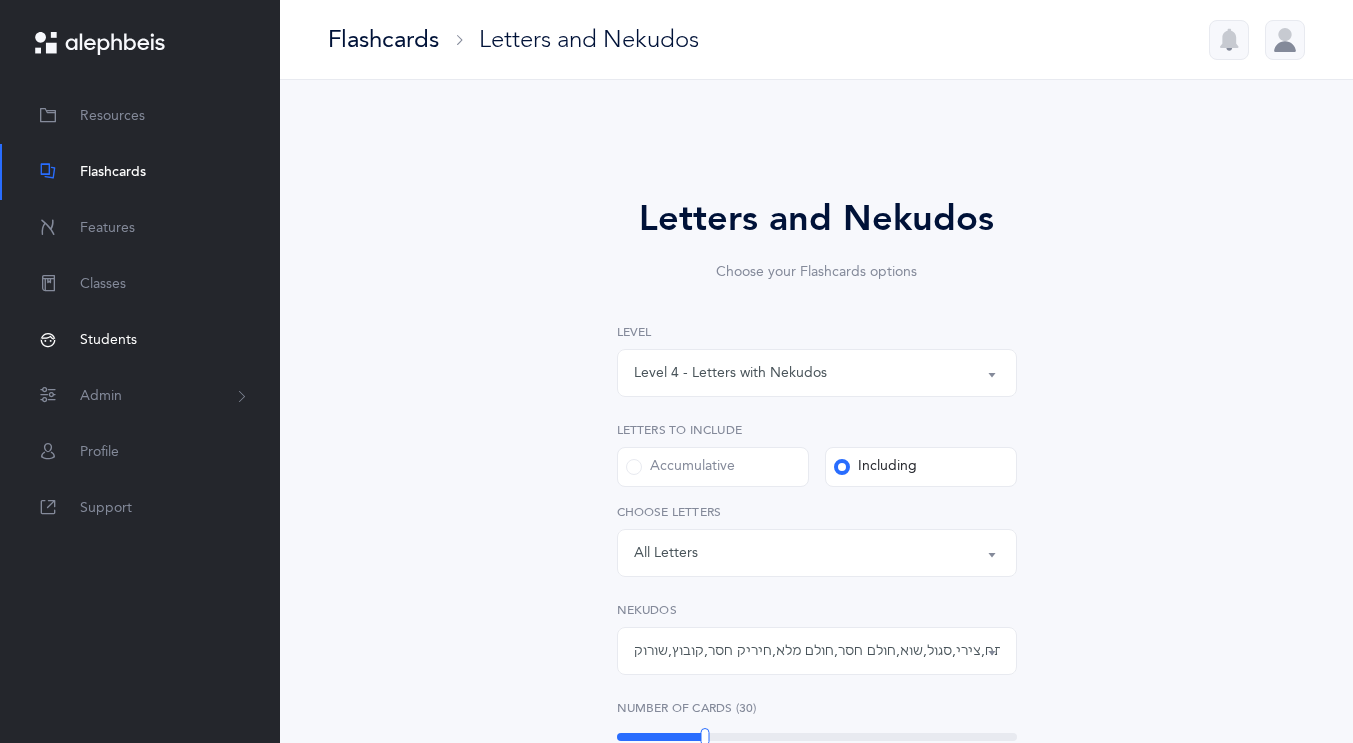 click on "Students" at bounding box center [108, 340] 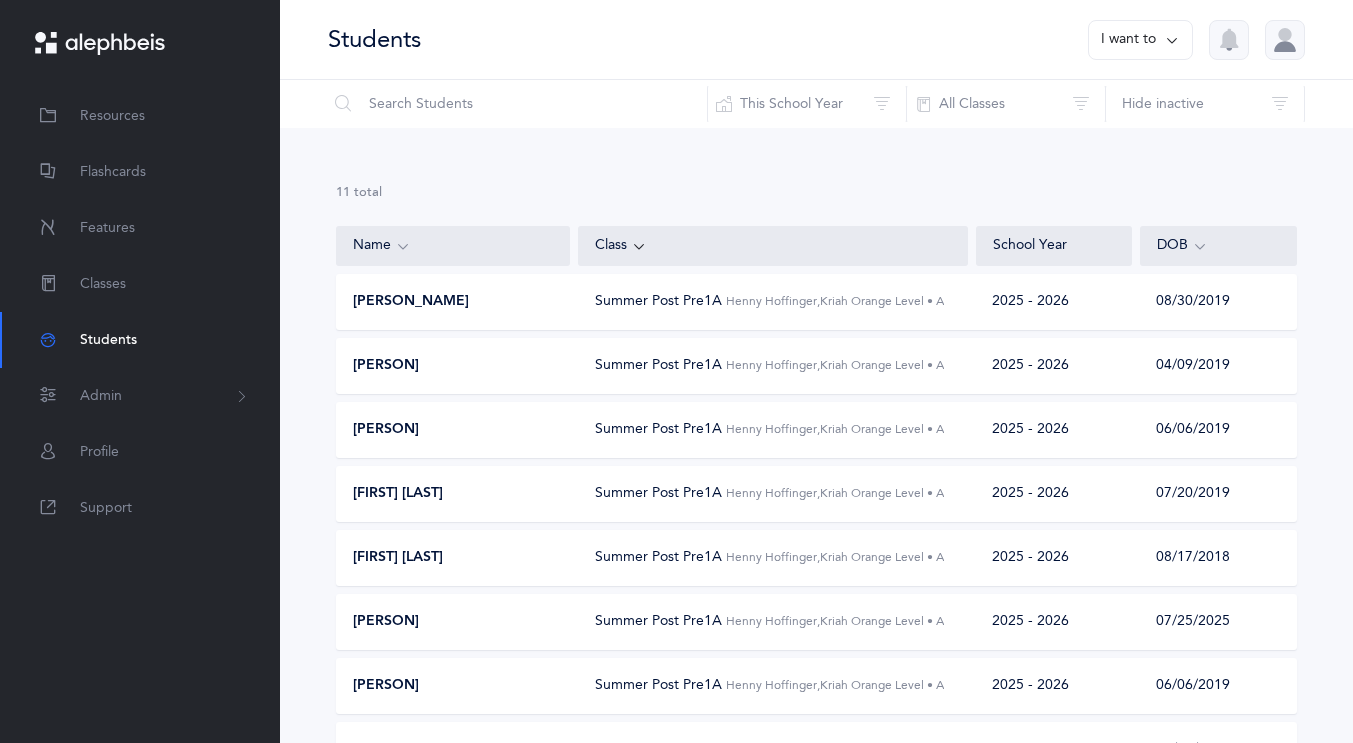 click on "[PERSON_NAME]" at bounding box center [411, 302] 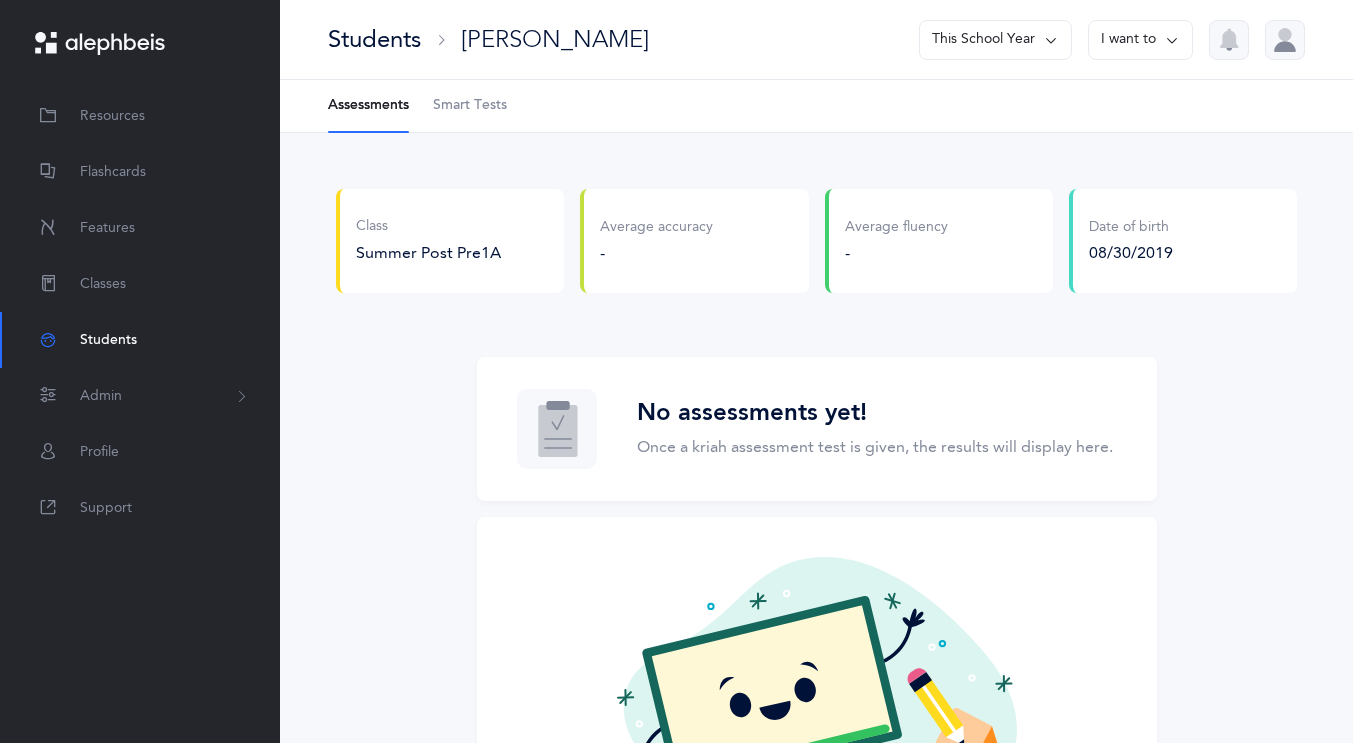 click on "Smart Tests" at bounding box center (470, 106) 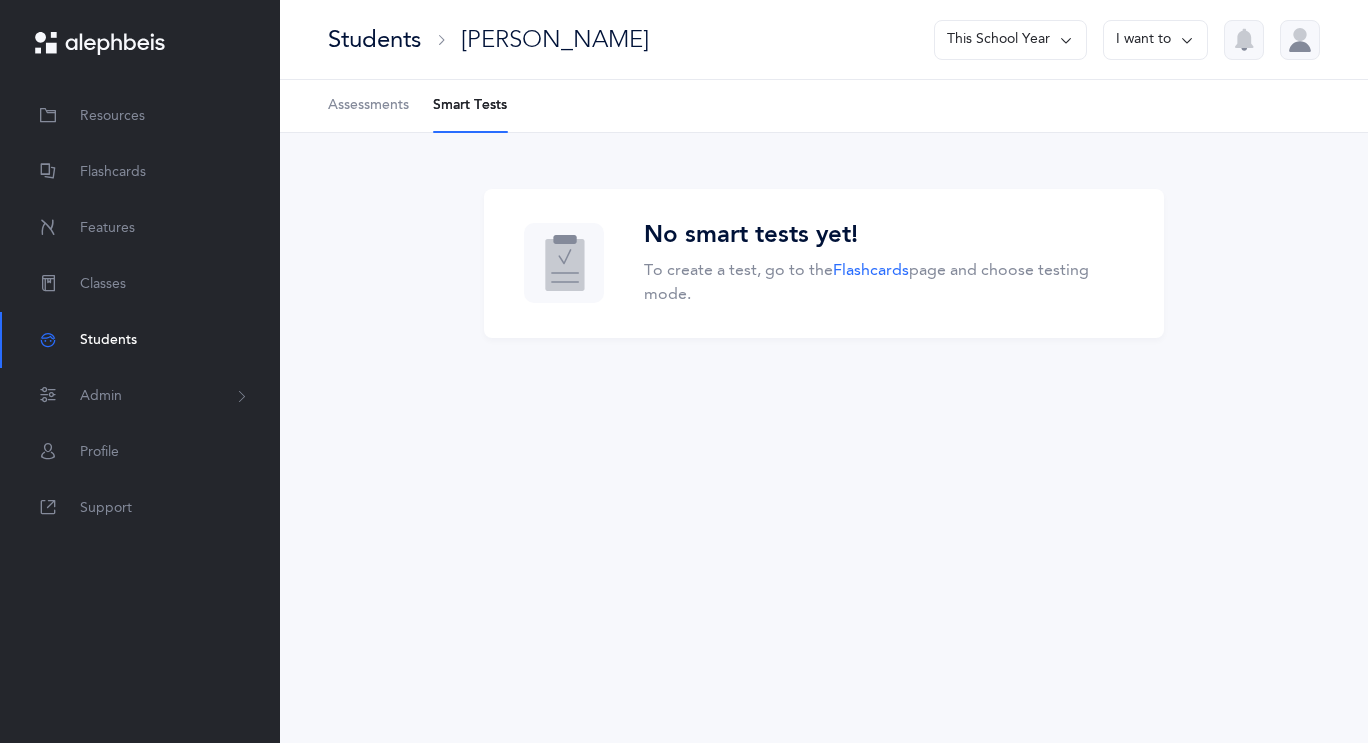 click on "Smart Tests" at bounding box center [470, 106] 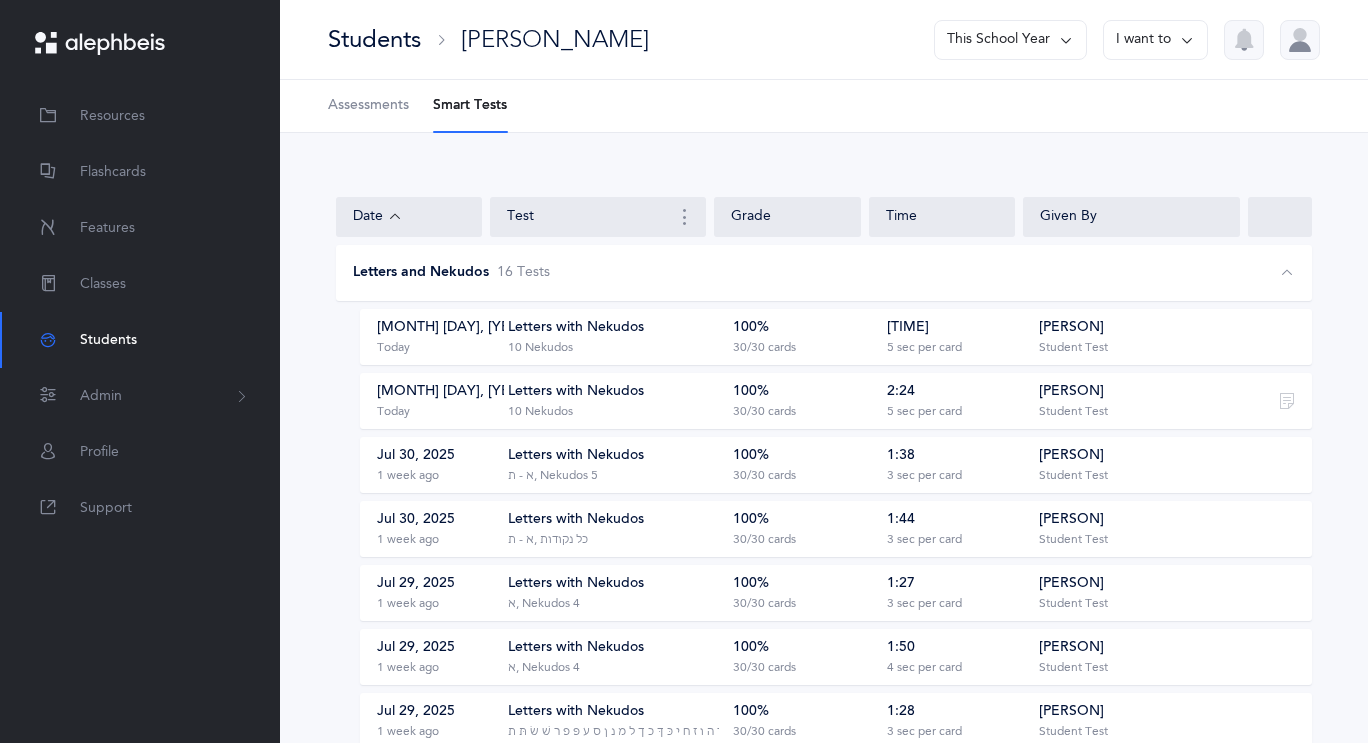 click on "Assessments" at bounding box center [368, 106] 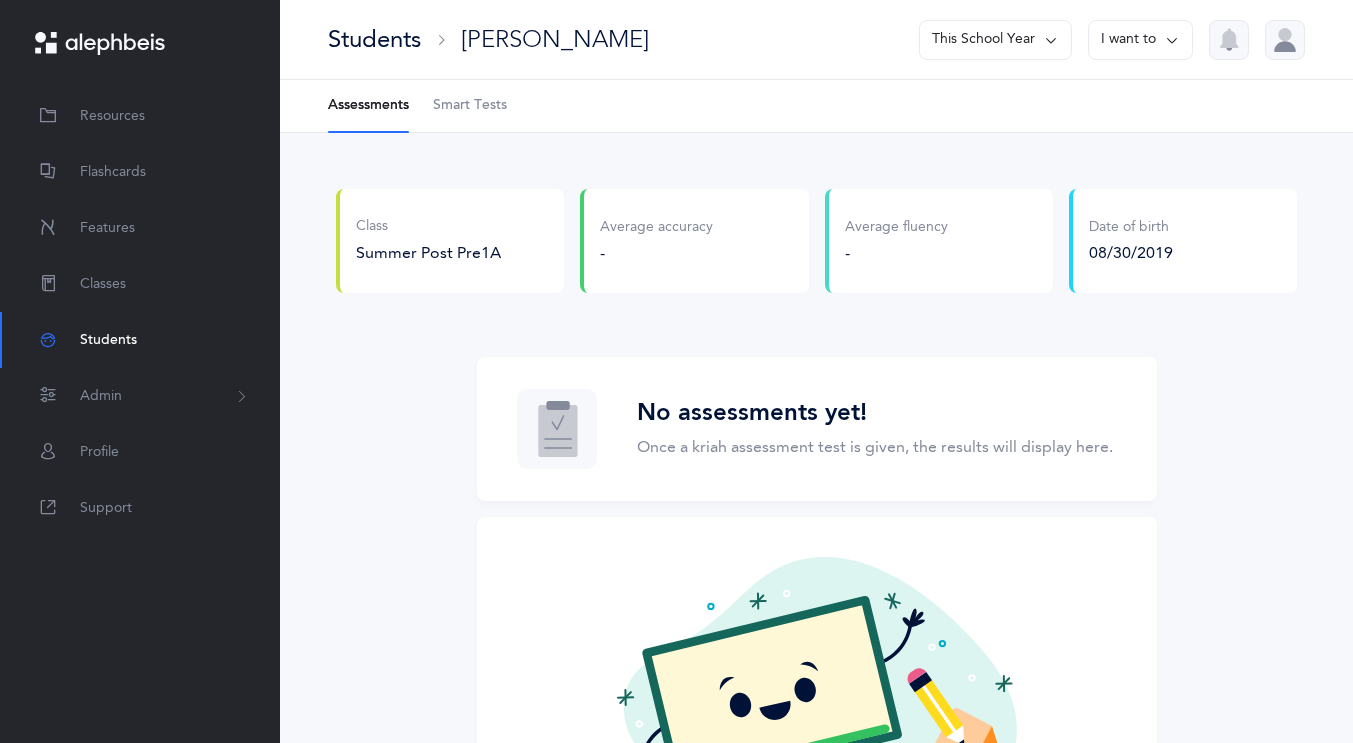 click on "Smart Tests" at bounding box center [470, 106] 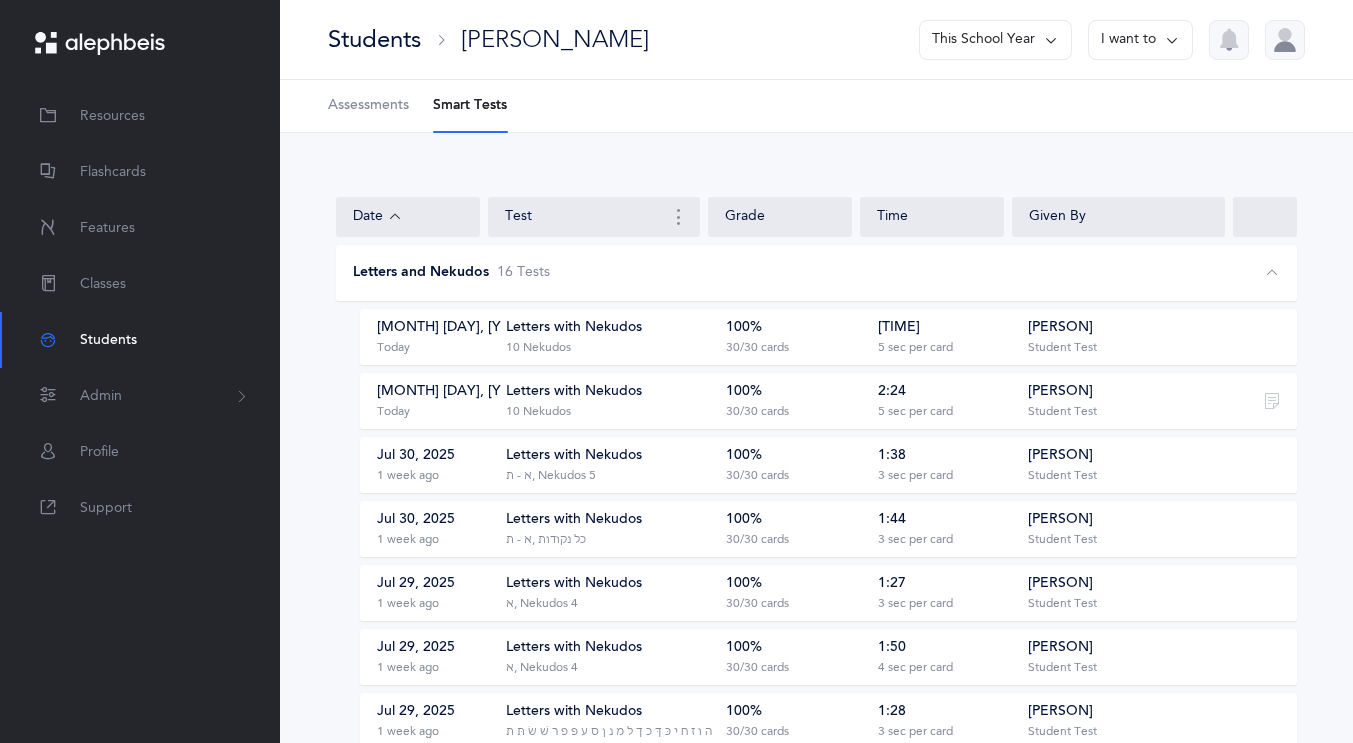 click on "Letters with Nekudos
10 Nekudos" at bounding box center (609, 401) 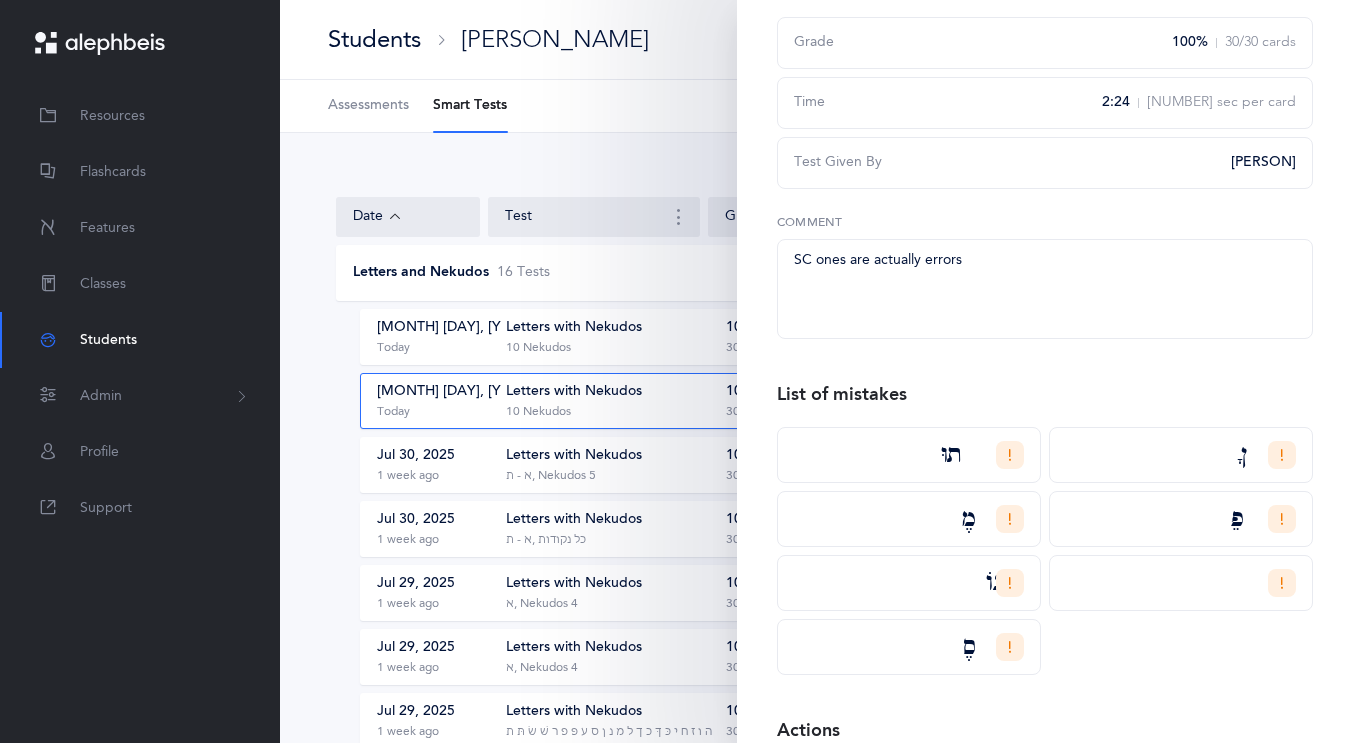 scroll, scrollTop: 195, scrollLeft: 0, axis: vertical 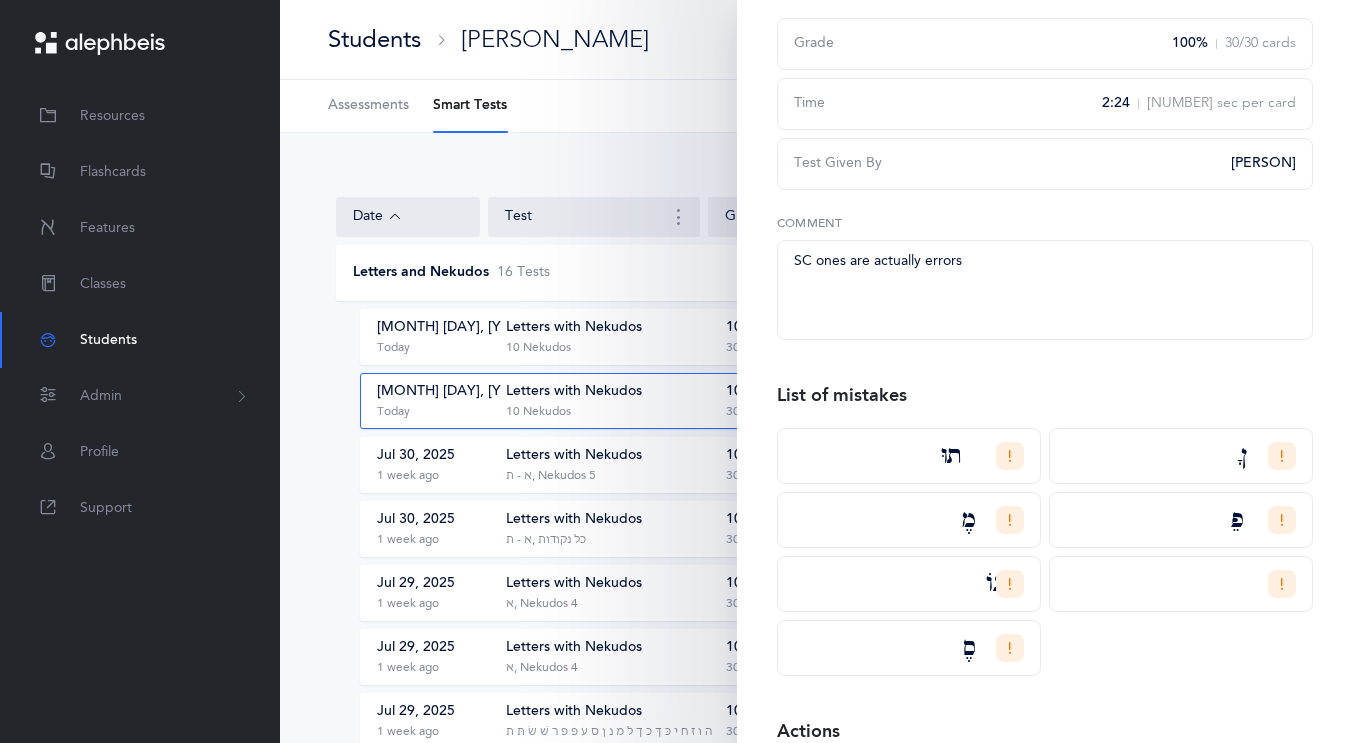 click on "1 week ago" at bounding box center (408, 476) 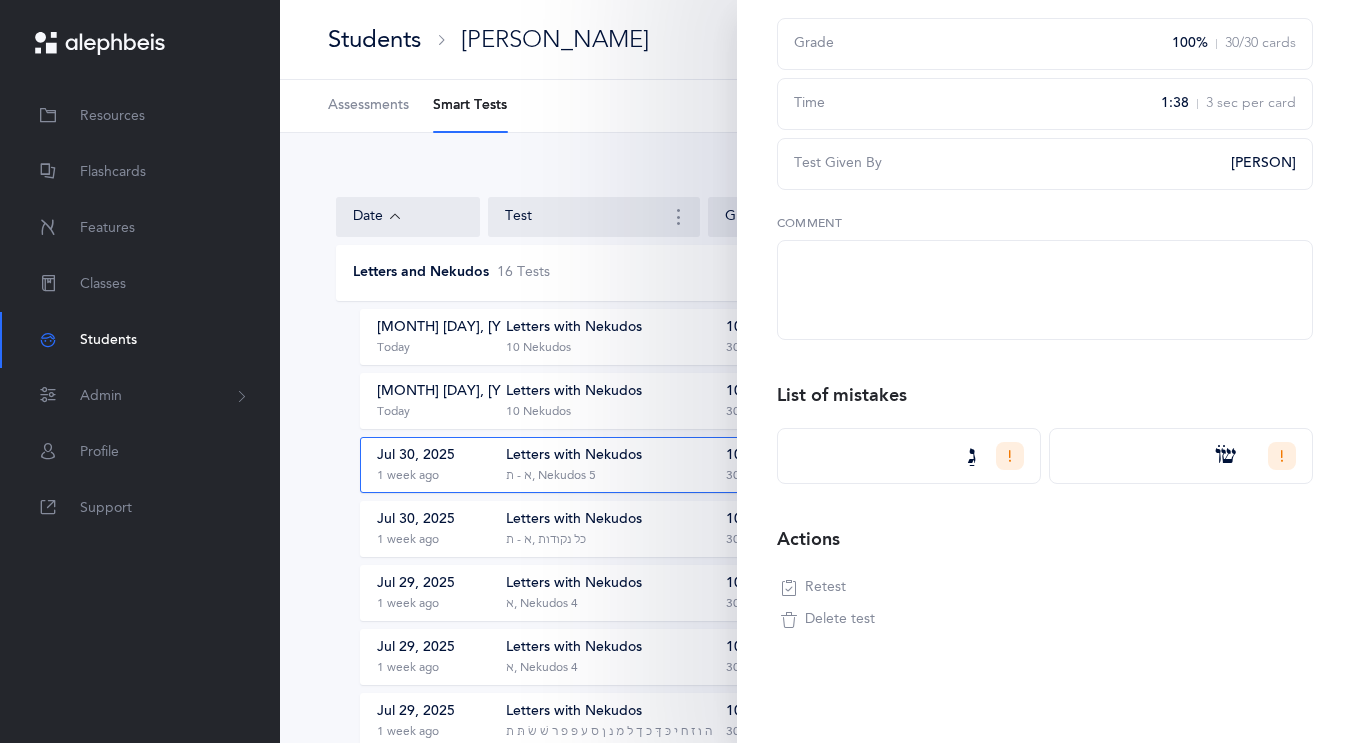 click on "[MONTH] [DAY], [YEAR]
Today" at bounding box center (431, 401) 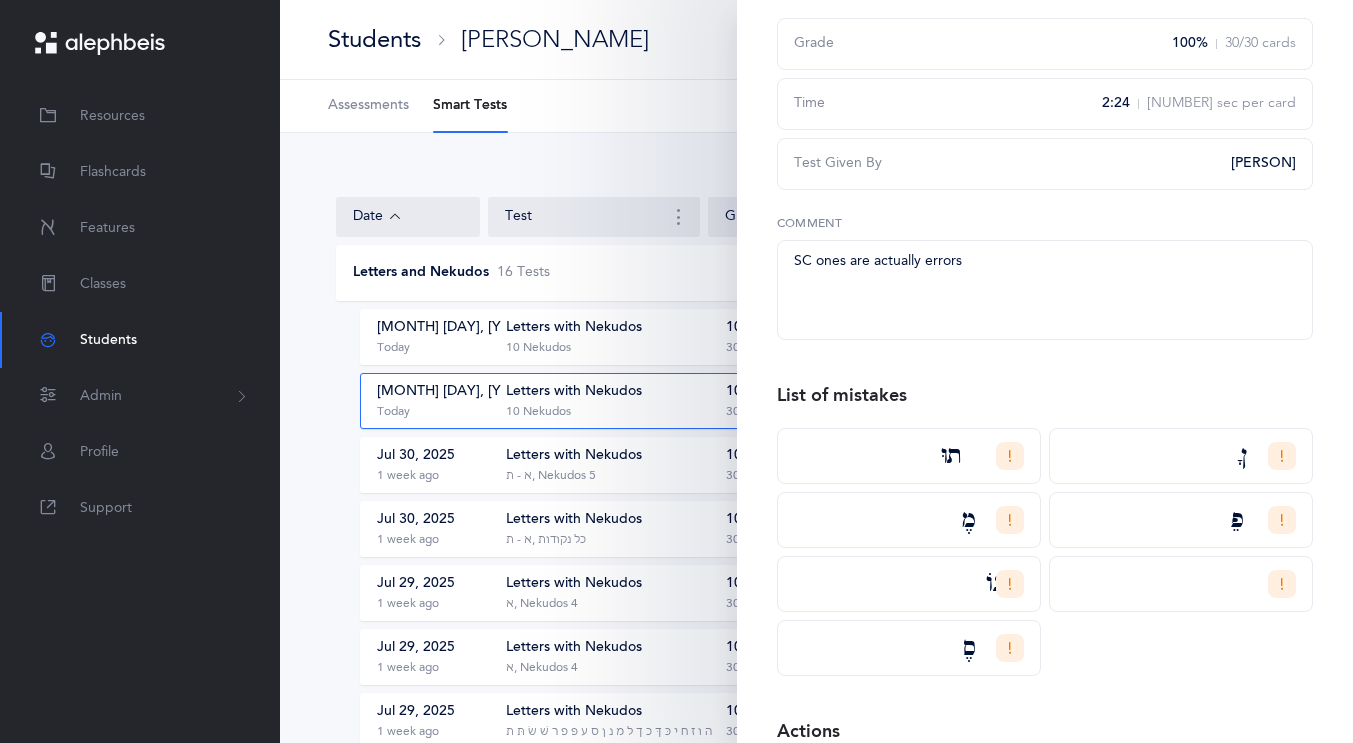 click on "Date
Test
Grade
Time
Given By
Letters and Nekudos
16 Test s
[DATE]
Today
Letters with Nekudos
10 Nekudos
100%
30/30 cards
[TIME]
5
sec per card
[PERSON]
Student Test
[DATE]
Today
Letters with Nekudos
10 Nekudos
100%
30/30 cards
[TIME]
5
sec per card
[PERSON]
Student Test
[DATE]
1 week ago
Letters with Nekudos
‭‫א - ת‬, ‭‫5 Nekudos
100%
30/30 cards
1:38
3
sec per card
[PERSON]
Student Test" at bounding box center [816, 805] 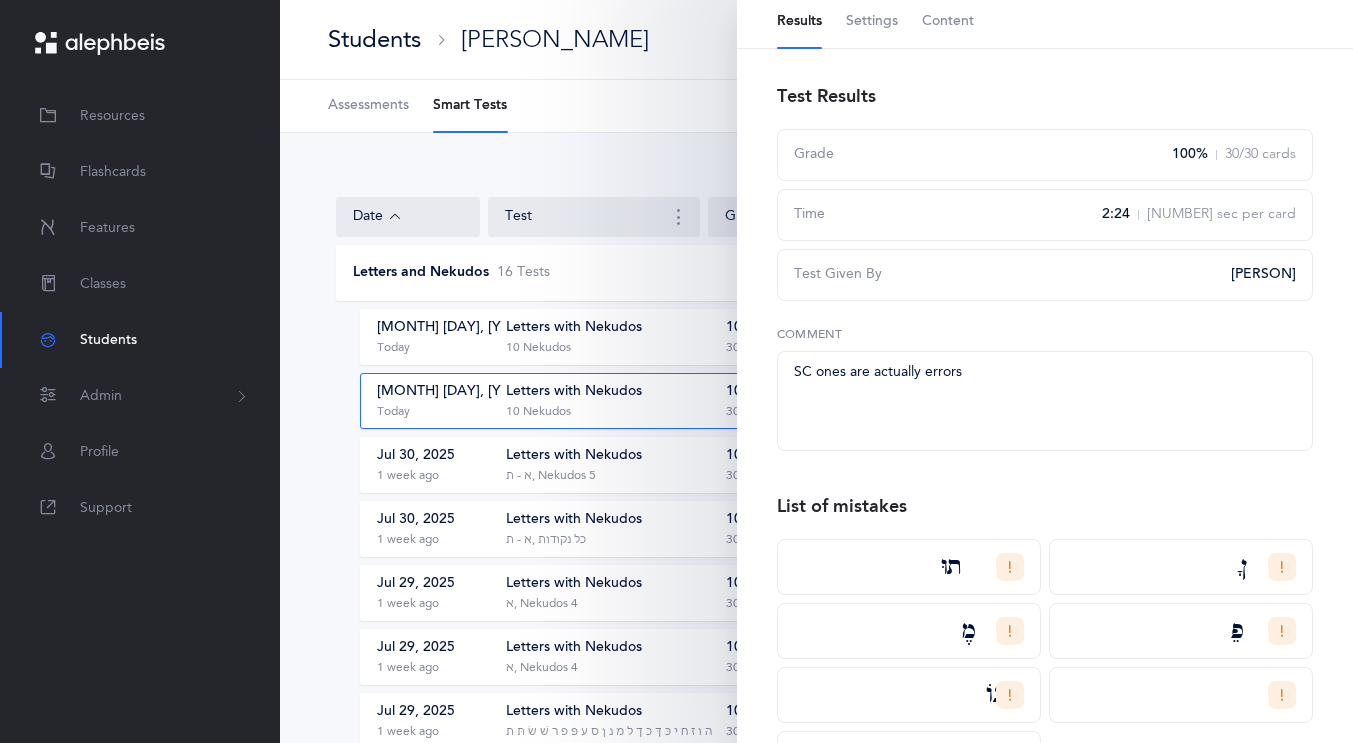 scroll, scrollTop: 0, scrollLeft: 0, axis: both 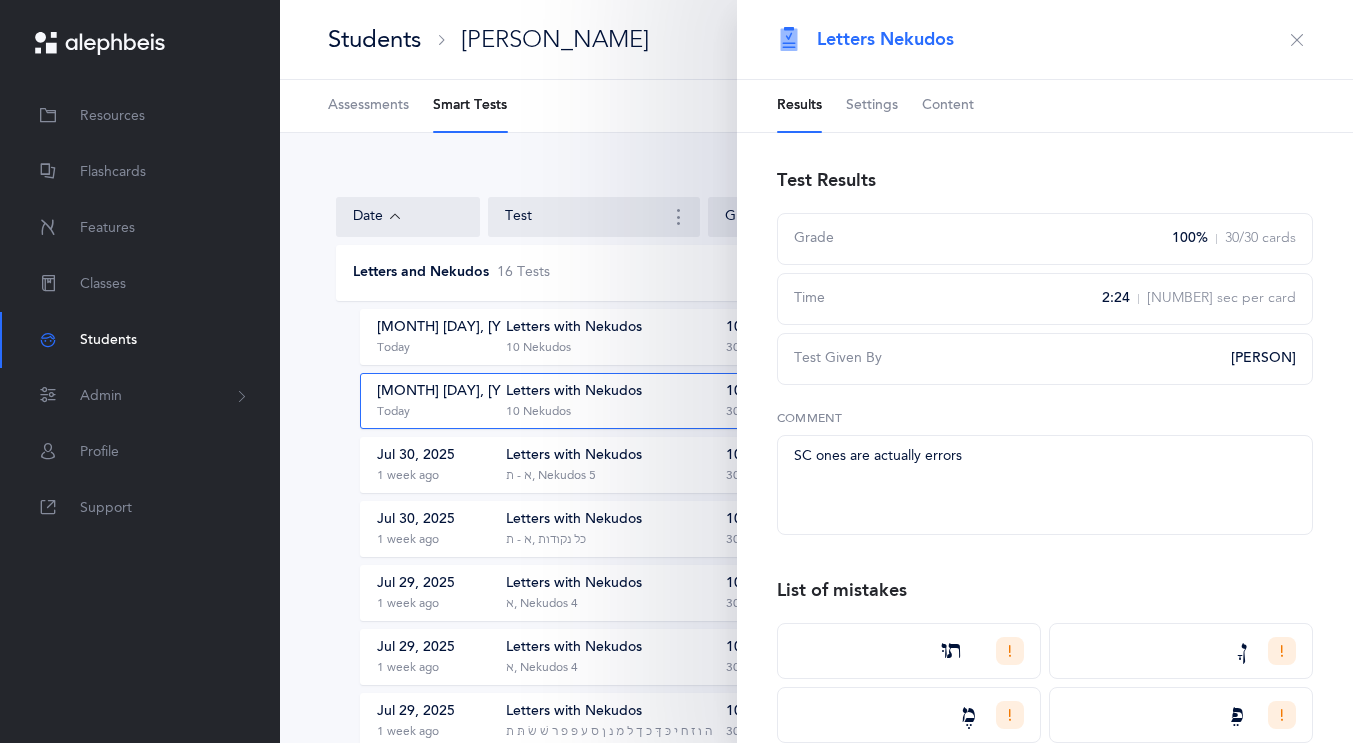 click at bounding box center (1297, 40) 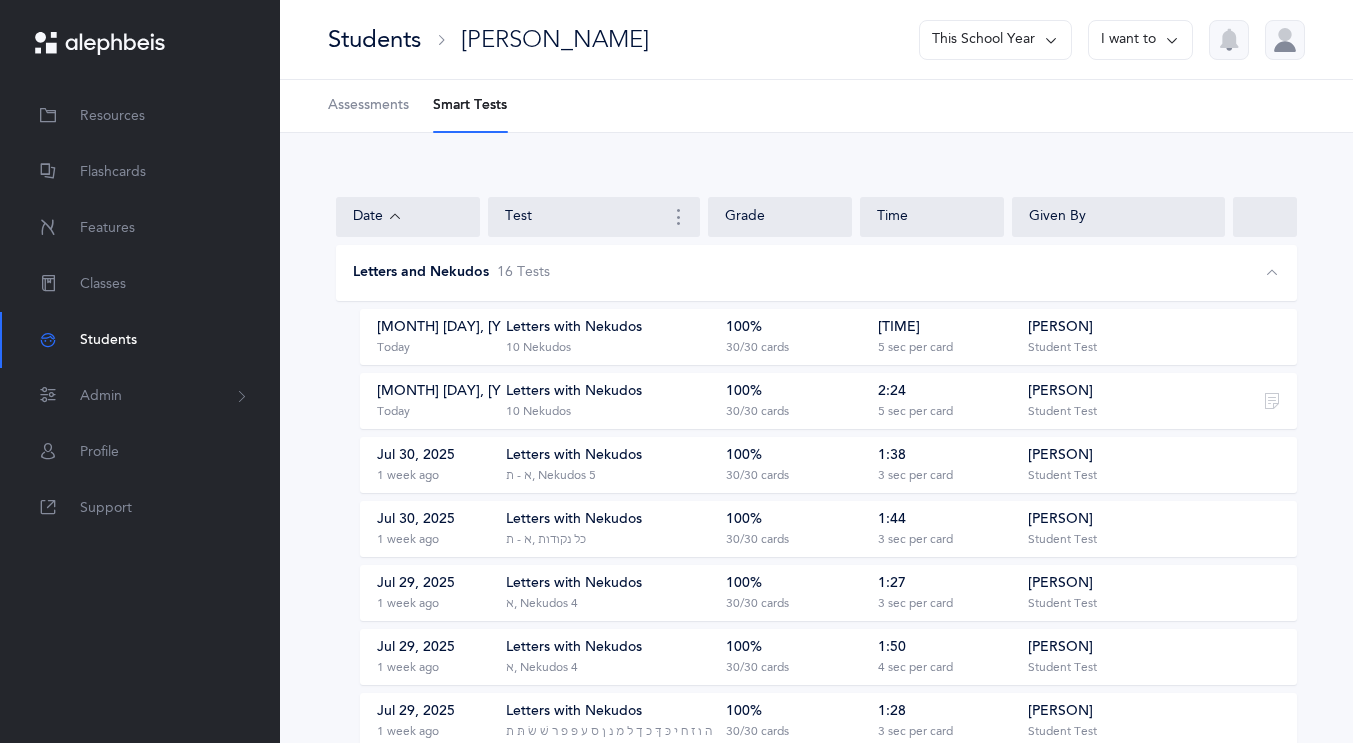 click on "‭‫א - ת‬, ‭‫כל נקודות" at bounding box center (546, 540) 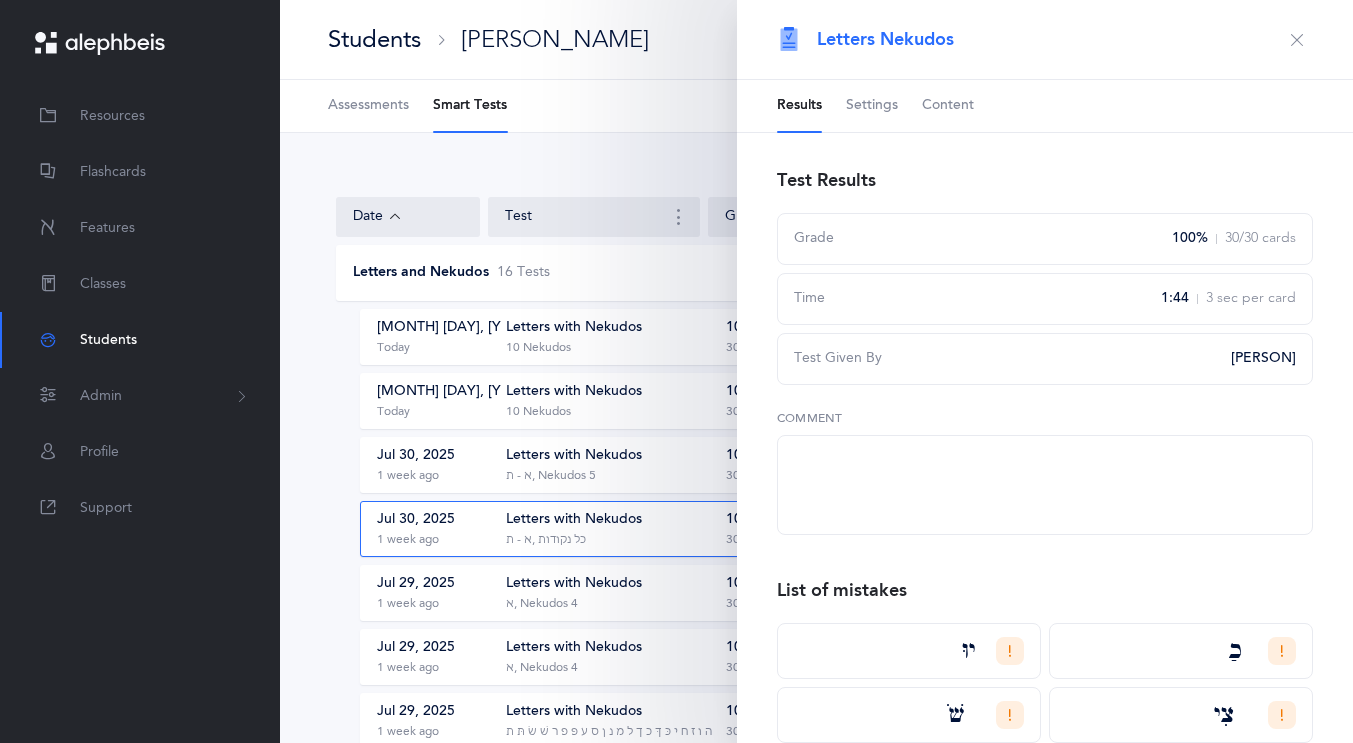 scroll, scrollTop: 7, scrollLeft: 0, axis: vertical 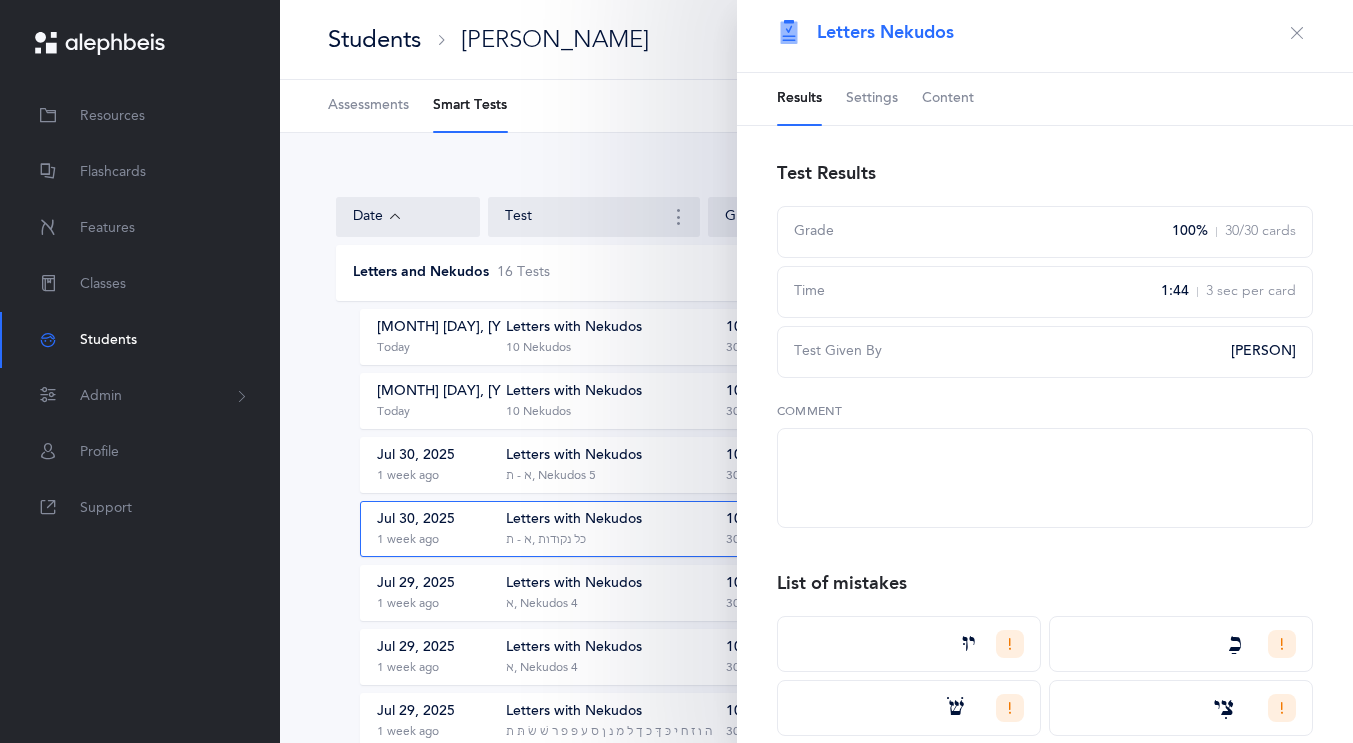 click on "Settings" at bounding box center (872, 99) 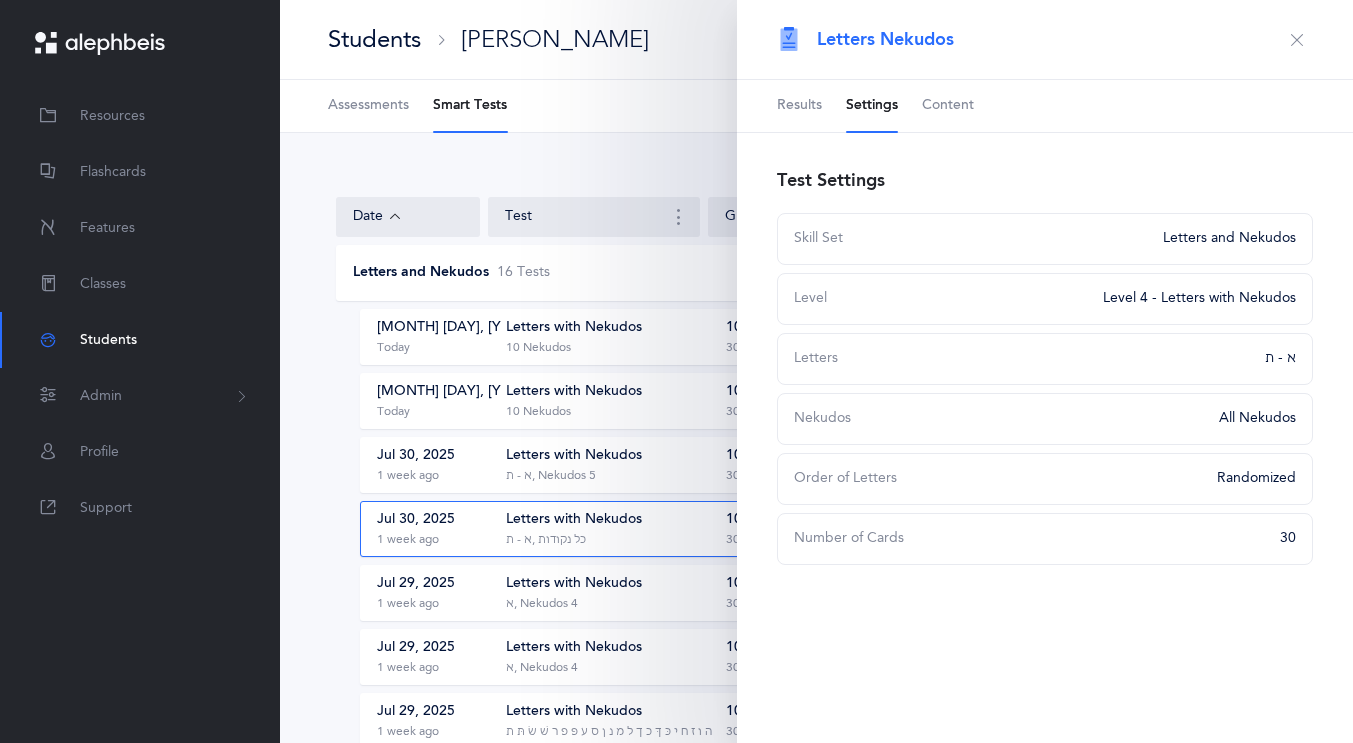 click on "Results" at bounding box center [799, 106] 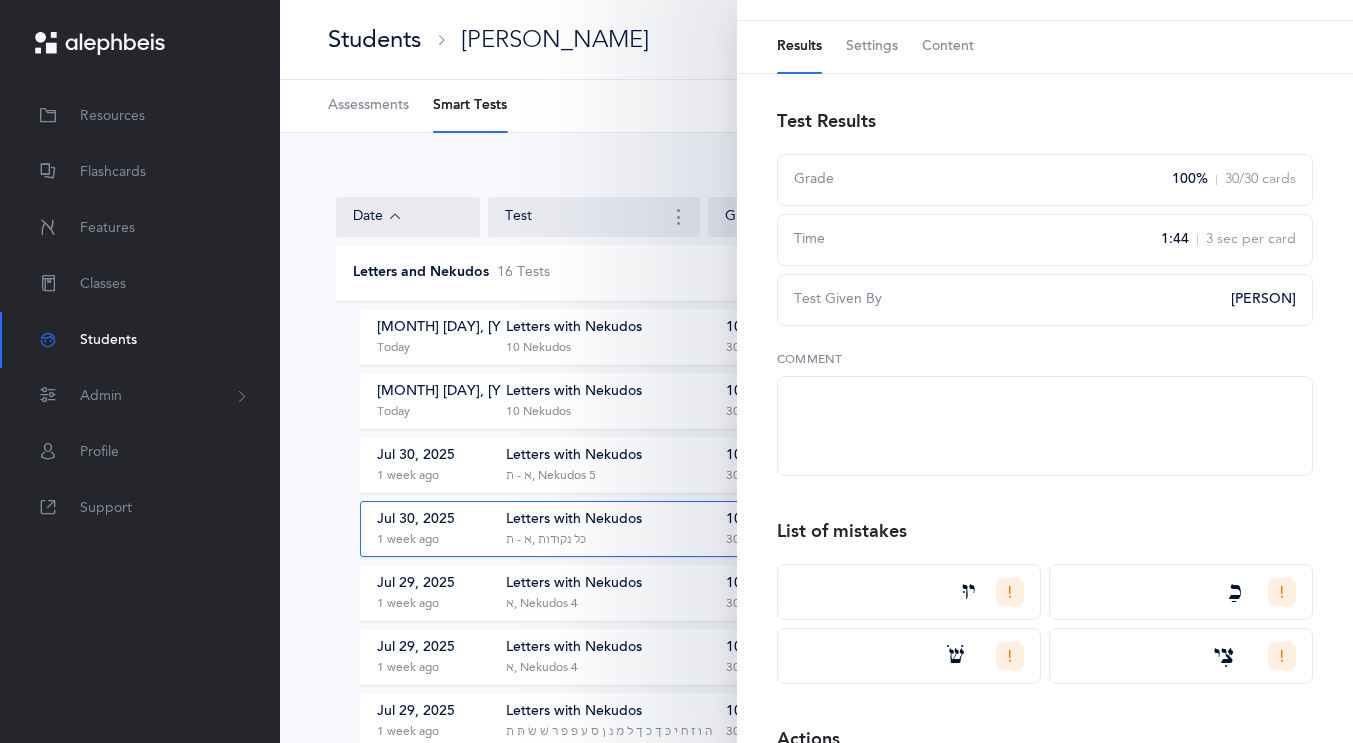 scroll, scrollTop: 57, scrollLeft: 0, axis: vertical 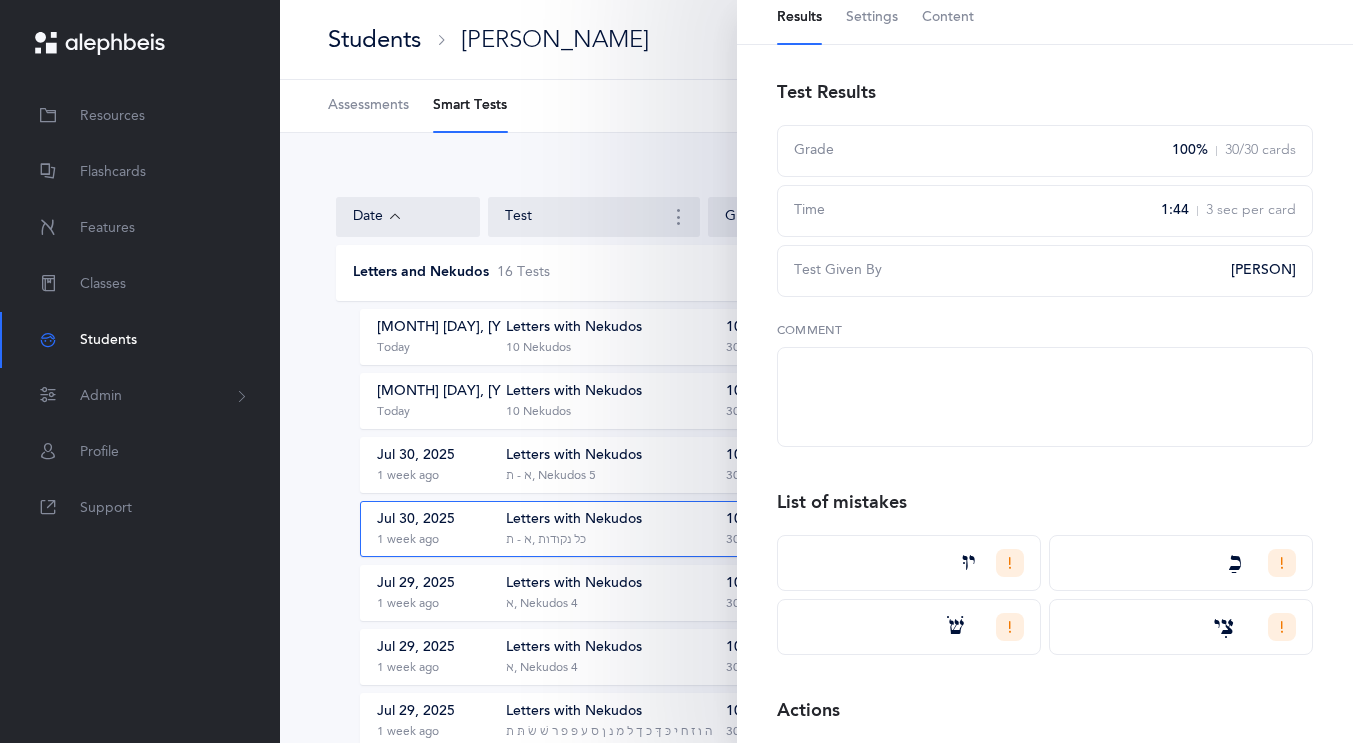 click on "[DATE]
Today
Letters with Nekudos
10 Nekudos
100%
30/30 cards
[TIME]
5
sec per card
[PERSON]
Student Test
[DATE]
Today
Letters with Nekudos
10 Nekudos
100%
30/30 cards
[TIME]
5
sec per card
[PERSON]
Student Test
[DATE]
1 week ago
Letters with Nekudos
‭‫א - ת‬, ‭‫5 Nekudos
100%
30/30 cards
1:38
3
sec per card
[PERSON]
Student Test
[DATE]
1 week ago
Letters with Nekudos
‭‫א - ת‬, ‭‫כל נקודות
100%
30/30 cards
1:44" at bounding box center (816, 817) 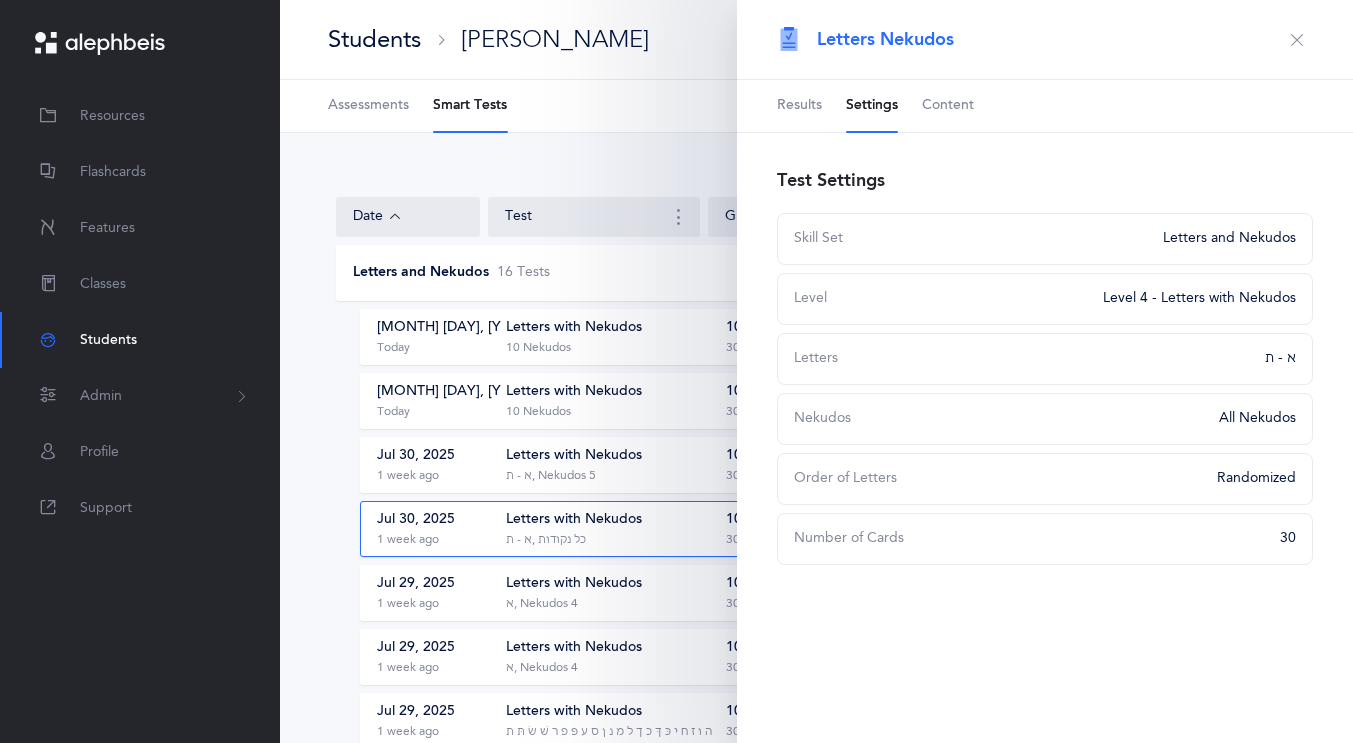 click on "Content" at bounding box center [948, 106] 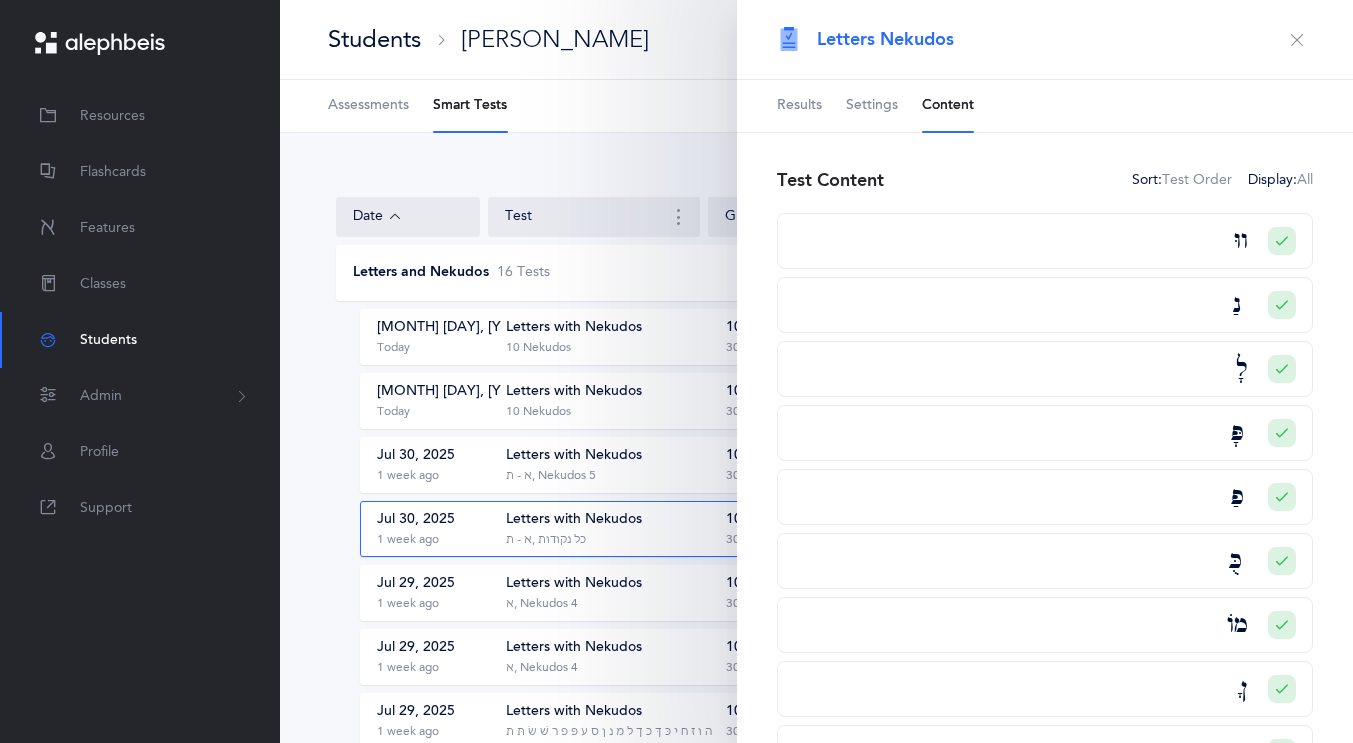 click on "Results" at bounding box center [799, 106] 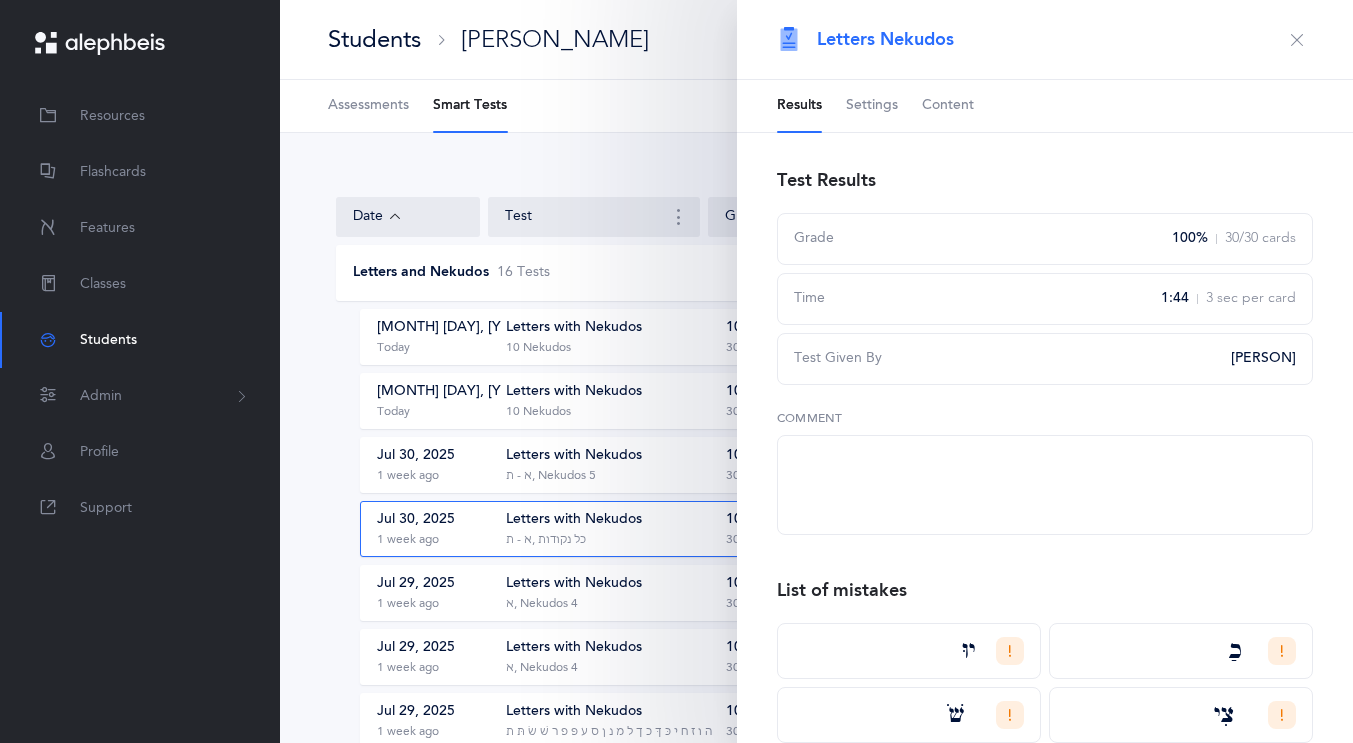 click on "Letters and Nekudos
16 Test s" at bounding box center (764, 273) 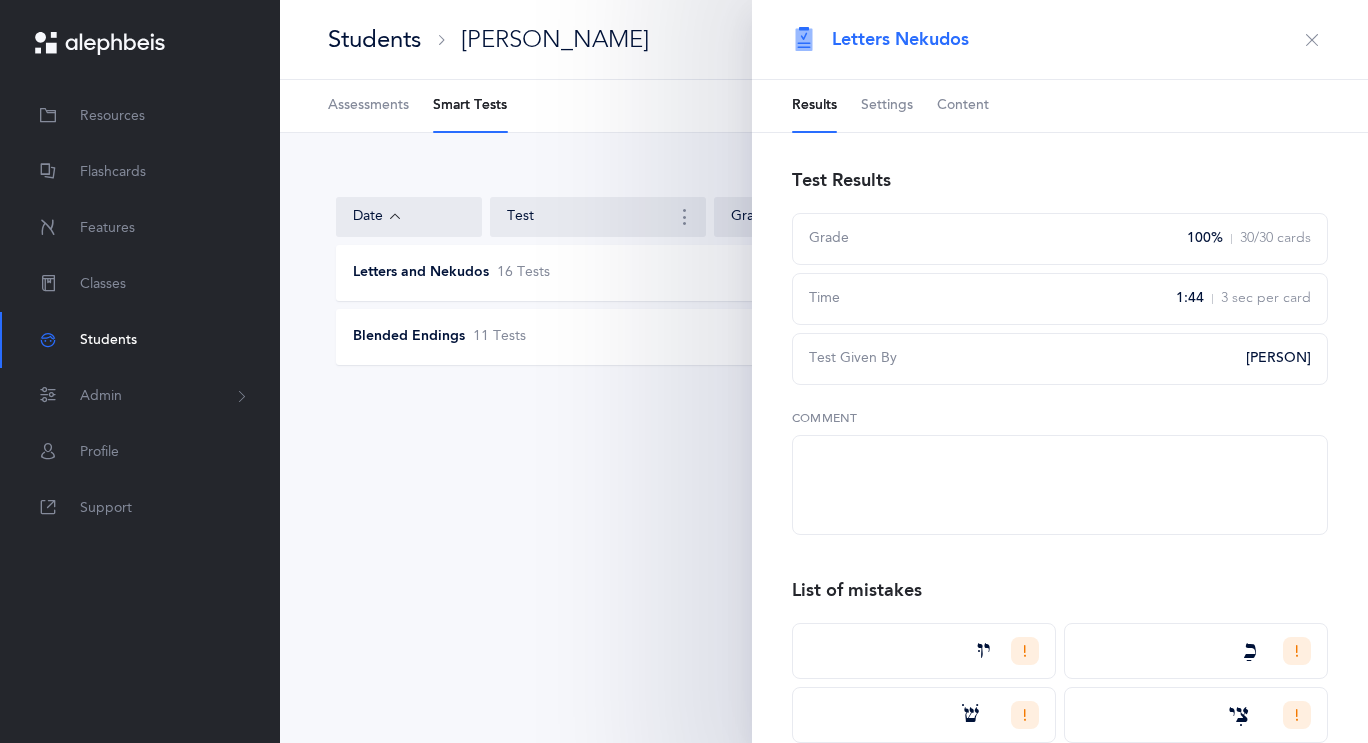 click at bounding box center (1312, 40) 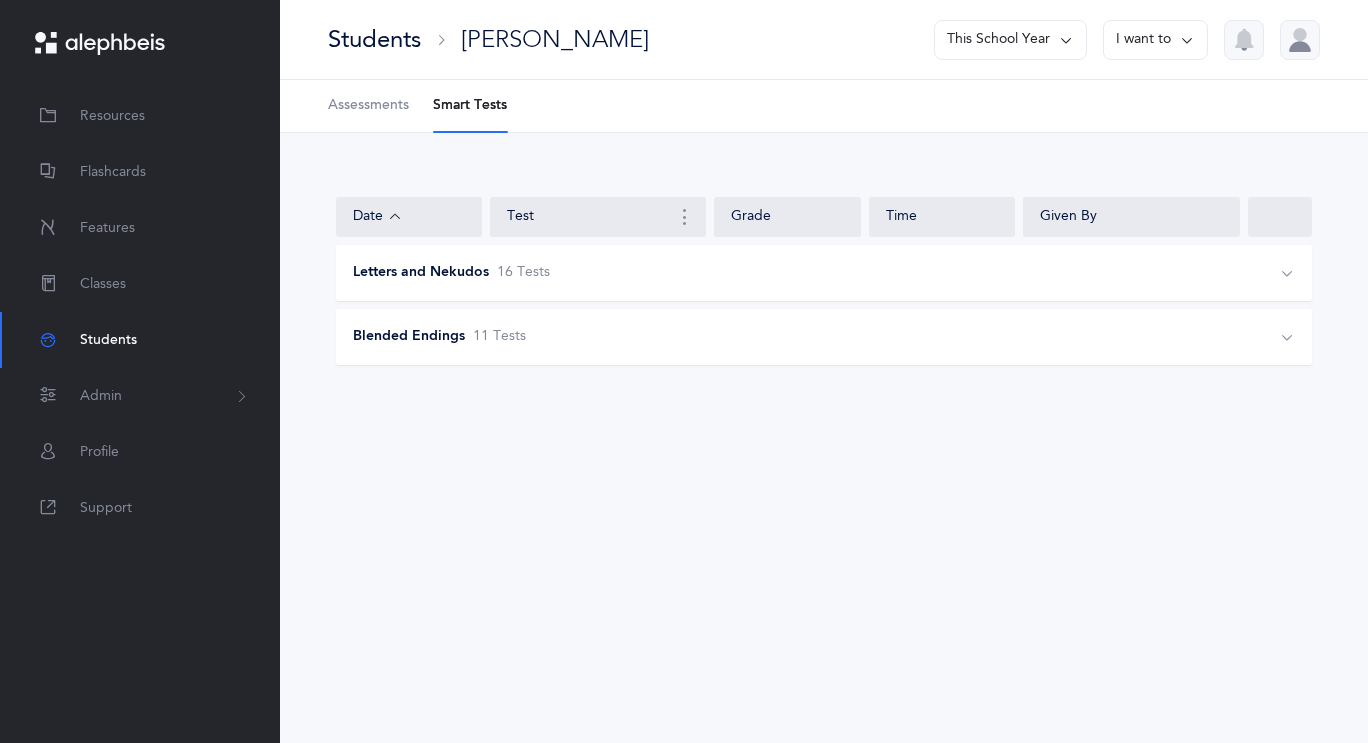 click on "Letters and Nekudos" at bounding box center (421, 273) 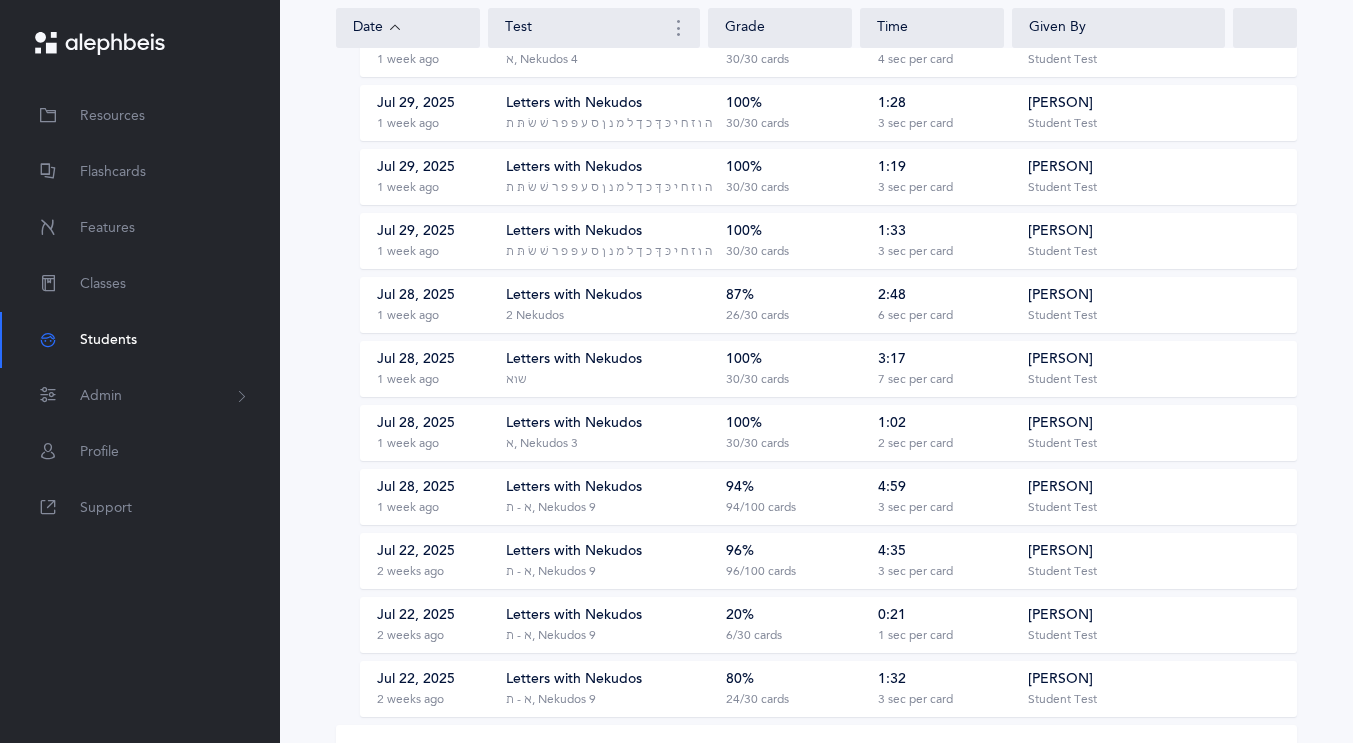scroll, scrollTop: 619, scrollLeft: 0, axis: vertical 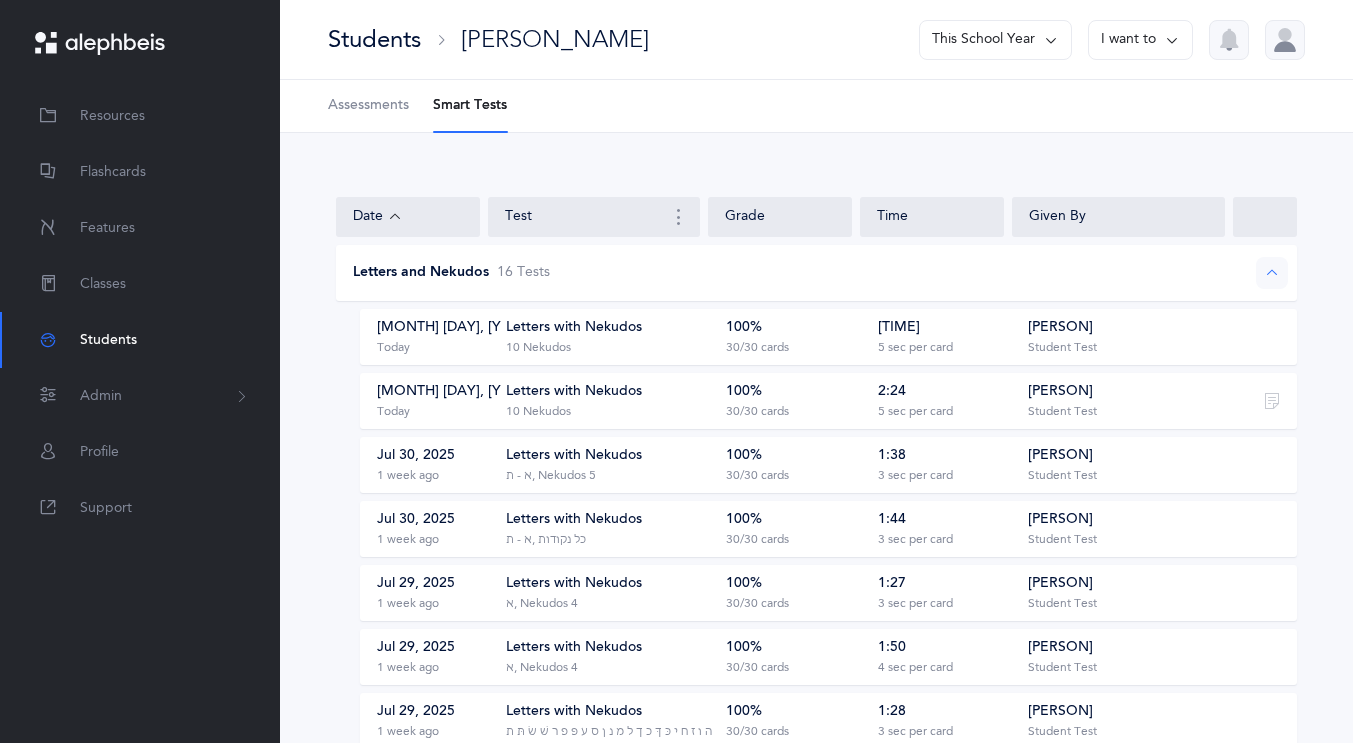 click on "Letters and Nekudos" at bounding box center [421, 273] 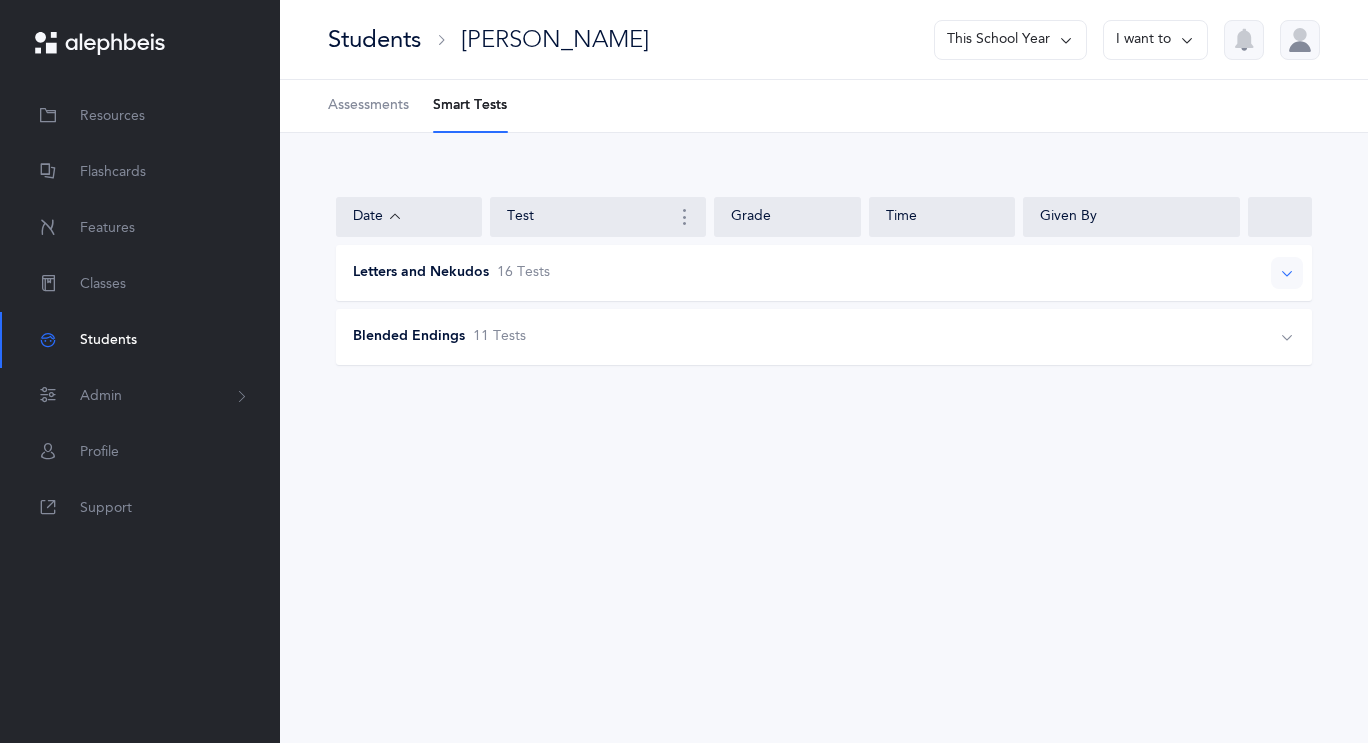click on "Blended Endings" at bounding box center (409, 337) 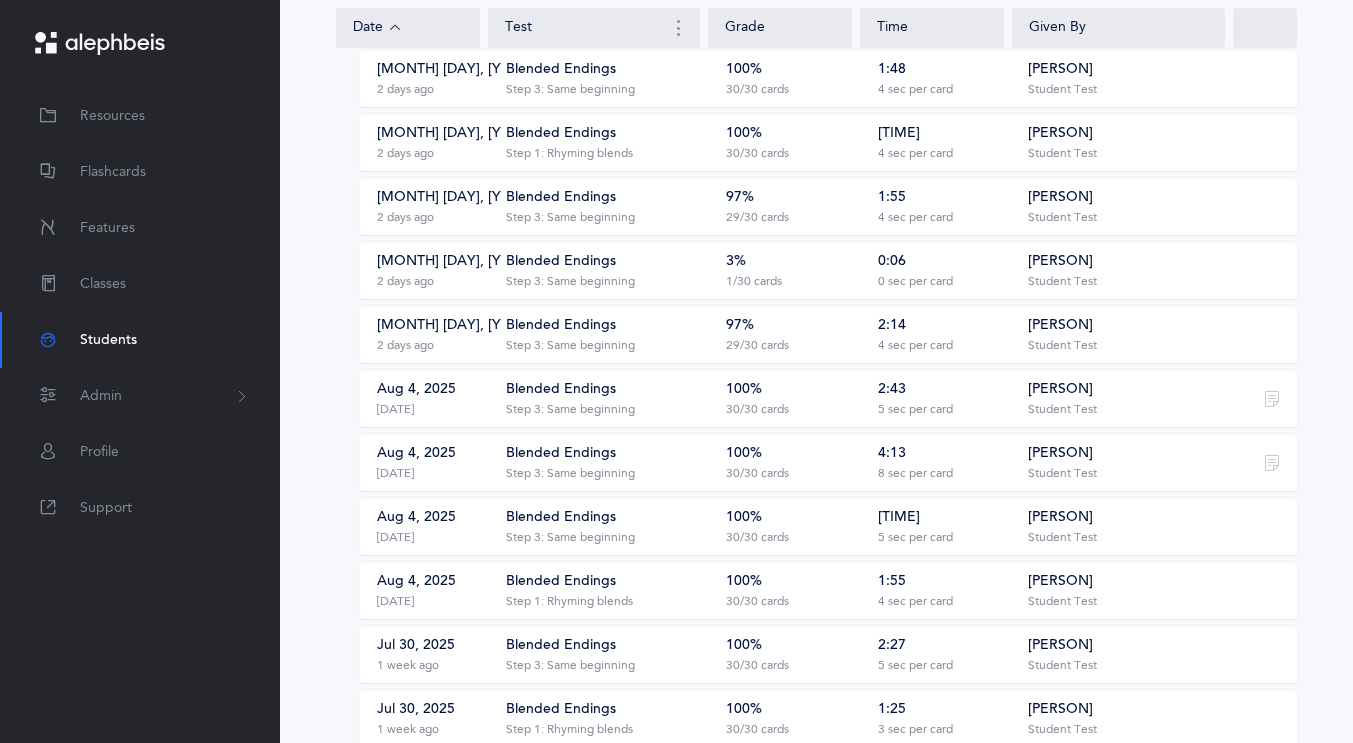 scroll, scrollTop: 322, scrollLeft: 0, axis: vertical 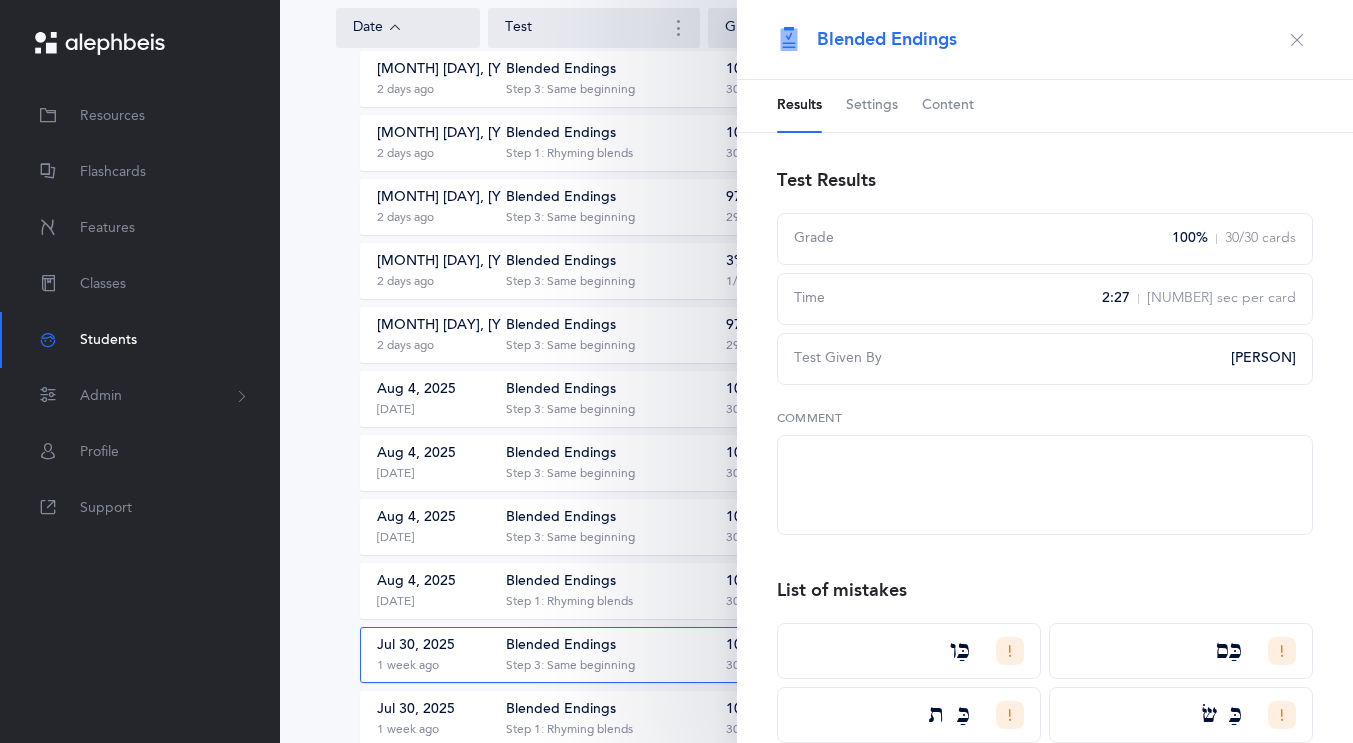 click at bounding box center (1297, 40) 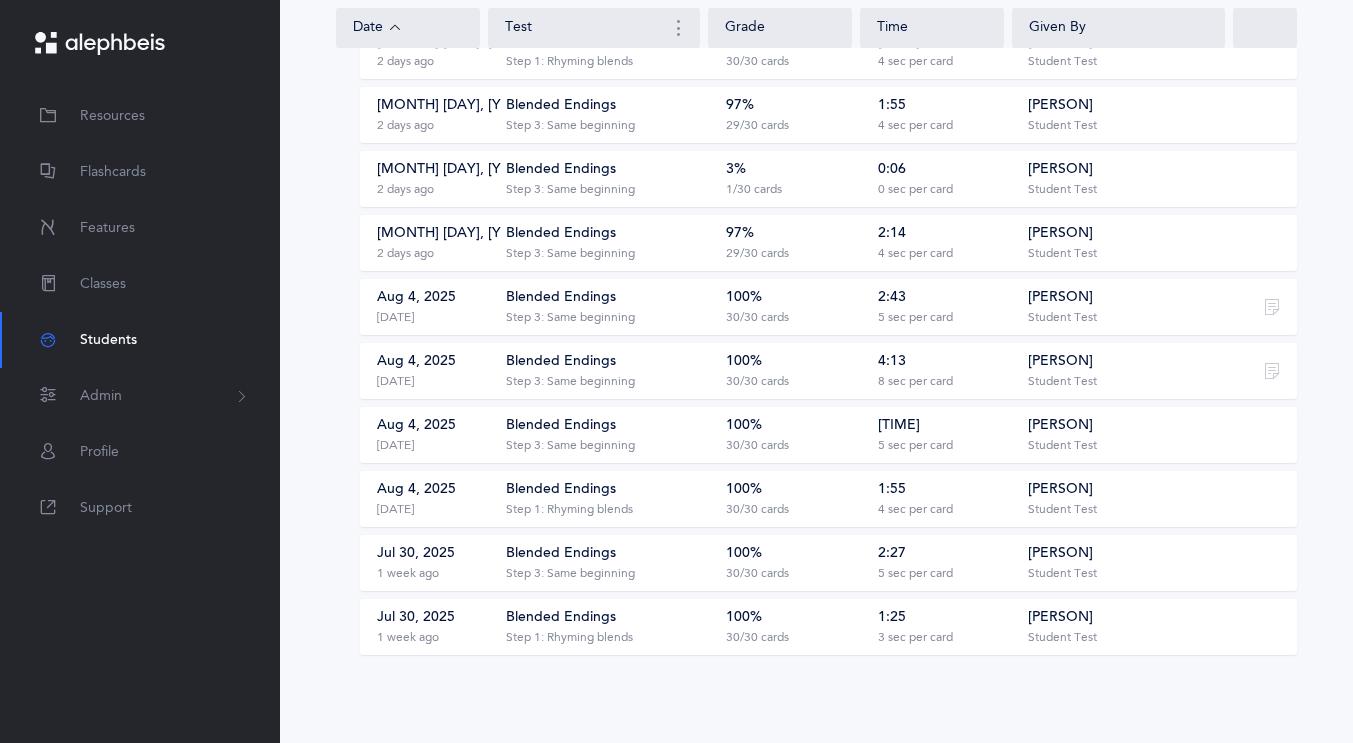 scroll, scrollTop: 411, scrollLeft: 0, axis: vertical 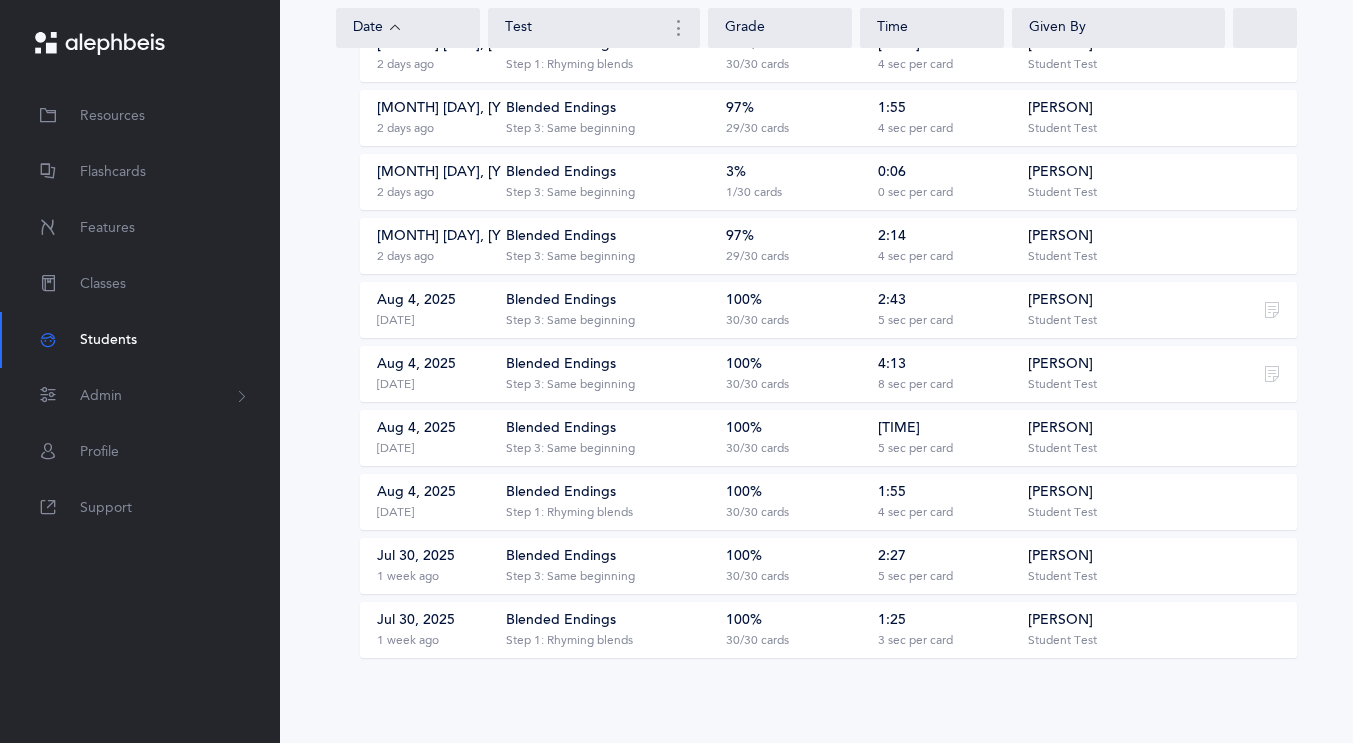 click on "Step 1: Rhyming blends" at bounding box center (569, 641) 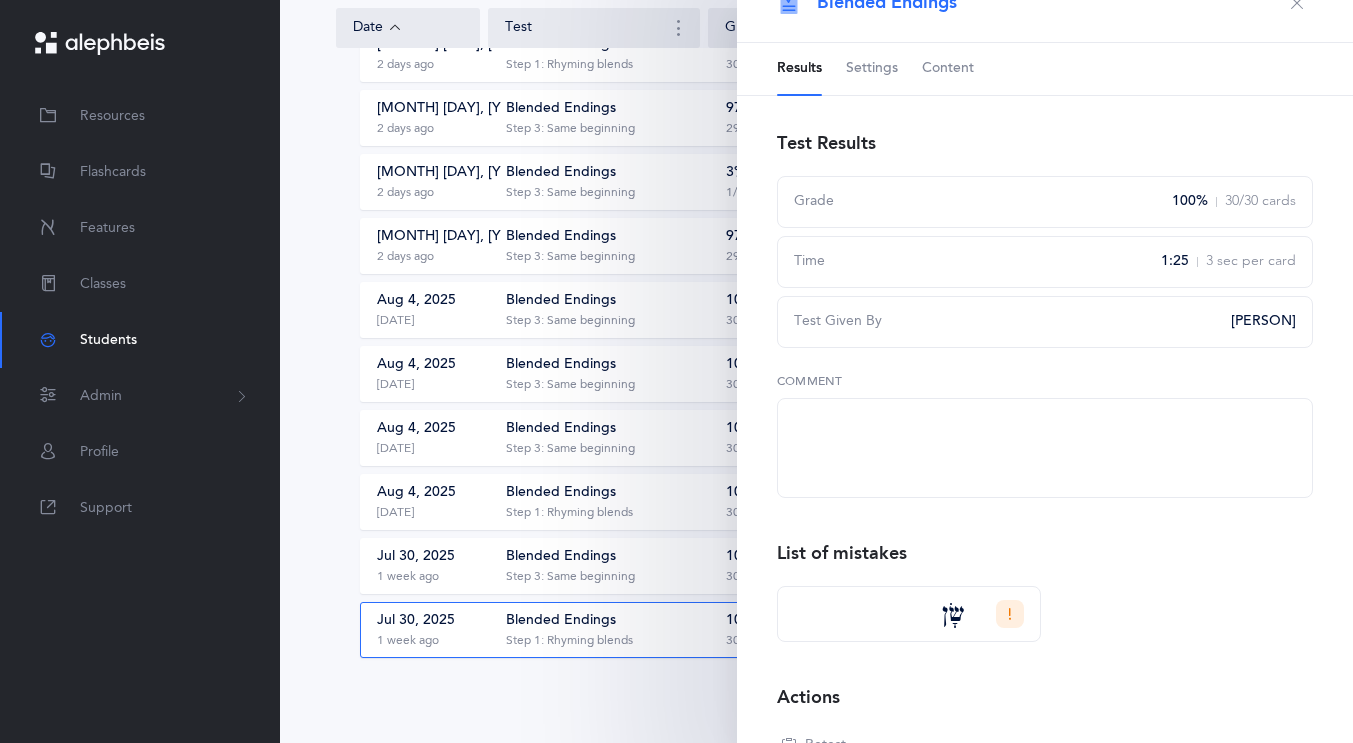 scroll, scrollTop: 0, scrollLeft: 0, axis: both 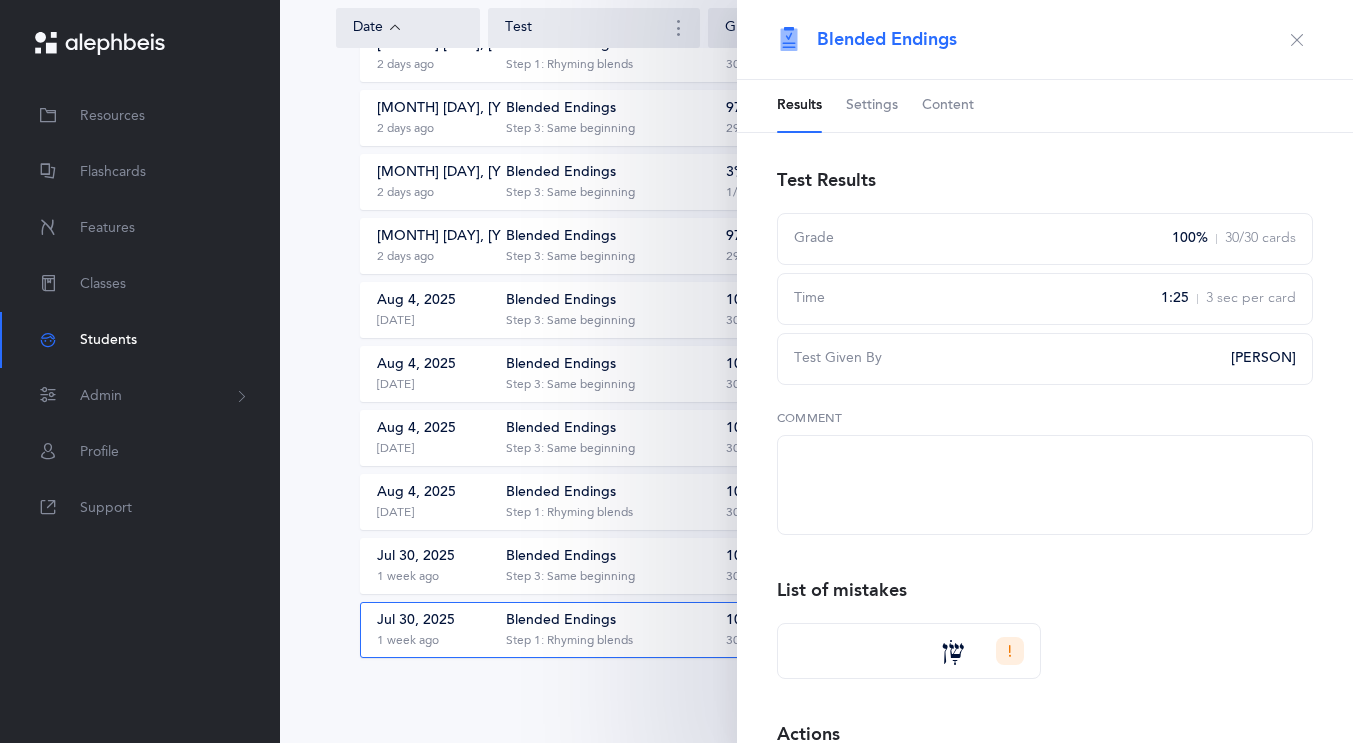click on "Blended Endings" at bounding box center [1045, 40] 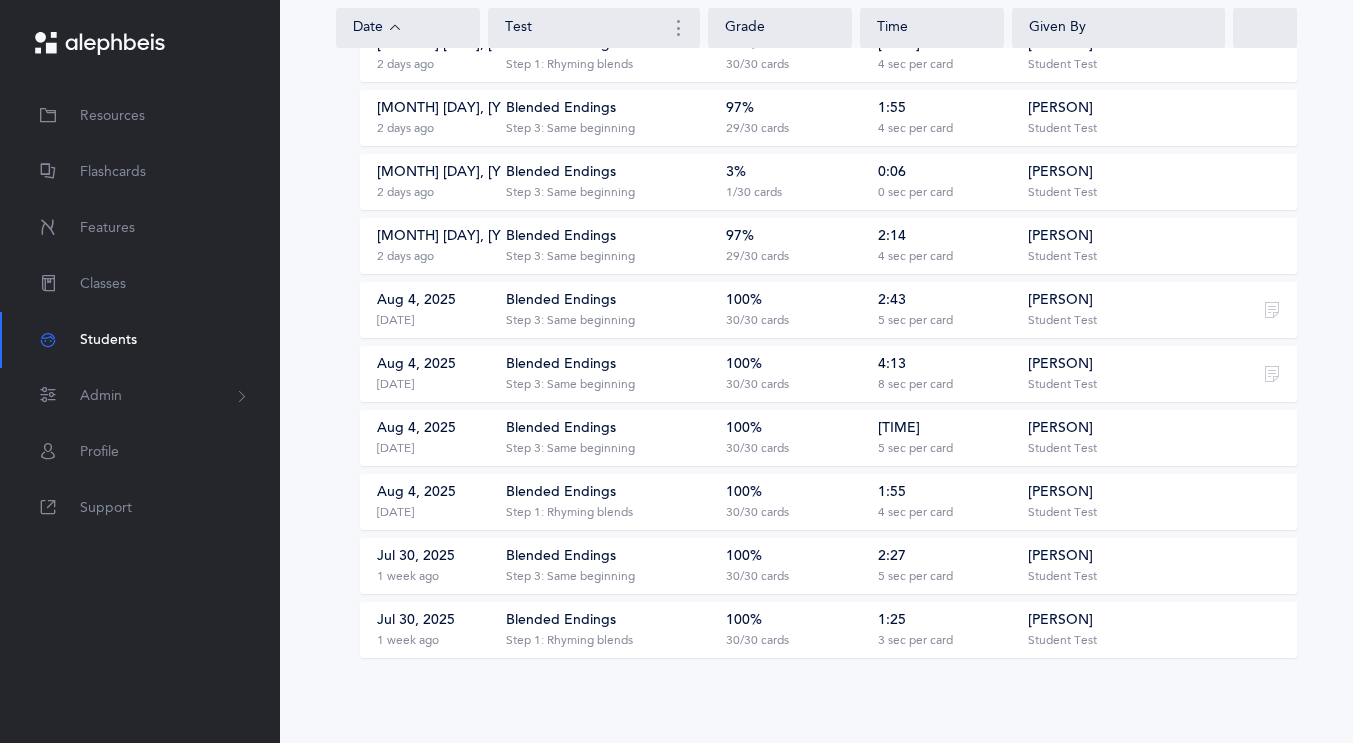 click on "[DATE]
3 days ago" at bounding box center [431, 502] 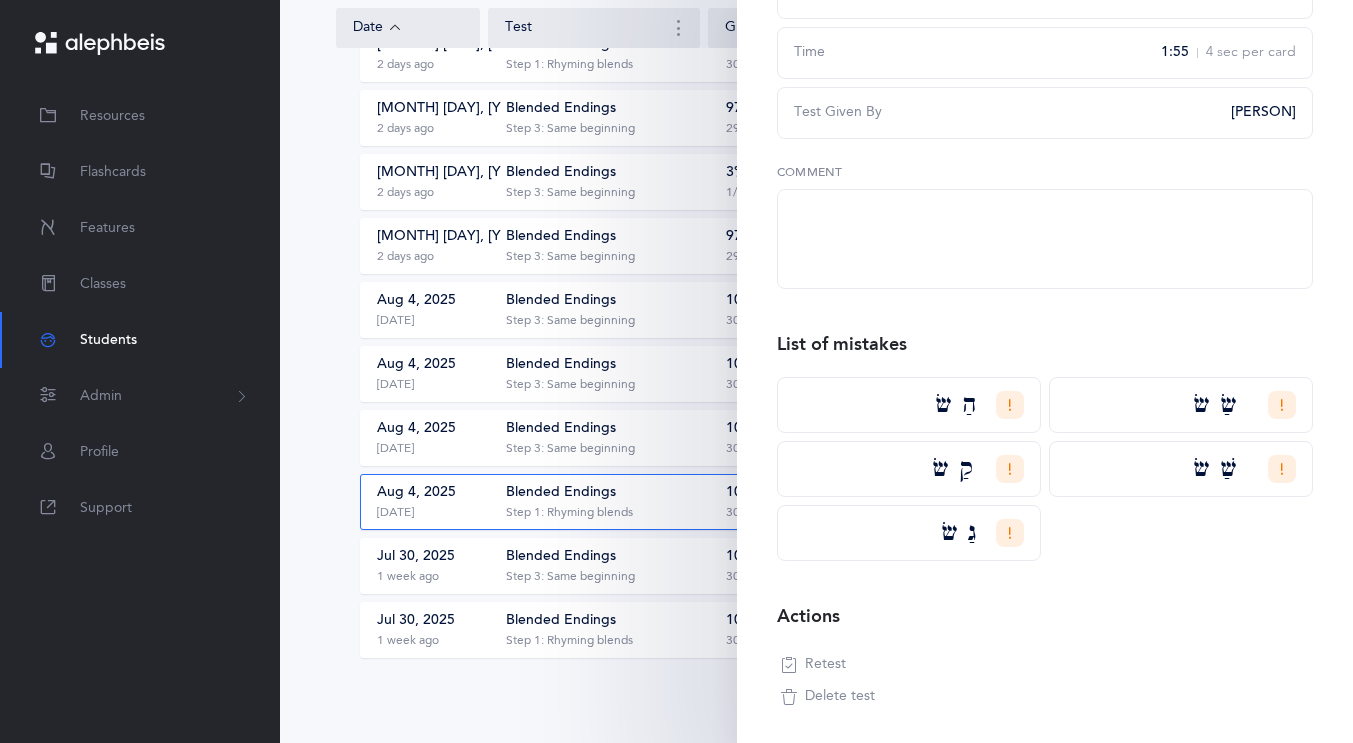 scroll, scrollTop: 249, scrollLeft: 0, axis: vertical 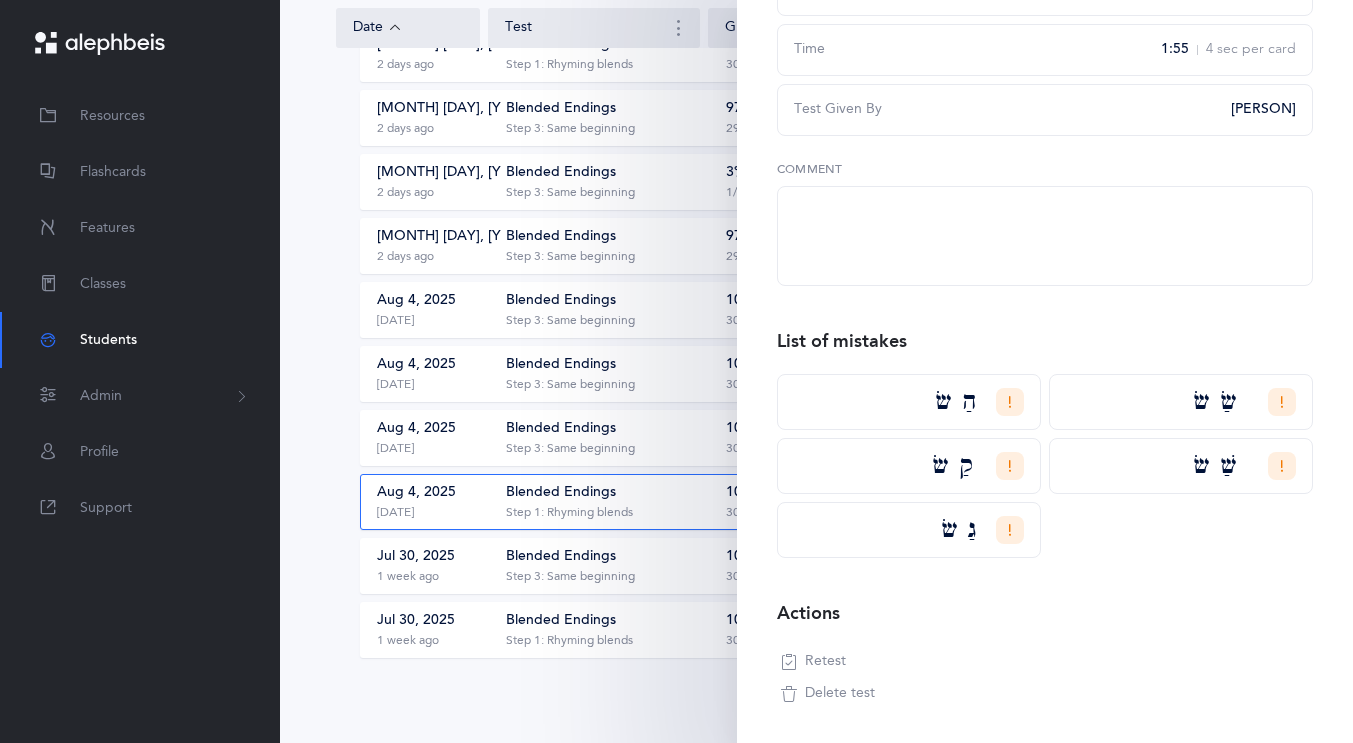 click on "[DATE]" at bounding box center [395, 449] 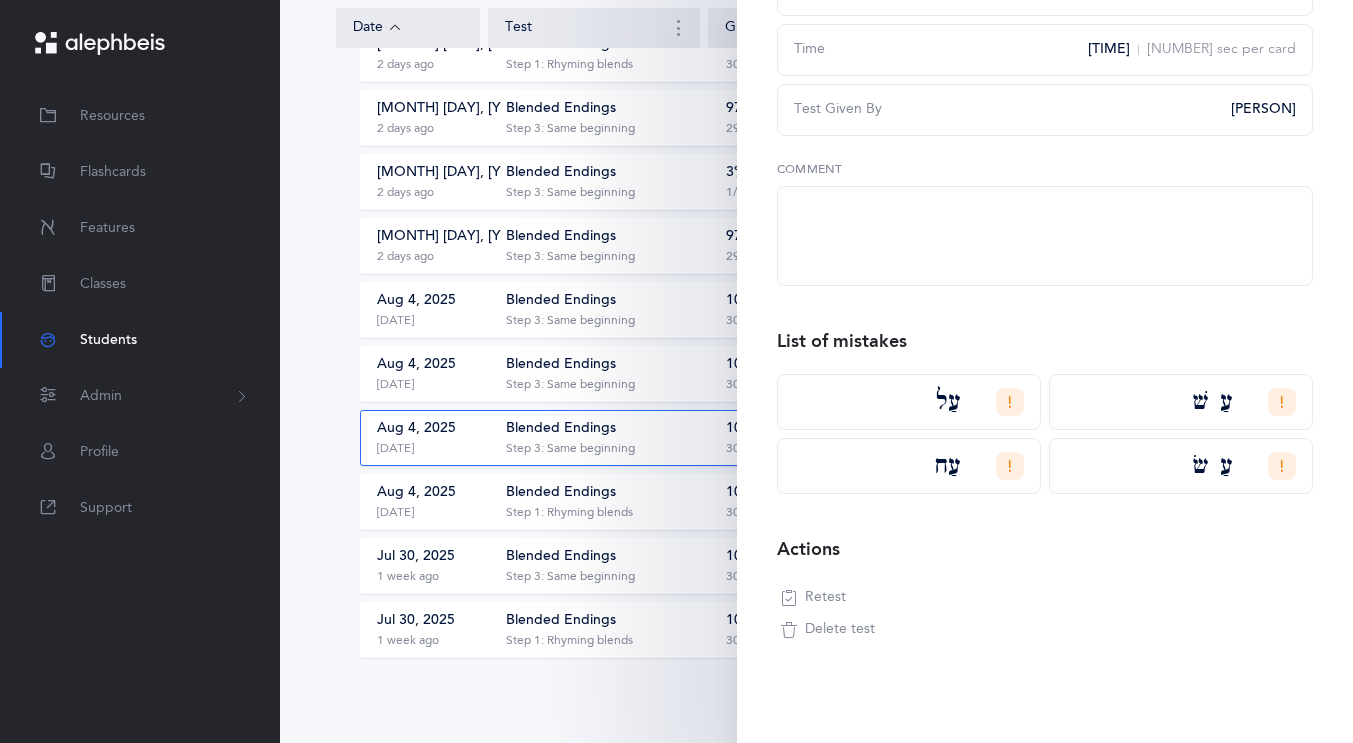 click on "[DATE]" at bounding box center [395, 385] 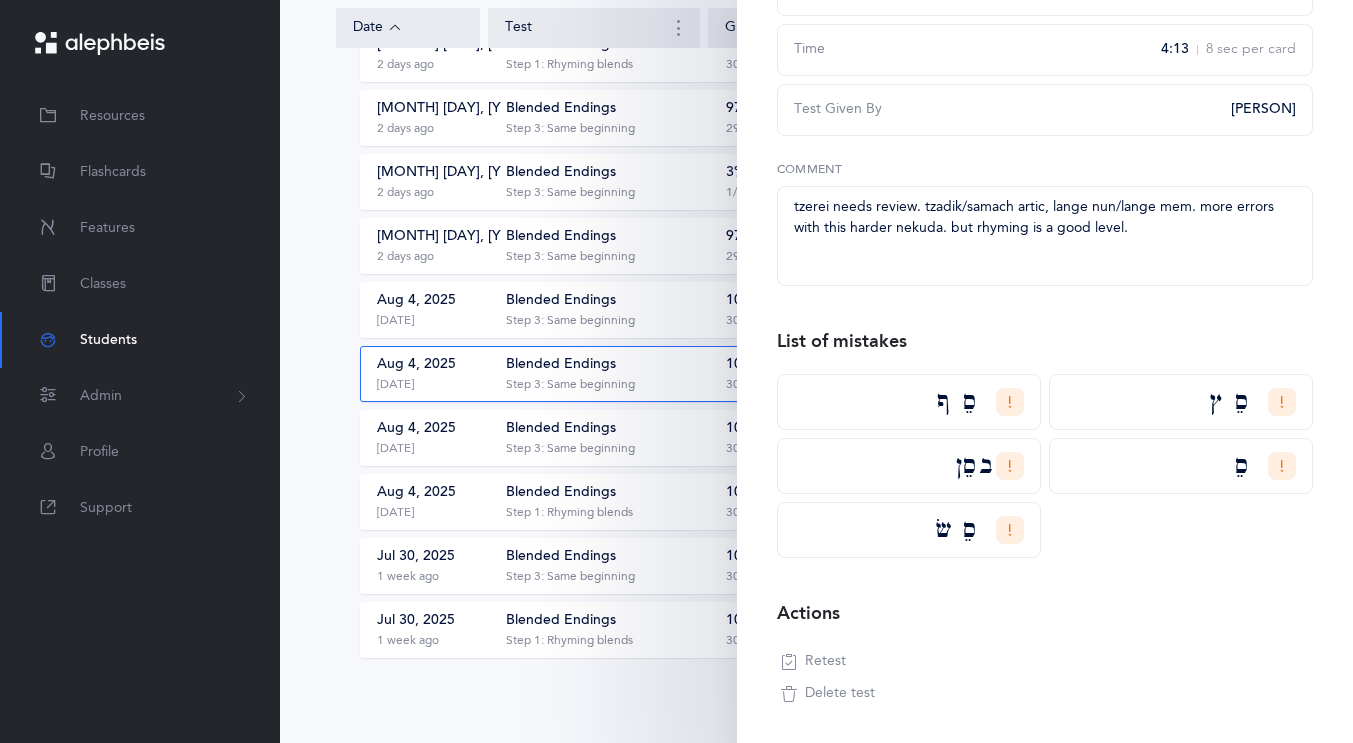 click on "[DATE]
3 days ago" at bounding box center [431, 310] 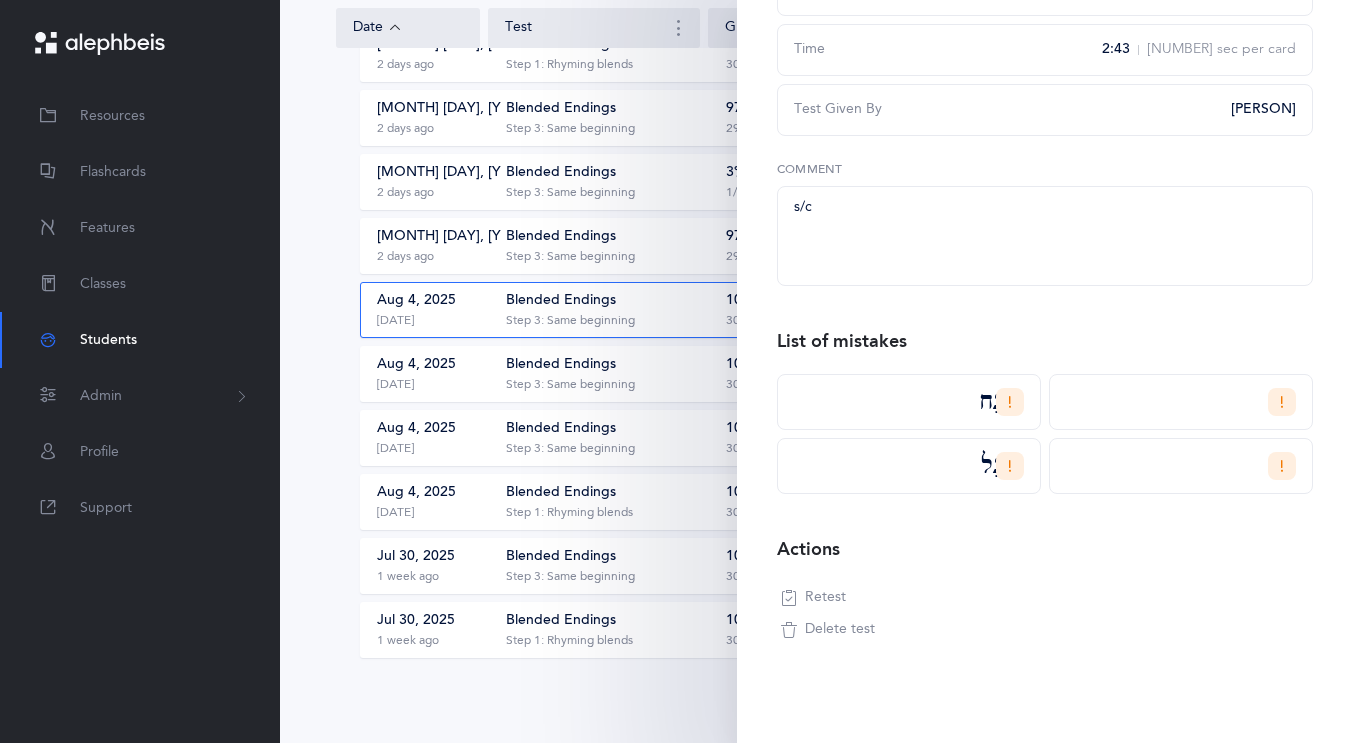 click on "Blended Endings" at bounding box center [561, 237] 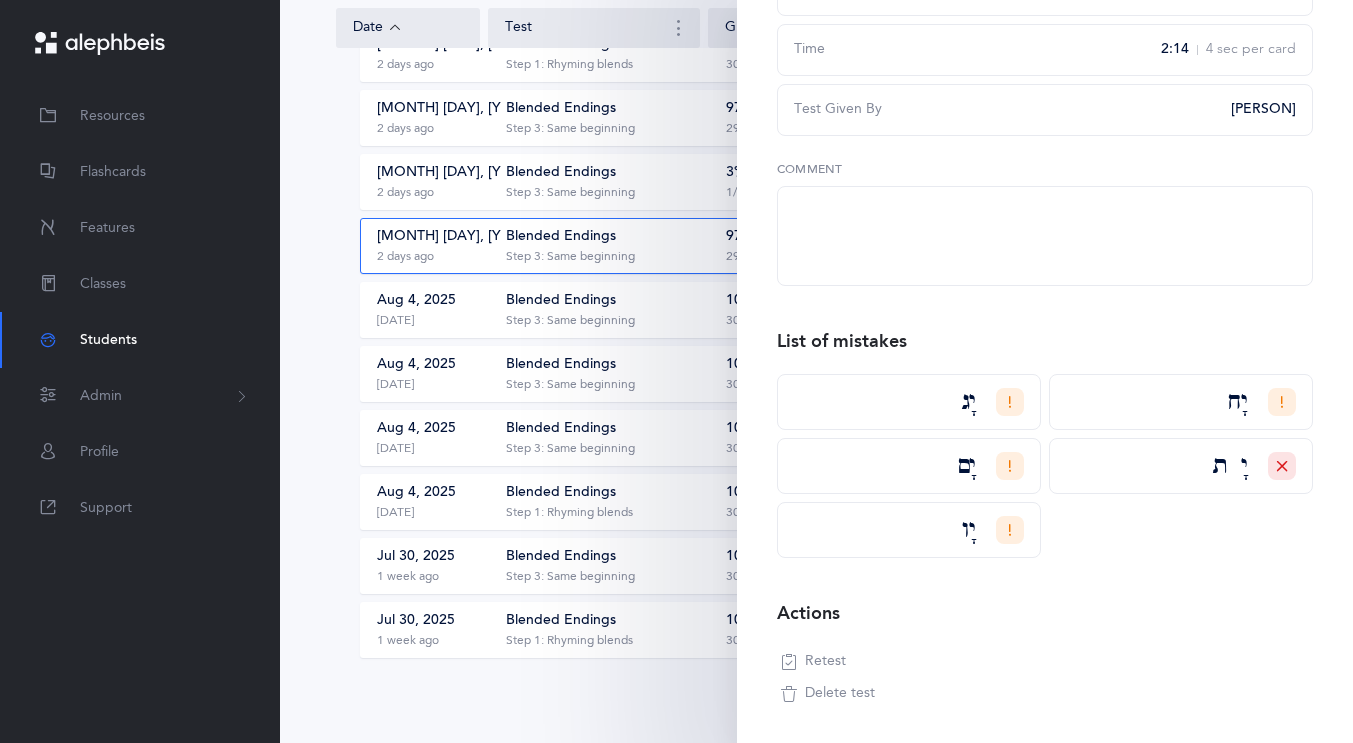 click on "Blended Endings" at bounding box center [561, 173] 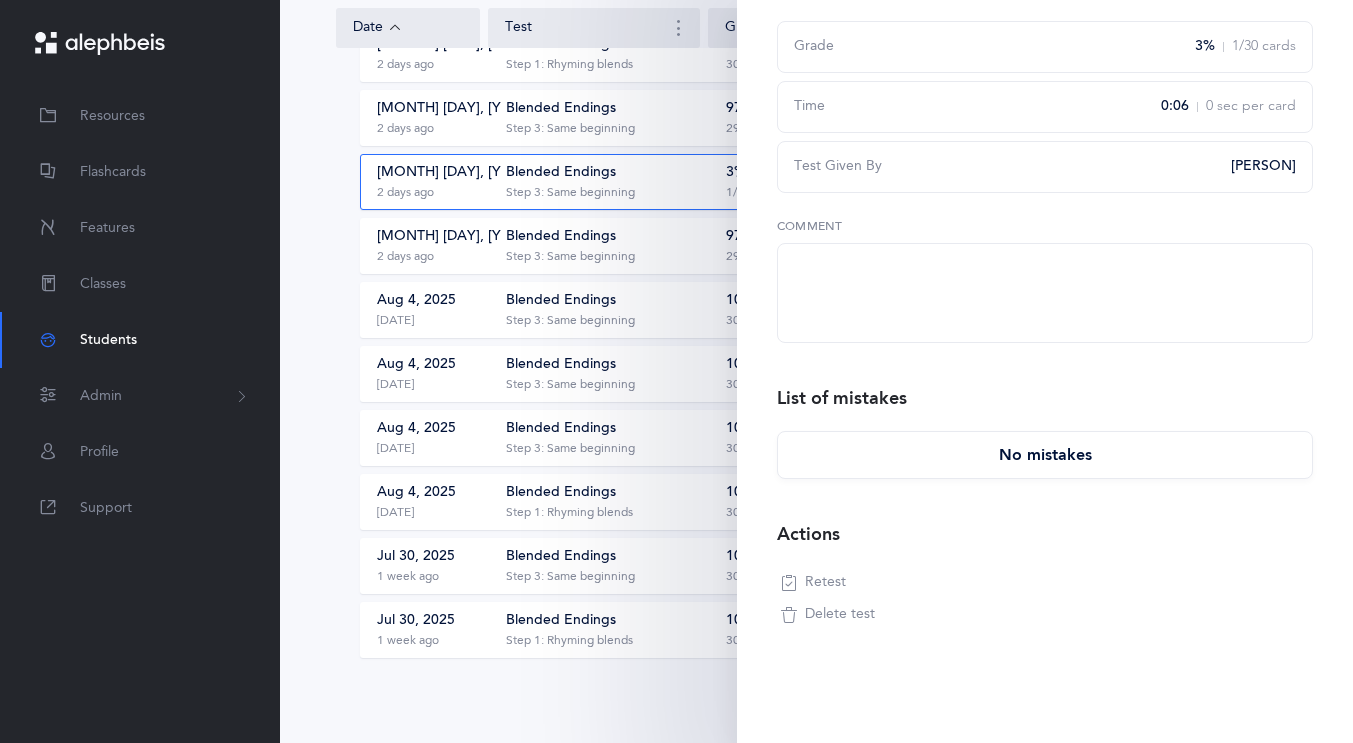 scroll, scrollTop: 192, scrollLeft: 0, axis: vertical 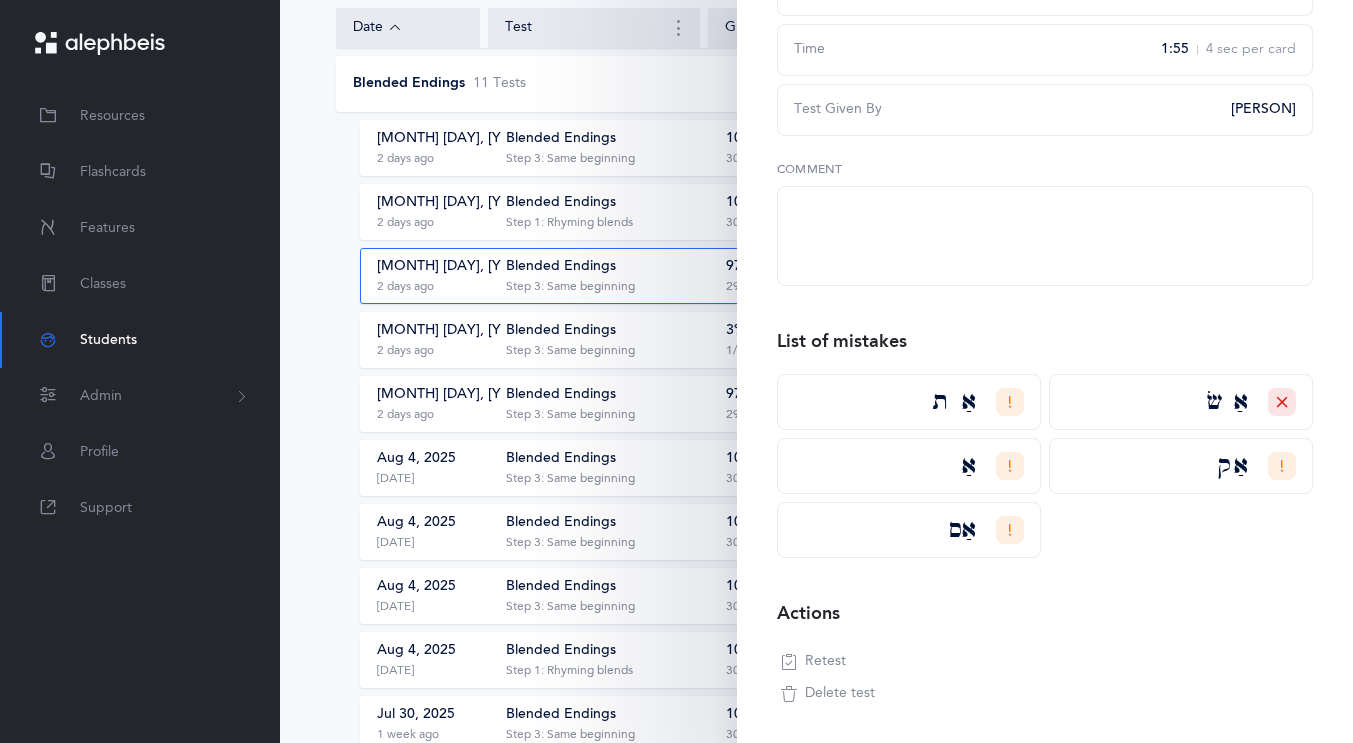 click on "[MONTH] [DAY], [YEAR]" at bounding box center [455, 203] 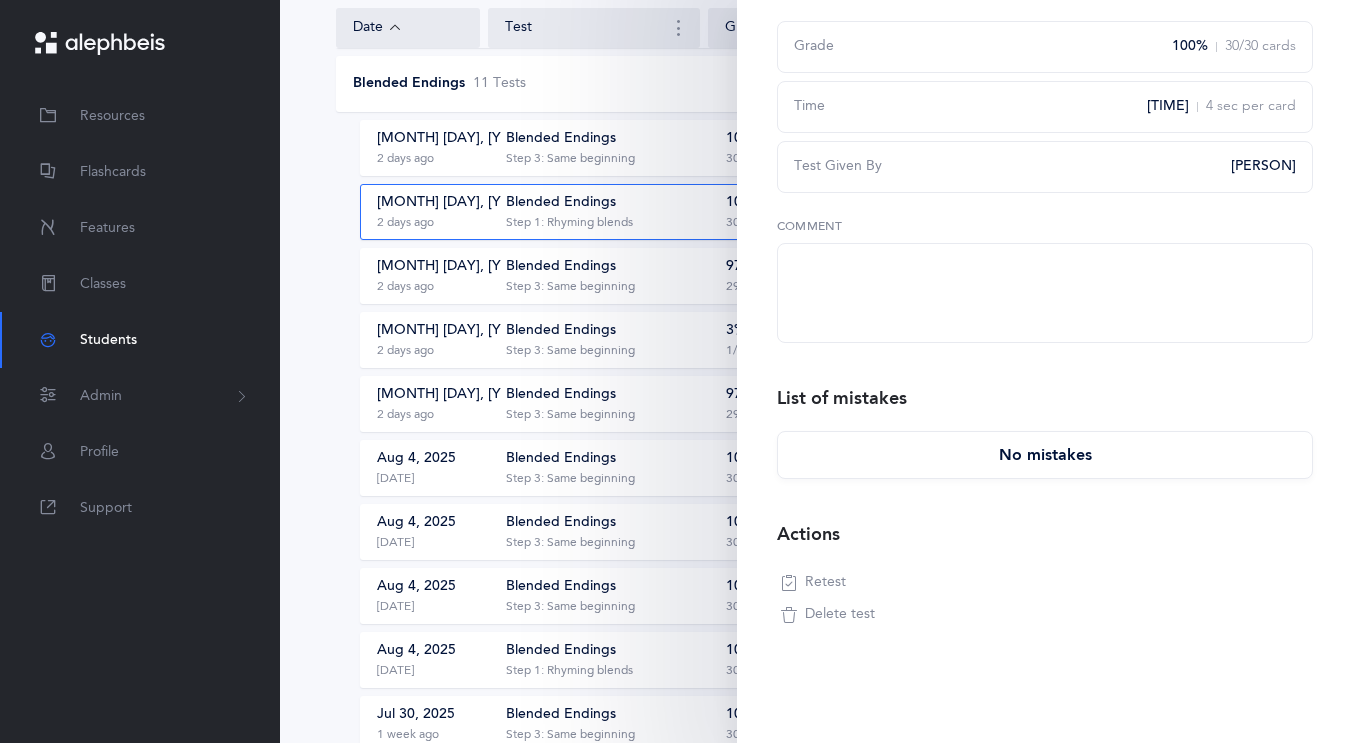 scroll, scrollTop: 192, scrollLeft: 0, axis: vertical 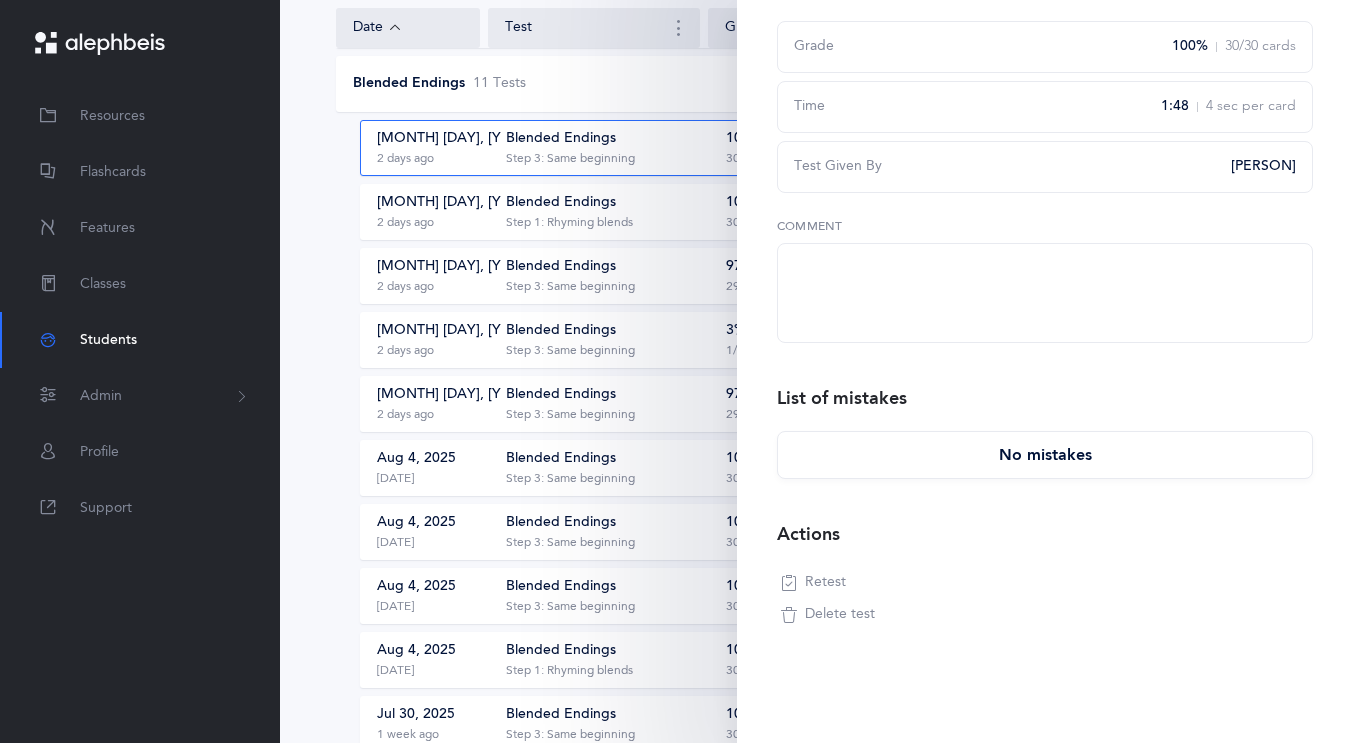 click on "Blended Endings
Step 1: Rhyming blends" at bounding box center [609, 212] 